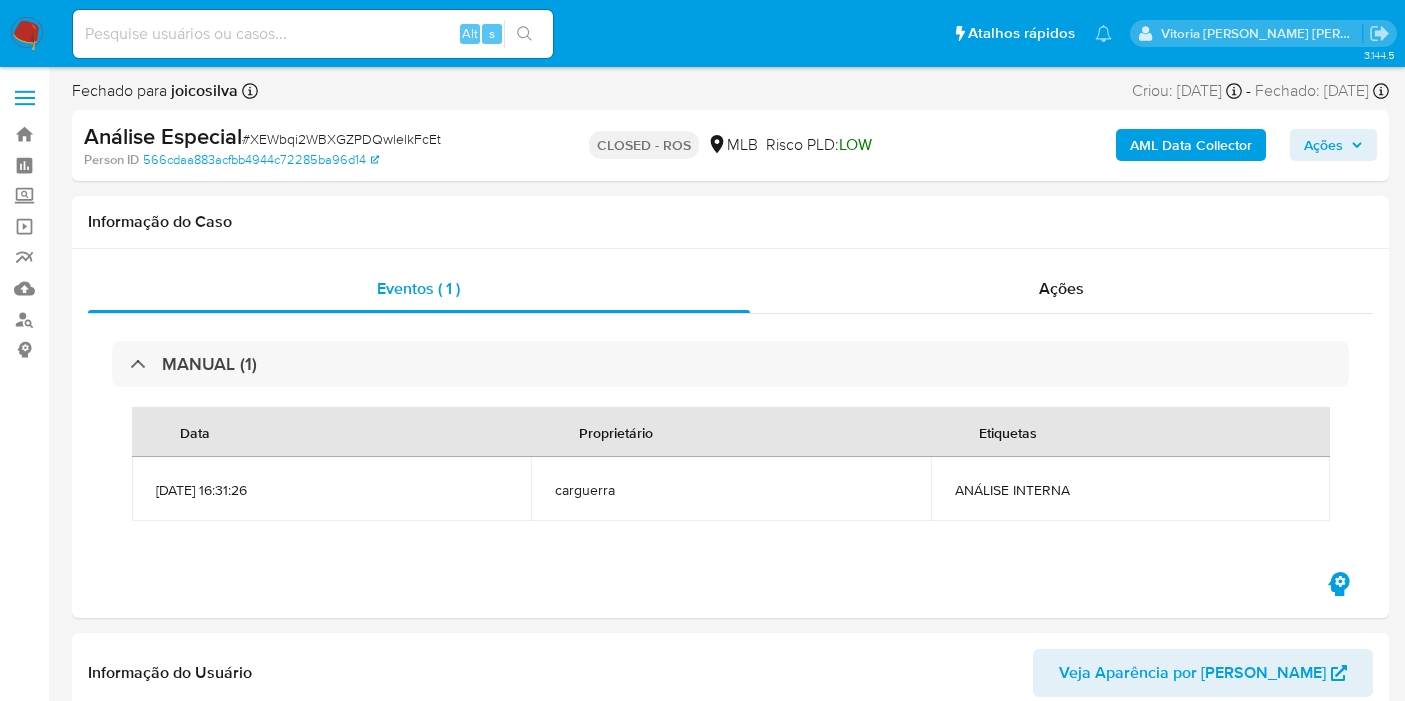 select on "10" 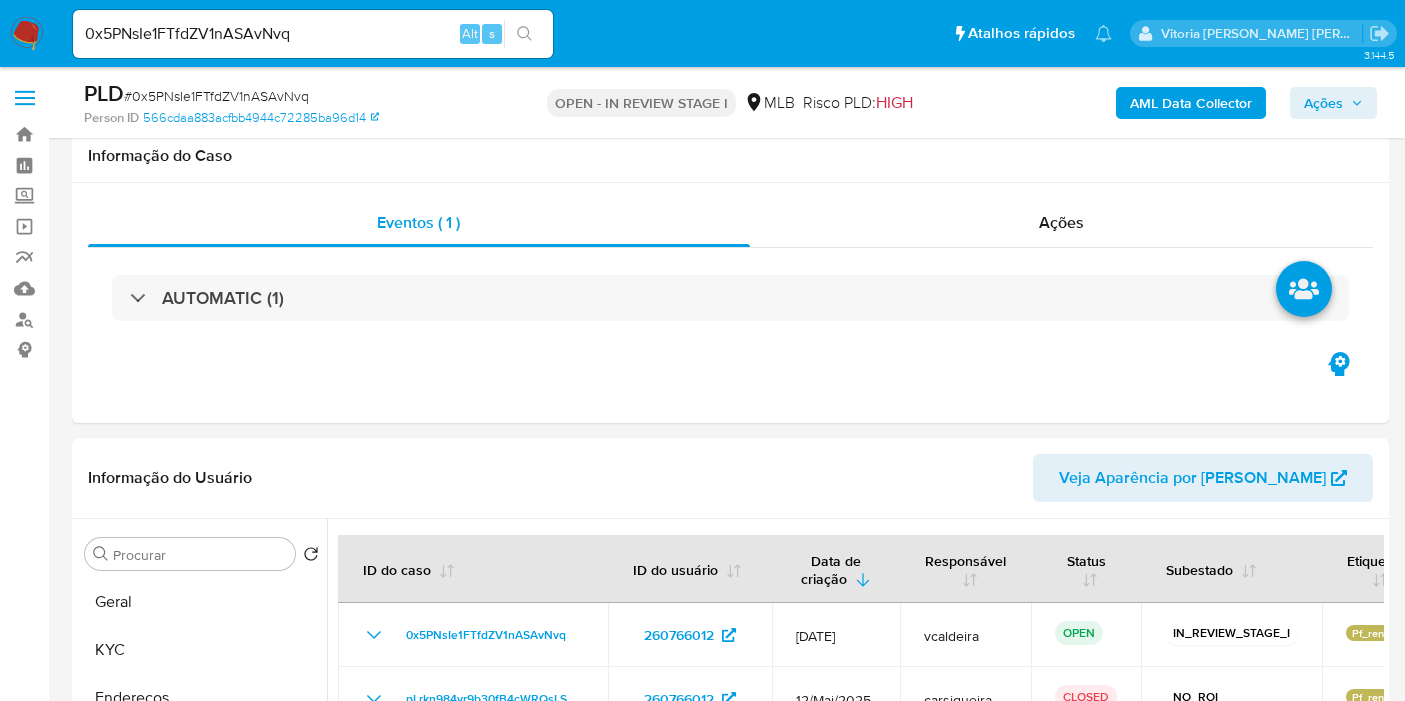 select on "10" 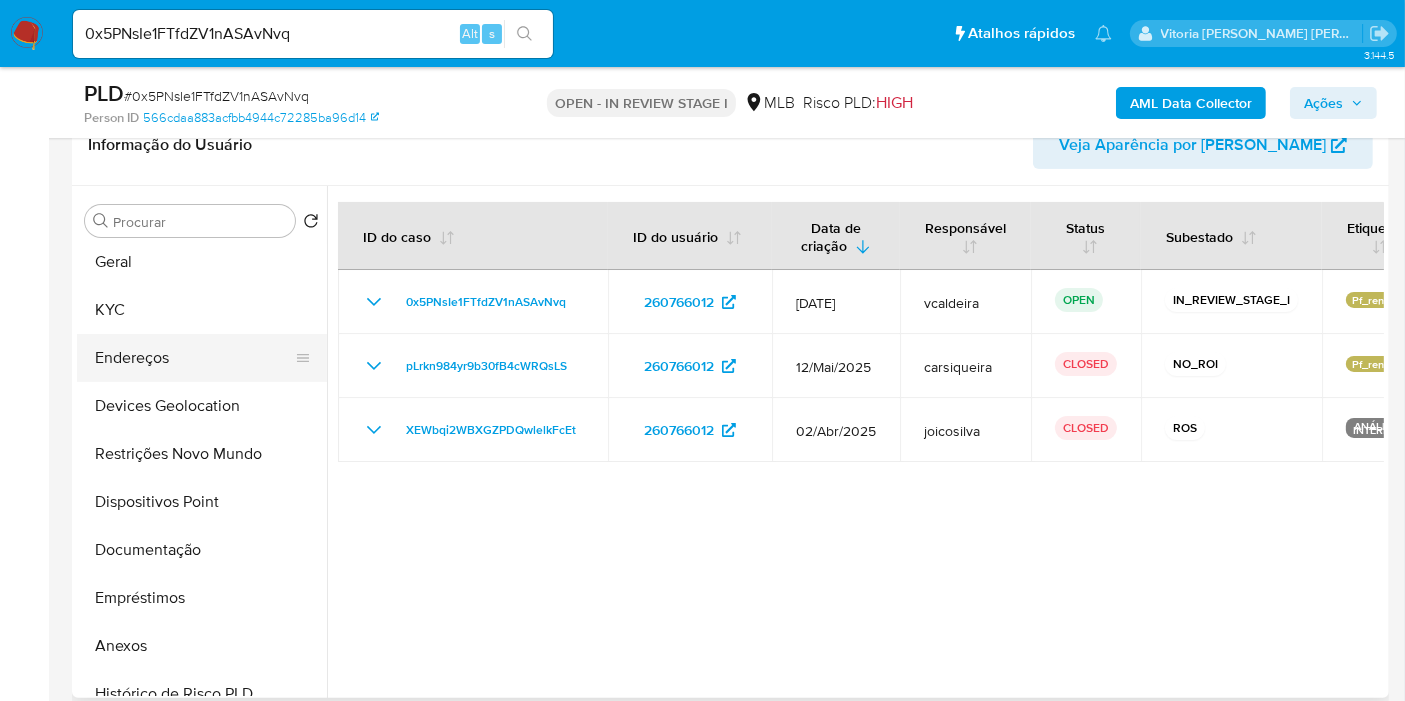scroll, scrollTop: 0, scrollLeft: 0, axis: both 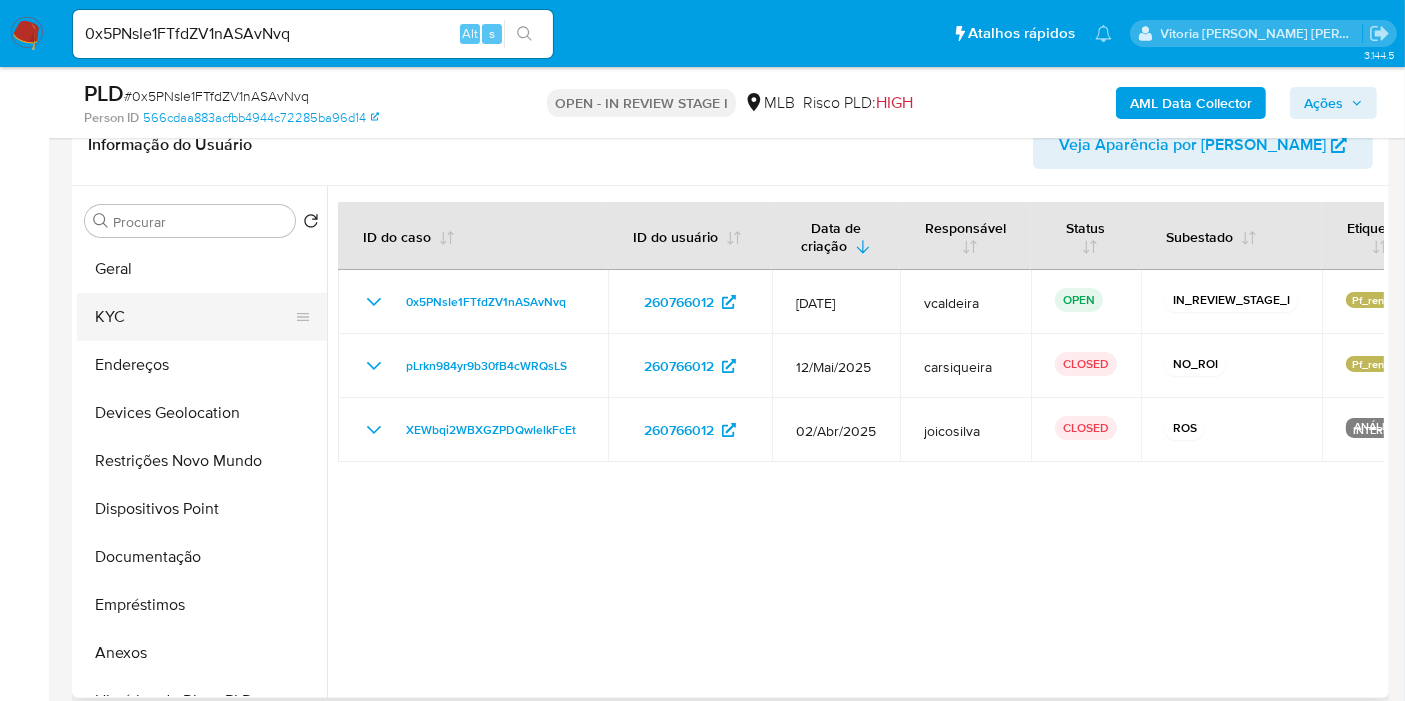 click on "KYC" at bounding box center (194, 317) 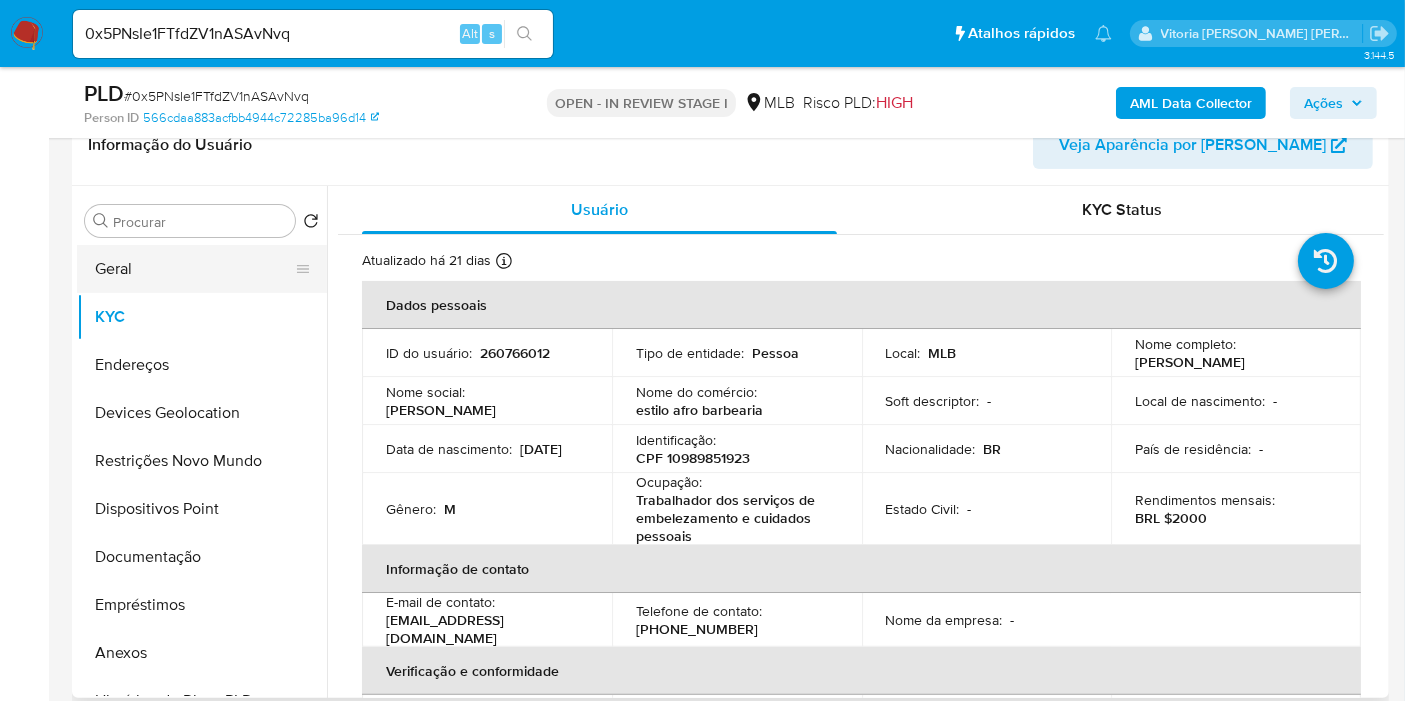 click on "Geral" at bounding box center [194, 269] 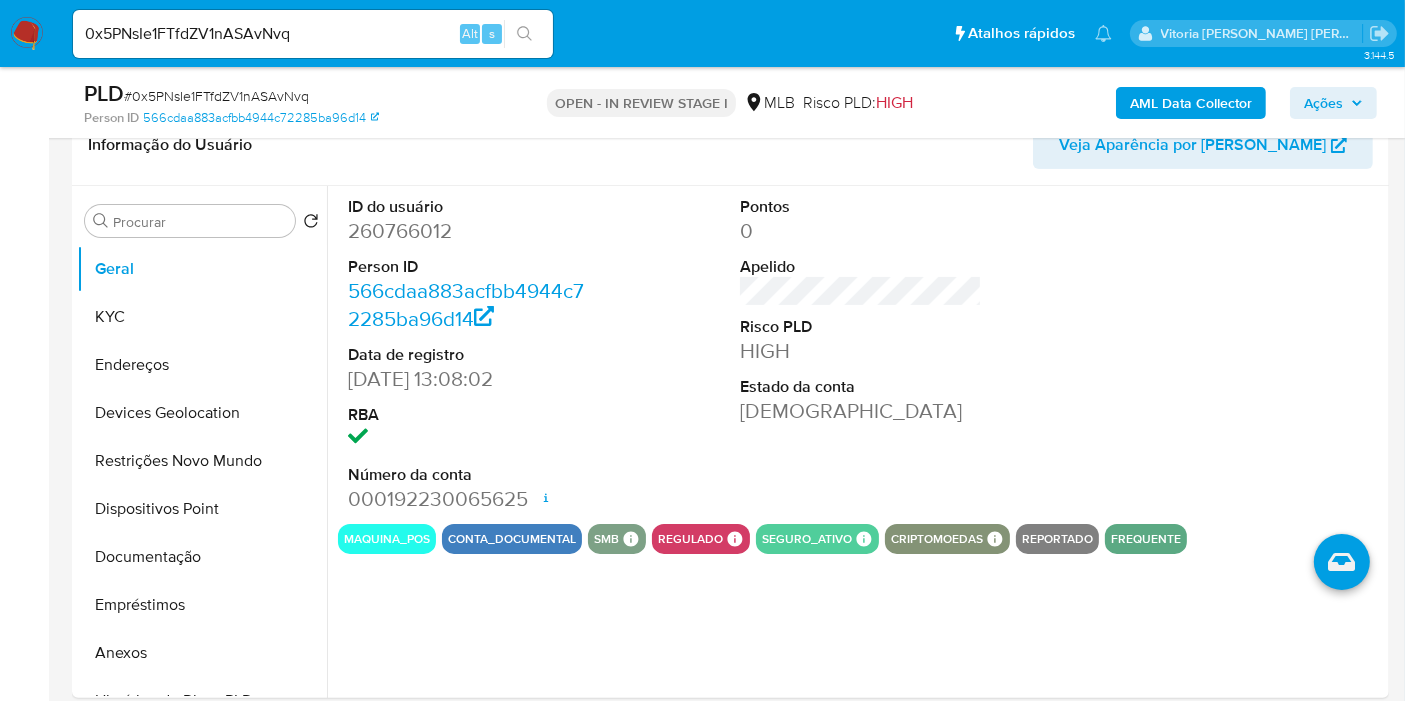 type 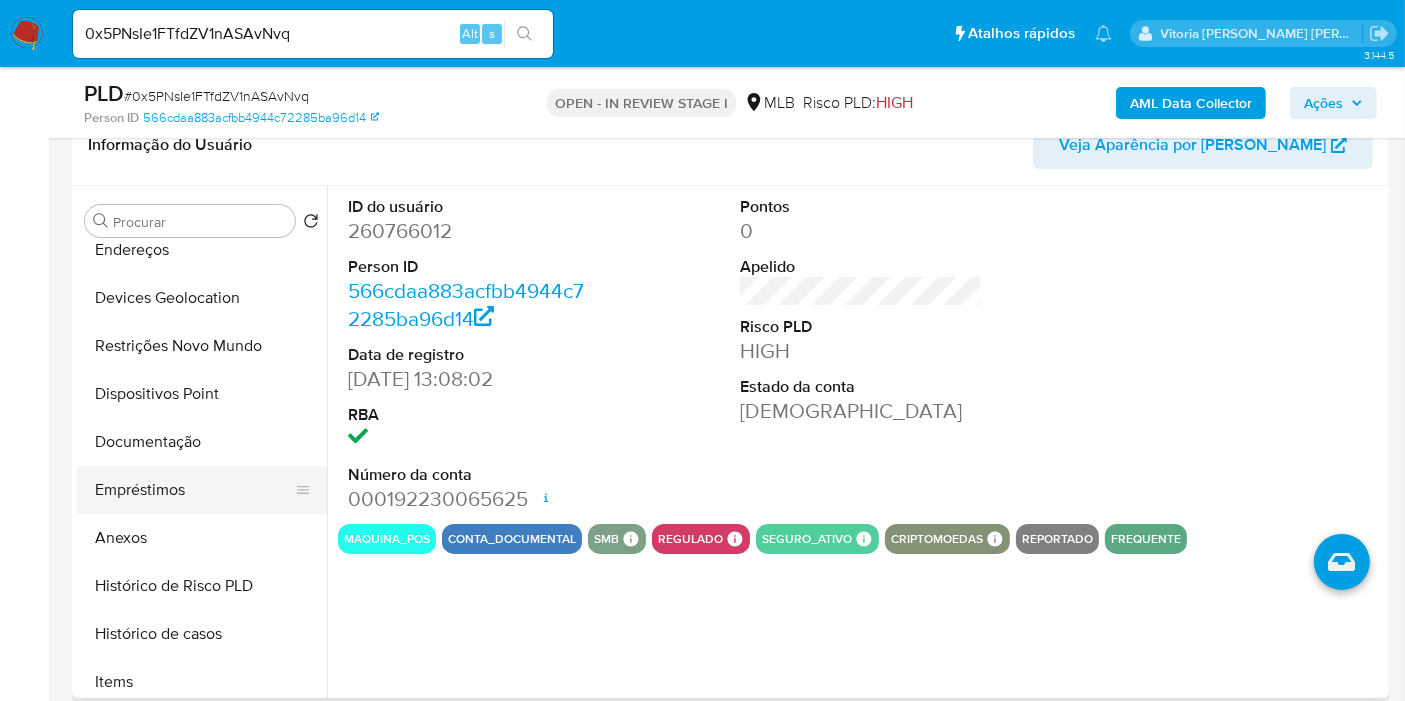 scroll, scrollTop: 0, scrollLeft: 0, axis: both 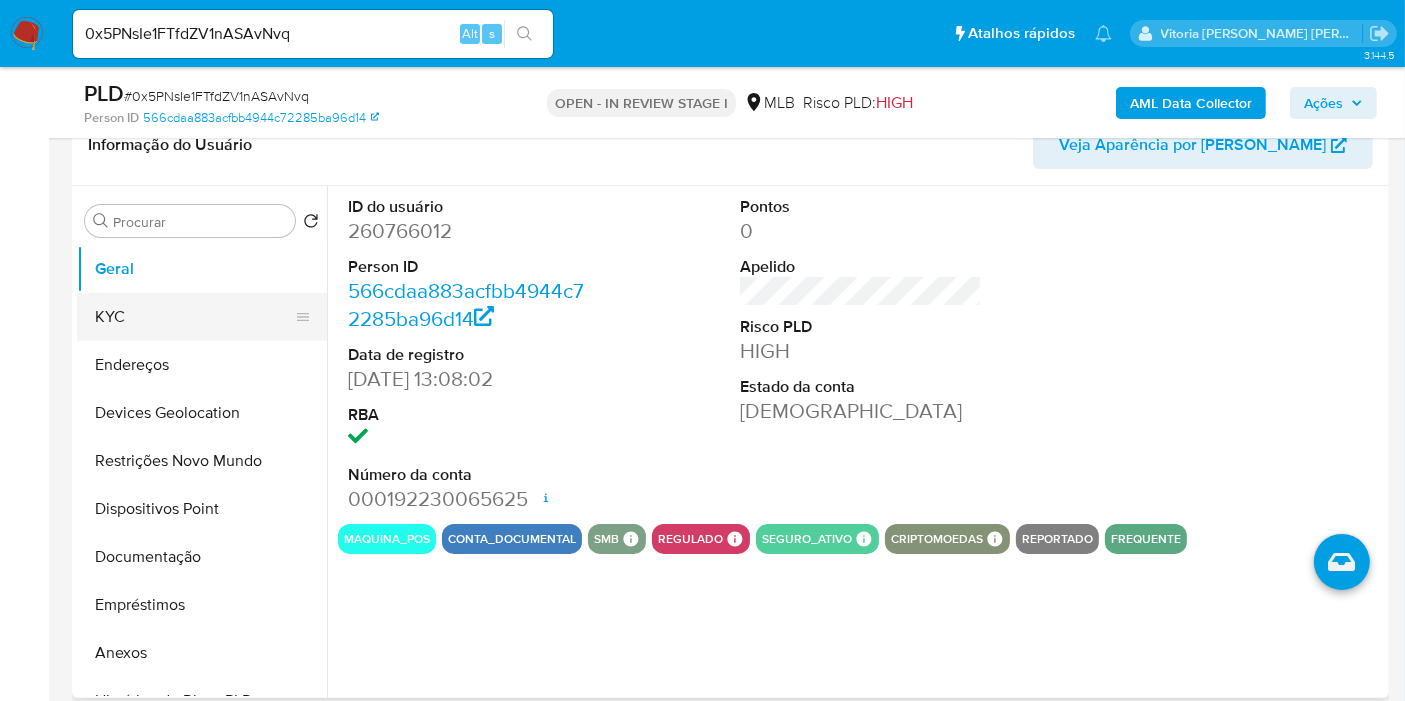 click on "KYC" at bounding box center [194, 317] 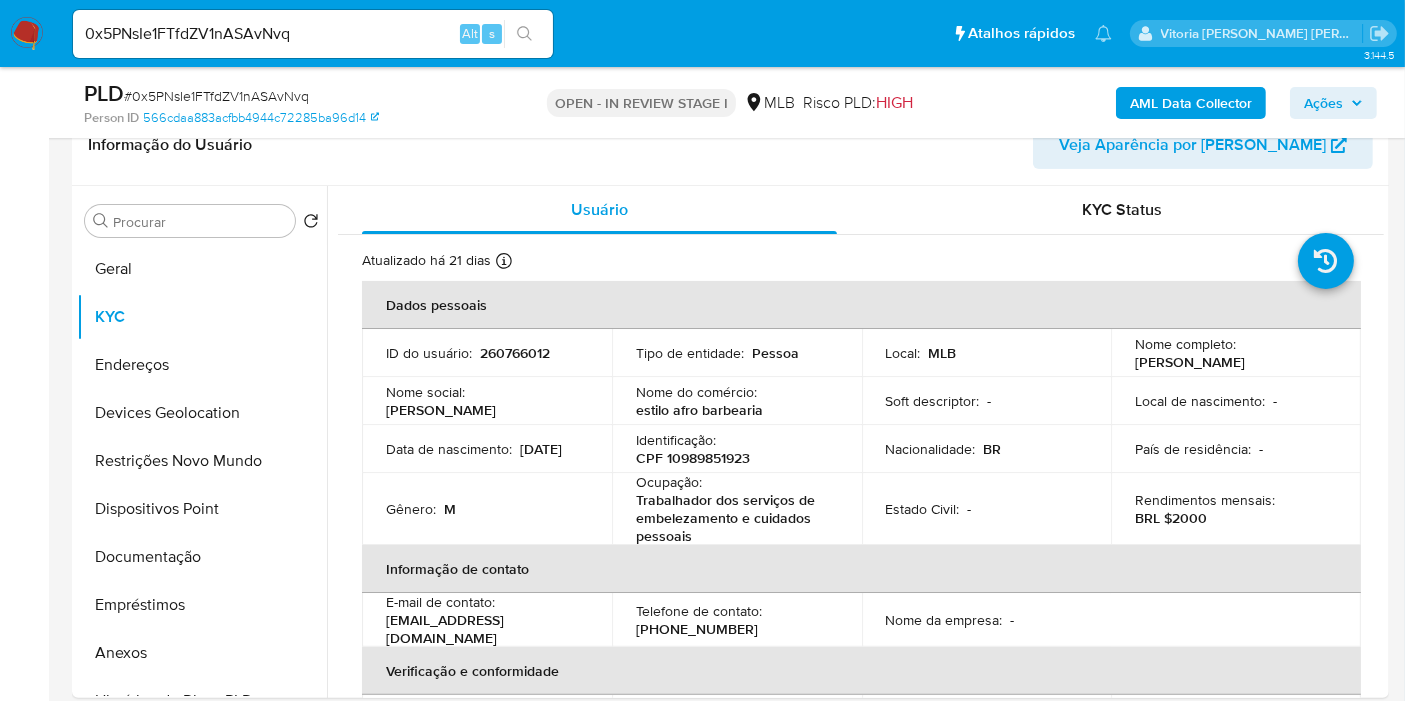click on "0x5PNsIe1FTfdZV1nASAvNvq" at bounding box center (313, 34) 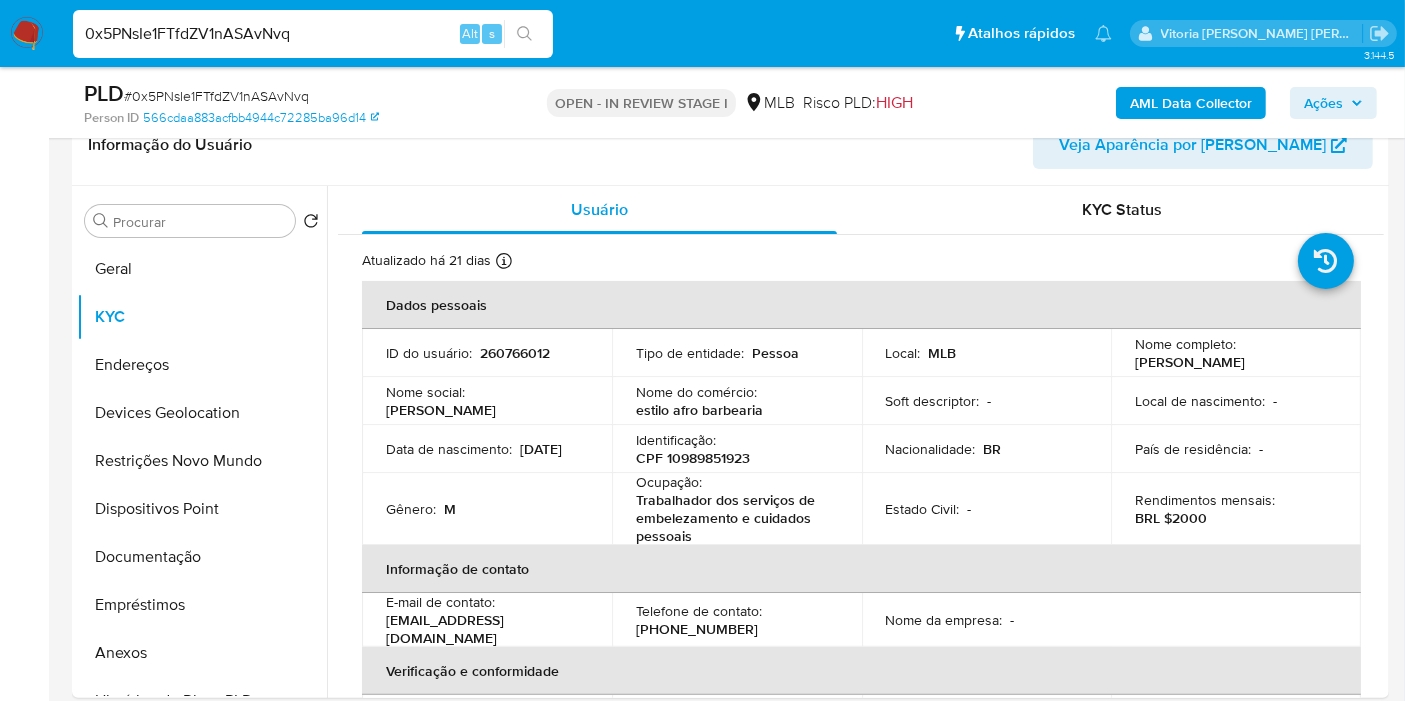 paste on "260012473" 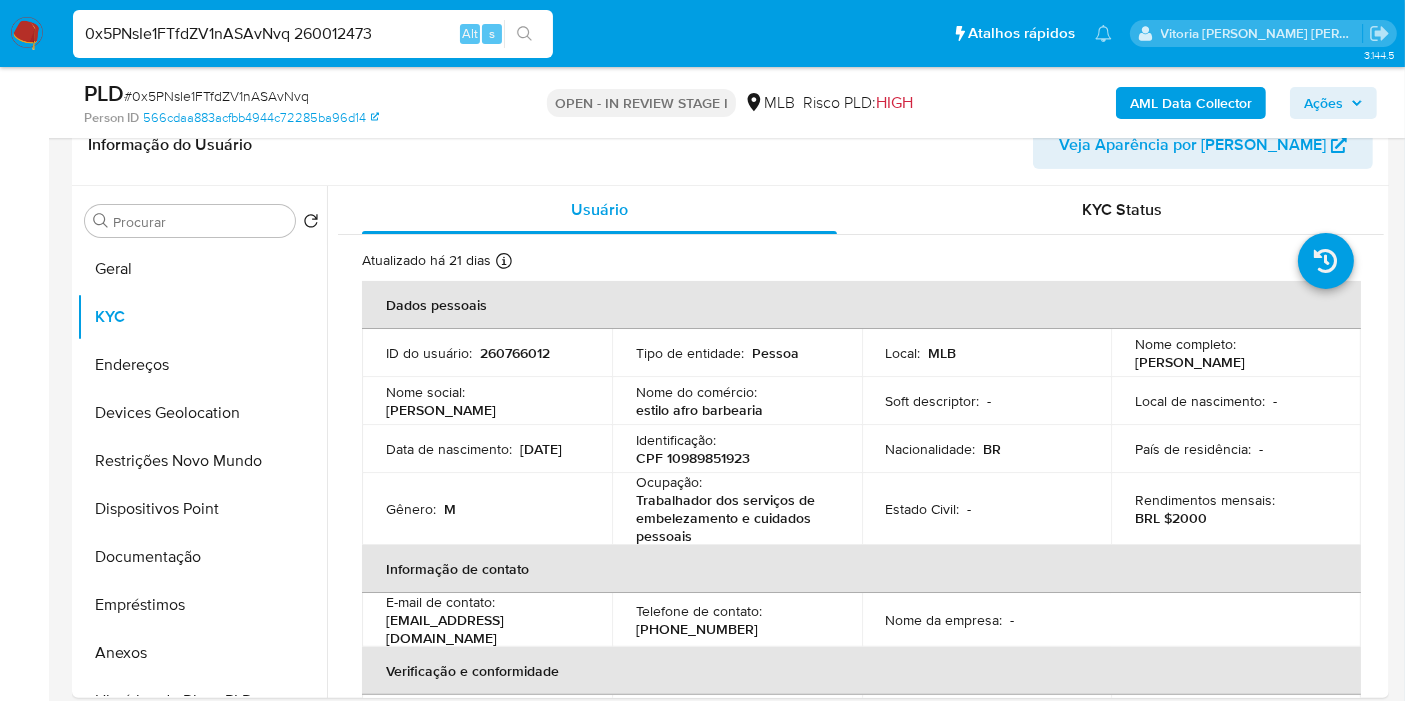 drag, startPoint x: 293, startPoint y: 35, endPoint x: 60, endPoint y: 27, distance: 233.1373 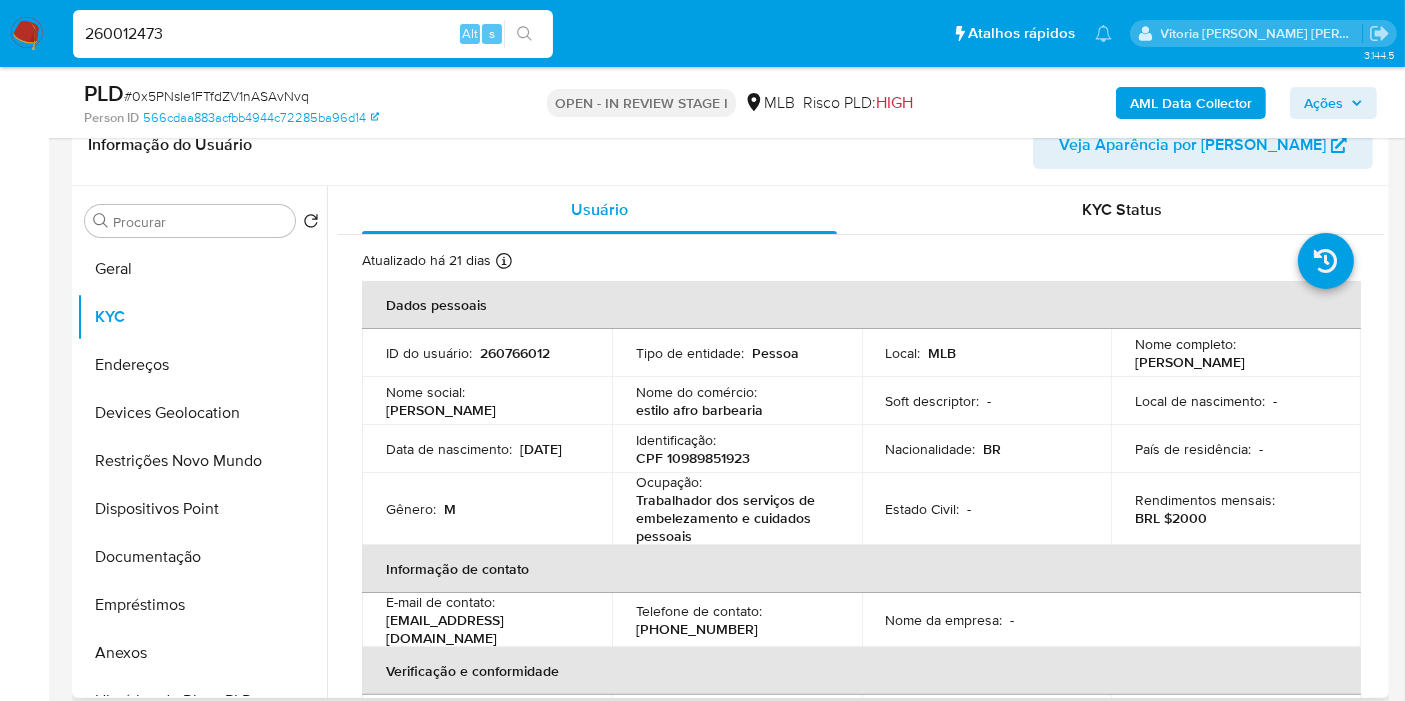 type on "260012473" 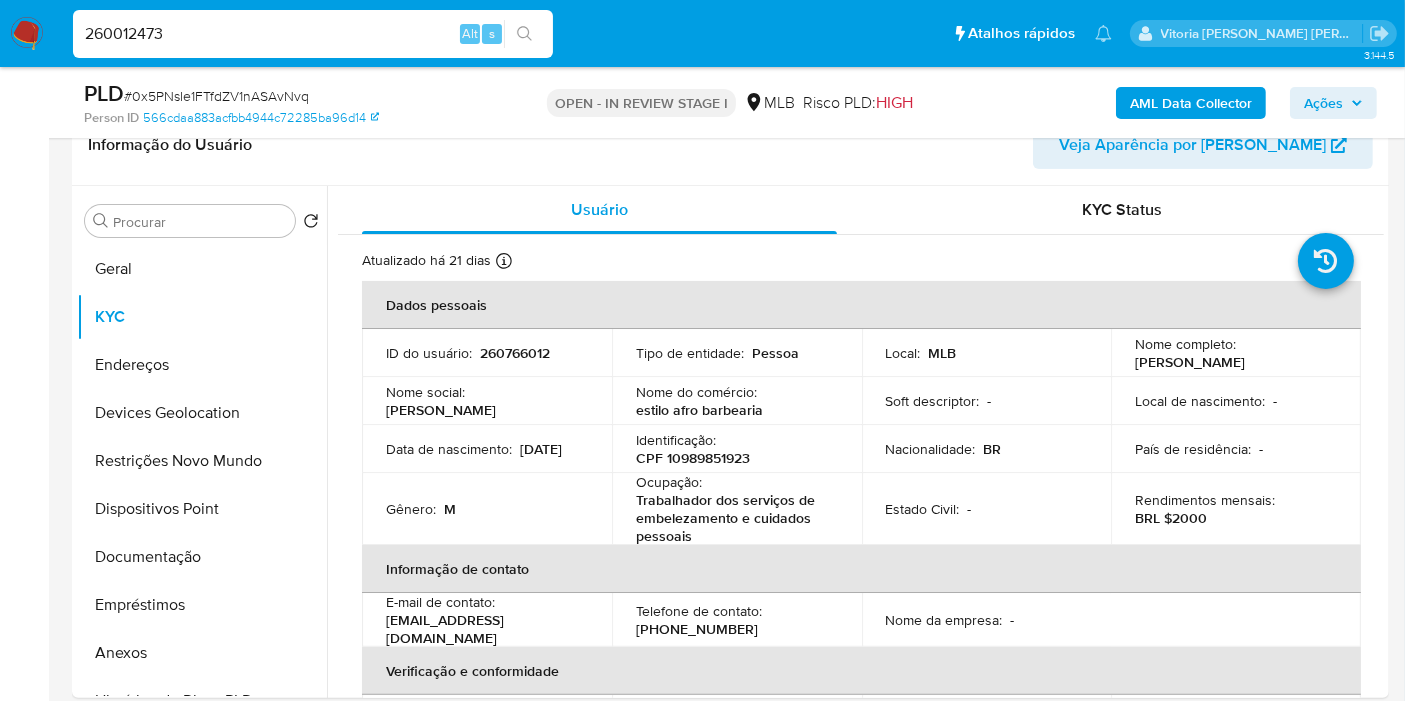 scroll, scrollTop: 0, scrollLeft: 0, axis: both 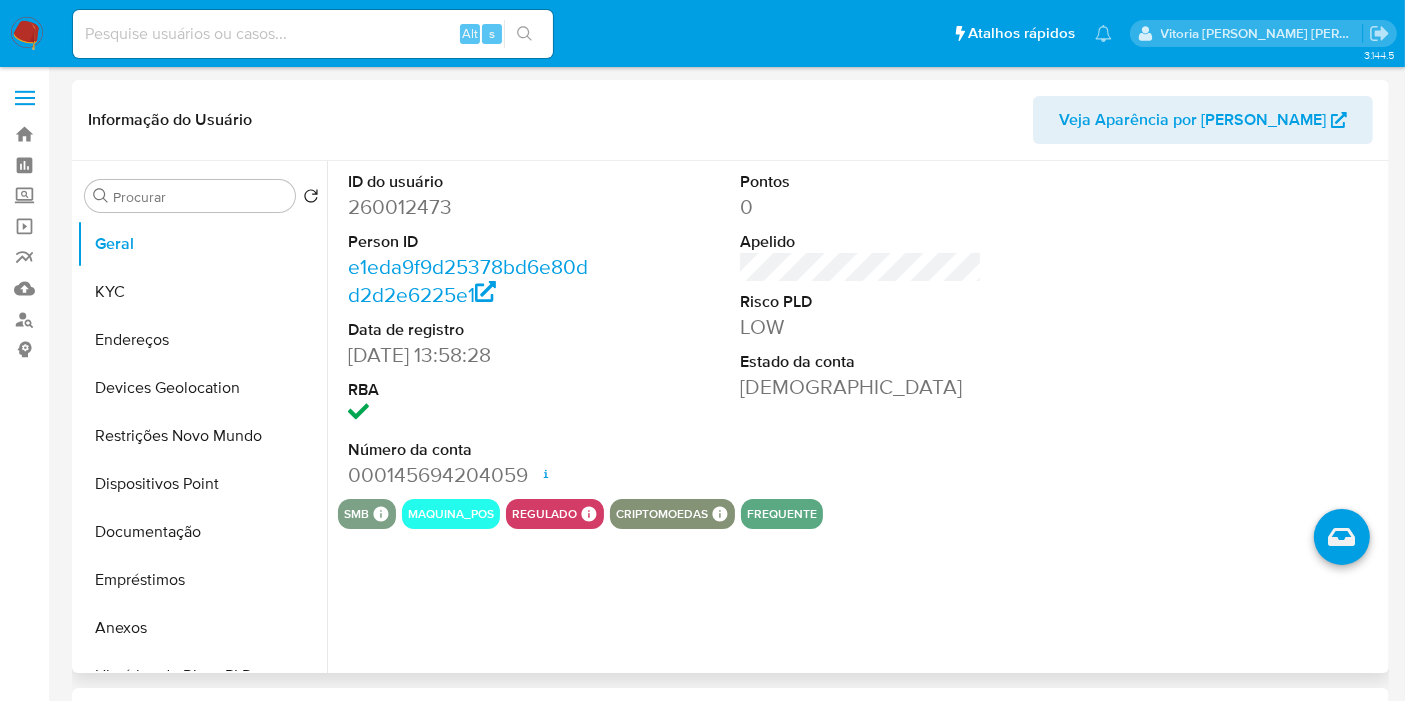 select on "10" 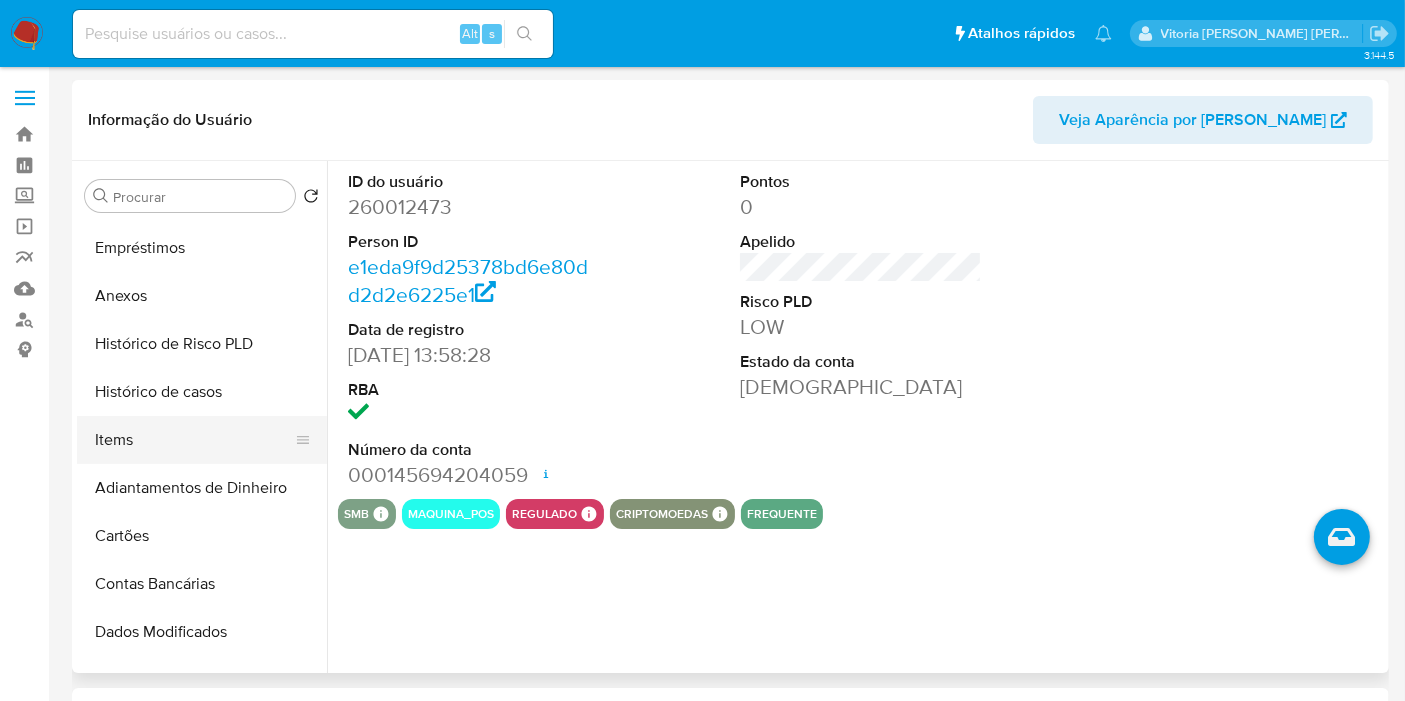 scroll, scrollTop: 333, scrollLeft: 0, axis: vertical 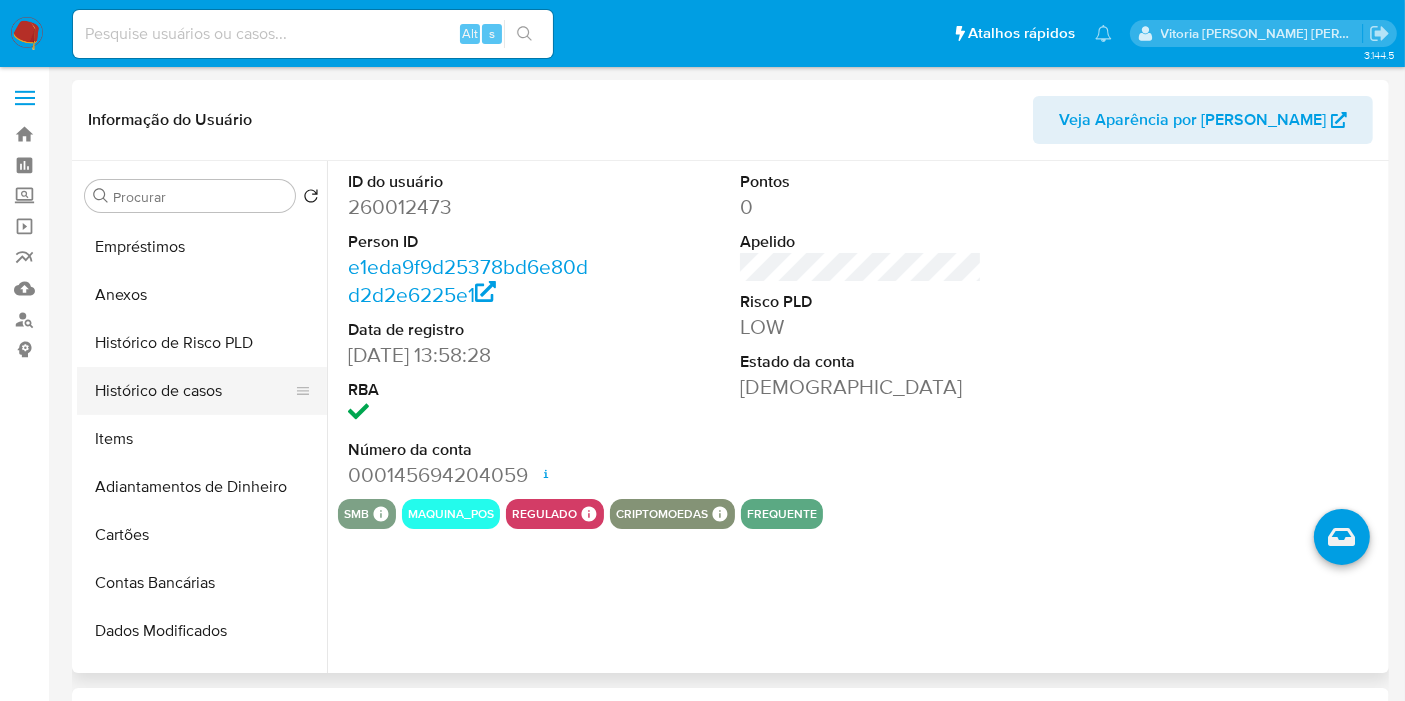 click on "Histórico de casos" at bounding box center (194, 391) 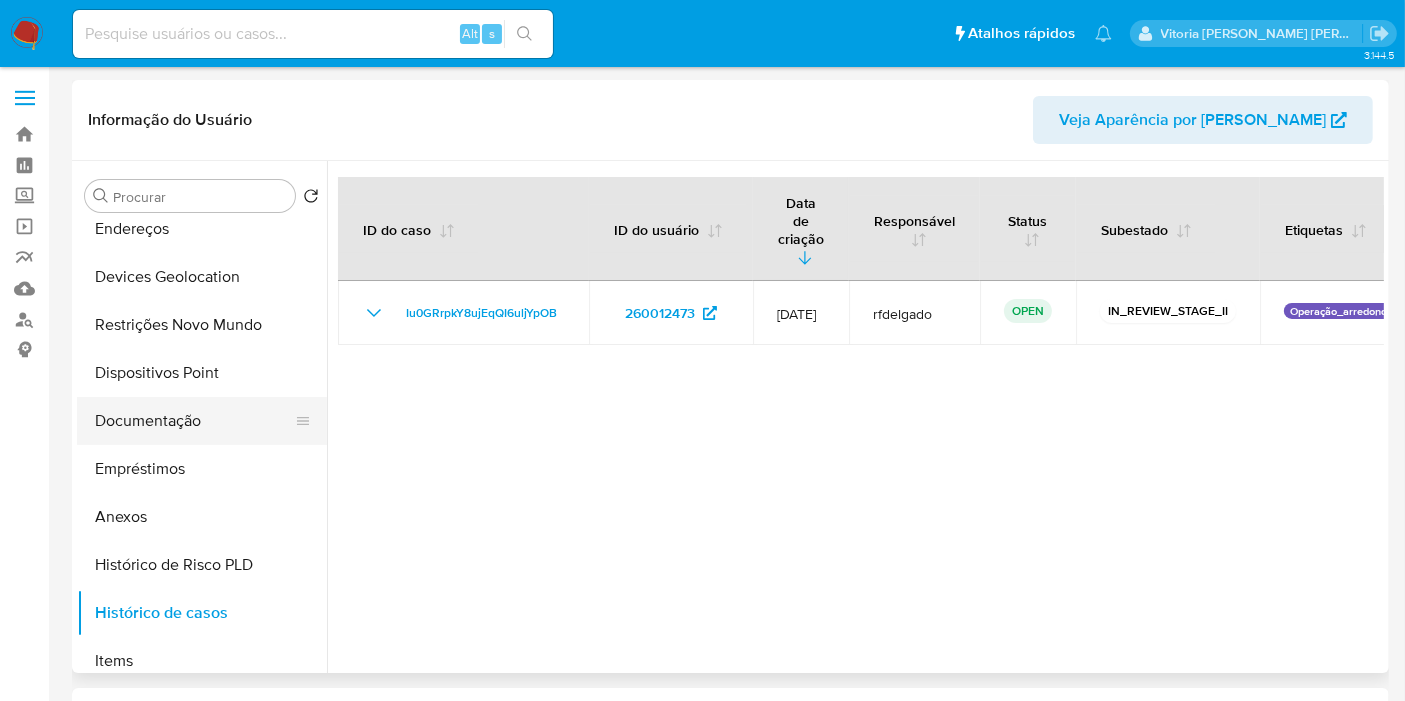 scroll, scrollTop: 0, scrollLeft: 0, axis: both 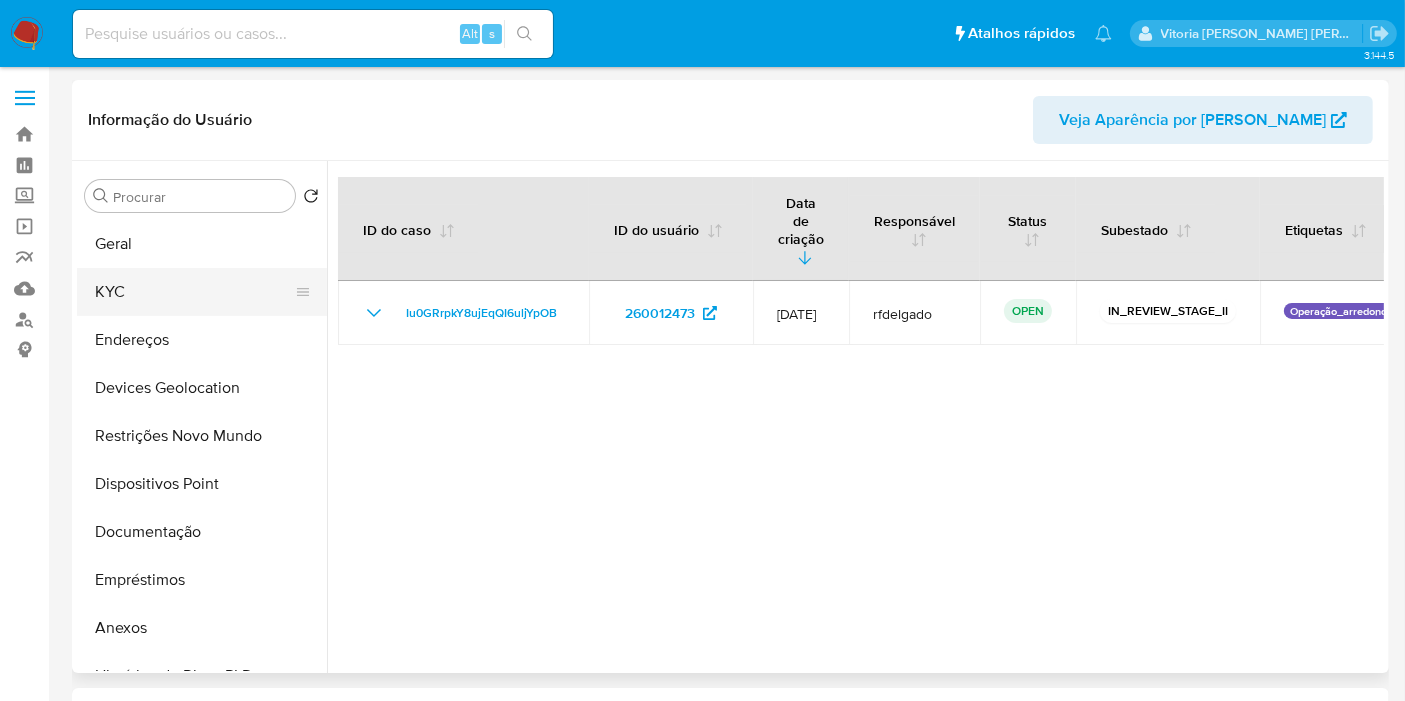 click on "KYC" at bounding box center [194, 292] 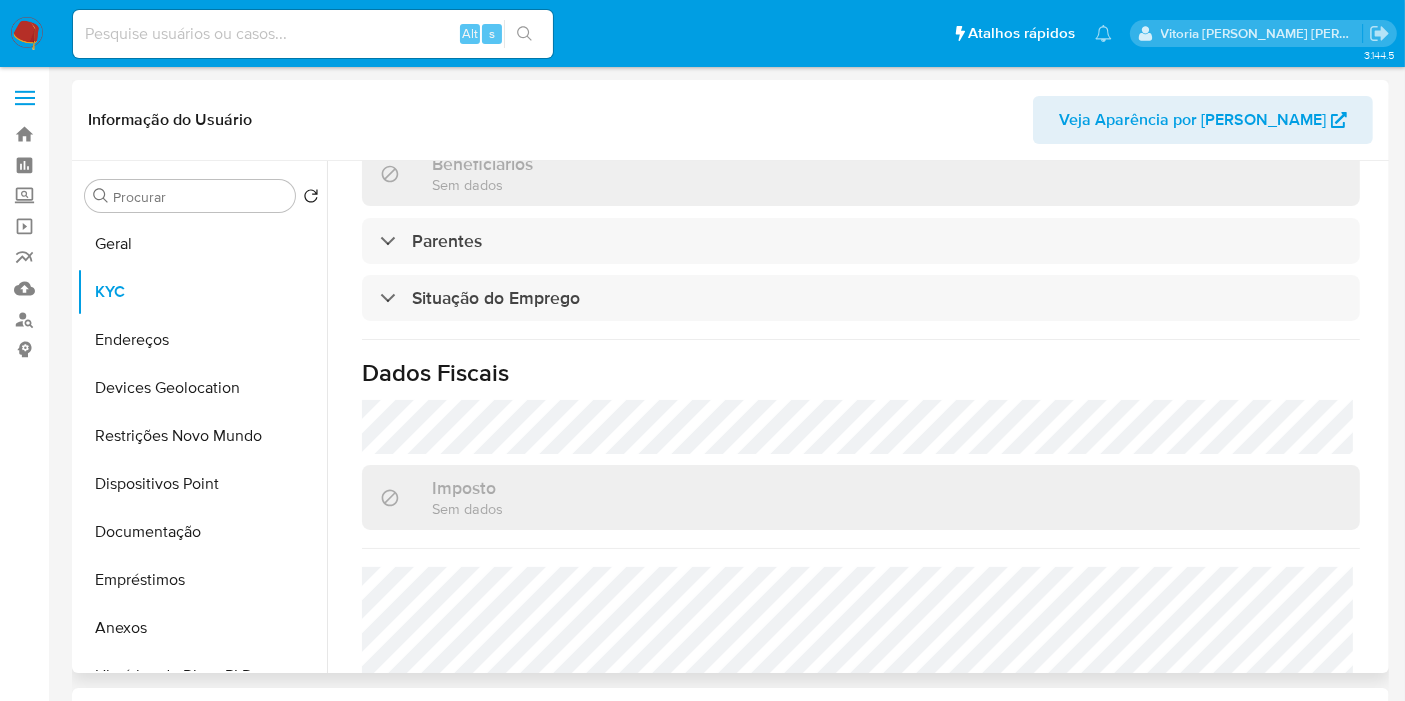 scroll, scrollTop: 914, scrollLeft: 0, axis: vertical 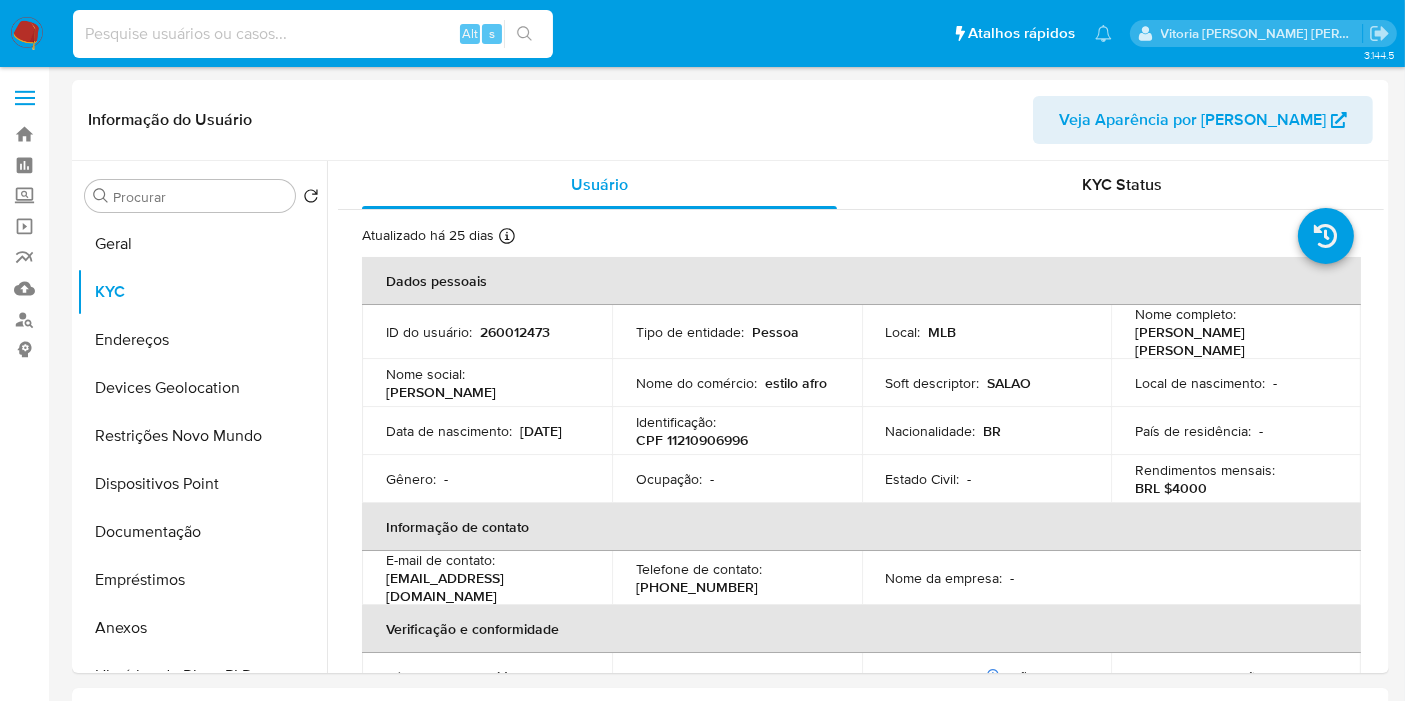 click at bounding box center (313, 34) 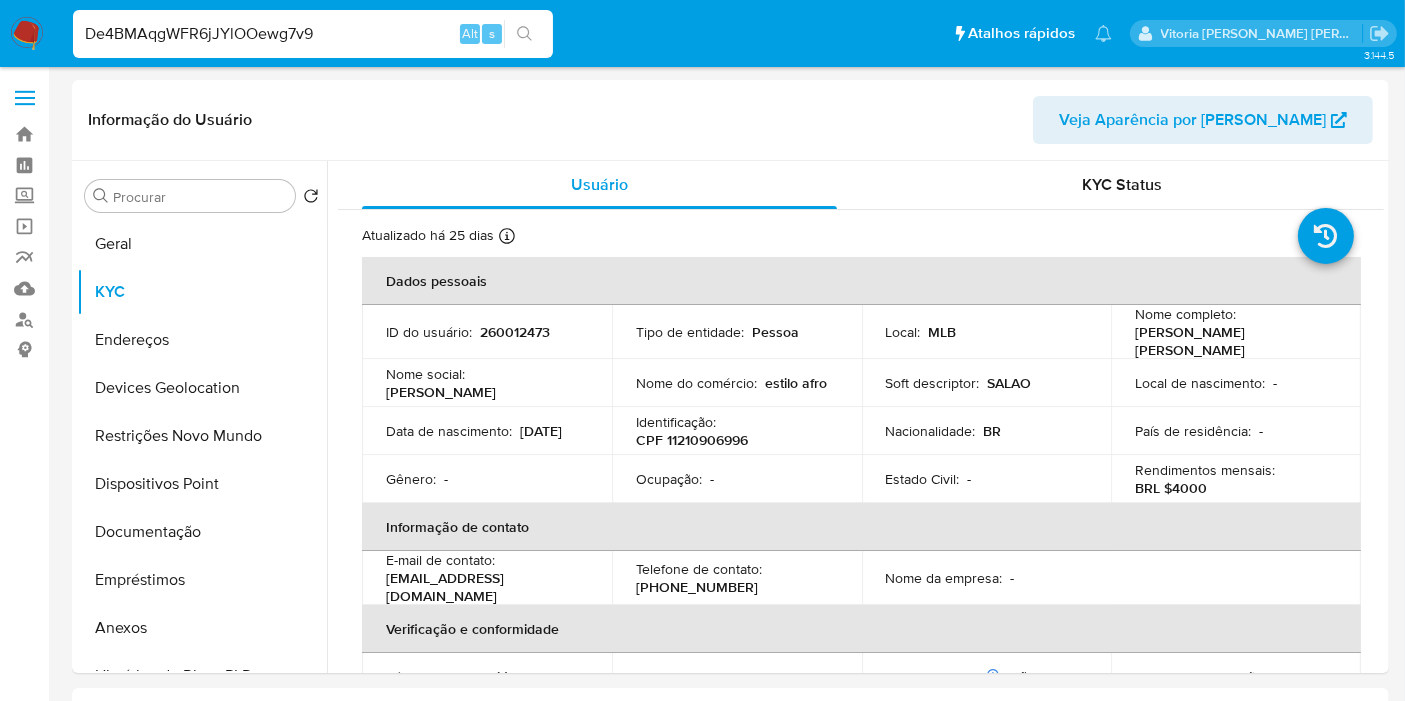 type on "De4BMAqgWFR6jJYlOOewg7v9" 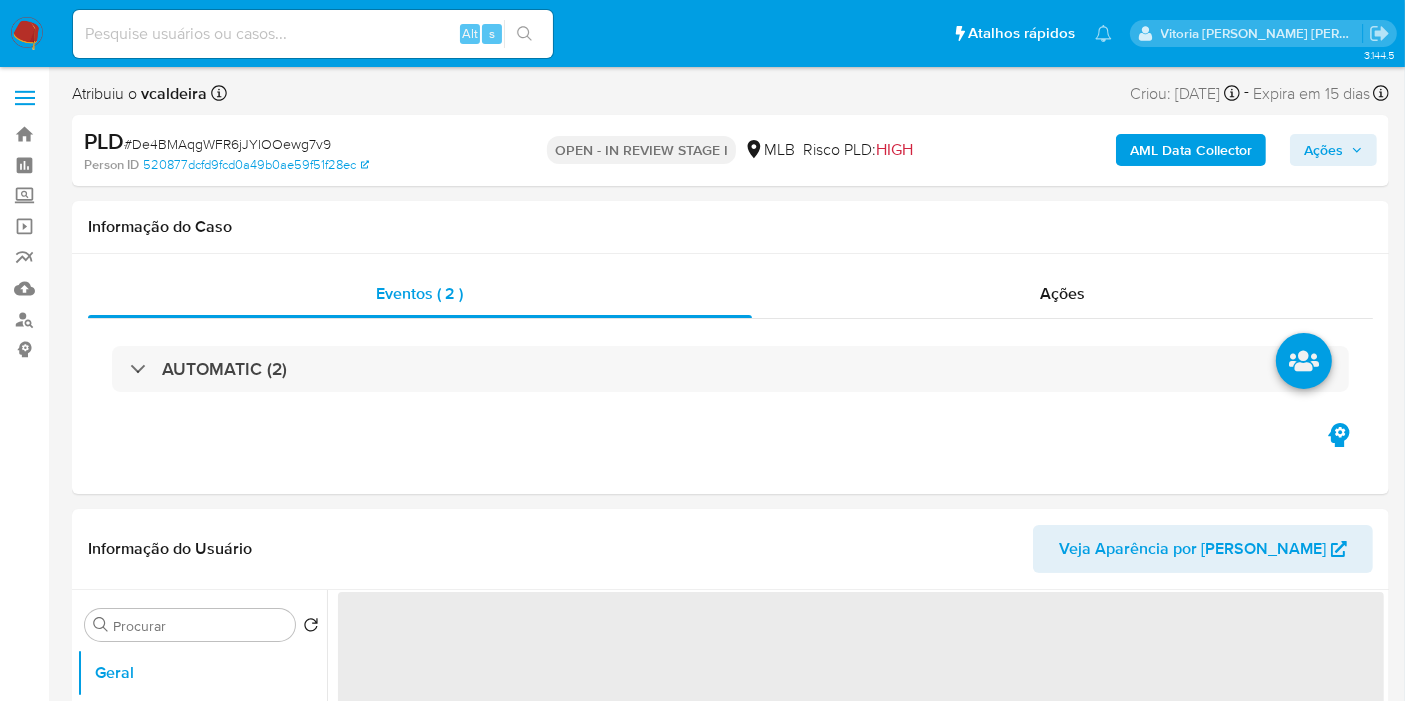 select on "10" 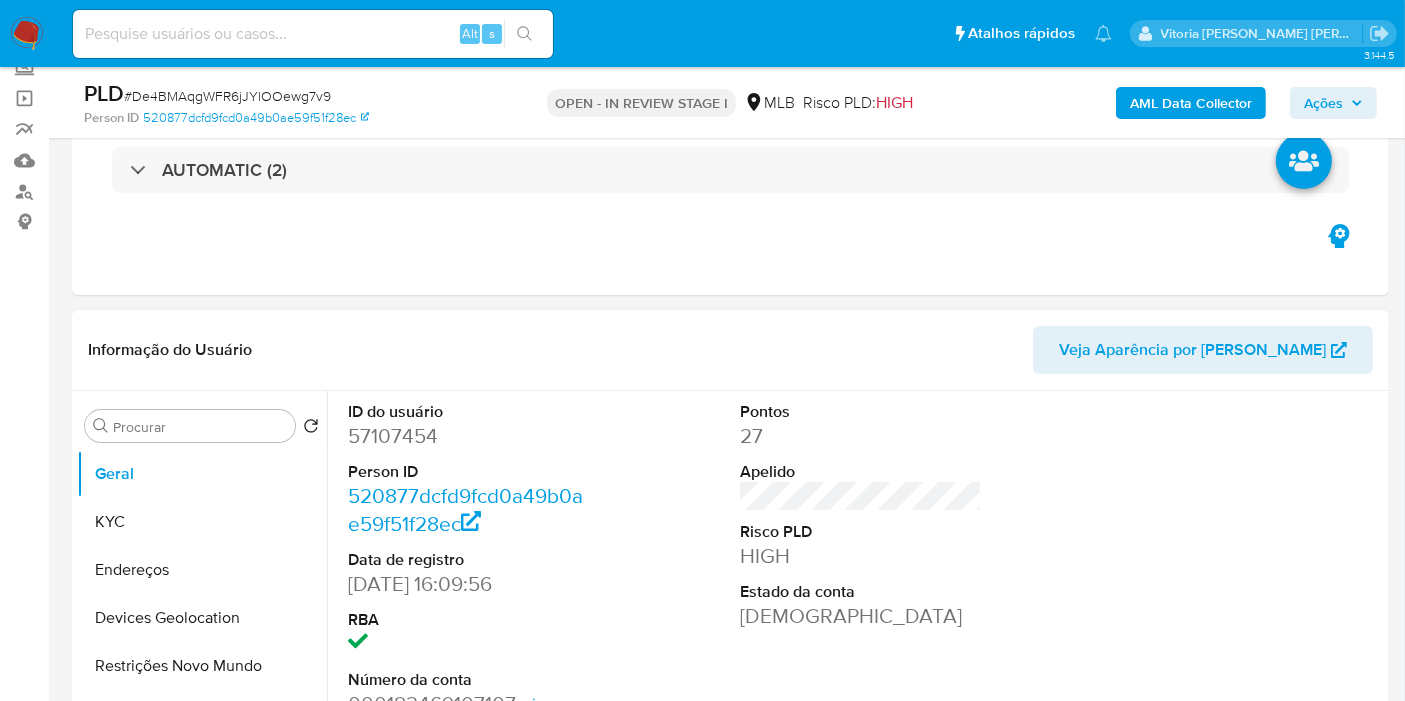 scroll, scrollTop: 222, scrollLeft: 0, axis: vertical 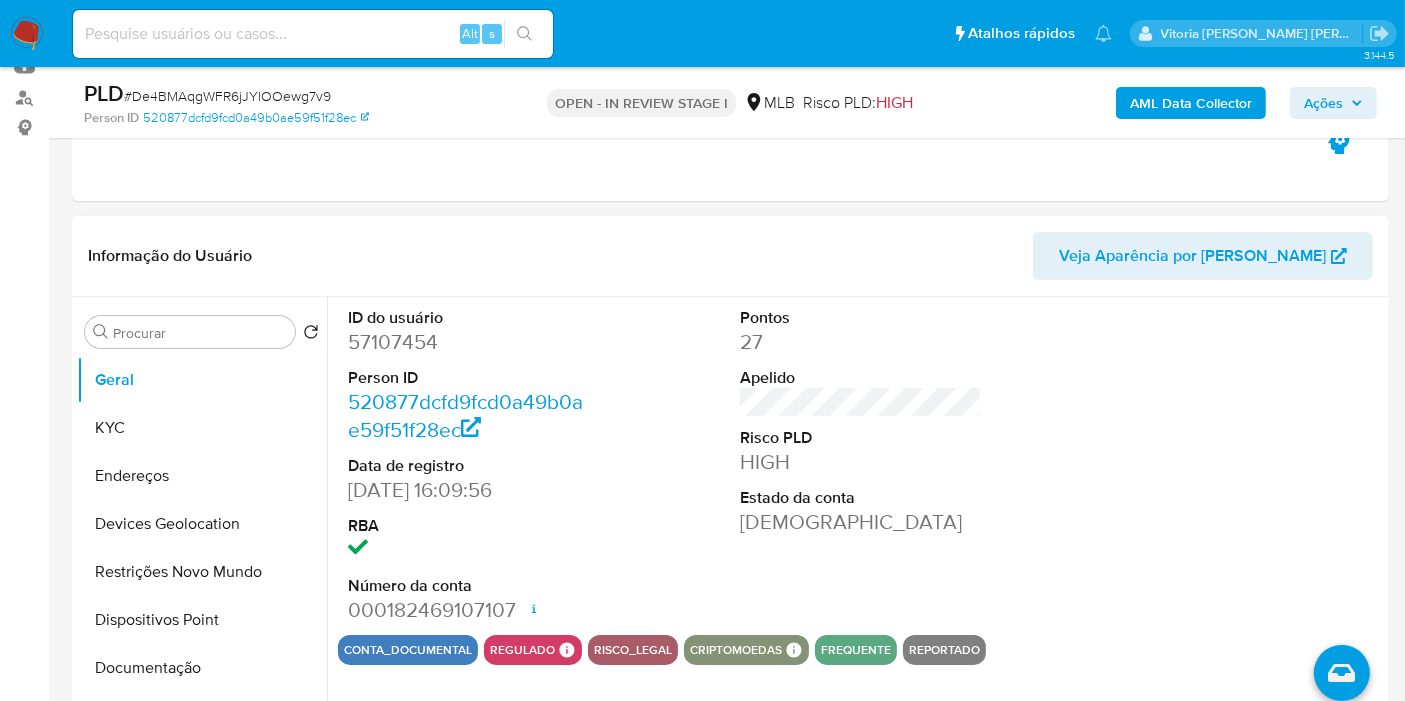 click on "57107454" at bounding box center (469, 342) 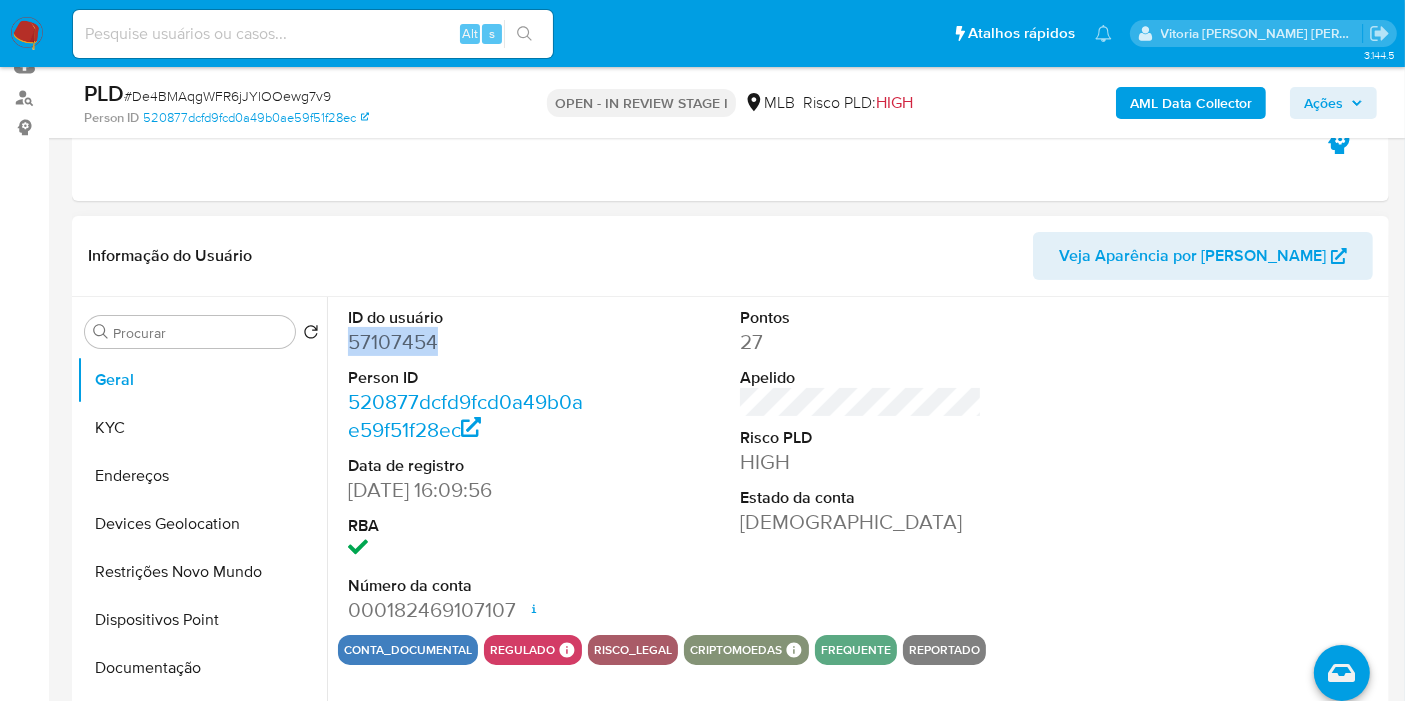 click on "57107454" at bounding box center [469, 342] 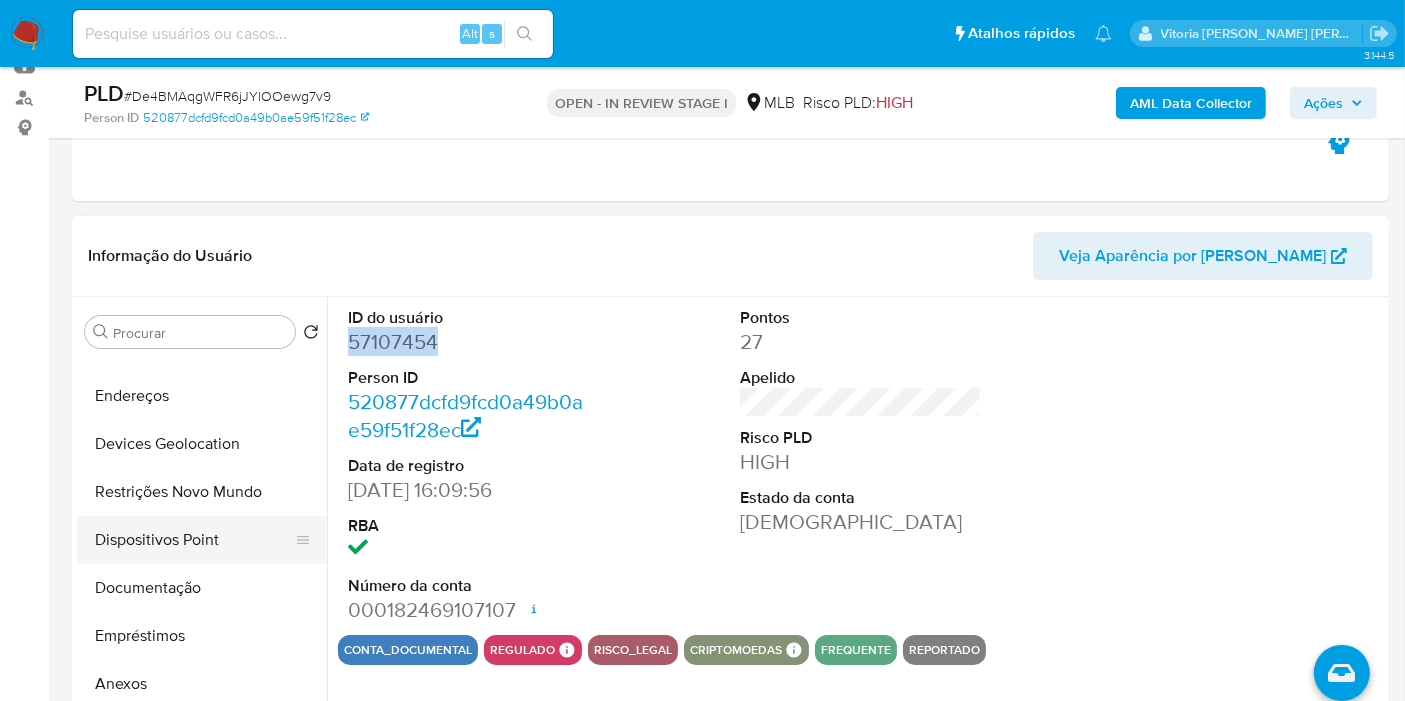 scroll, scrollTop: 333, scrollLeft: 0, axis: vertical 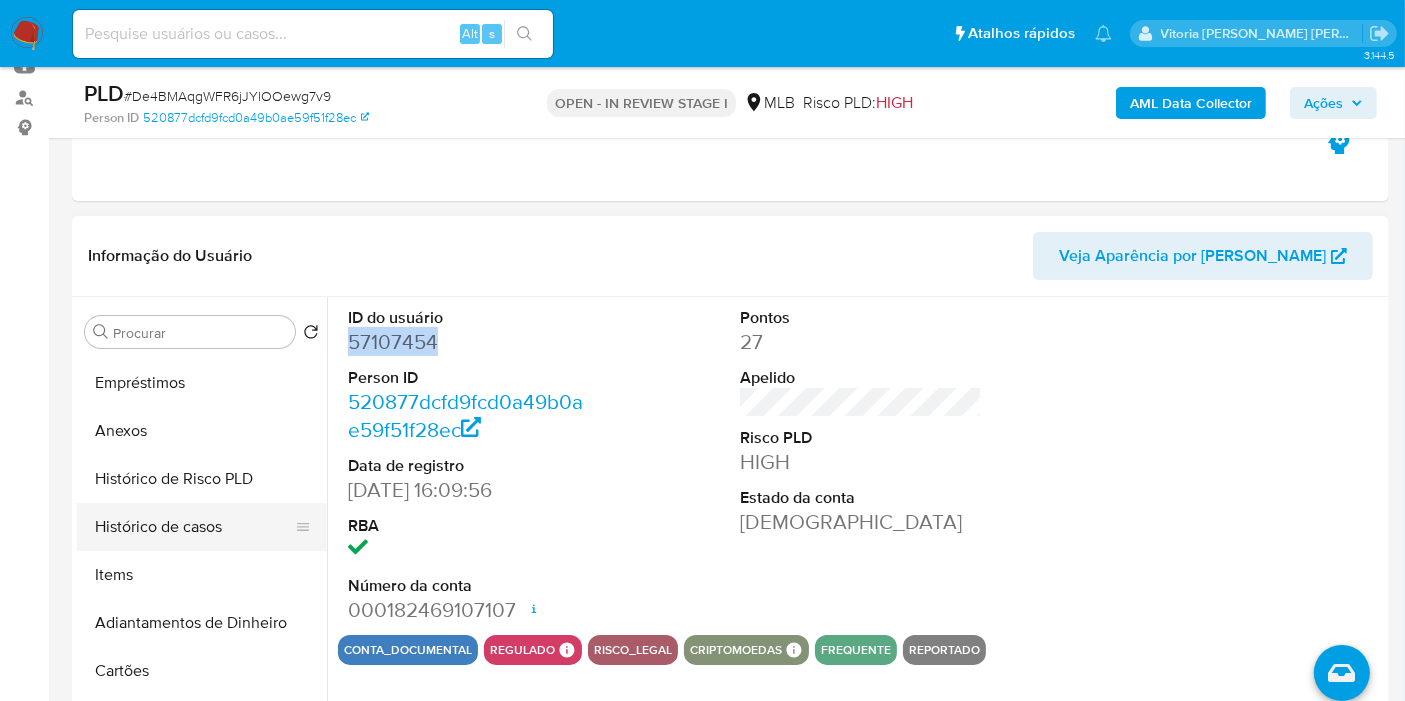 click on "Histórico de casos" at bounding box center (194, 527) 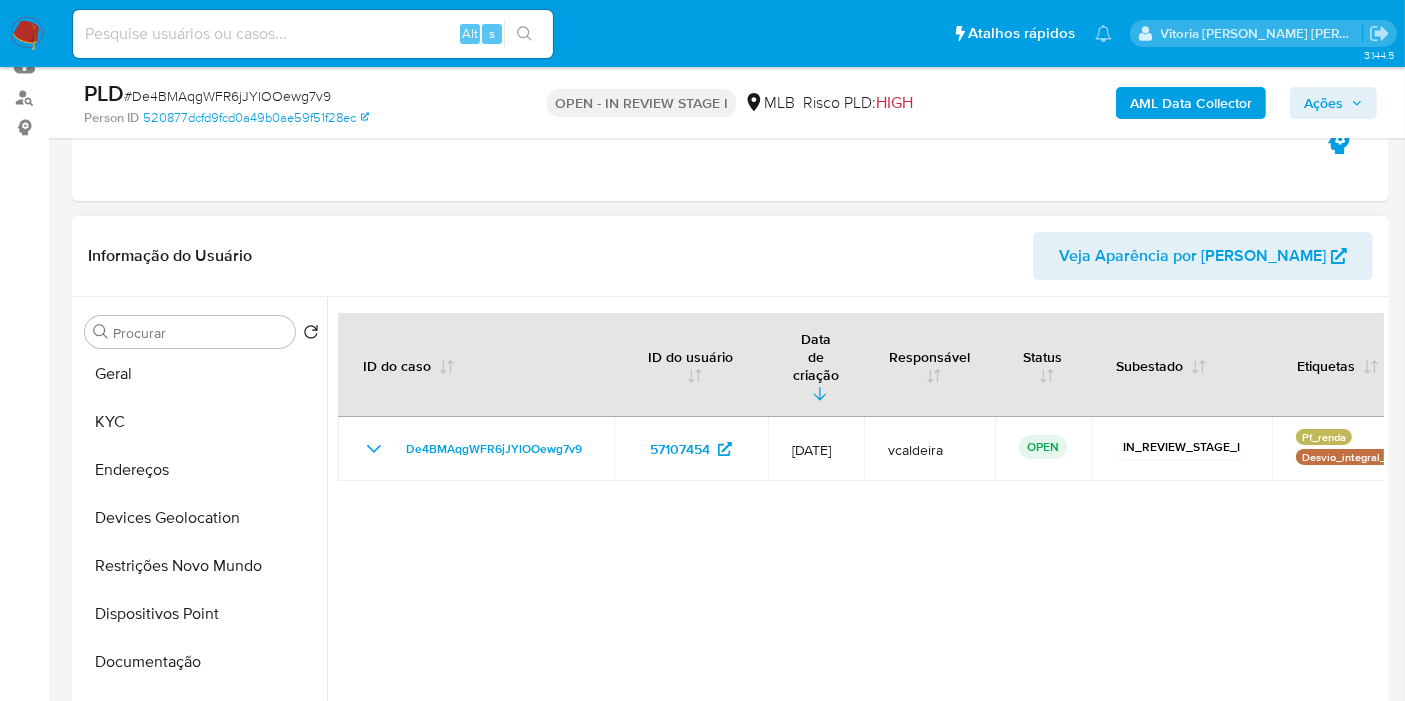 scroll, scrollTop: 0, scrollLeft: 0, axis: both 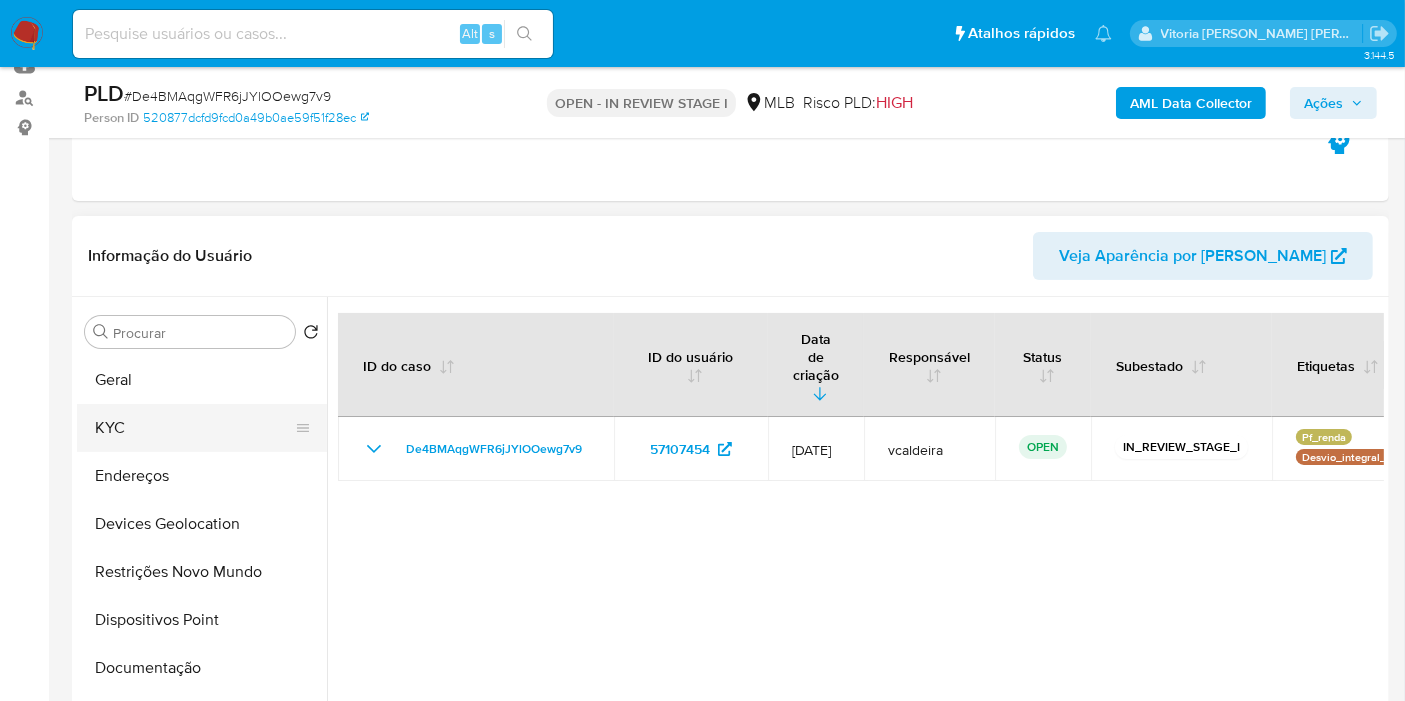 click on "KYC" at bounding box center (194, 428) 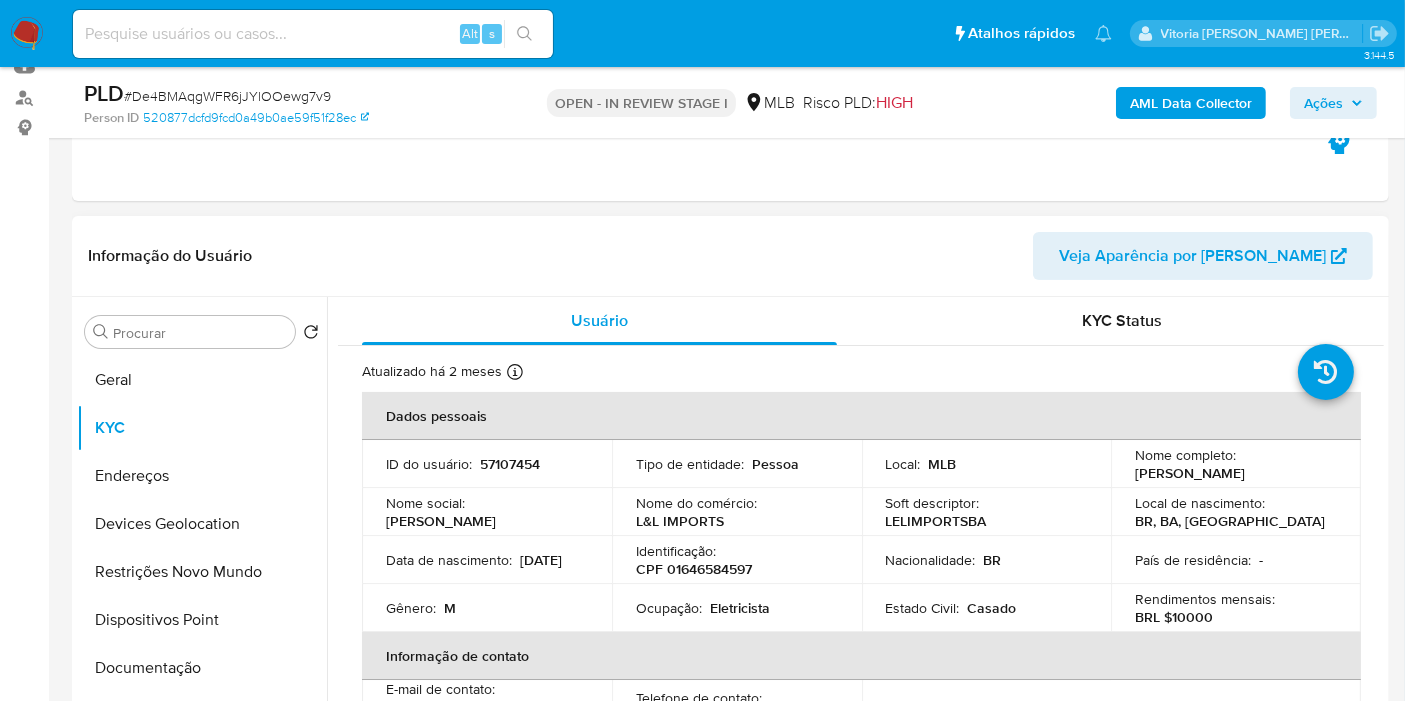 click on "57107454" at bounding box center (510, 464) 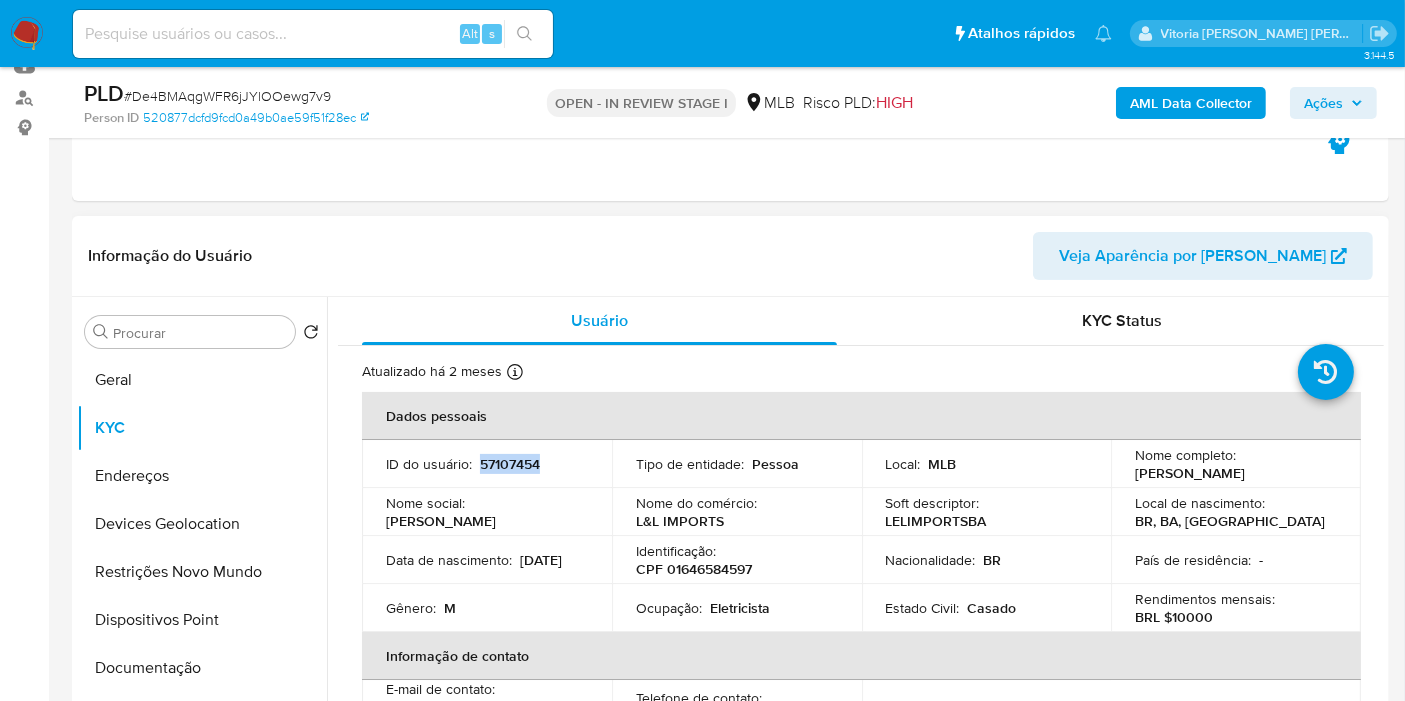 click on "57107454" at bounding box center (510, 464) 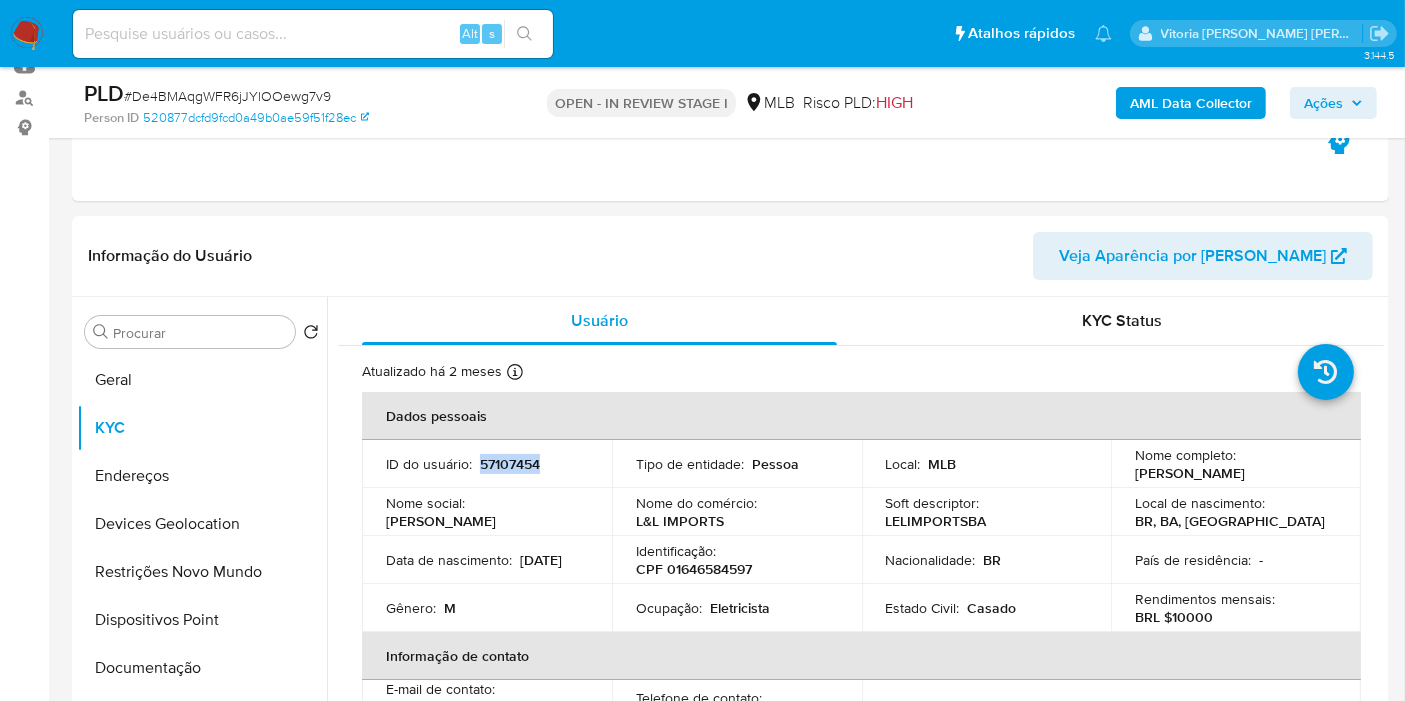 copy on "57107454" 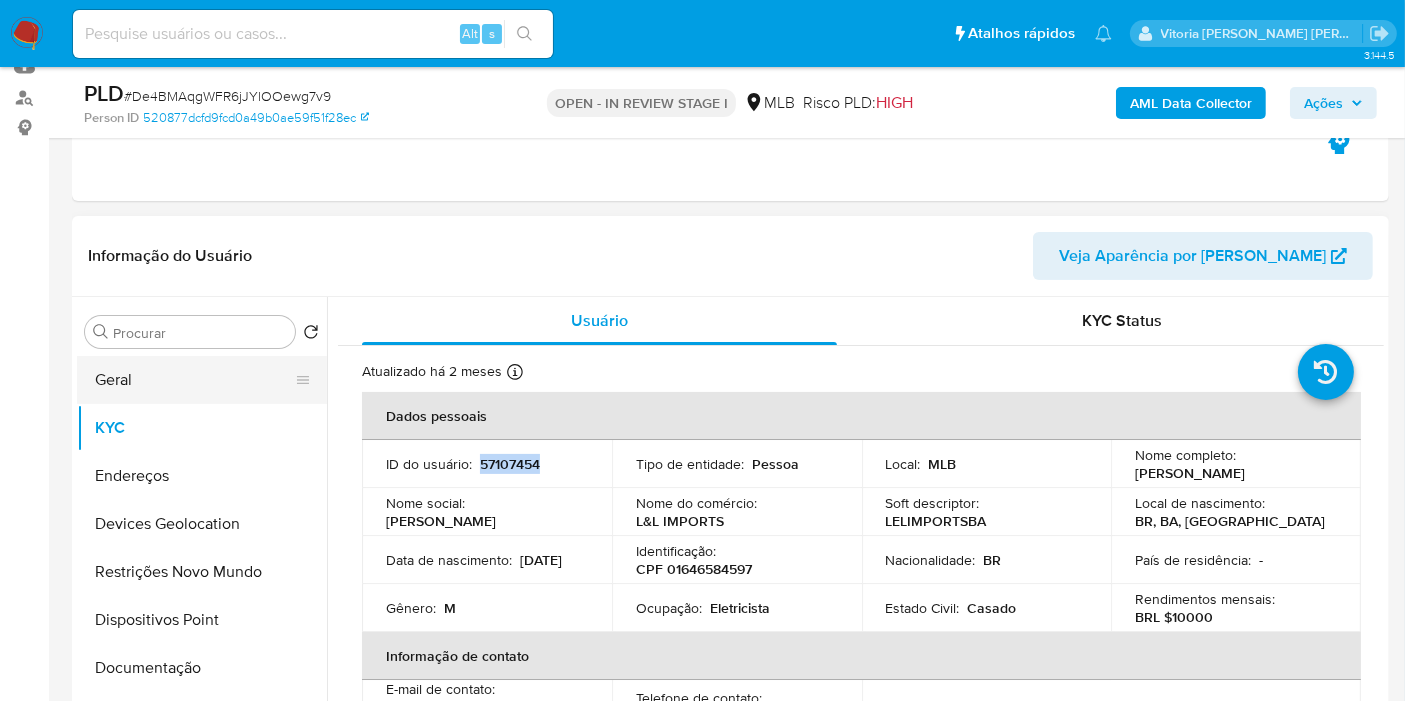 click on "Geral" at bounding box center (194, 380) 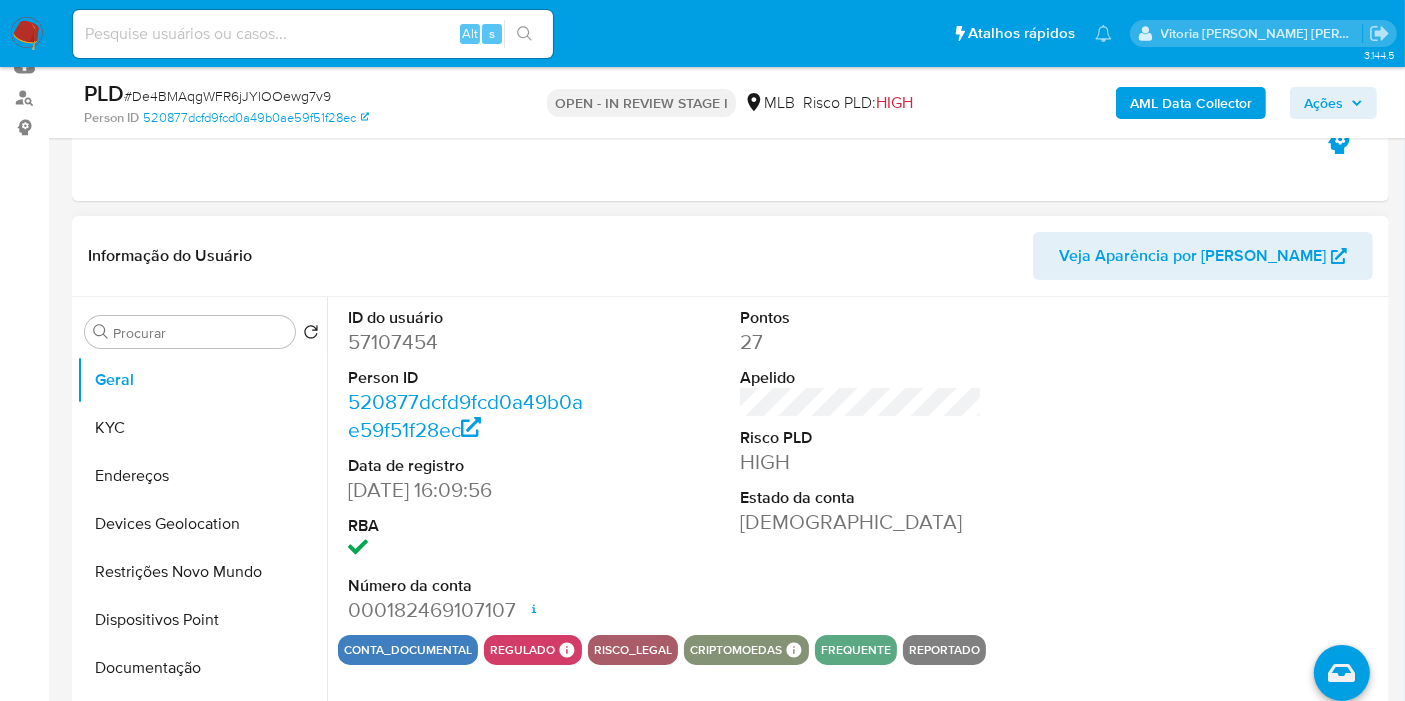scroll, scrollTop: 333, scrollLeft: 0, axis: vertical 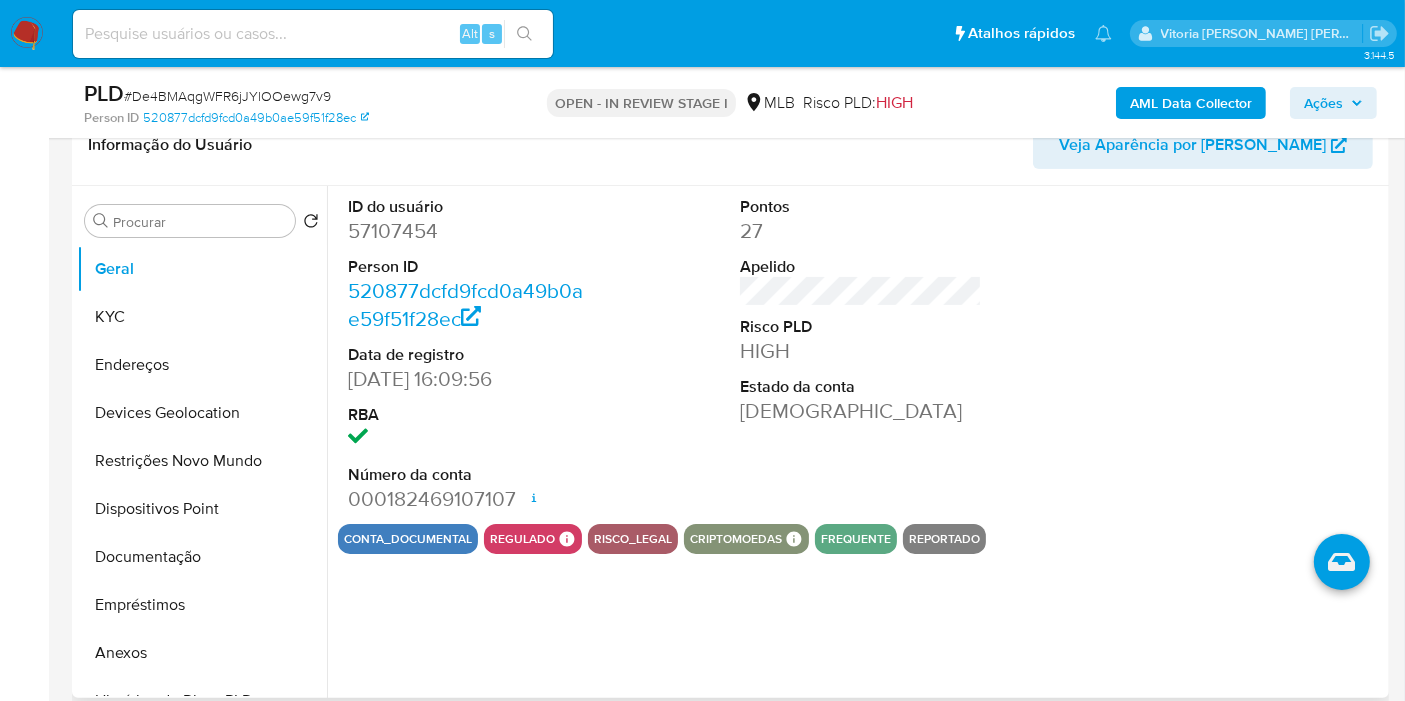 type 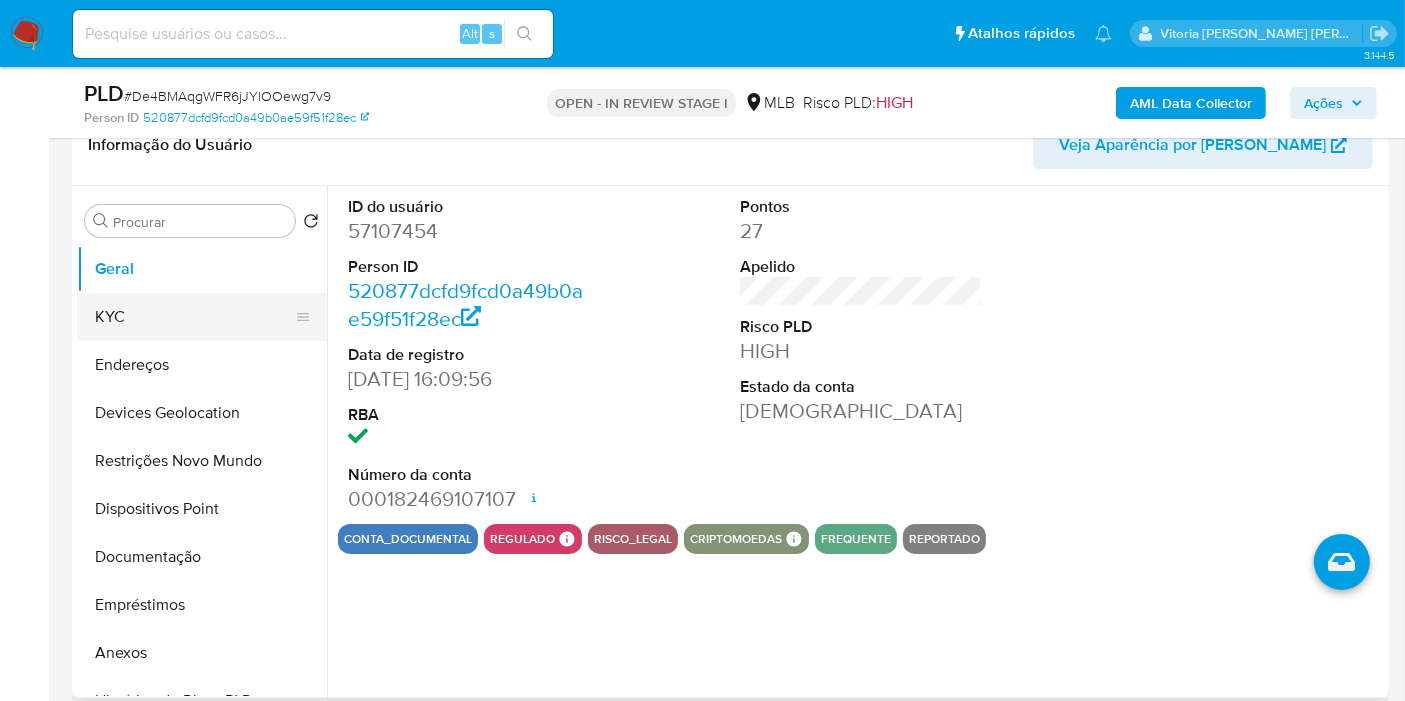 click on "KYC" at bounding box center (194, 317) 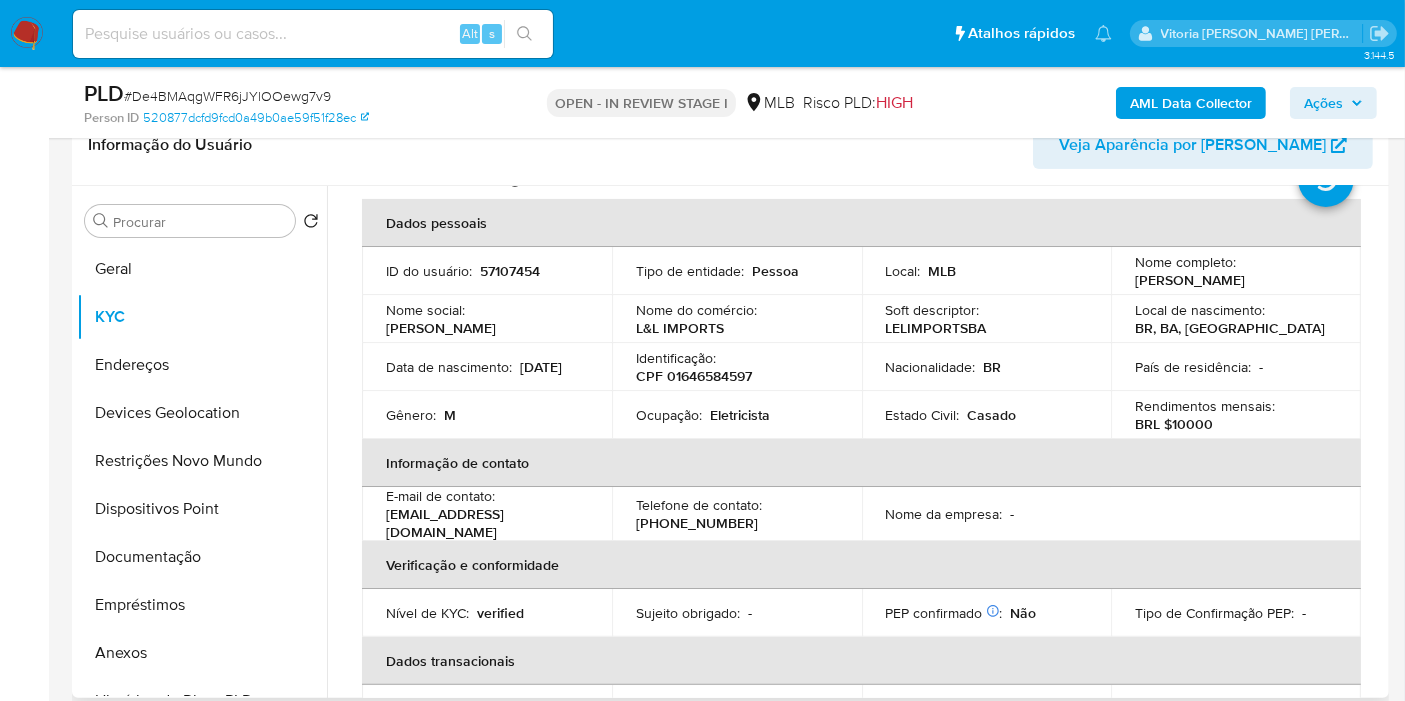 scroll, scrollTop: 0, scrollLeft: 0, axis: both 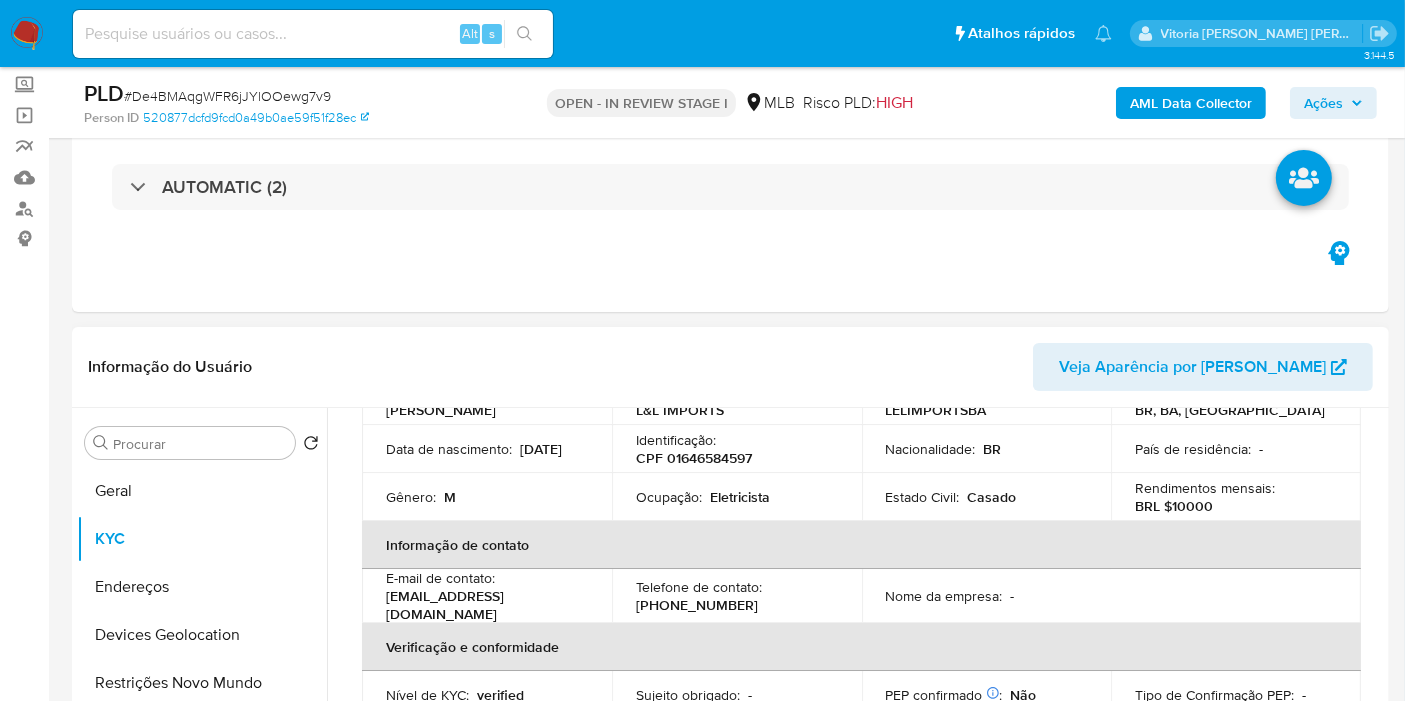 drag, startPoint x: 470, startPoint y: 461, endPoint x: 382, endPoint y: 455, distance: 88.20431 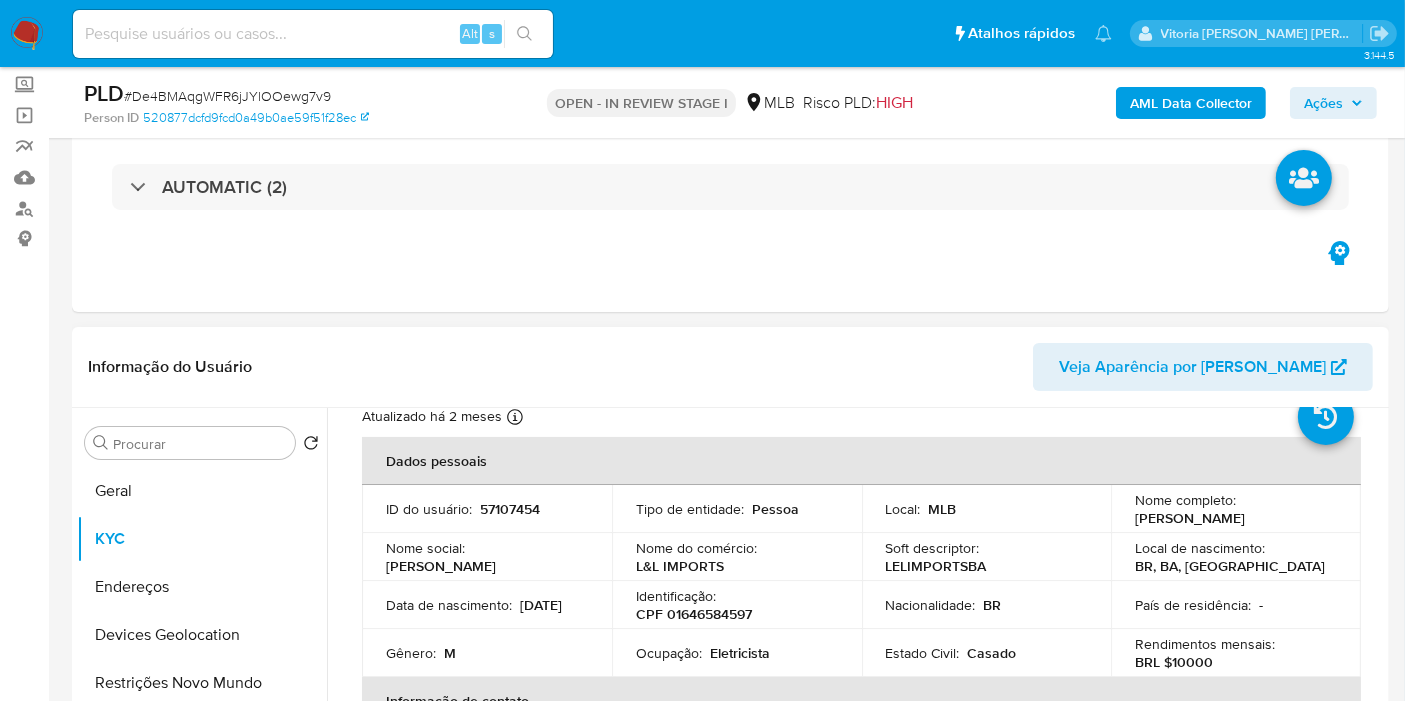 scroll, scrollTop: 0, scrollLeft: 0, axis: both 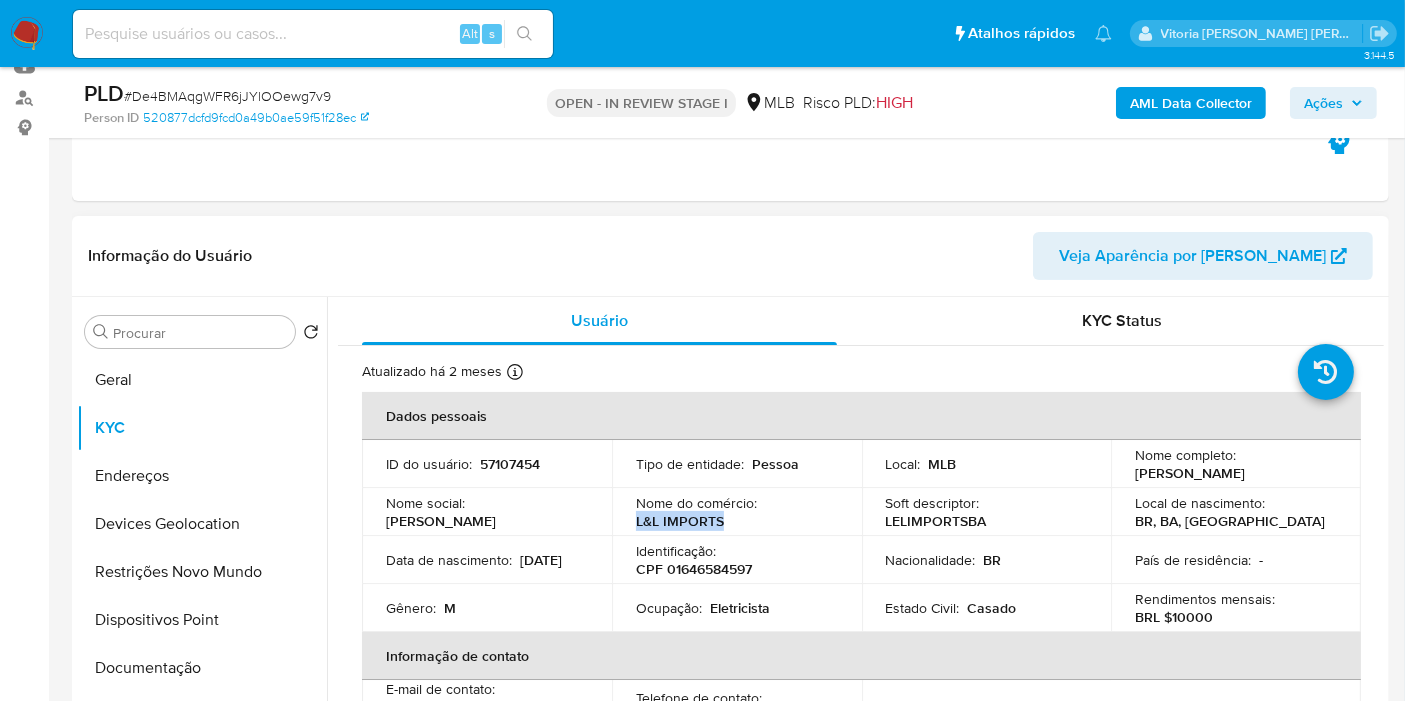 drag, startPoint x: 720, startPoint y: 522, endPoint x: 625, endPoint y: 517, distance: 95.131485 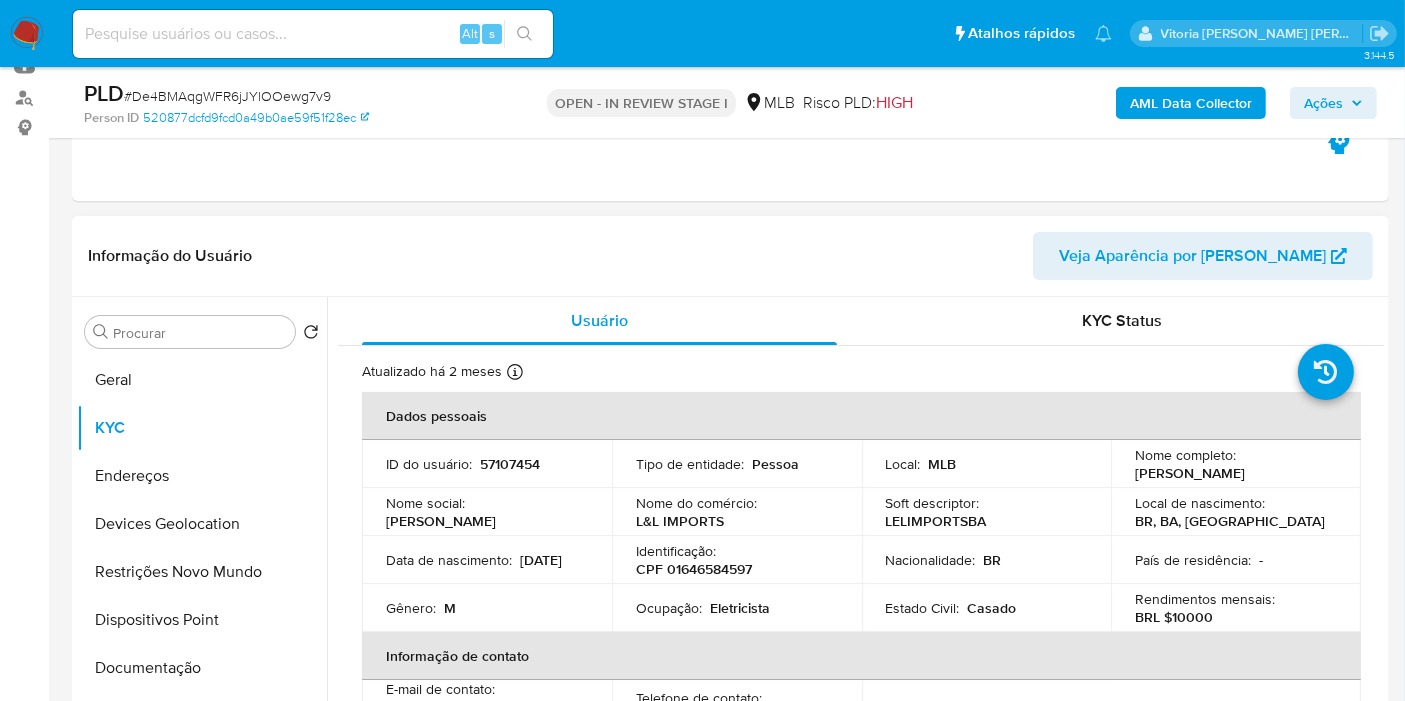 click on "Eletricista" at bounding box center (740, 608) 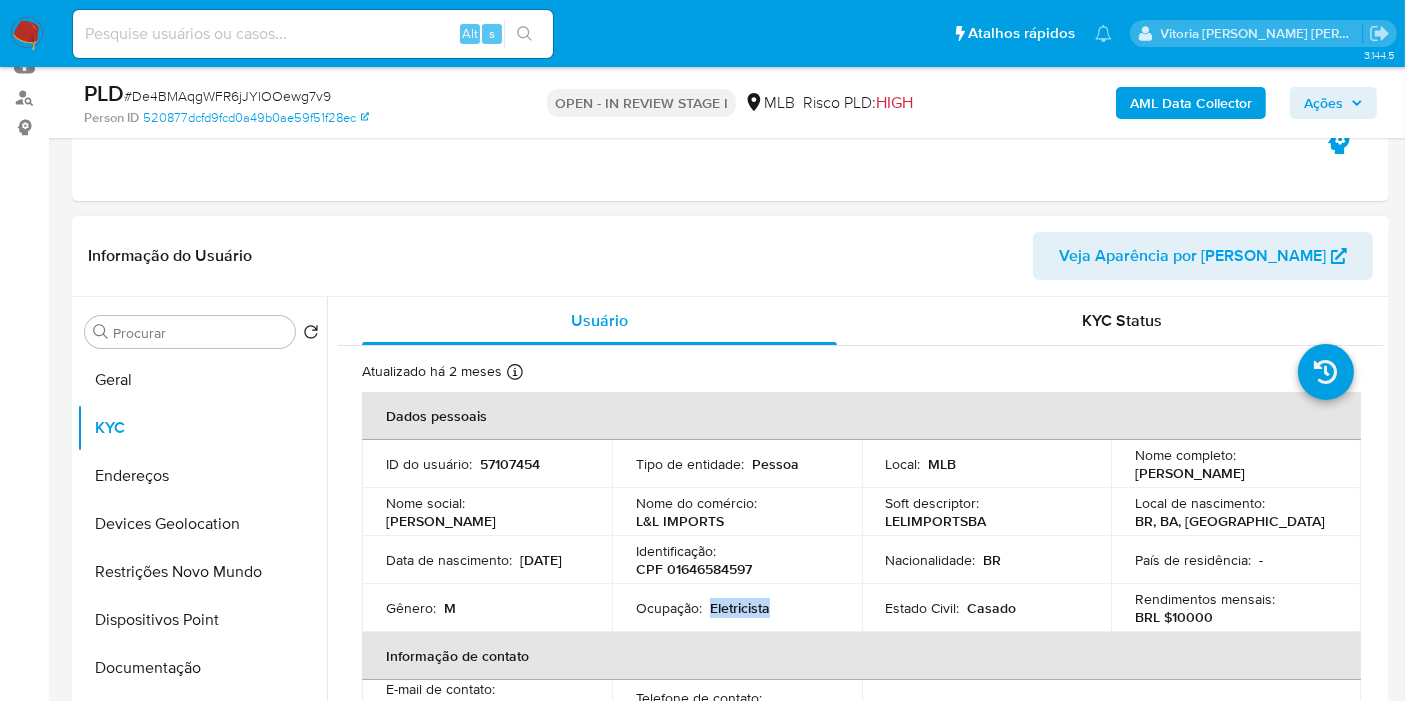 click on "Eletricista" at bounding box center (740, 608) 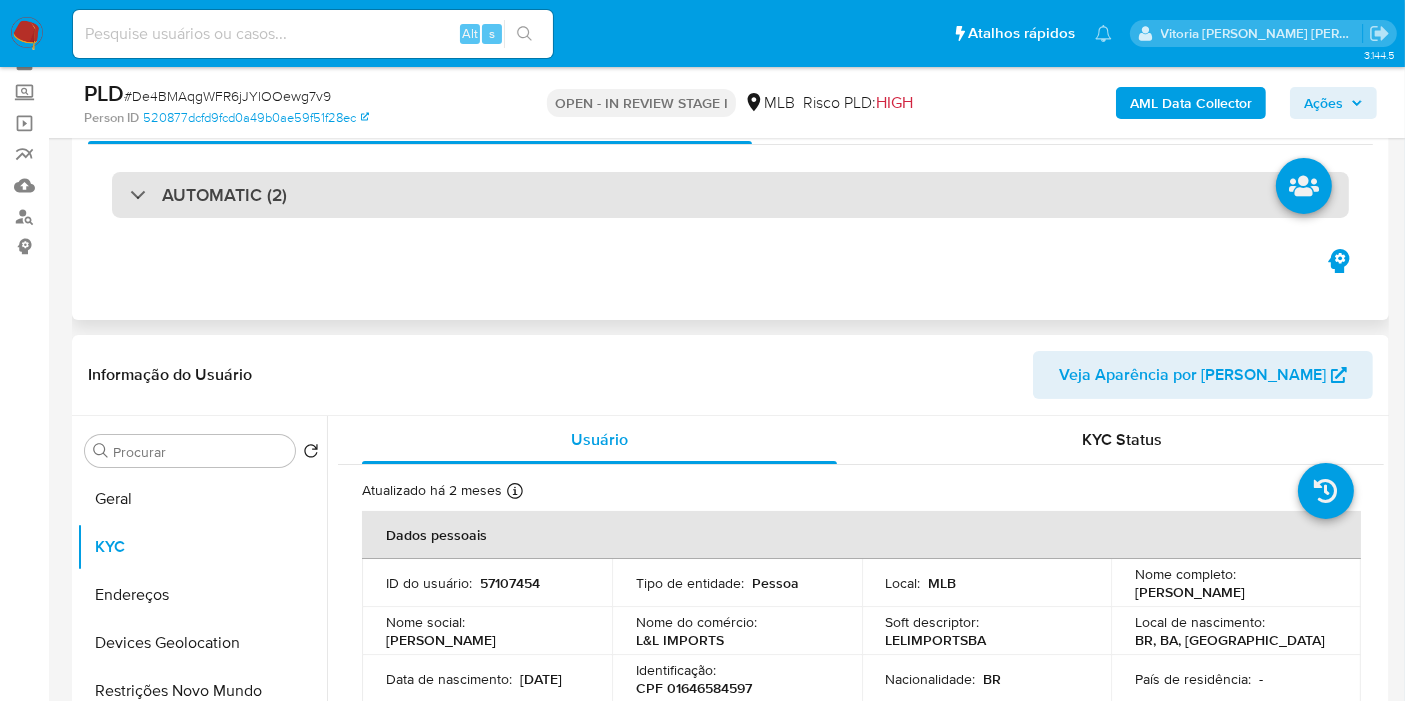 scroll, scrollTop: 0, scrollLeft: 0, axis: both 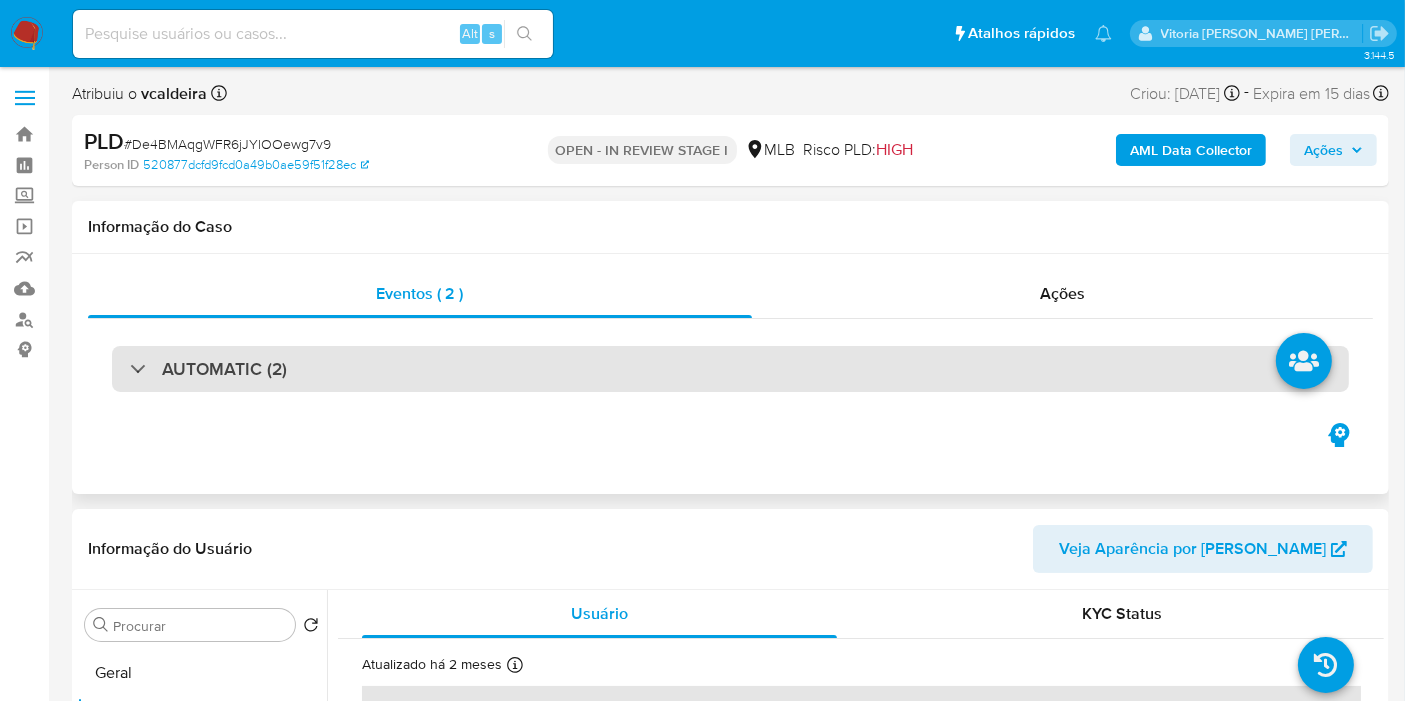 click on "AUTOMATIC (2)" at bounding box center (730, 369) 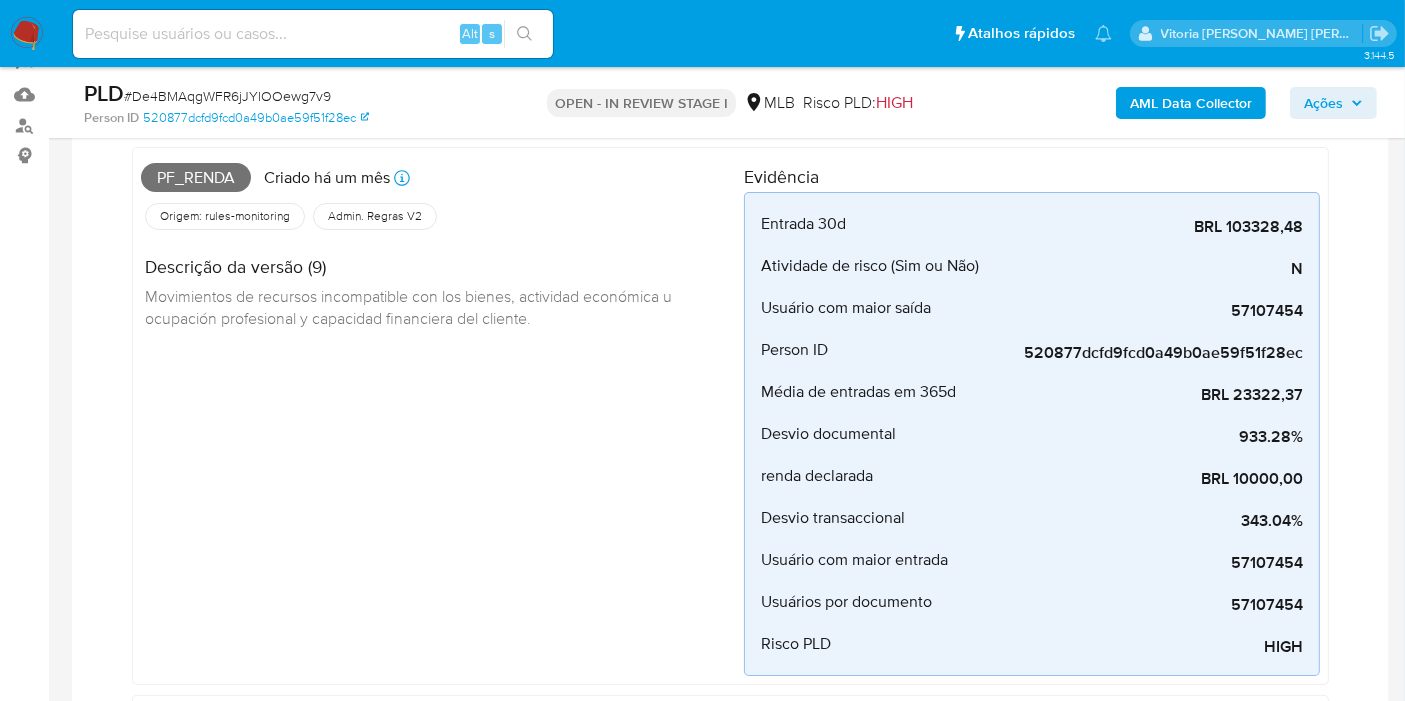 scroll, scrollTop: 0, scrollLeft: 0, axis: both 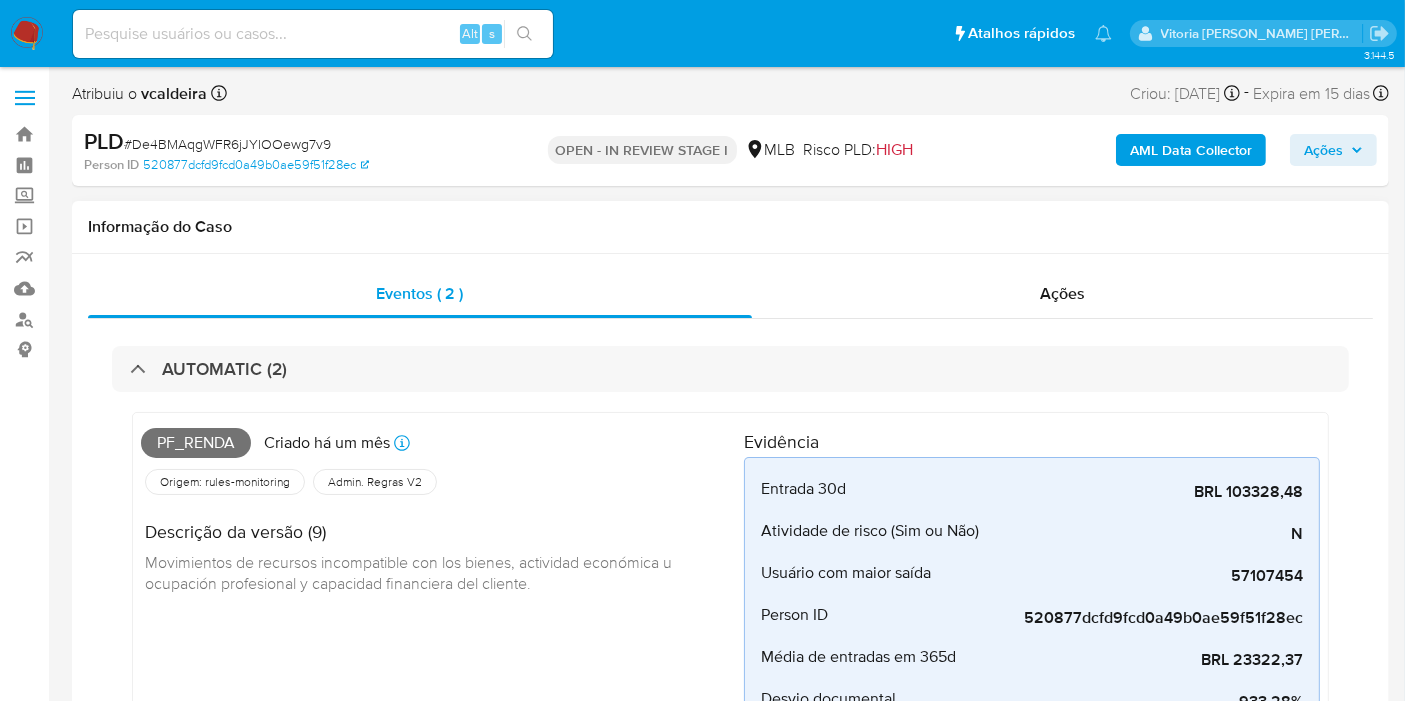 click on "Pf_renda" at bounding box center (196, 443) 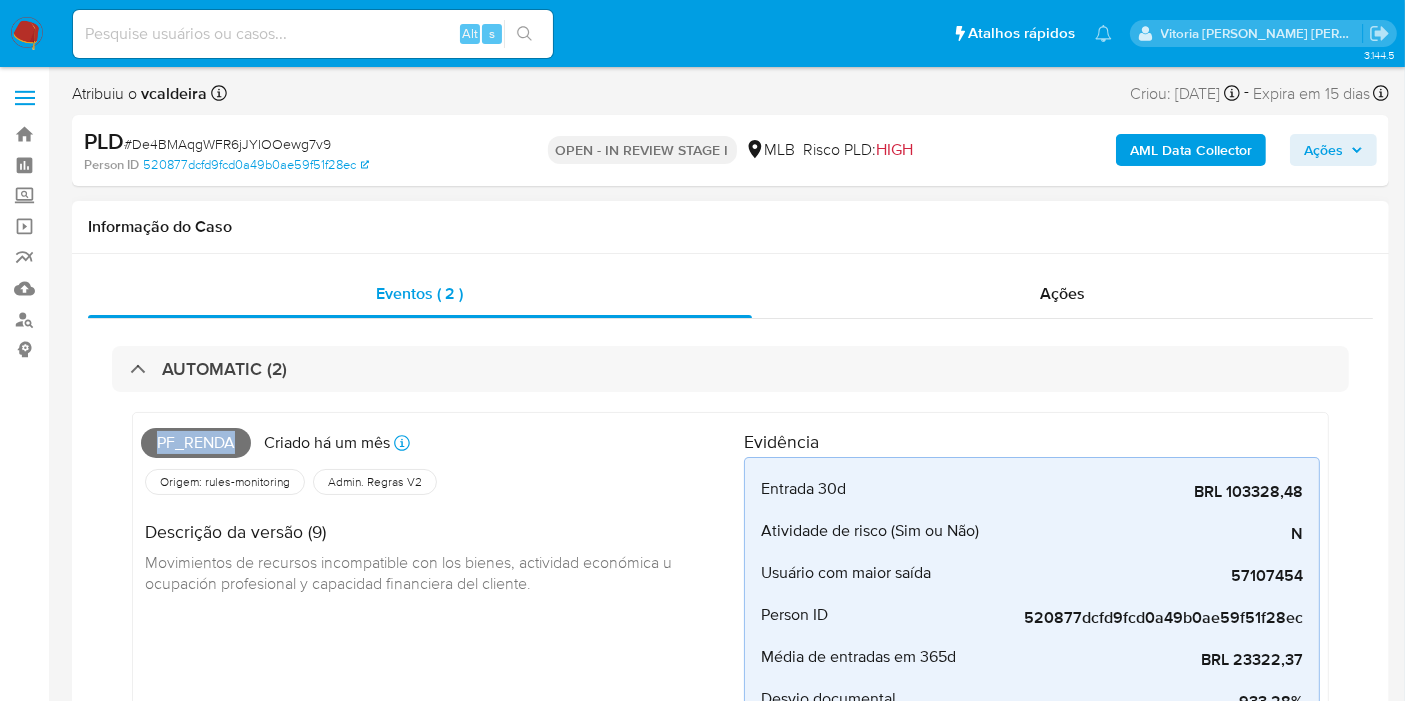 click on "Pf_renda" at bounding box center [196, 443] 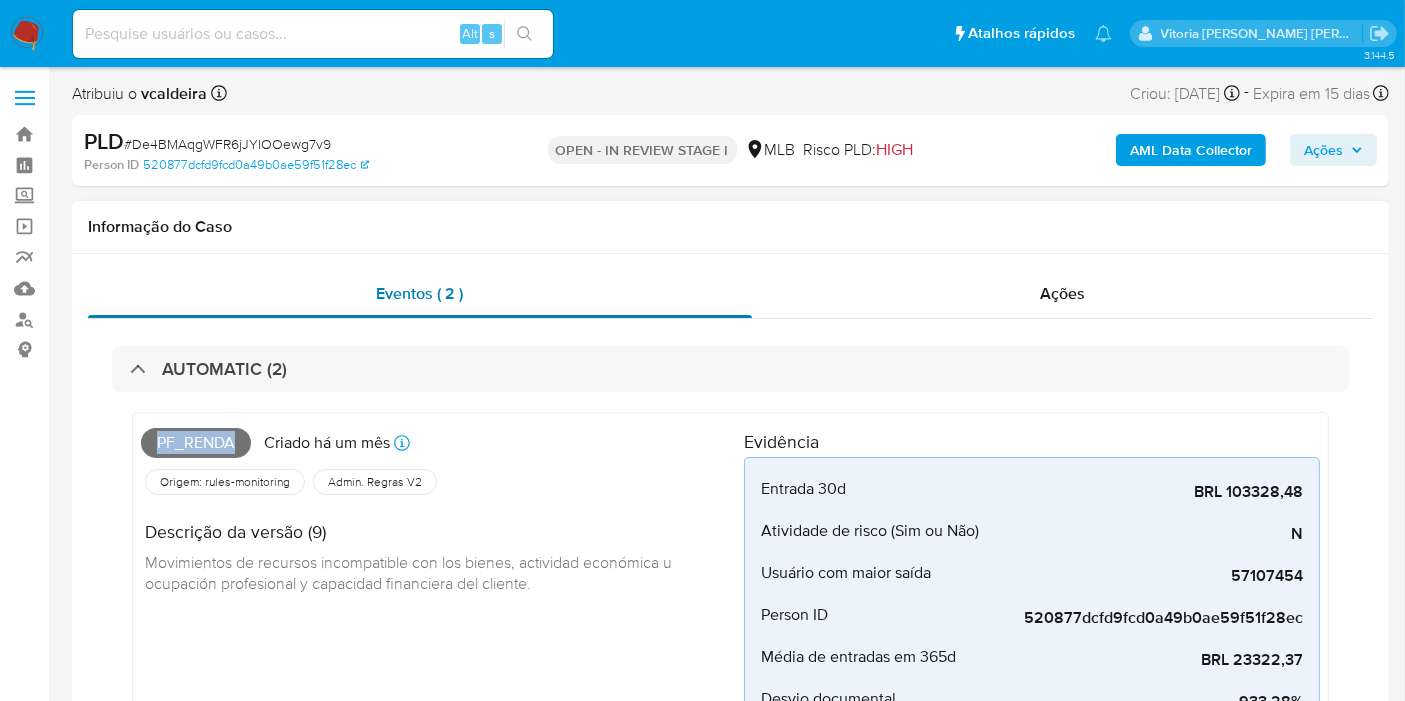 copy on "Pf_renda" 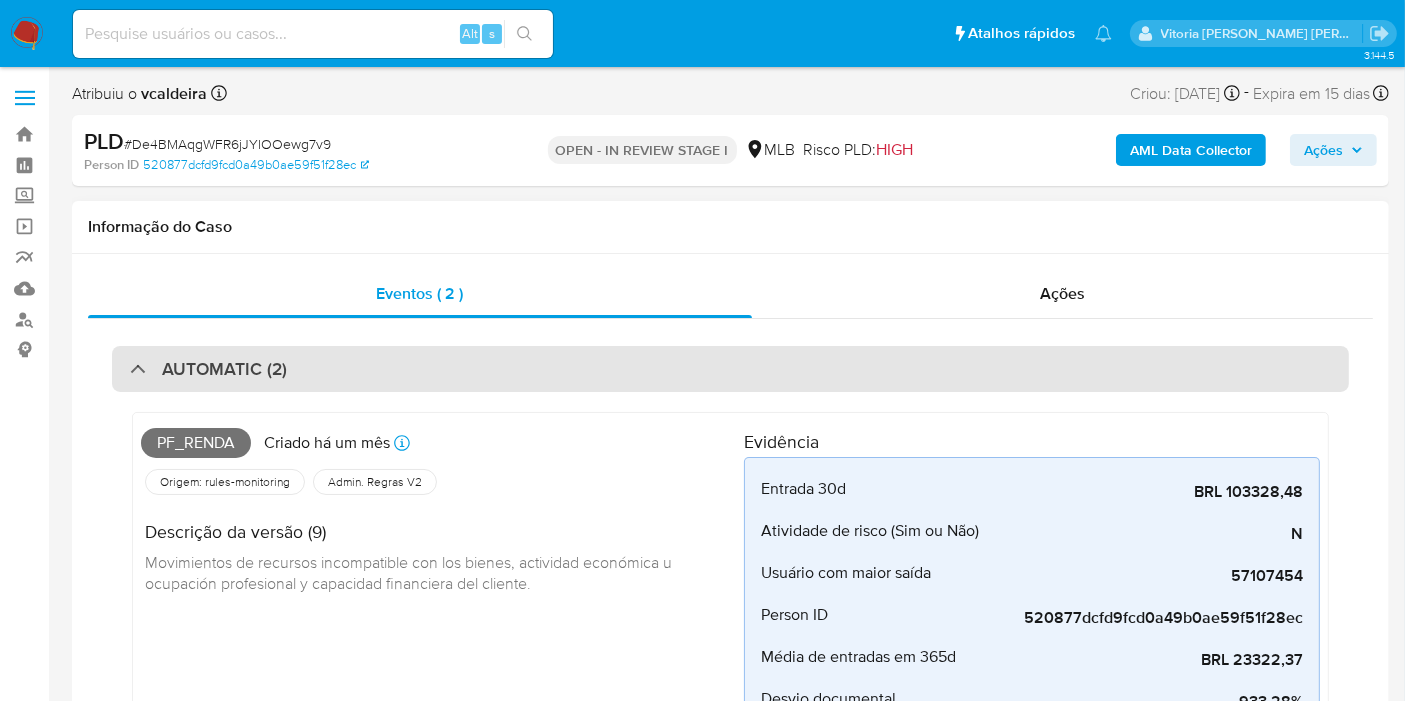 click on "AUTOMATIC (2)" at bounding box center [730, 369] 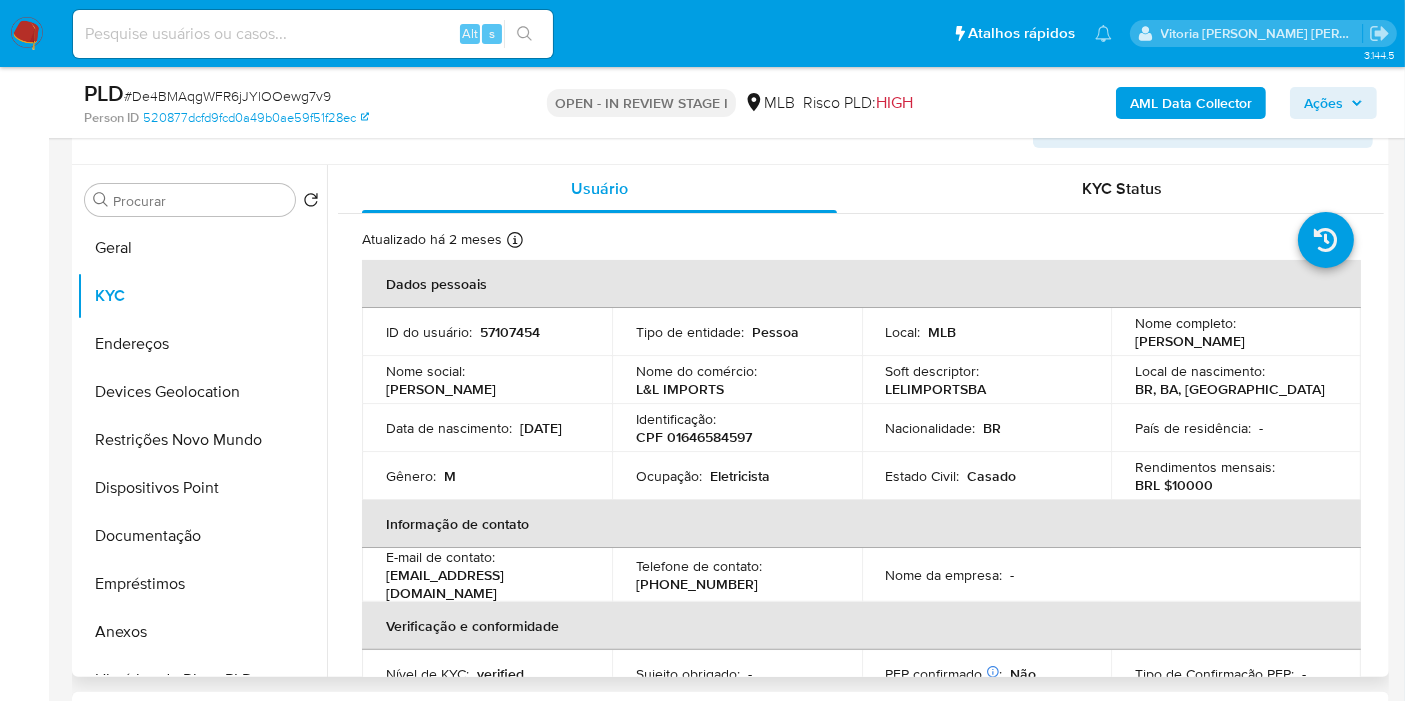 scroll, scrollTop: 444, scrollLeft: 0, axis: vertical 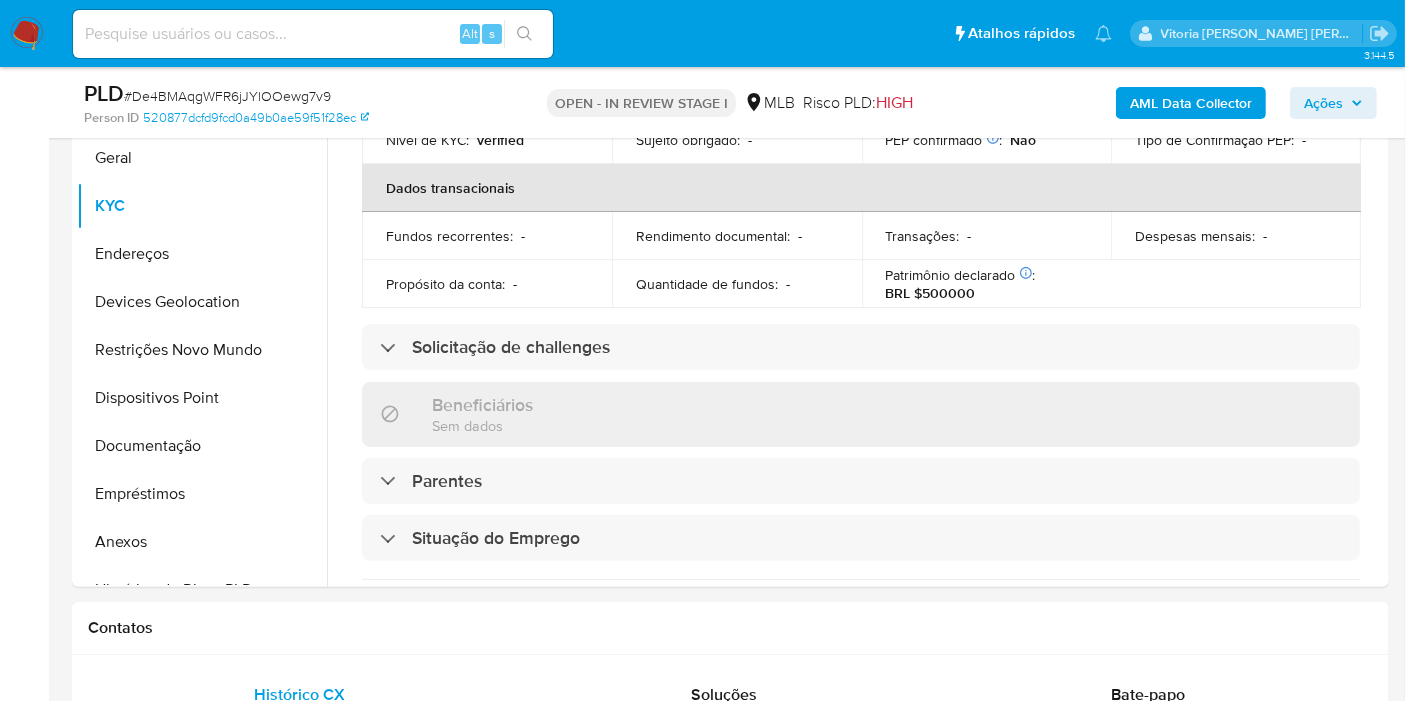 click on "AML Data Collector" at bounding box center [1191, 103] 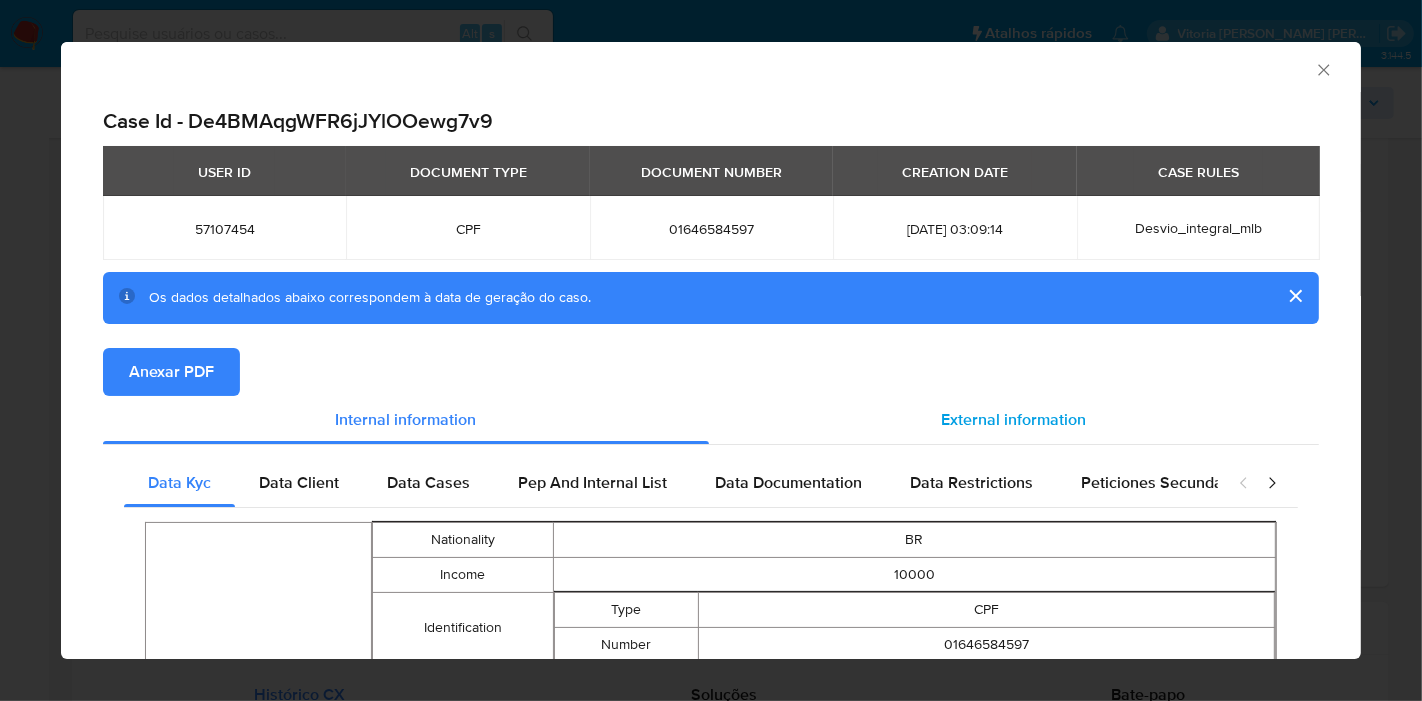click on "External information" at bounding box center [1014, 419] 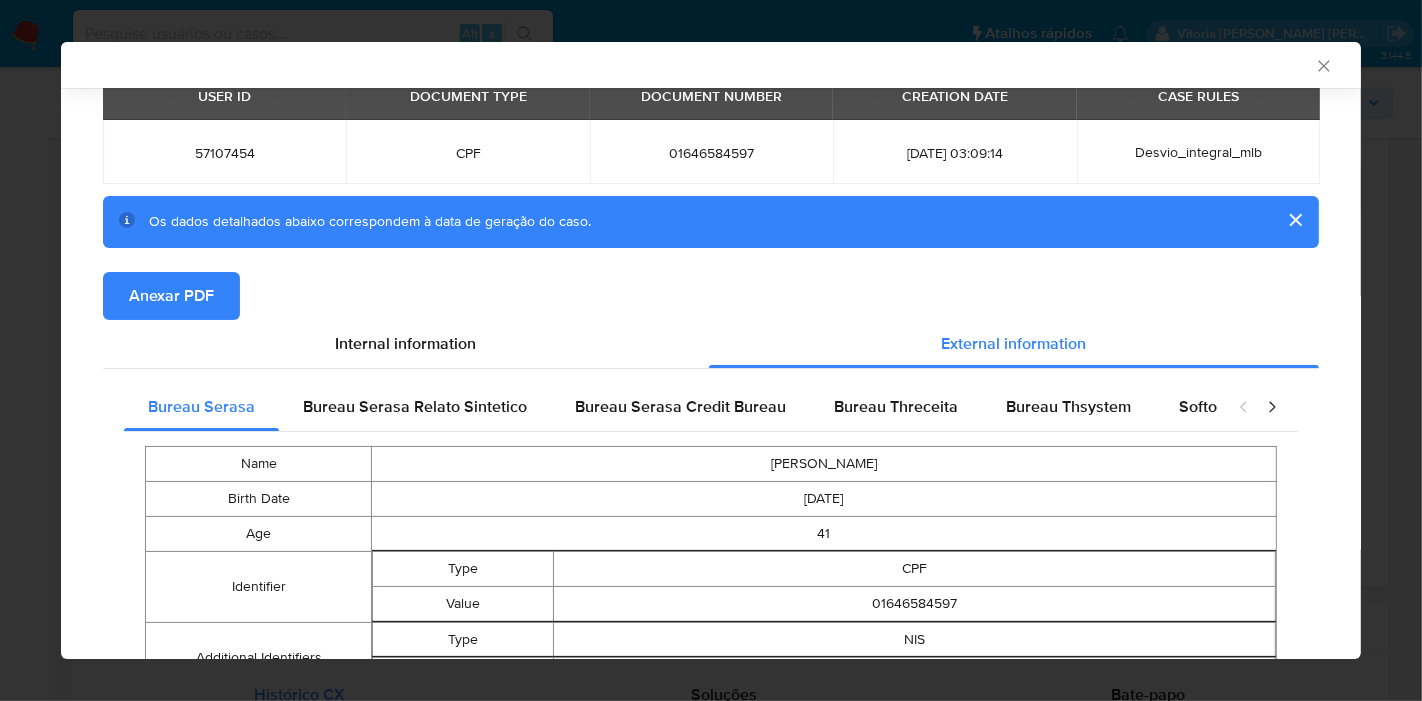 scroll, scrollTop: 107, scrollLeft: 0, axis: vertical 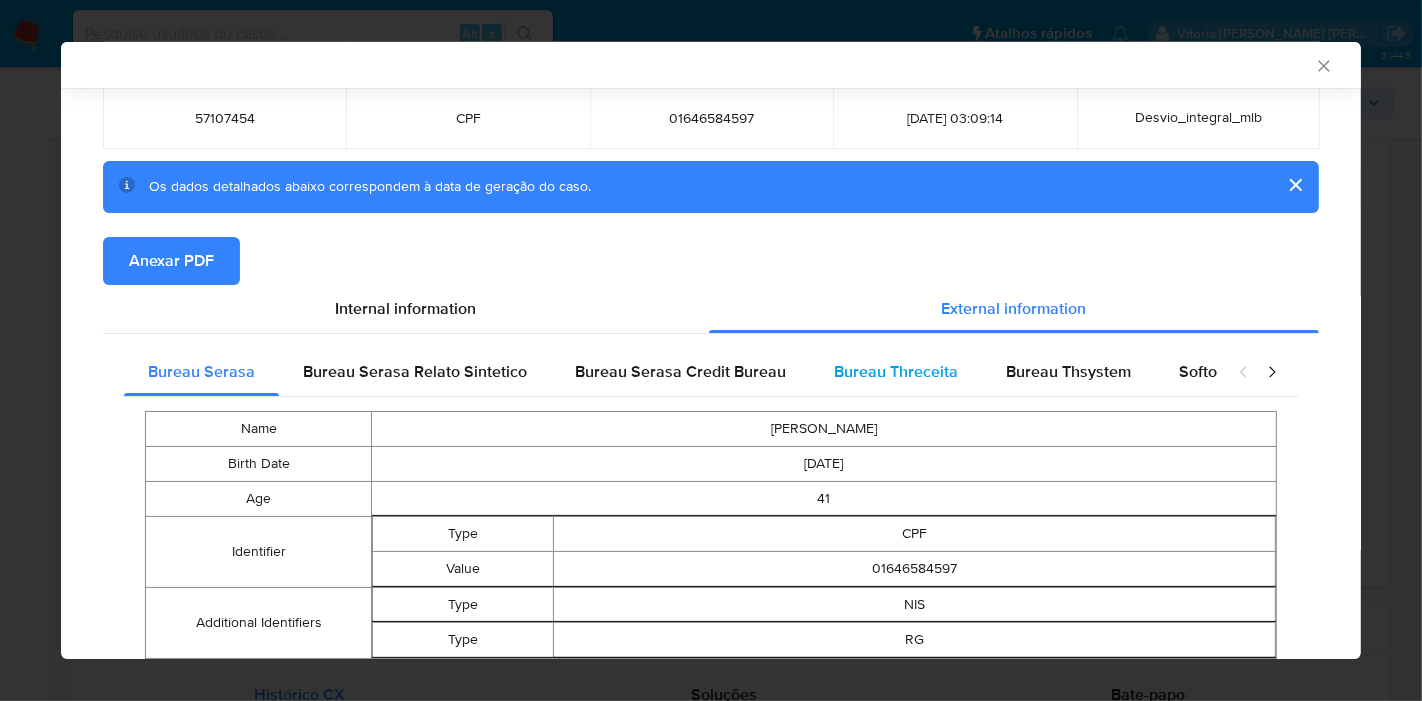 type 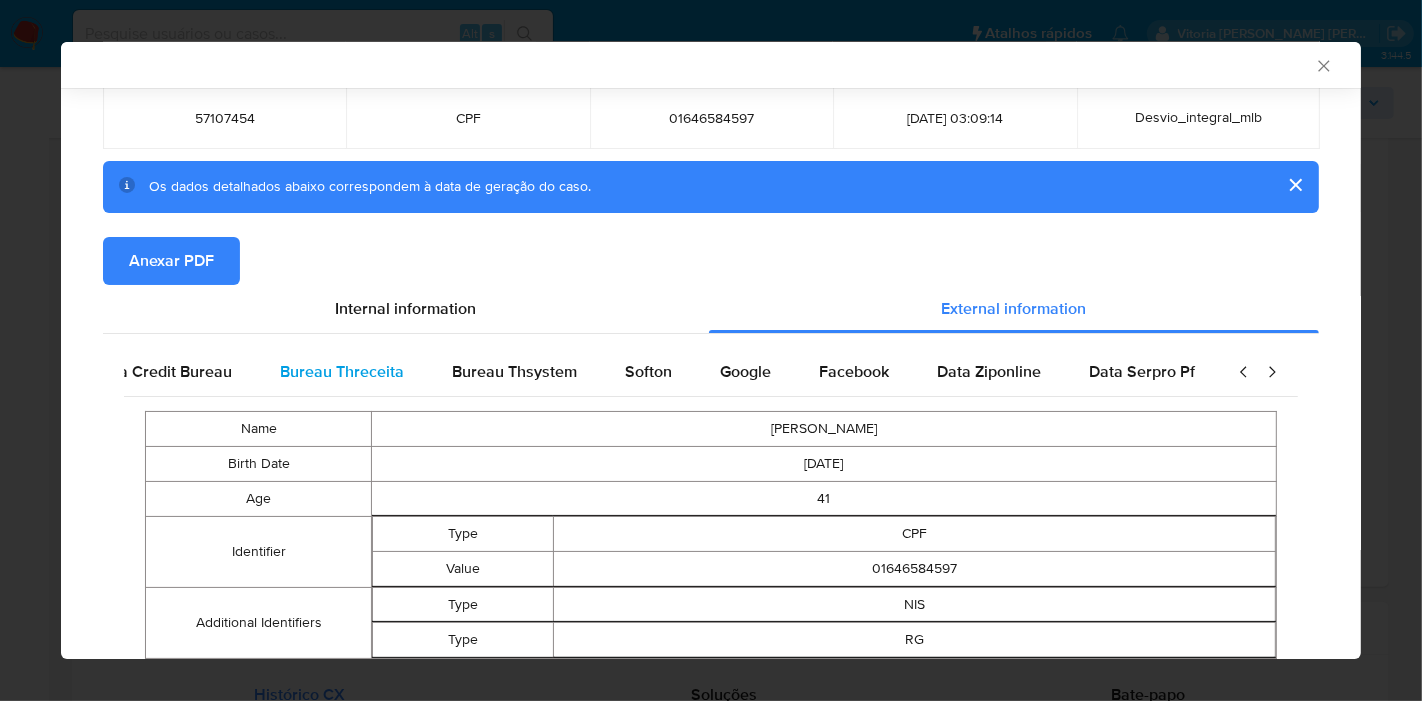 scroll, scrollTop: 0, scrollLeft: 676, axis: horizontal 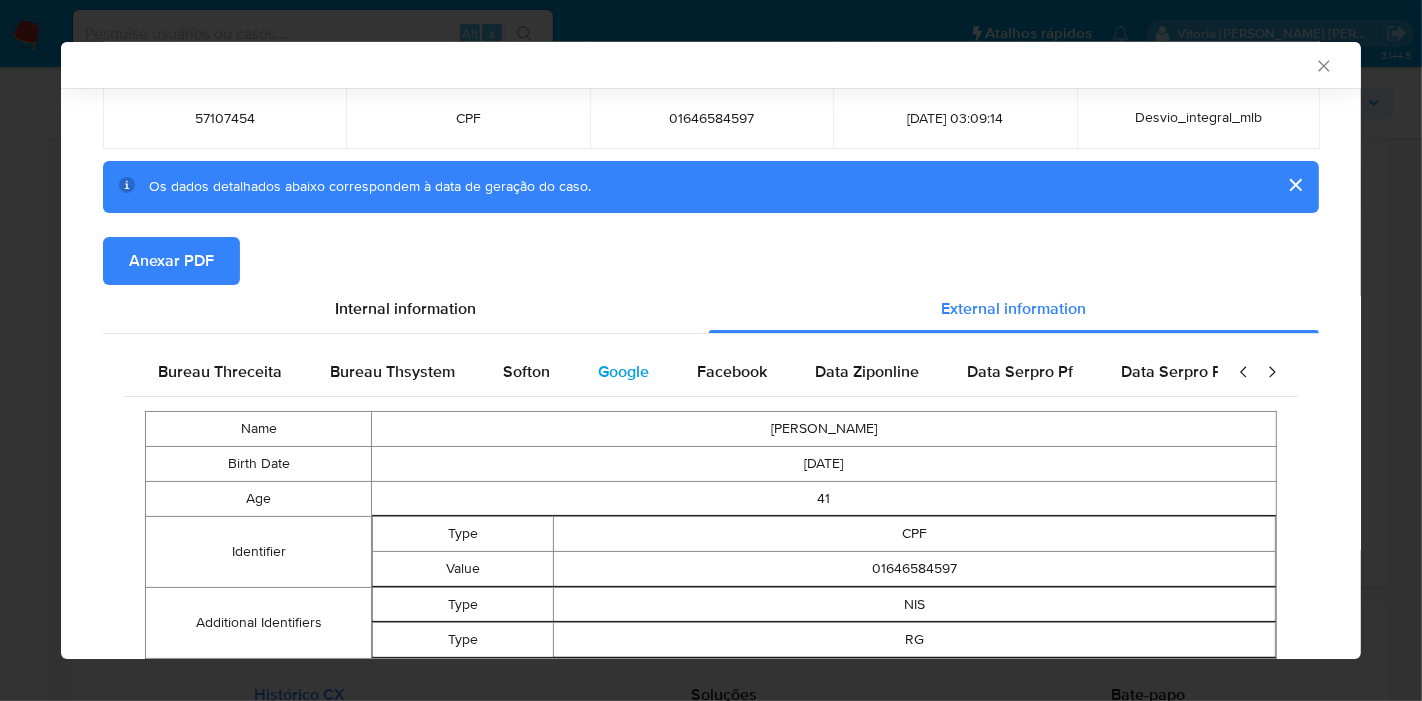 click on "Google" at bounding box center (623, 371) 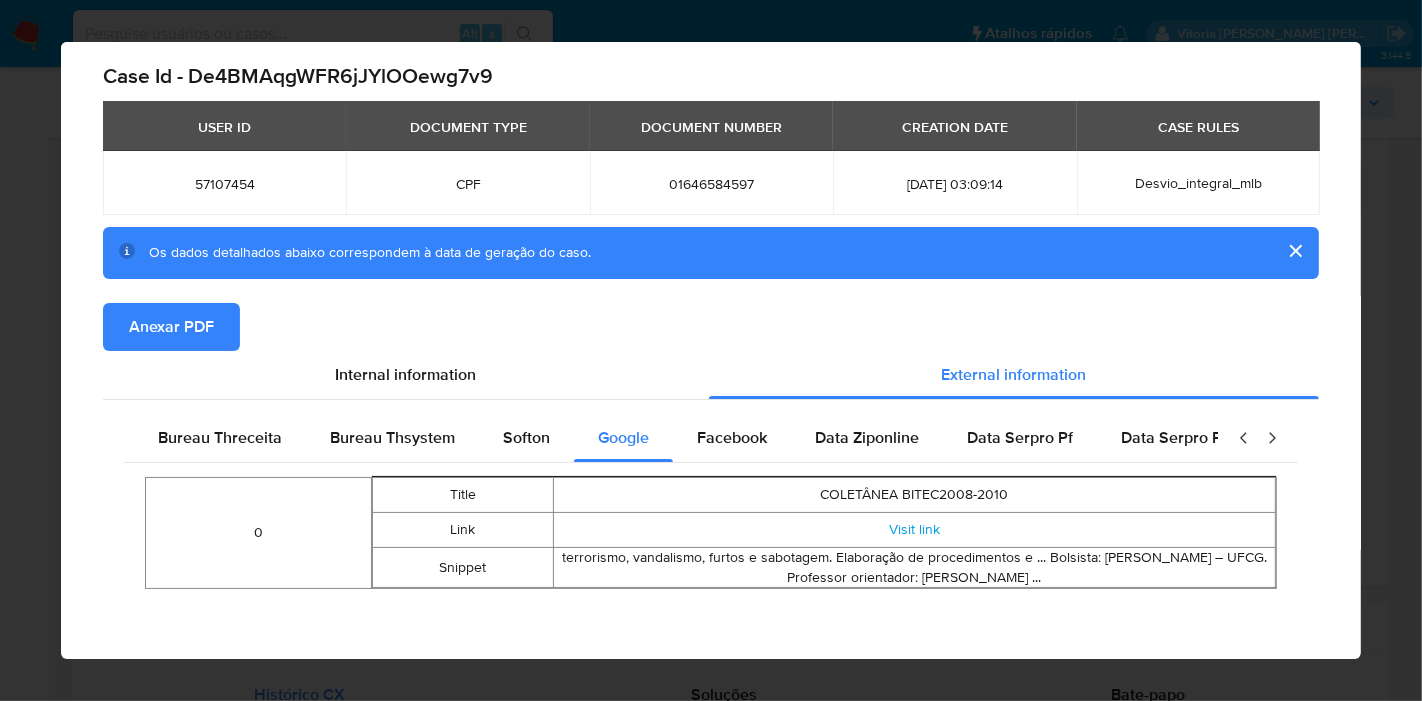 scroll, scrollTop: 43, scrollLeft: 0, axis: vertical 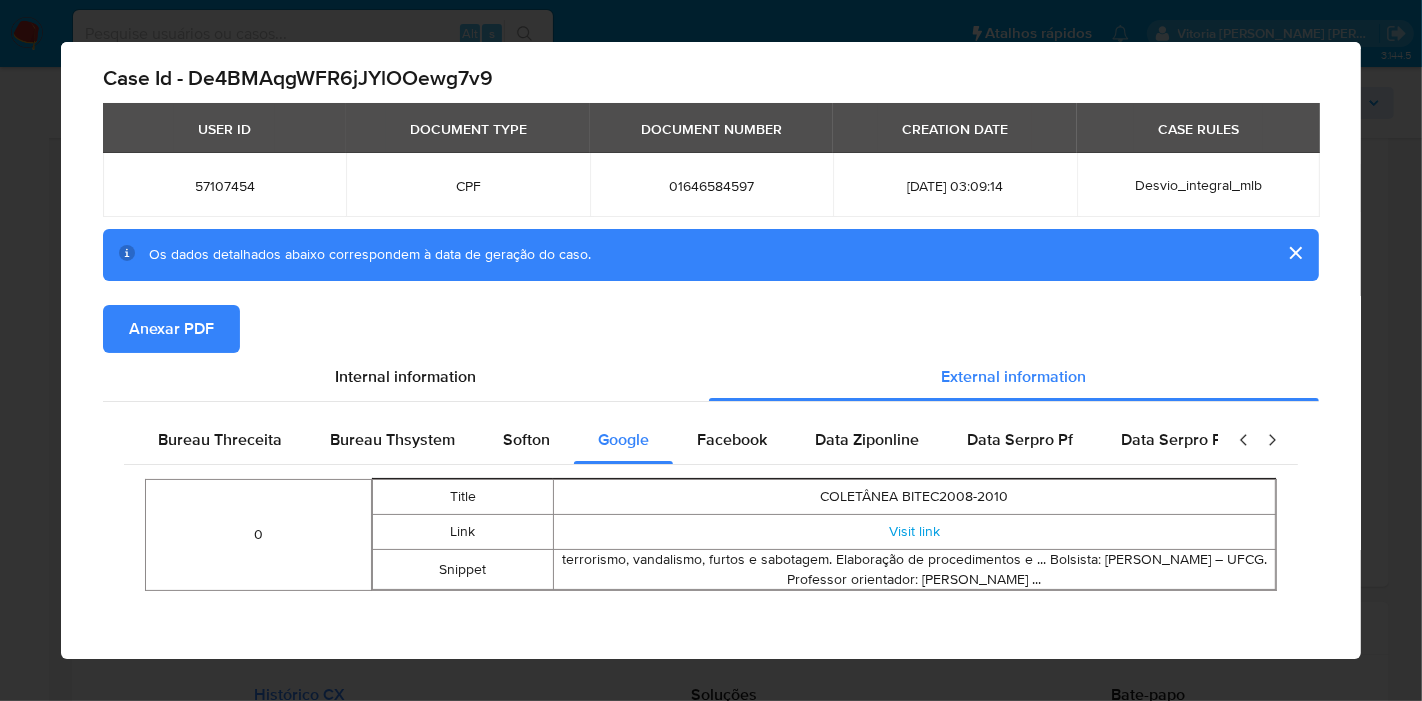 type 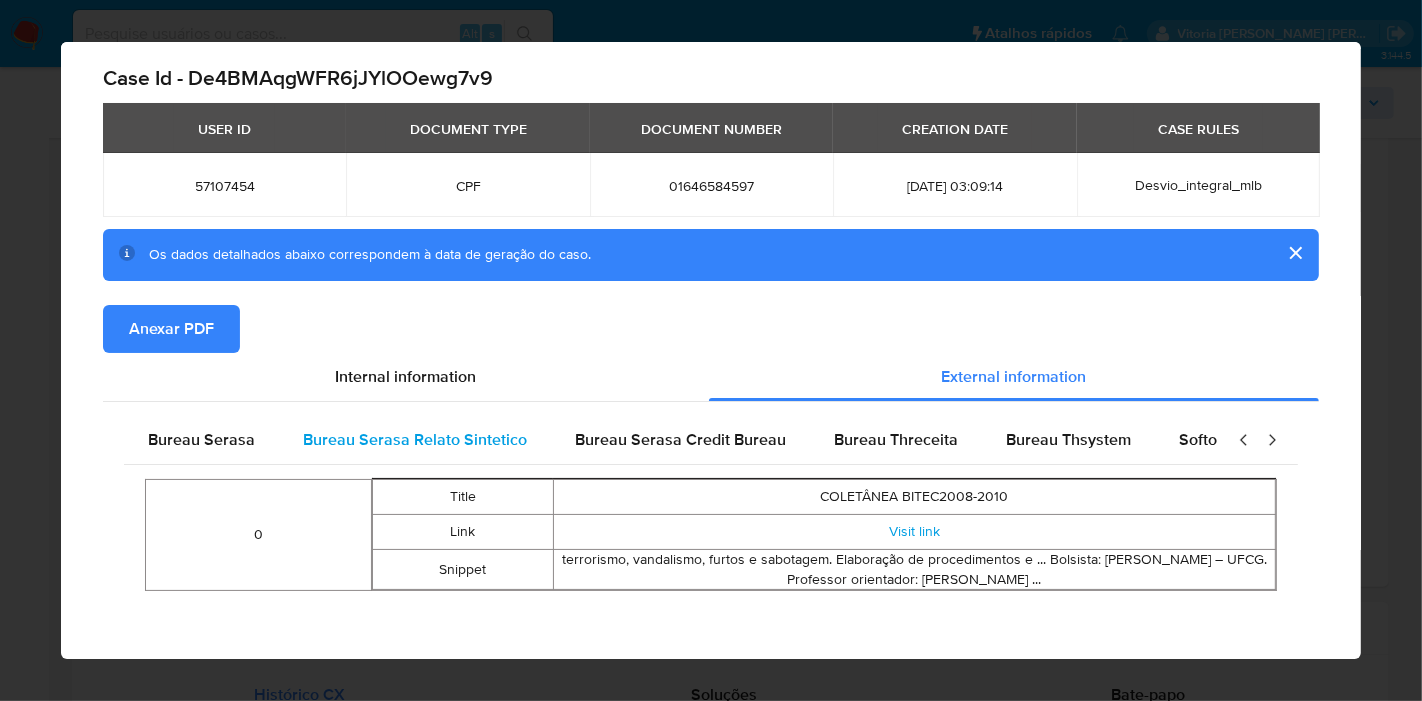scroll, scrollTop: 0, scrollLeft: 0, axis: both 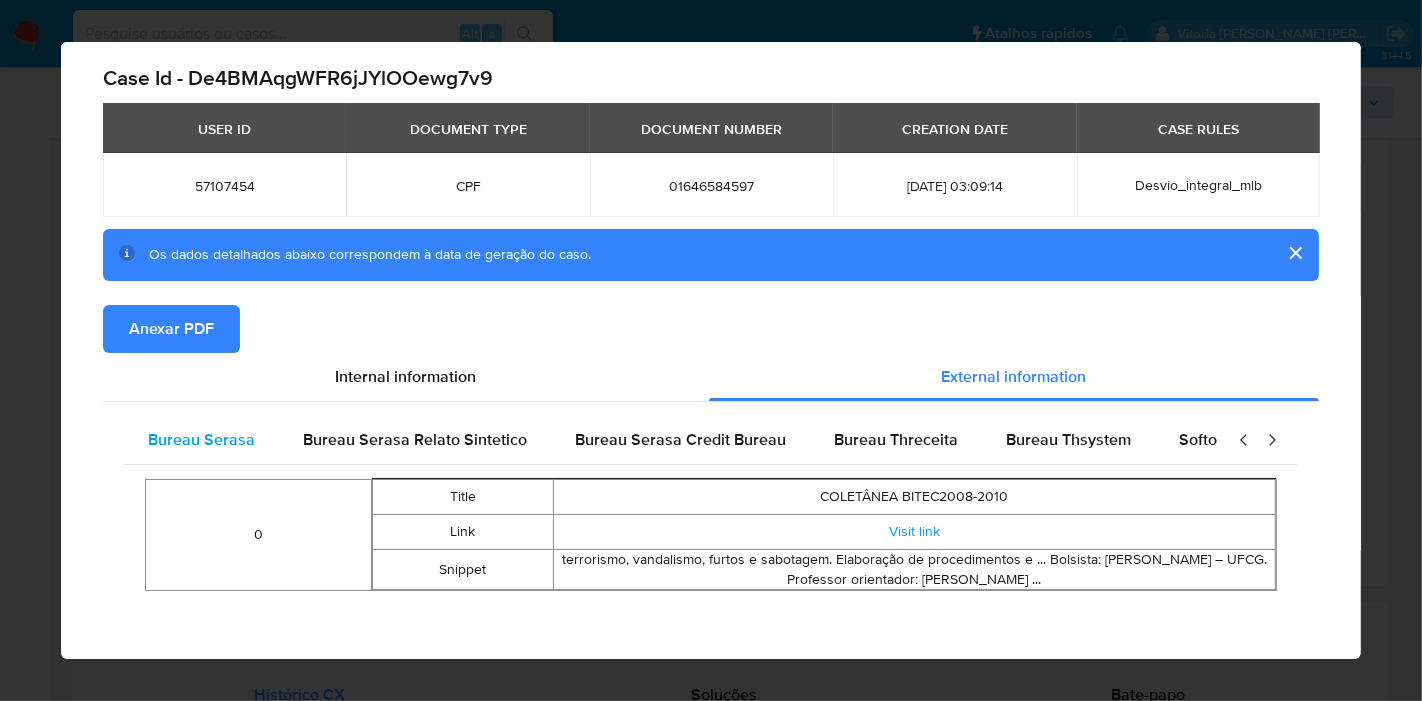click on "Bureau Serasa" at bounding box center (201, 439) 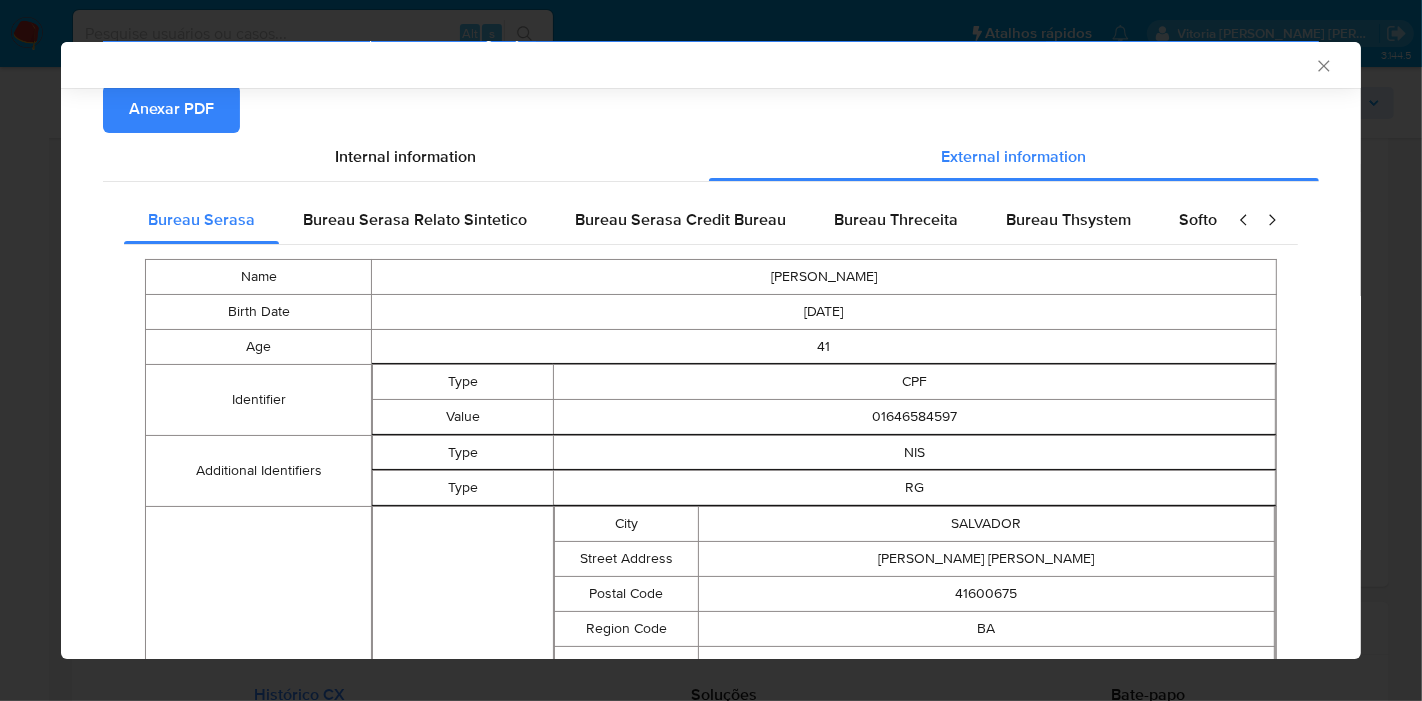 scroll, scrollTop: 262, scrollLeft: 0, axis: vertical 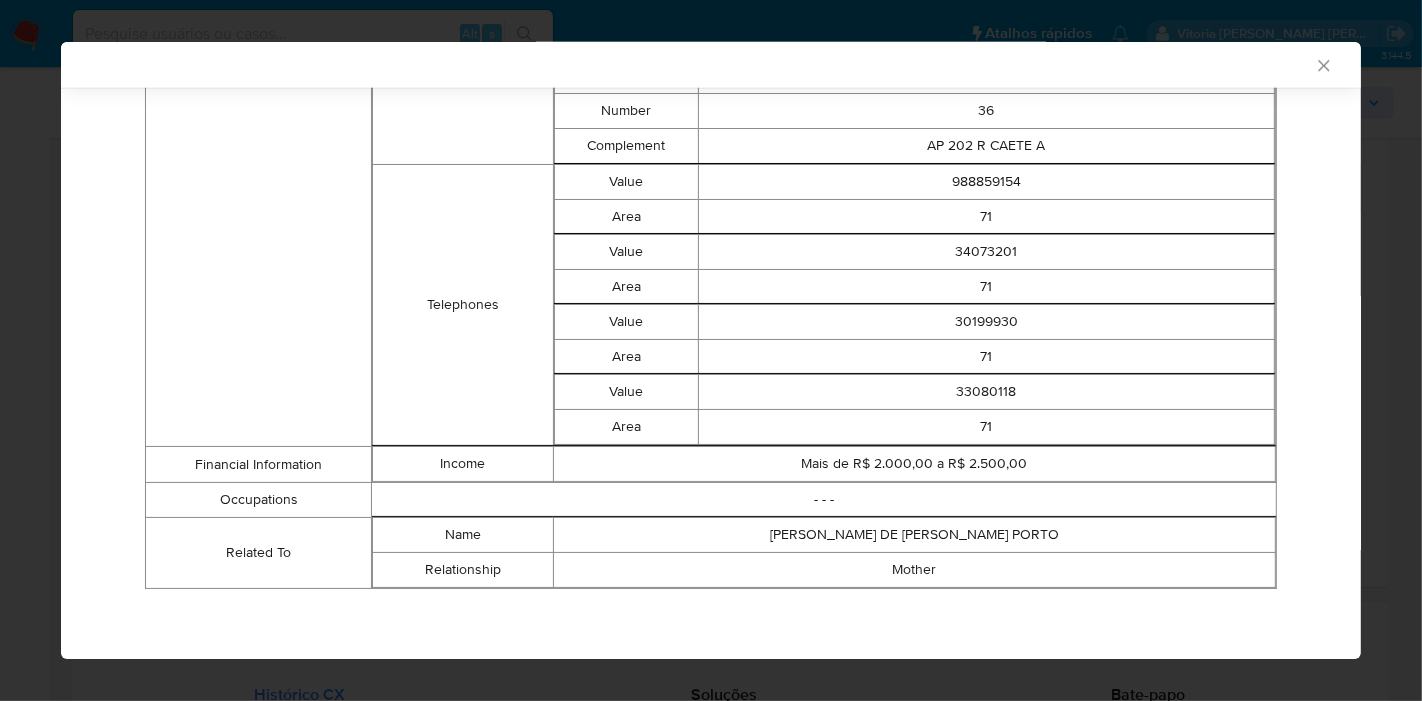 click 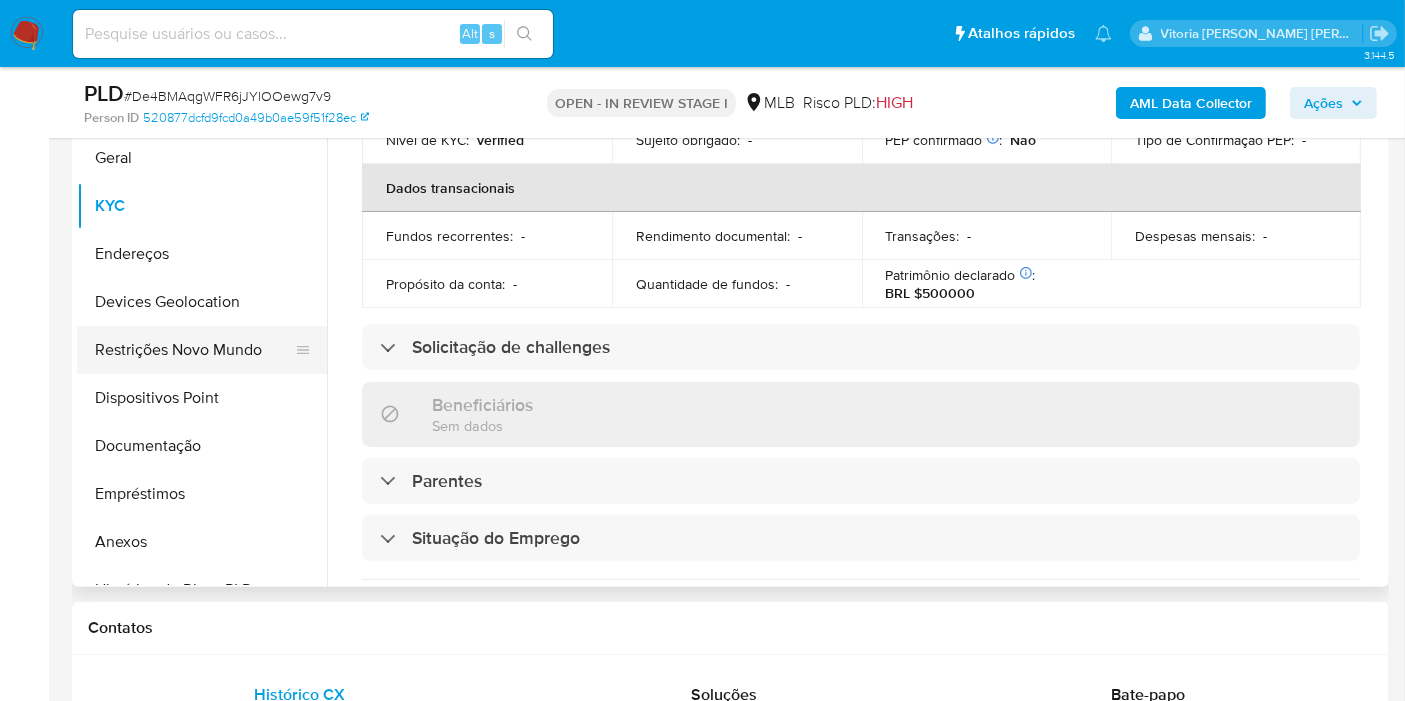 click on "Restrições Novo Mundo" at bounding box center (194, 350) 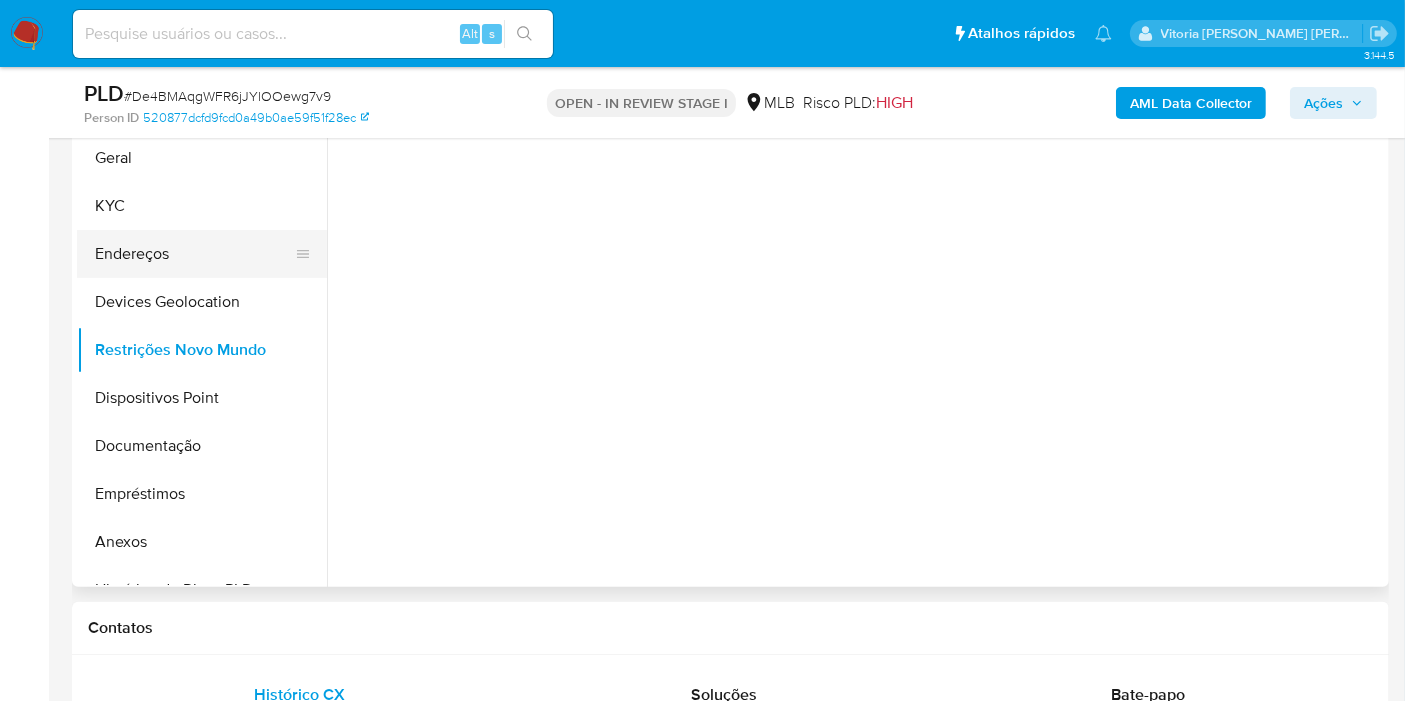 scroll, scrollTop: 0, scrollLeft: 0, axis: both 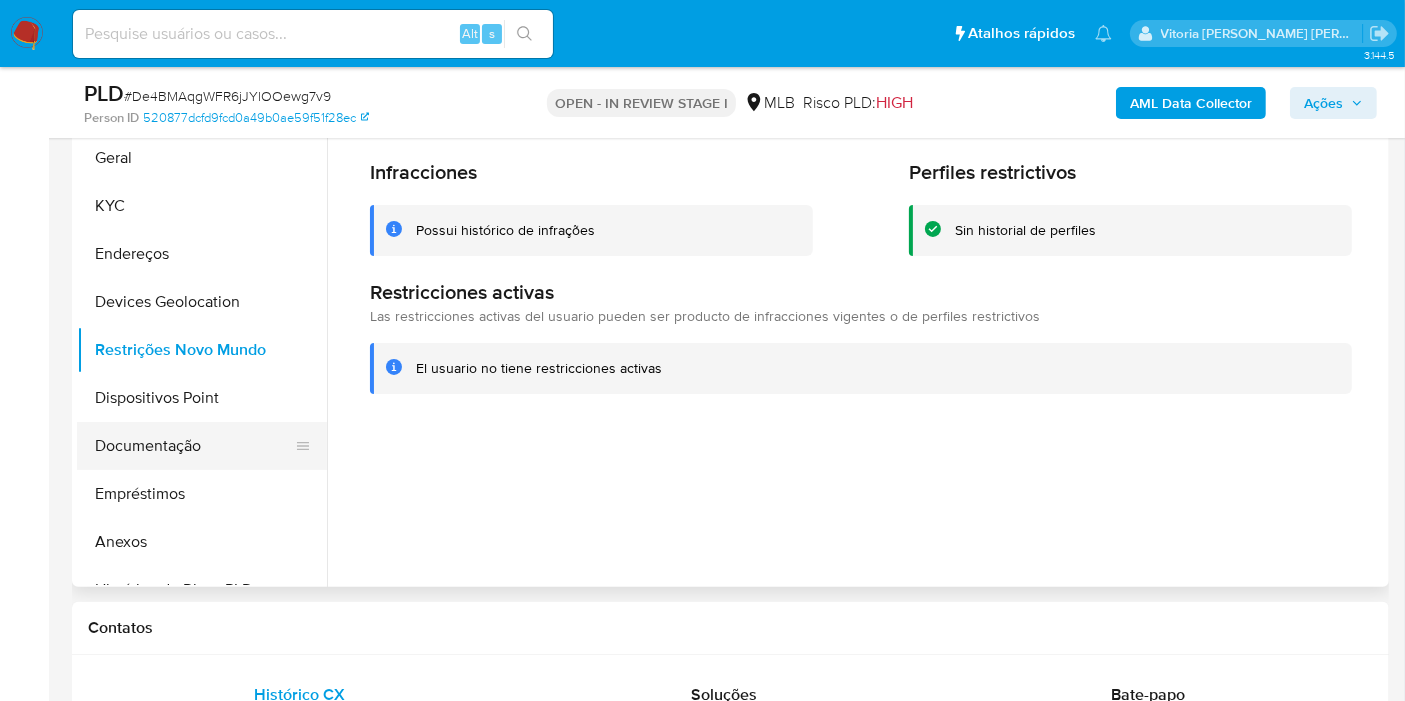 click on "Documentação" at bounding box center [194, 446] 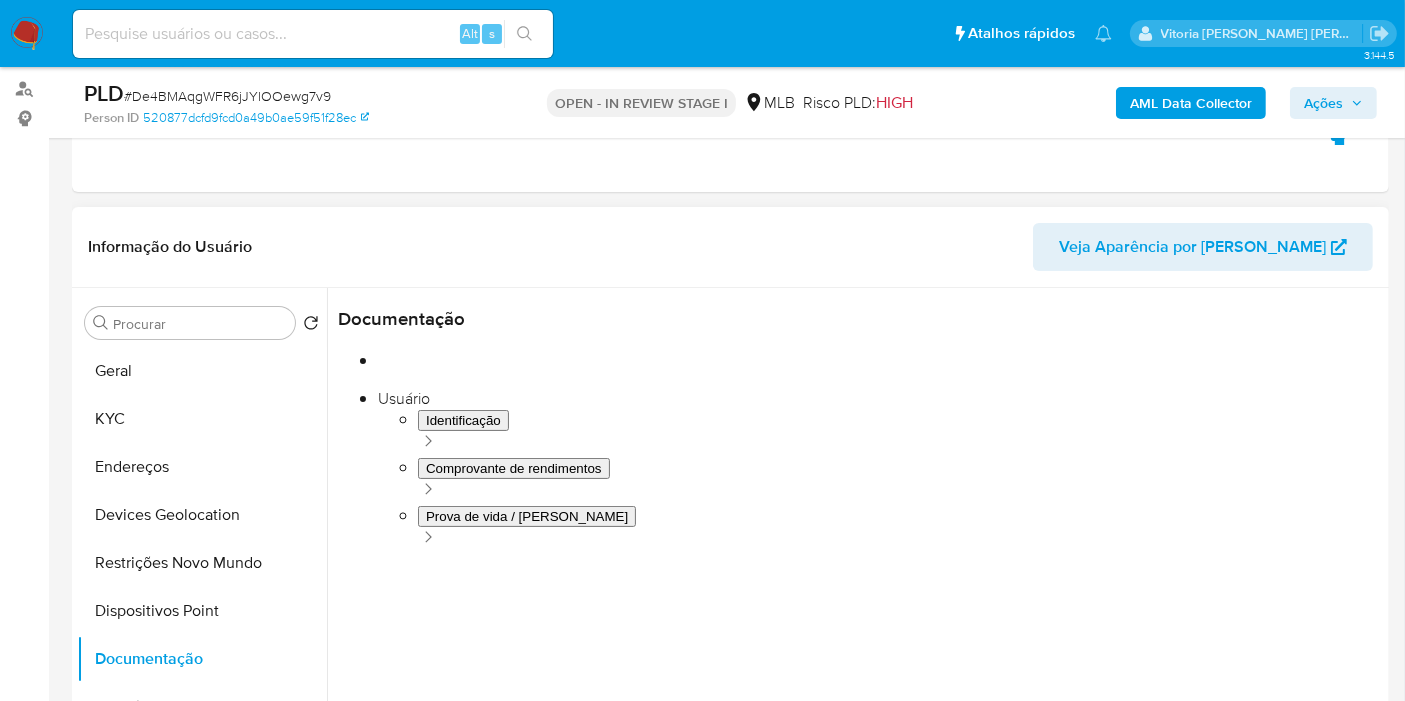 scroll, scrollTop: 222, scrollLeft: 0, axis: vertical 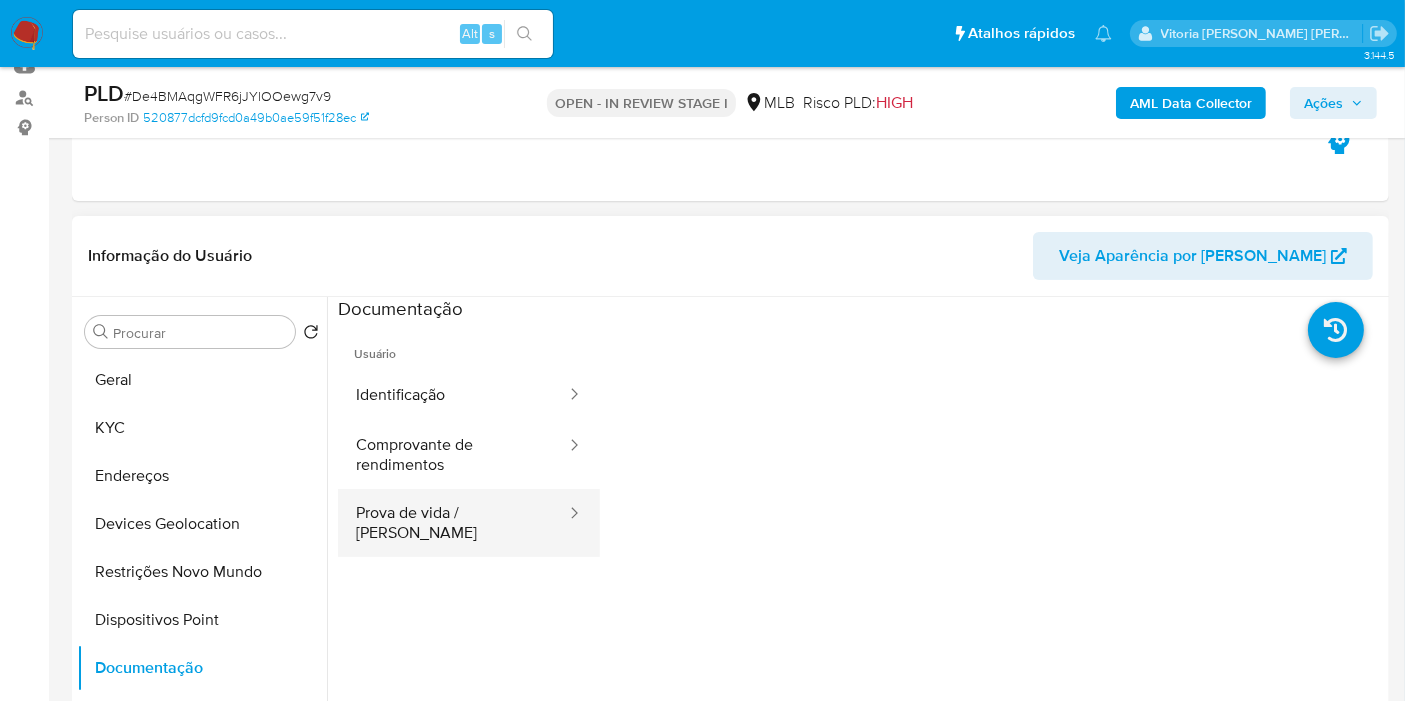 click on "Prova de vida / Selfie" at bounding box center (453, 523) 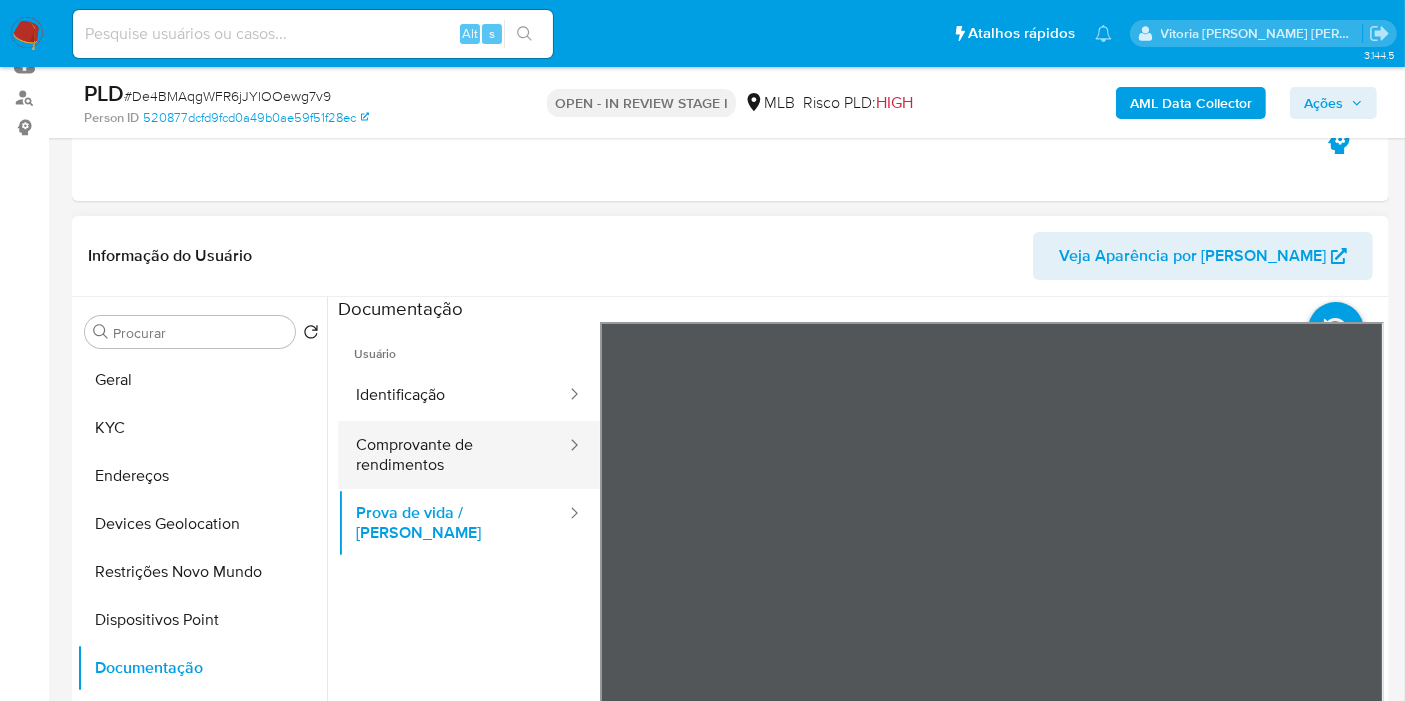 click on "Comprovante de rendimentos" at bounding box center [453, 455] 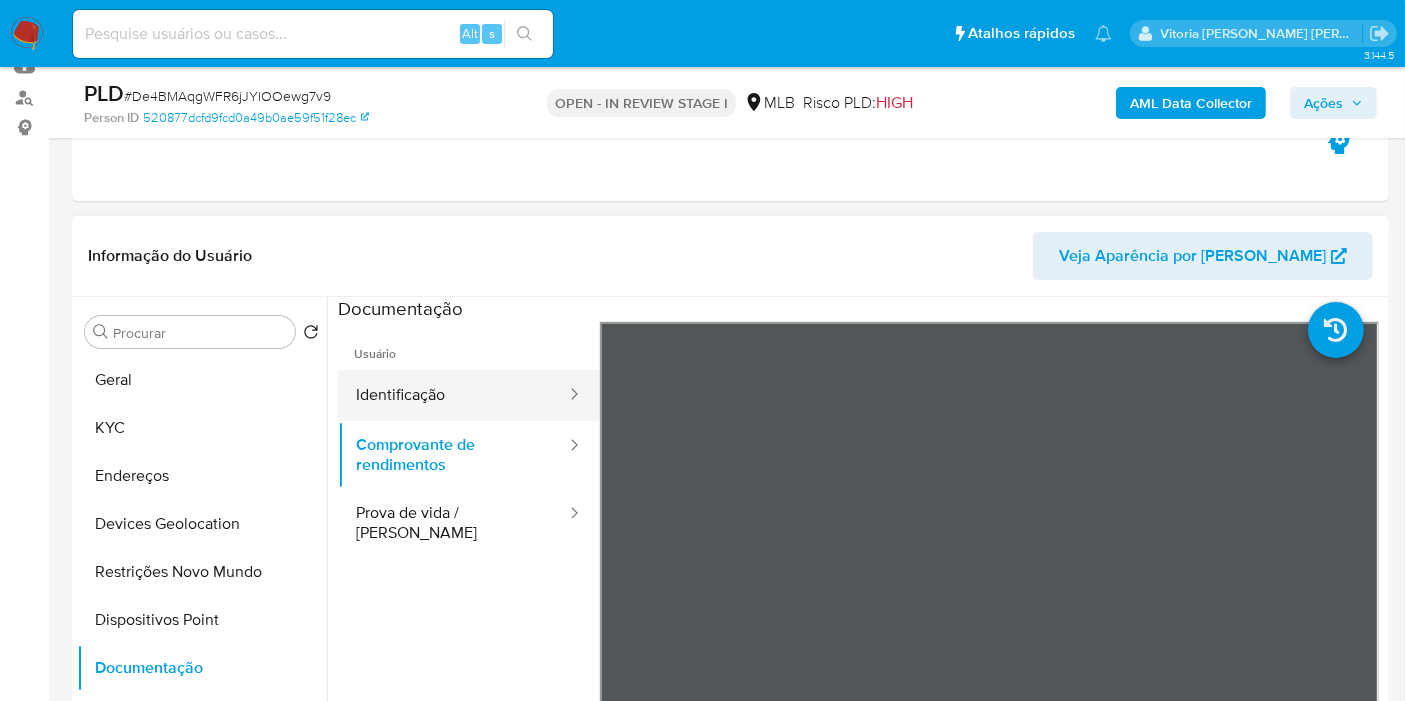 click on "Identificação" at bounding box center [453, 395] 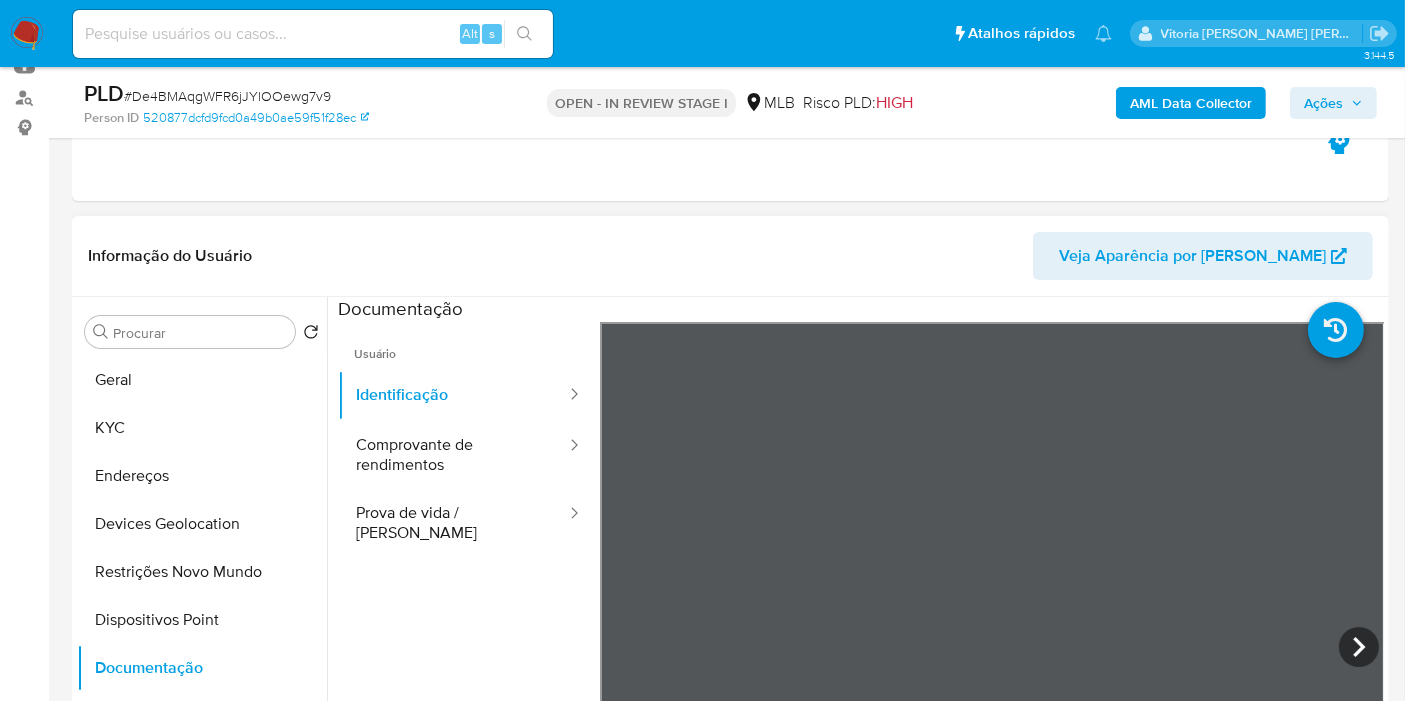 scroll, scrollTop: 33, scrollLeft: 0, axis: vertical 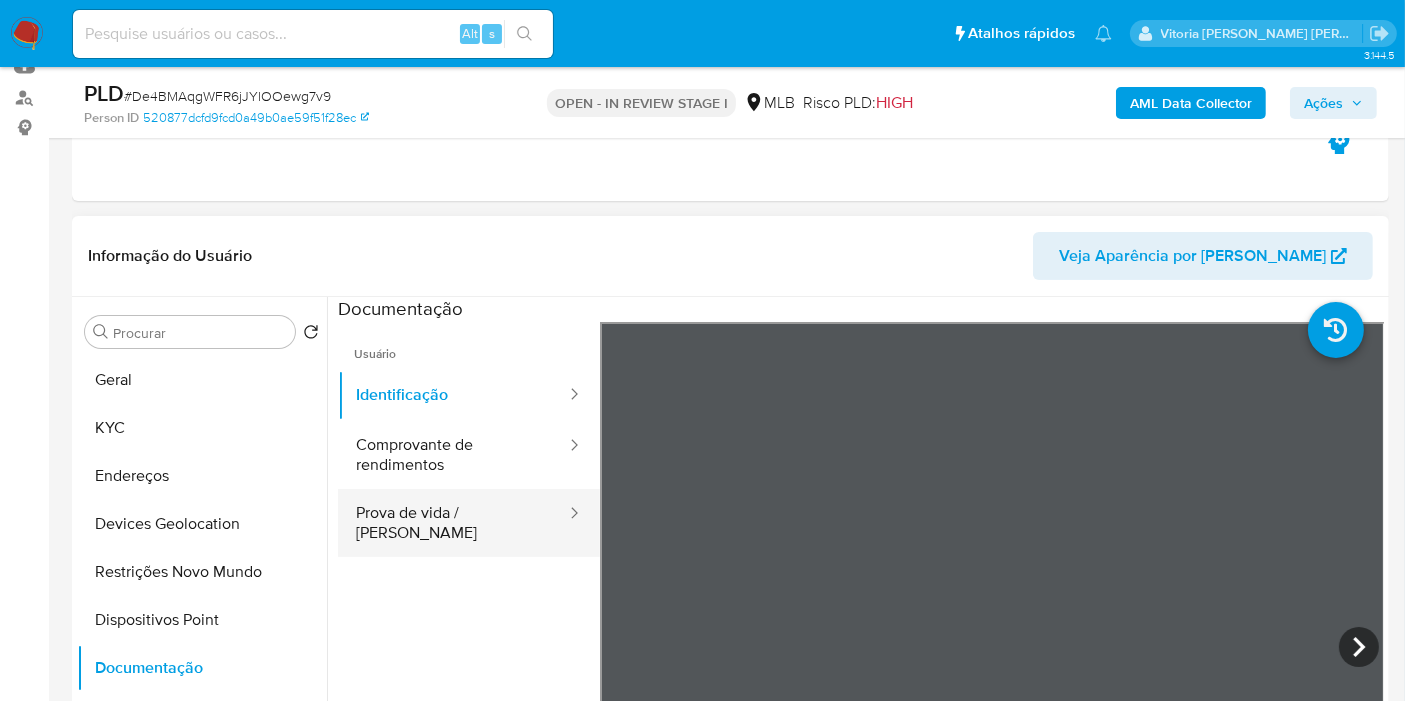 click on "Prova de vida / Selfie" at bounding box center (453, 523) 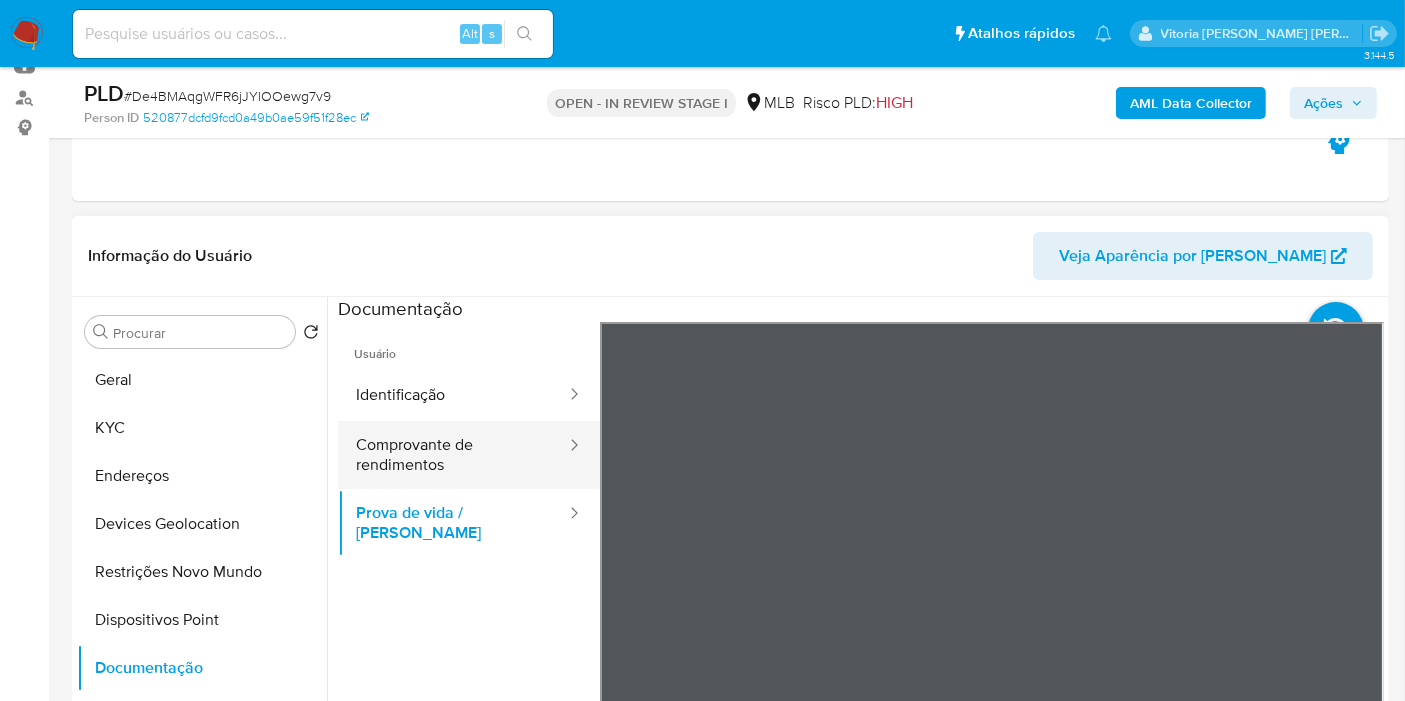 click on "Comprovante de rendimentos" at bounding box center [453, 455] 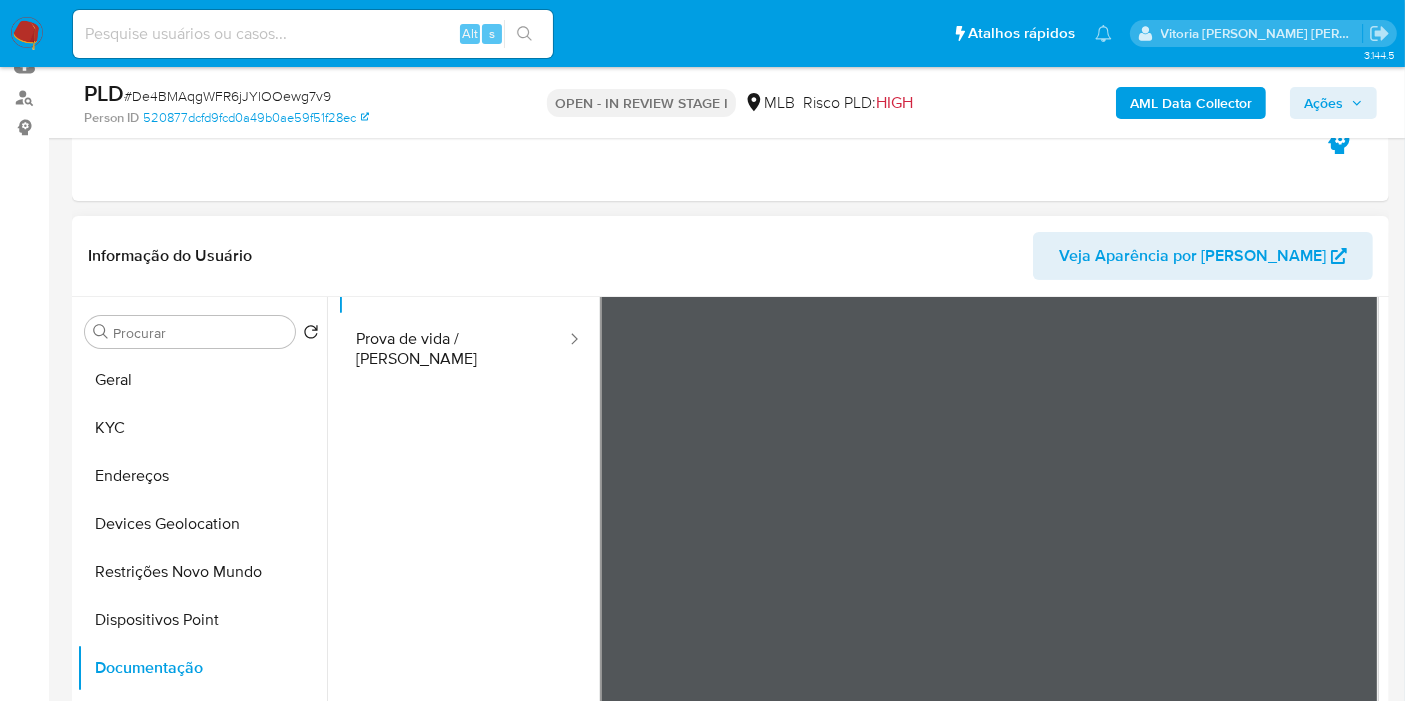 scroll, scrollTop: 0, scrollLeft: 0, axis: both 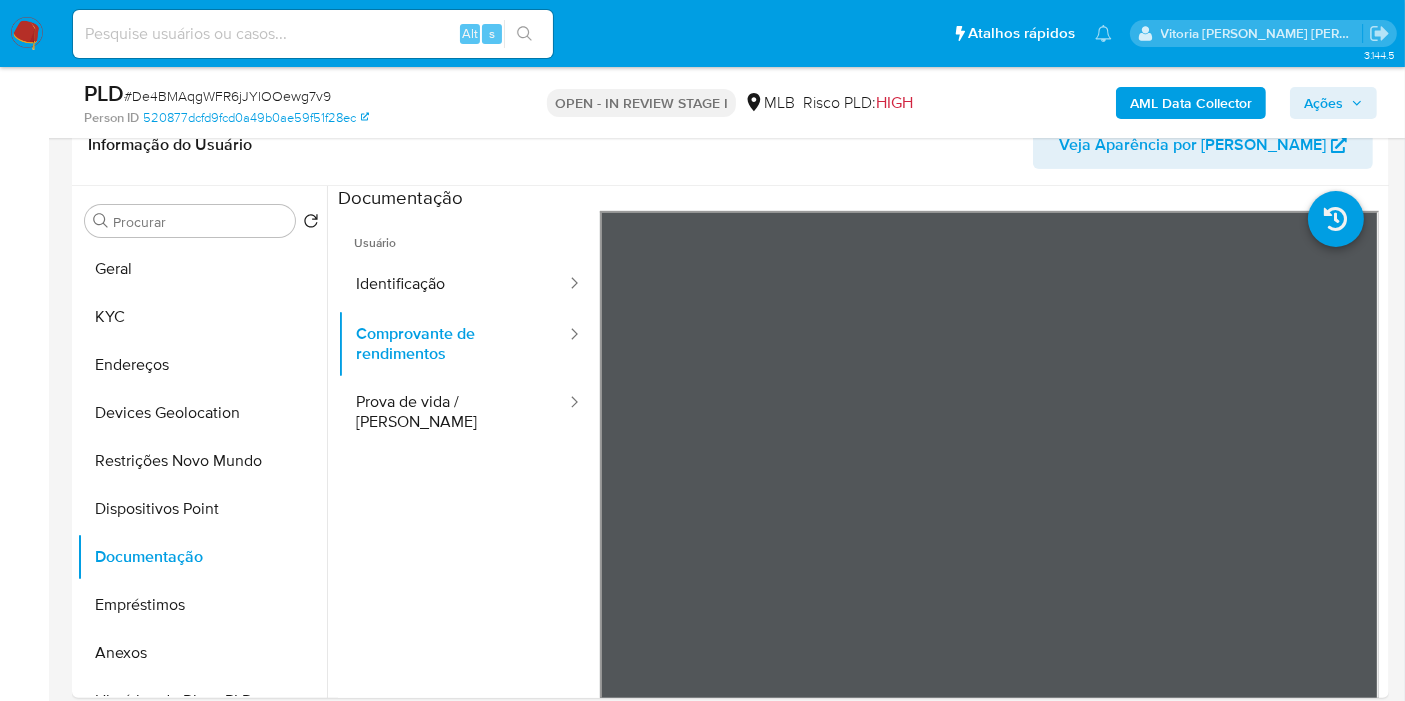click at bounding box center [313, 34] 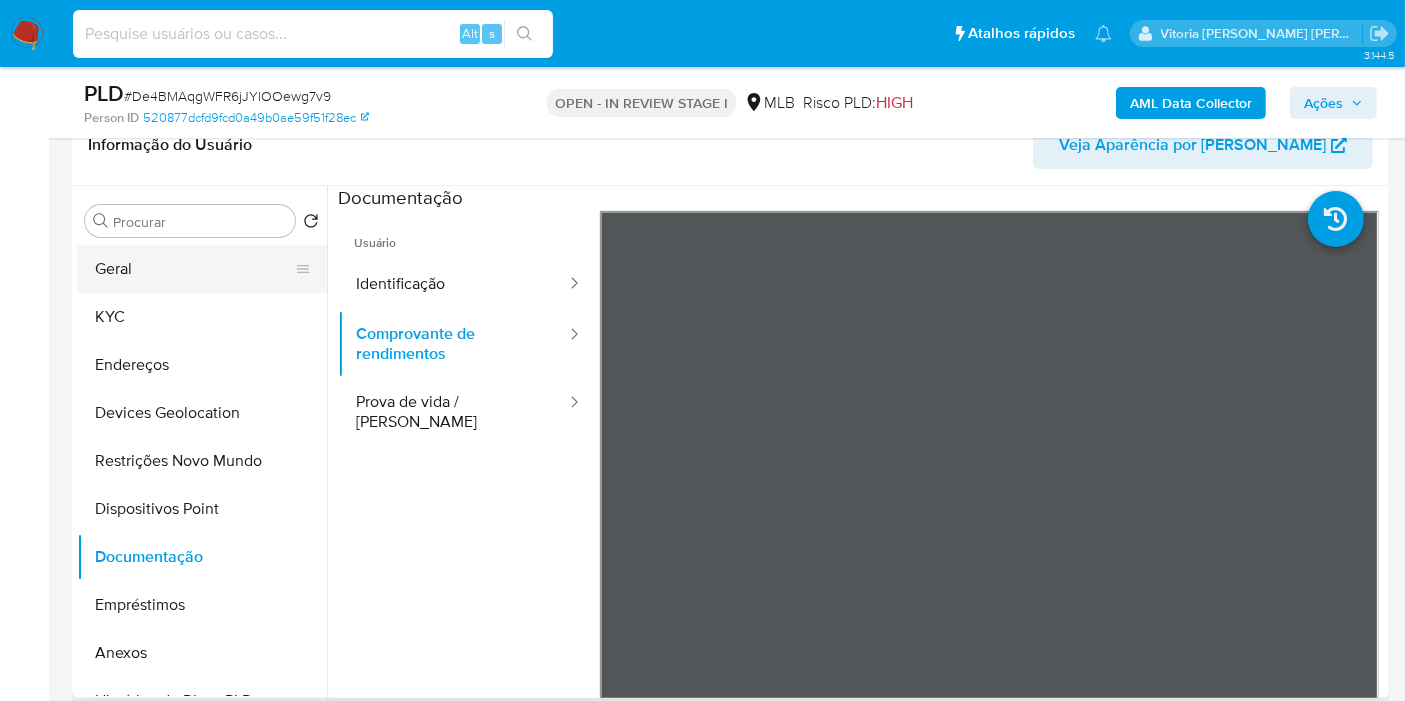 paste on "495281176" 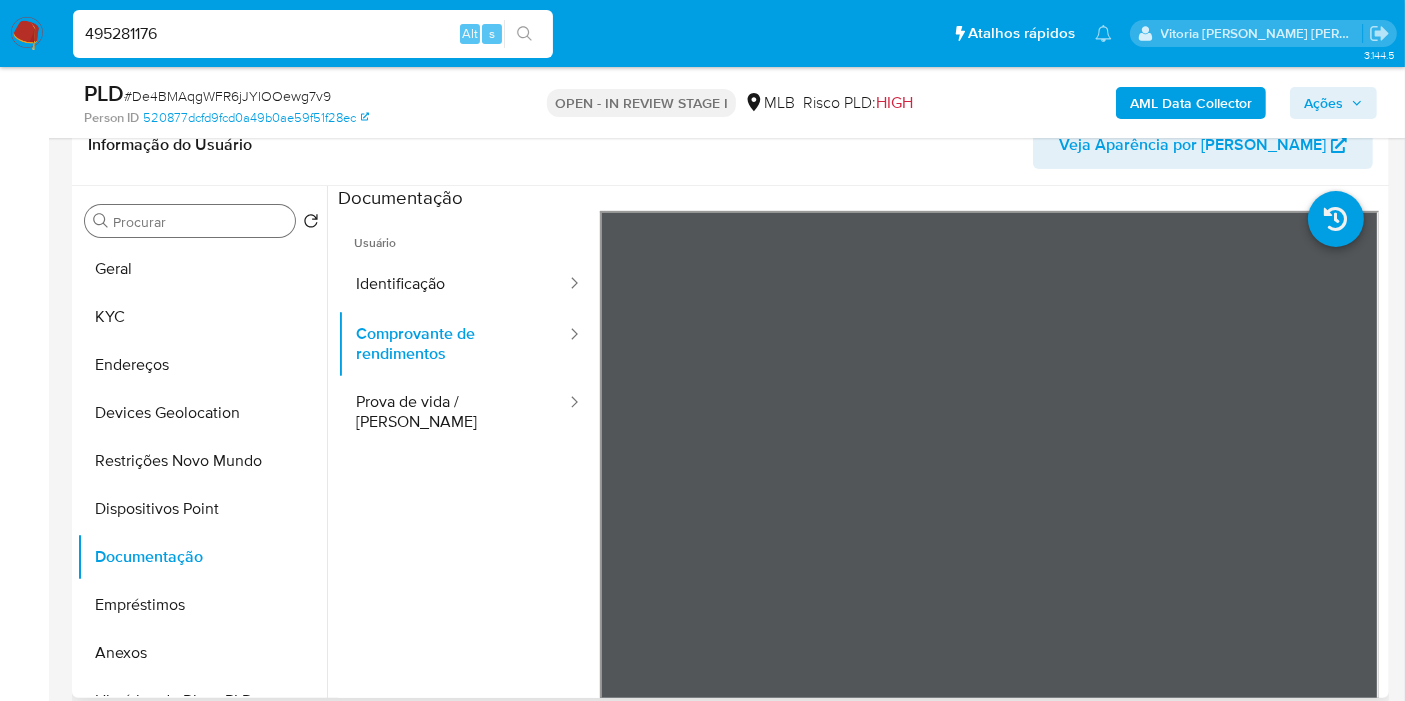type on "495281176" 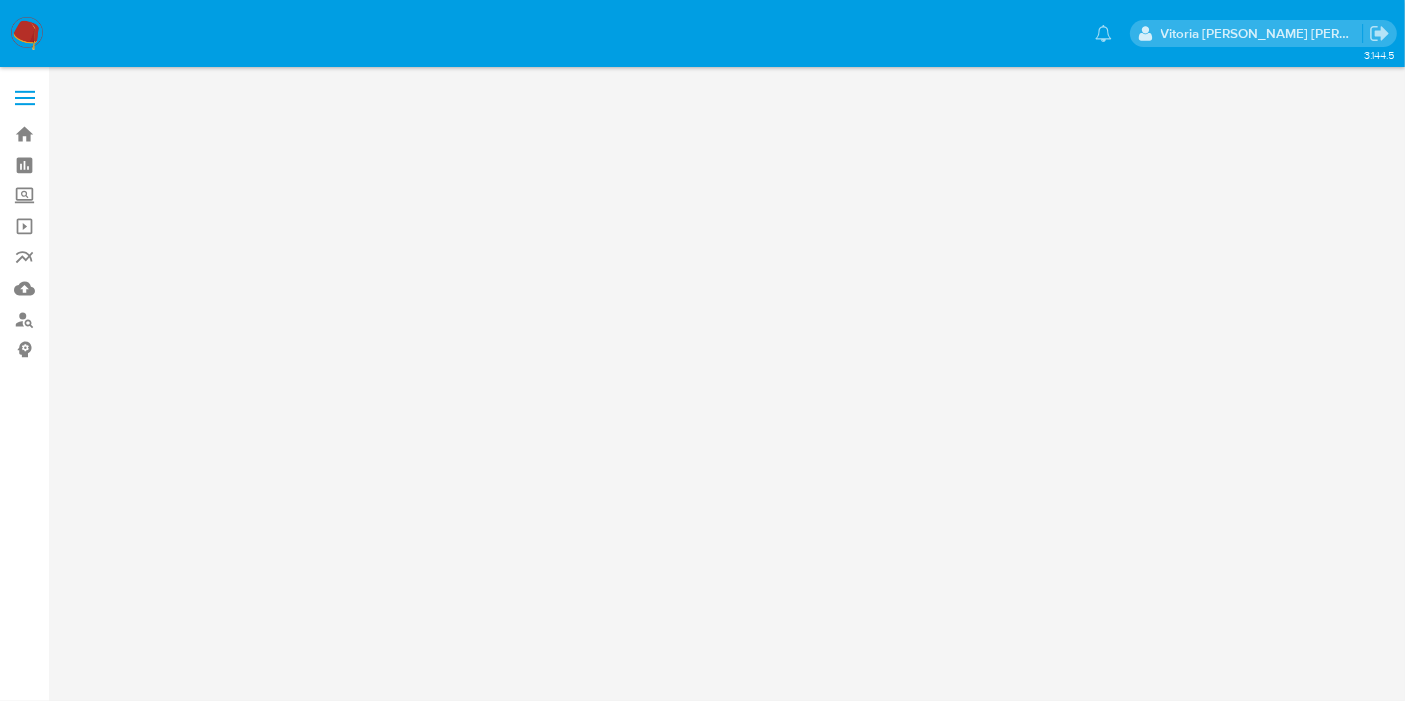 scroll, scrollTop: 0, scrollLeft: 0, axis: both 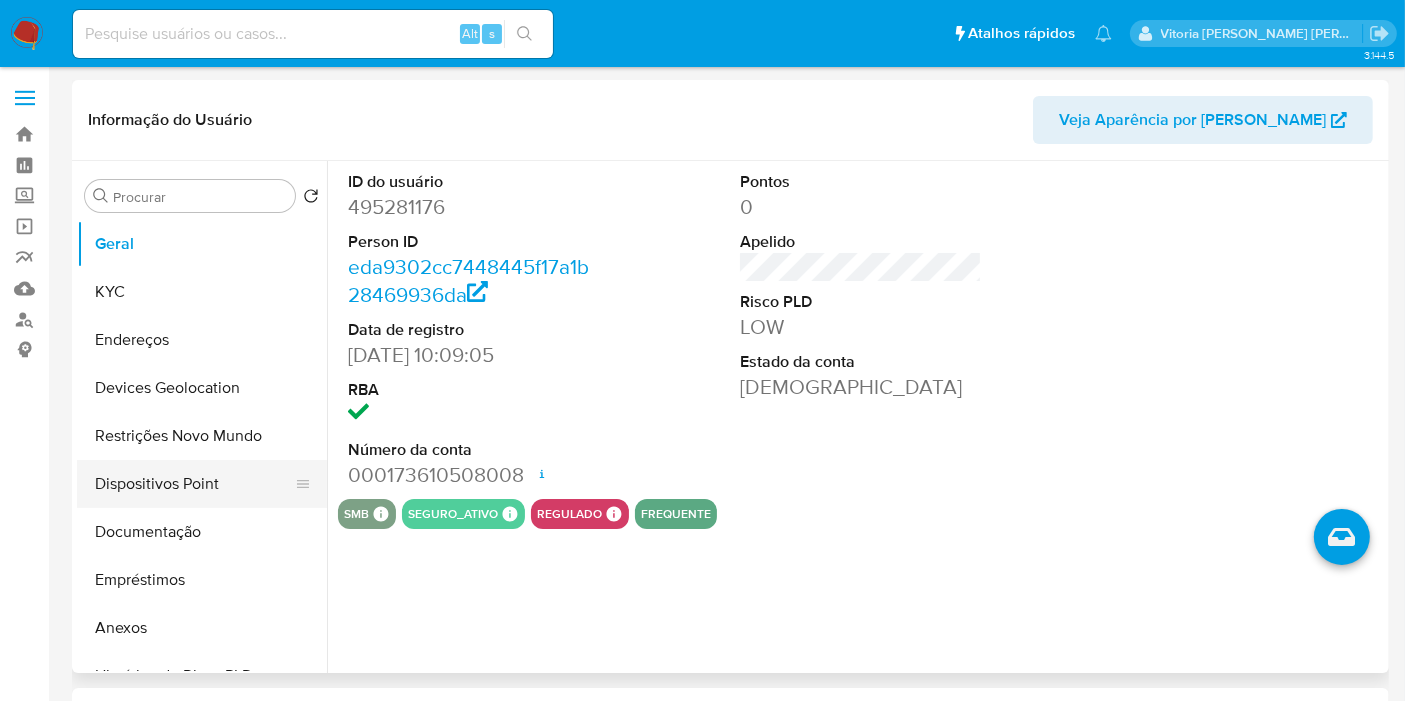 select on "10" 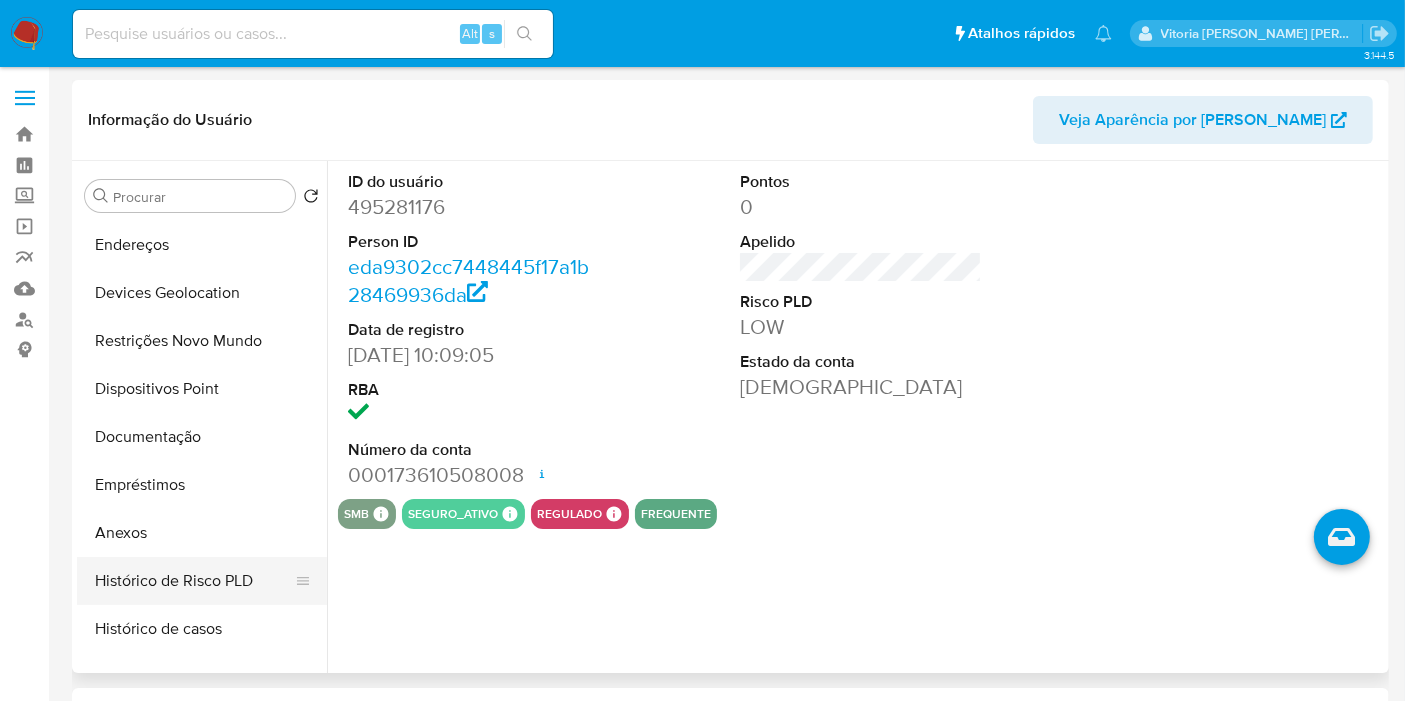 scroll, scrollTop: 222, scrollLeft: 0, axis: vertical 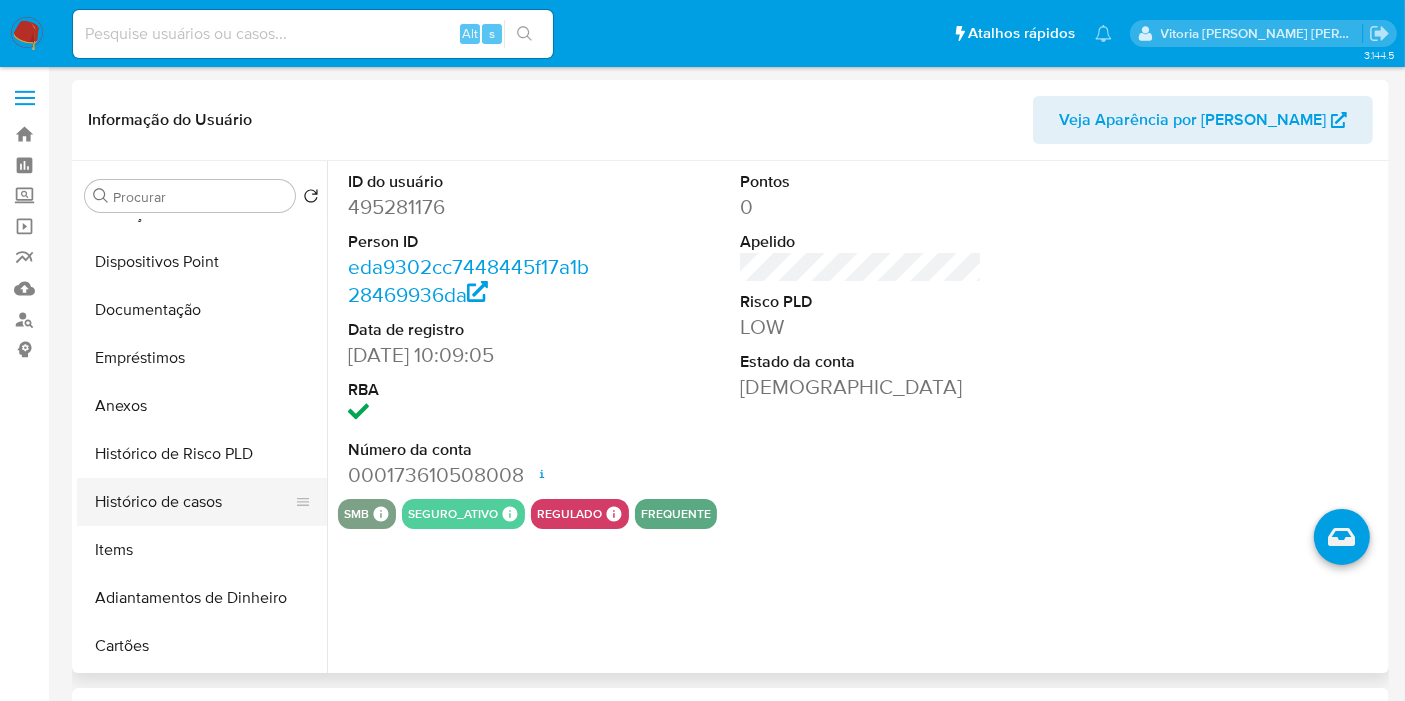 click on "Histórico de casos" at bounding box center (194, 502) 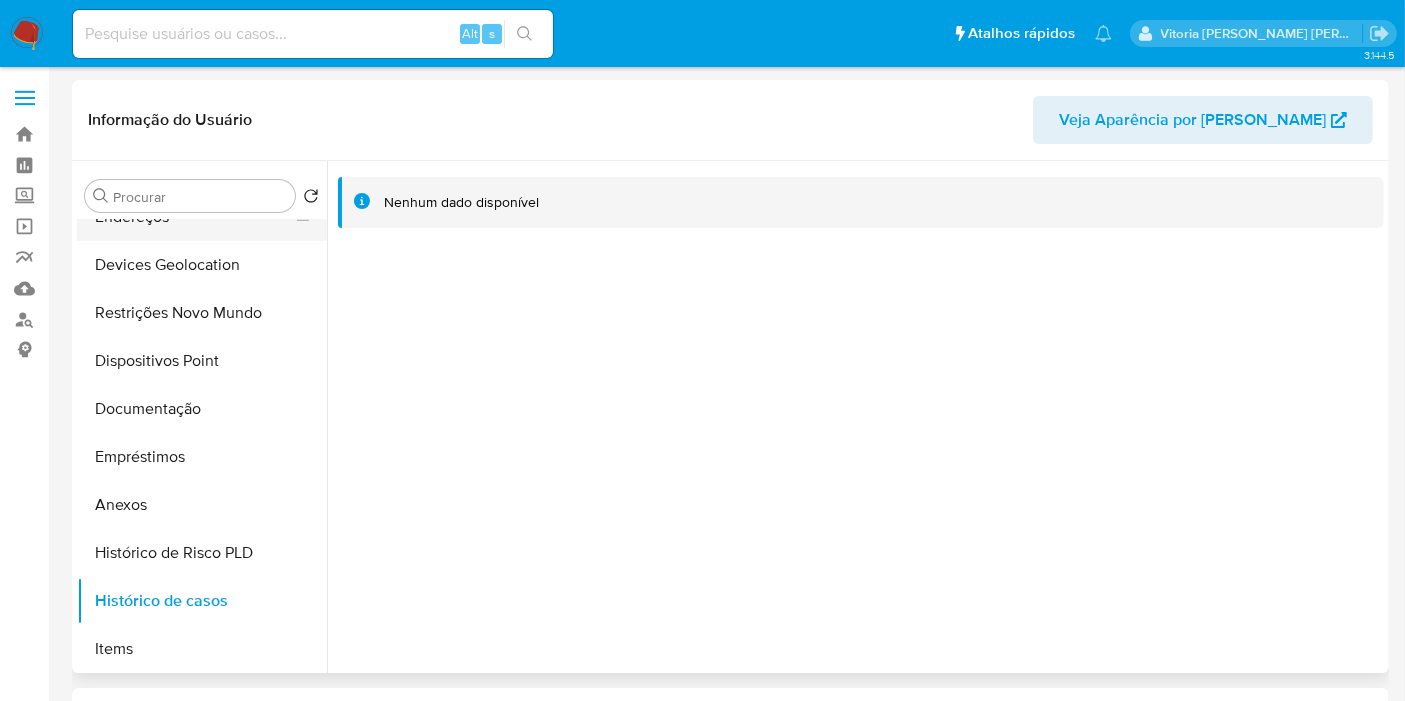 scroll, scrollTop: 0, scrollLeft: 0, axis: both 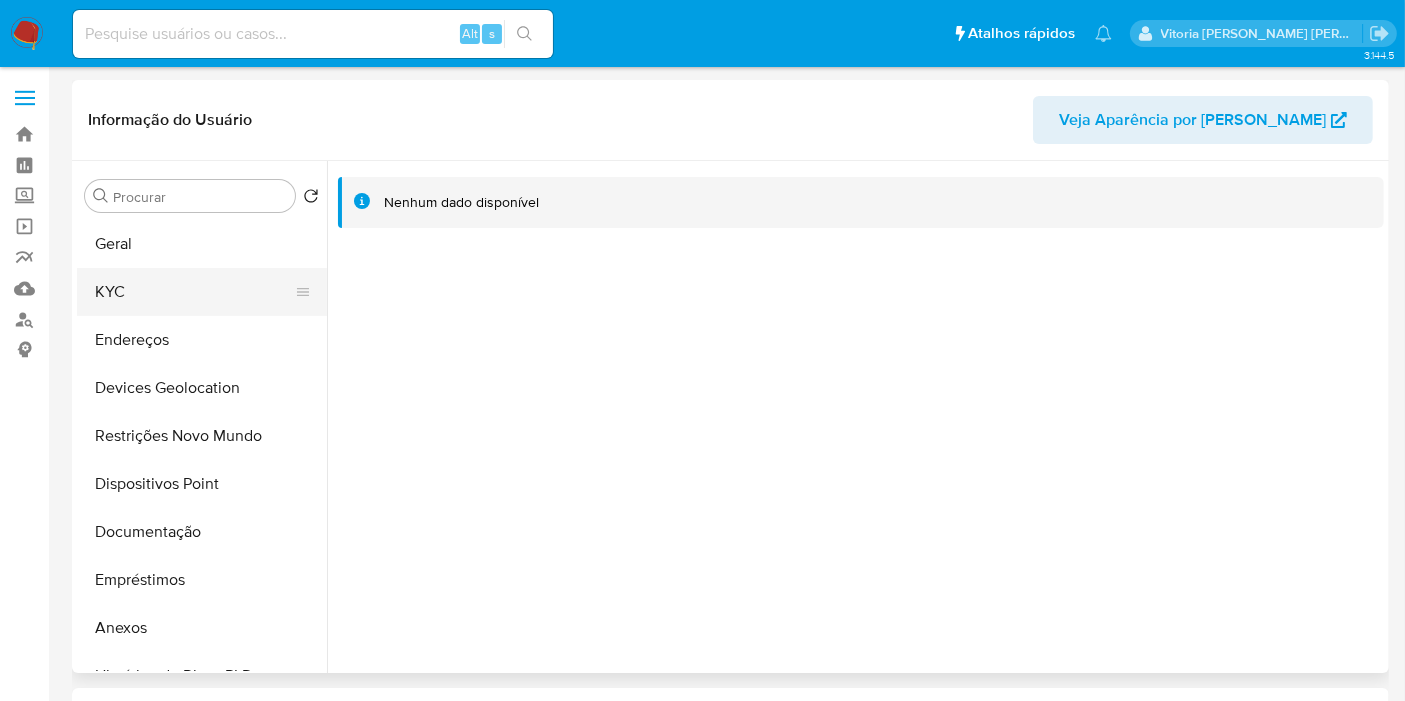 click on "KYC" at bounding box center (194, 292) 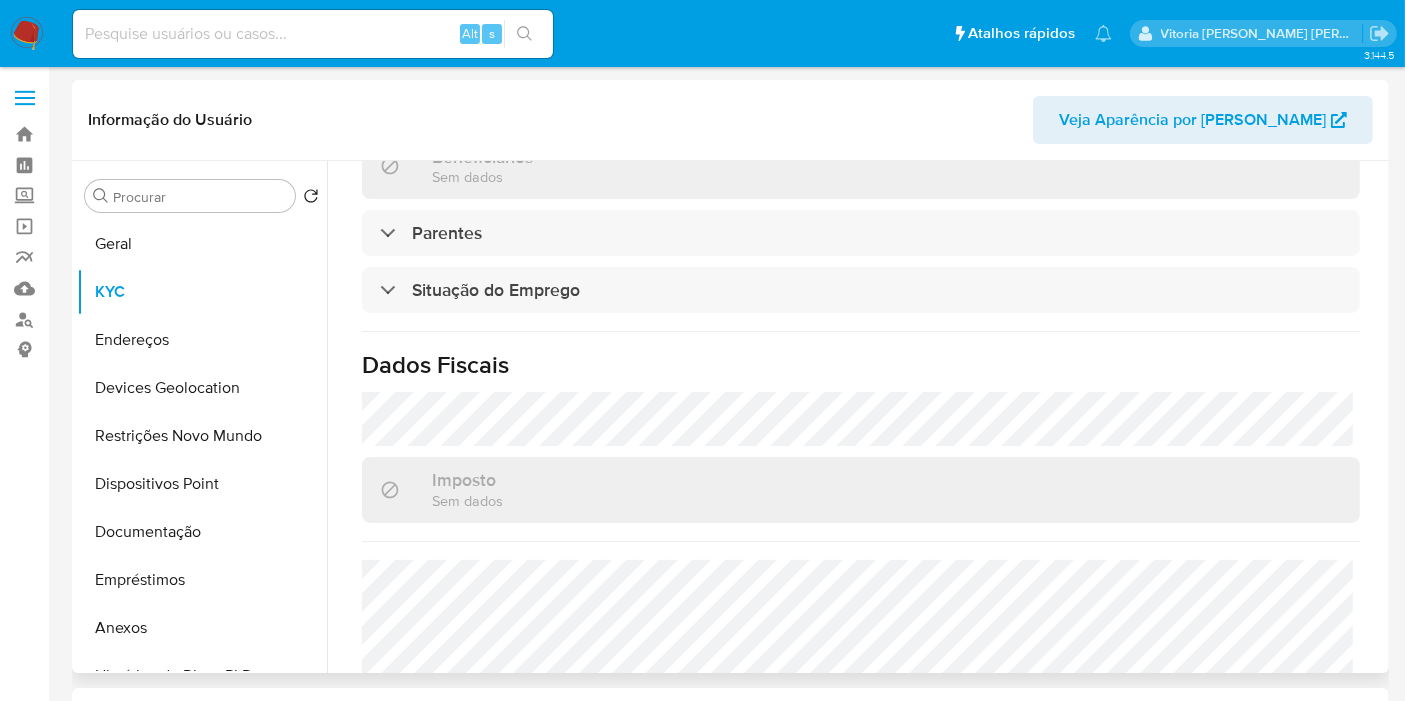 scroll, scrollTop: 934, scrollLeft: 0, axis: vertical 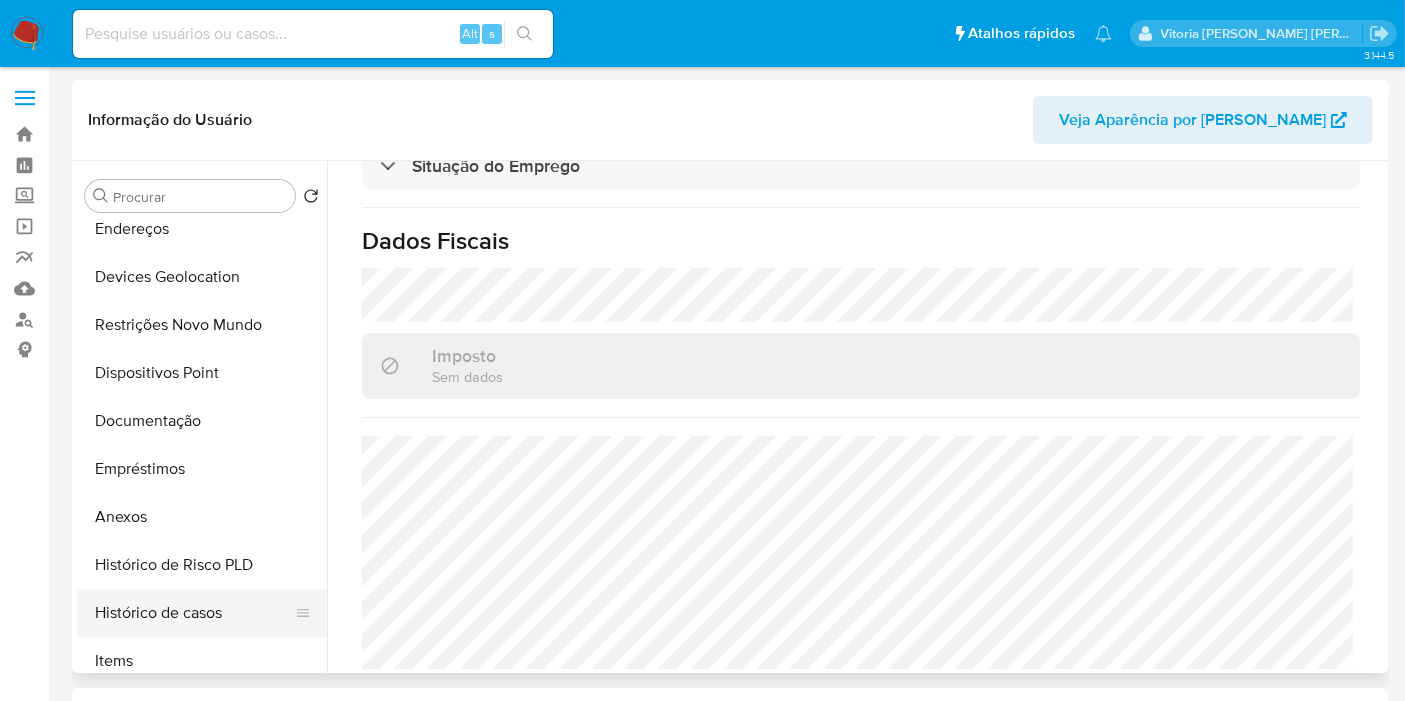 click on "Histórico de casos" at bounding box center (194, 613) 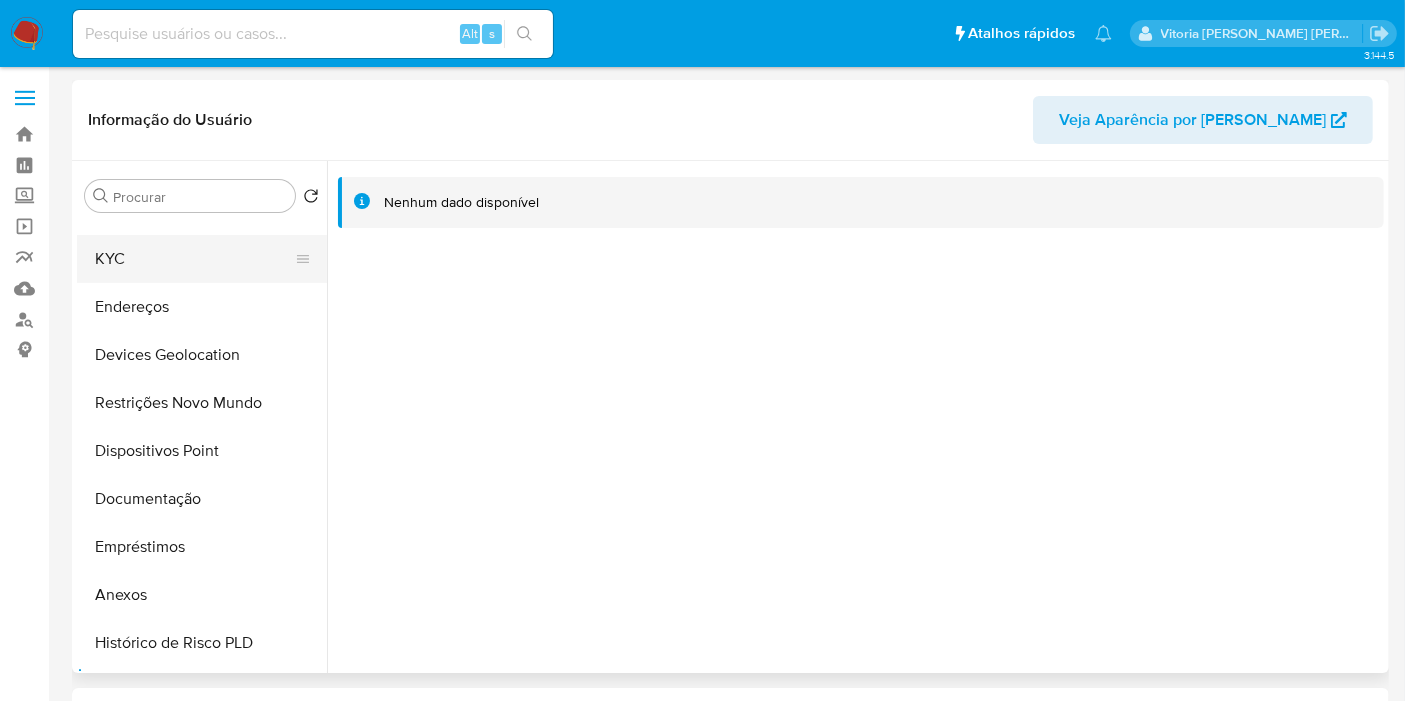 scroll, scrollTop: 0, scrollLeft: 0, axis: both 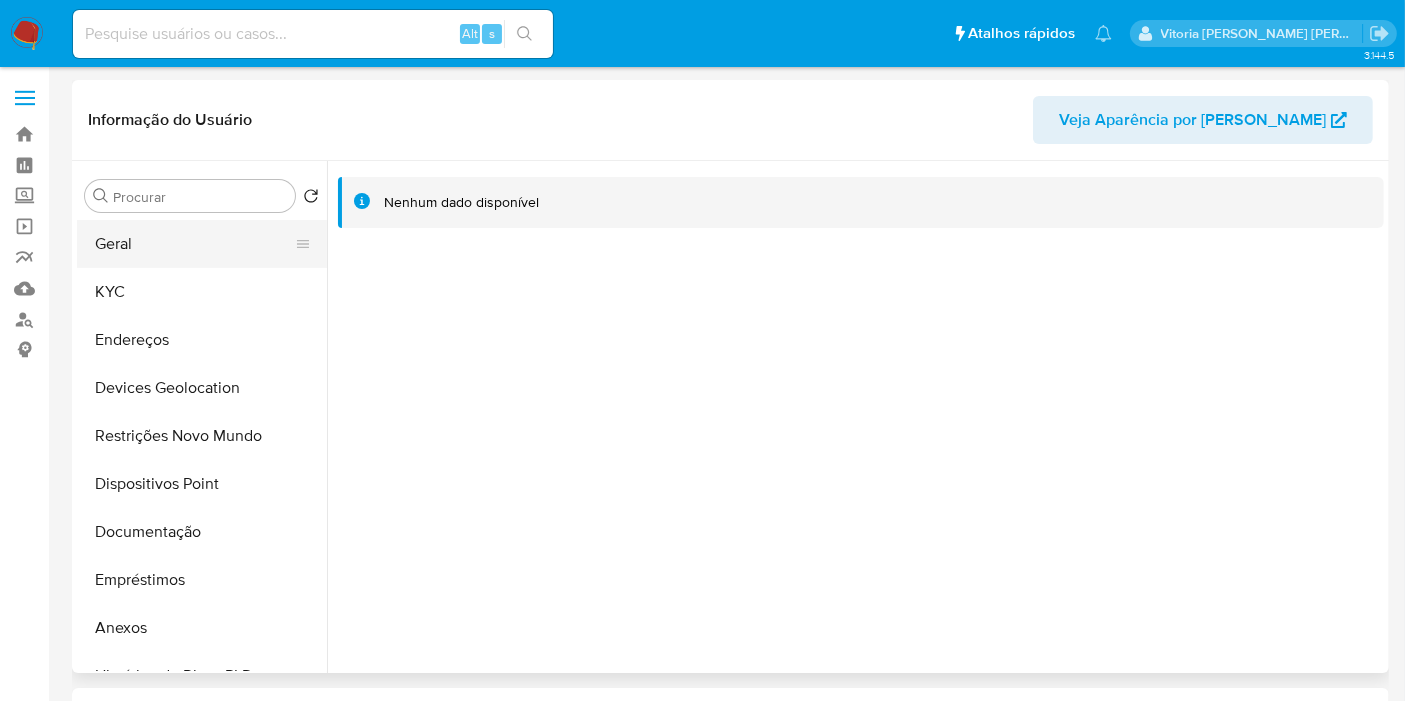 click on "Geral" at bounding box center (194, 244) 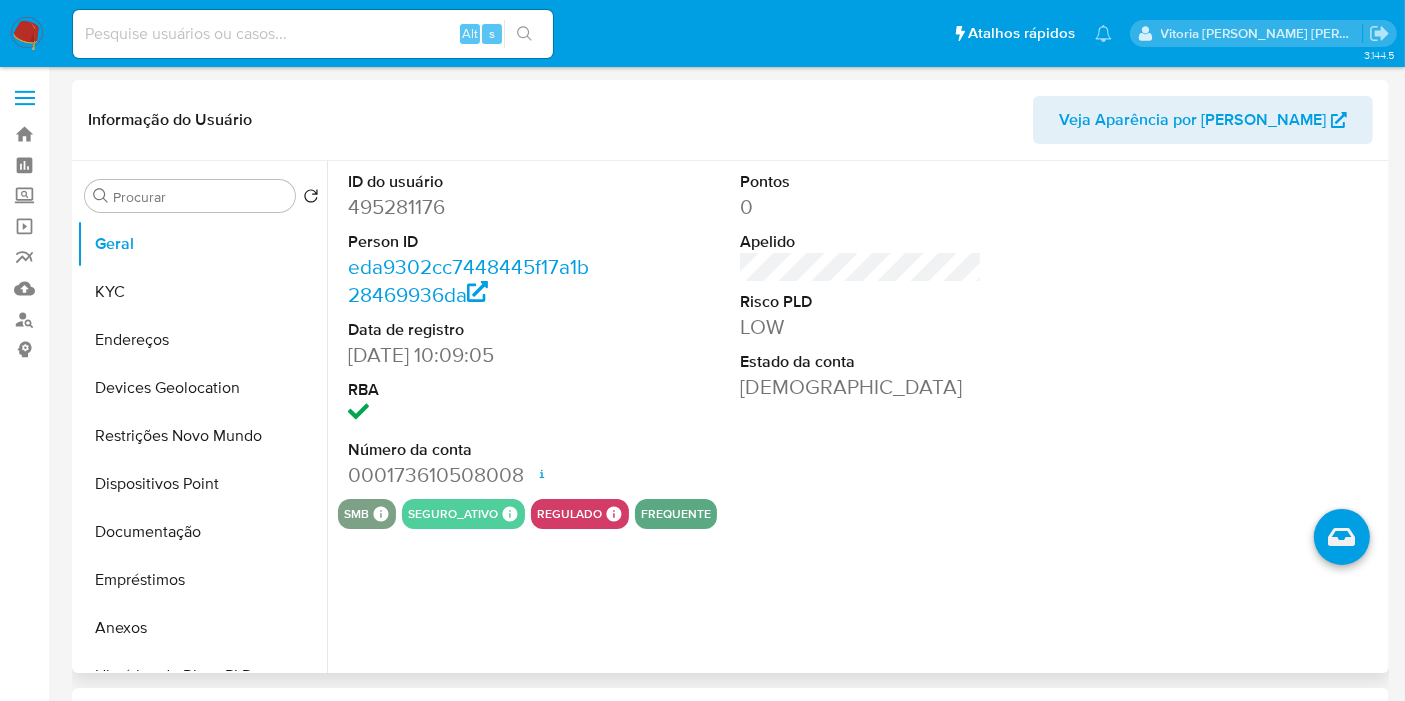 type 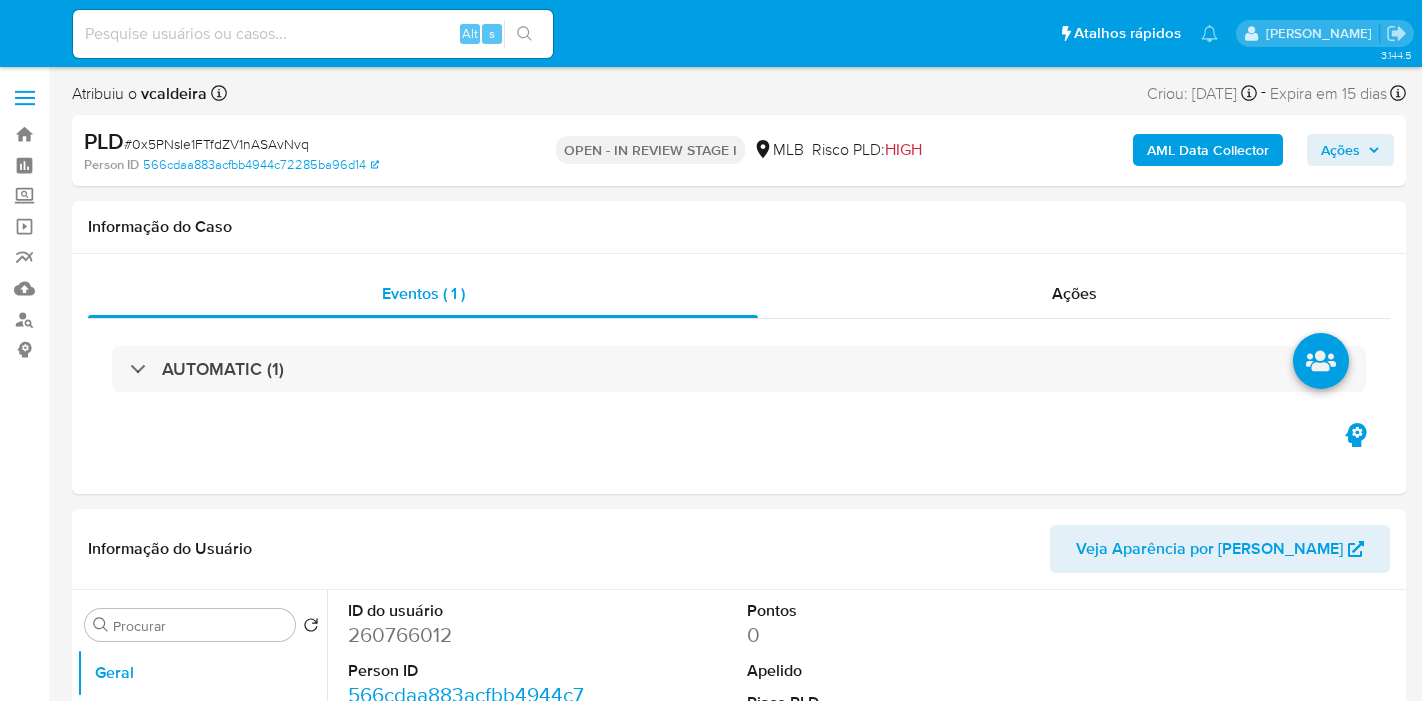 select on "10" 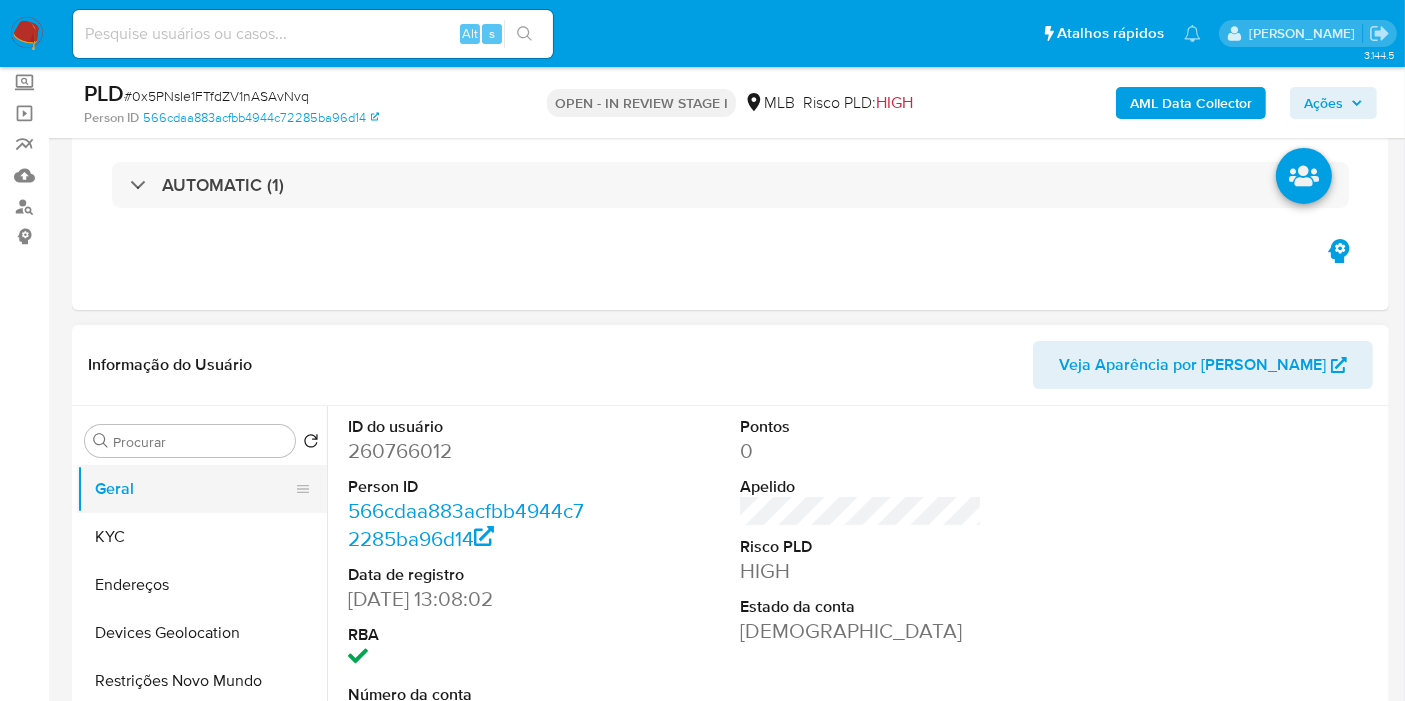 scroll, scrollTop: 222, scrollLeft: 0, axis: vertical 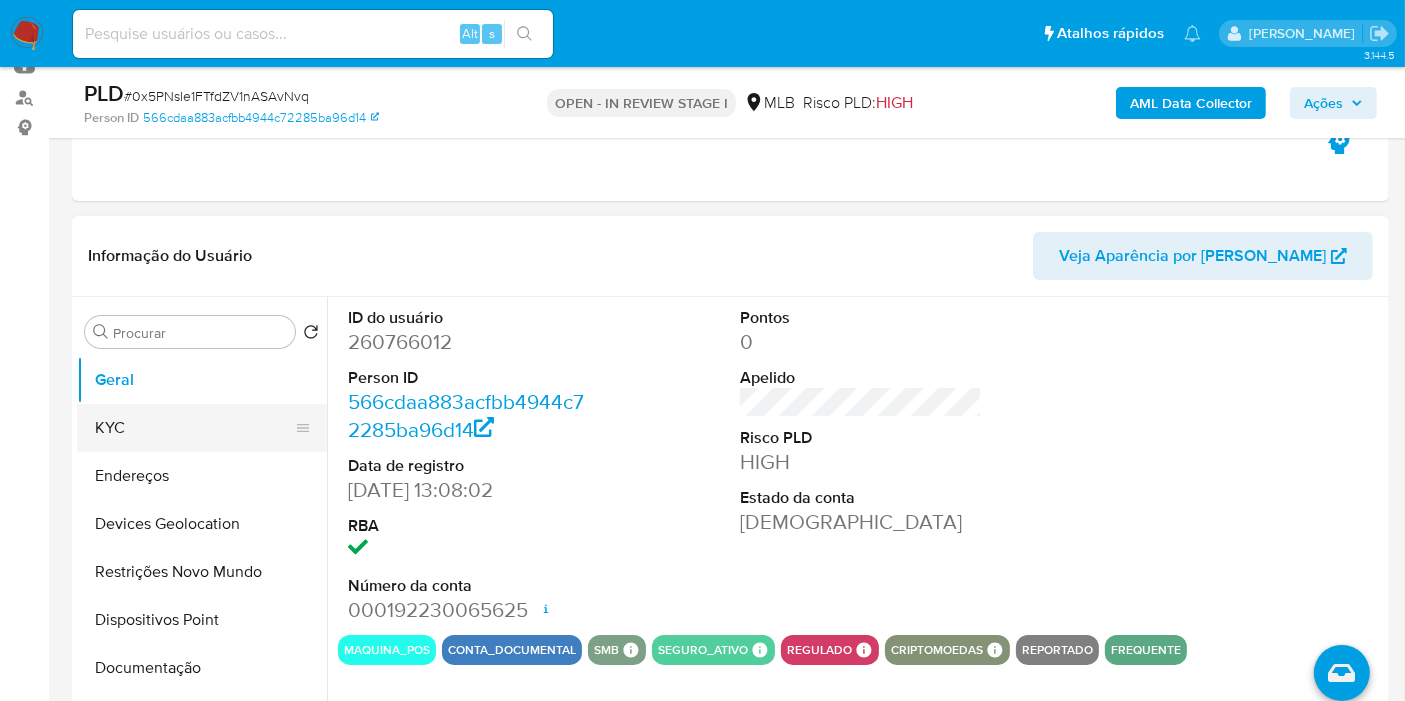click on "KYC" at bounding box center [194, 428] 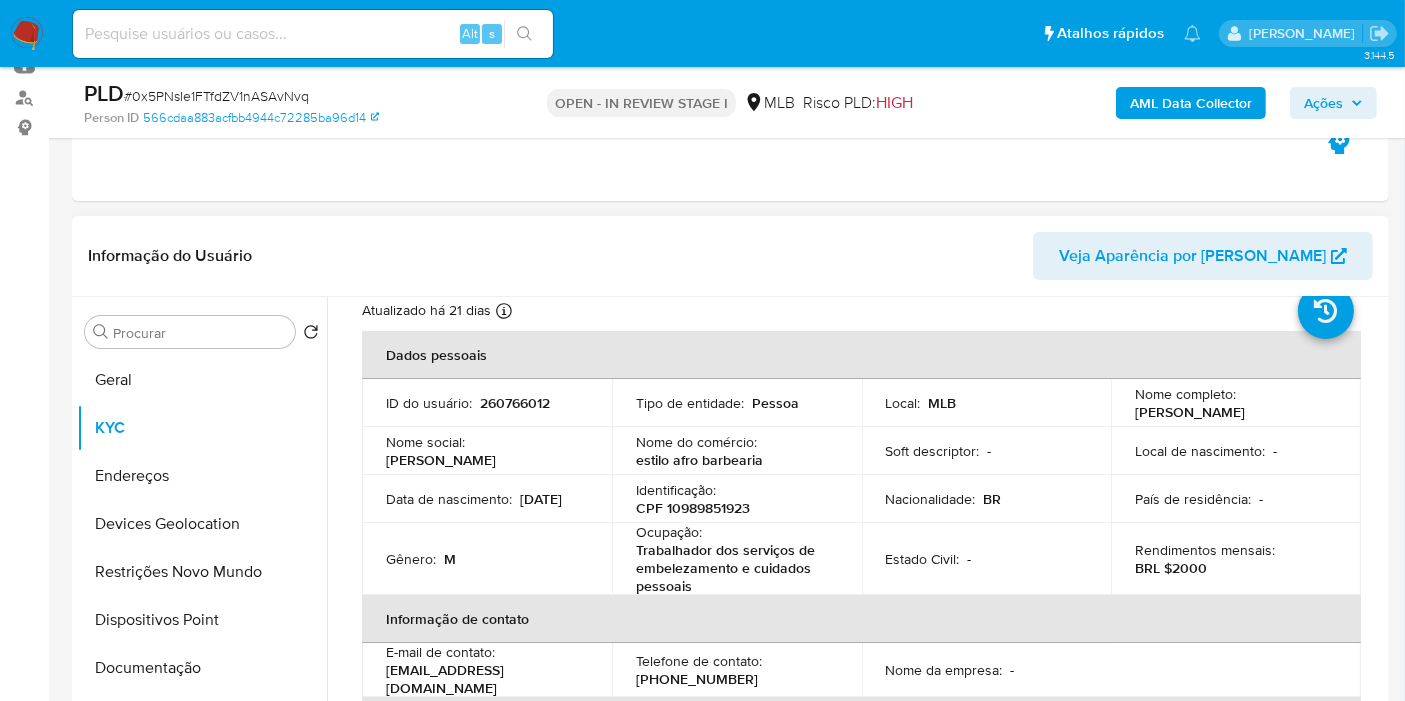 scroll, scrollTop: 111, scrollLeft: 0, axis: vertical 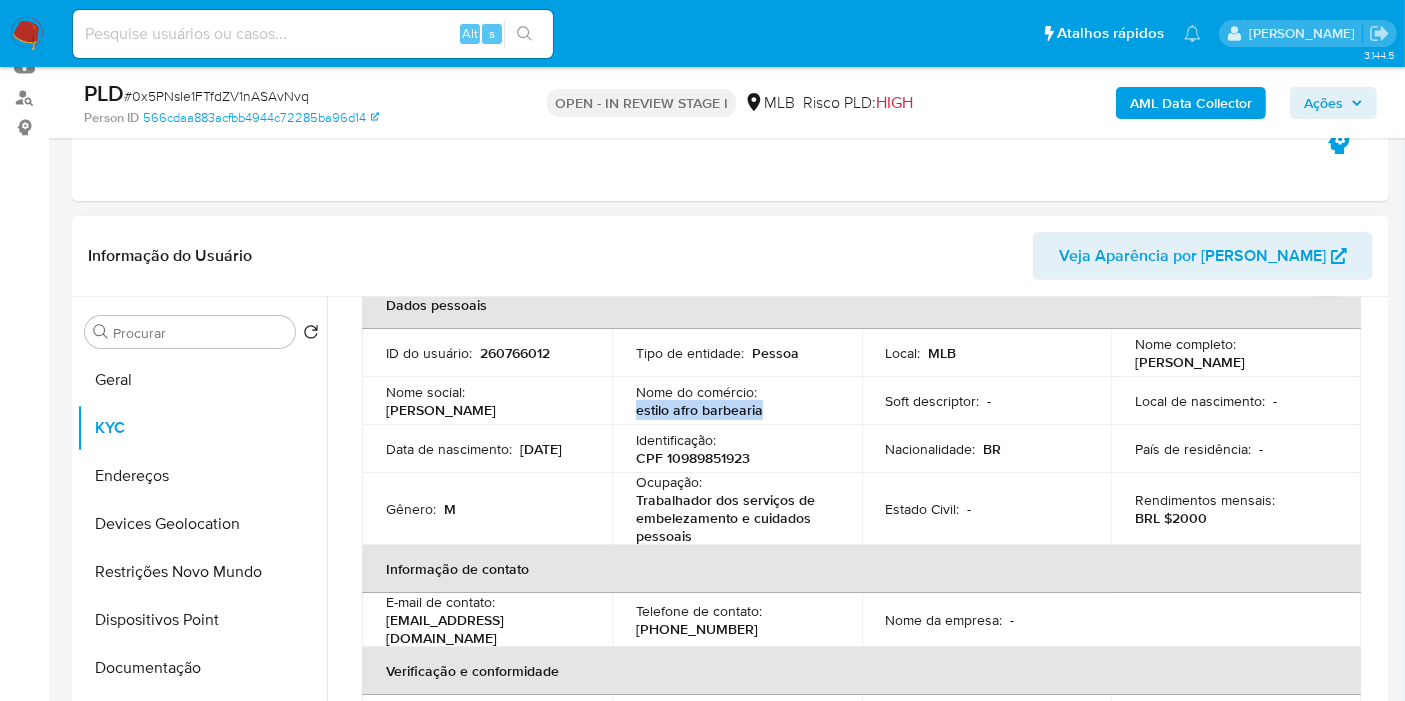 drag, startPoint x: 765, startPoint y: 407, endPoint x: 642, endPoint y: 378, distance: 126.37247 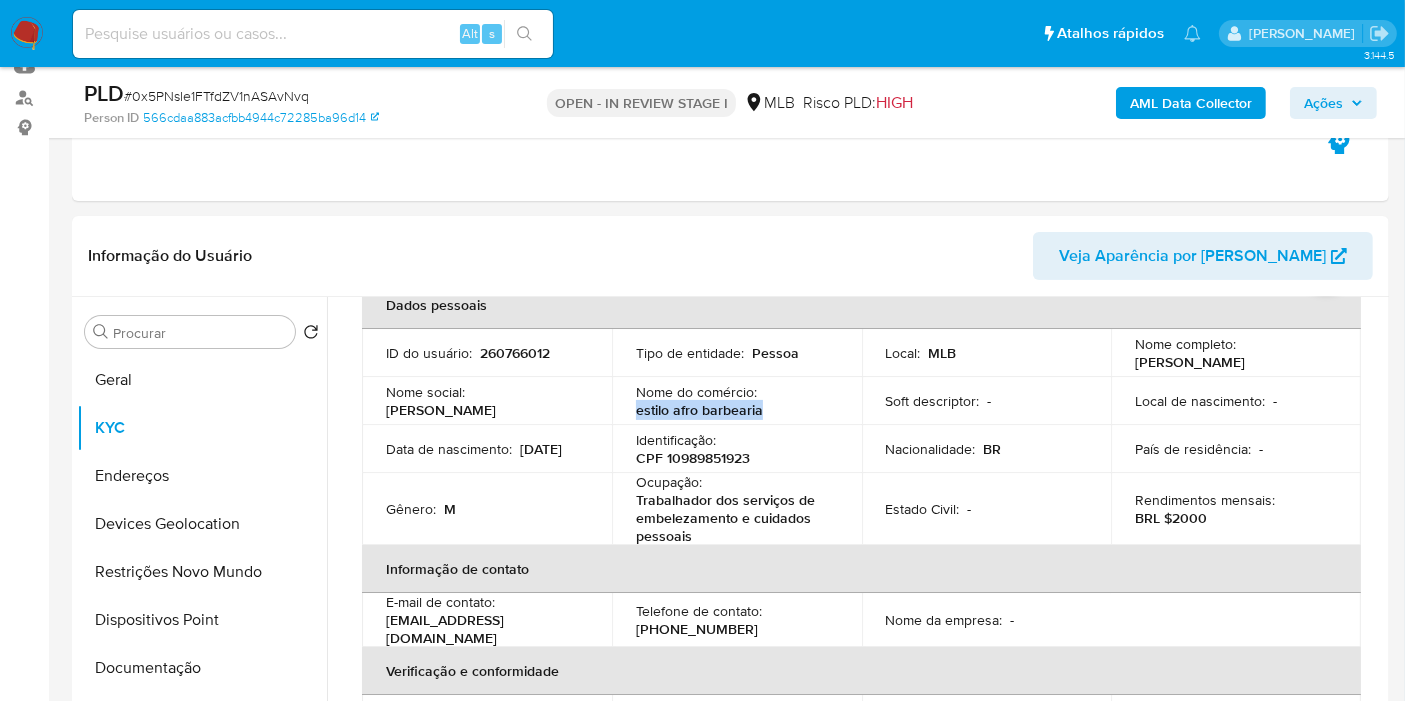 copy on "estilo afro barbearia" 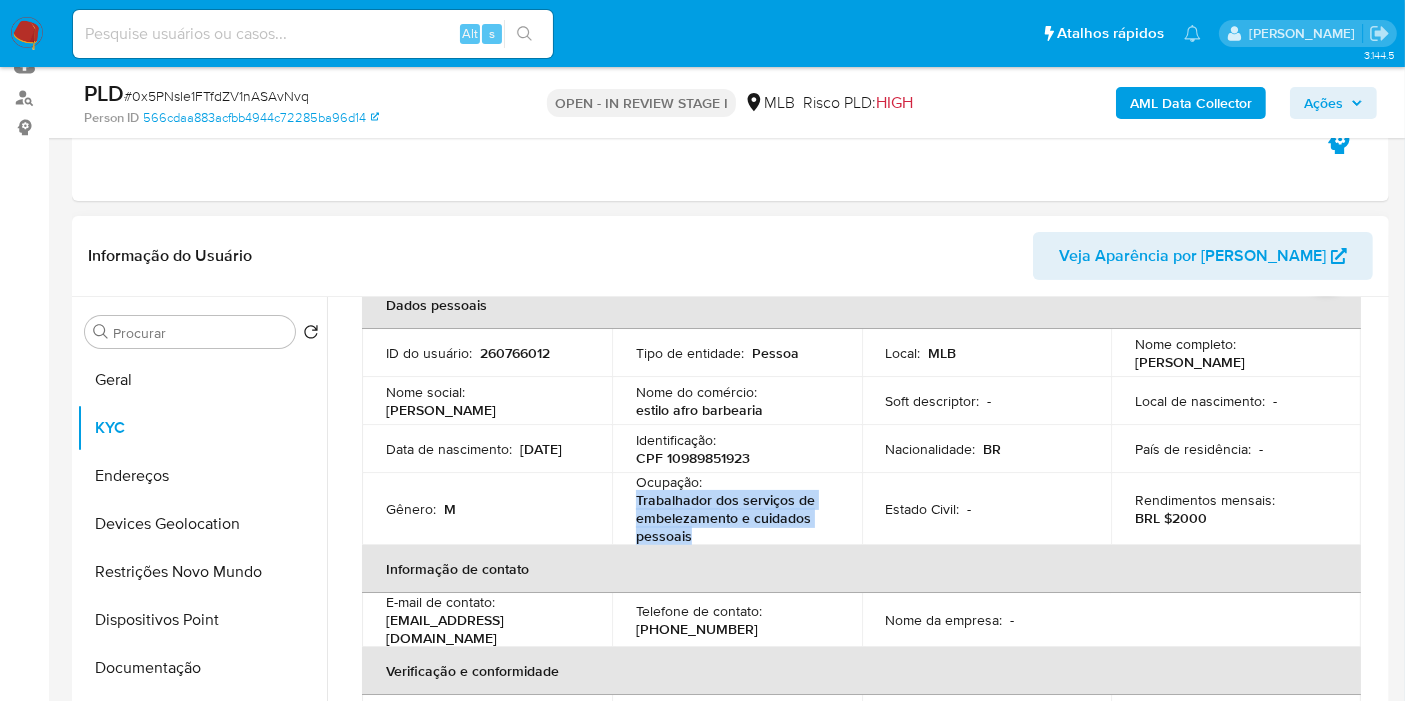 drag, startPoint x: 697, startPoint y: 533, endPoint x: 635, endPoint y: 494, distance: 73.24616 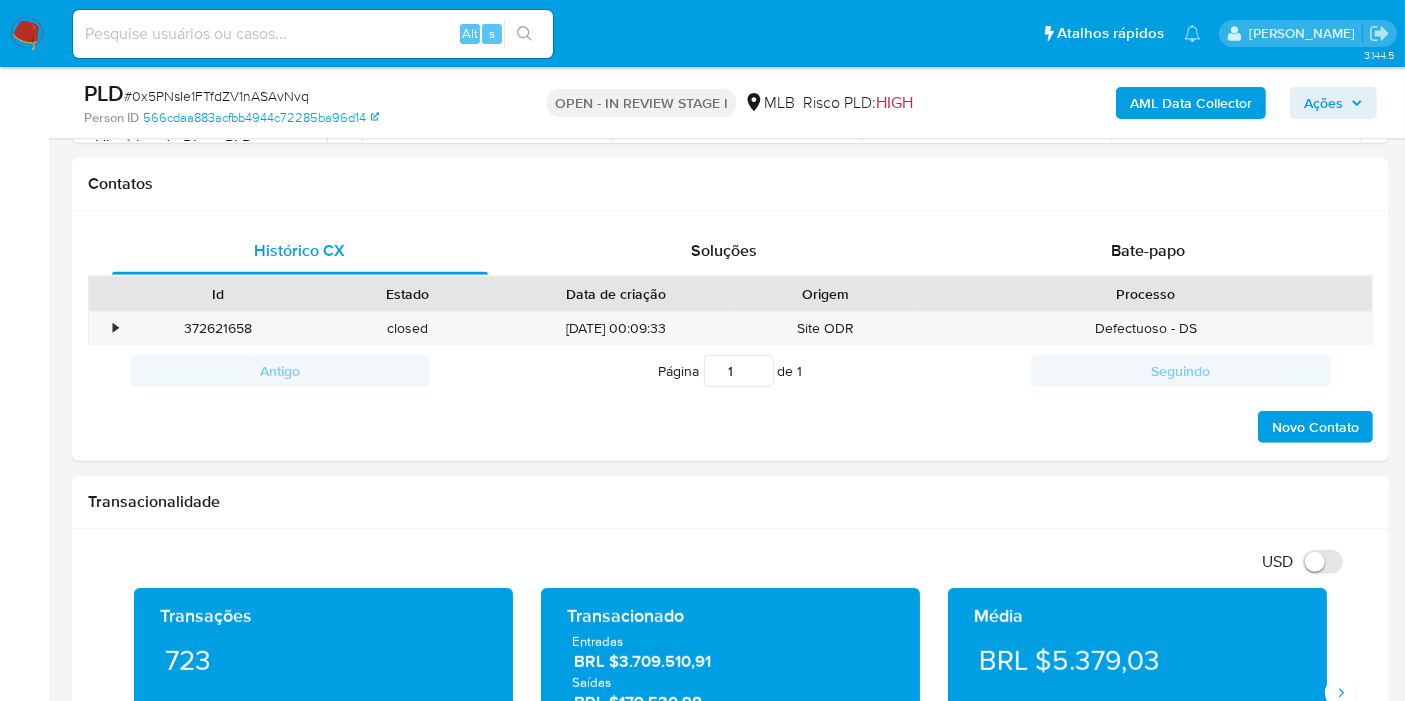 scroll, scrollTop: 1333, scrollLeft: 0, axis: vertical 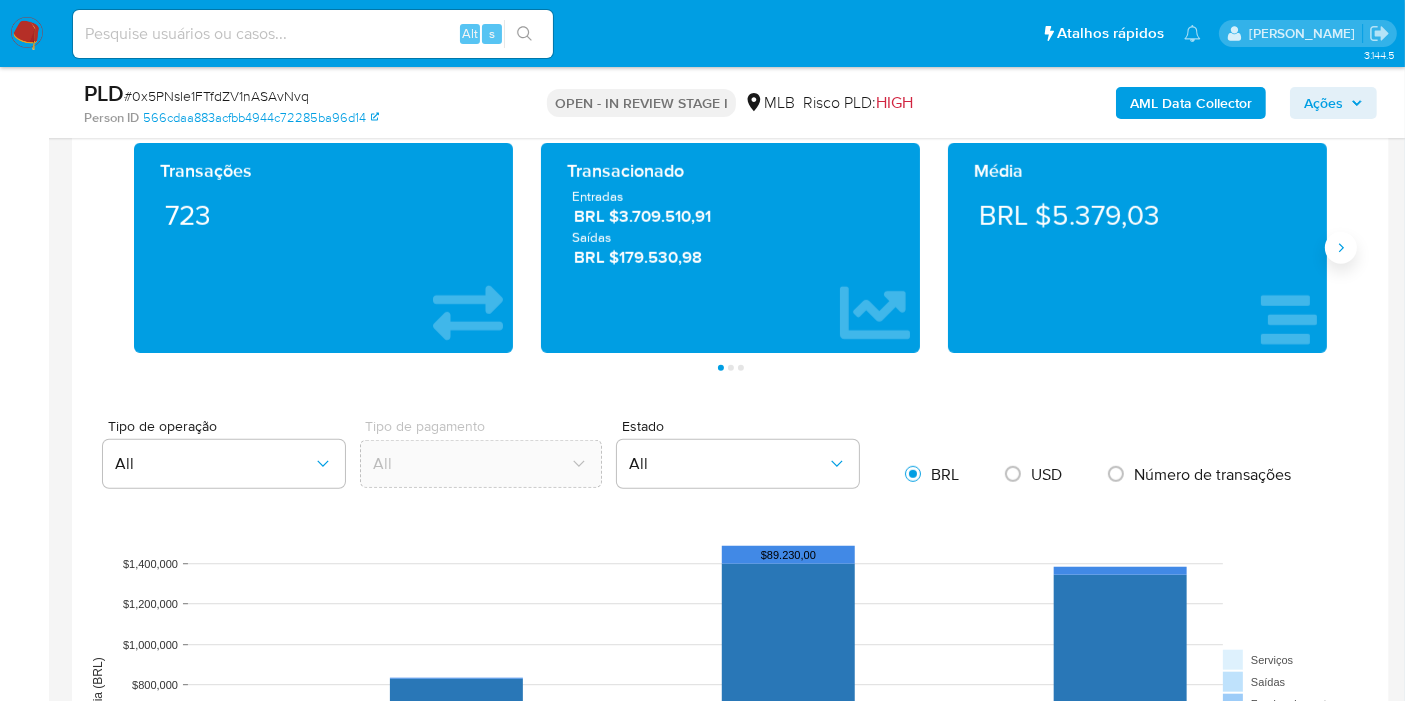 click at bounding box center [1341, 248] 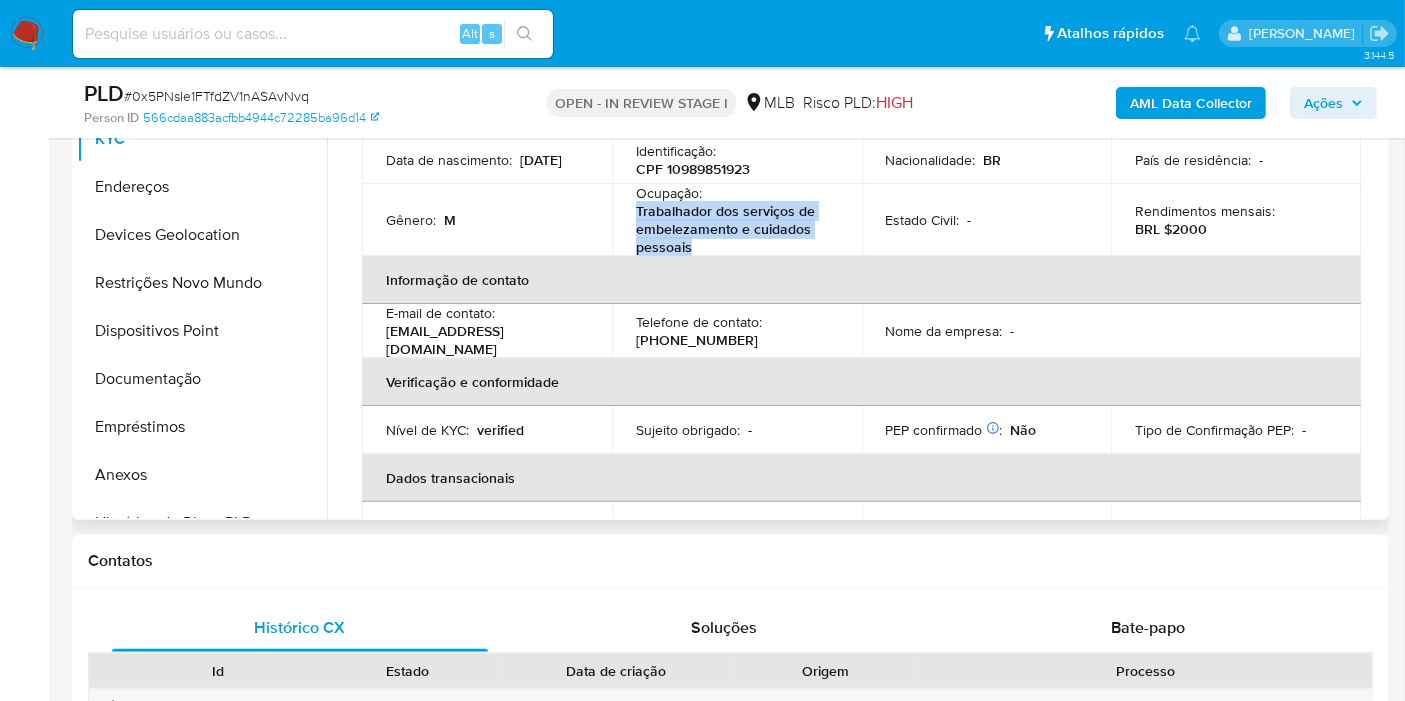 scroll, scrollTop: 111, scrollLeft: 0, axis: vertical 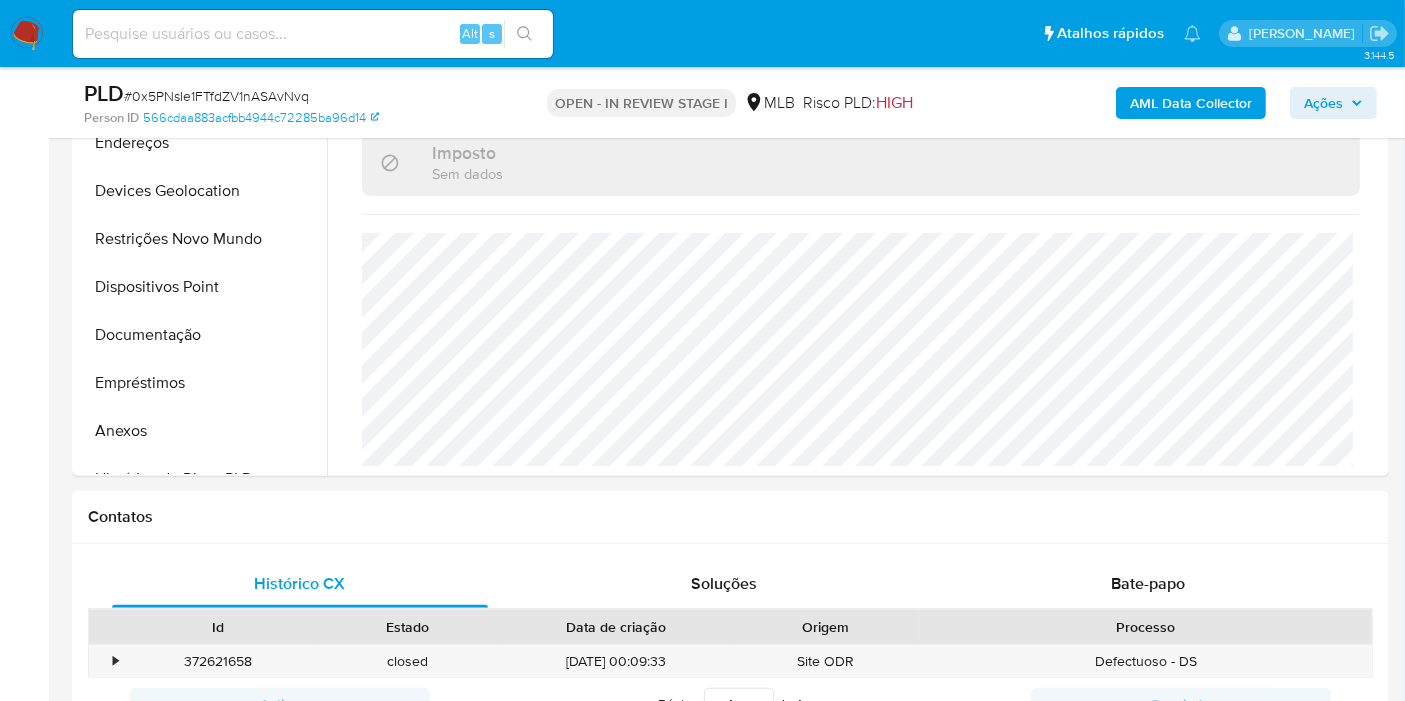 click on "AML Data Collector" at bounding box center [1191, 103] 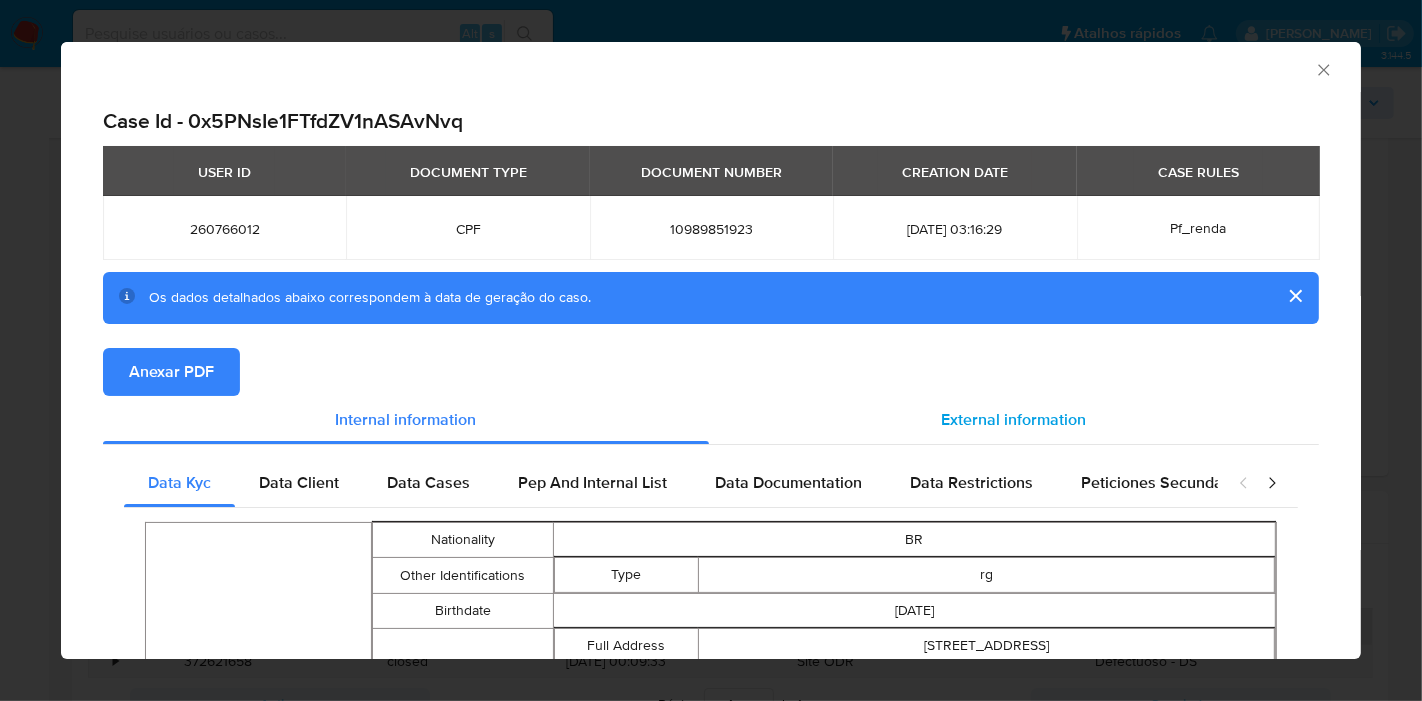 click on "External information" at bounding box center [1014, 419] 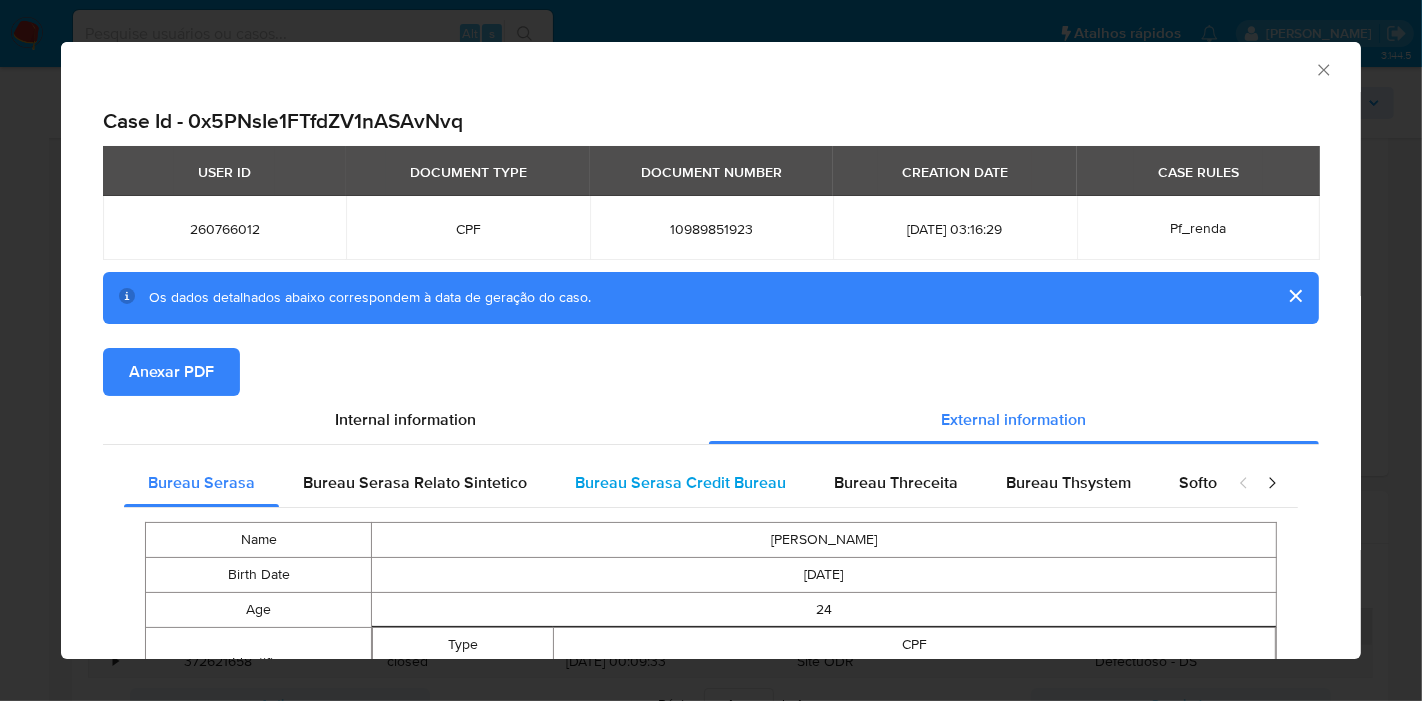 type 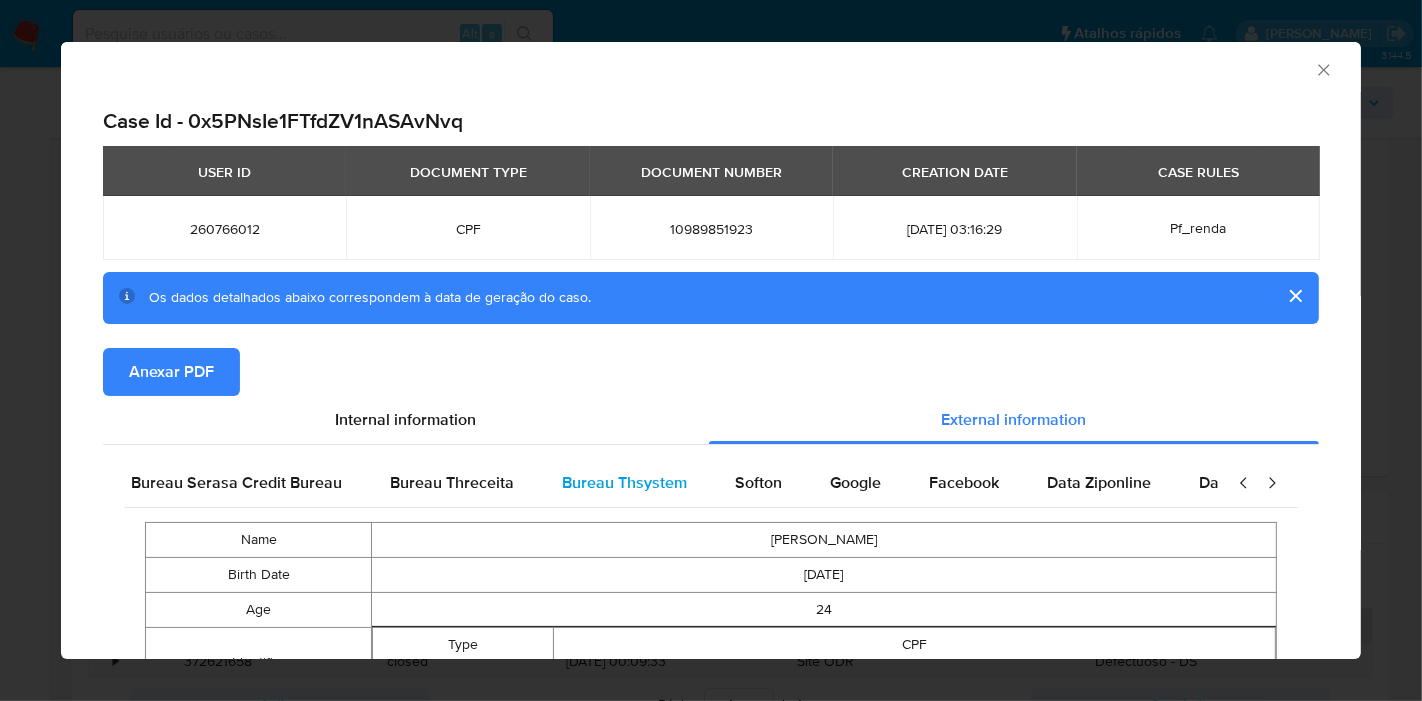 scroll, scrollTop: 0, scrollLeft: 676, axis: horizontal 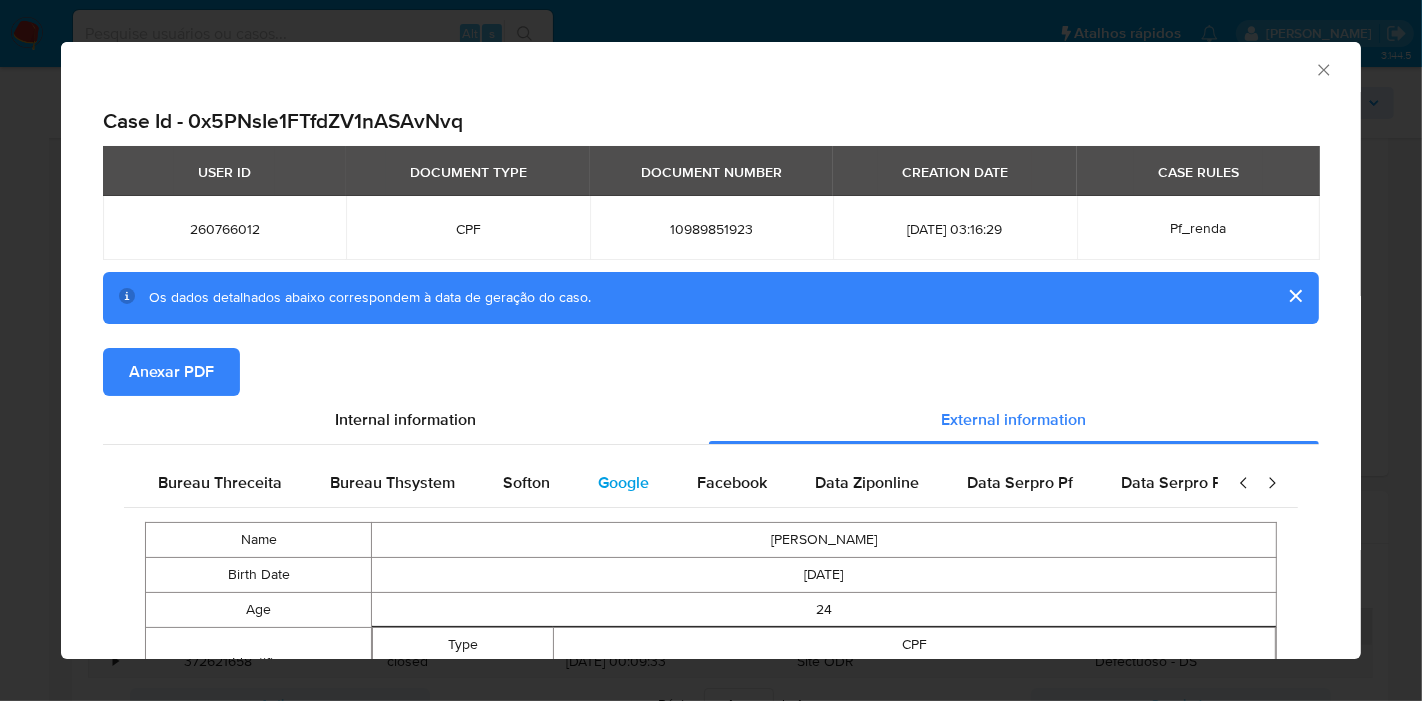 click on "Google" at bounding box center (623, 482) 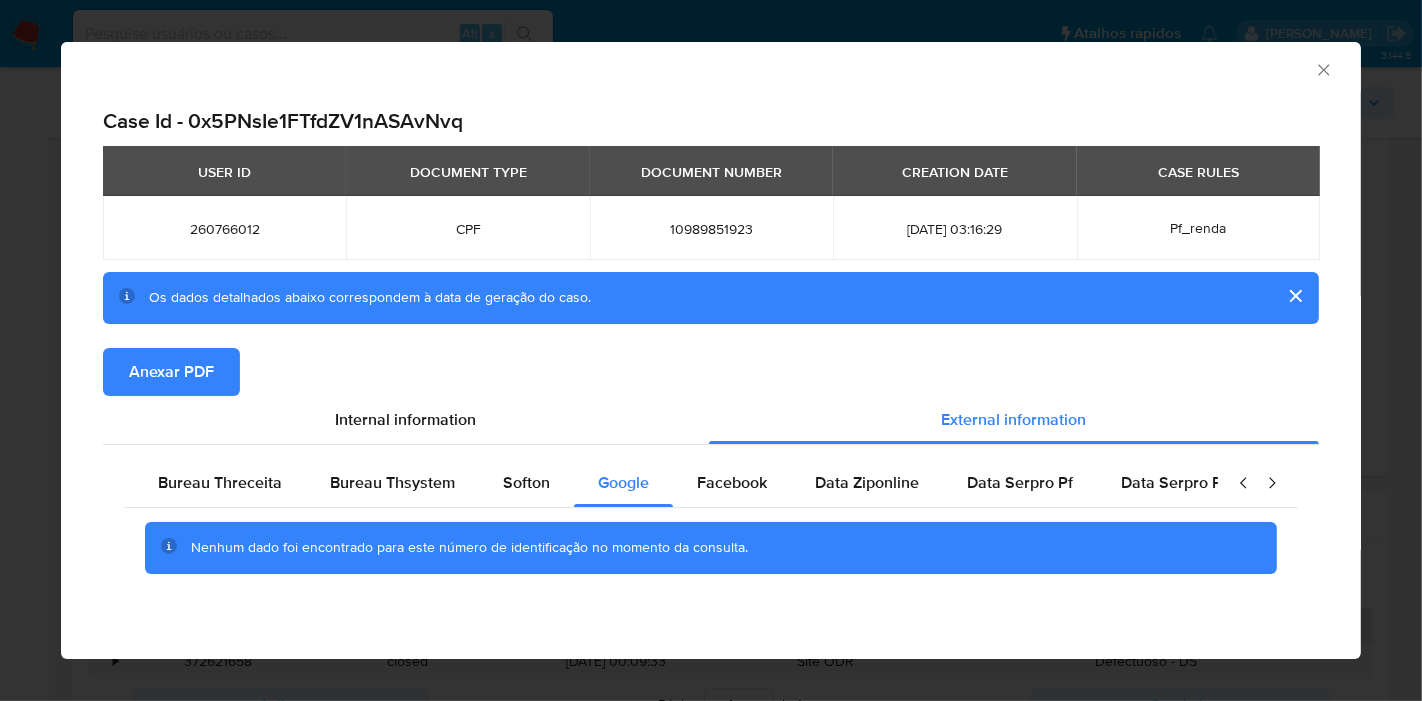 scroll, scrollTop: 5, scrollLeft: 0, axis: vertical 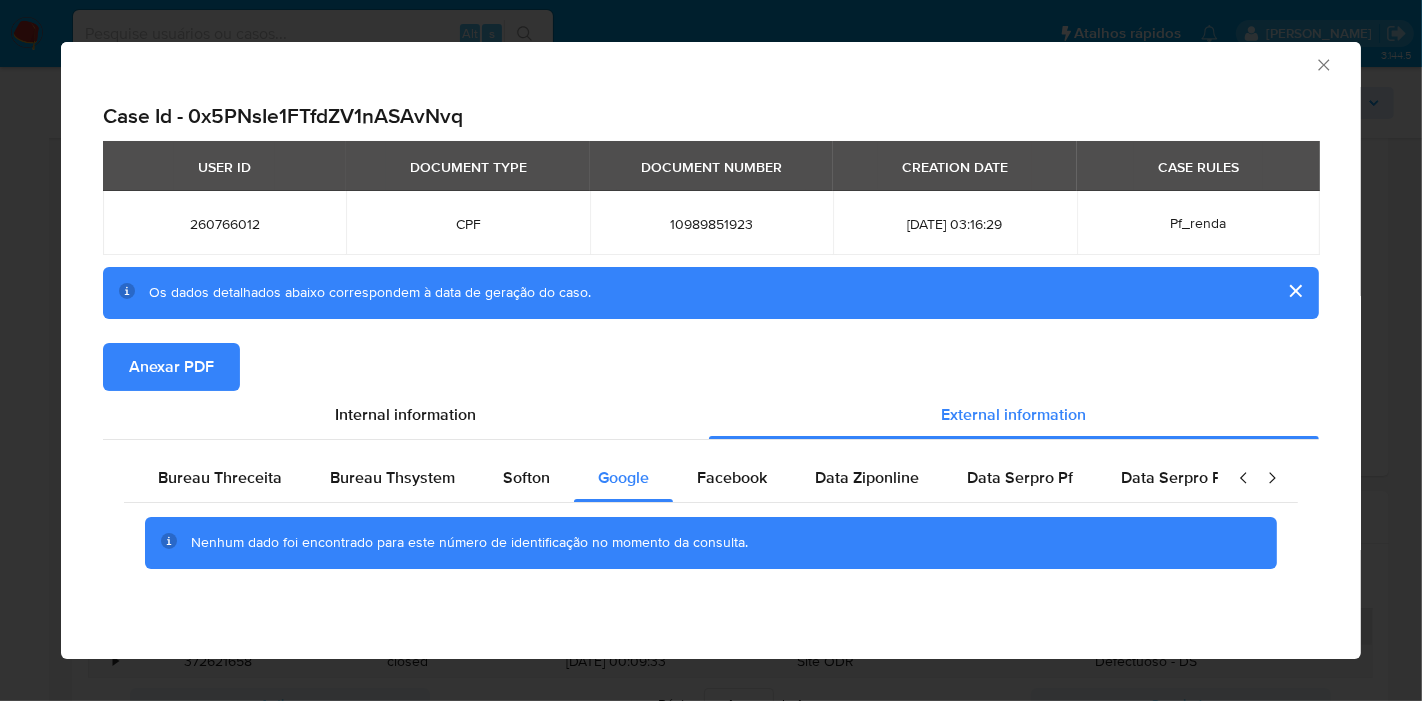 type 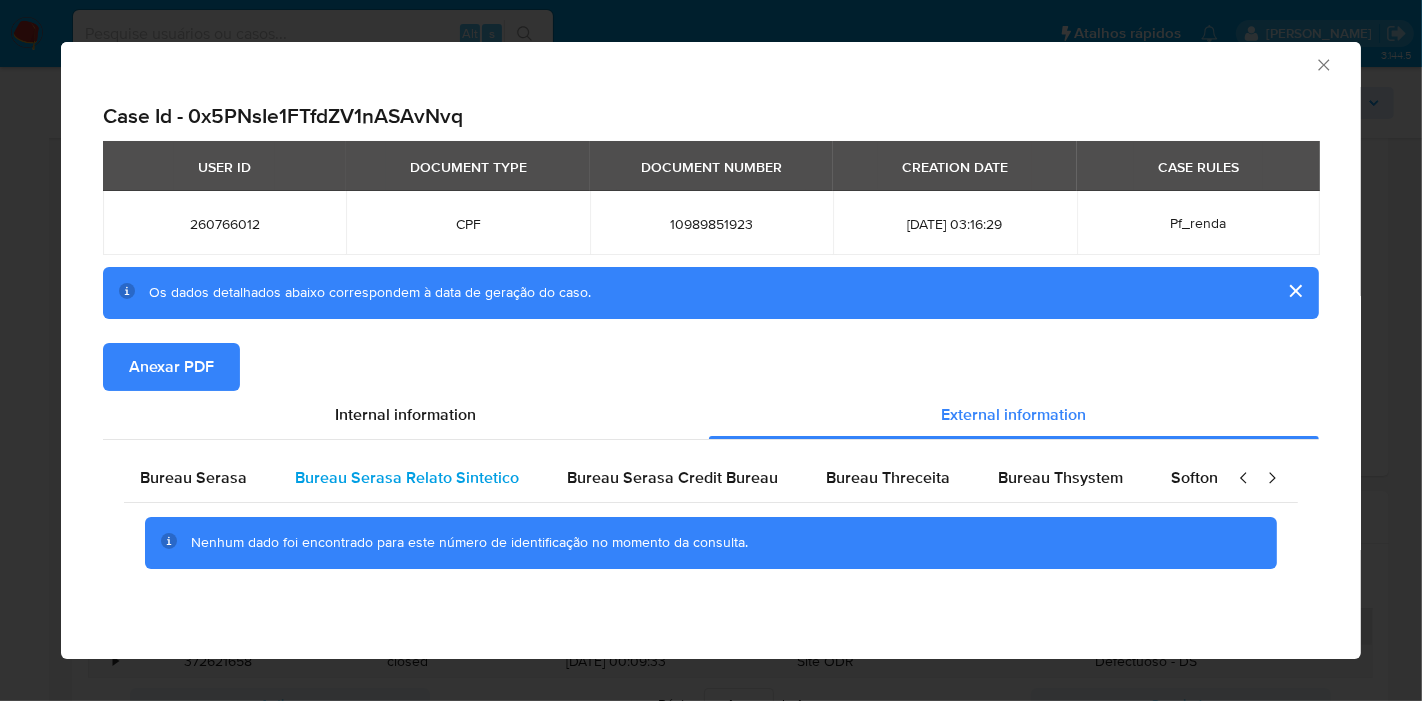 scroll, scrollTop: 0, scrollLeft: 0, axis: both 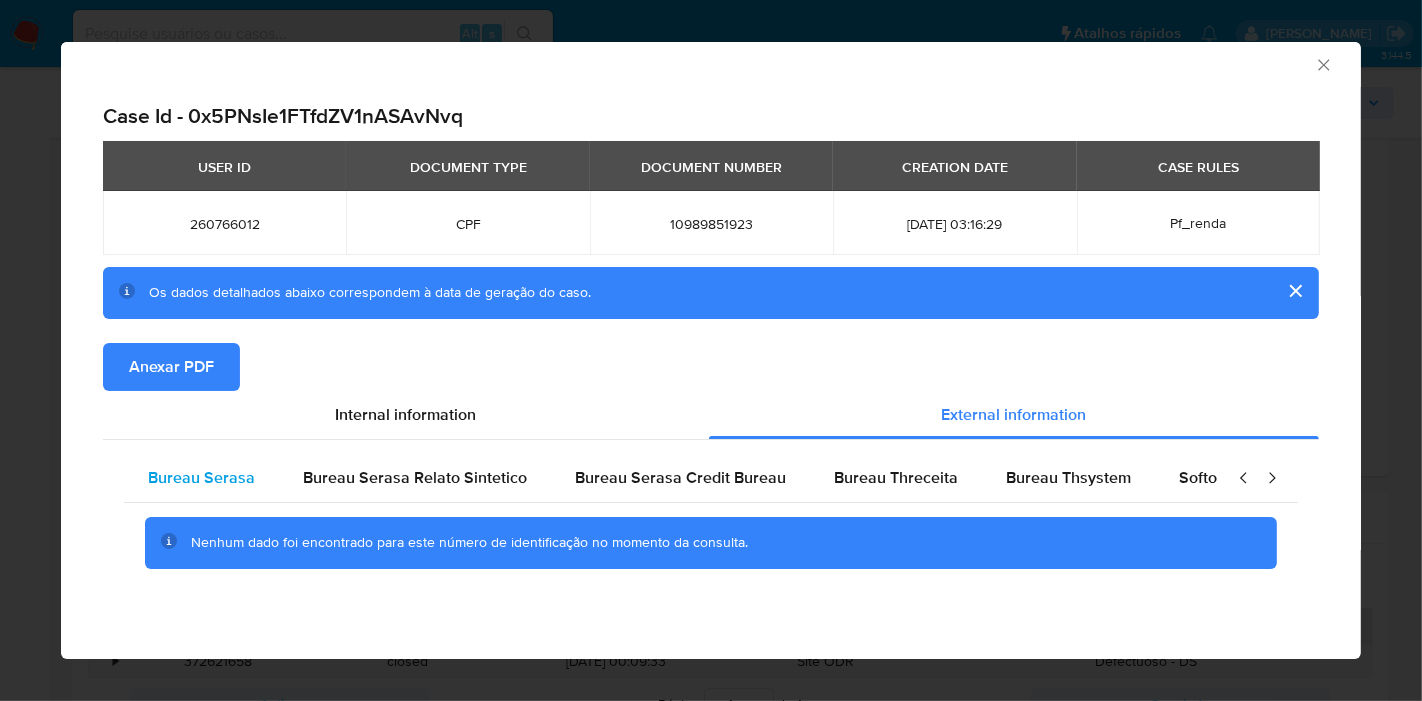 click on "Bureau Serasa" at bounding box center (201, 477) 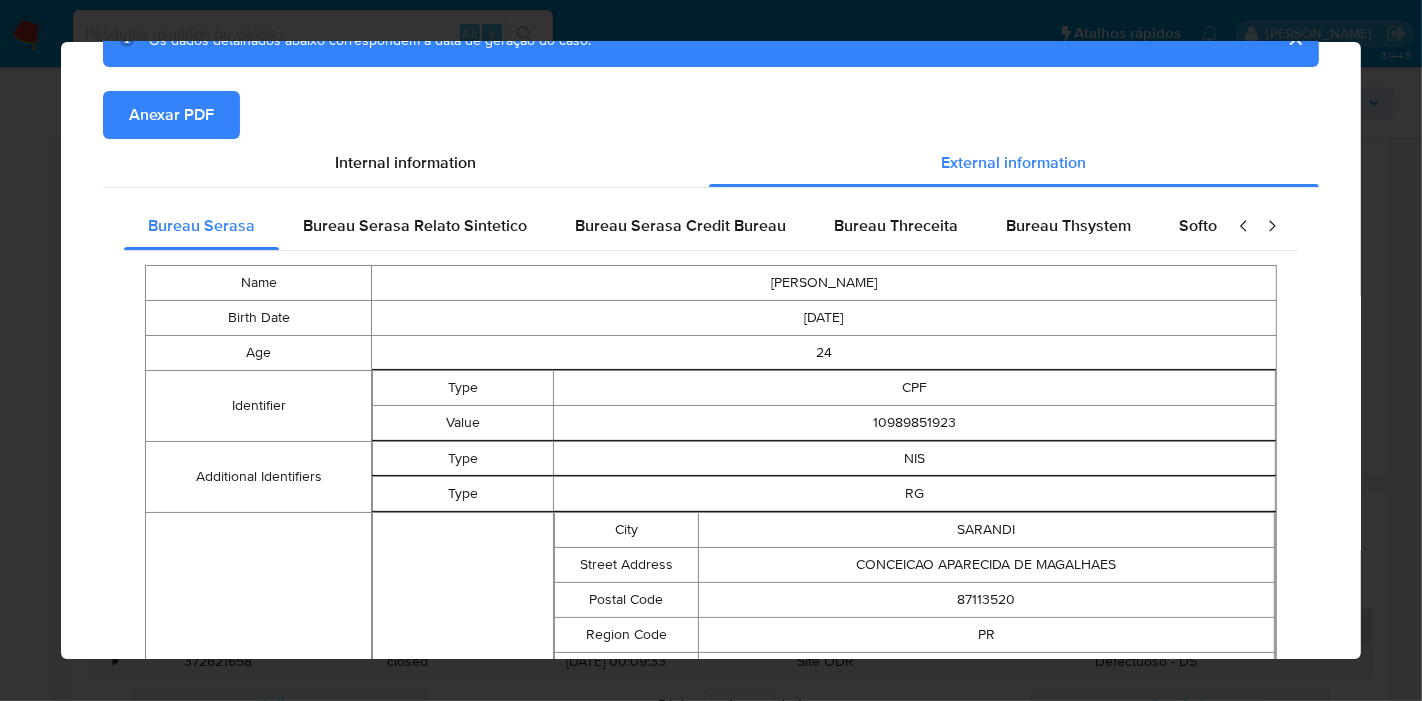 scroll, scrollTop: 445, scrollLeft: 0, axis: vertical 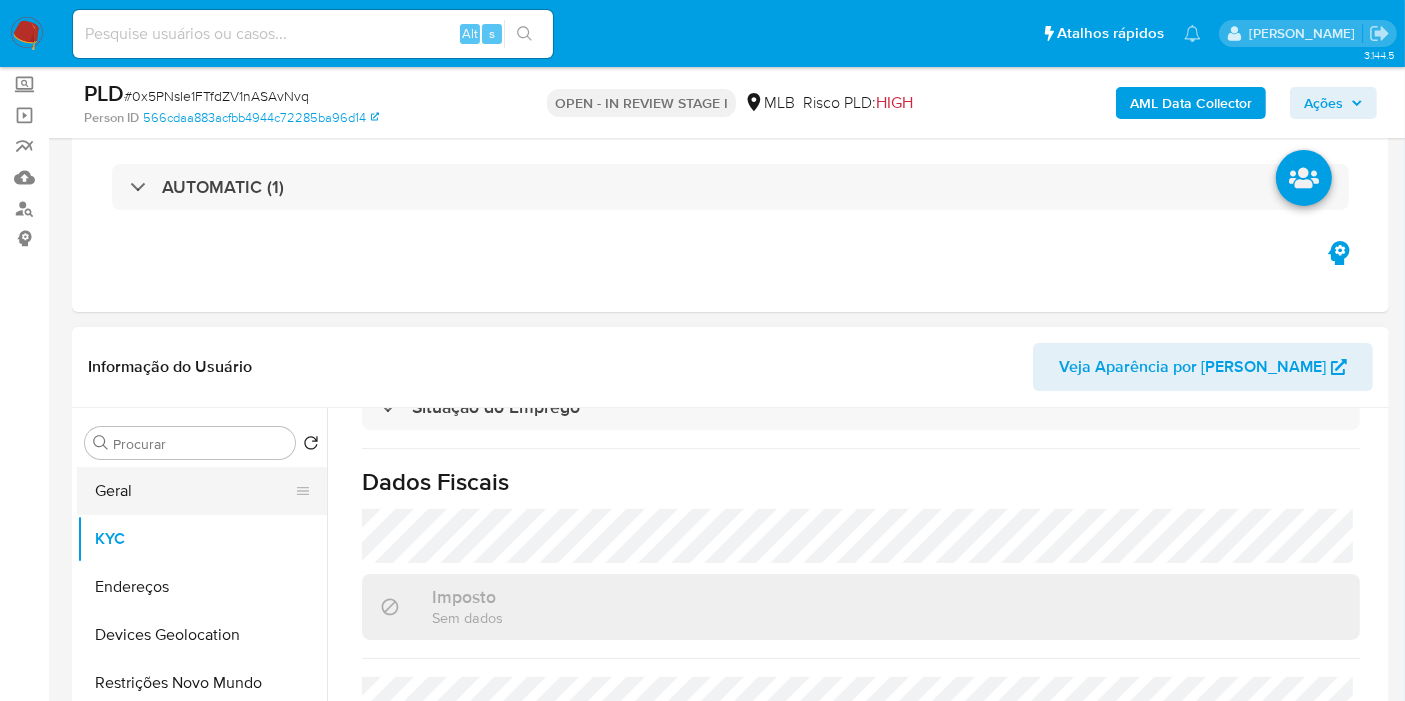 click on "Geral" at bounding box center (194, 491) 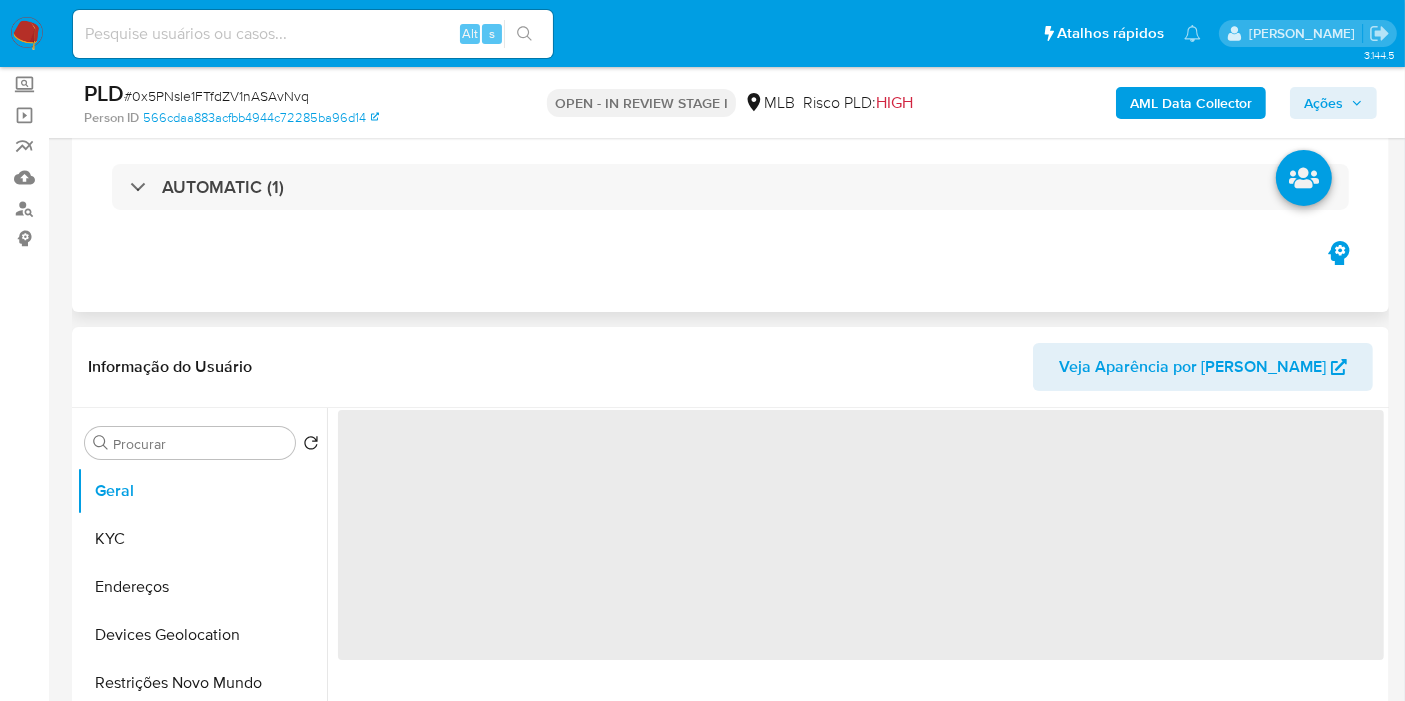 scroll, scrollTop: 0, scrollLeft: 0, axis: both 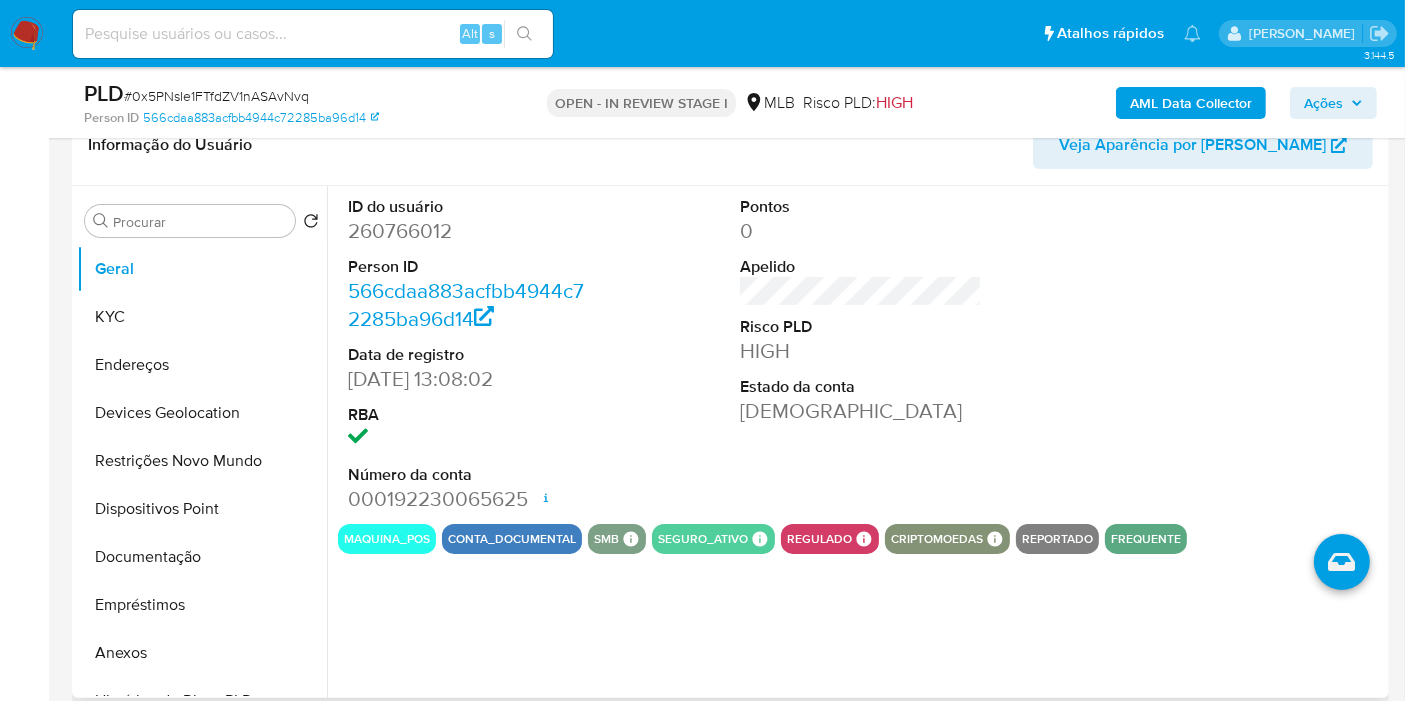 type 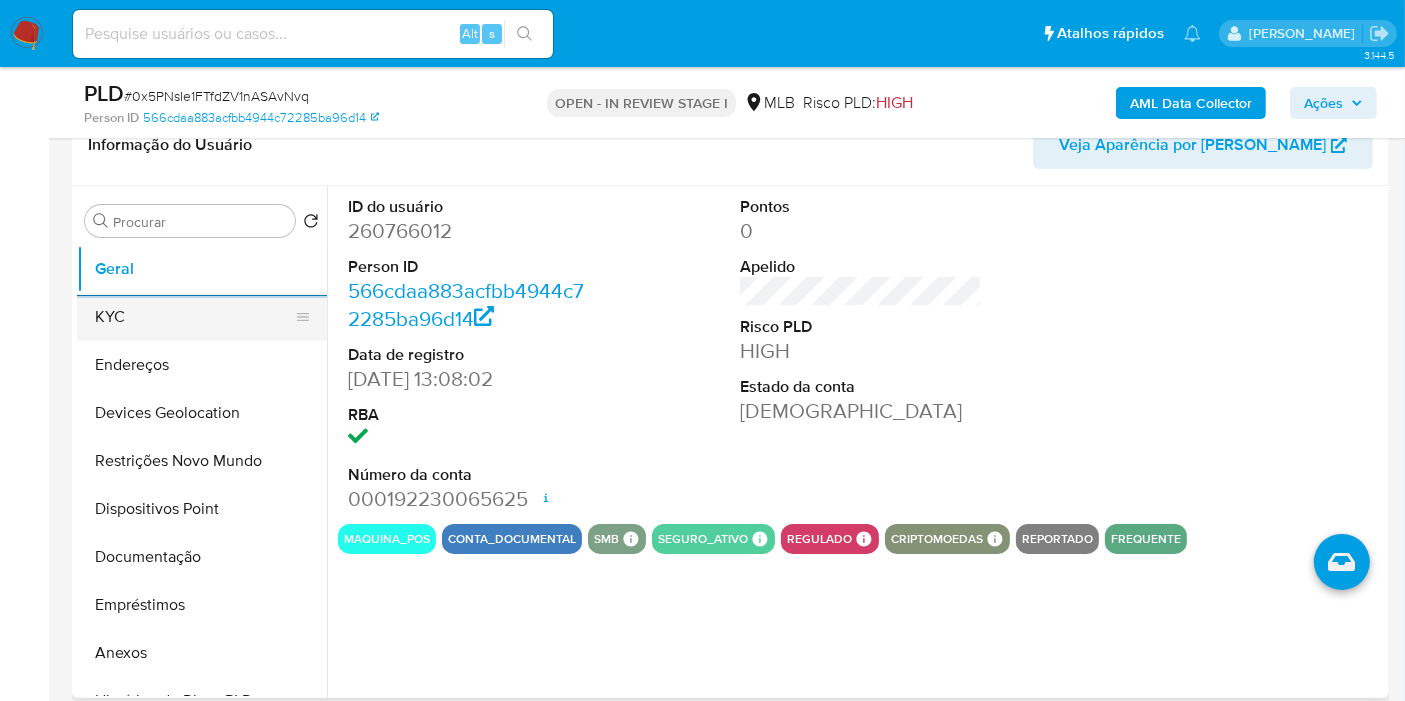 click on "KYC" at bounding box center [194, 317] 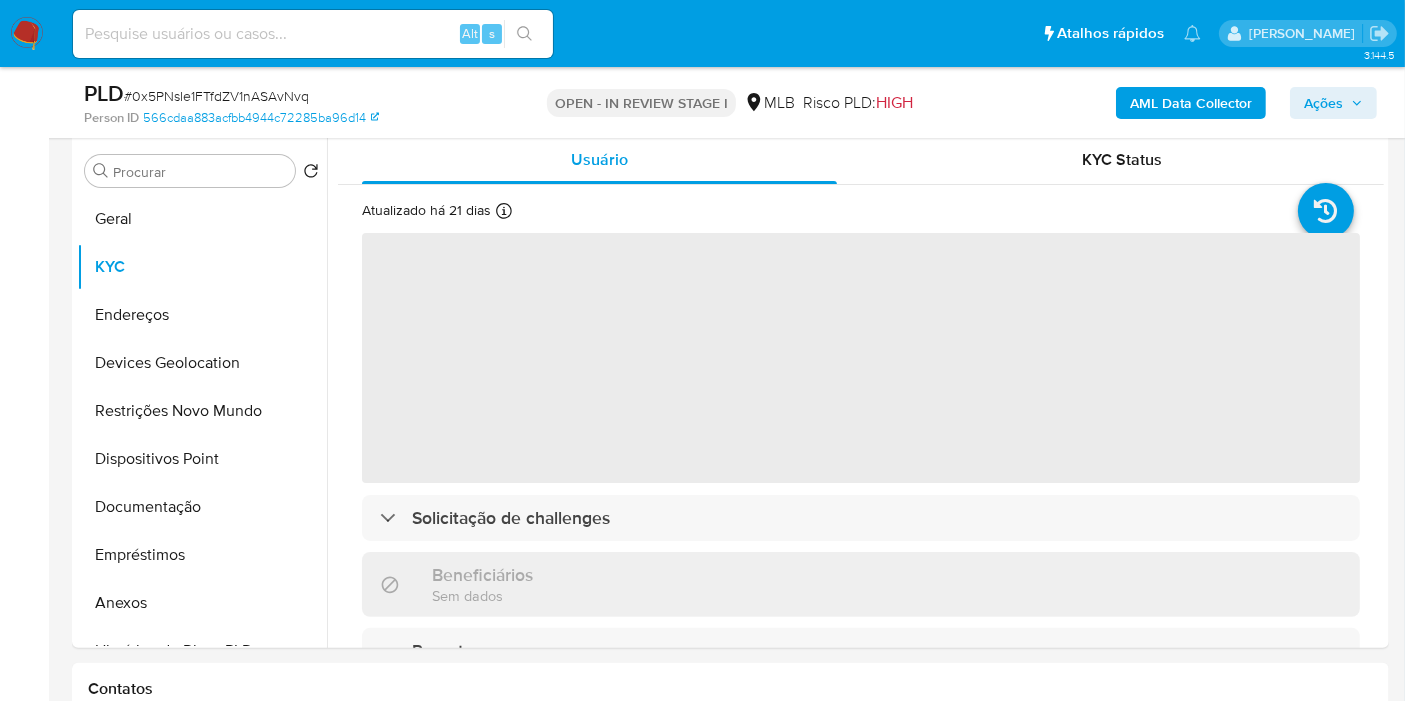 scroll, scrollTop: 401, scrollLeft: 0, axis: vertical 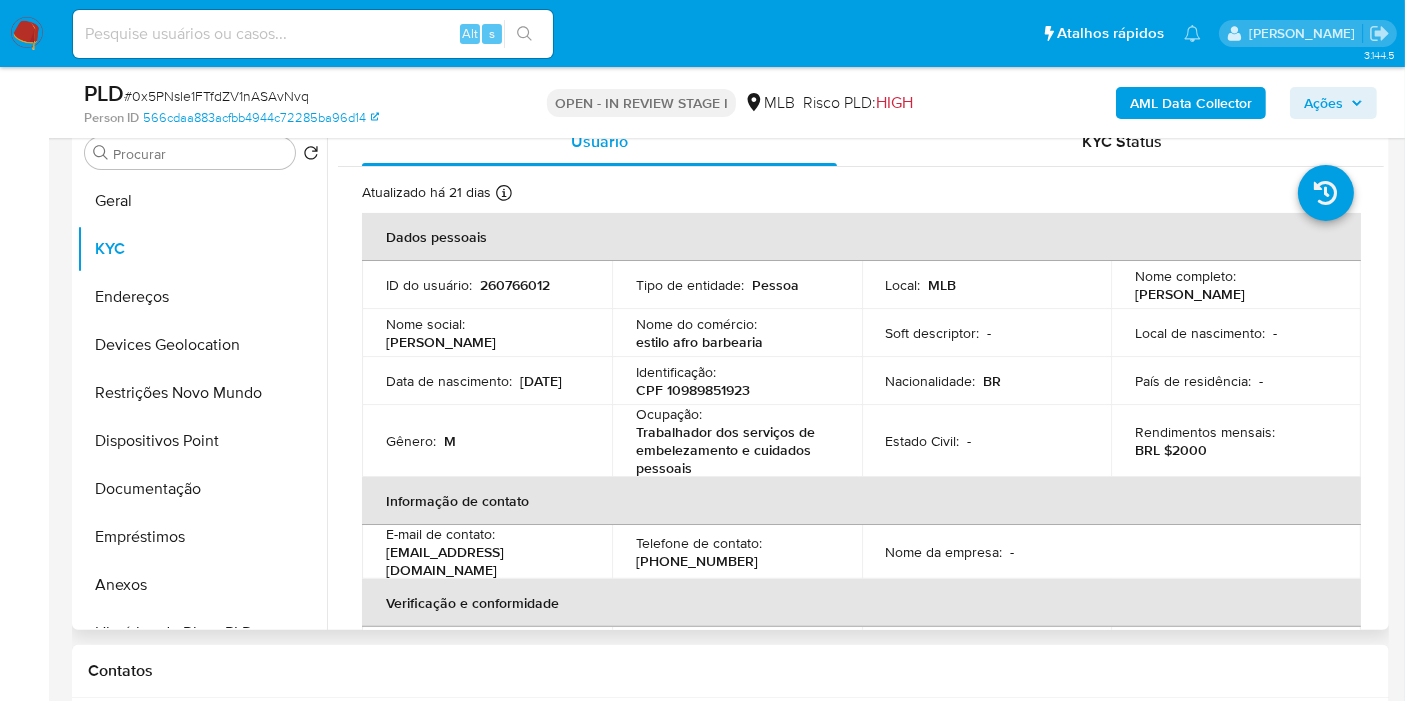 type 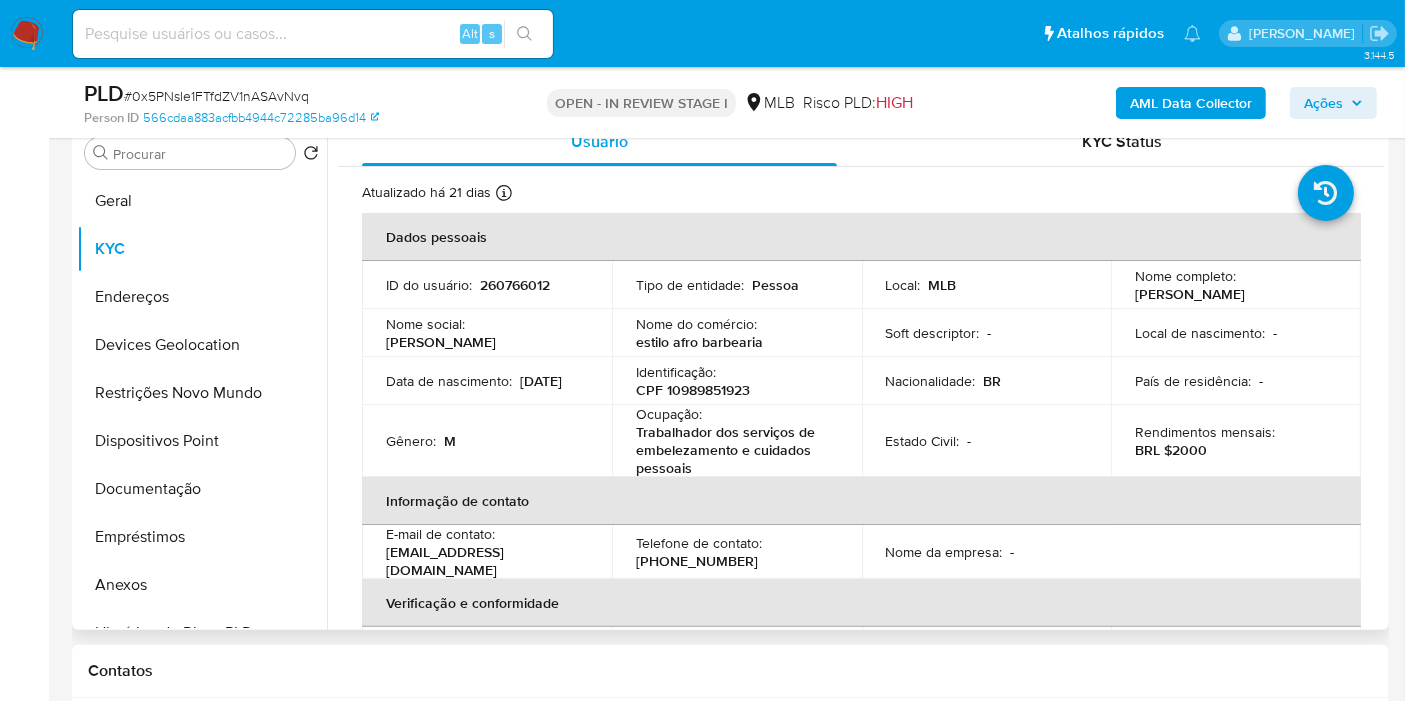 drag, startPoint x: 1384, startPoint y: 259, endPoint x: 1371, endPoint y: 342, distance: 84.0119 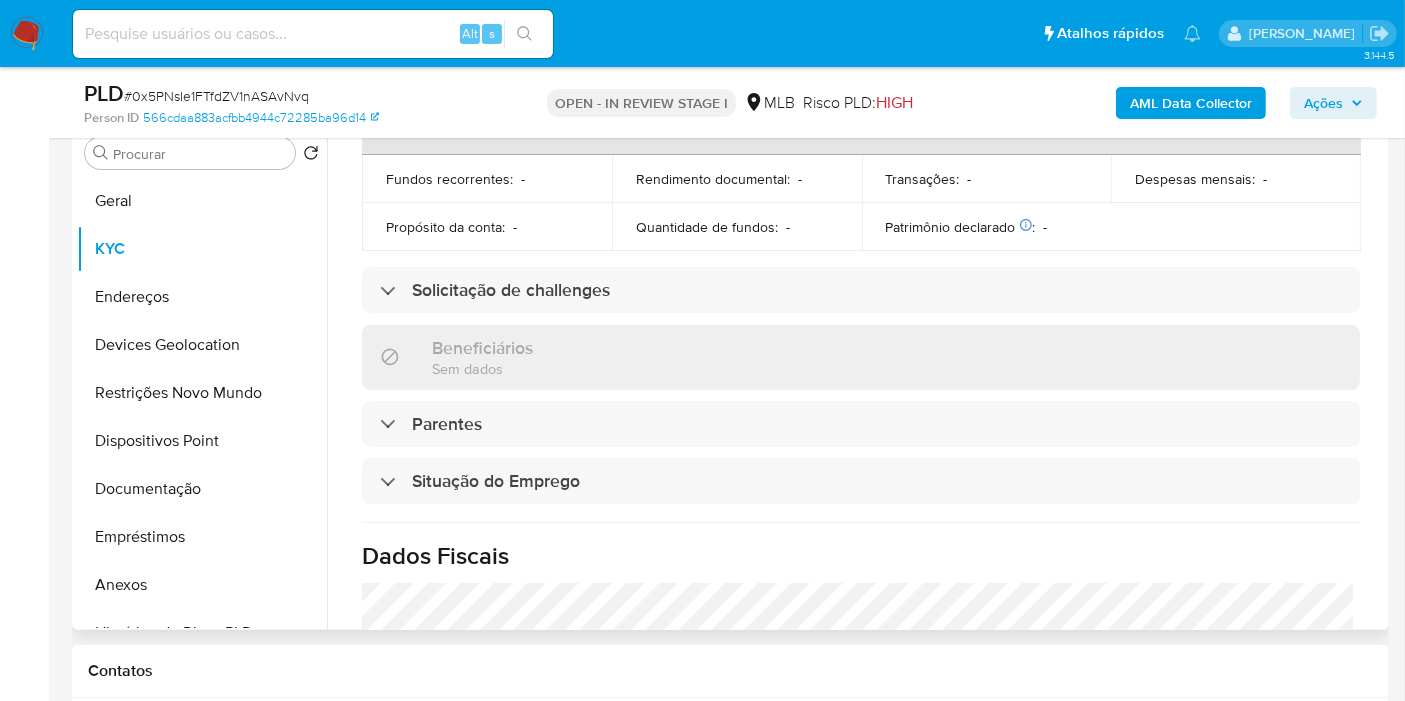 scroll, scrollTop: 932, scrollLeft: 0, axis: vertical 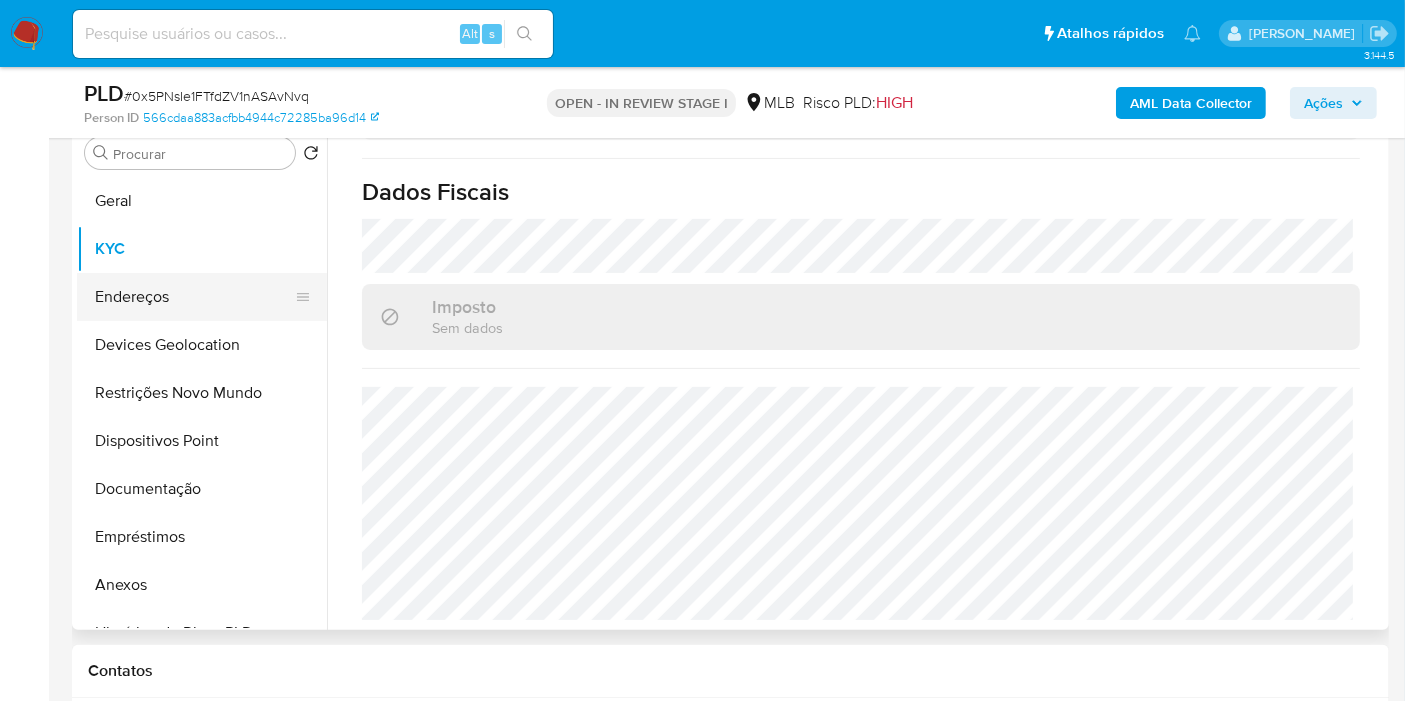 click on "Endereços" at bounding box center [194, 297] 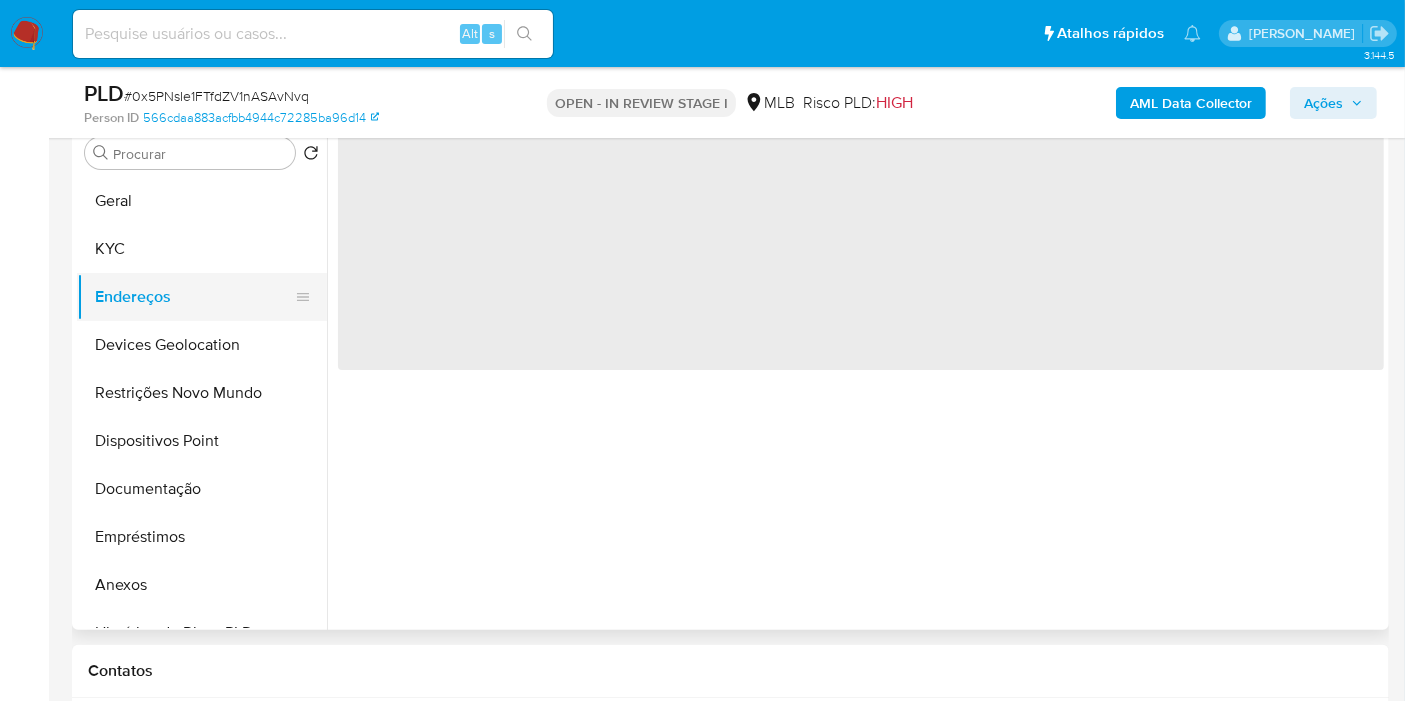 scroll, scrollTop: 0, scrollLeft: 0, axis: both 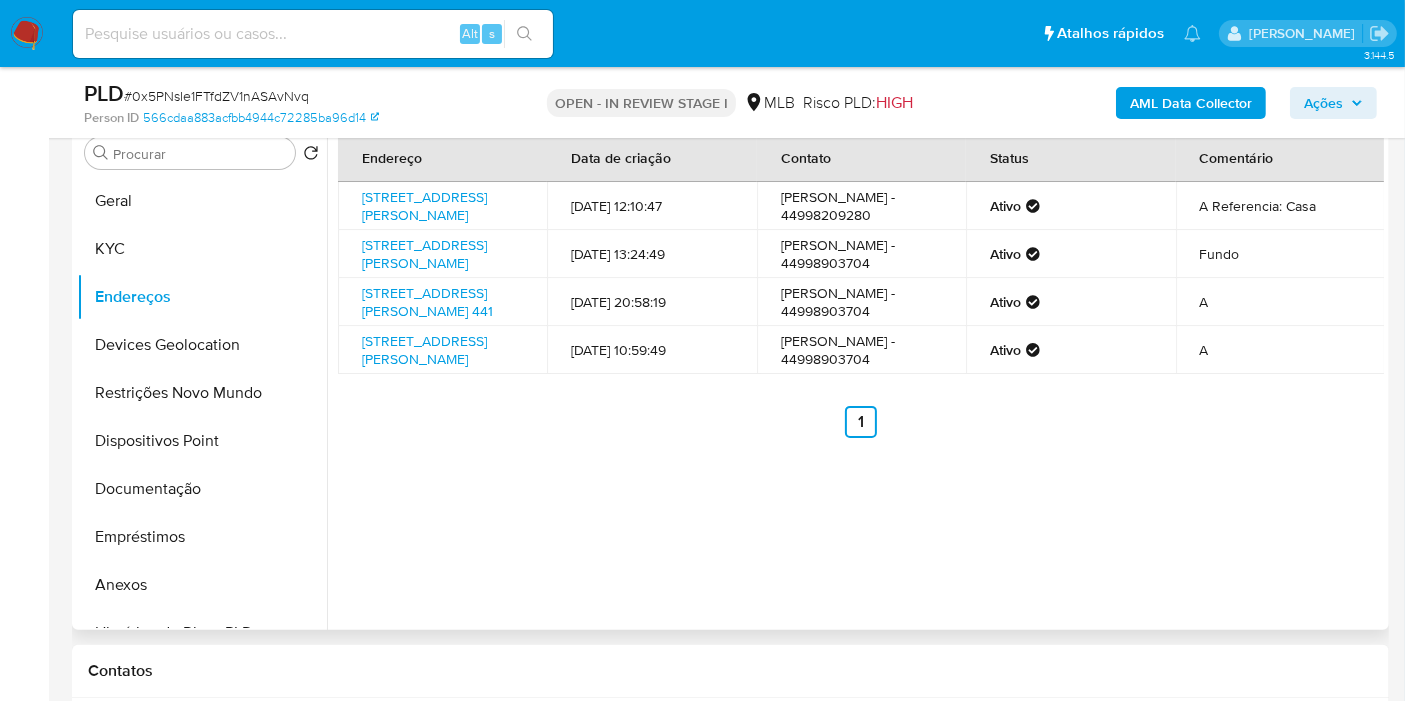 type 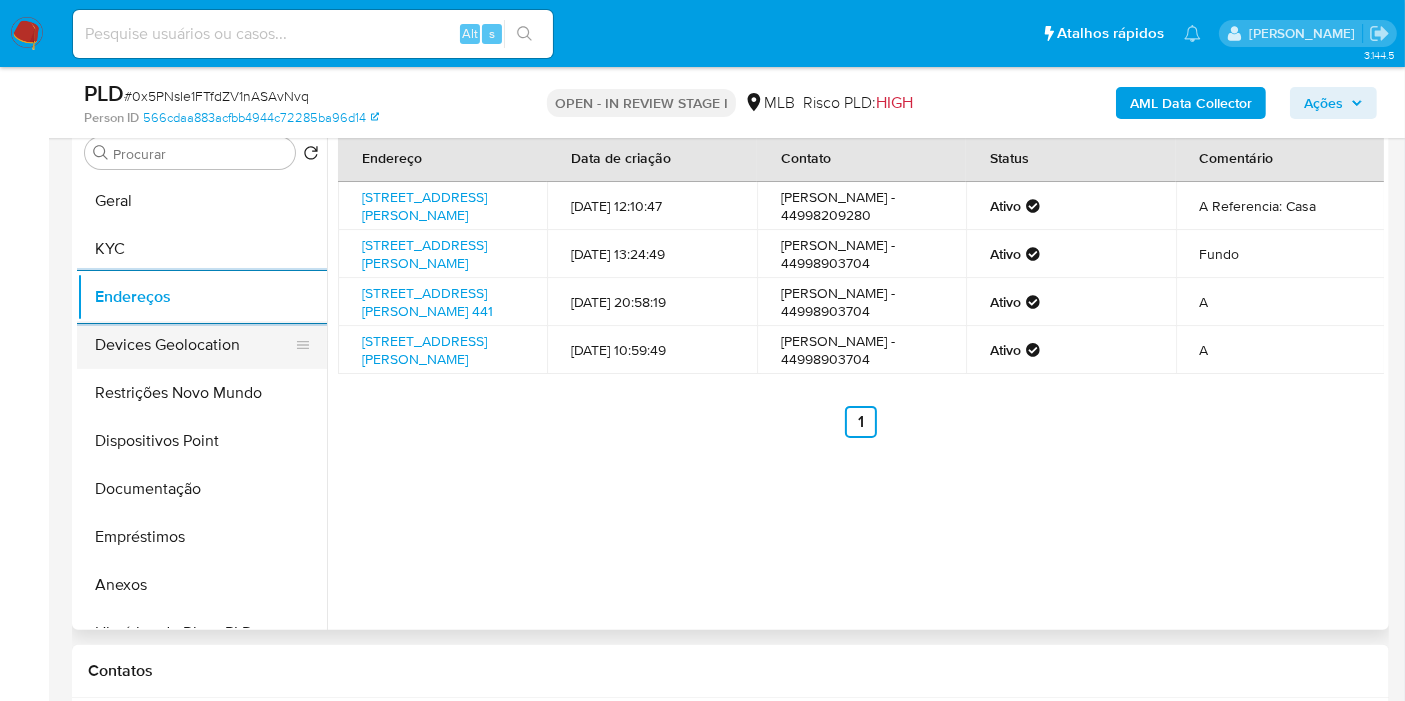 click on "Devices Geolocation" at bounding box center (194, 345) 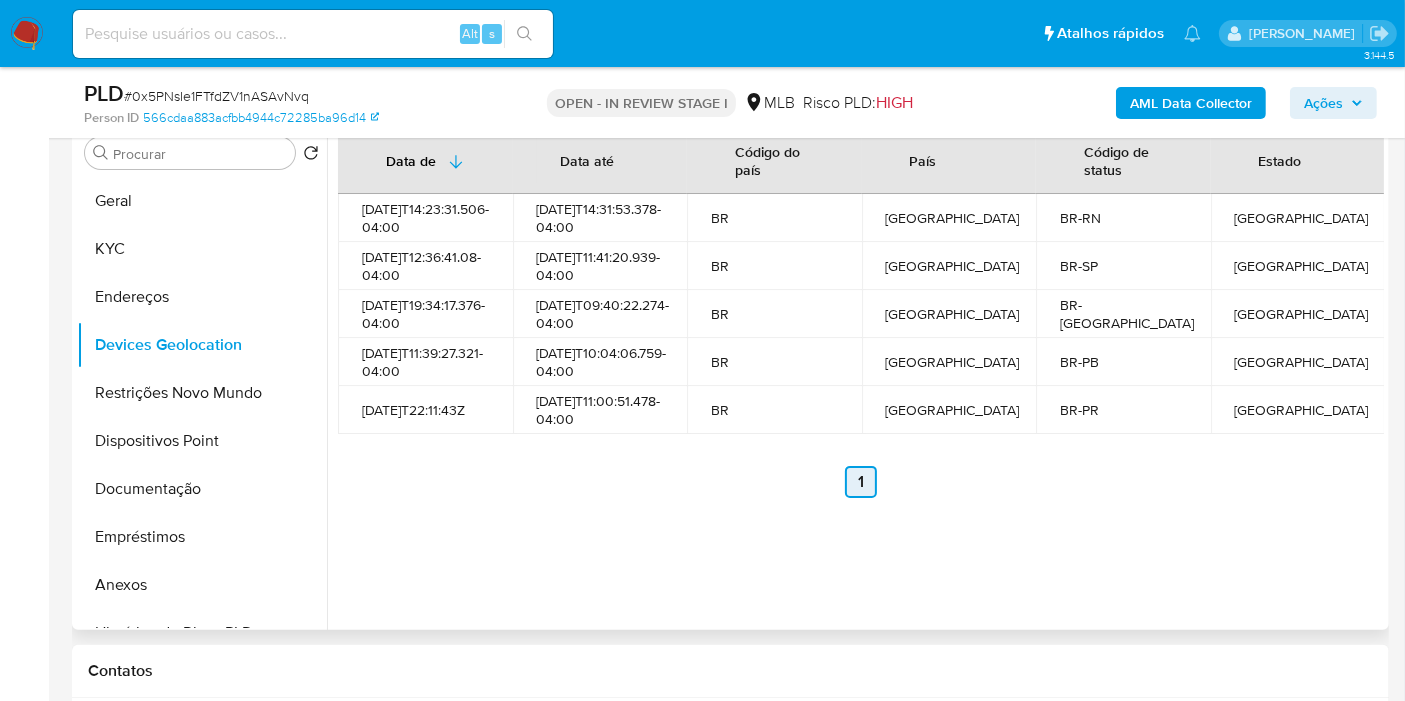 type 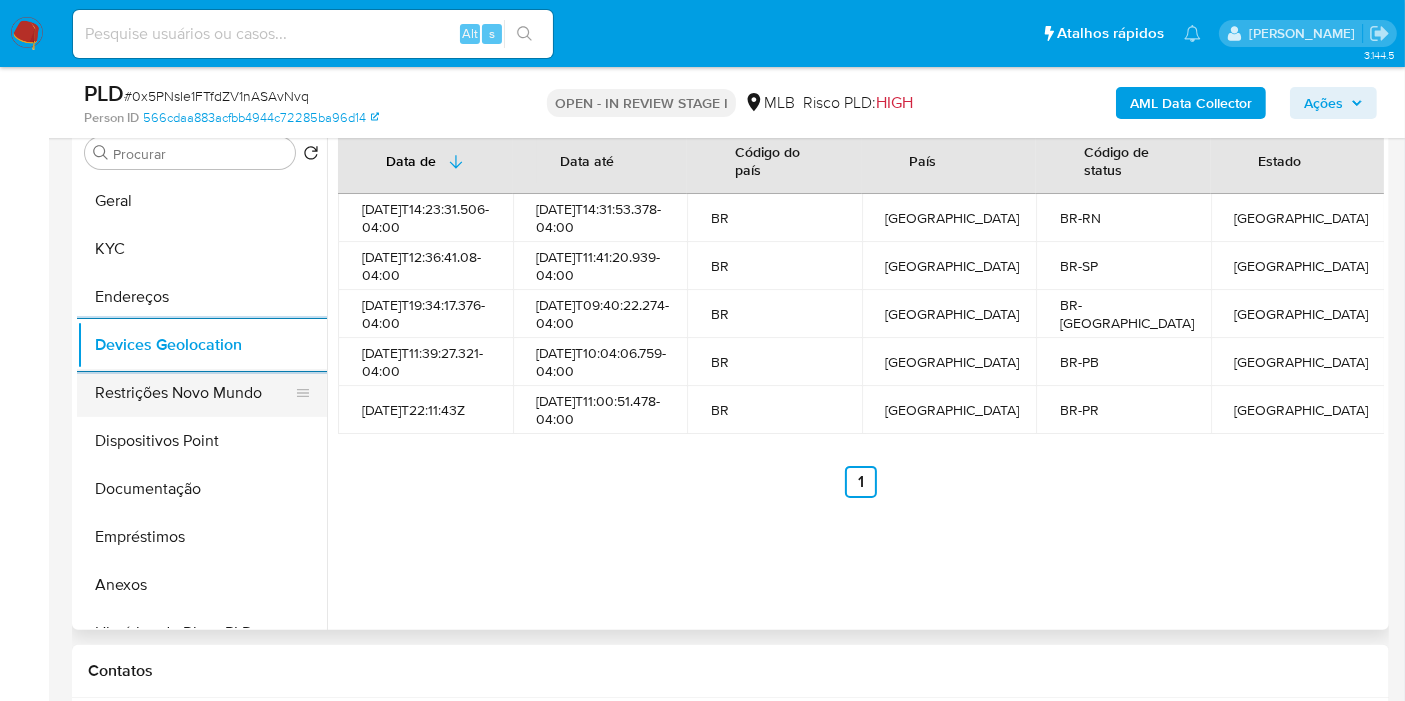 click on "Restrições Novo Mundo" at bounding box center [194, 393] 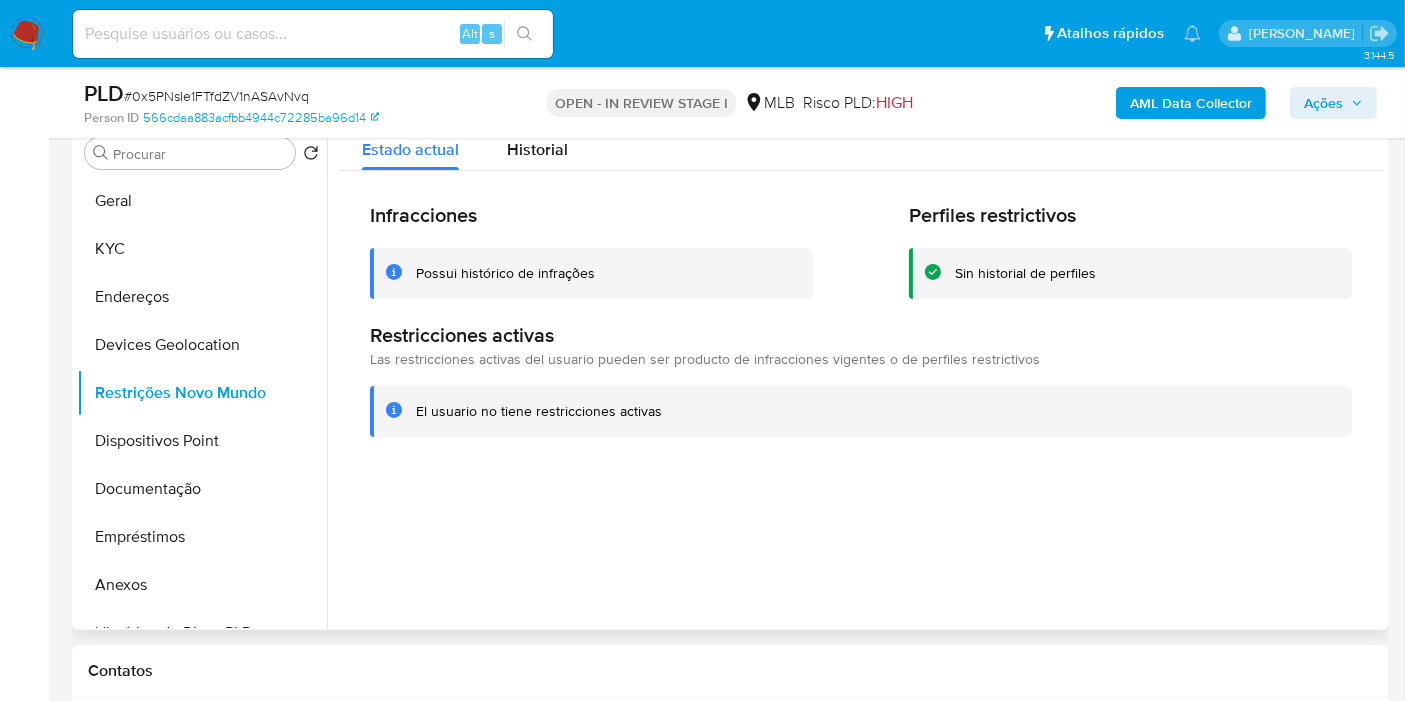 type 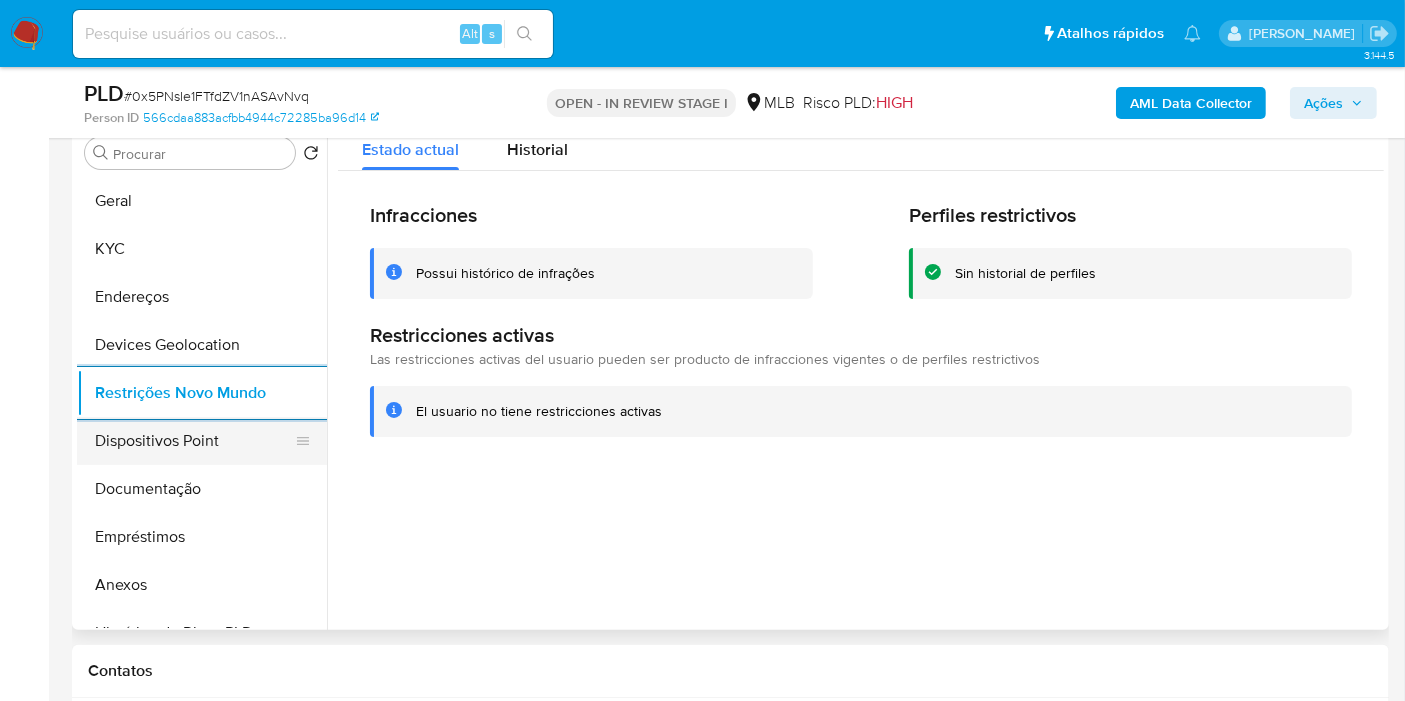 click on "Dispositivos Point" at bounding box center [194, 441] 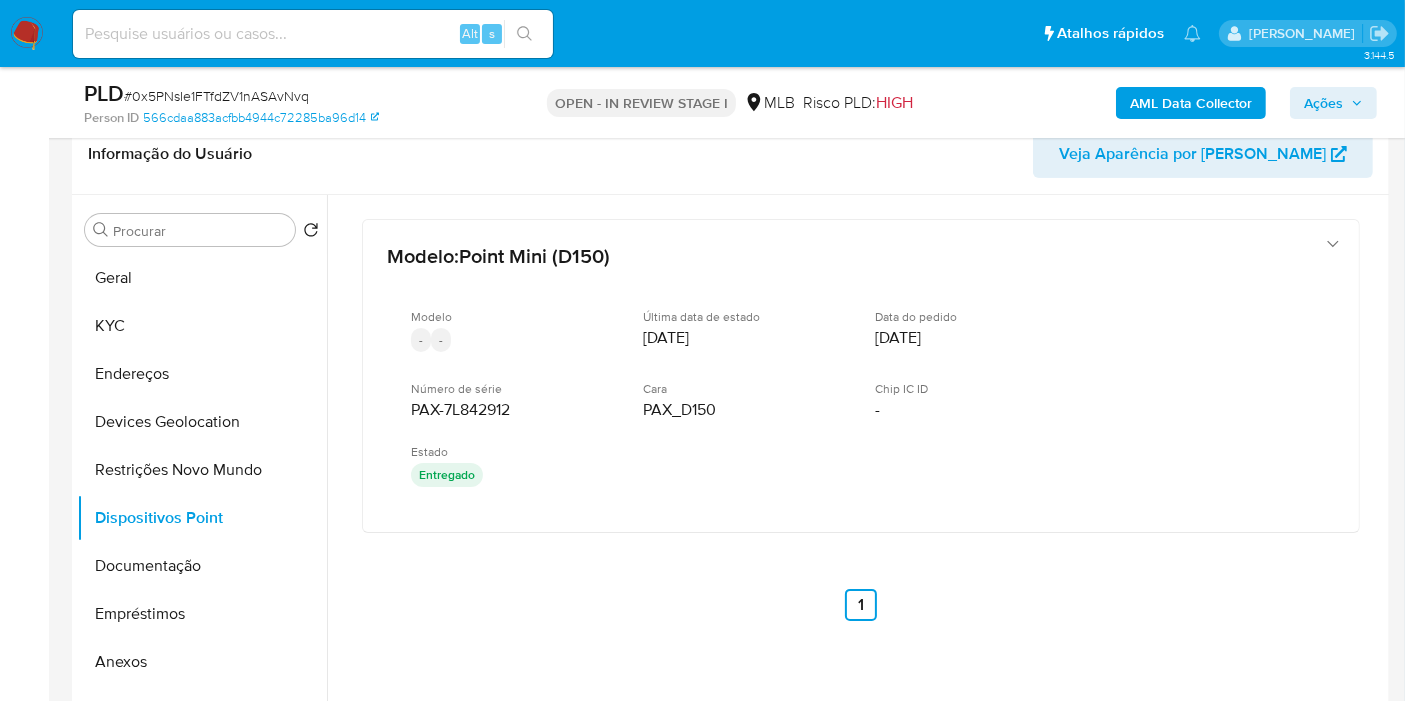 scroll, scrollTop: 290, scrollLeft: 0, axis: vertical 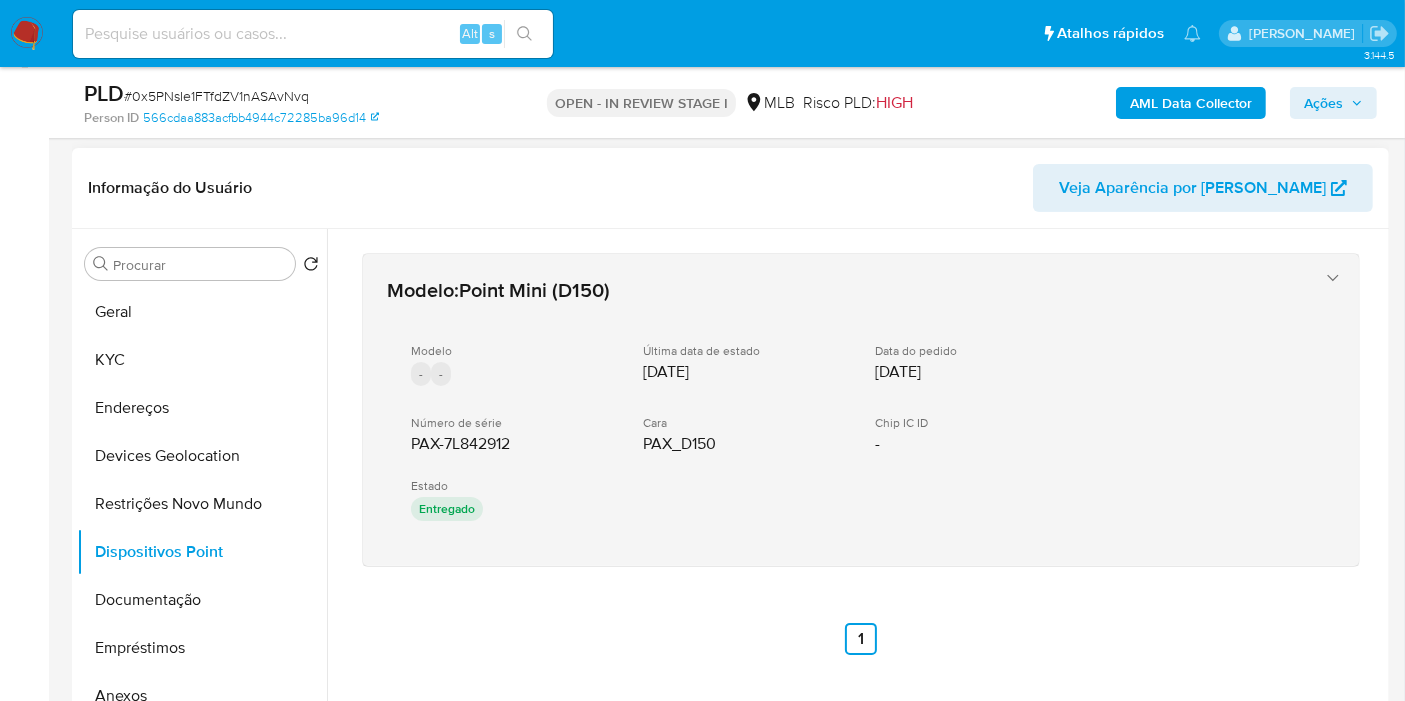 type 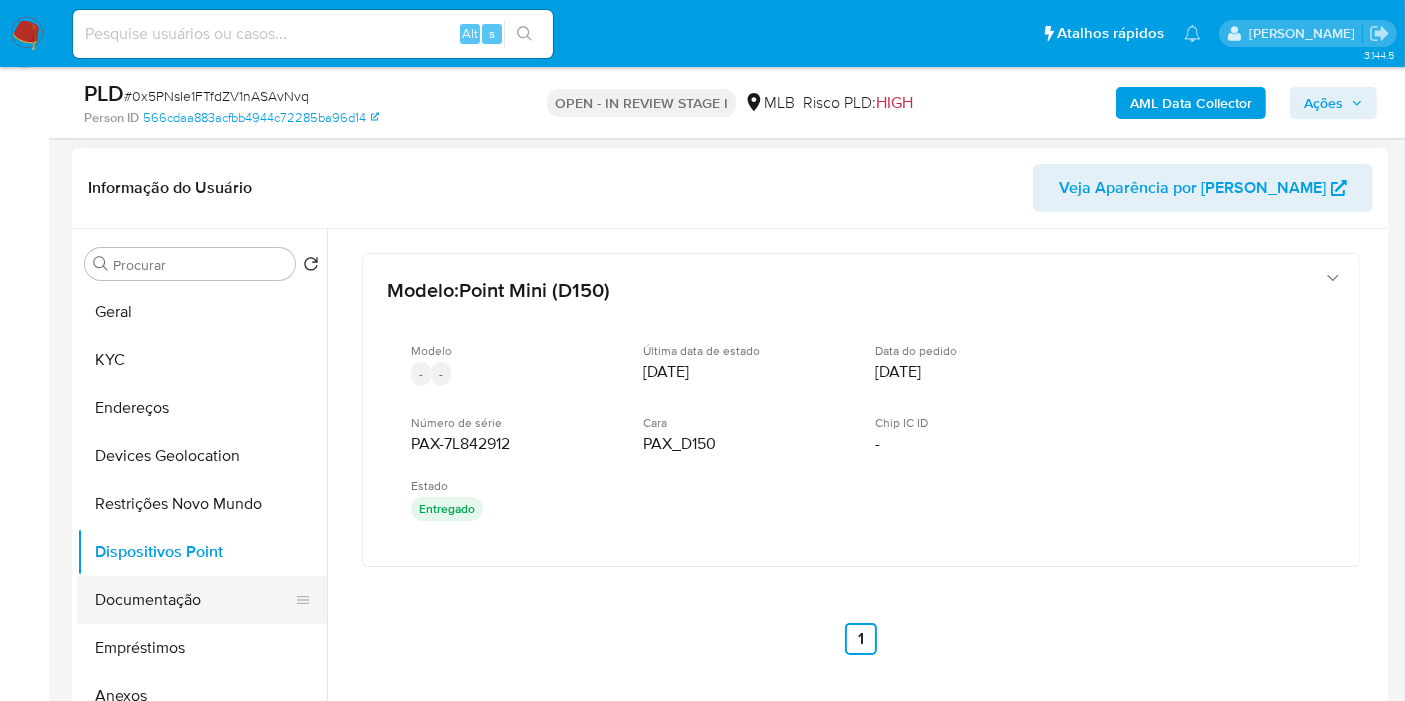 click on "Documentação" at bounding box center [194, 600] 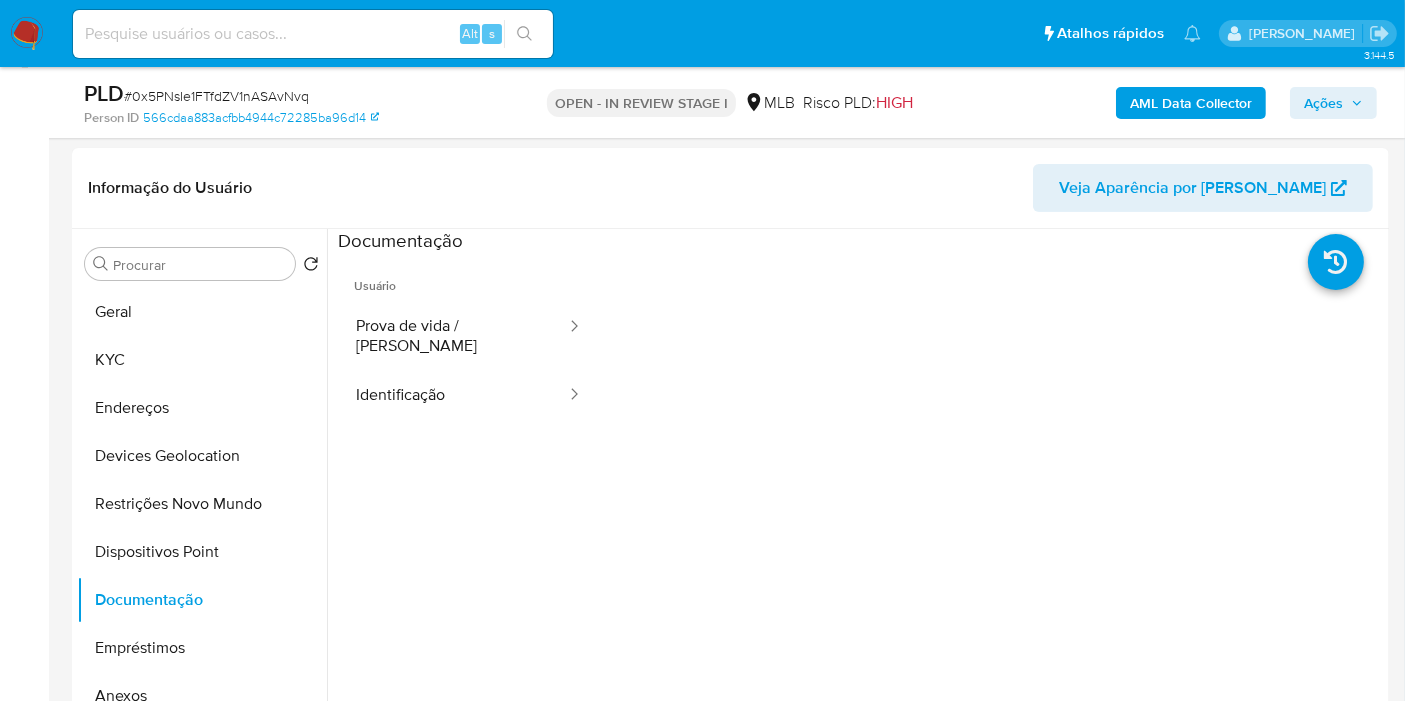 click on "Ações" at bounding box center [1323, 103] 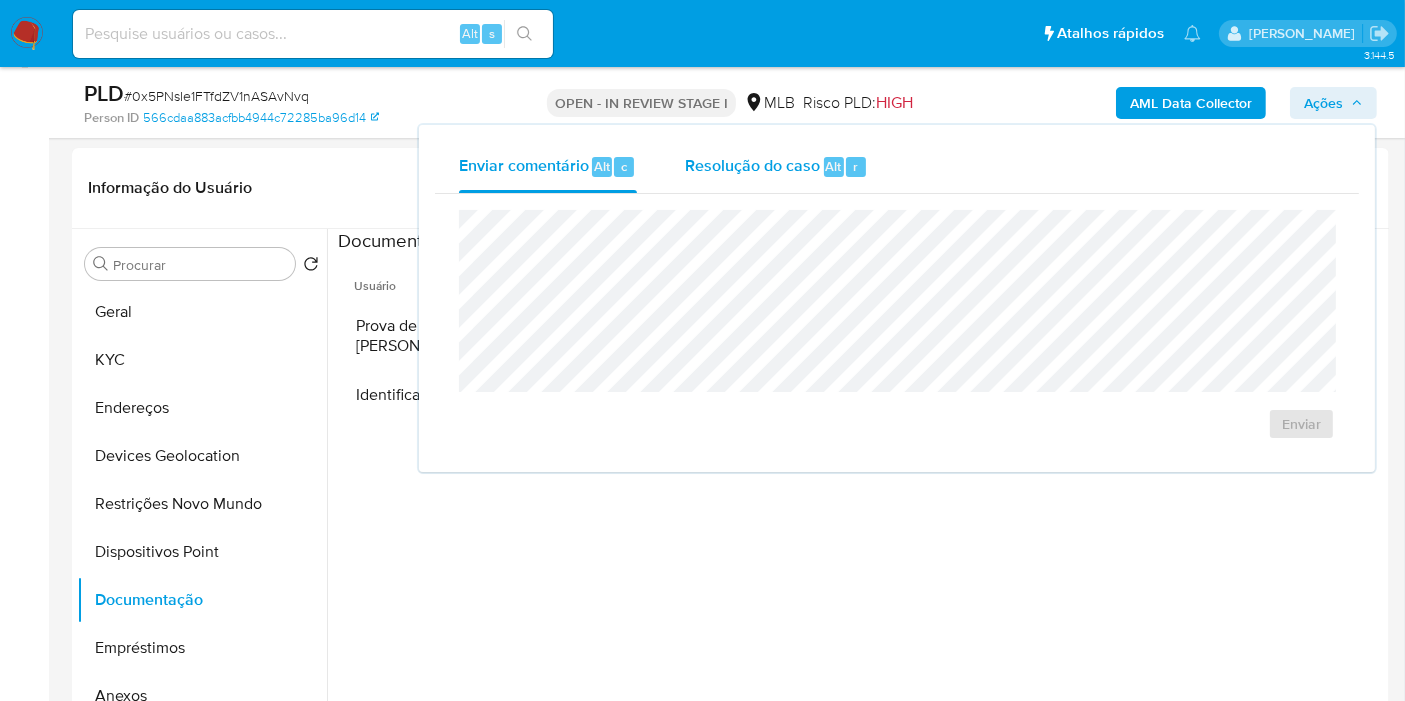 click on "Resolução do caso" at bounding box center (752, 165) 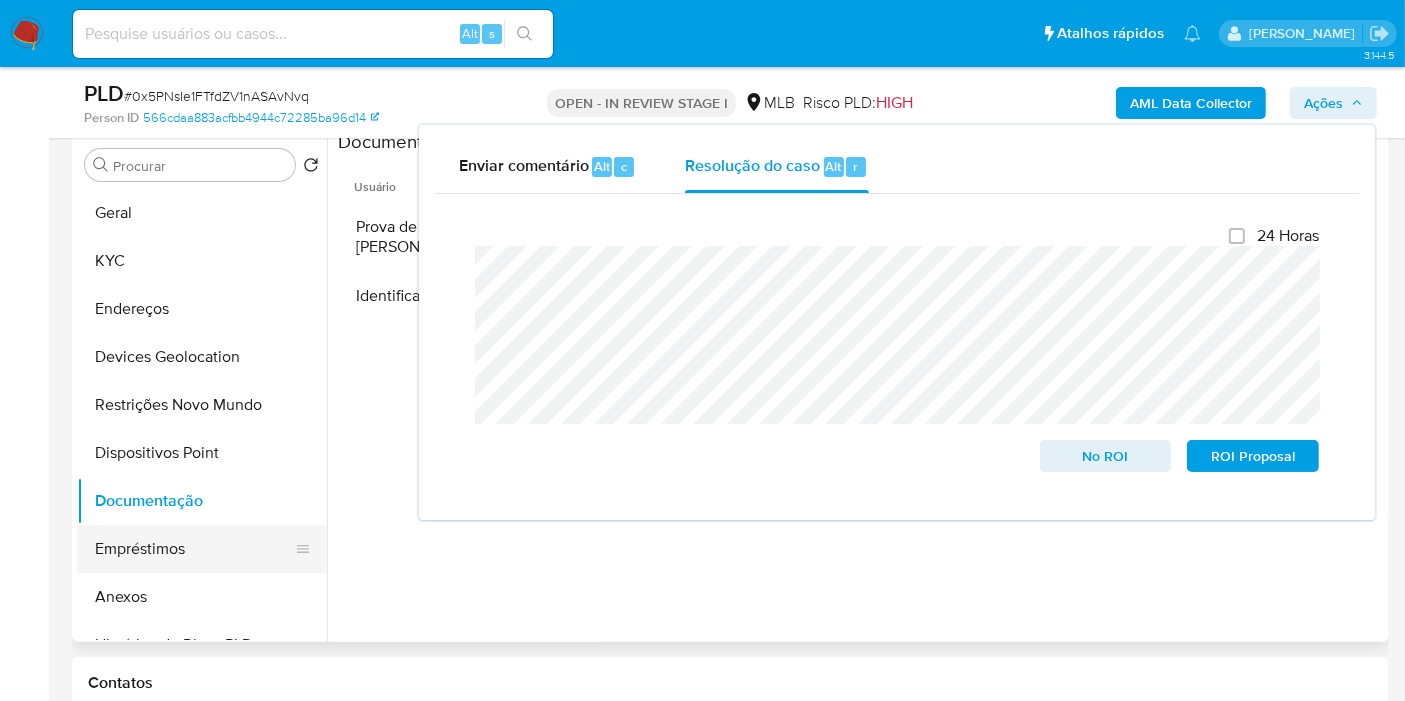 scroll, scrollTop: 444, scrollLeft: 0, axis: vertical 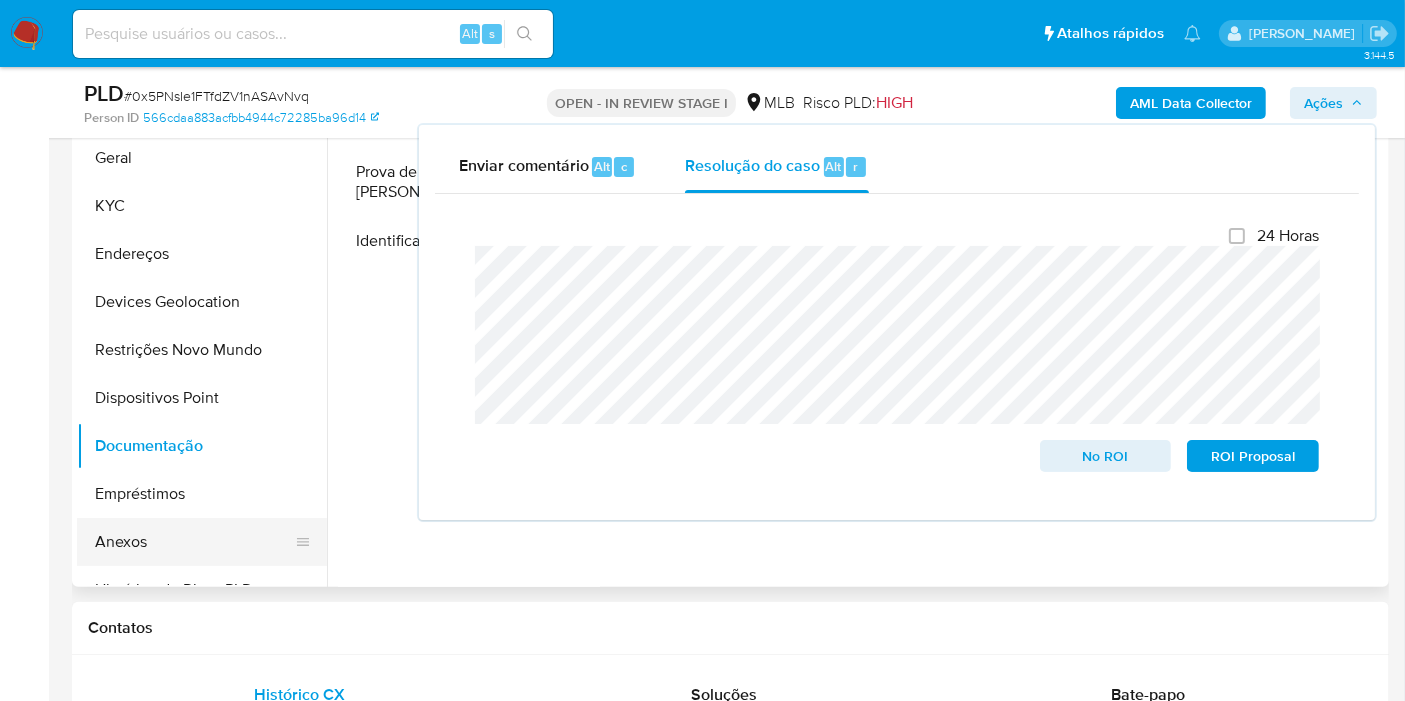 click on "Anexos" at bounding box center (194, 542) 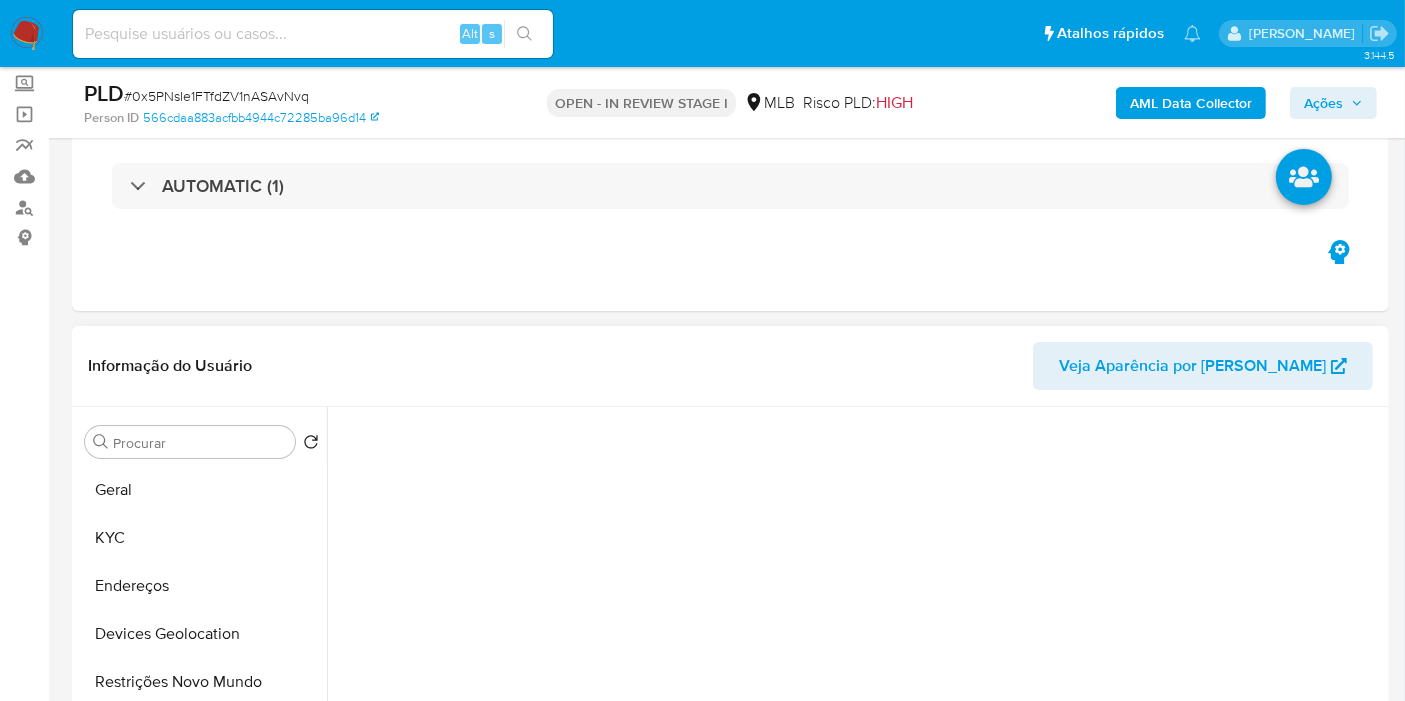 scroll, scrollTop: 111, scrollLeft: 0, axis: vertical 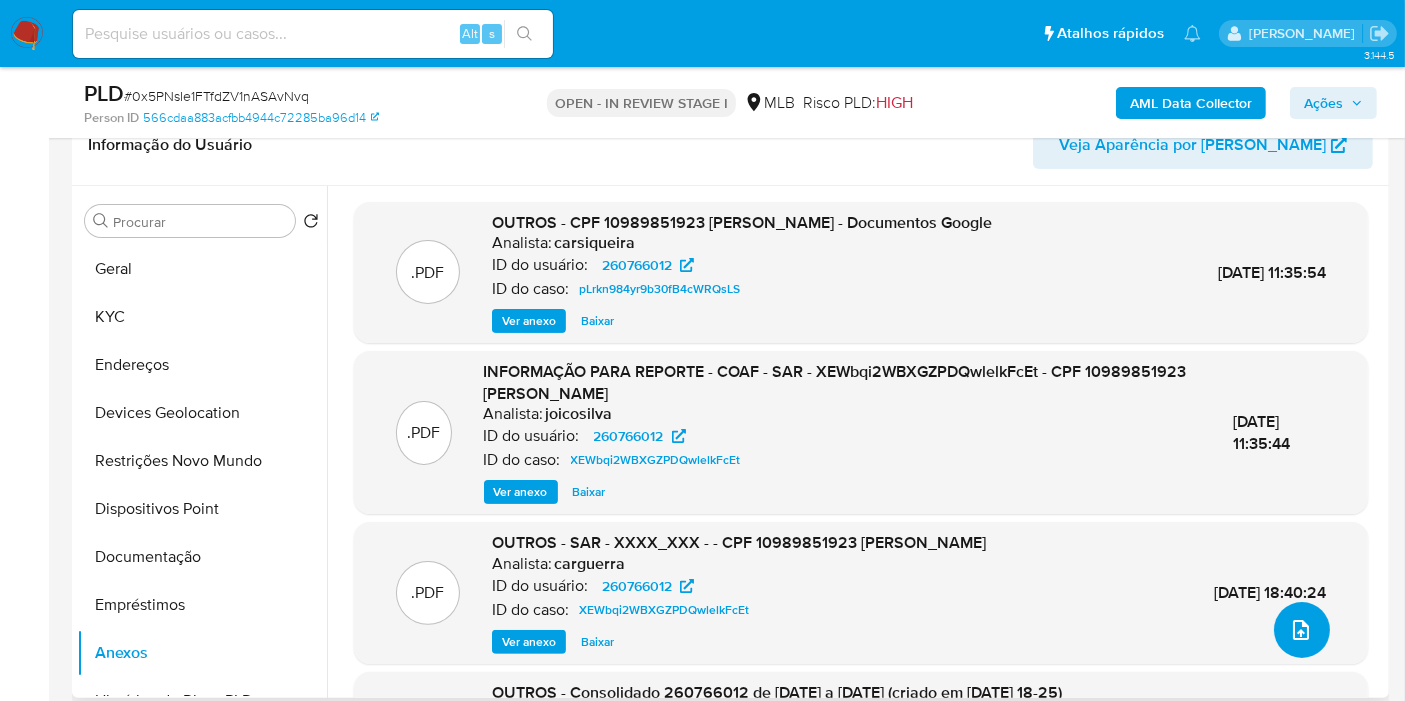 click 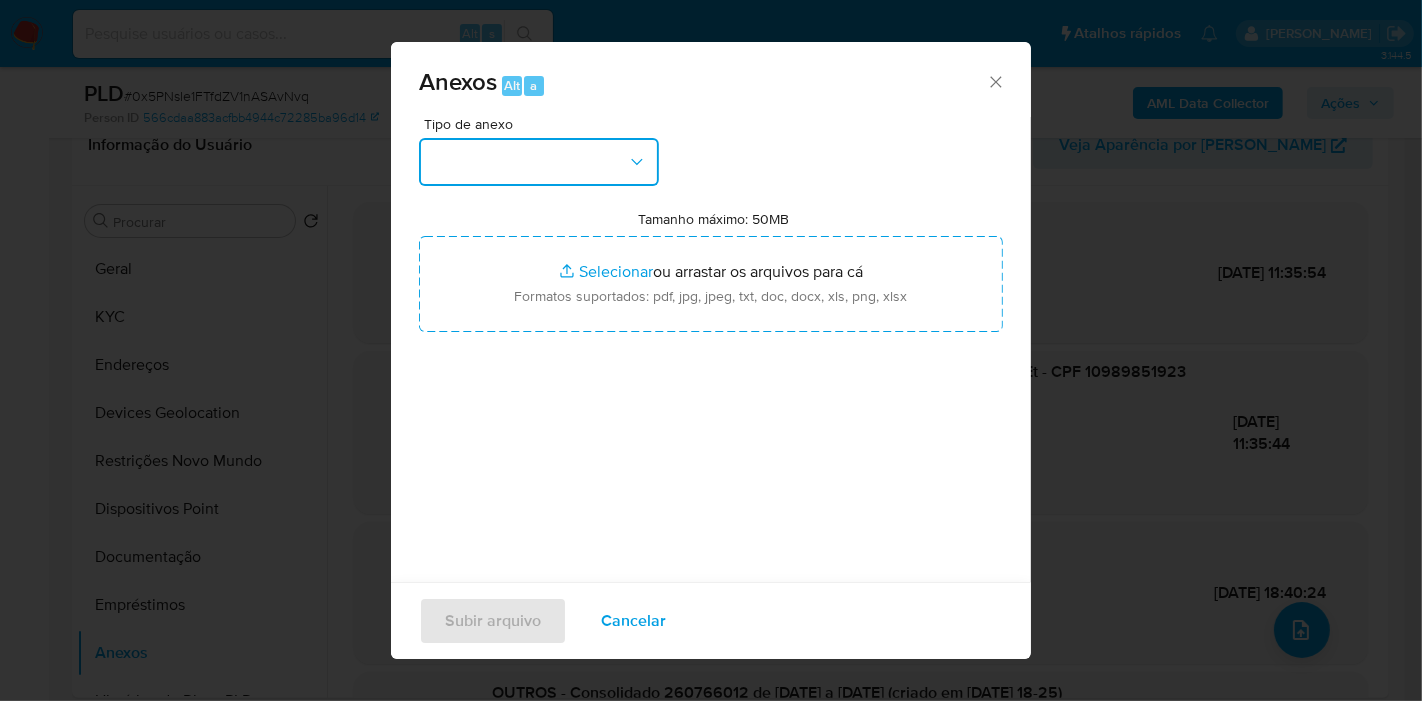 click at bounding box center [539, 162] 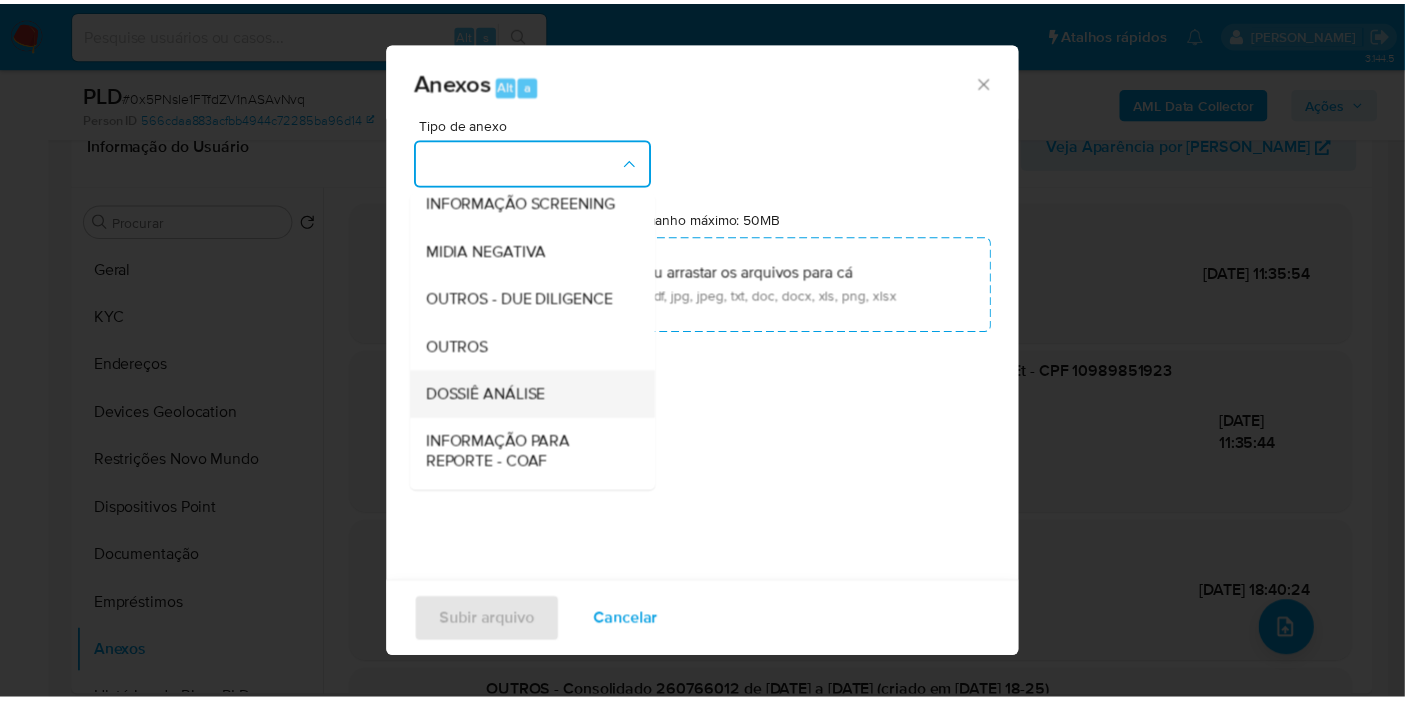 scroll, scrollTop: 222, scrollLeft: 0, axis: vertical 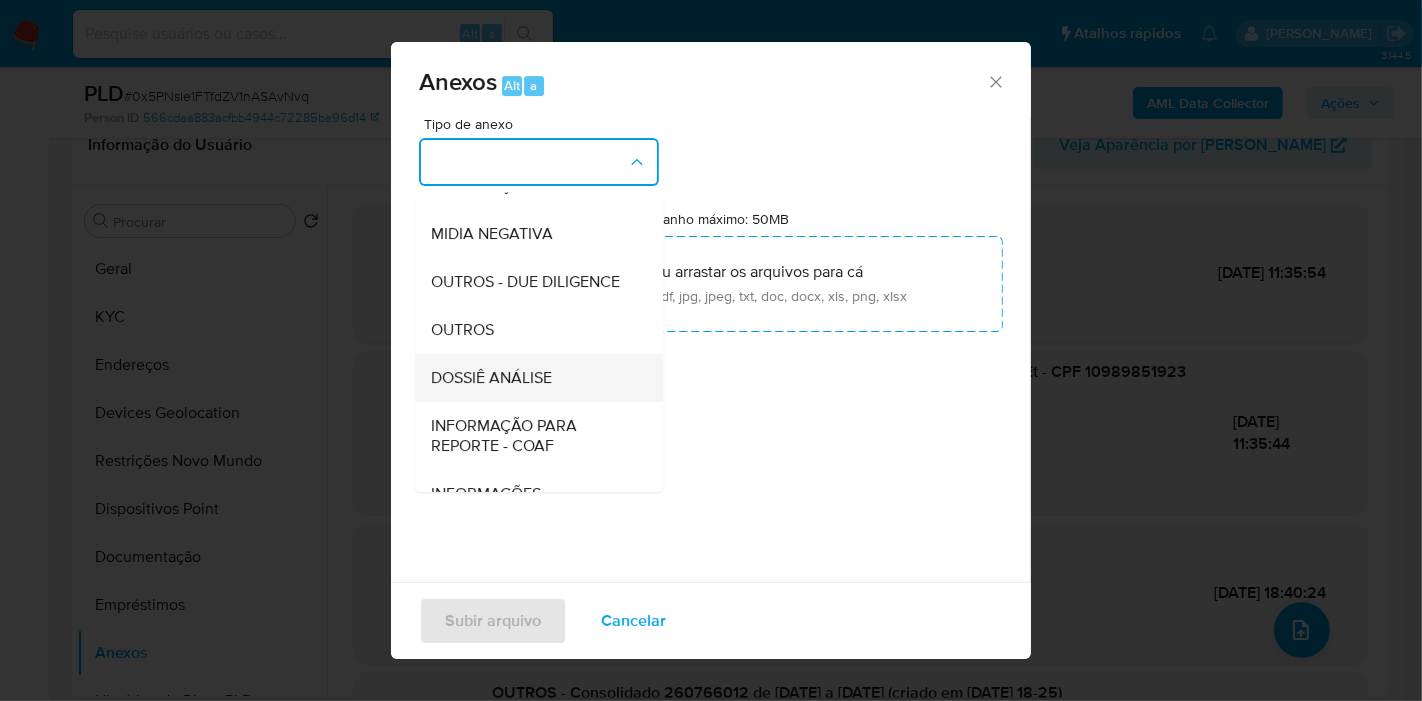 click on "DOSSIÊ ANÁLISE" at bounding box center [491, 378] 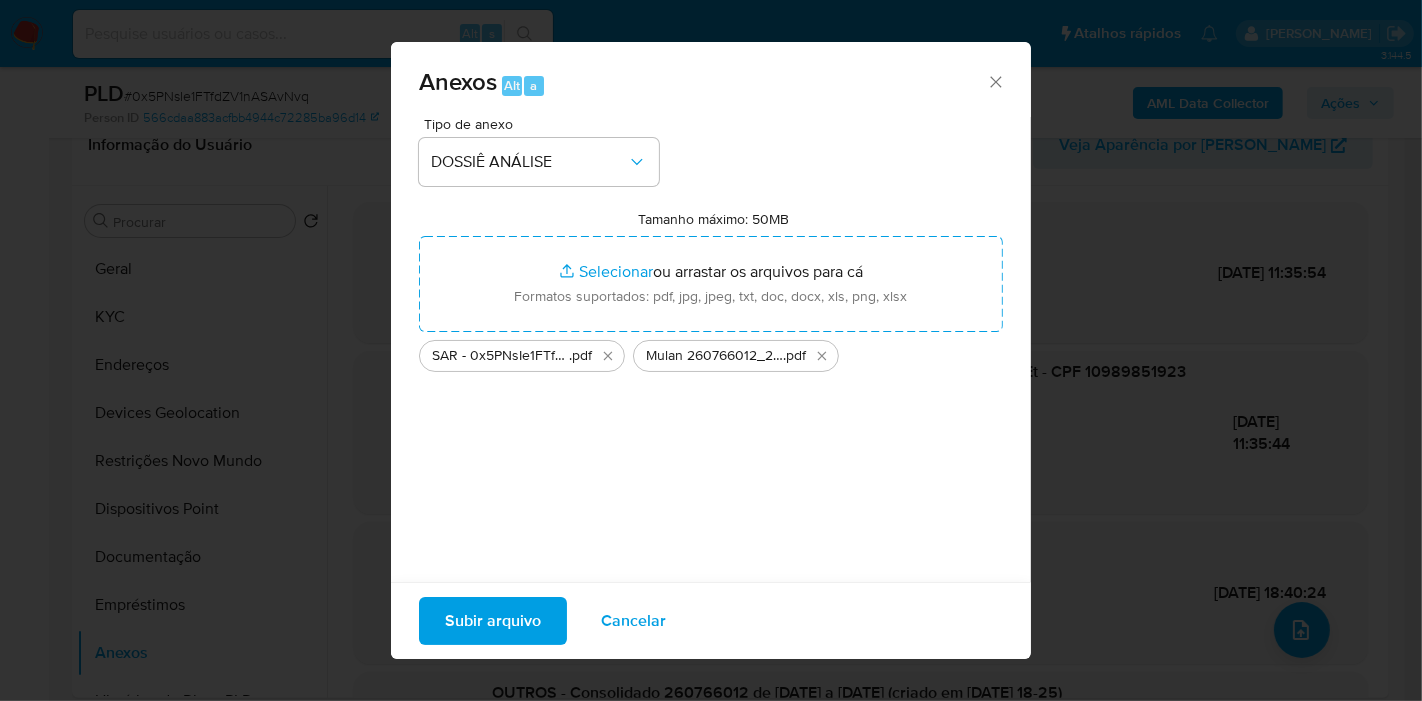 click on "Subir arquivo" at bounding box center (493, 621) 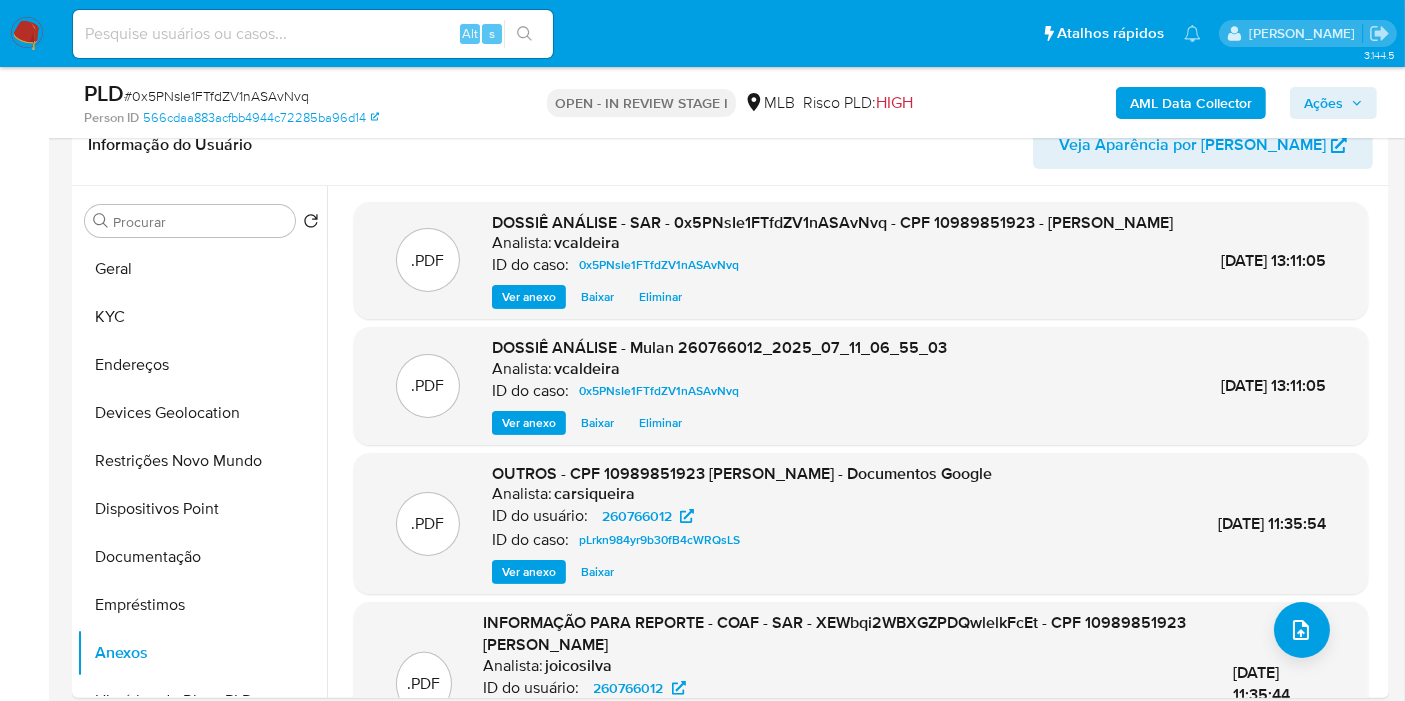 click on "Ações" at bounding box center (1333, 103) 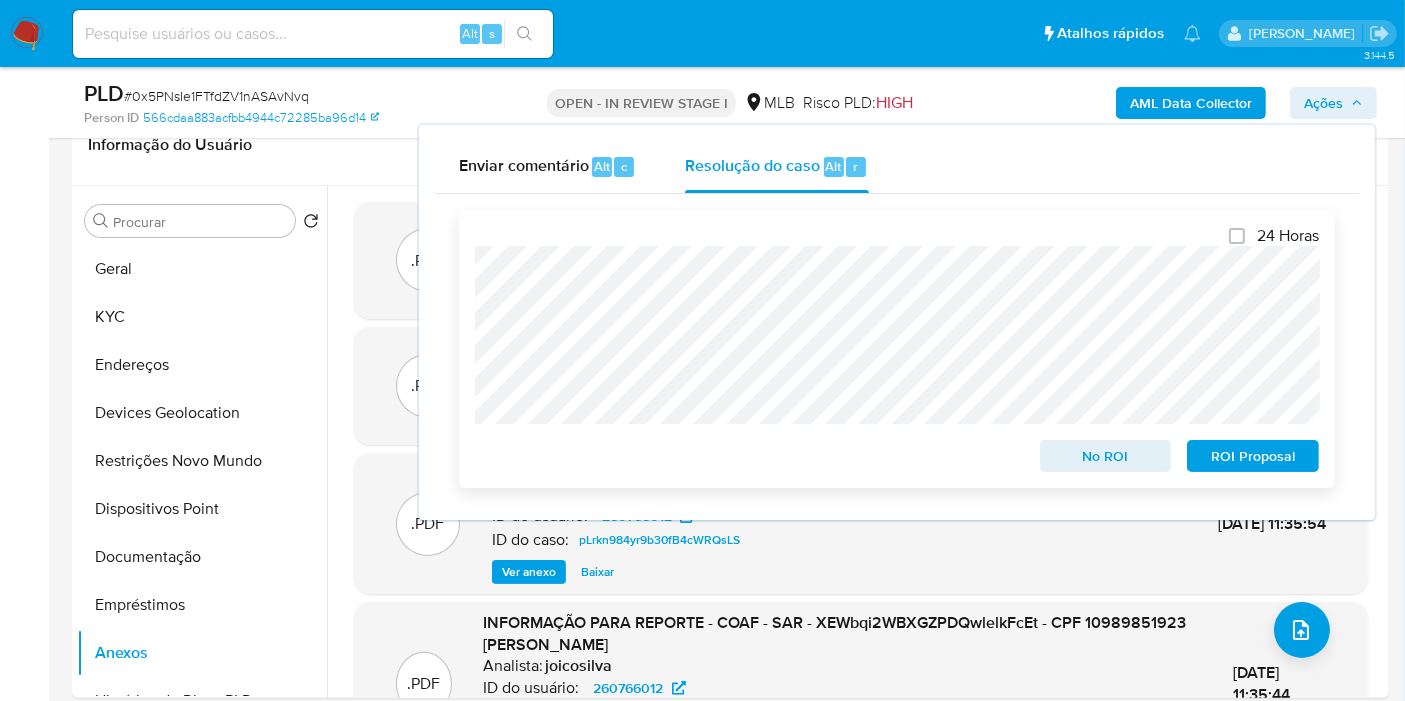 scroll, scrollTop: 444, scrollLeft: 0, axis: vertical 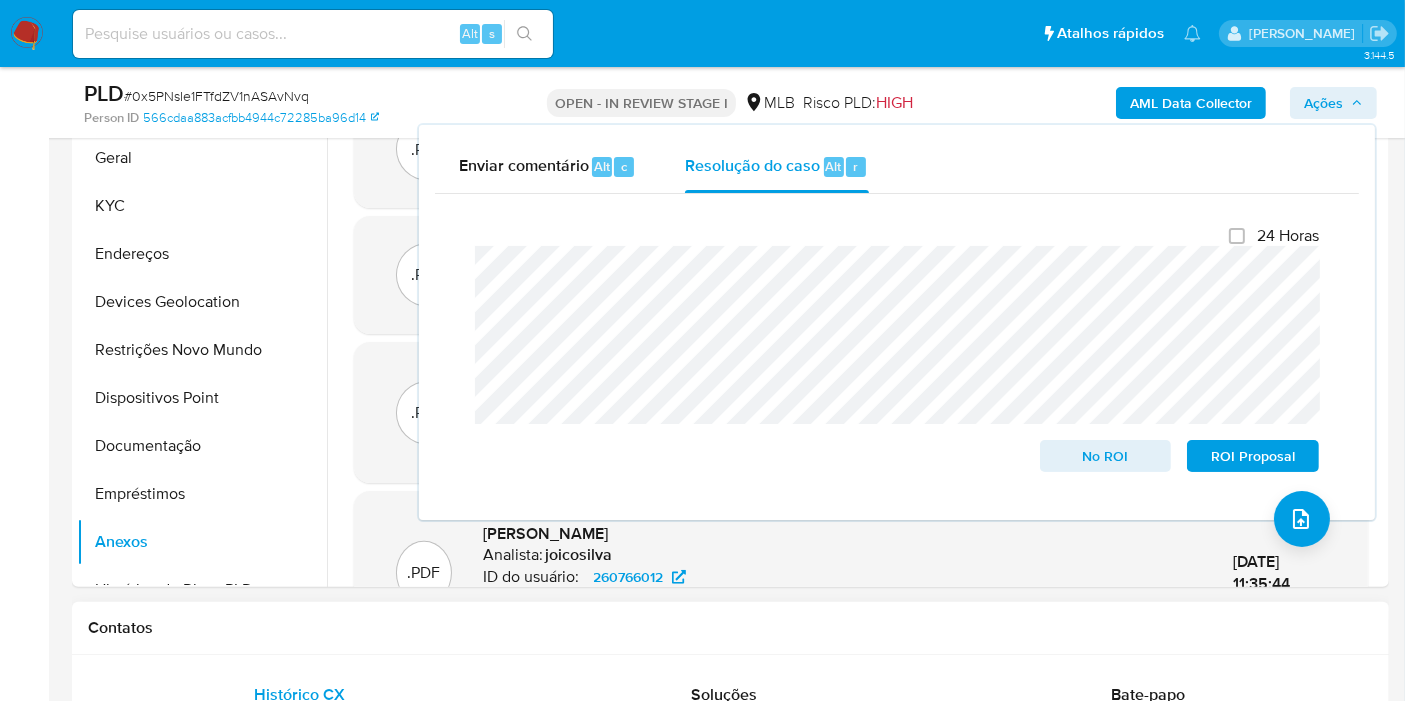 drag, startPoint x: 1121, startPoint y: 456, endPoint x: 897, endPoint y: 623, distance: 279.40115 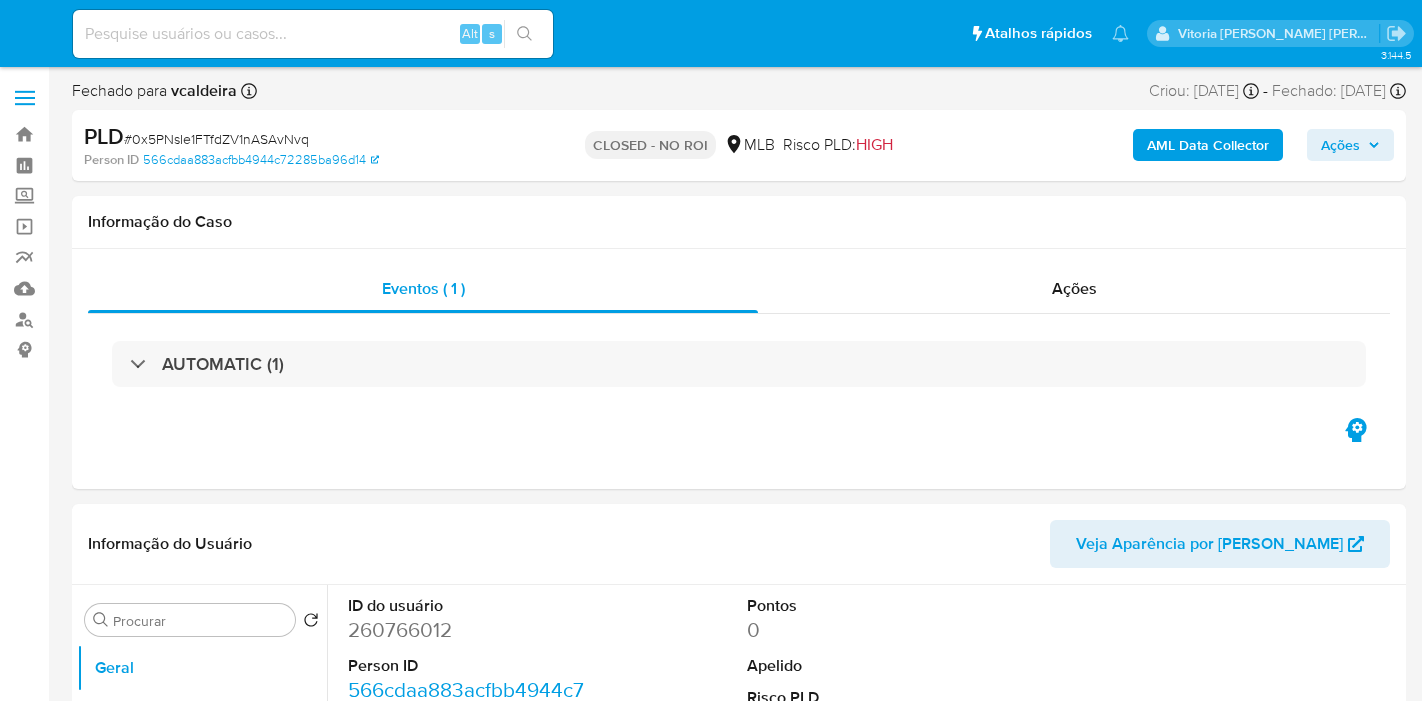 select on "10" 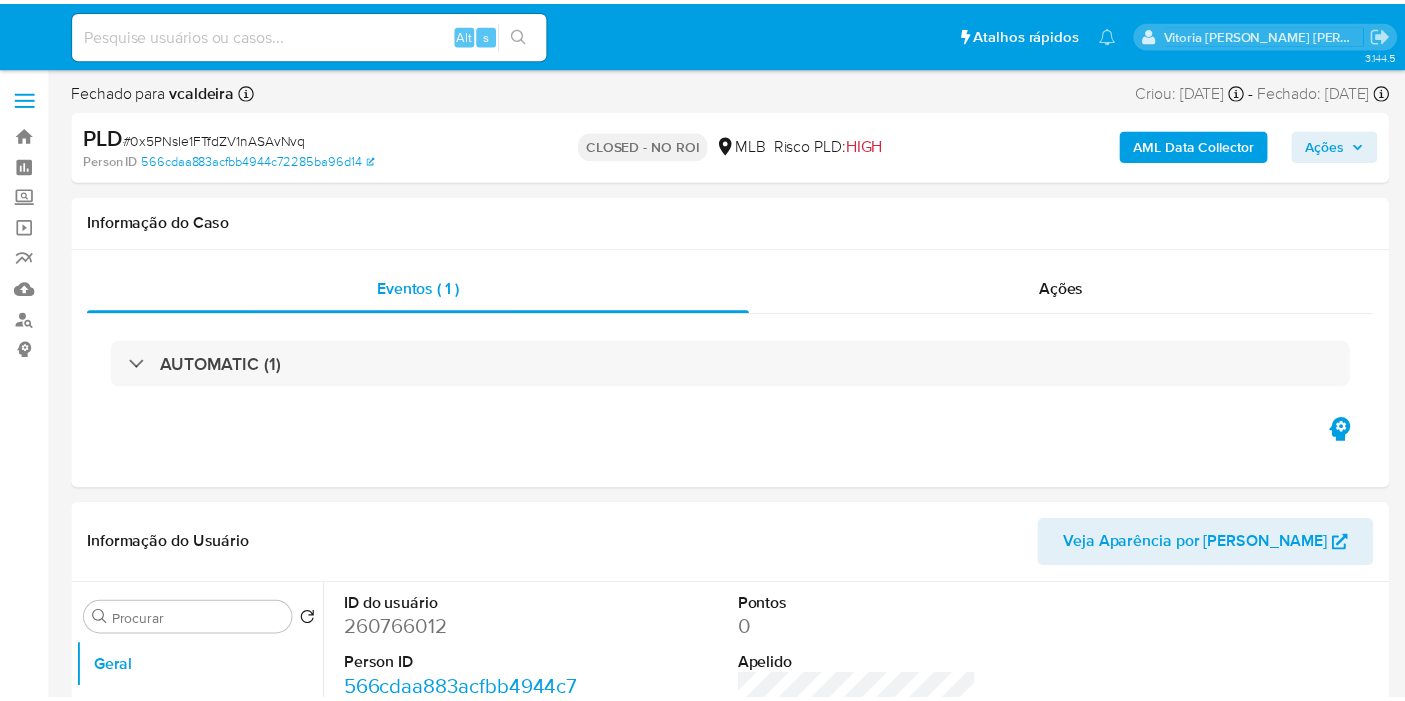 scroll, scrollTop: 0, scrollLeft: 0, axis: both 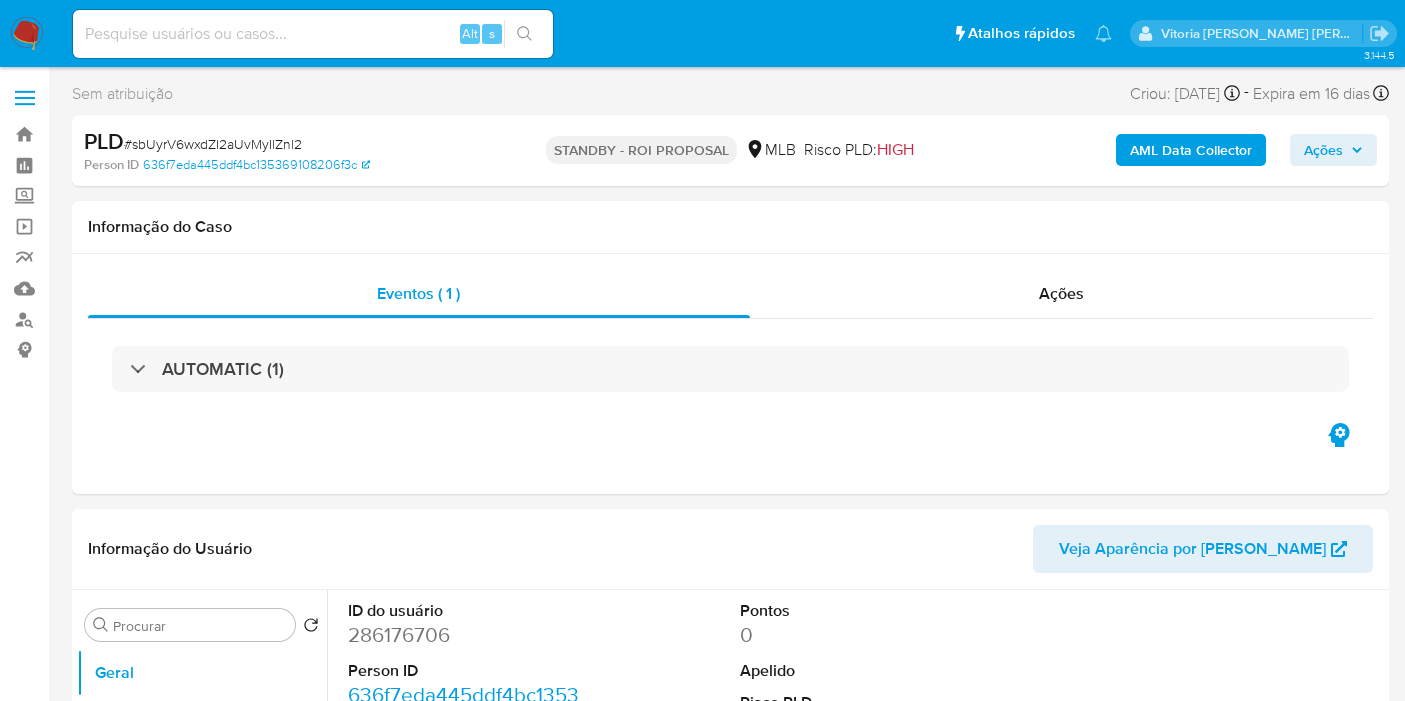 select on "10" 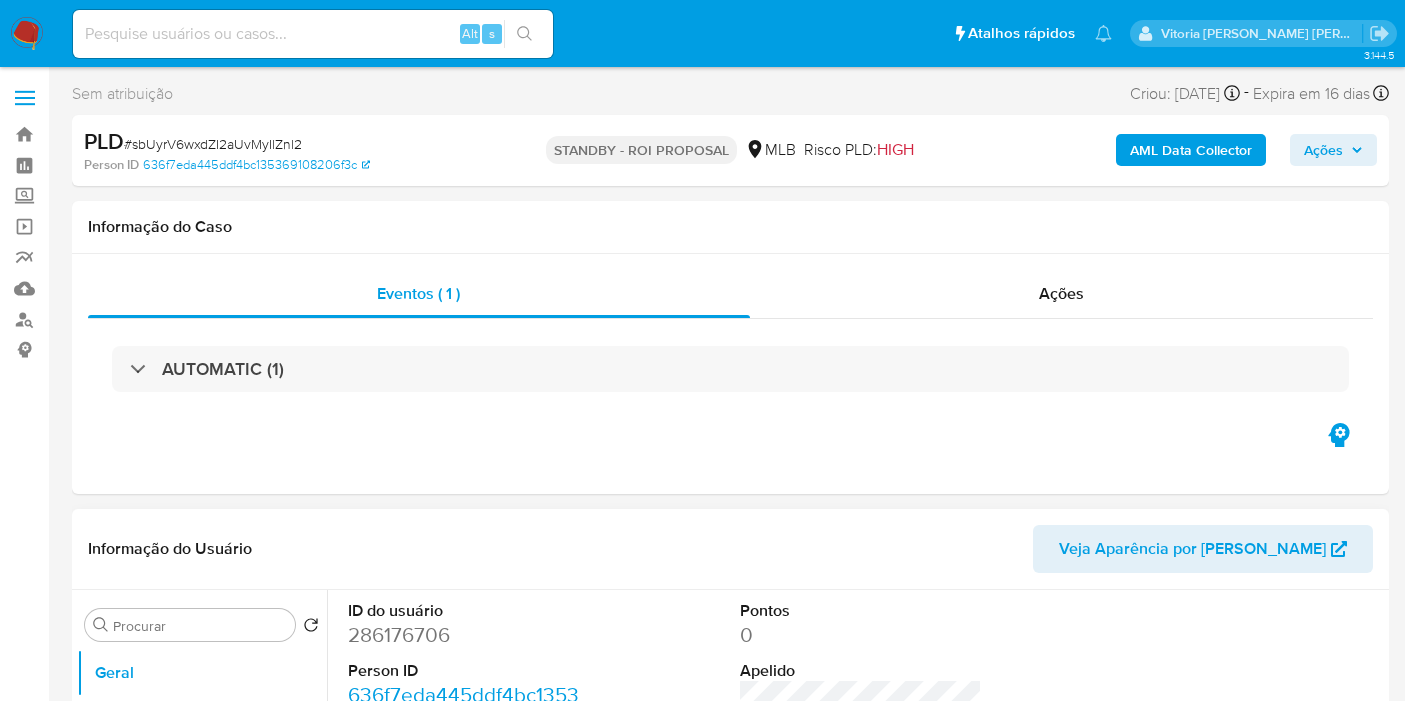 scroll, scrollTop: 0, scrollLeft: 0, axis: both 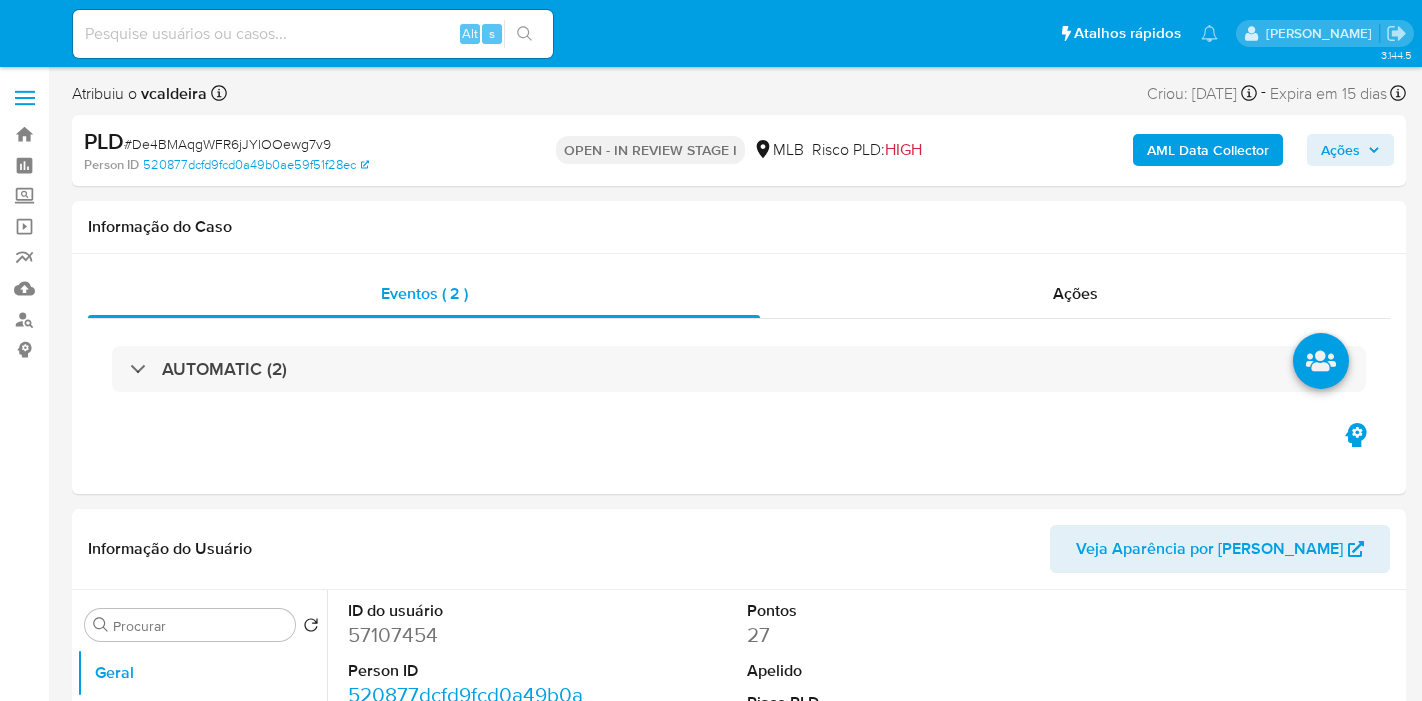 select on "10" 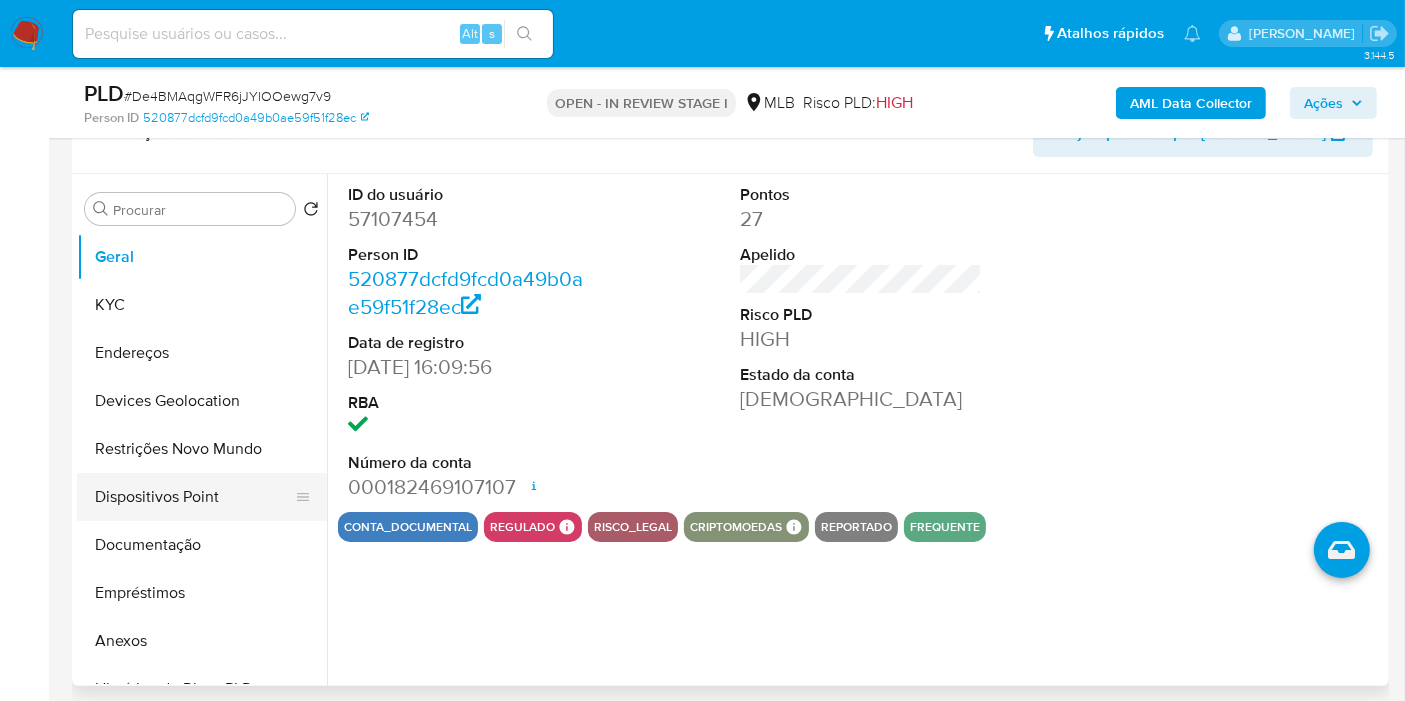 scroll, scrollTop: 444, scrollLeft: 0, axis: vertical 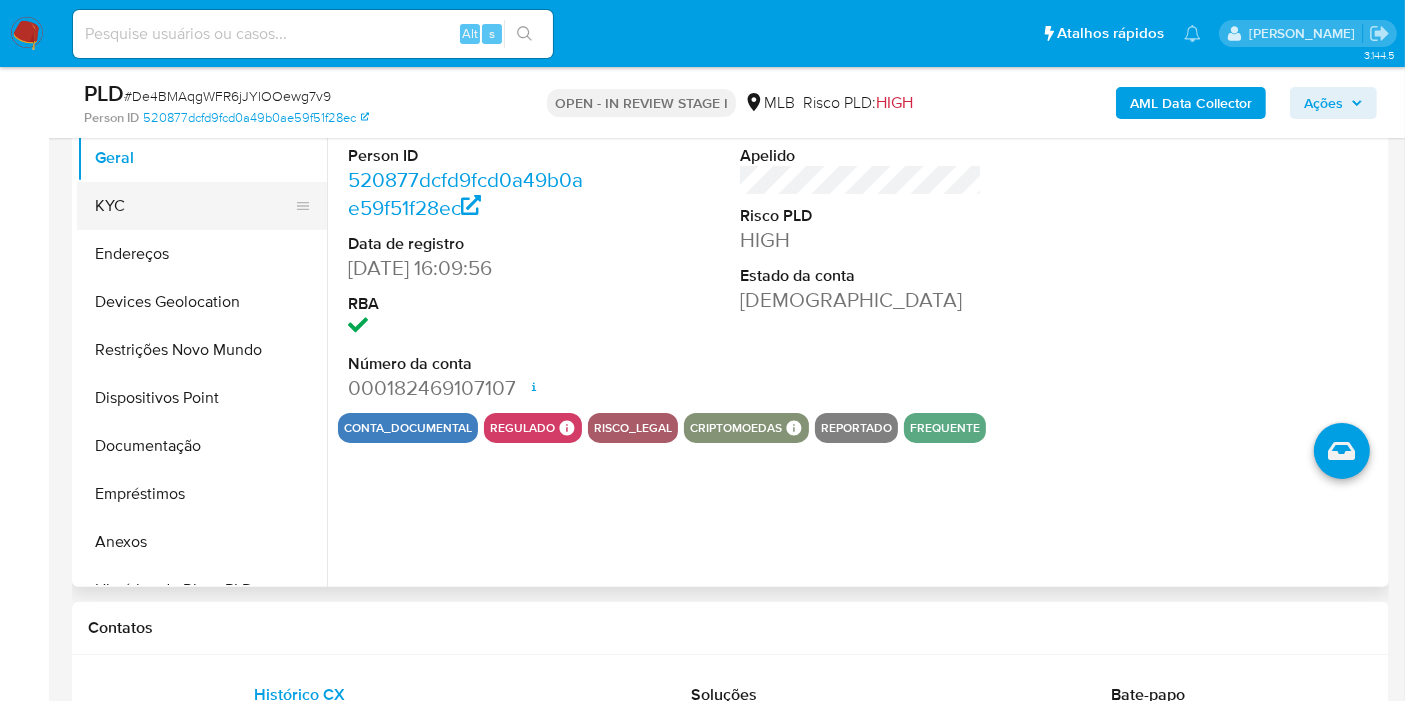 click on "Endereços" at bounding box center [202, 254] 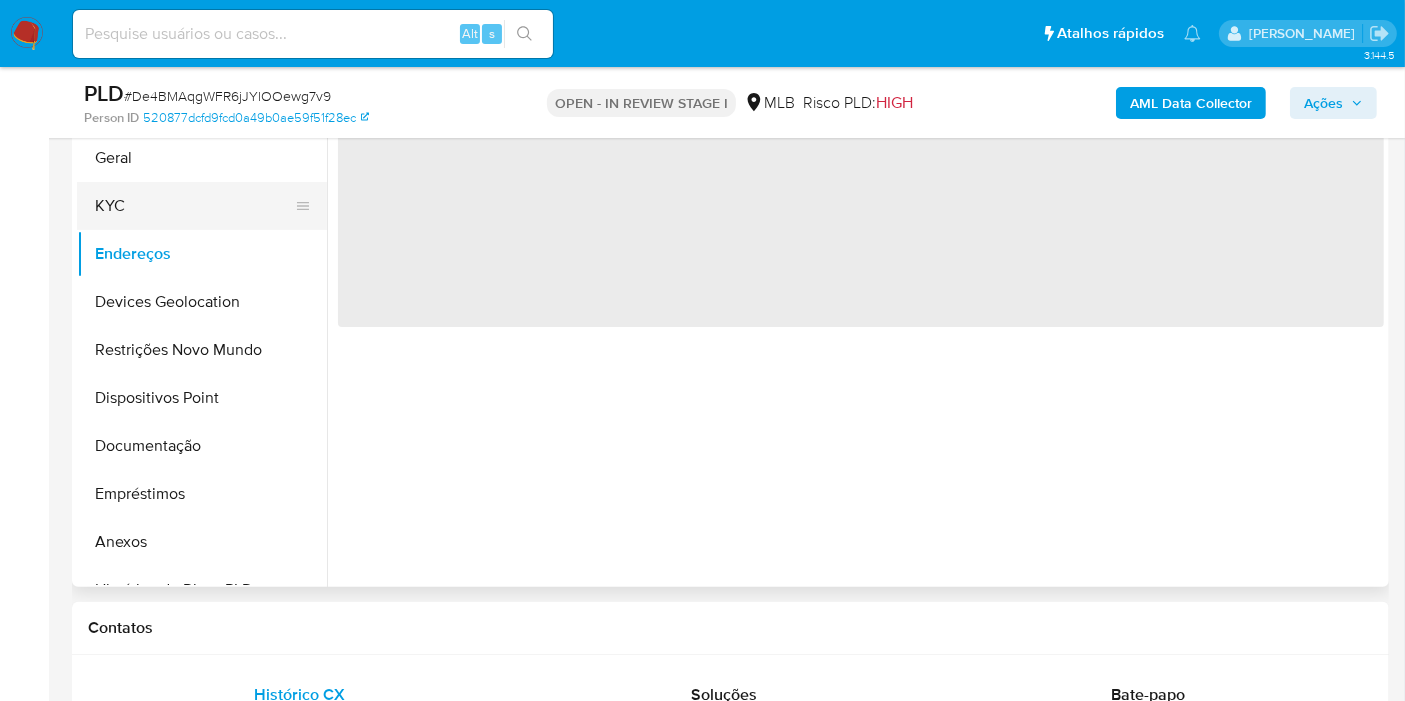 click on "KYC" at bounding box center (194, 206) 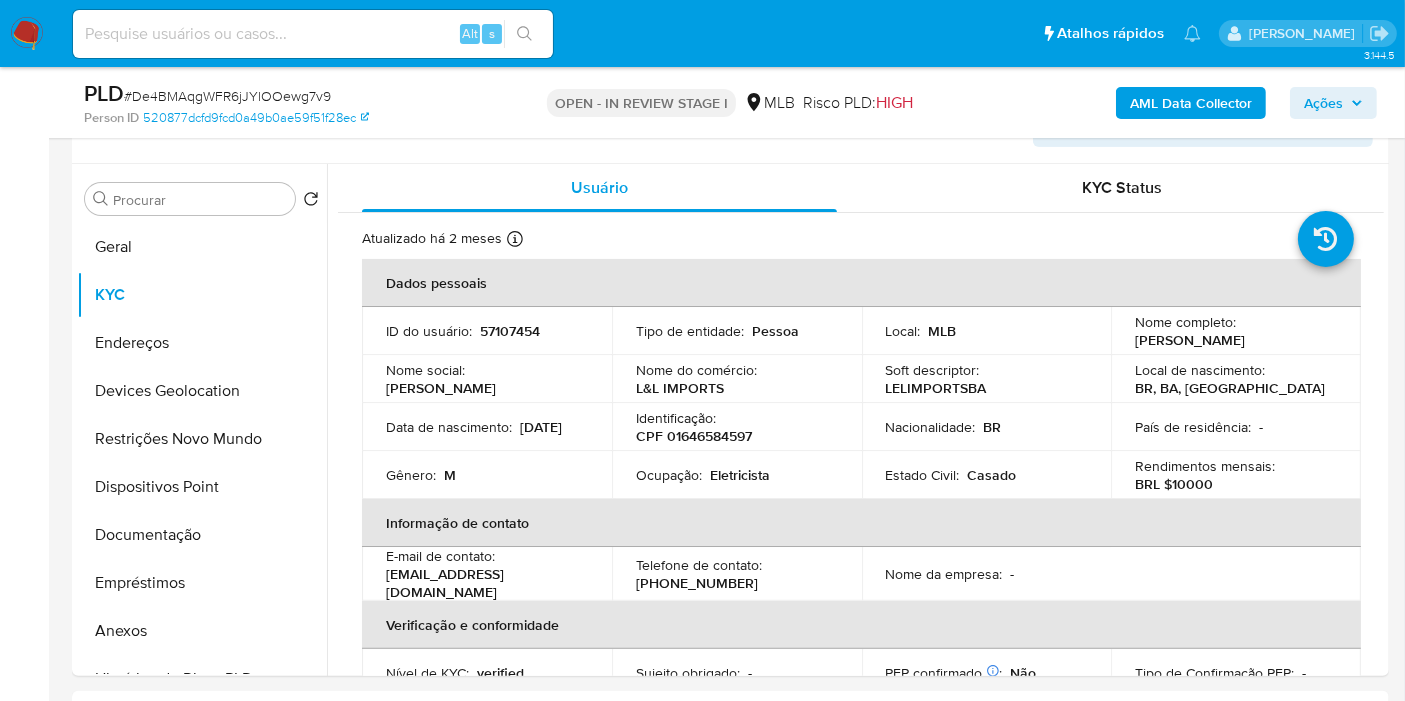 scroll, scrollTop: 391, scrollLeft: 0, axis: vertical 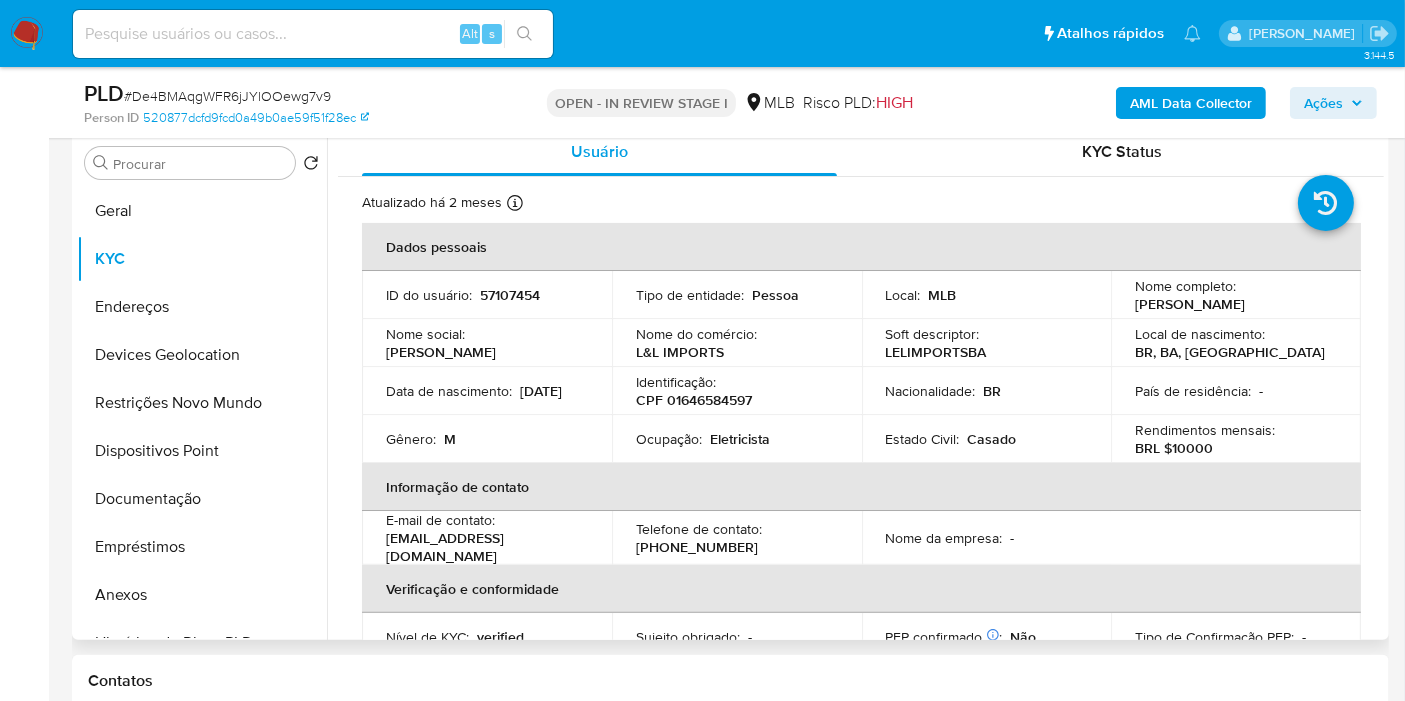 type 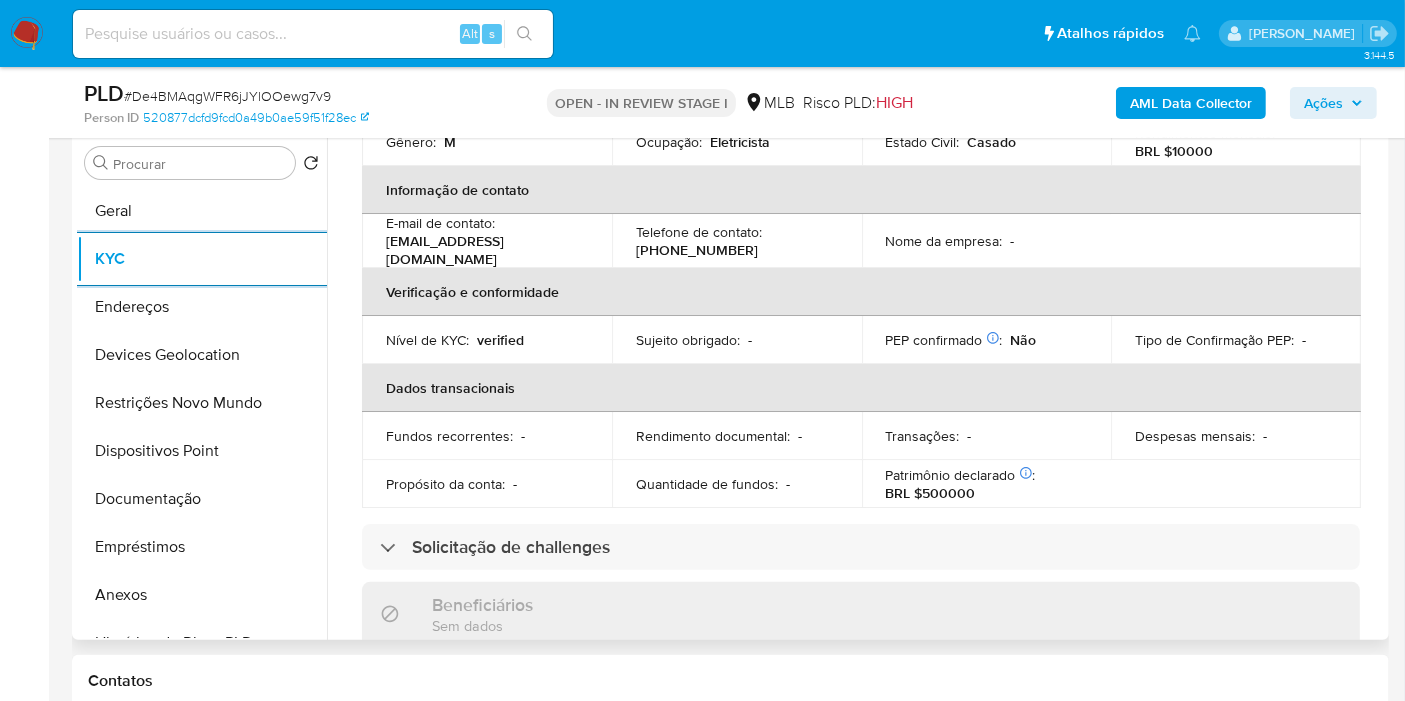 scroll, scrollTop: 333, scrollLeft: 0, axis: vertical 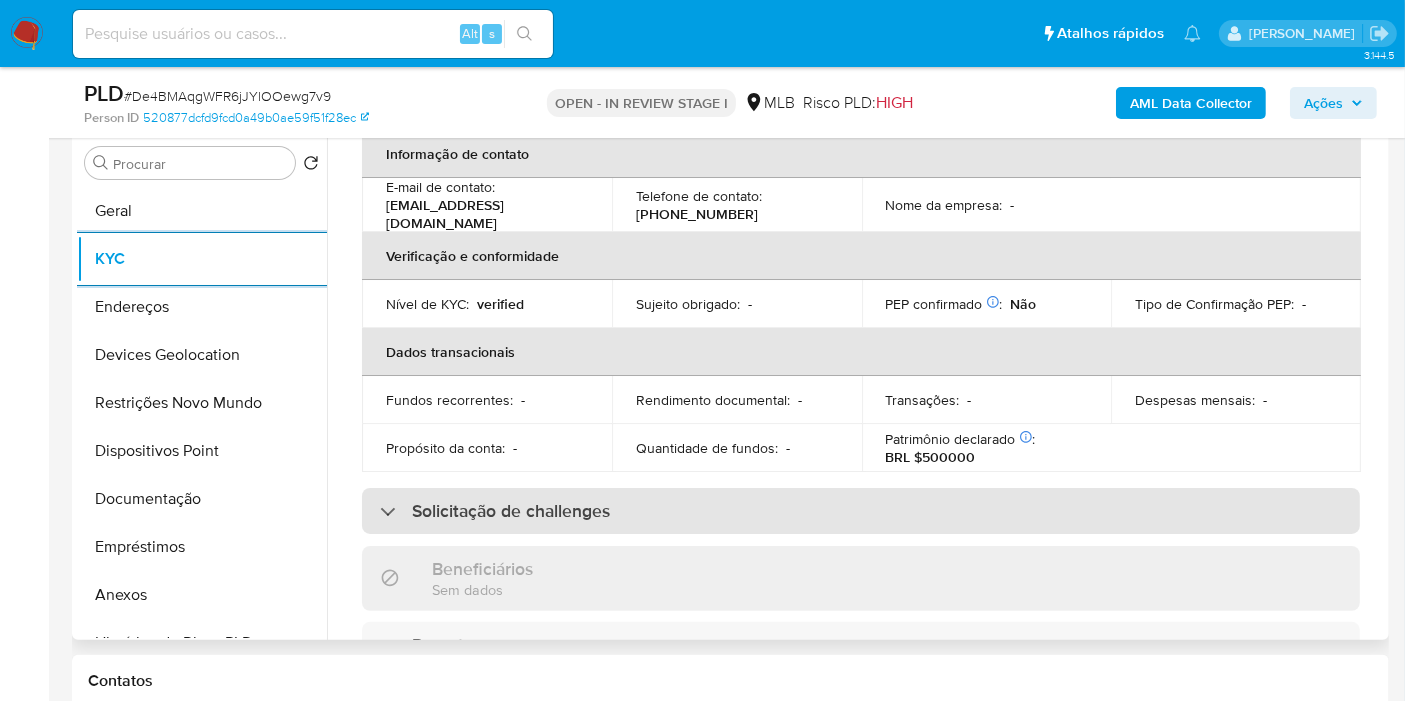click on "Solicitação de challenges" at bounding box center (861, 511) 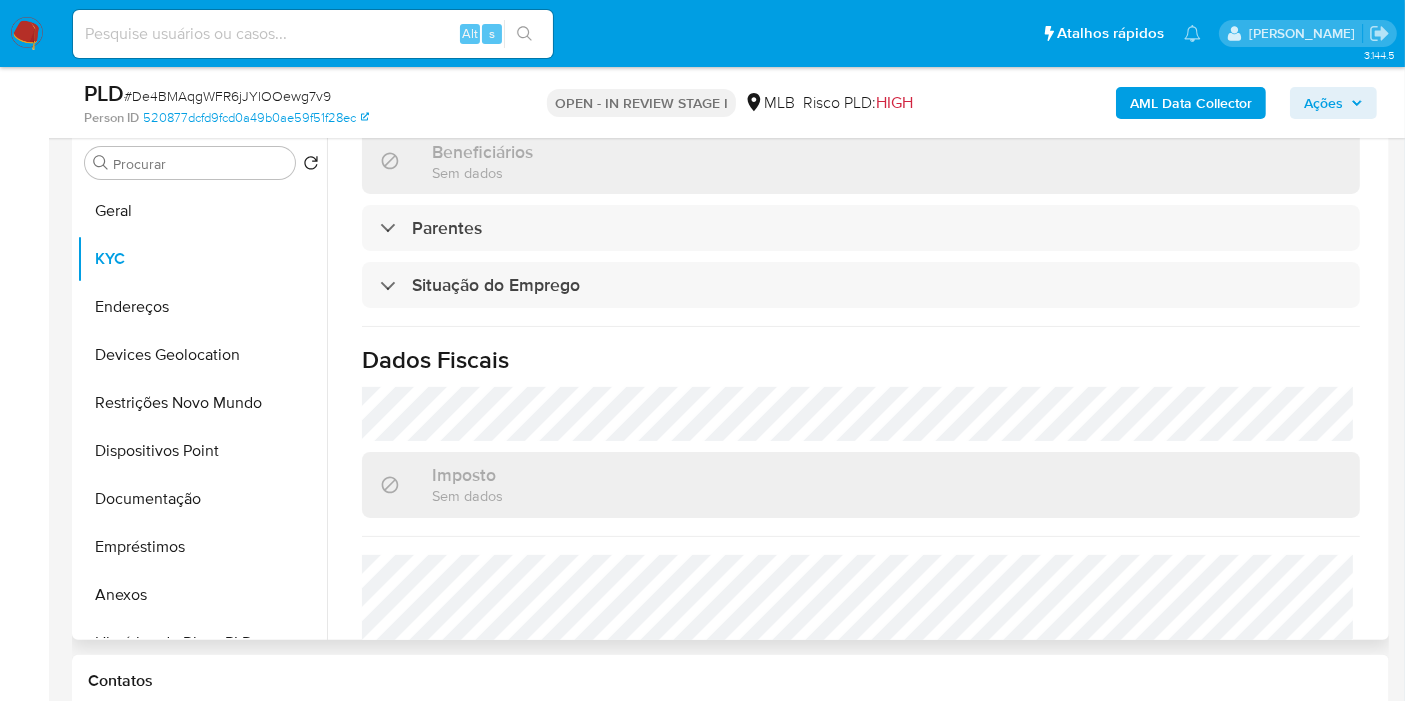 scroll, scrollTop: 1063, scrollLeft: 0, axis: vertical 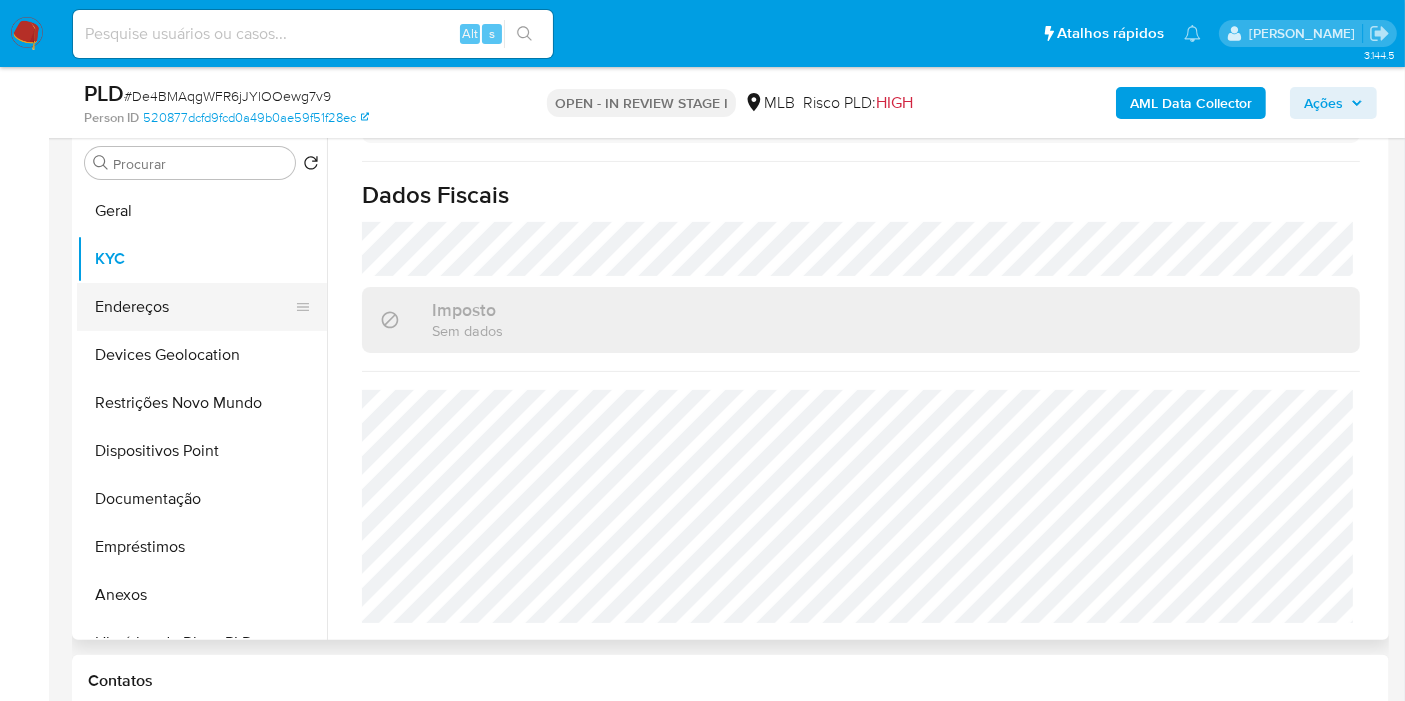 click on "Endereços" at bounding box center (194, 307) 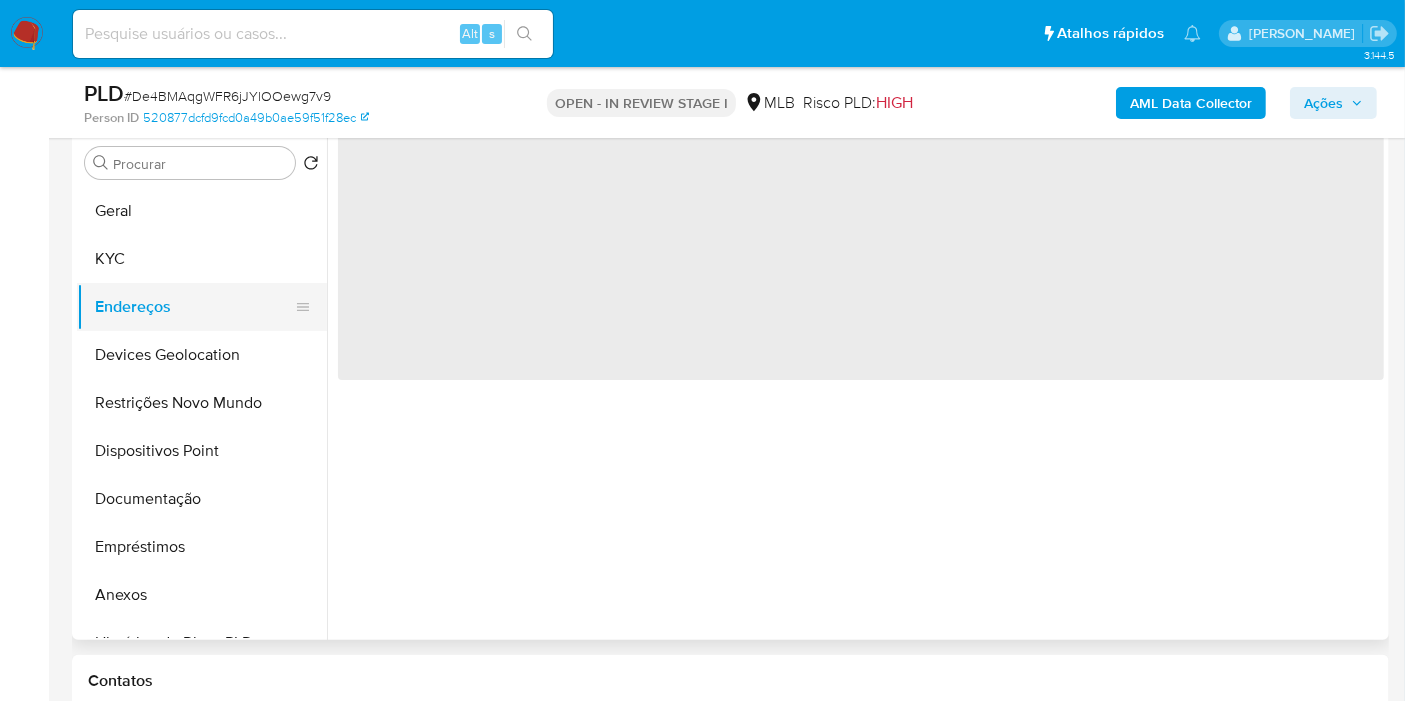 scroll, scrollTop: 0, scrollLeft: 0, axis: both 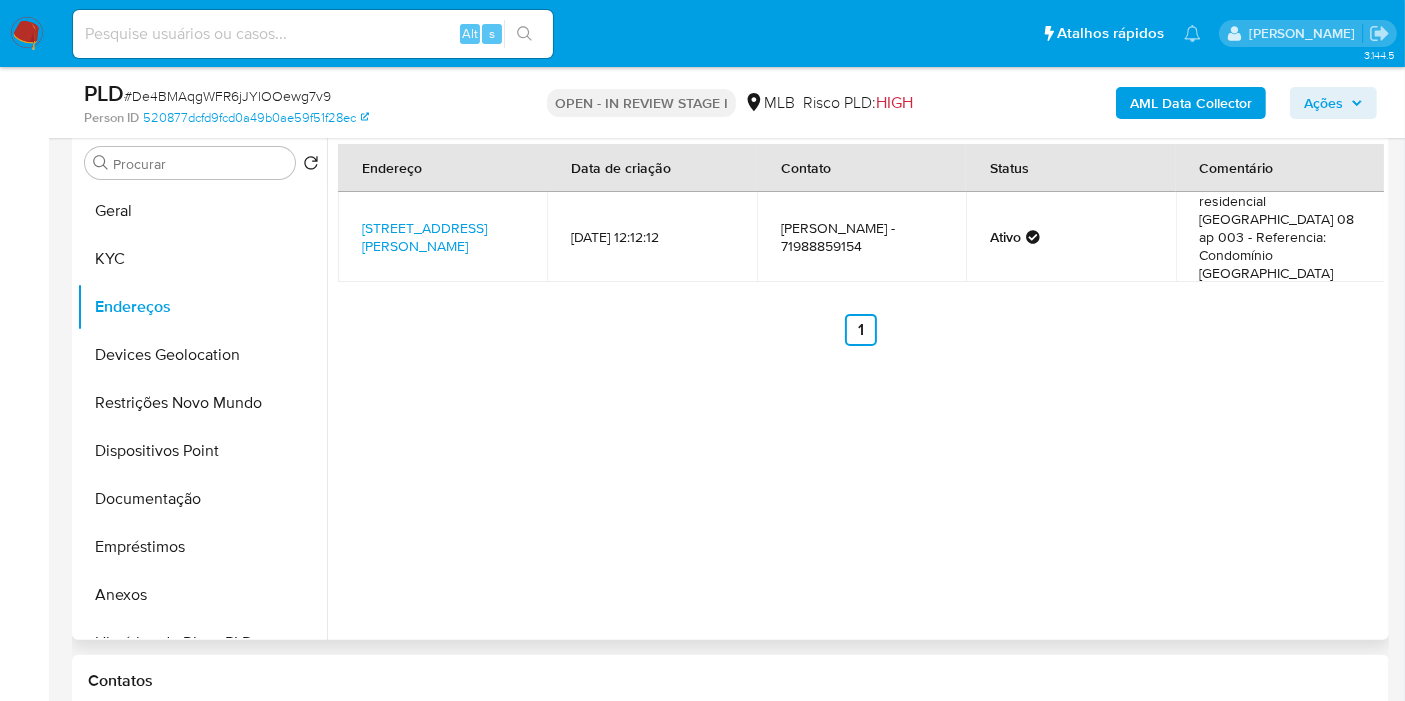 type 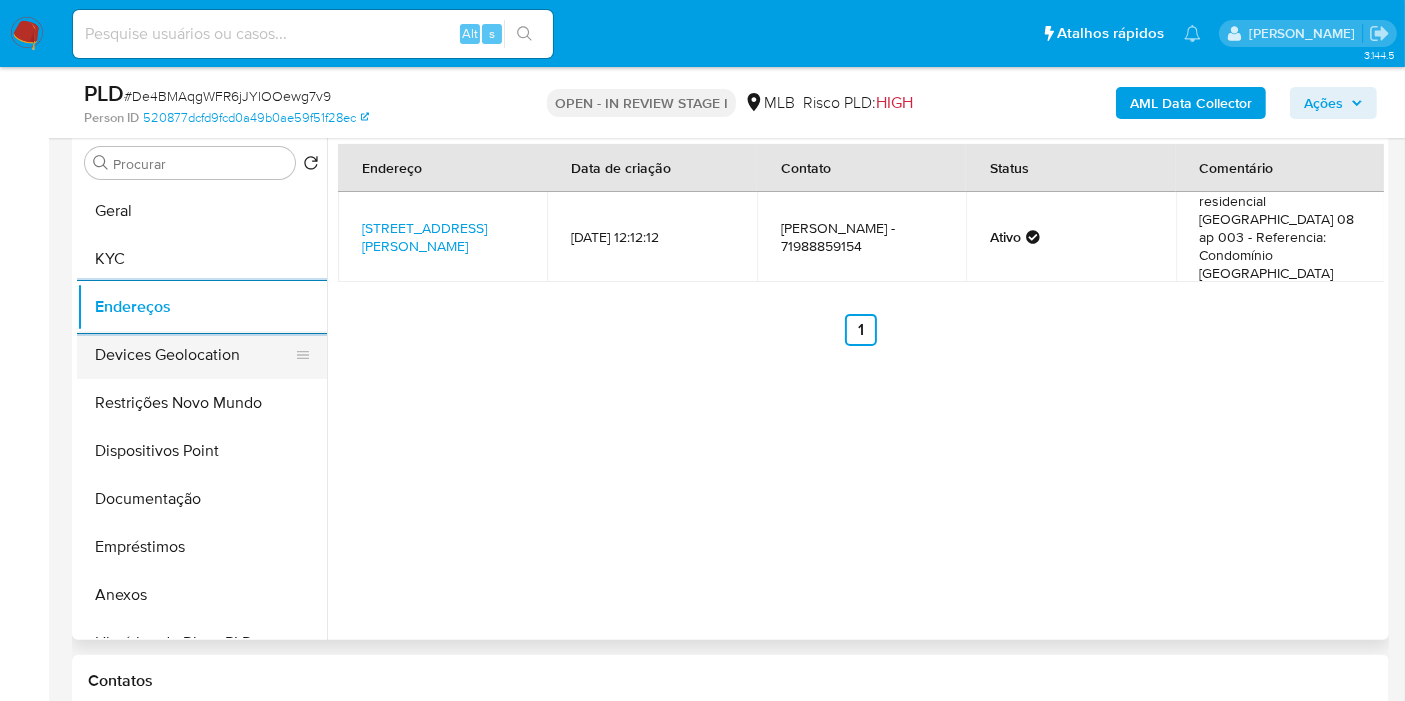 click on "Devices Geolocation" at bounding box center (194, 355) 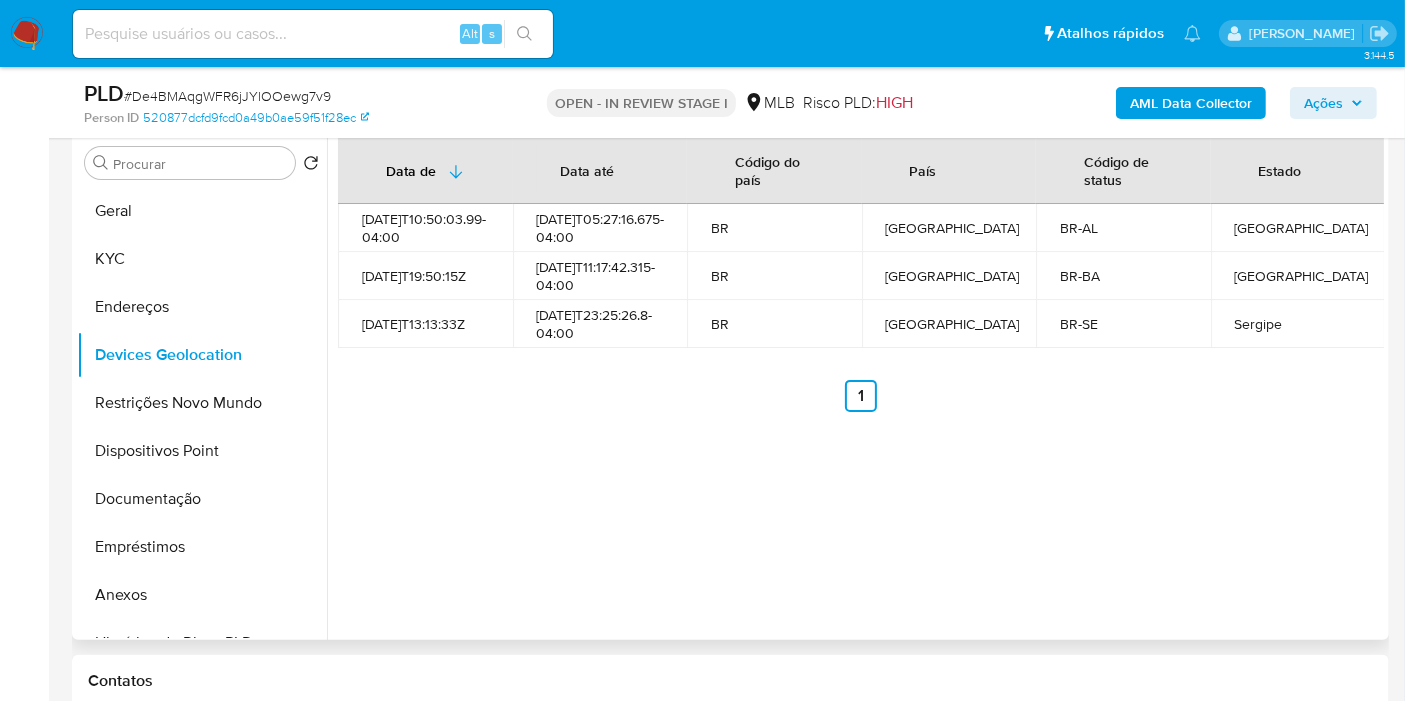 type 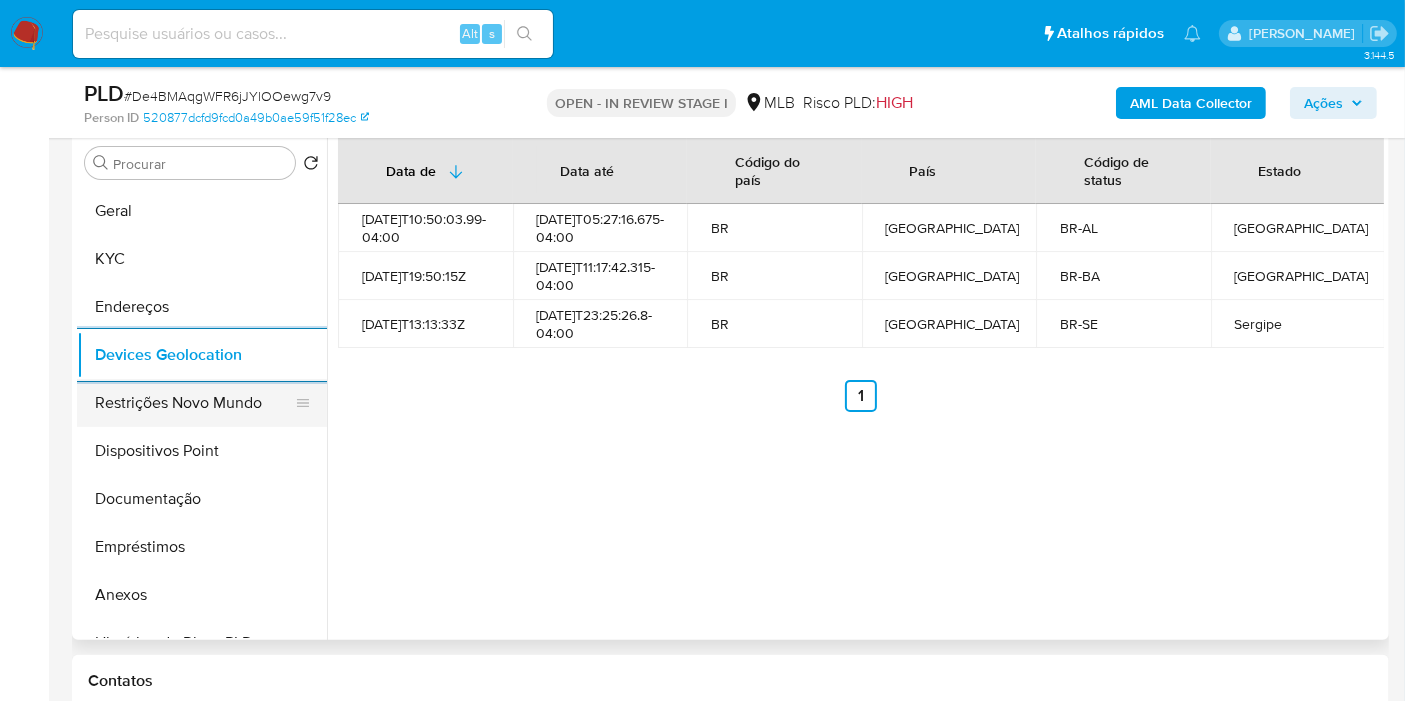 click on "Restrições Novo Mundo" at bounding box center [194, 403] 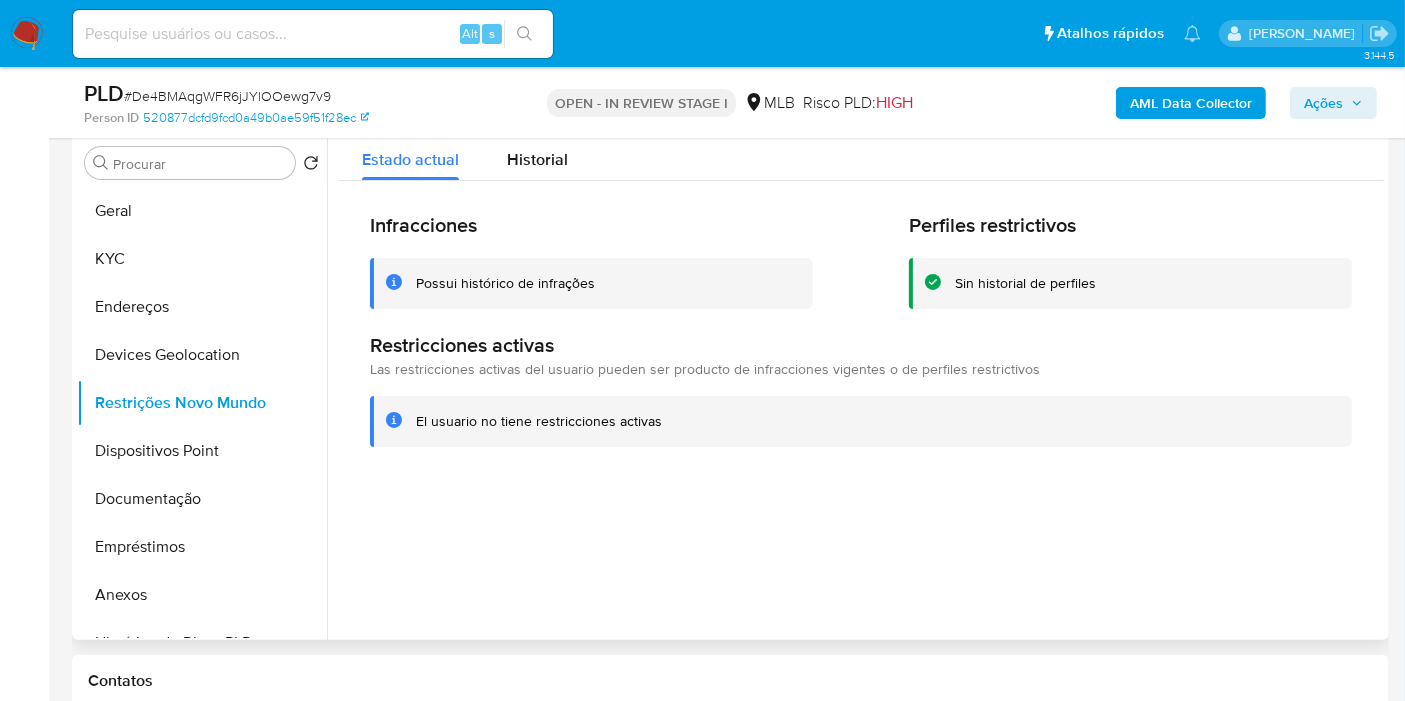 type 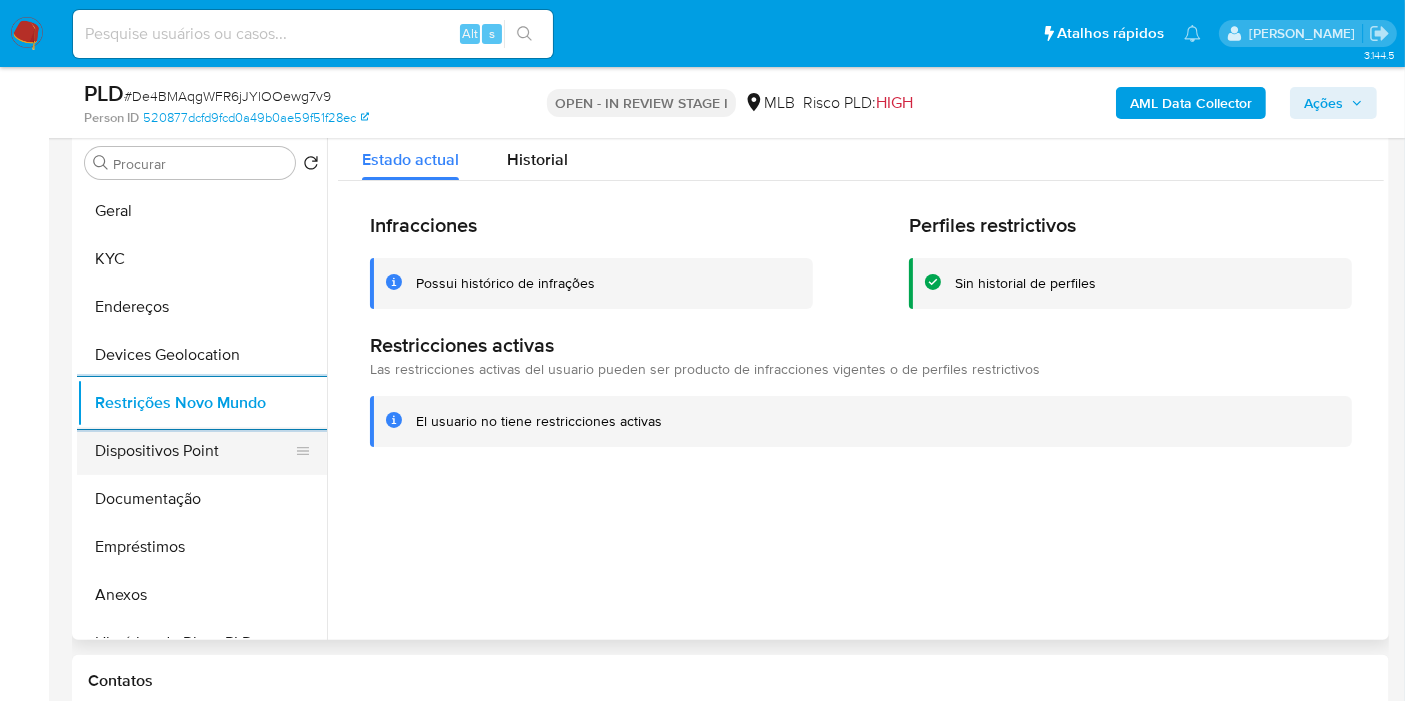 click on "Dispositivos Point" at bounding box center (194, 451) 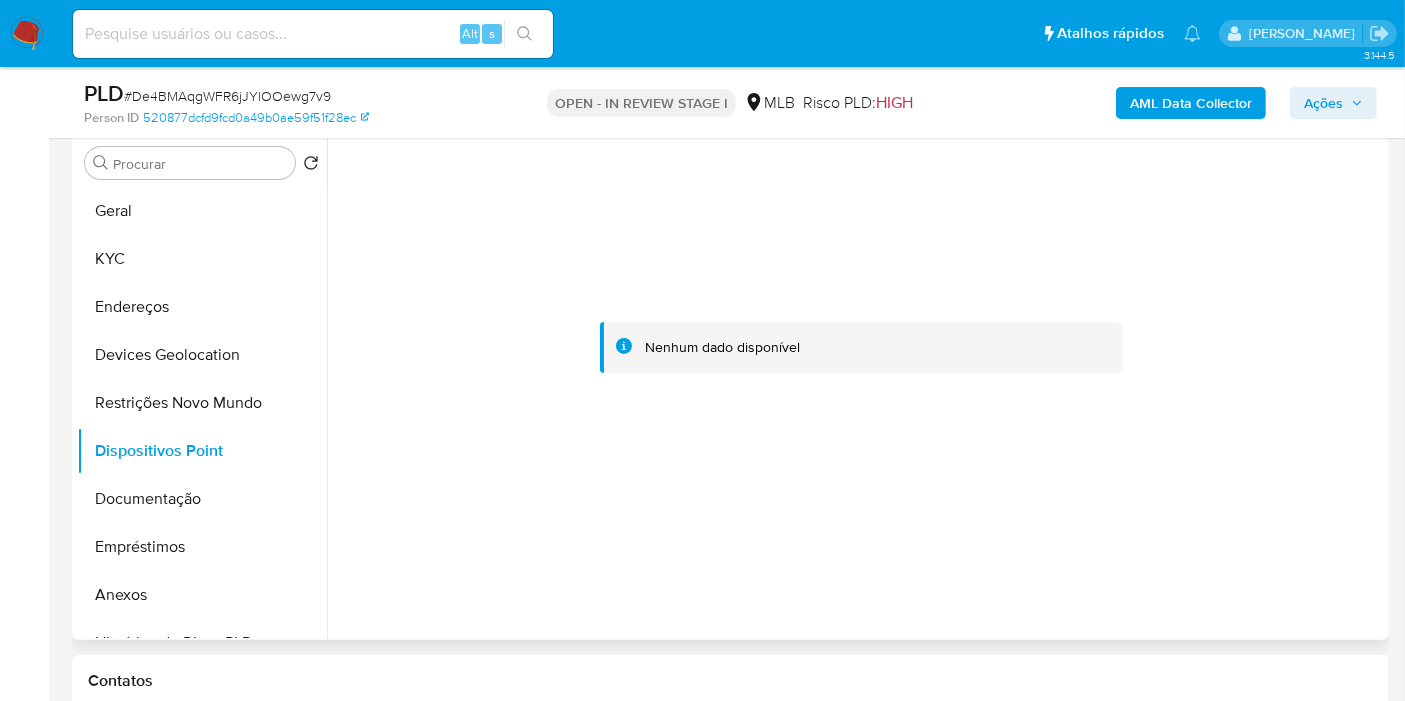 type 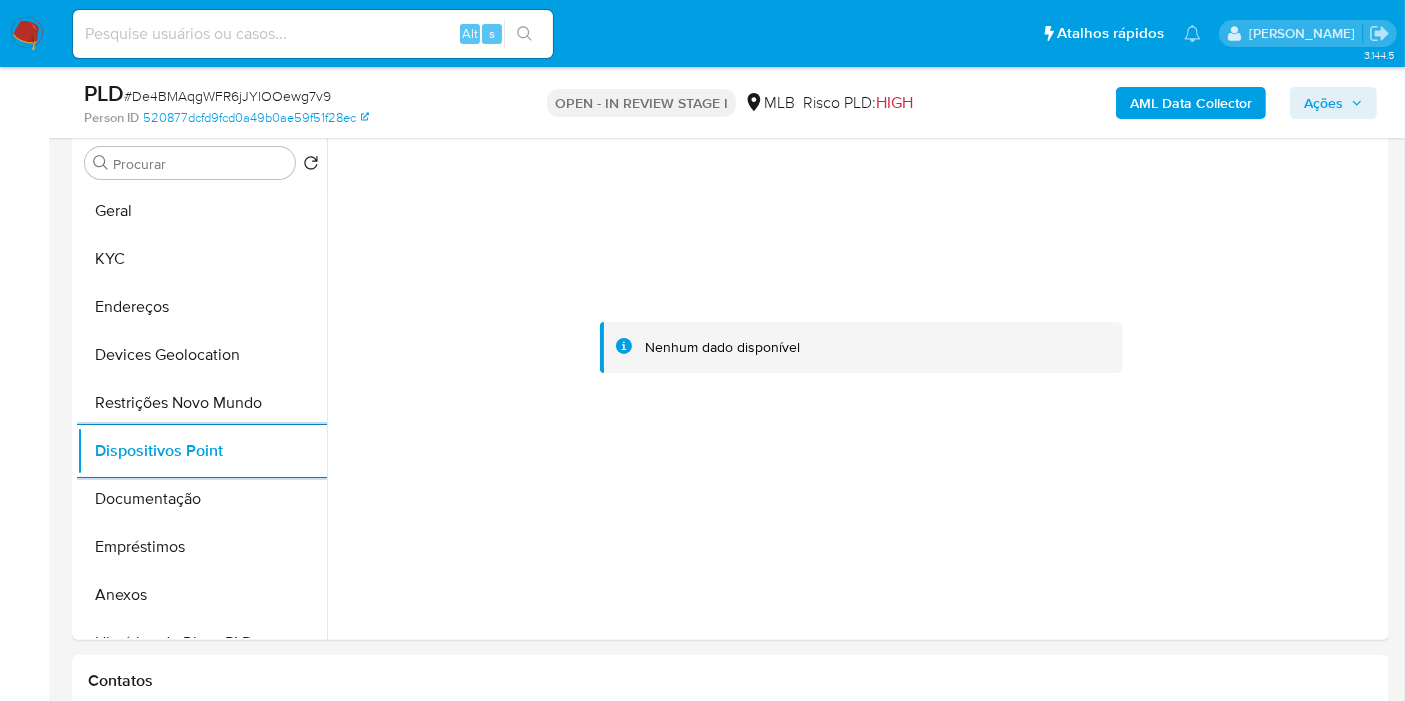 click on "Ações" at bounding box center (1323, 103) 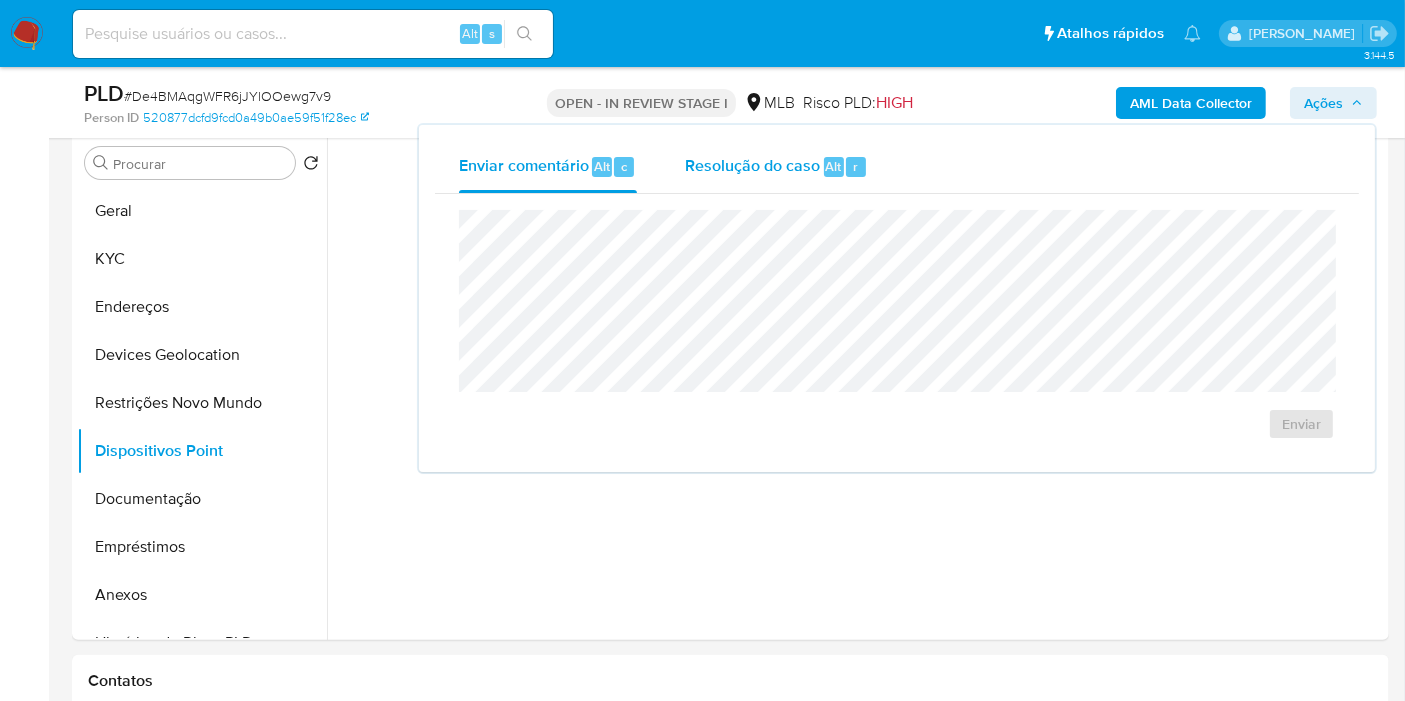 click on "Resolução do caso Alt r" at bounding box center [776, 167] 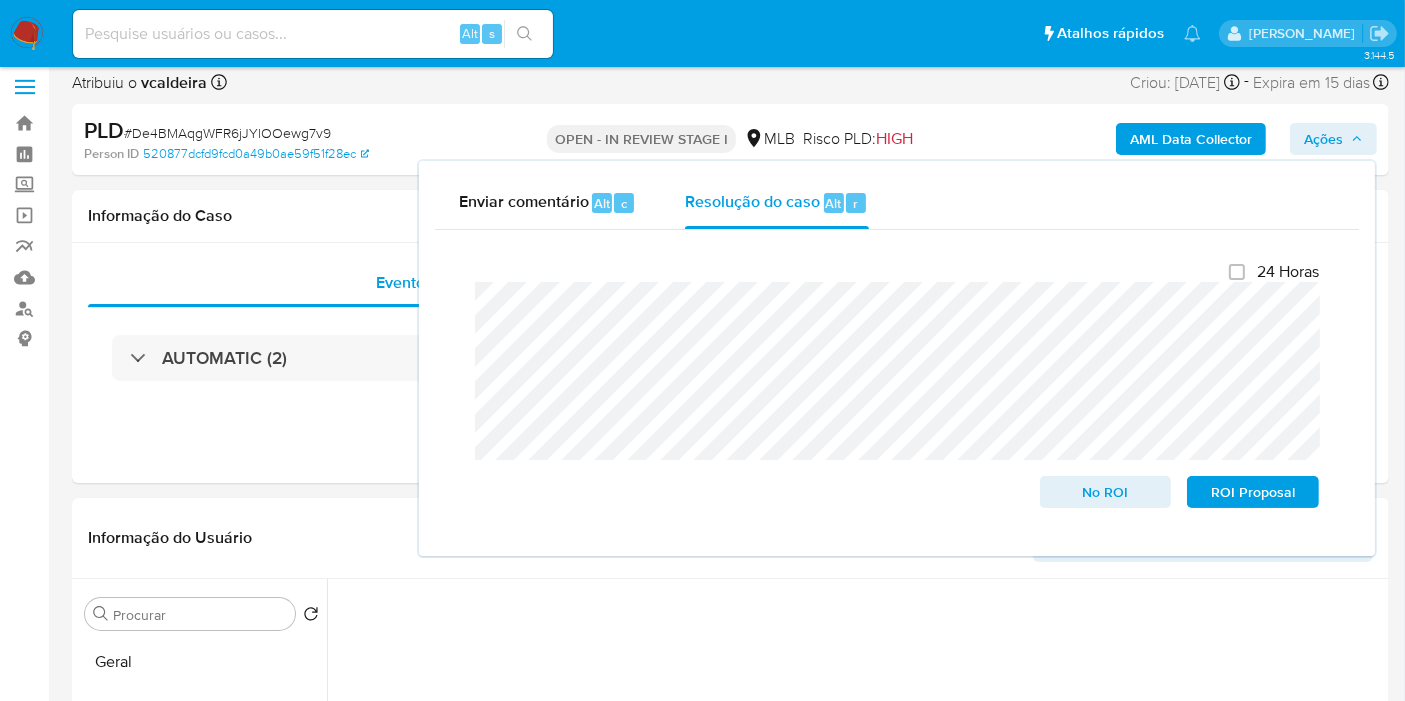 scroll, scrollTop: 0, scrollLeft: 0, axis: both 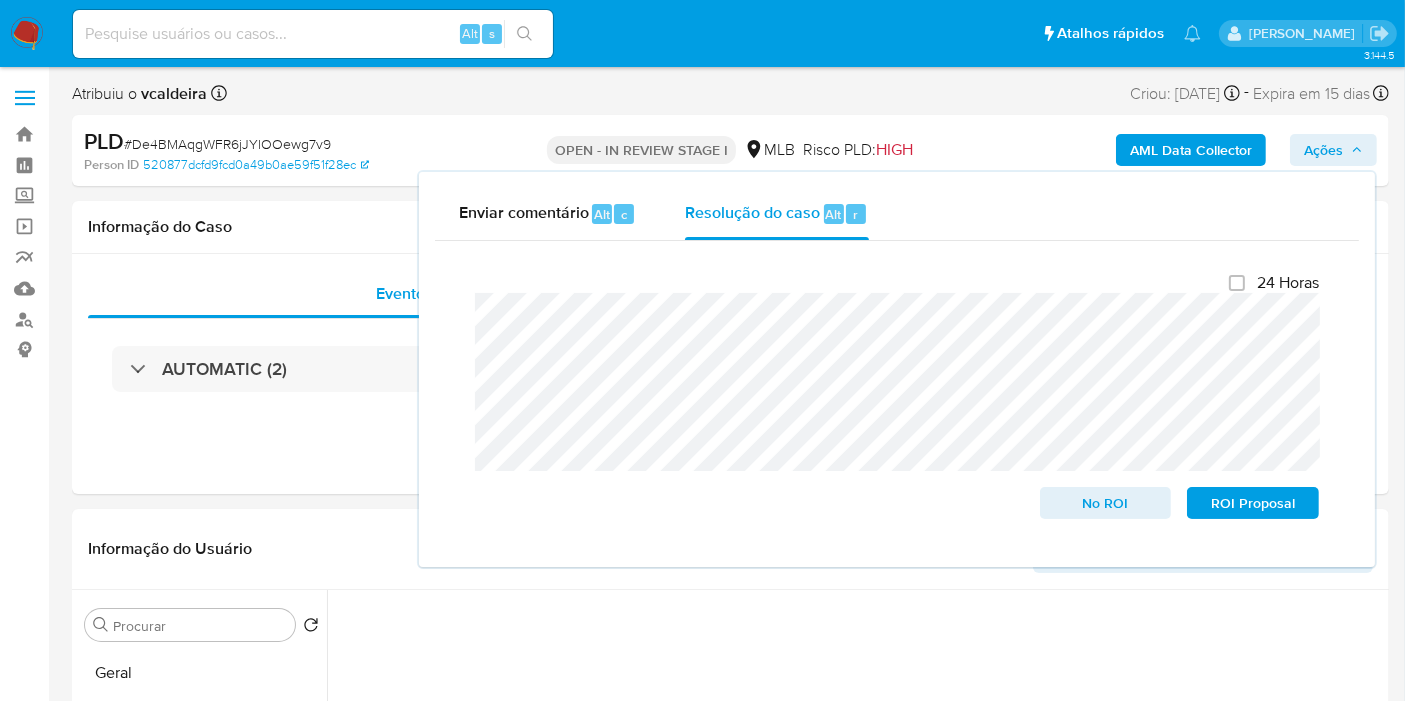 click on "Enviar comentário Alt c Resolução do caso Alt r Fechamento do caso 24 Horas No ROI ROI Proposal" at bounding box center [897, 369] 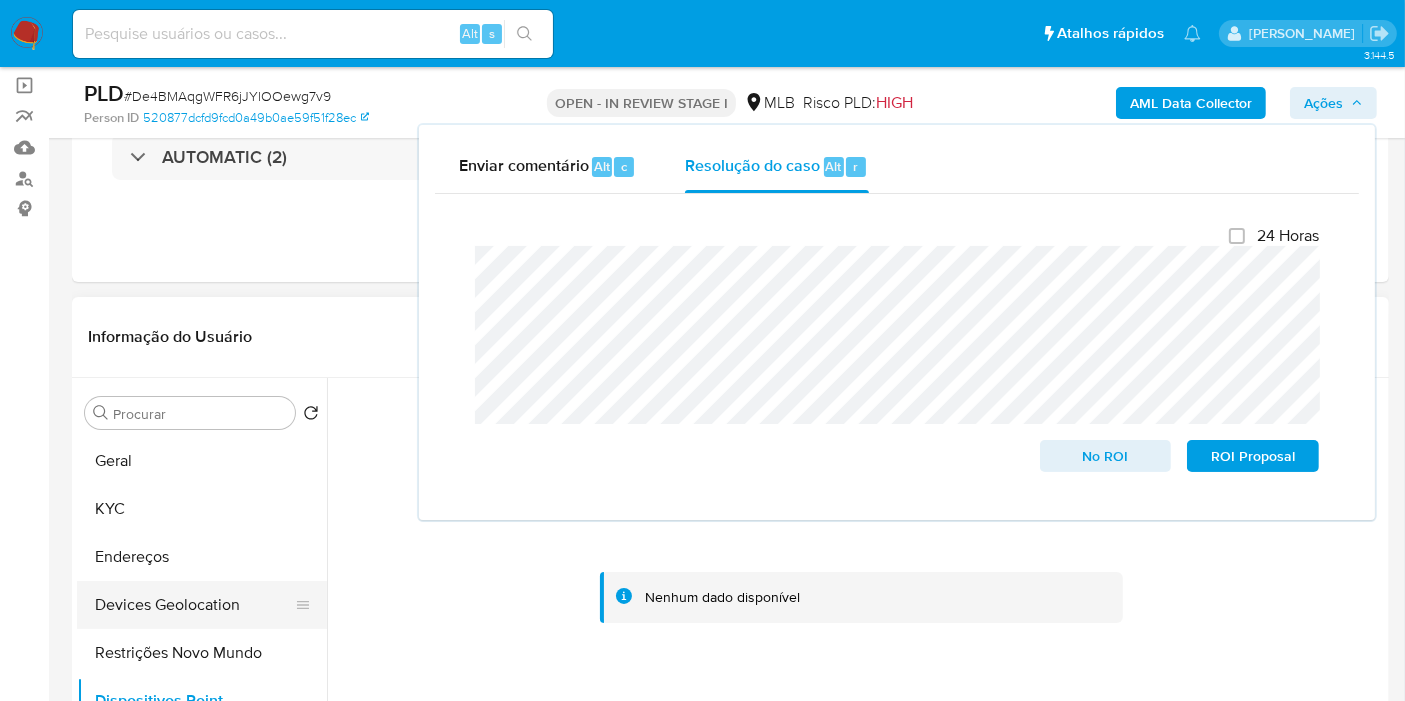 scroll, scrollTop: 222, scrollLeft: 0, axis: vertical 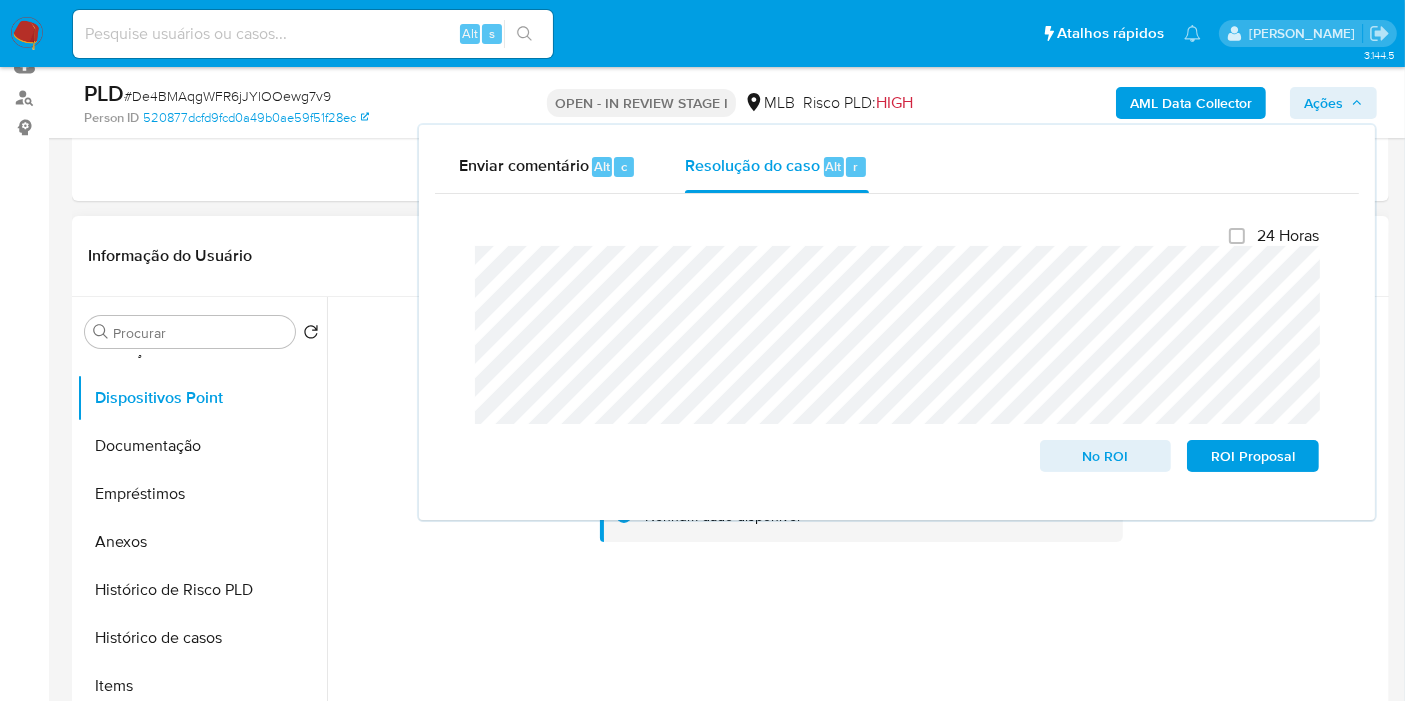 drag, startPoint x: 154, startPoint y: 541, endPoint x: 648, endPoint y: 662, distance: 508.603 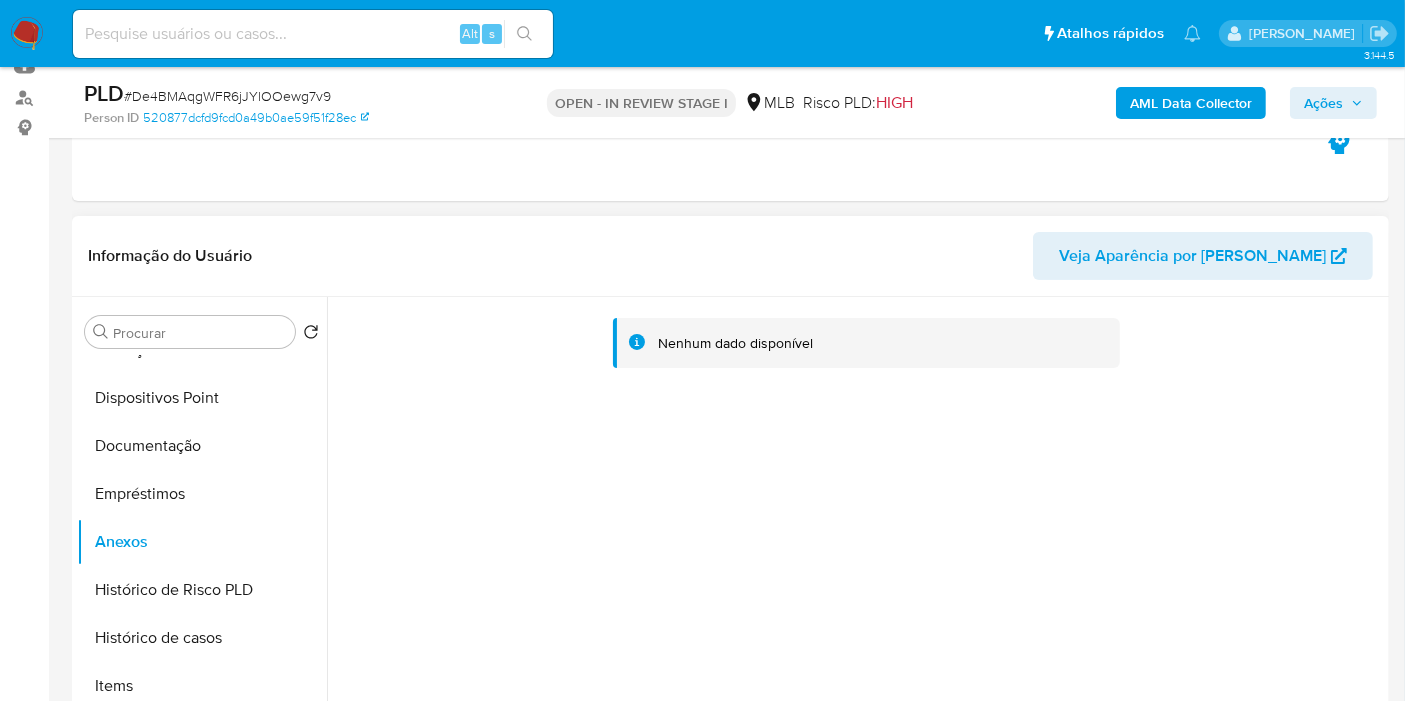 drag, startPoint x: 468, startPoint y: 465, endPoint x: 481, endPoint y: 412, distance: 54.571056 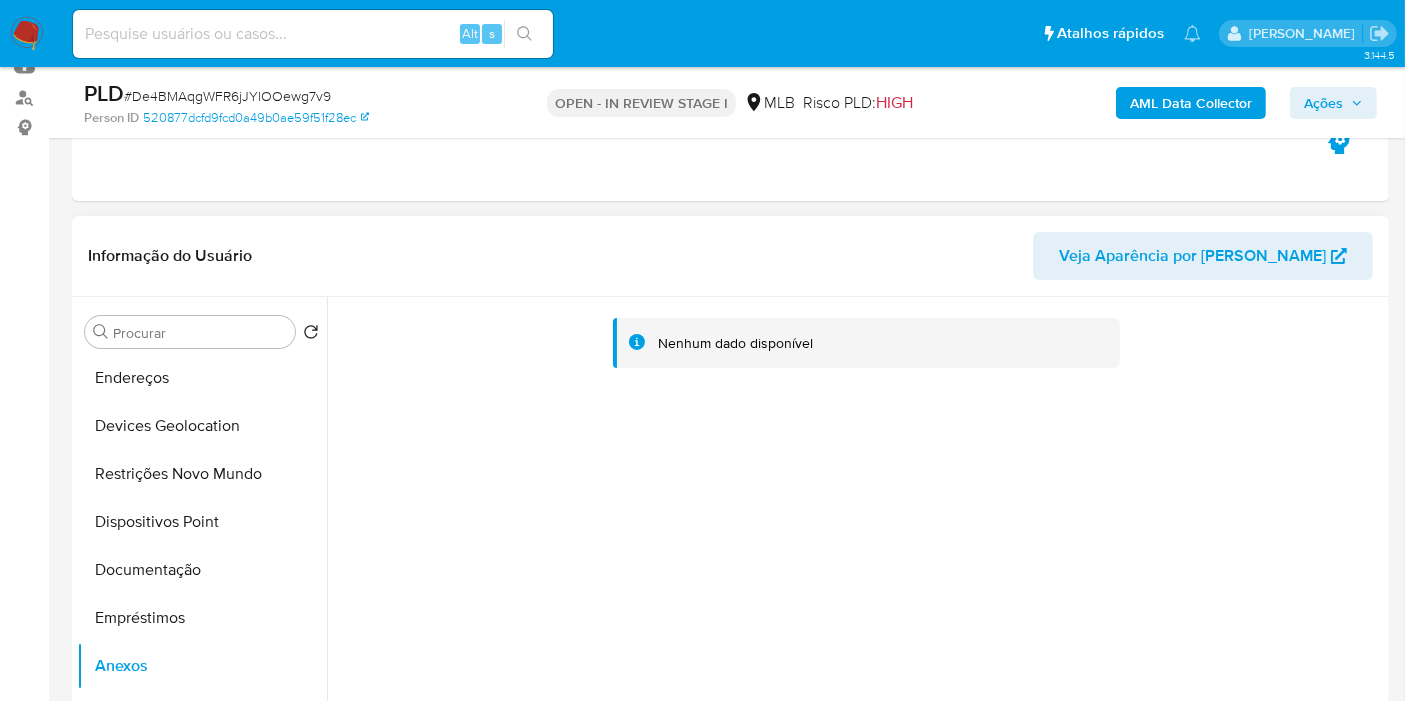 scroll, scrollTop: 0, scrollLeft: 0, axis: both 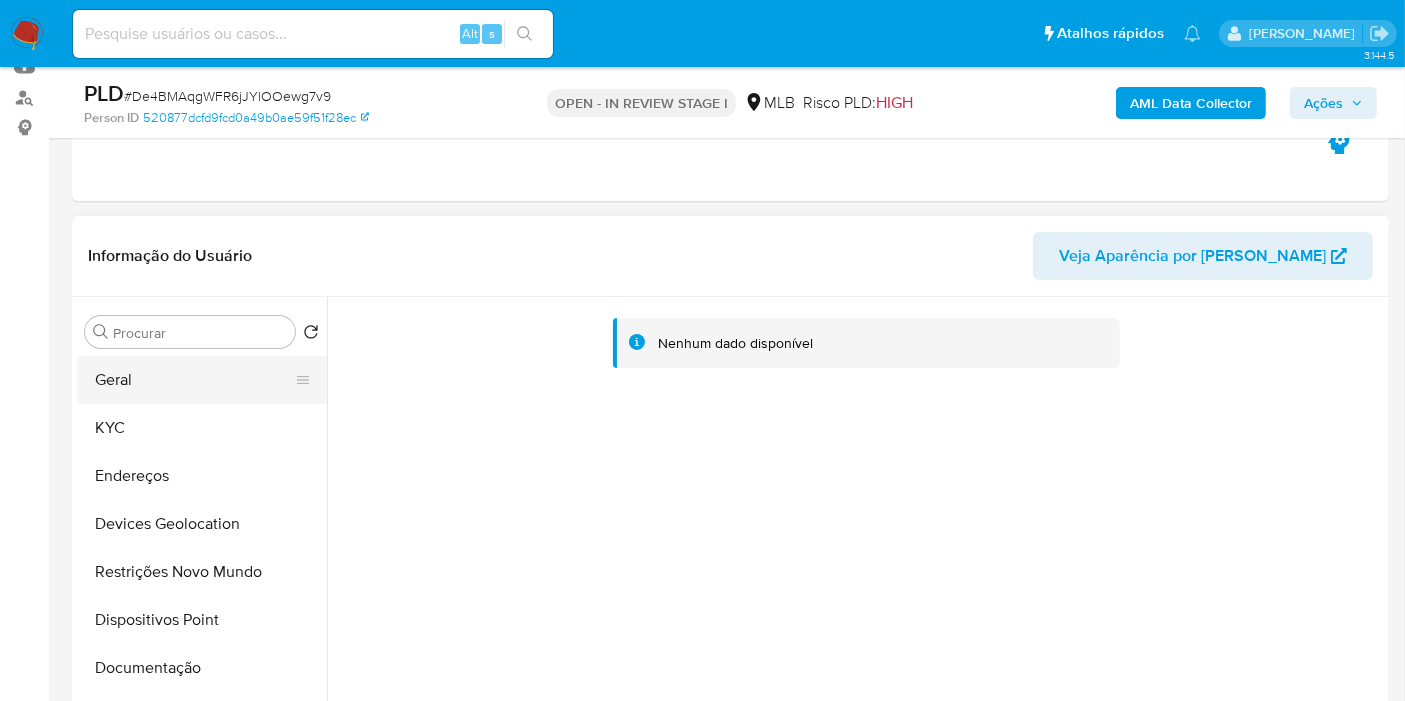 click on "Geral" at bounding box center [194, 380] 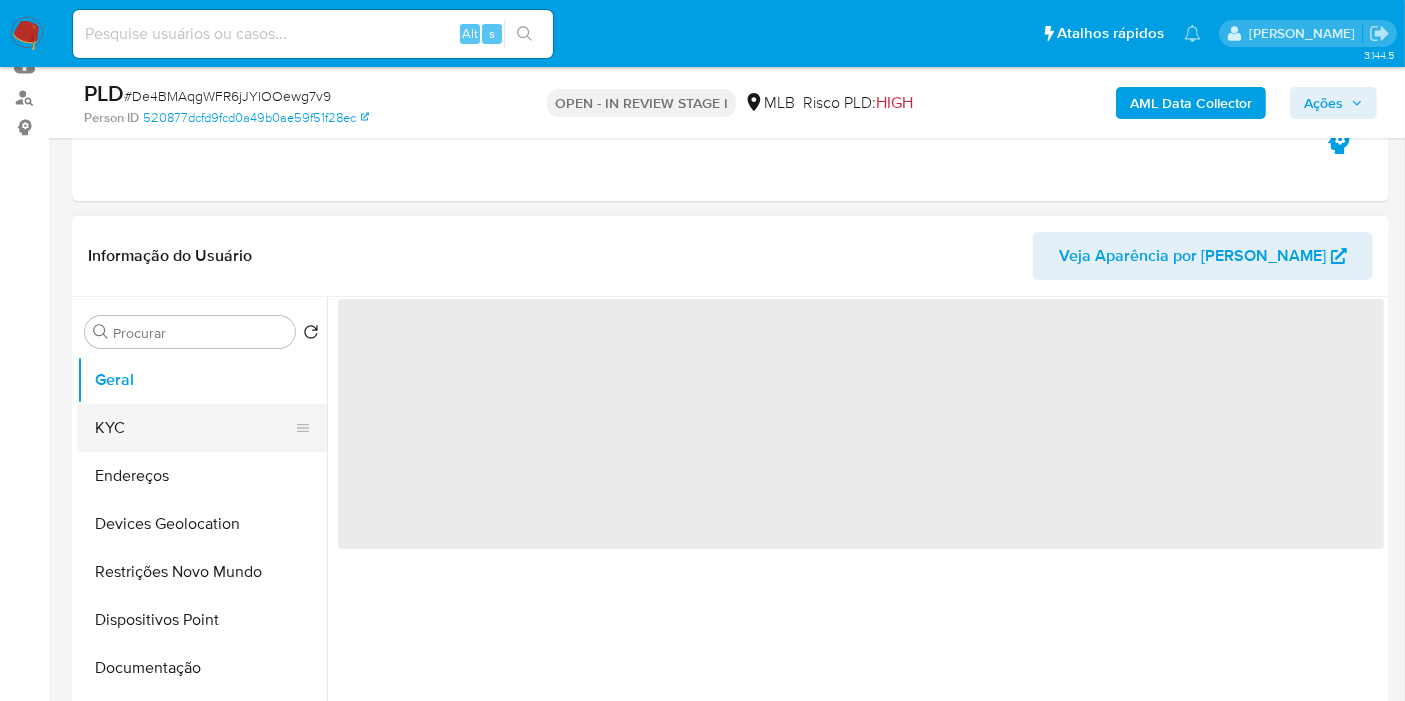 click on "KYC" at bounding box center (194, 428) 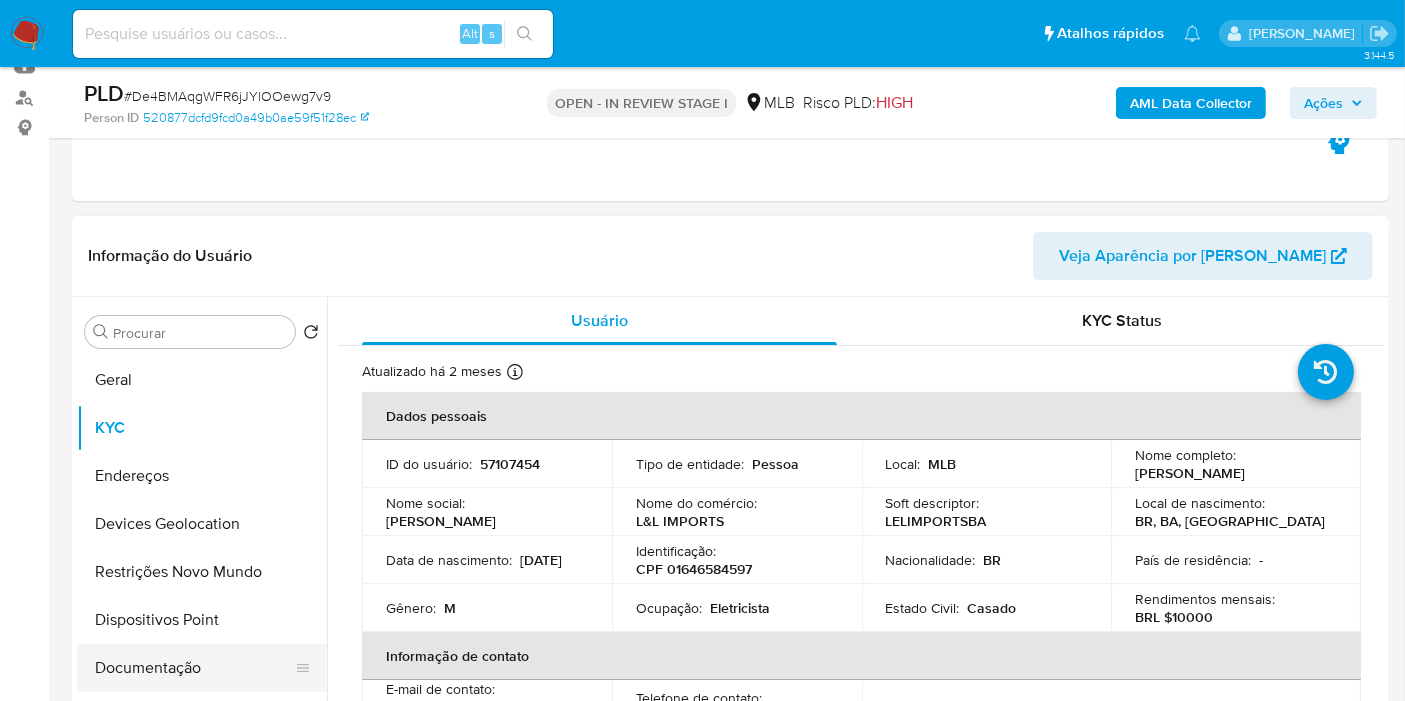 scroll, scrollTop: 111, scrollLeft: 0, axis: vertical 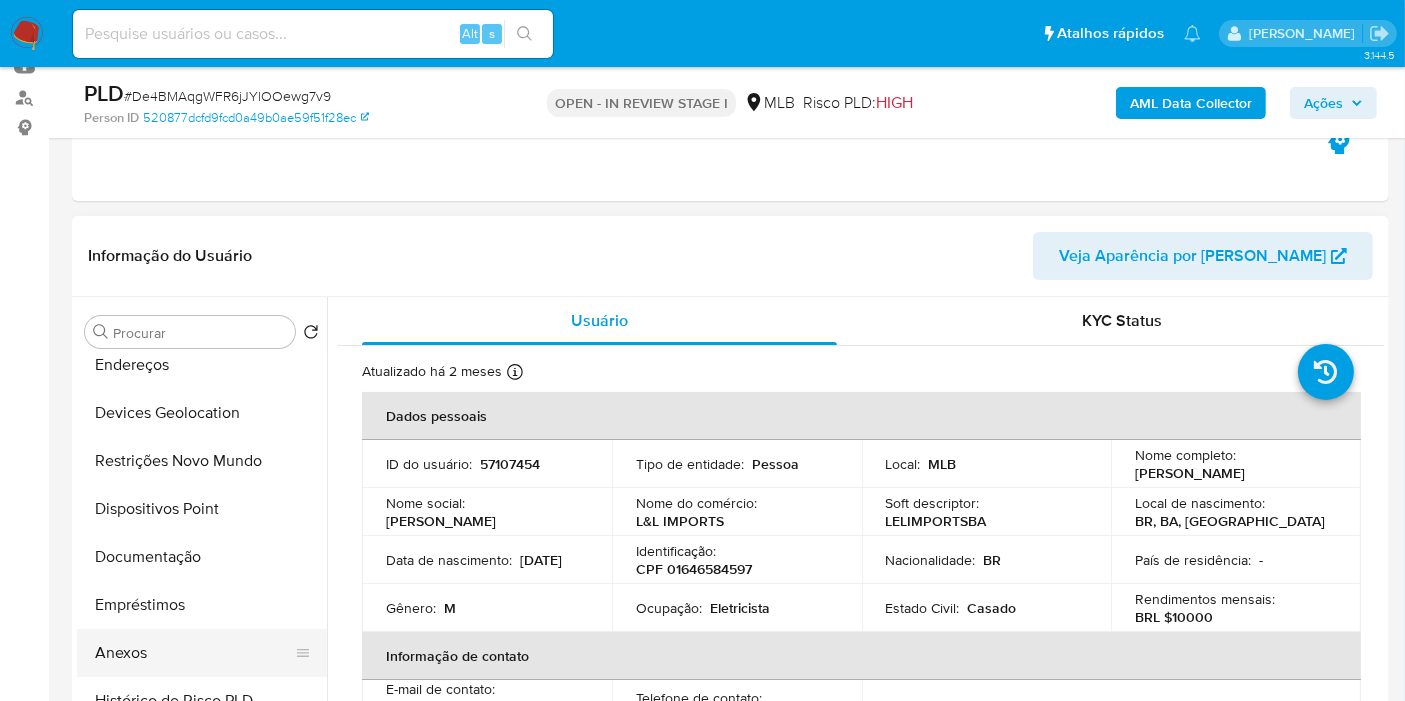 click on "Anexos" at bounding box center [194, 653] 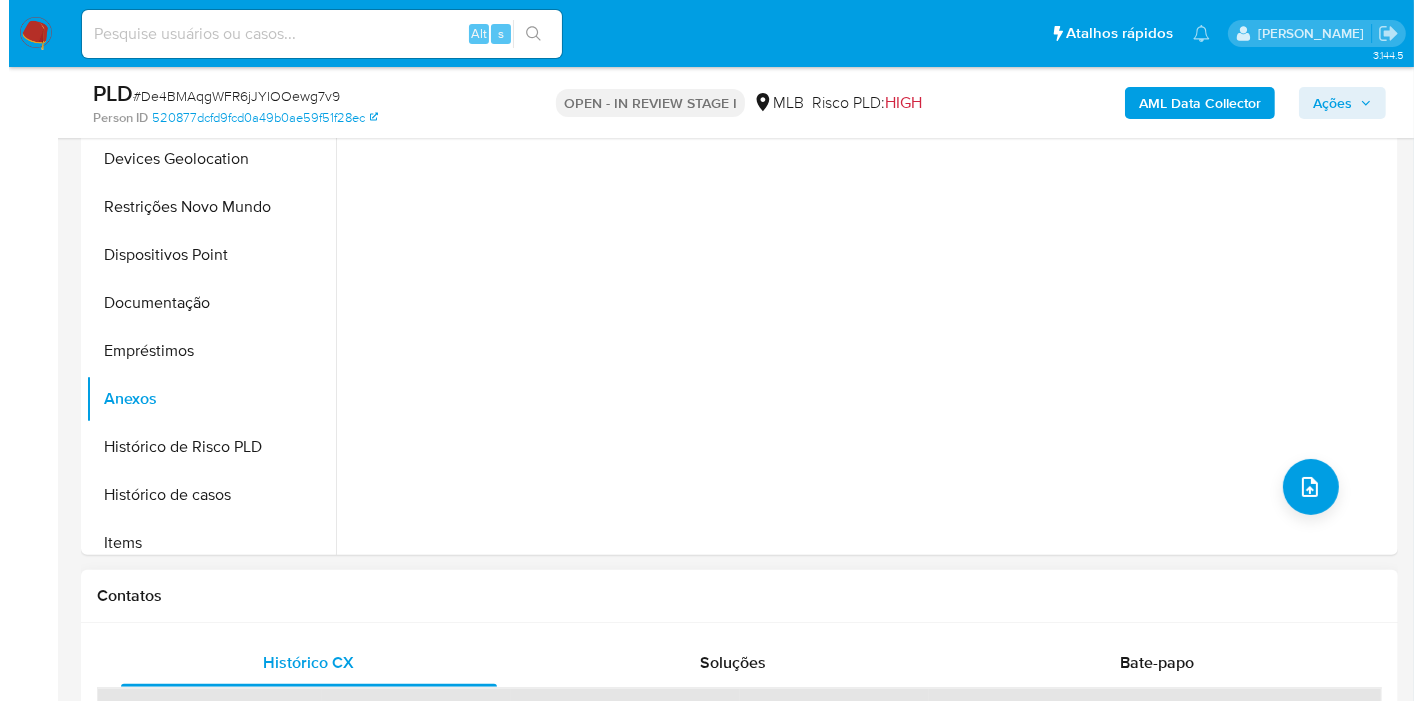 scroll, scrollTop: 444, scrollLeft: 0, axis: vertical 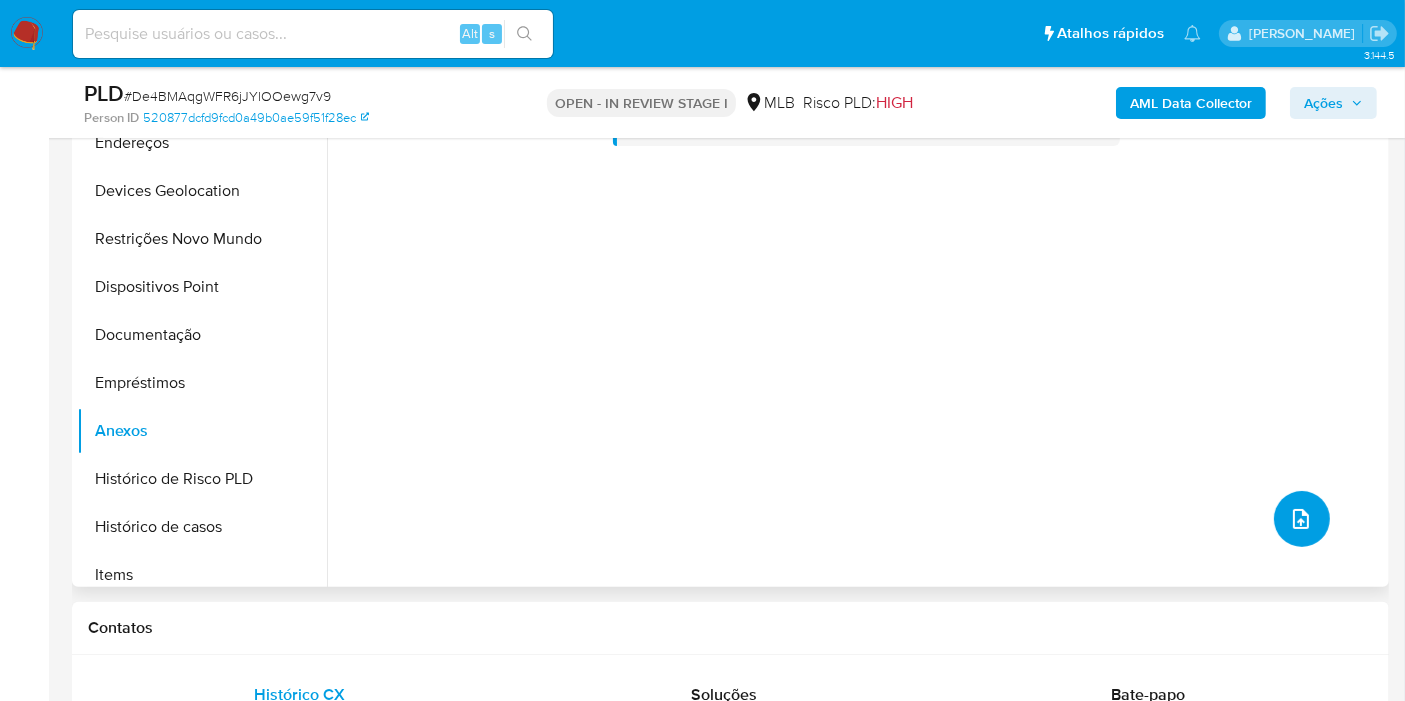 click 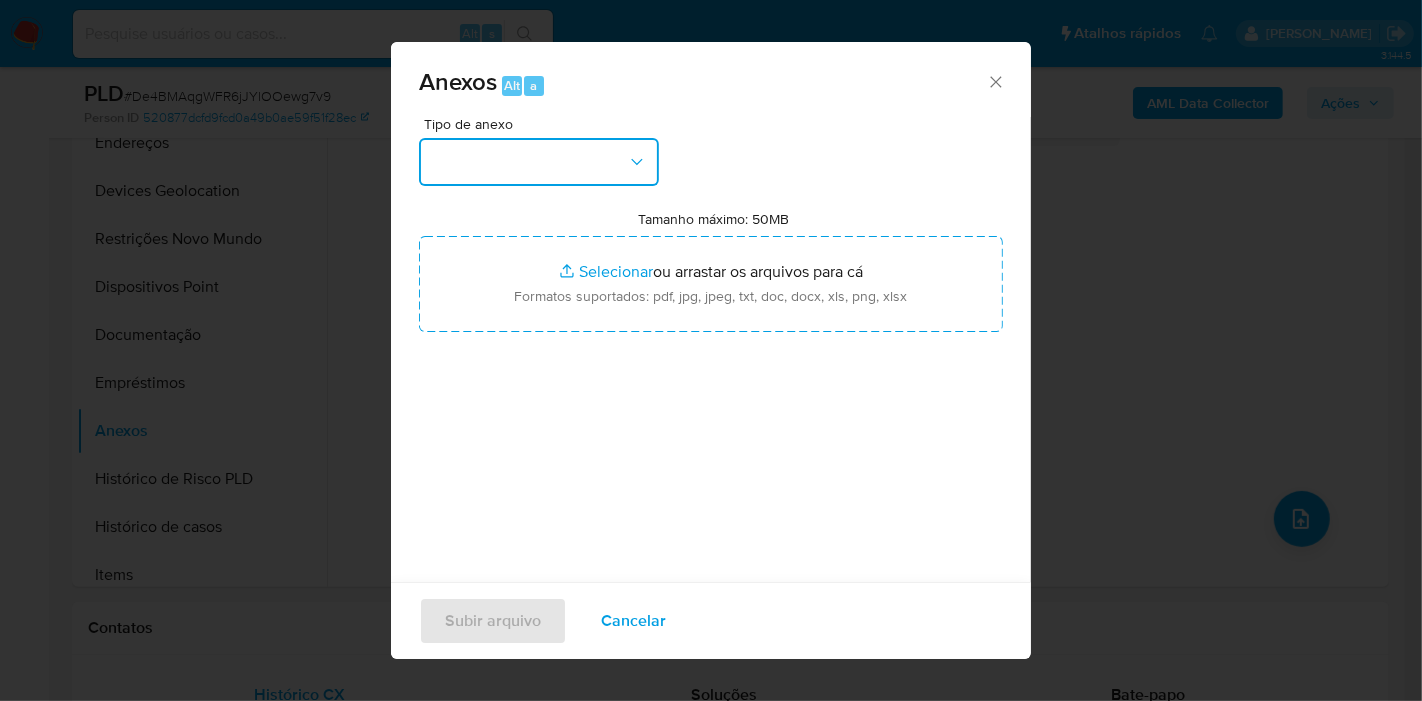 click at bounding box center (539, 162) 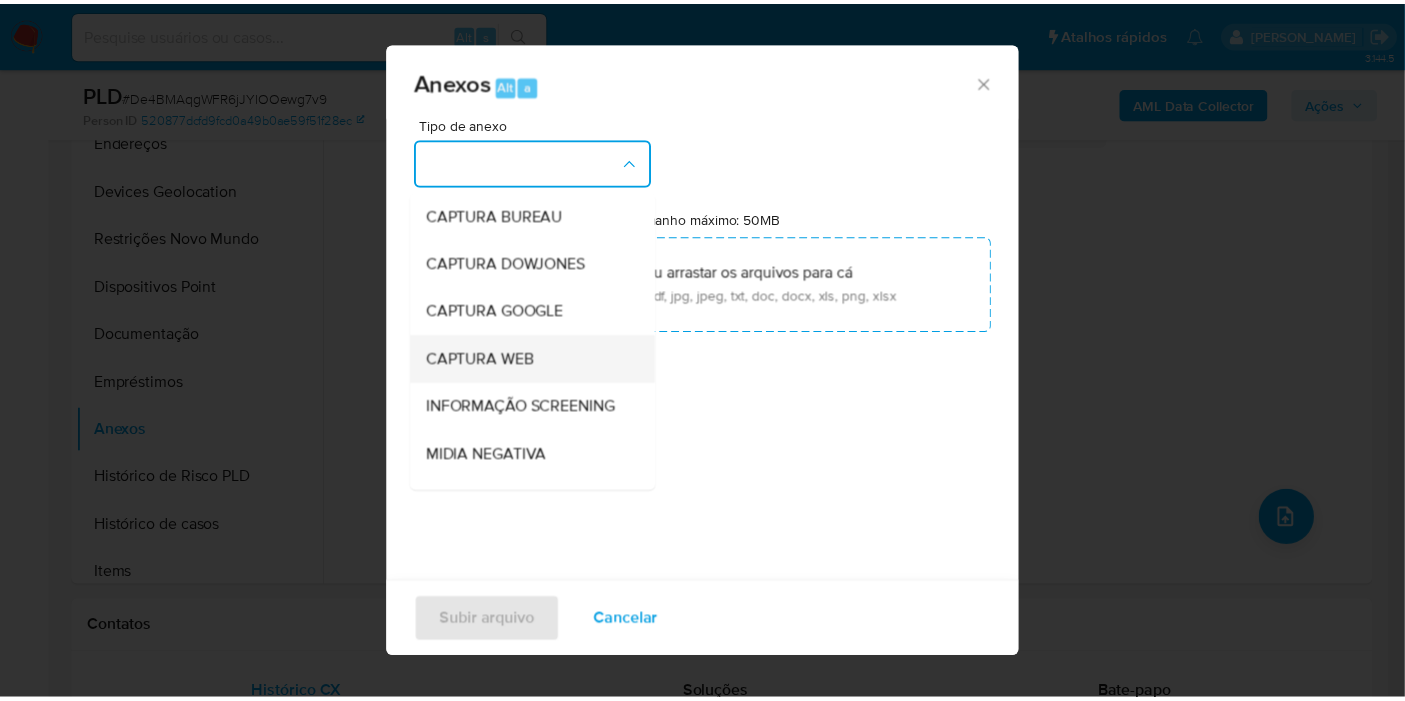 scroll, scrollTop: 222, scrollLeft: 0, axis: vertical 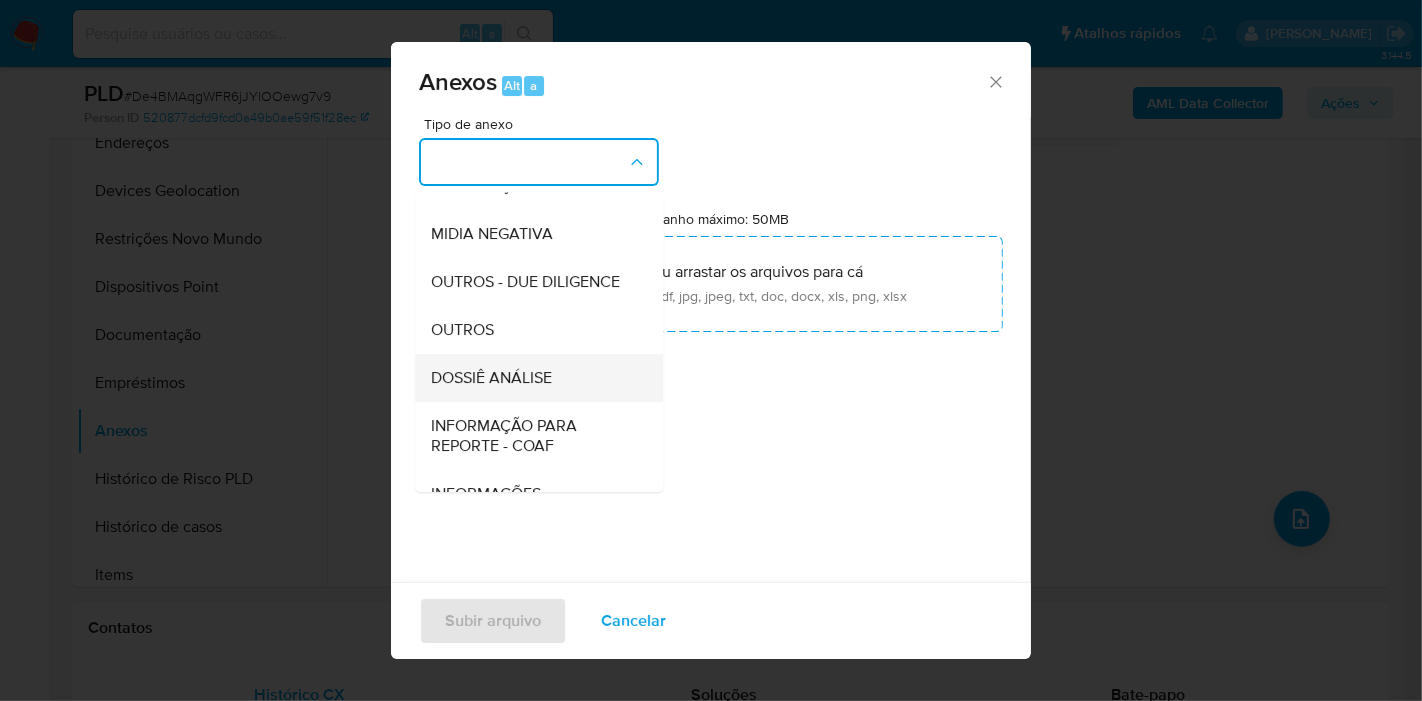 click on "DOSSIÊ ANÁLISE" at bounding box center [491, 378] 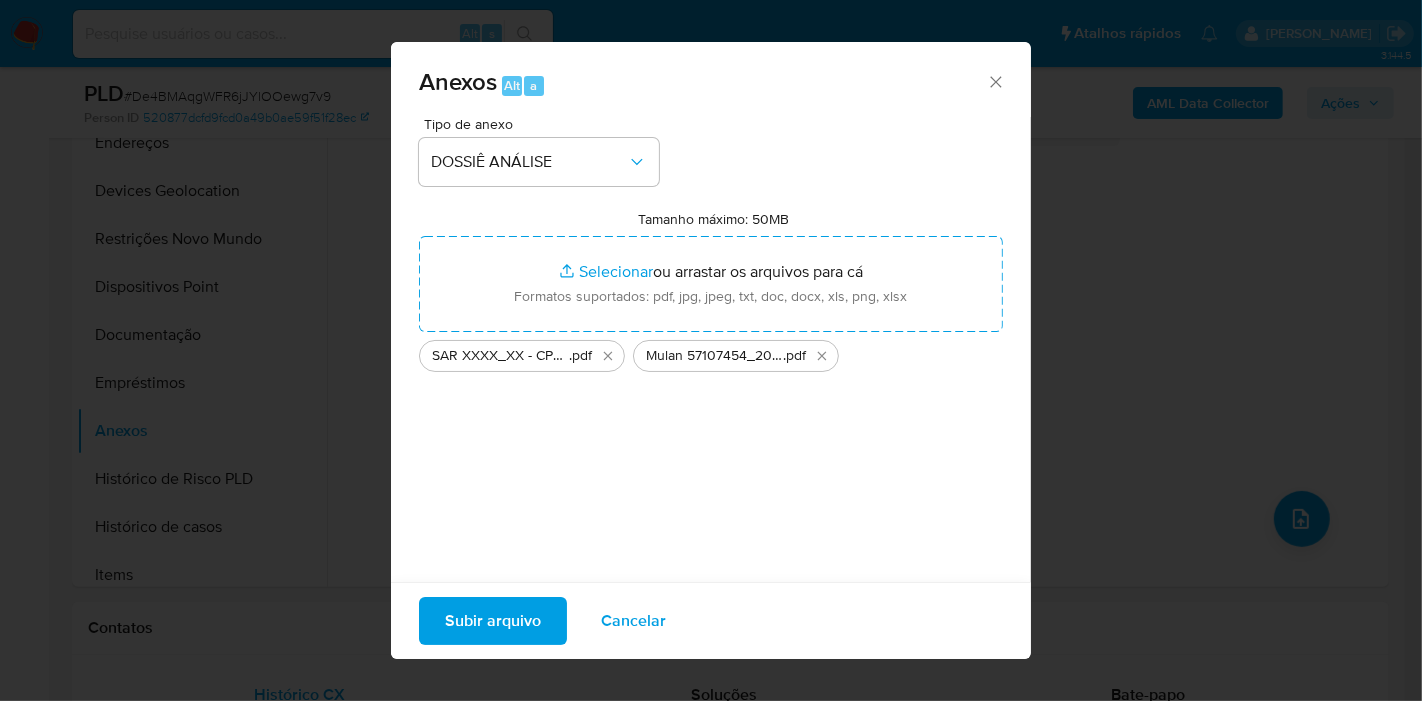 drag, startPoint x: 534, startPoint y: 279, endPoint x: 526, endPoint y: 491, distance: 212.1509 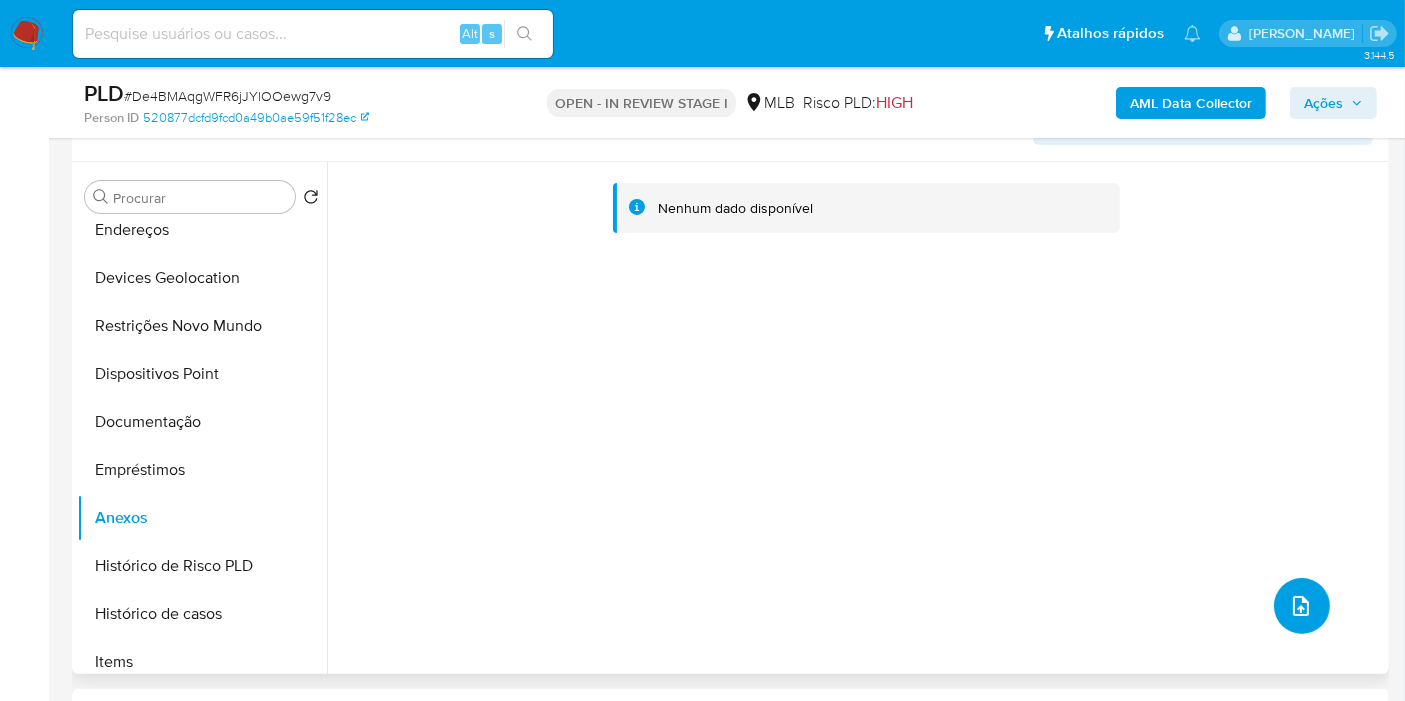 scroll, scrollTop: 333, scrollLeft: 0, axis: vertical 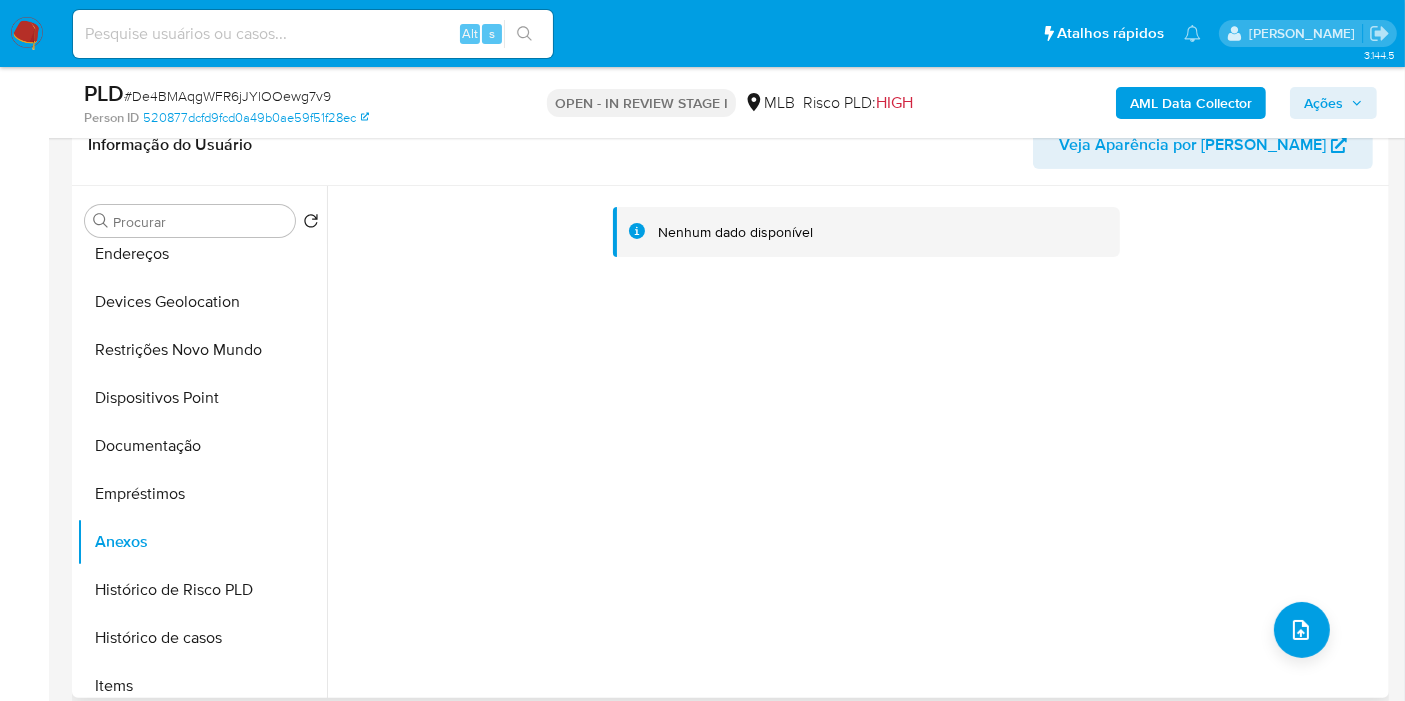 click on "Nenhum dado disponível" at bounding box center (855, 442) 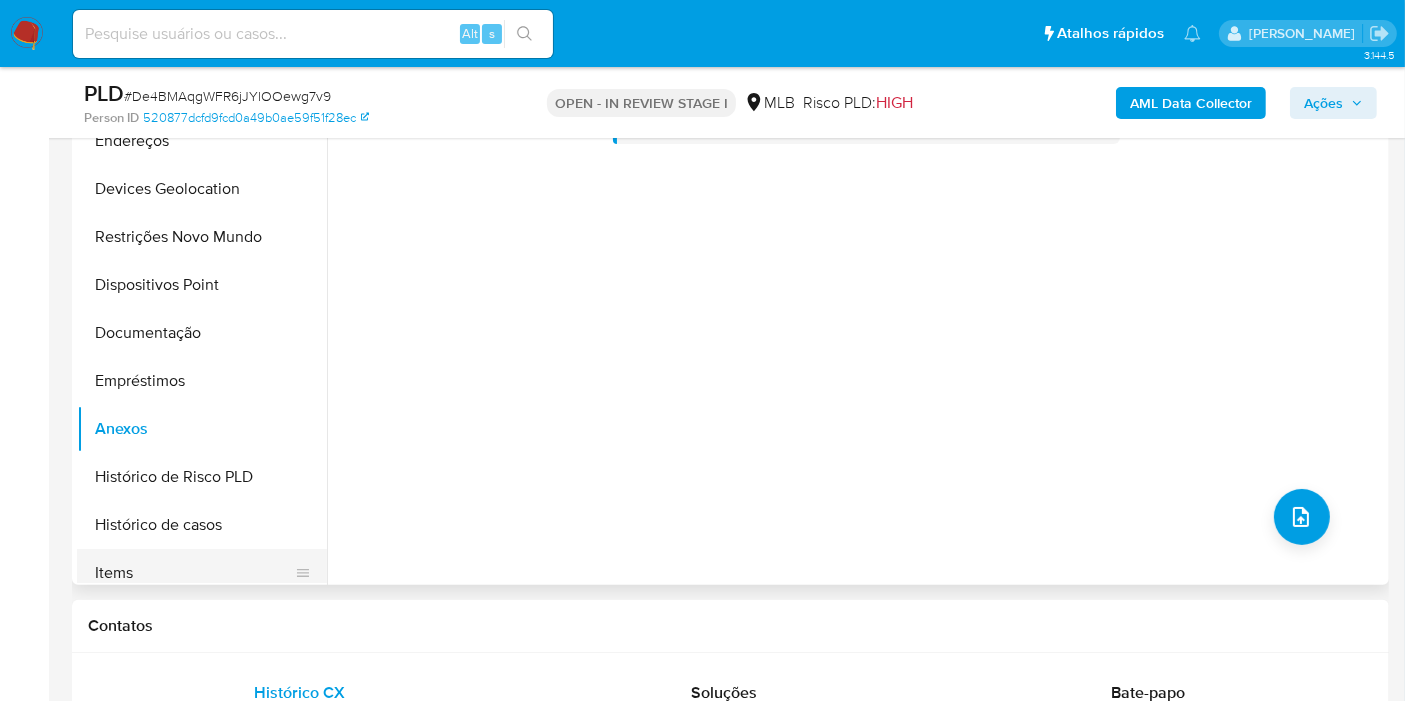 scroll, scrollTop: 555, scrollLeft: 0, axis: vertical 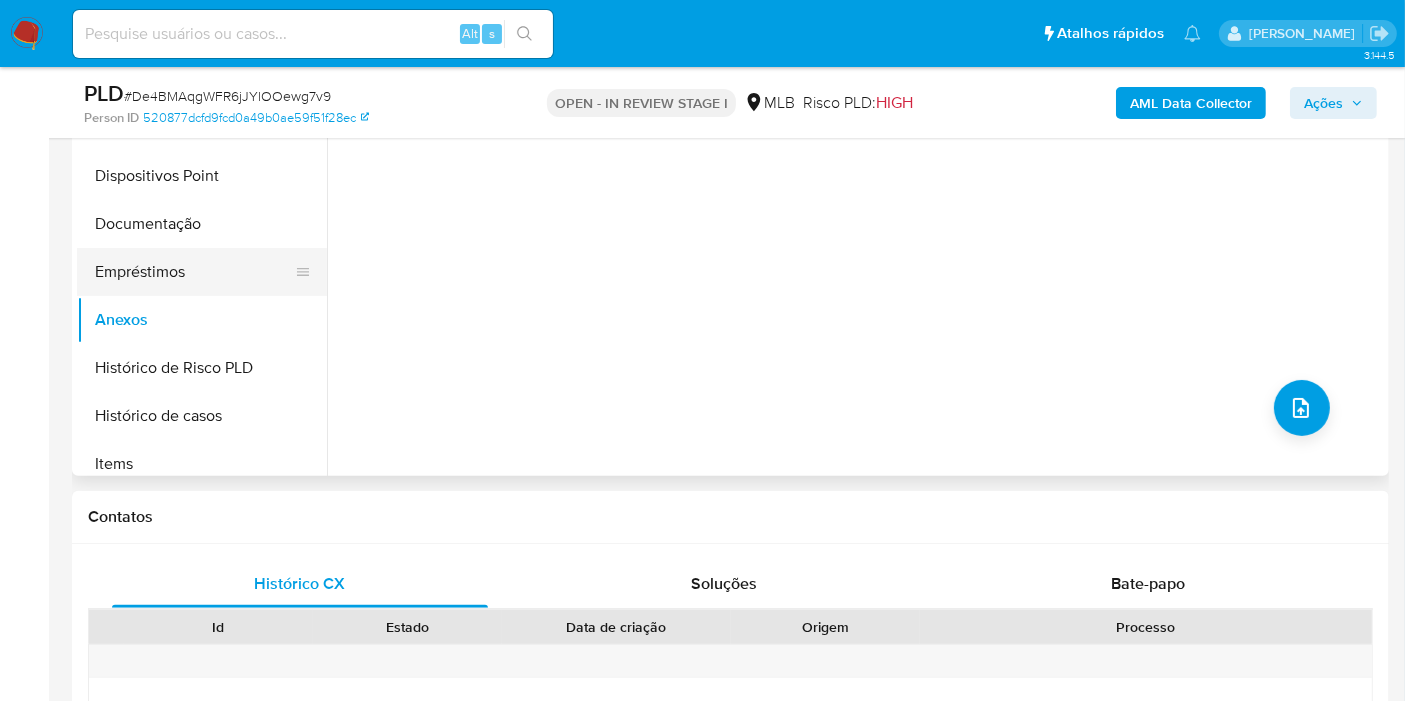 click on "Empréstimos" at bounding box center [194, 272] 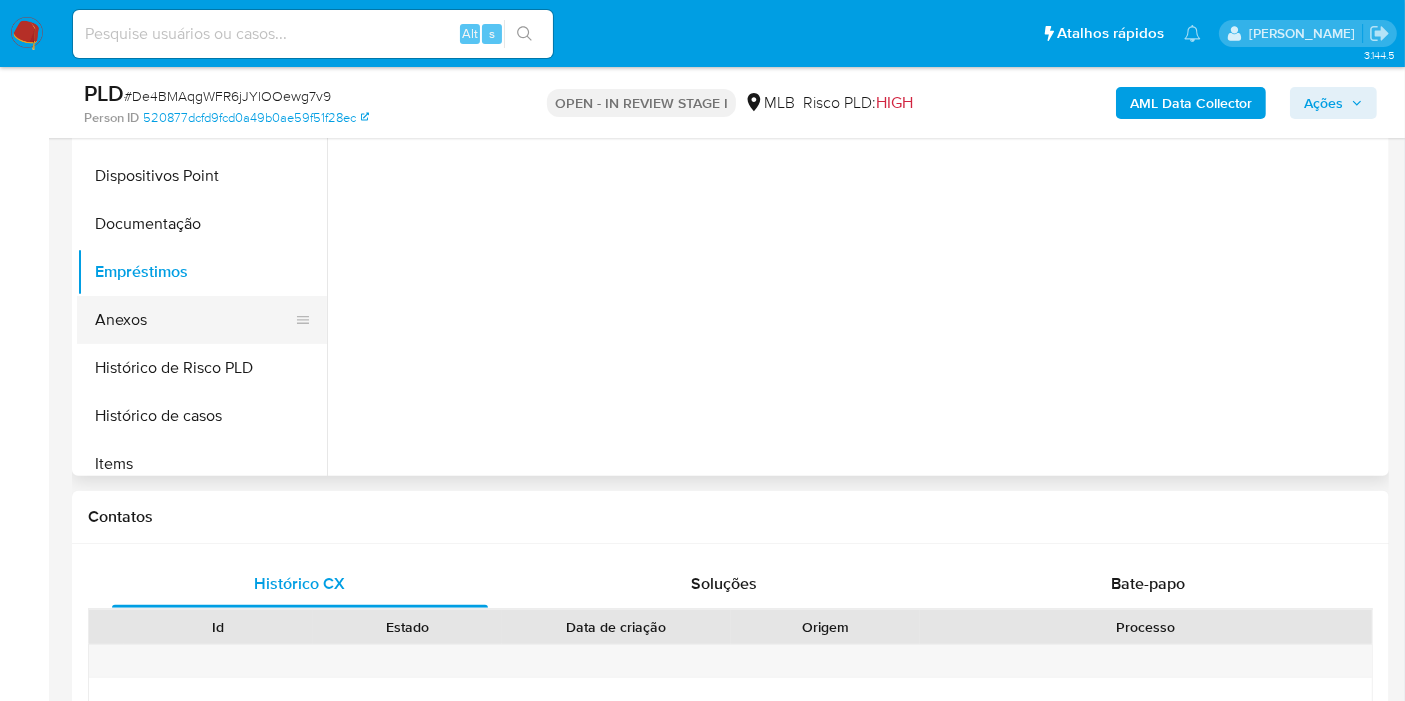 click on "Anexos" at bounding box center (194, 320) 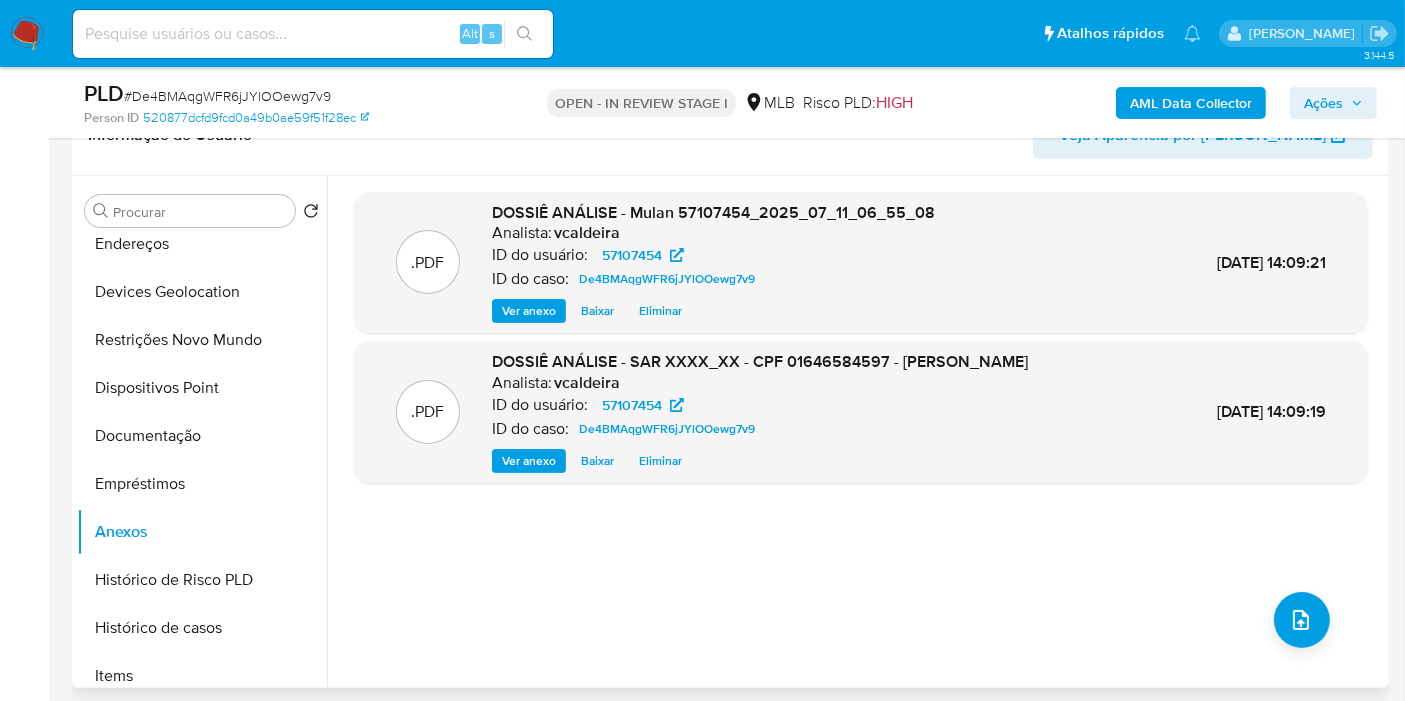 scroll, scrollTop: 222, scrollLeft: 0, axis: vertical 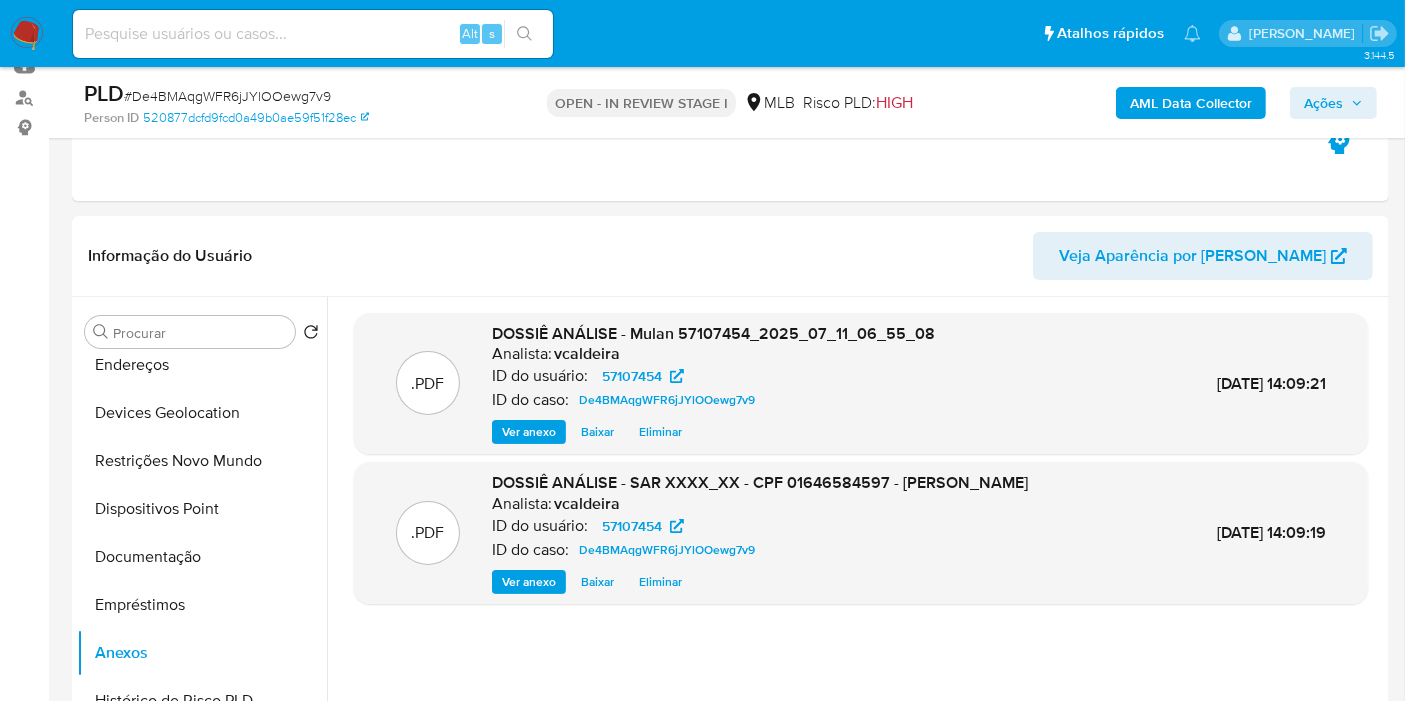 click on "Ações" at bounding box center [1323, 103] 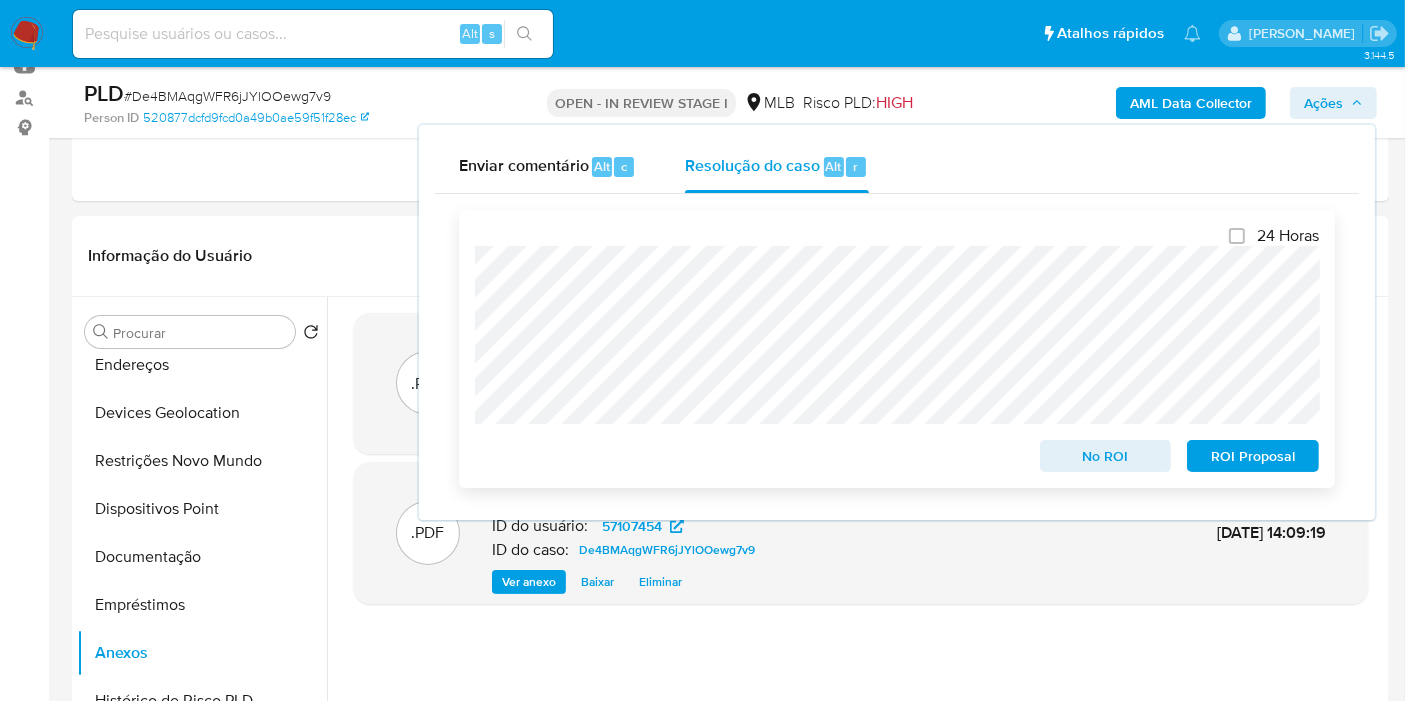 scroll, scrollTop: 111, scrollLeft: 0, axis: vertical 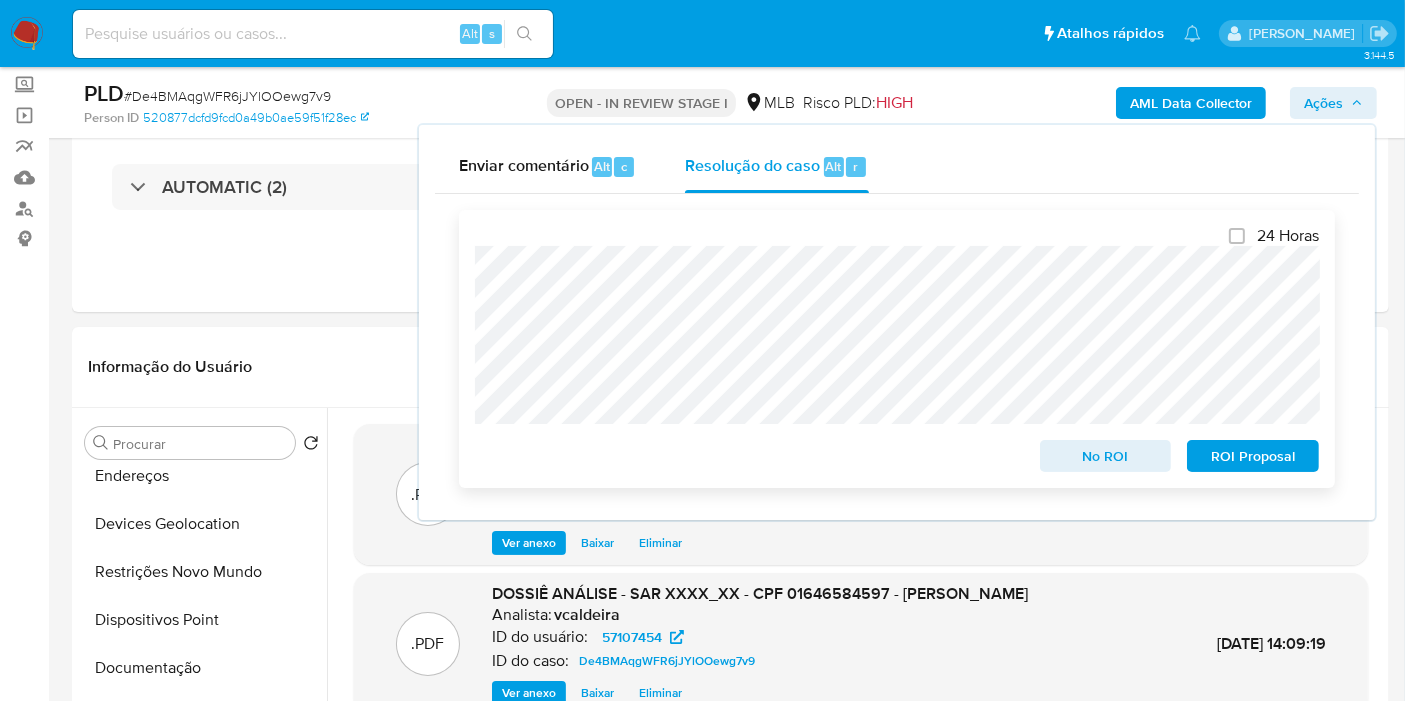 click on "ROI Proposal" at bounding box center (1253, 456) 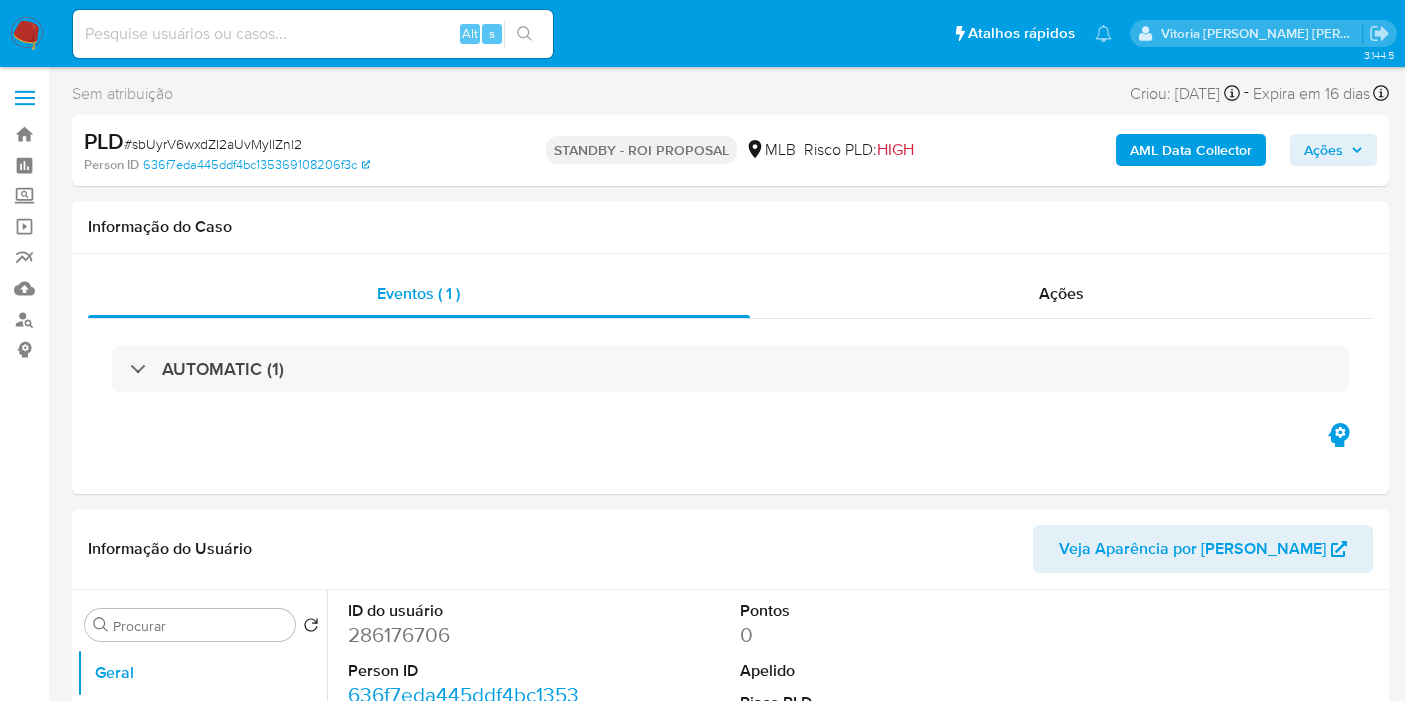 select on "10" 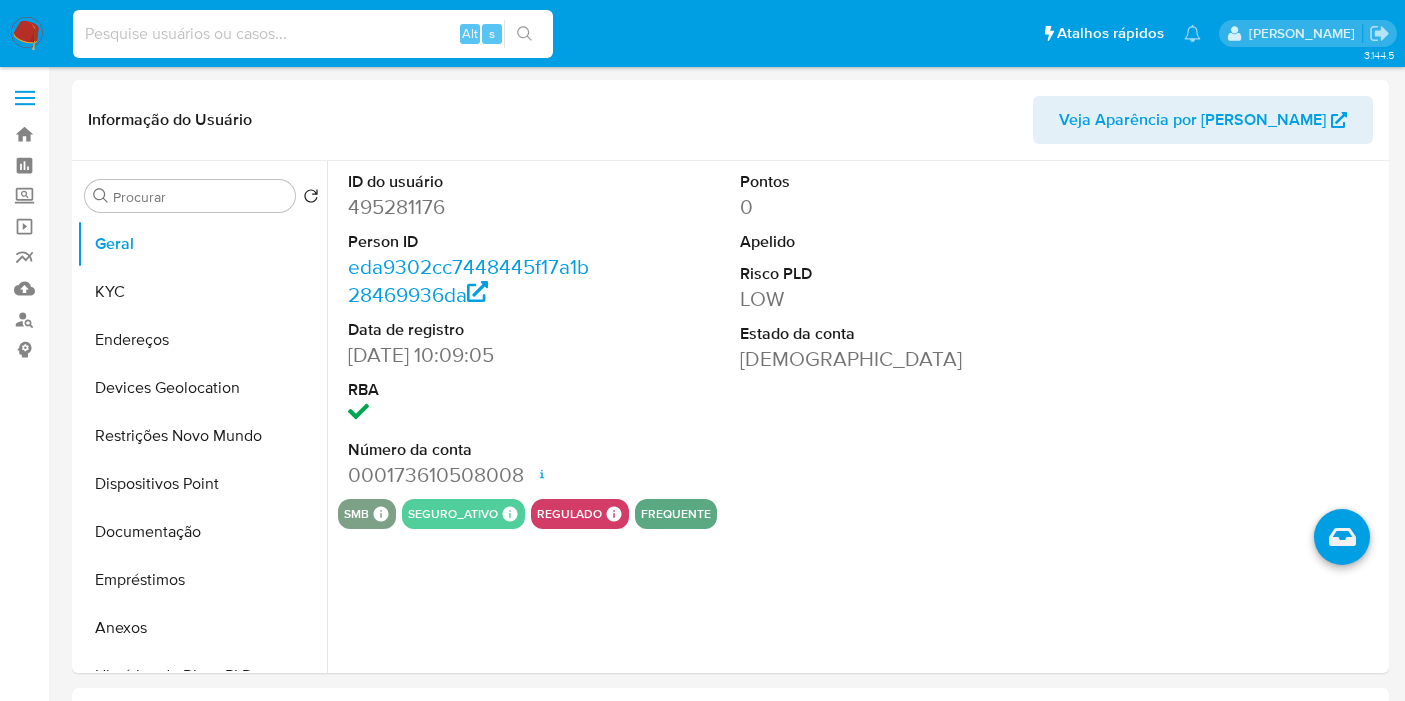 select on "10" 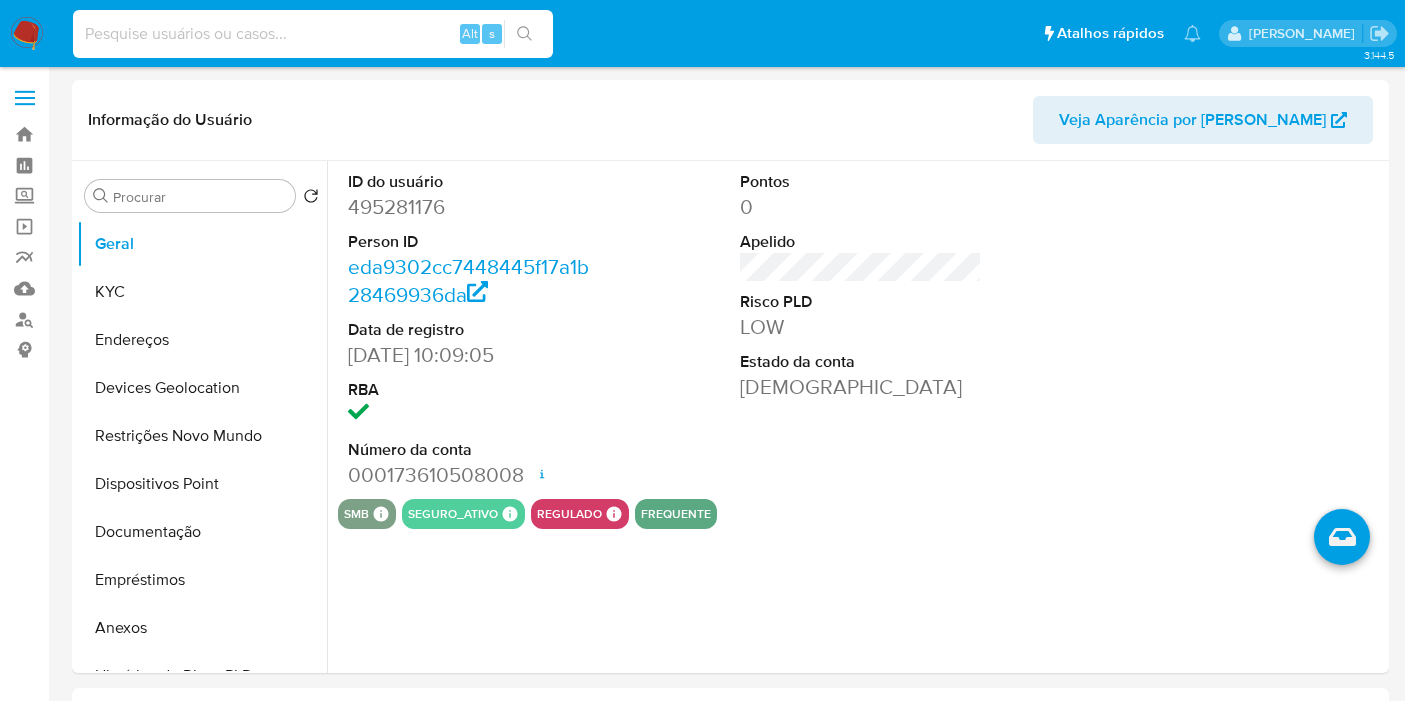 scroll, scrollTop: 0, scrollLeft: 0, axis: both 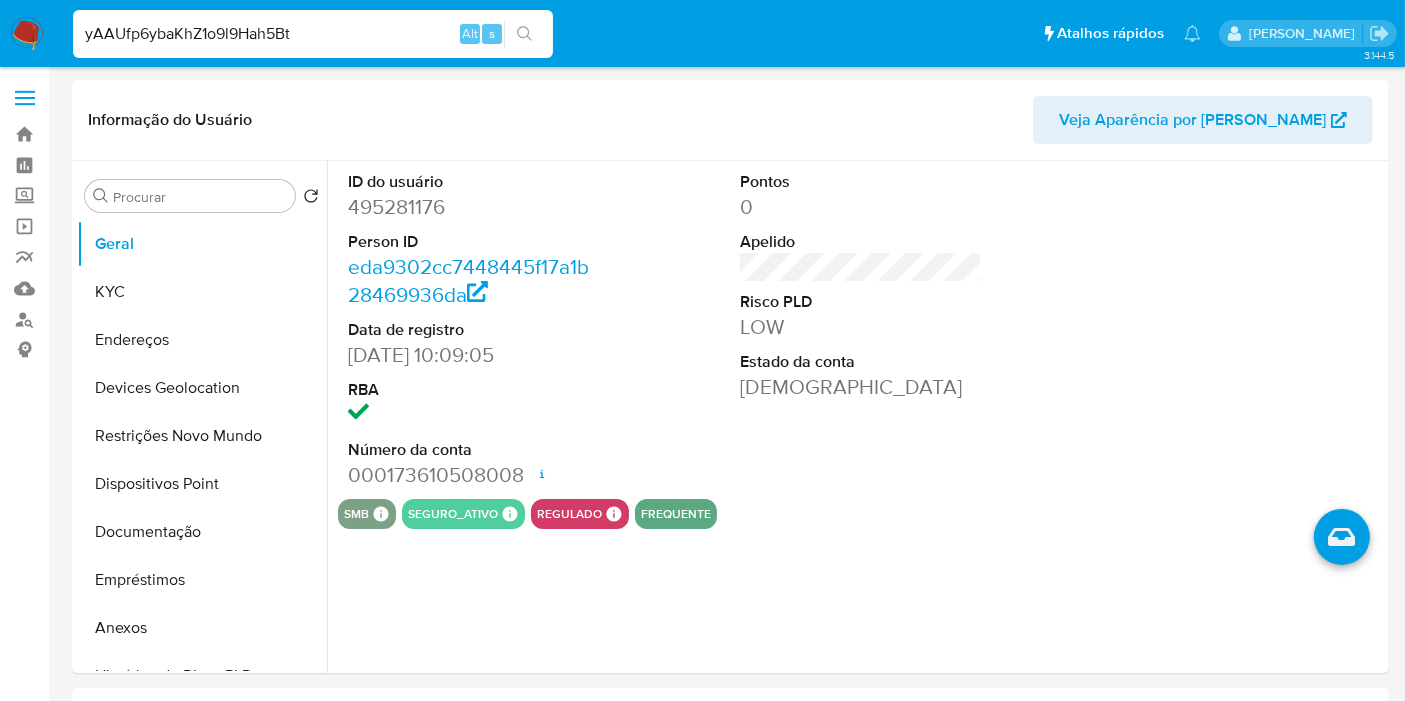 type on "yAAUfp6ybaKhZ1o9l9Hah5Bt" 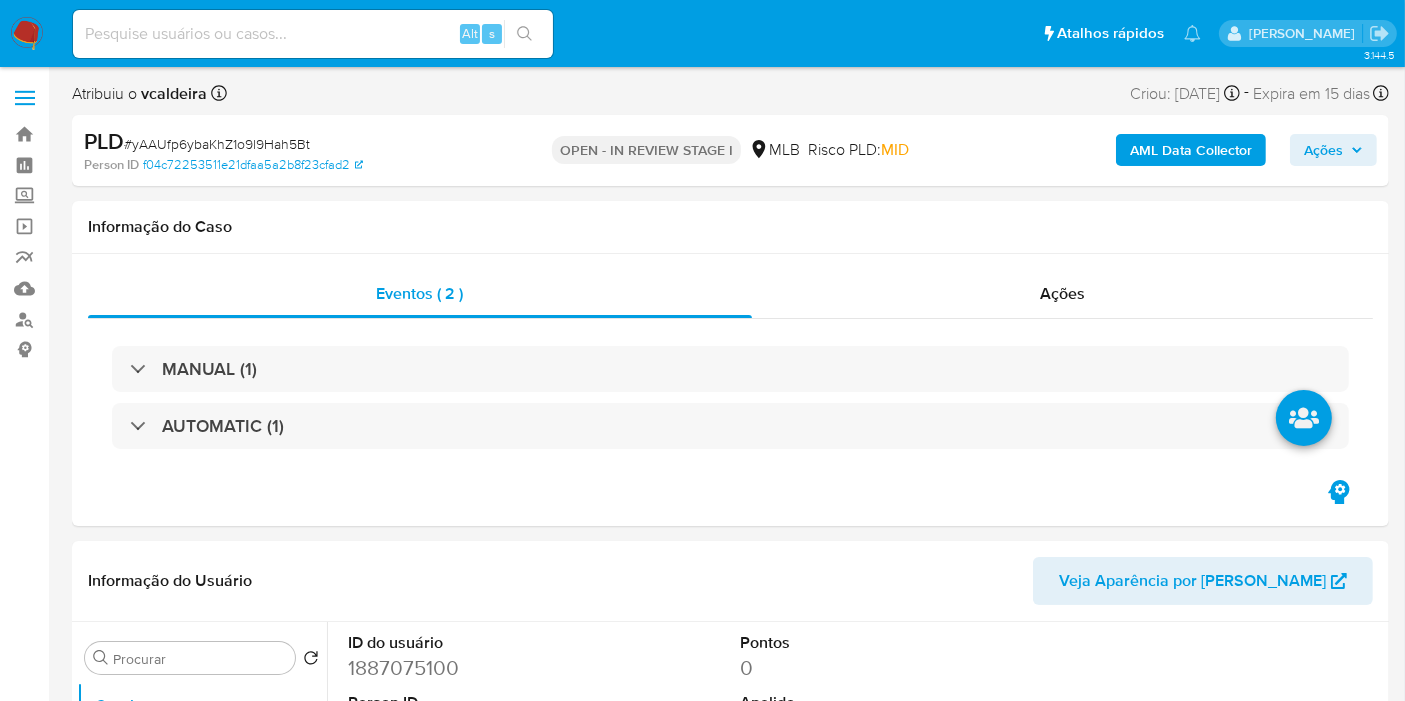 select on "10" 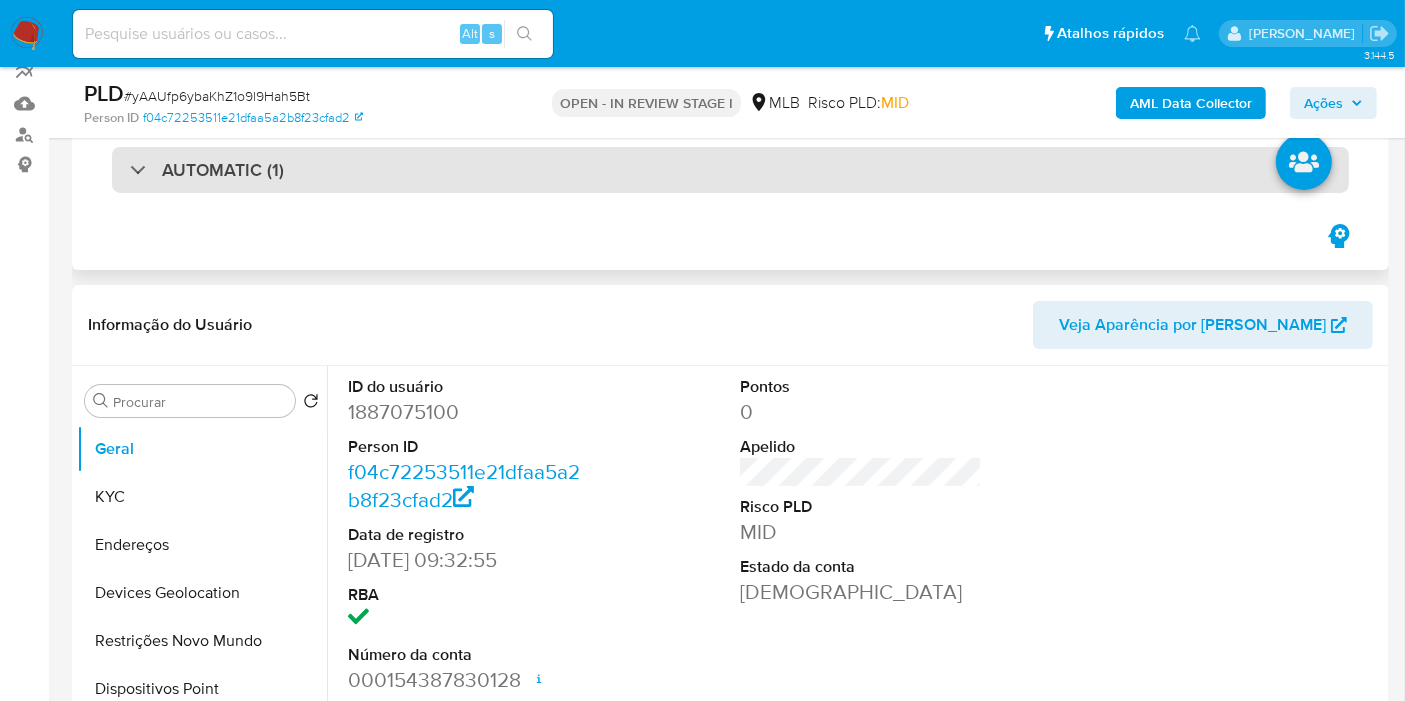 scroll, scrollTop: 333, scrollLeft: 0, axis: vertical 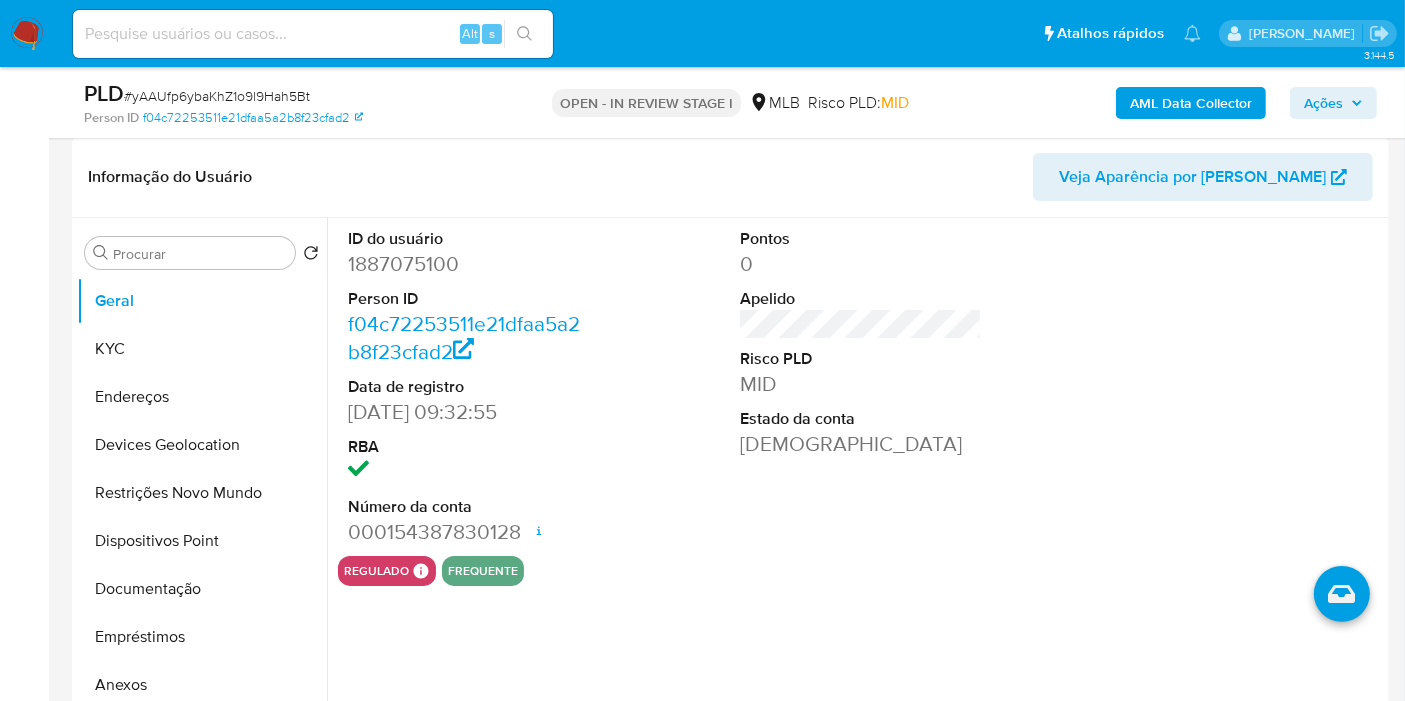 click on "1887075100" at bounding box center [469, 264] 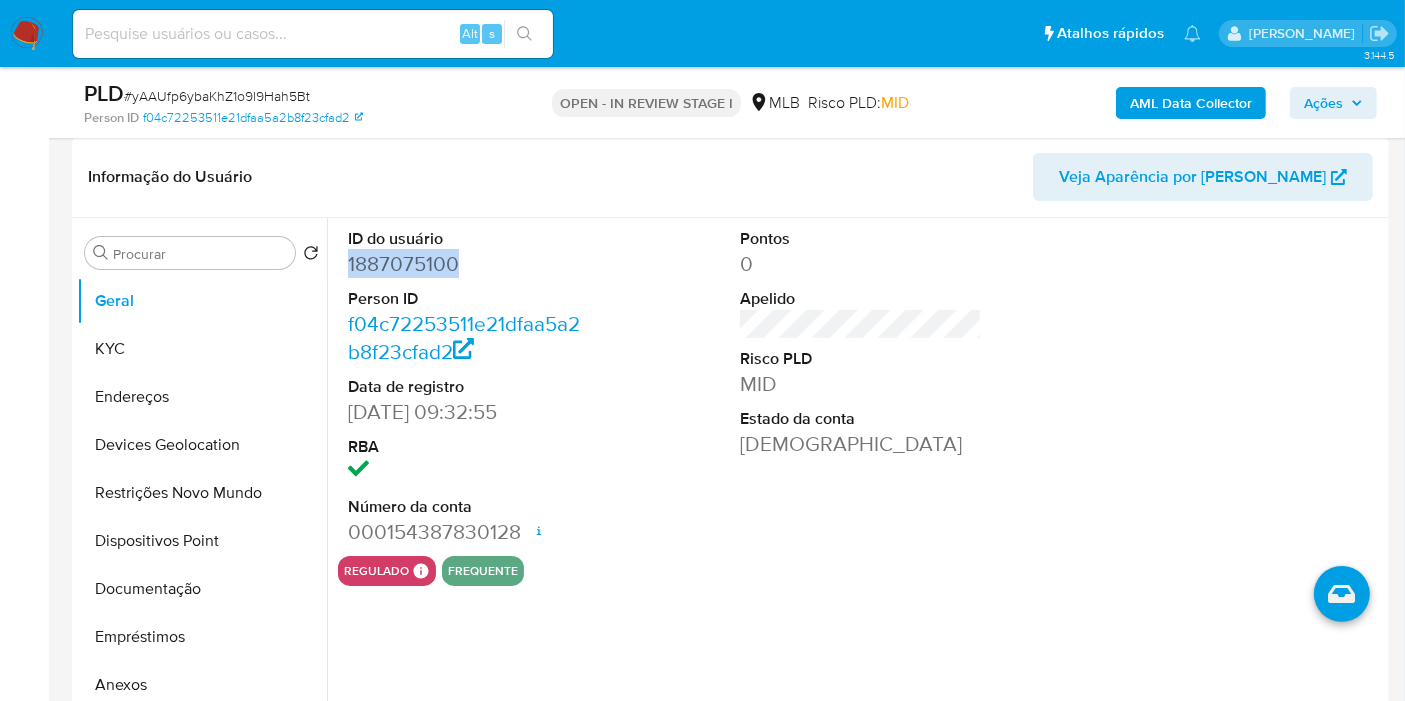 click on "1887075100" at bounding box center (469, 264) 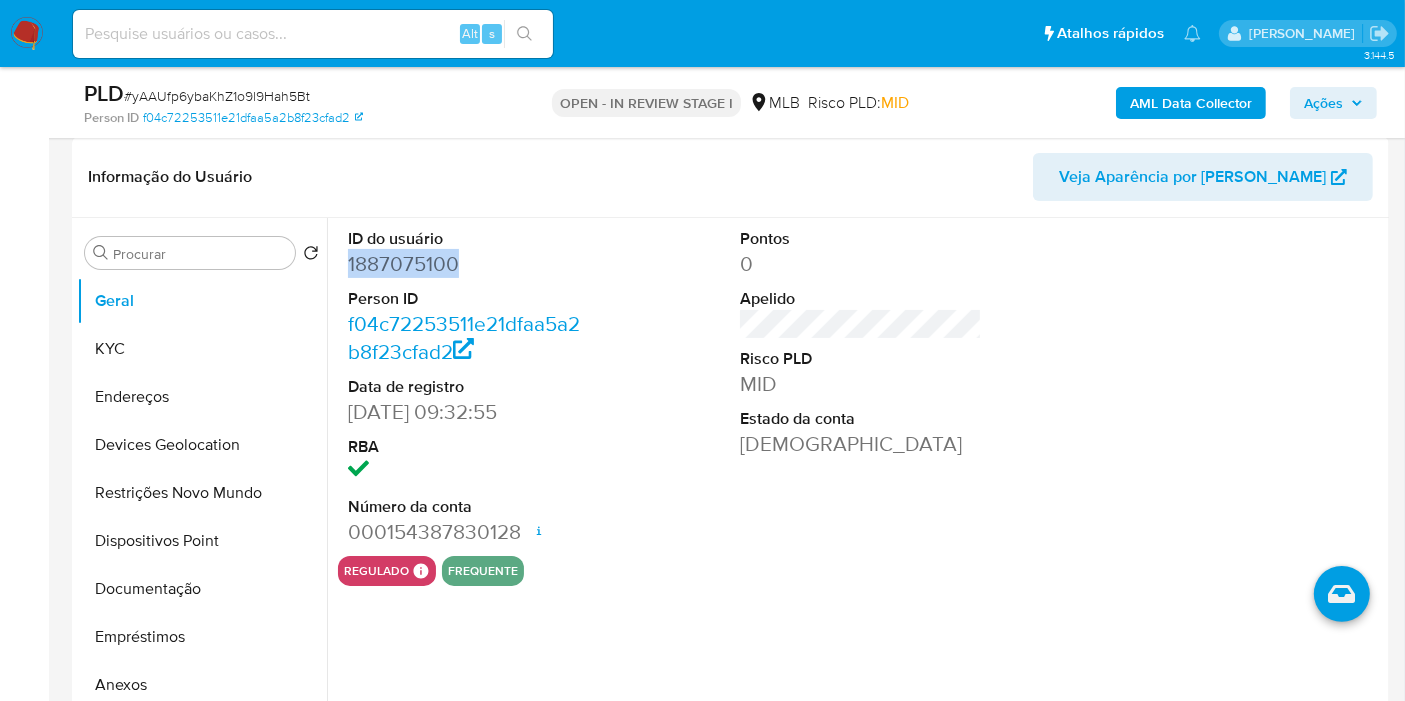 copy on "1887075100" 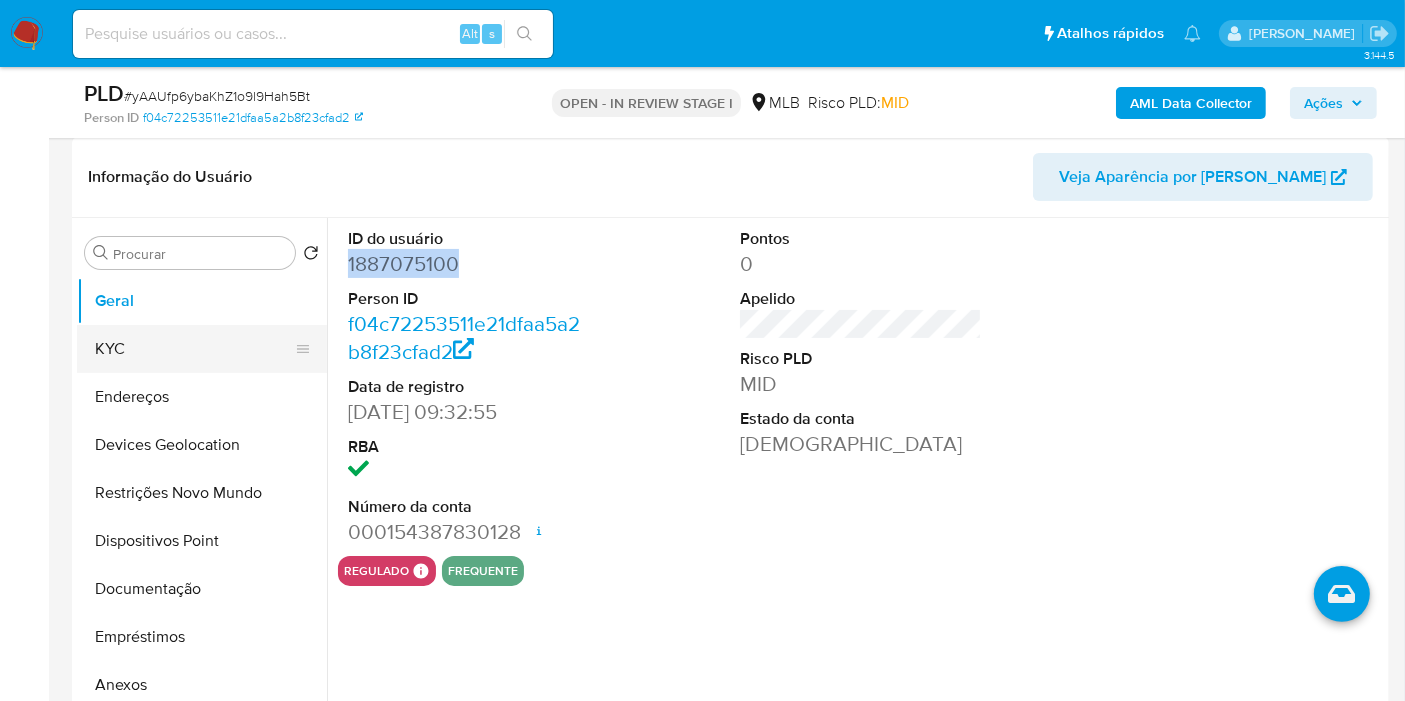click on "KYC" at bounding box center [194, 349] 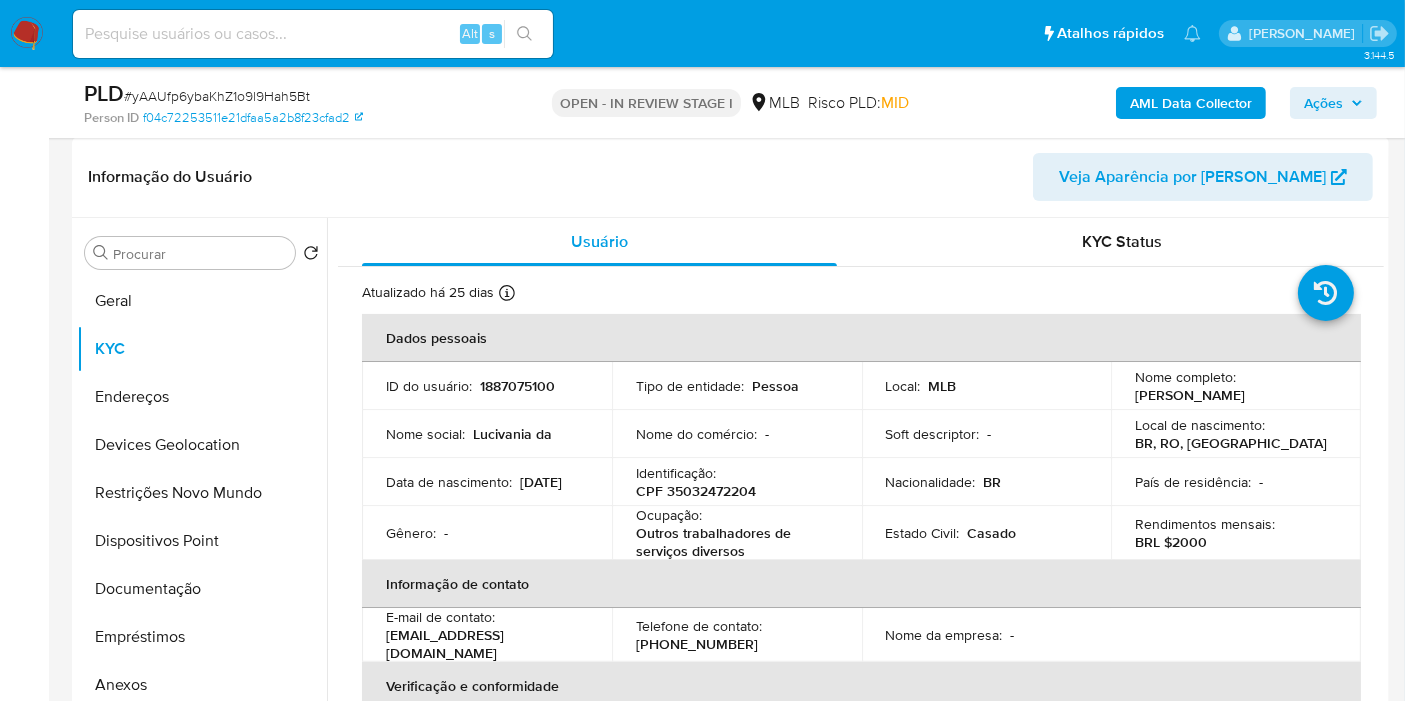 drag, startPoint x: 1305, startPoint y: 402, endPoint x: 1126, endPoint y: 398, distance: 179.0447 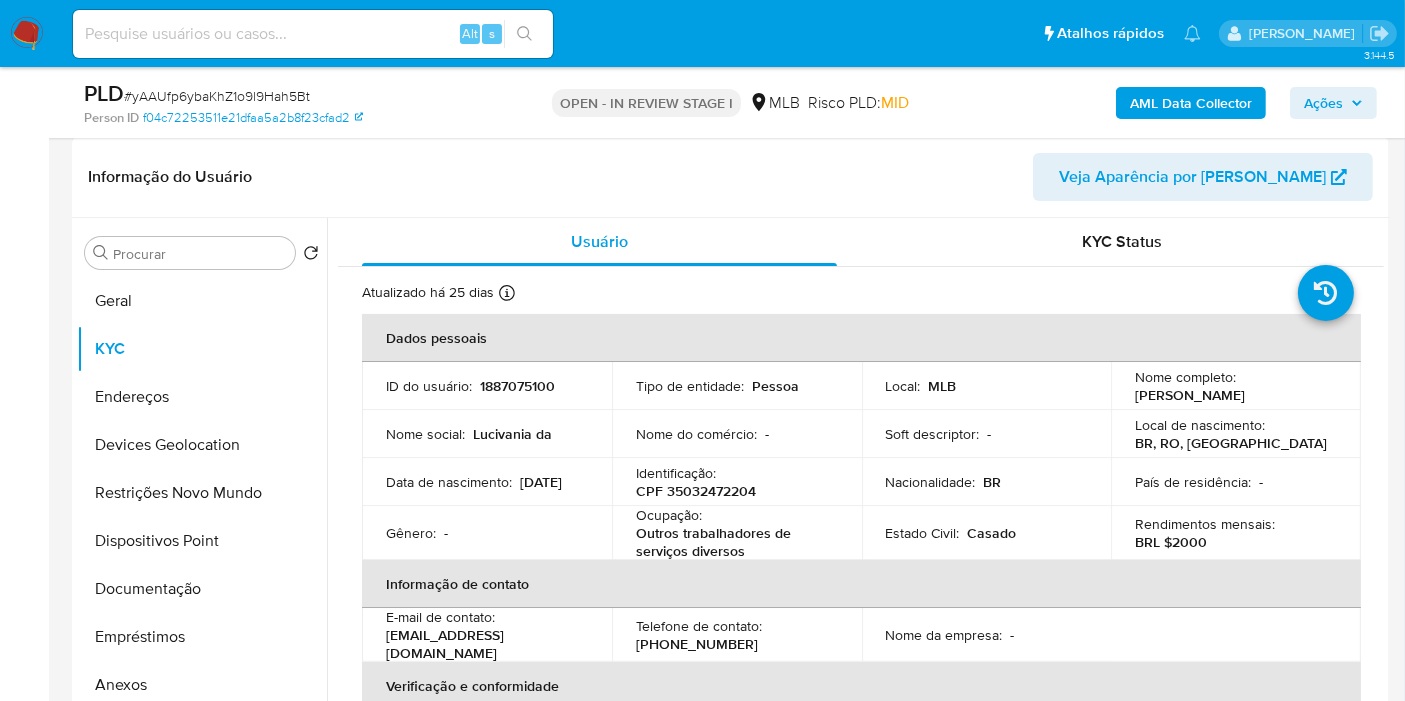 copy on "[PERSON_NAME]" 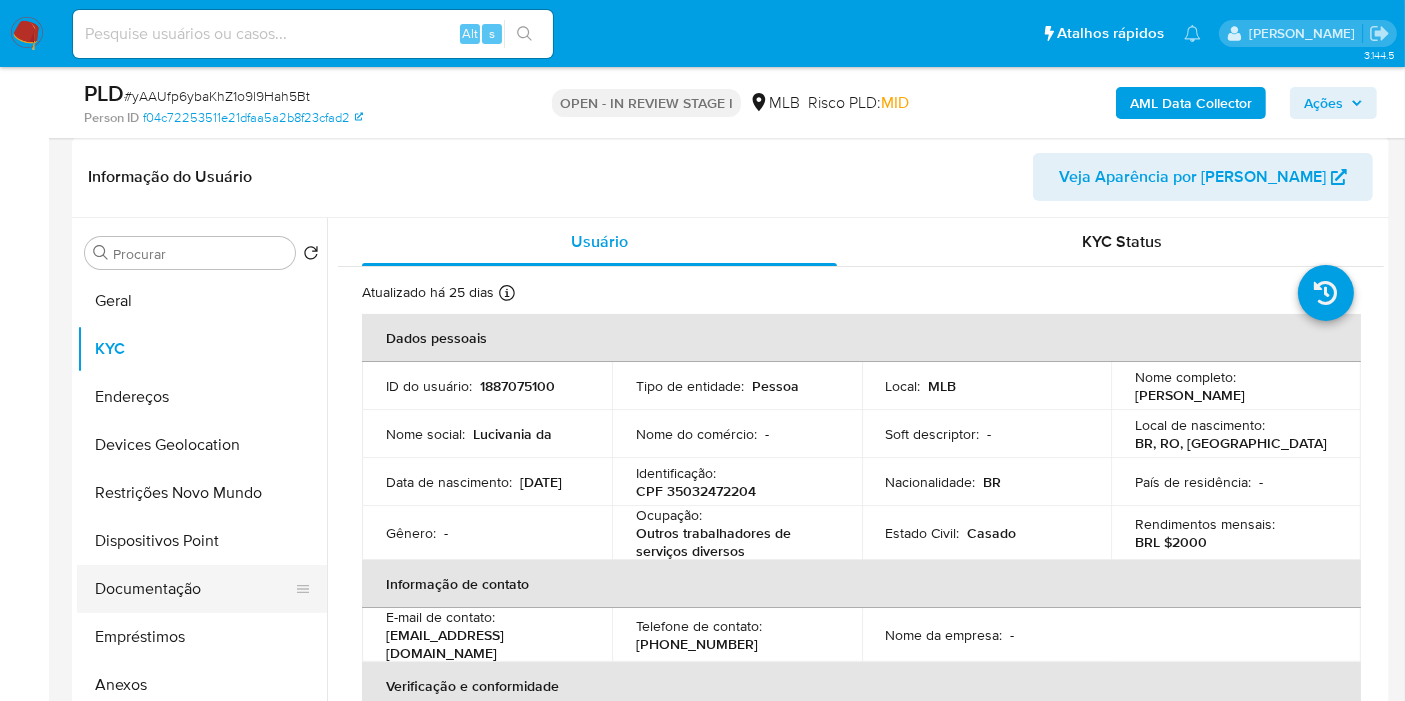 click on "Documentação" at bounding box center (194, 589) 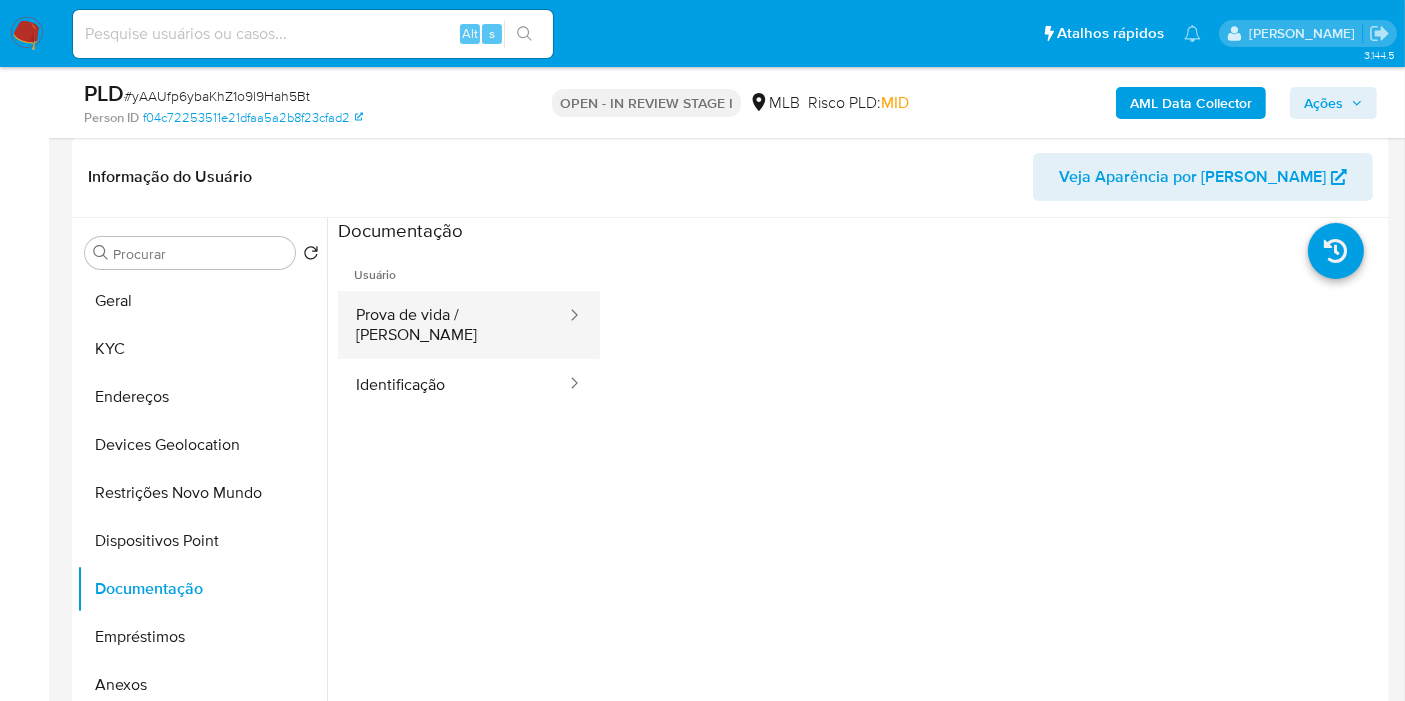 click on "Prova de vida / [PERSON_NAME]" at bounding box center (453, 325) 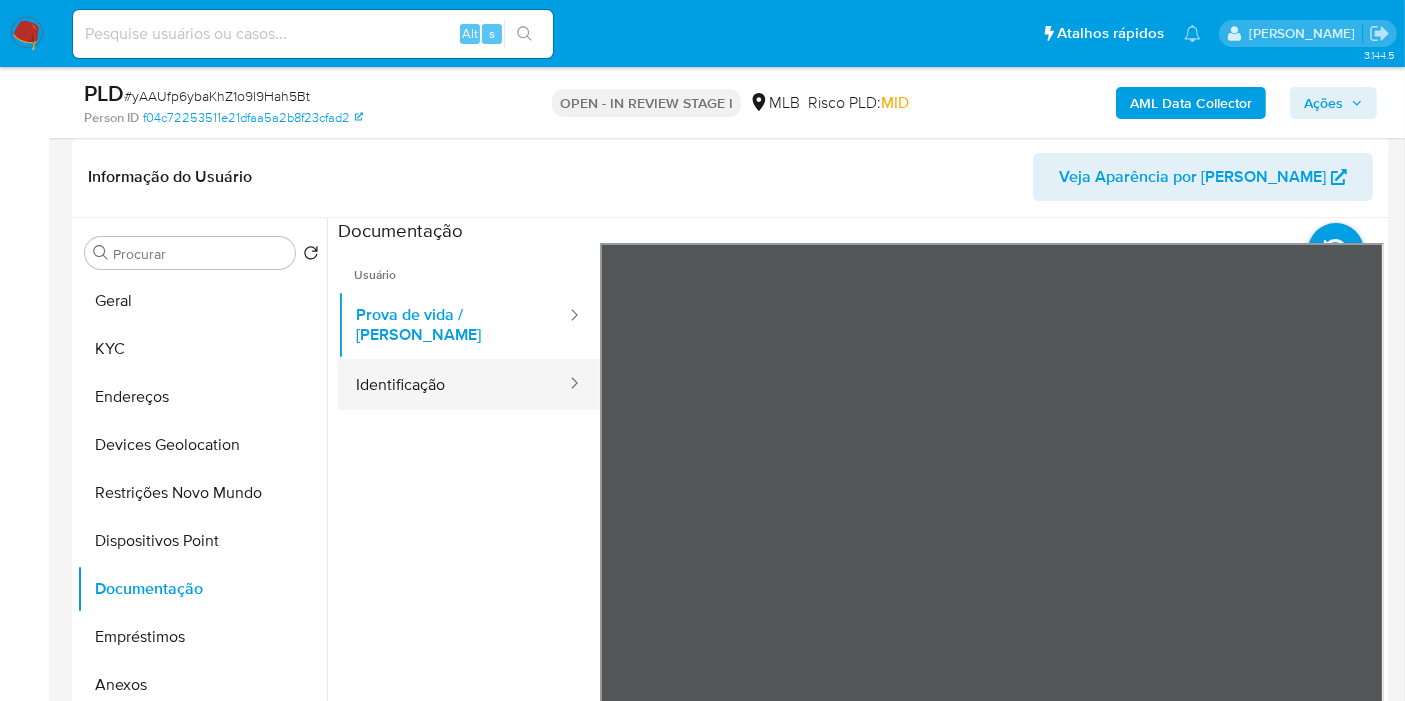 click on "Identificação" at bounding box center [453, 384] 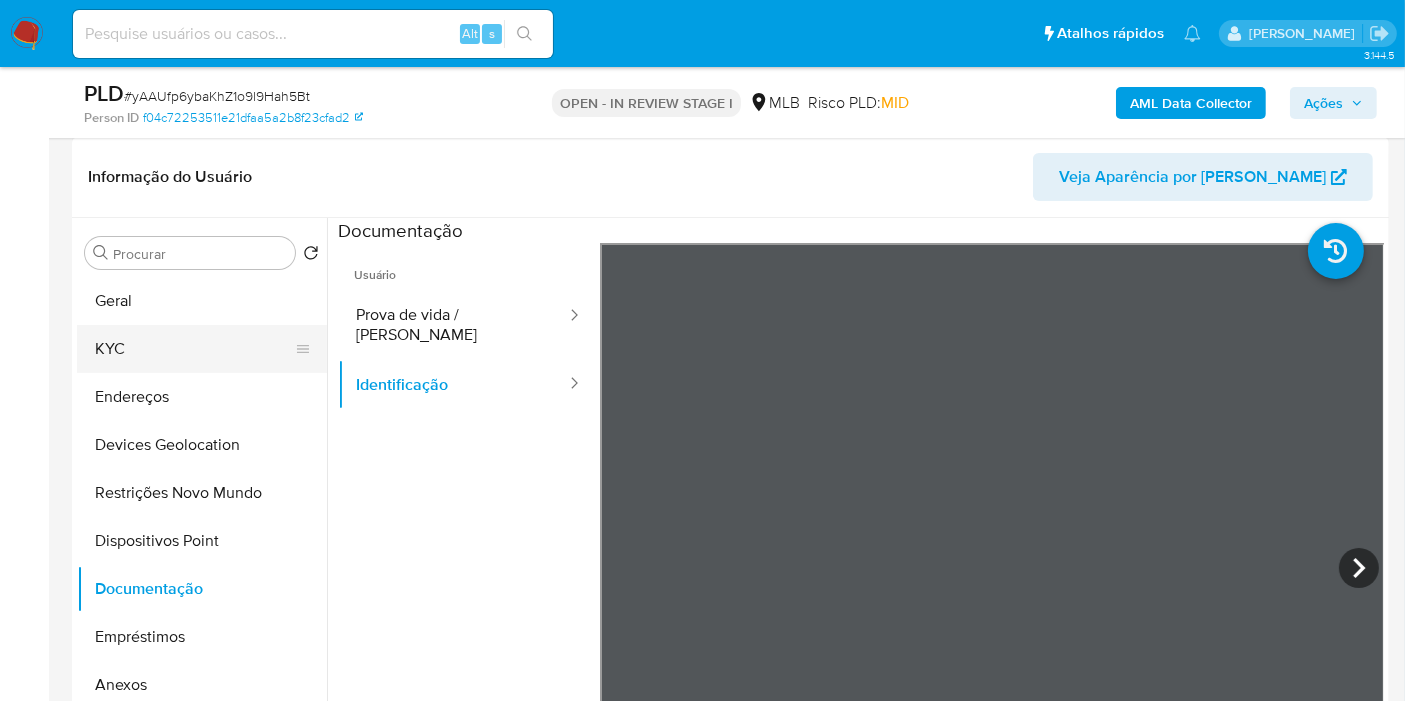 click on "KYC" at bounding box center (194, 349) 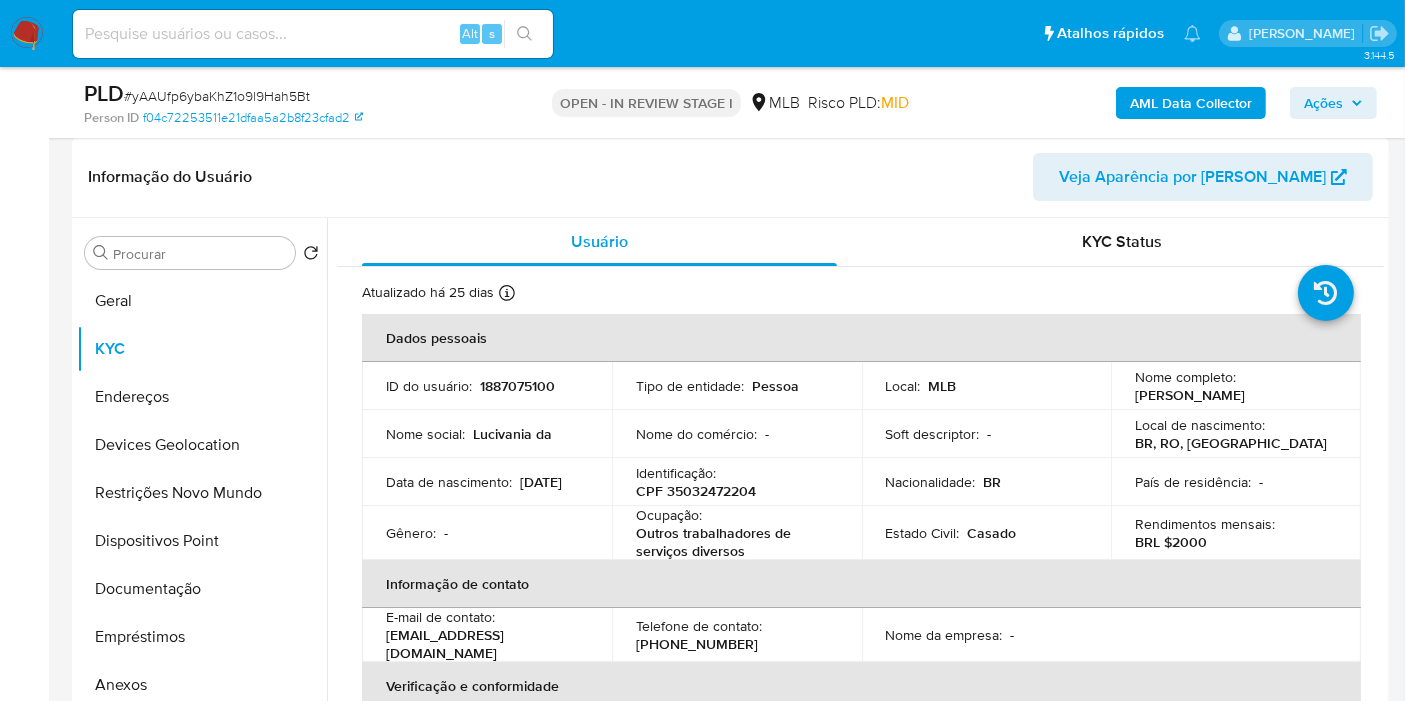 drag, startPoint x: 451, startPoint y: 497, endPoint x: 384, endPoint y: 490, distance: 67.36468 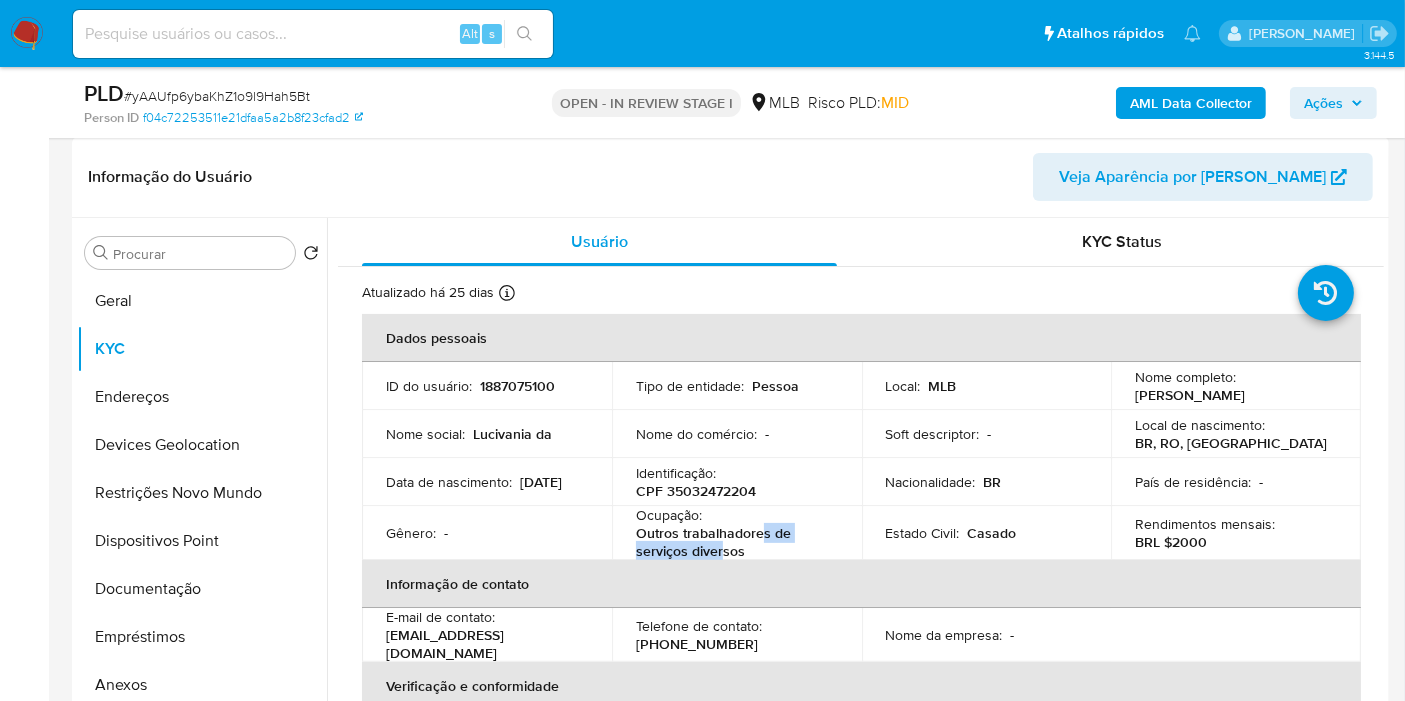 drag, startPoint x: 738, startPoint y: 538, endPoint x: 697, endPoint y: 545, distance: 41.59327 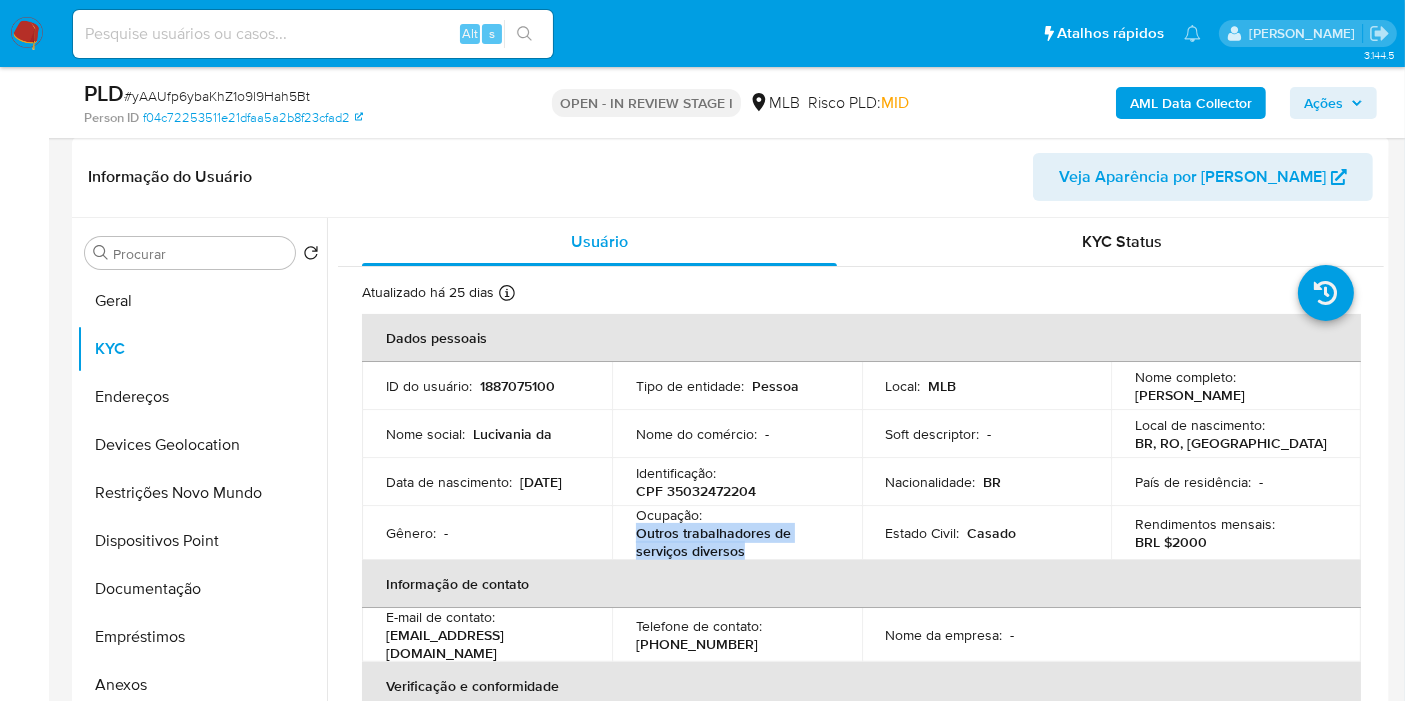 drag, startPoint x: 638, startPoint y: 535, endPoint x: 747, endPoint y: 547, distance: 109.65856 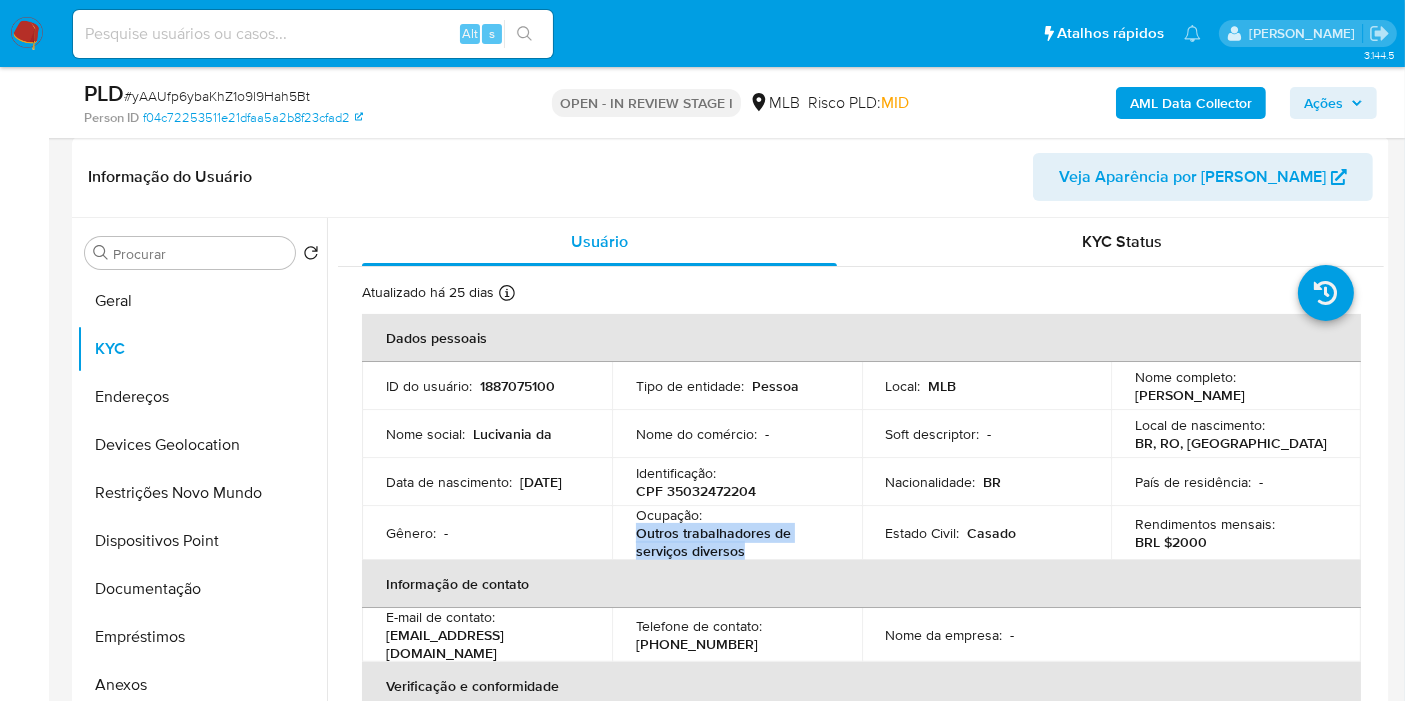 copy on "Outros trabalhadores de serviços diversos" 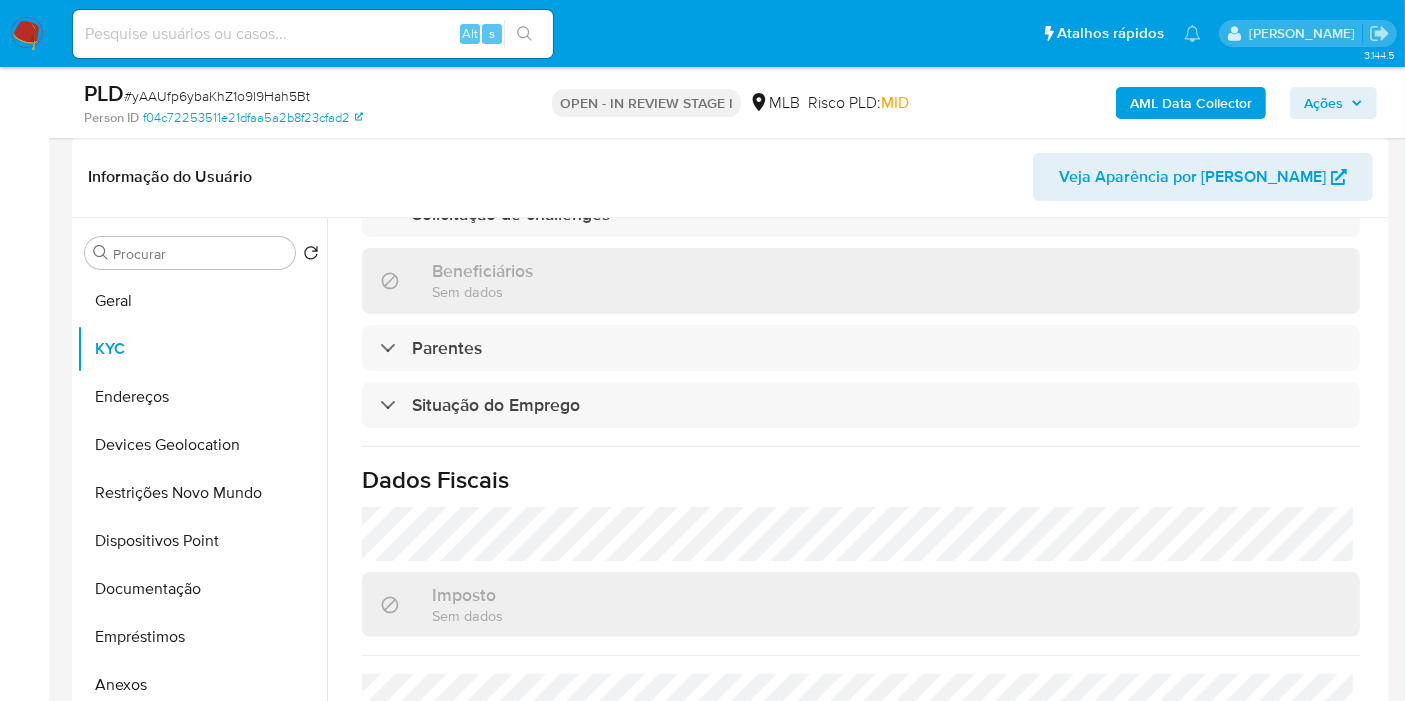 scroll, scrollTop: 914, scrollLeft: 0, axis: vertical 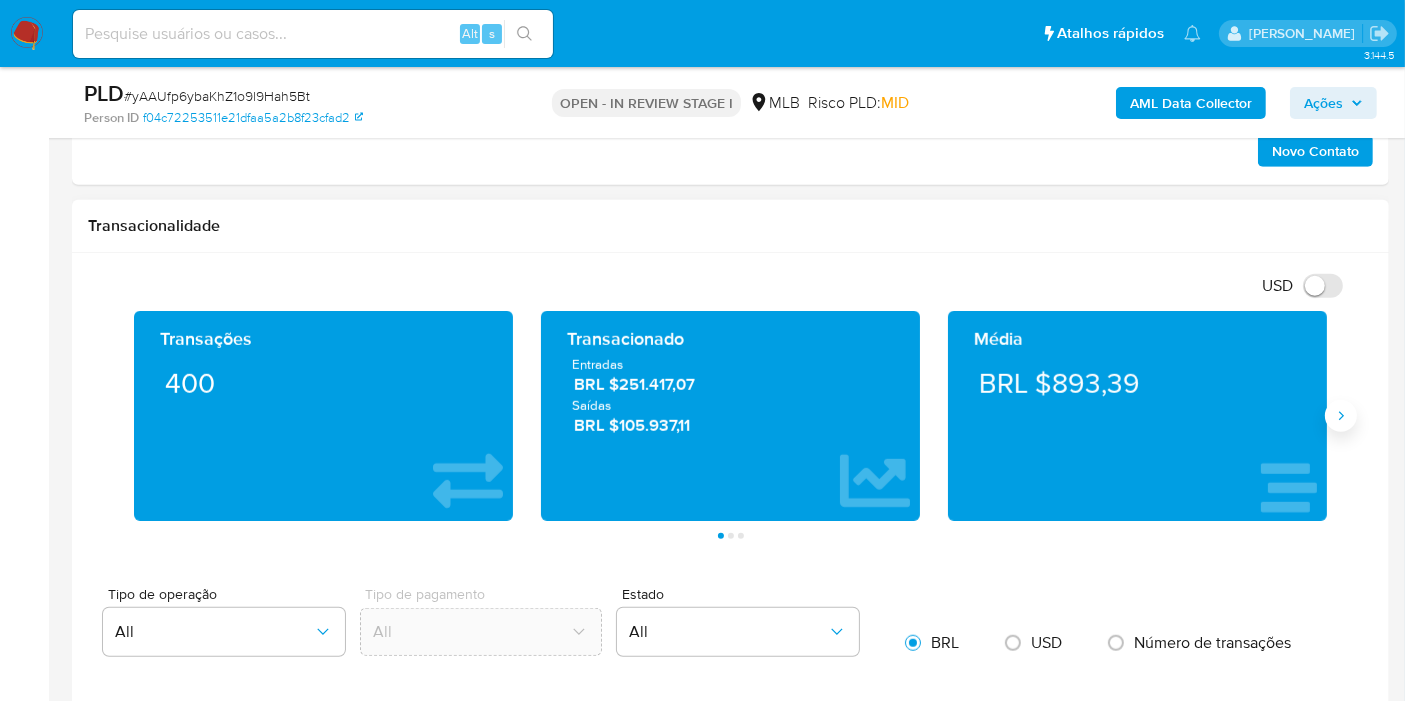 click 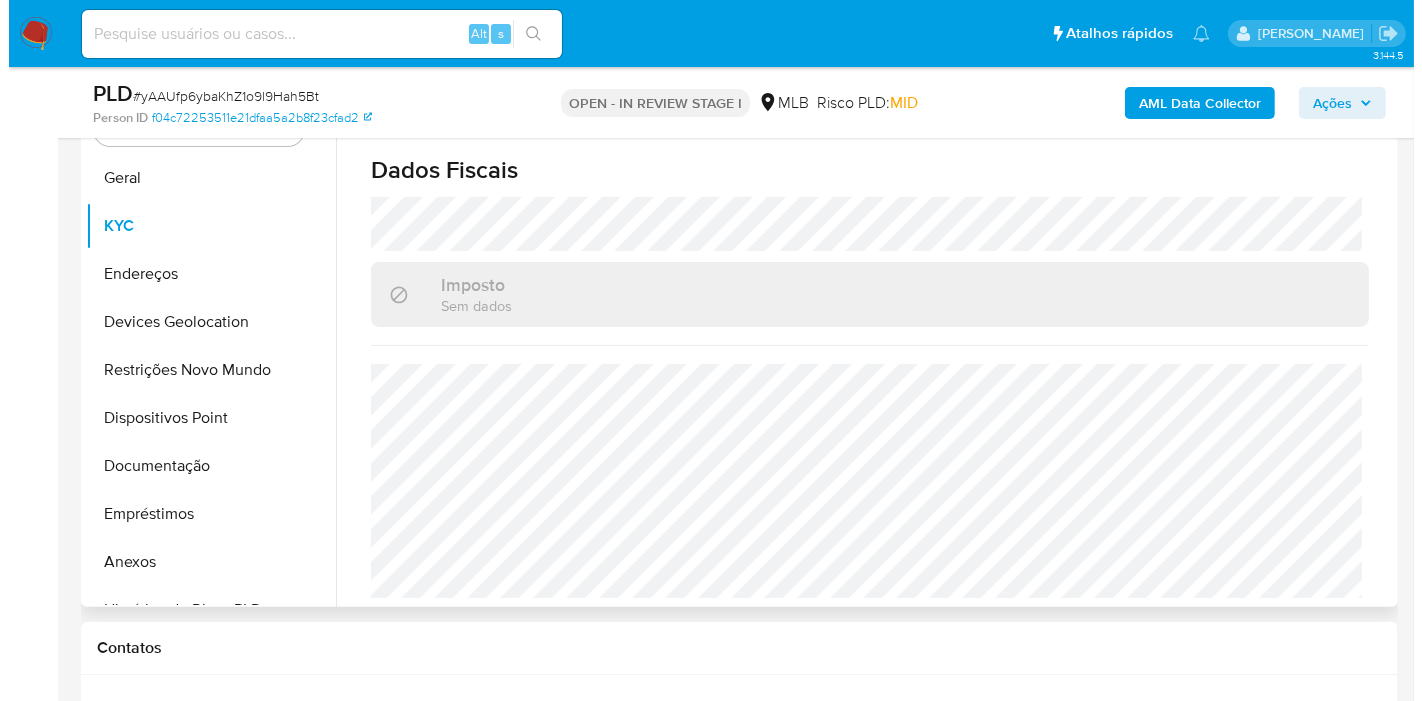 scroll, scrollTop: 444, scrollLeft: 0, axis: vertical 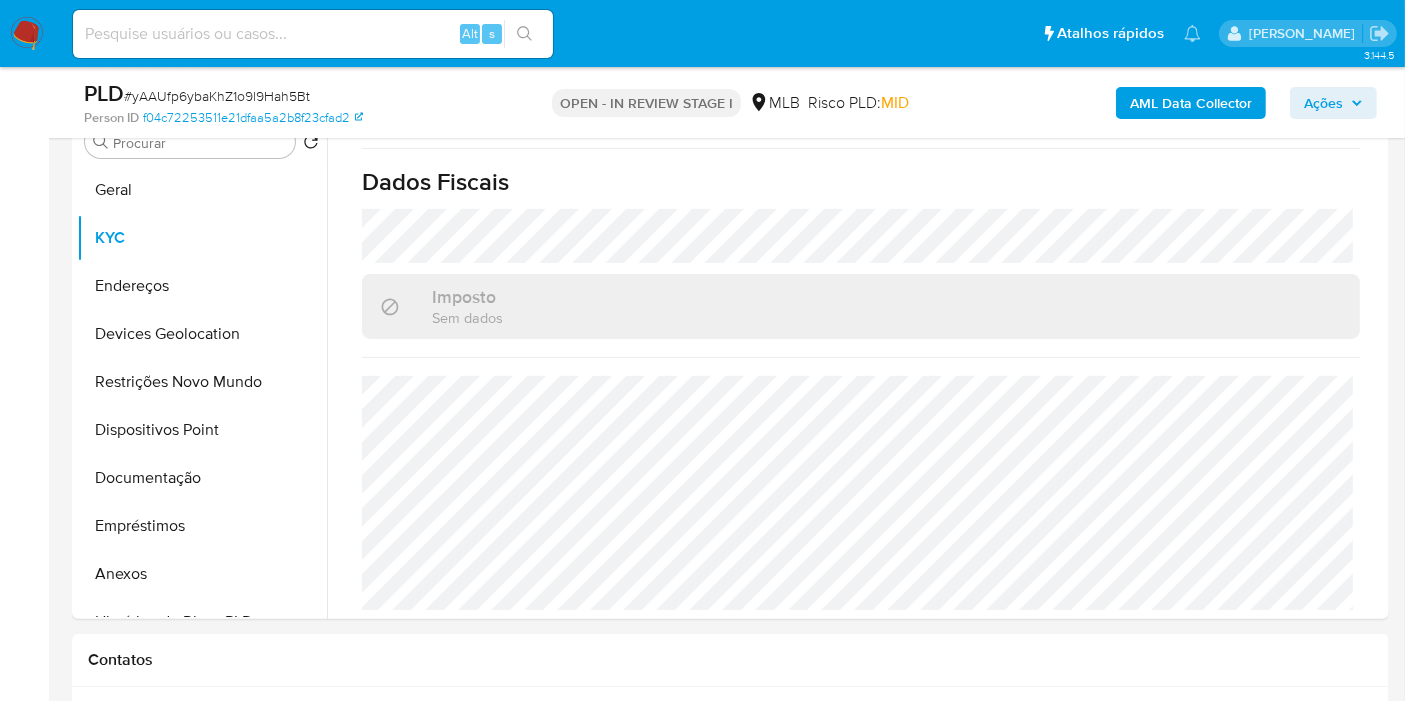 click on "AML Data Collector" at bounding box center [1191, 103] 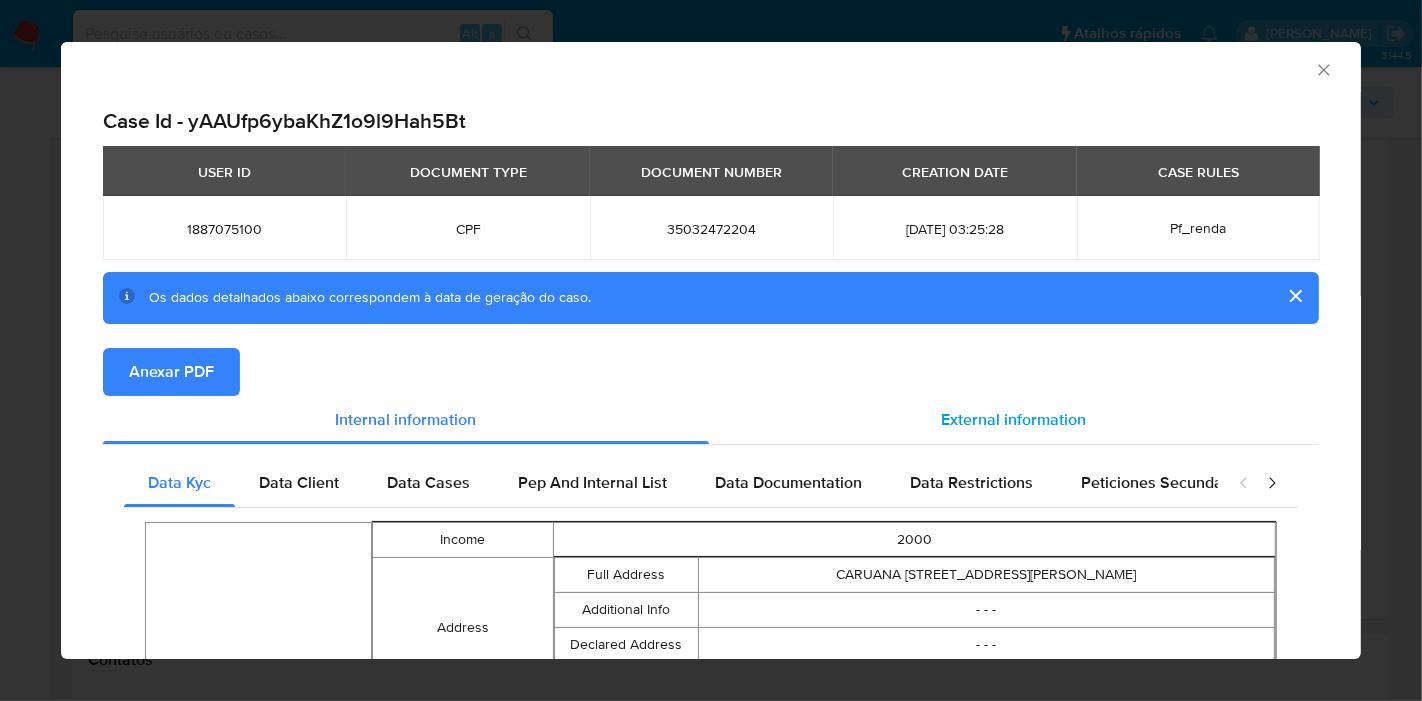 click on "External information" at bounding box center [1014, 419] 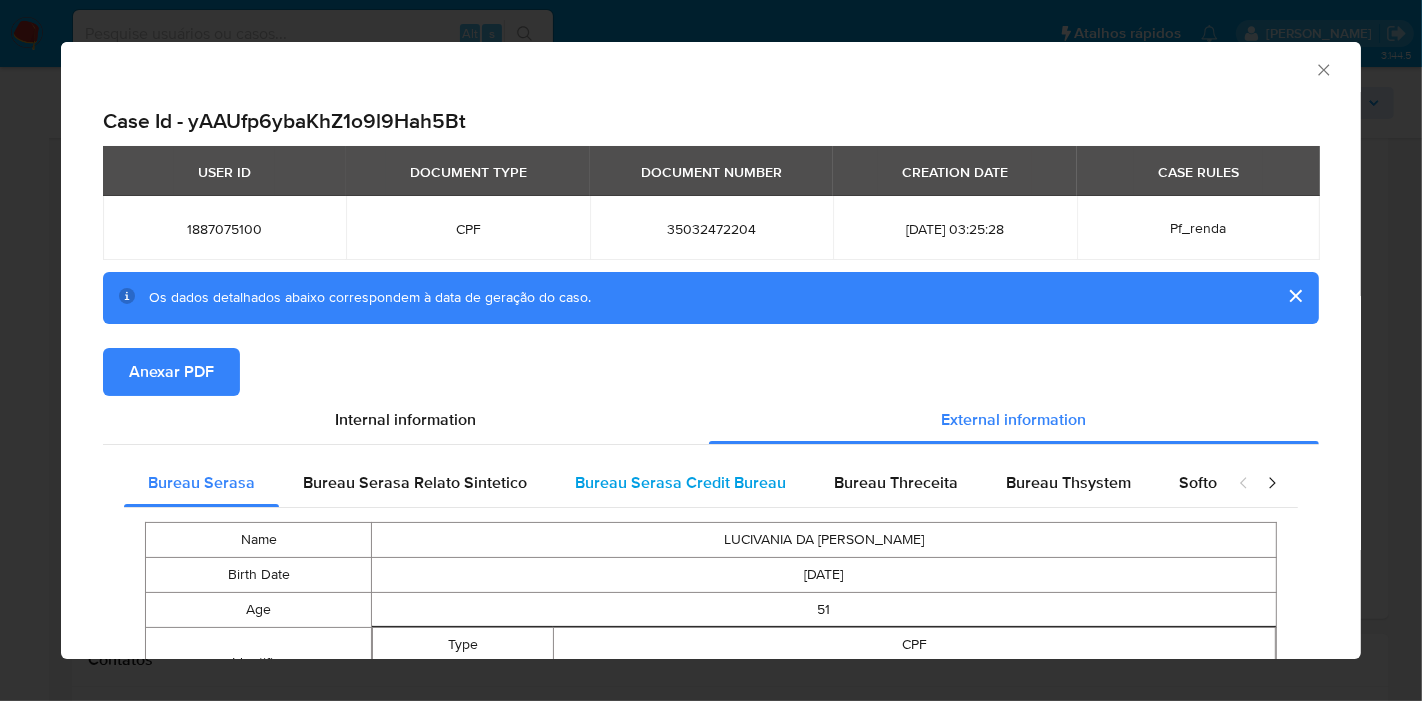 type 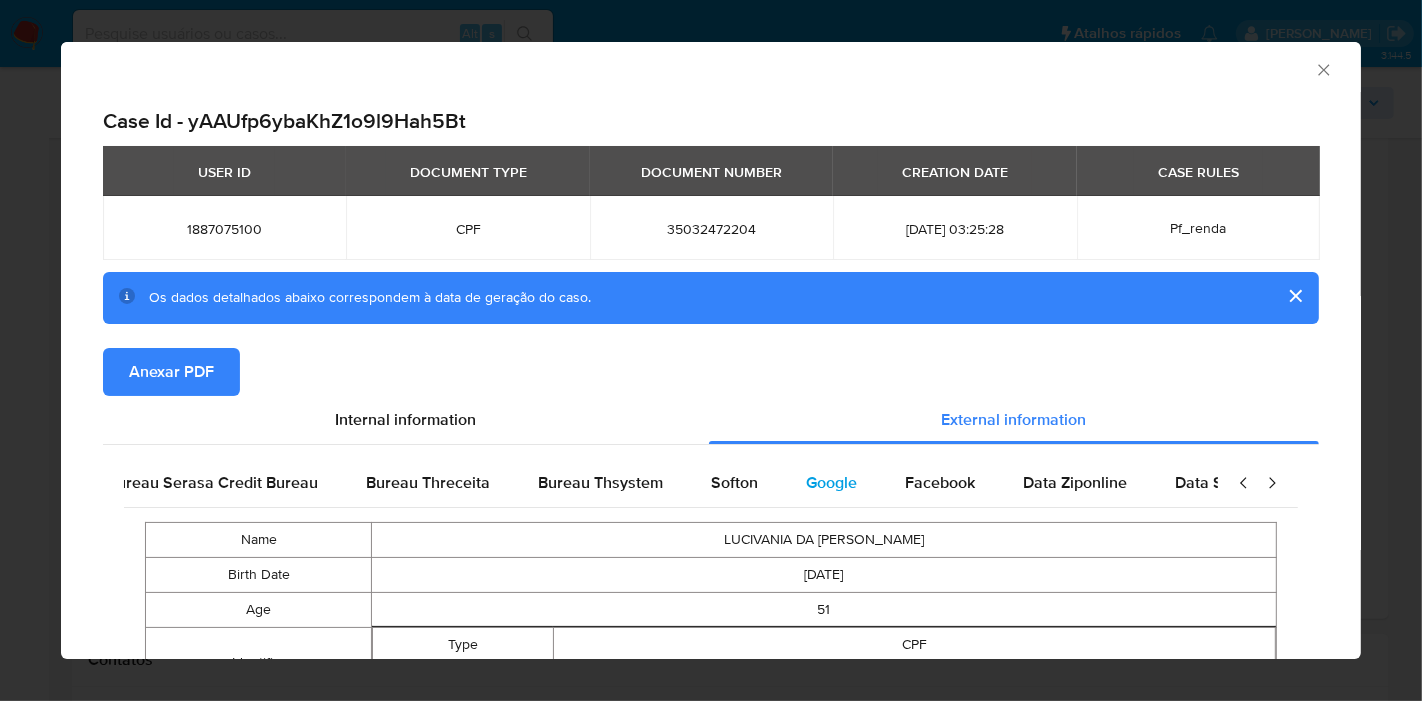 scroll, scrollTop: 0, scrollLeft: 676, axis: horizontal 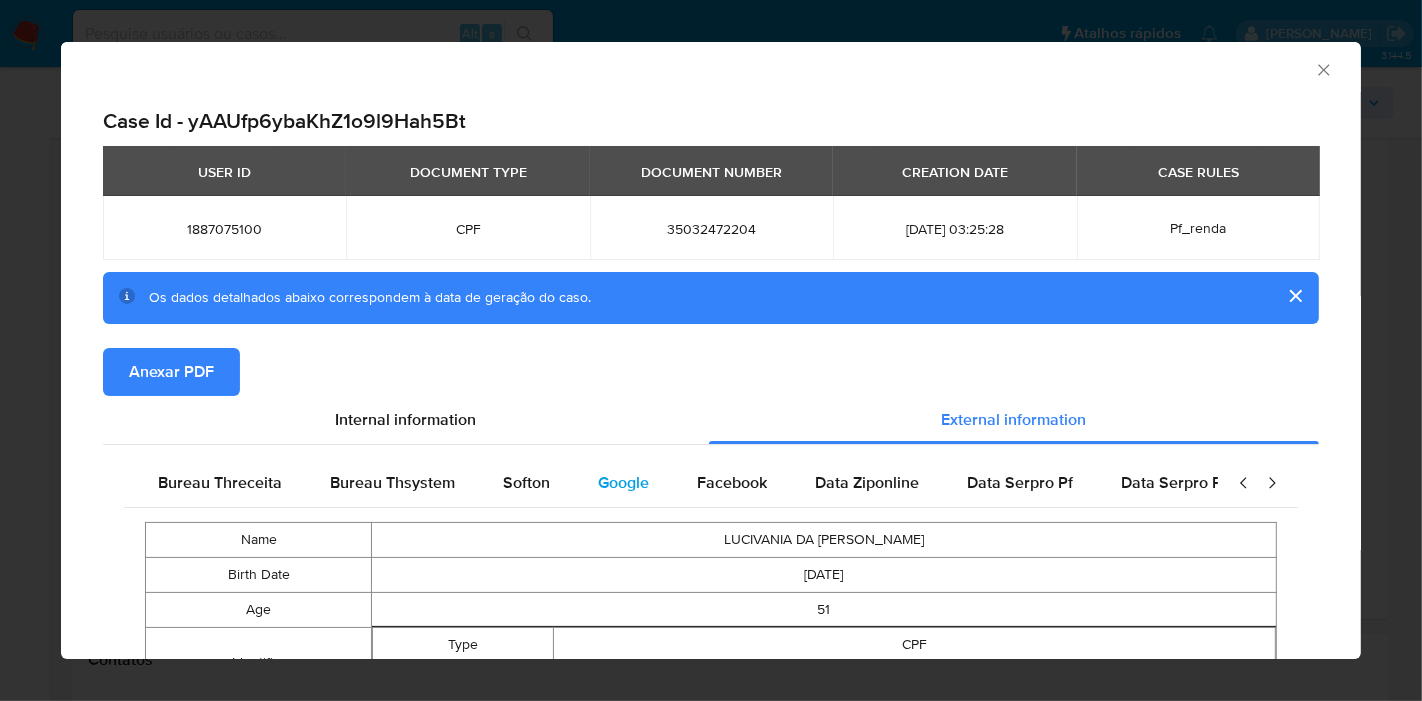click on "Google" at bounding box center (623, 483) 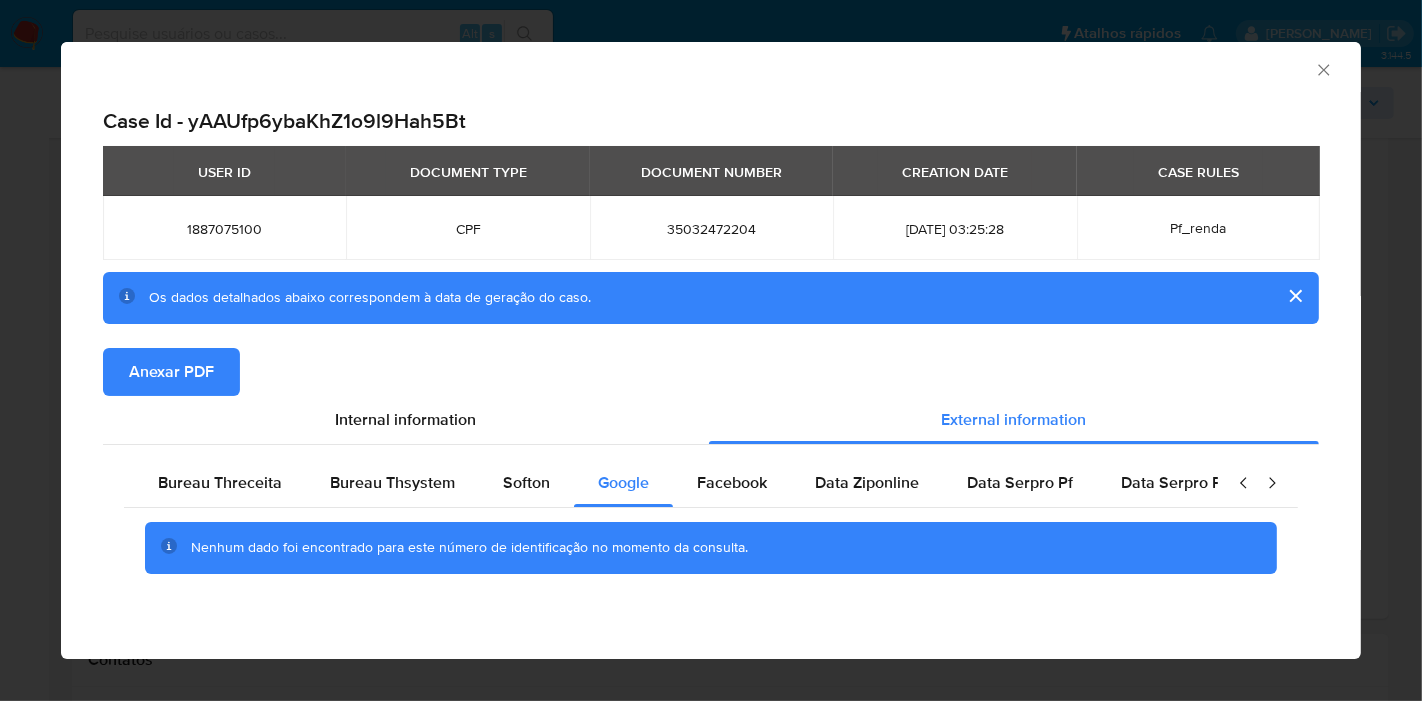 scroll, scrollTop: 5, scrollLeft: 0, axis: vertical 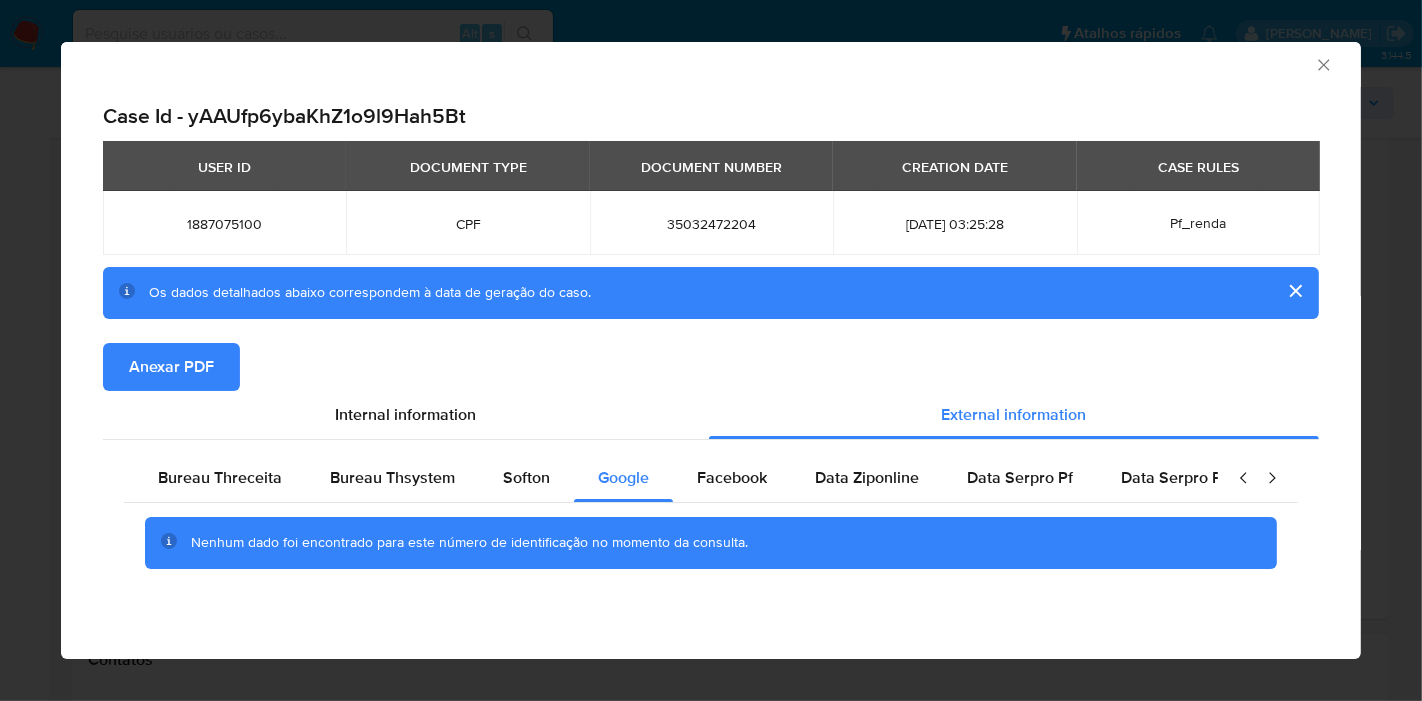 type 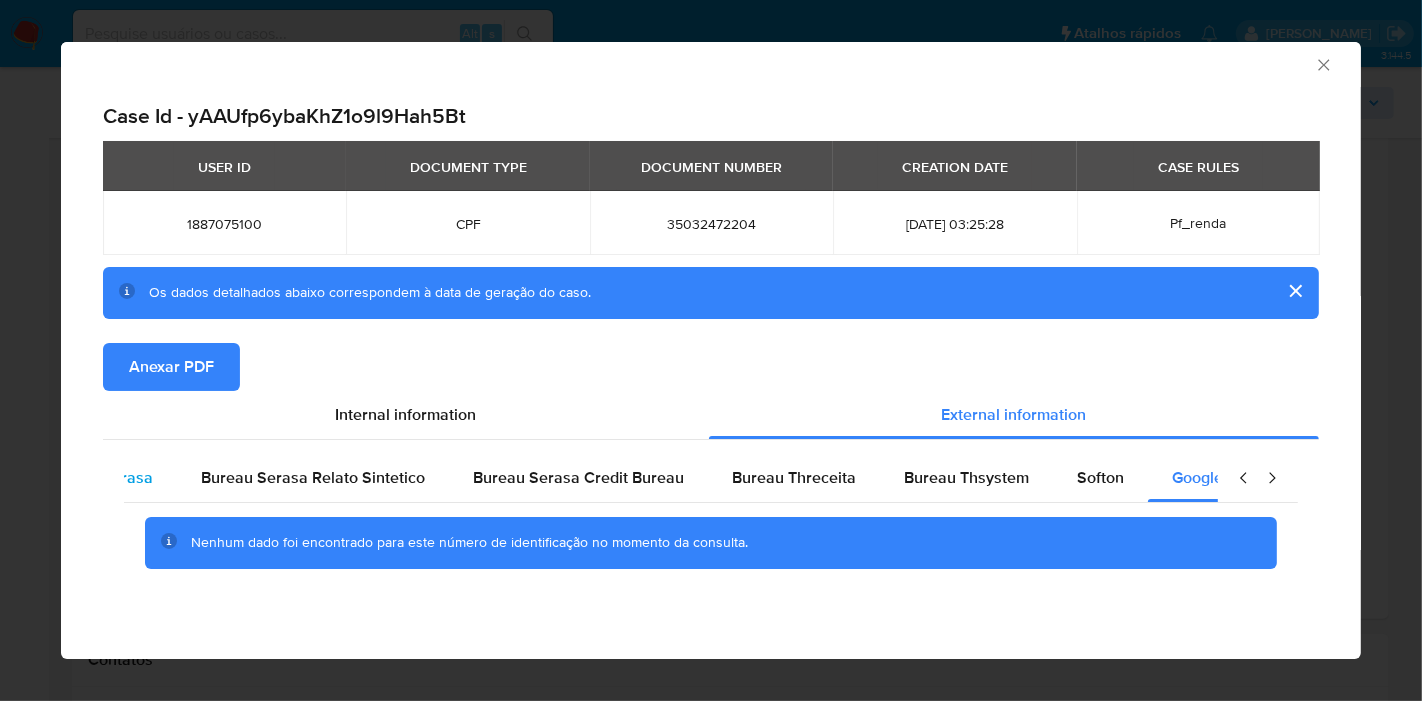 scroll, scrollTop: 0, scrollLeft: 0, axis: both 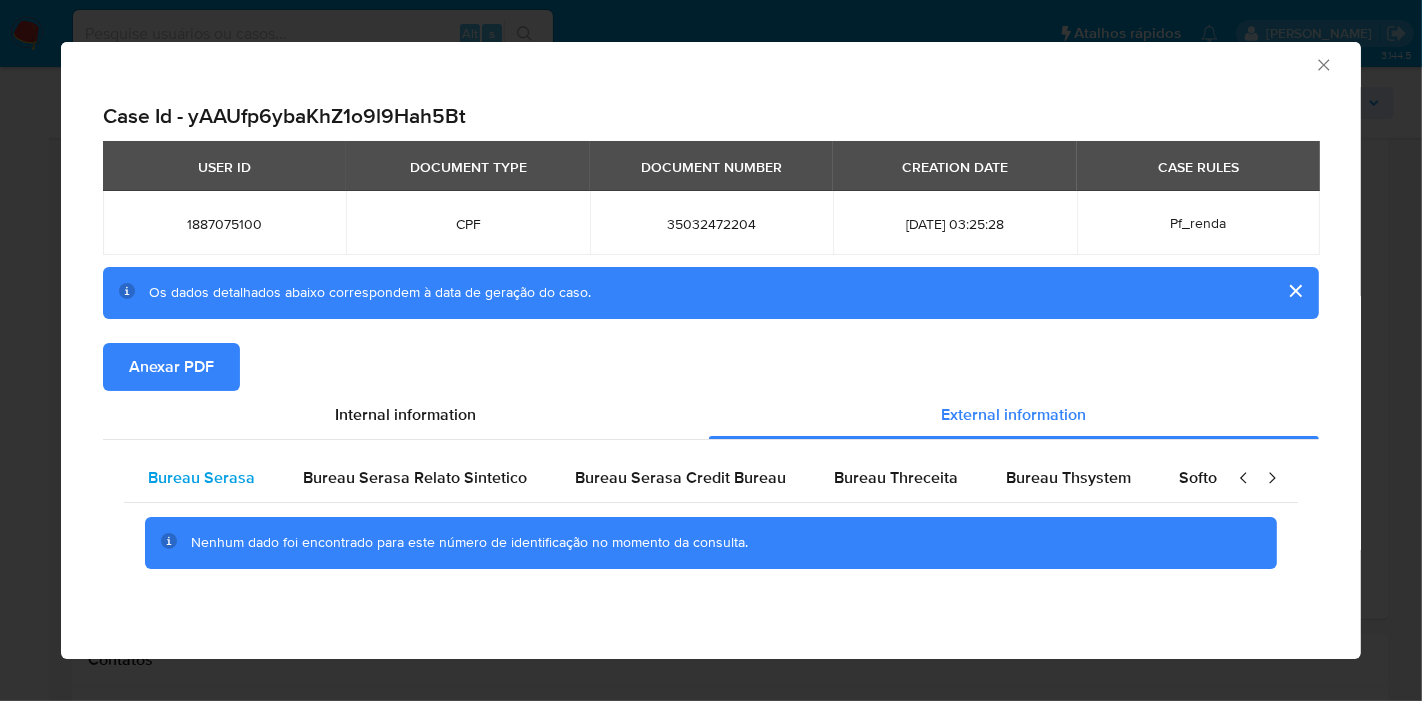 type 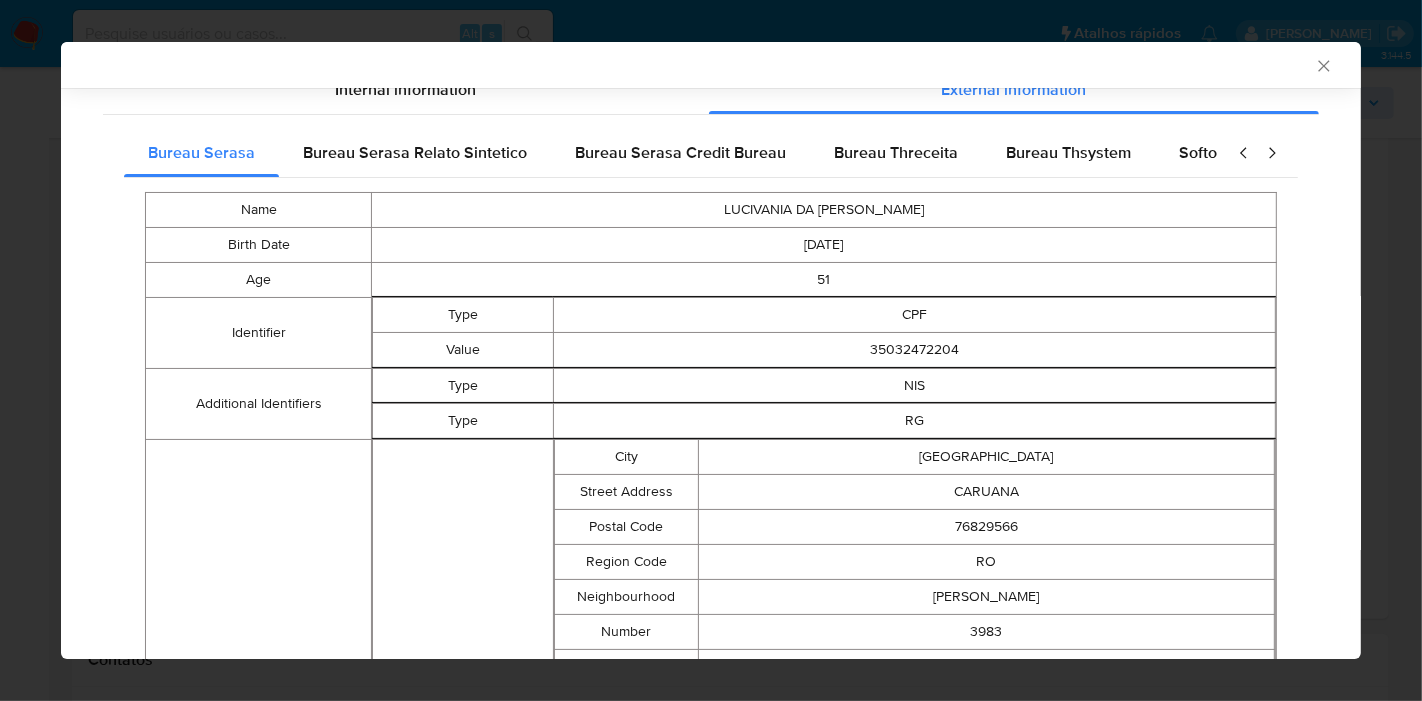 scroll, scrollTop: 334, scrollLeft: 0, axis: vertical 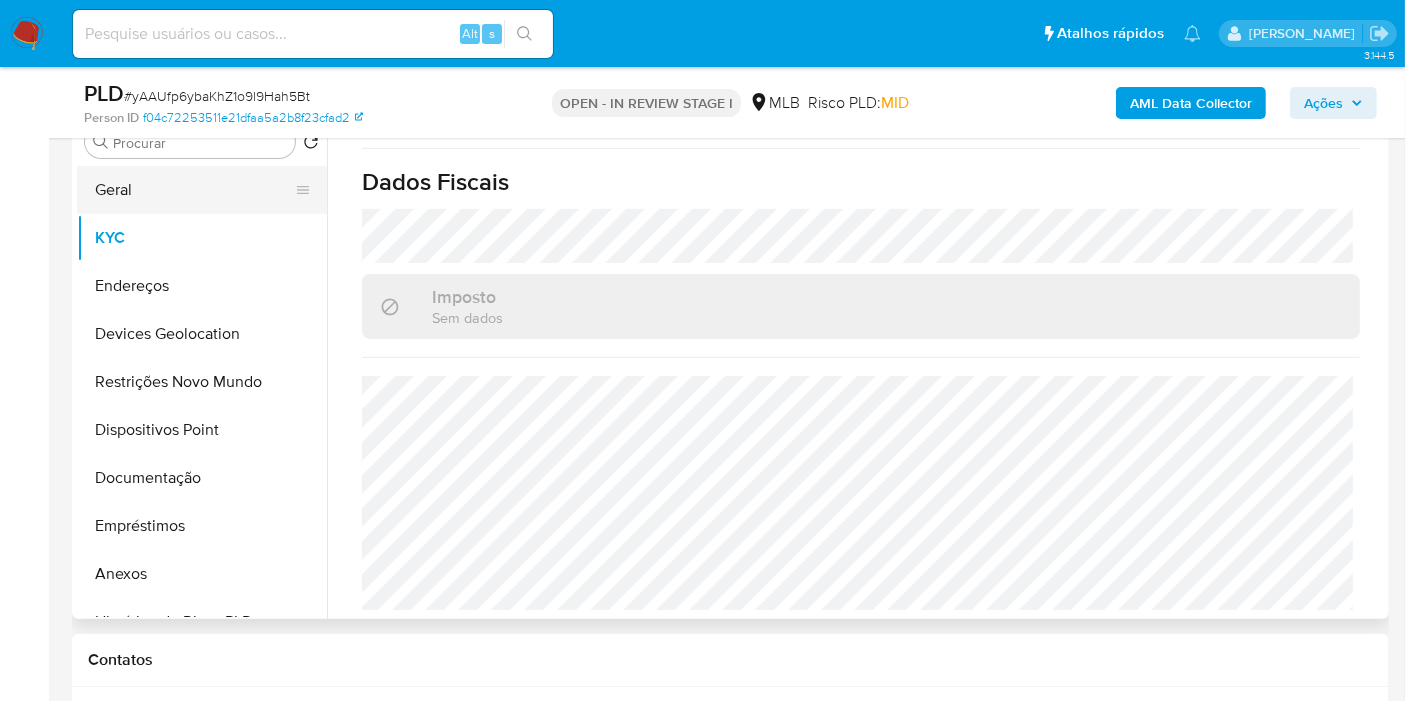 click on "Geral" at bounding box center [194, 190] 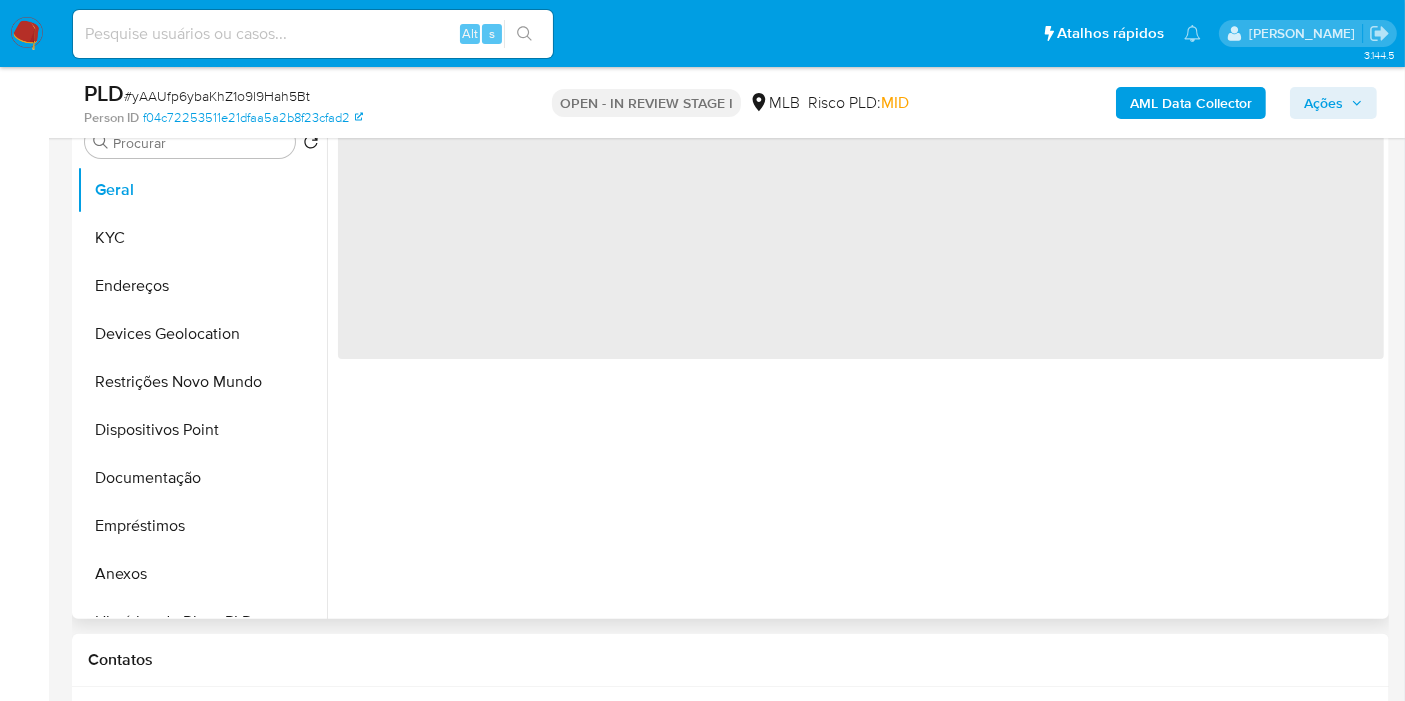 scroll, scrollTop: 0, scrollLeft: 0, axis: both 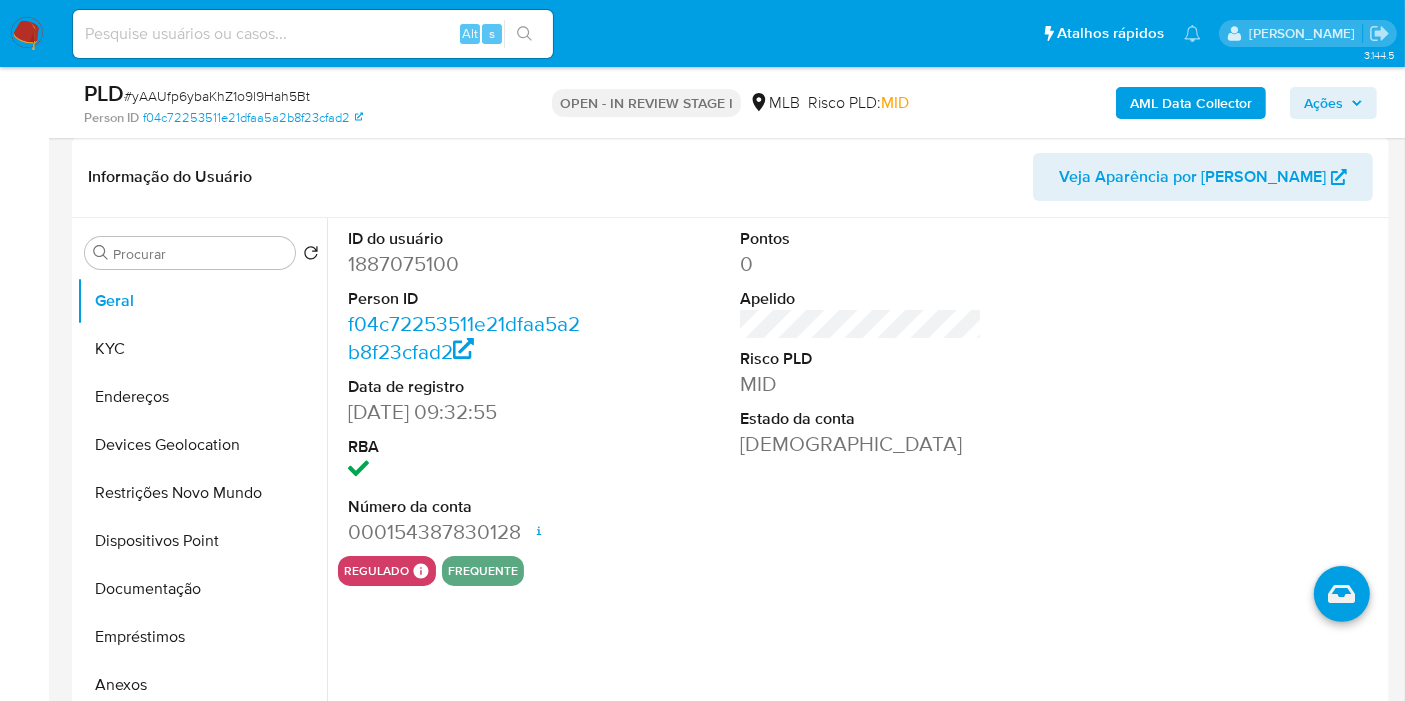 type 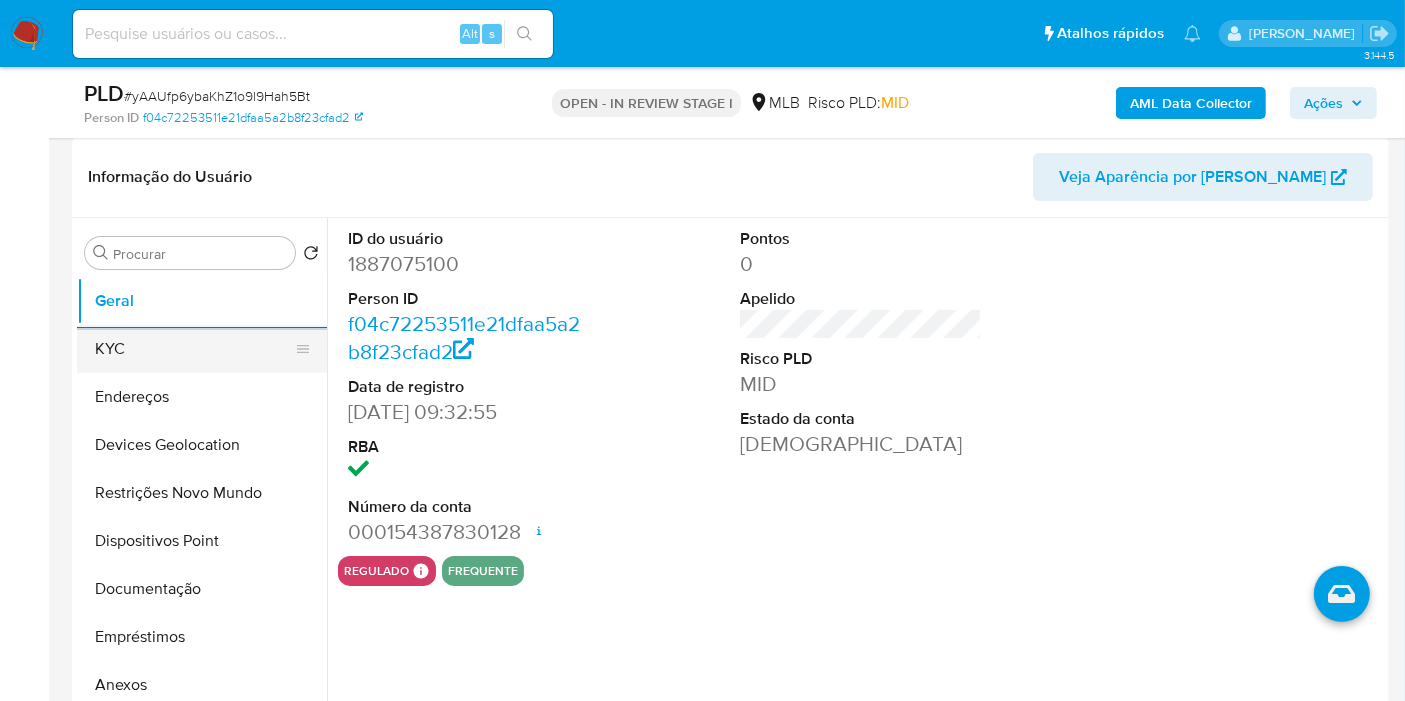 click on "KYC" at bounding box center [194, 349] 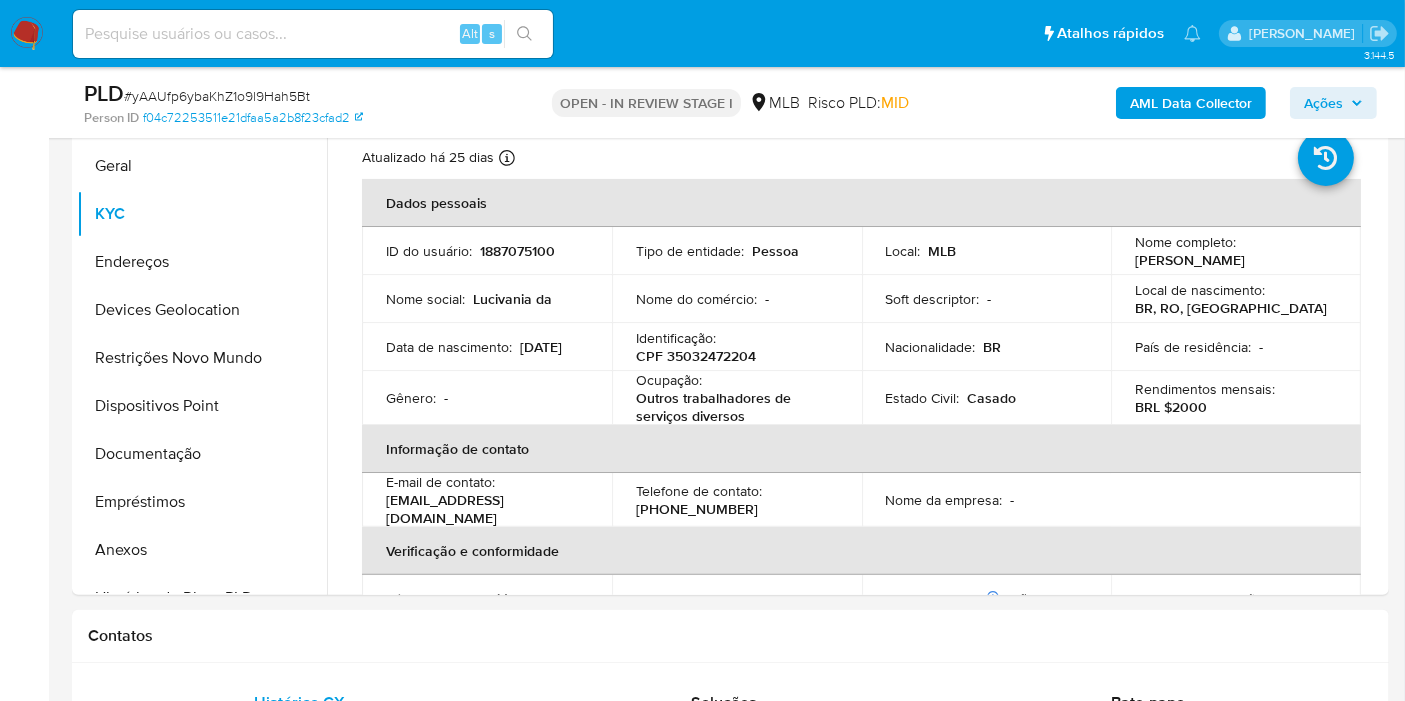 scroll, scrollTop: 432, scrollLeft: 0, axis: vertical 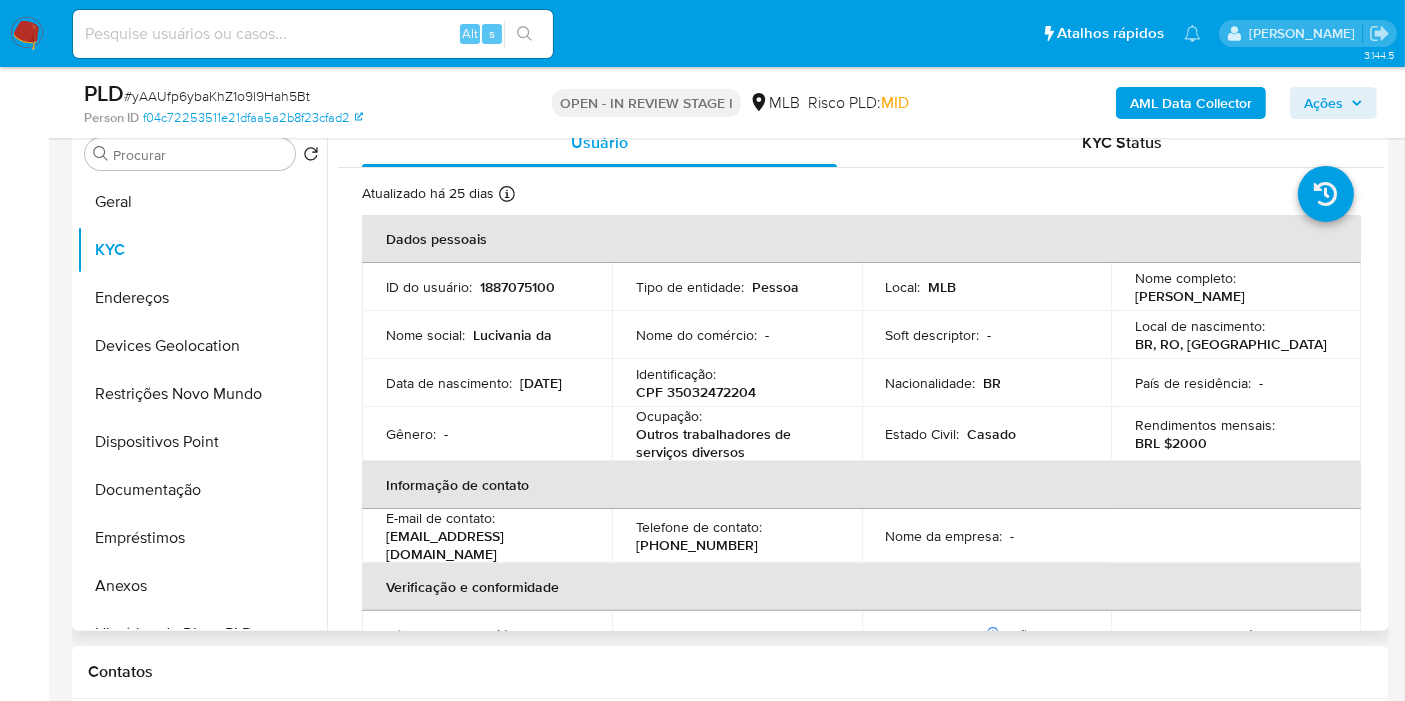 type 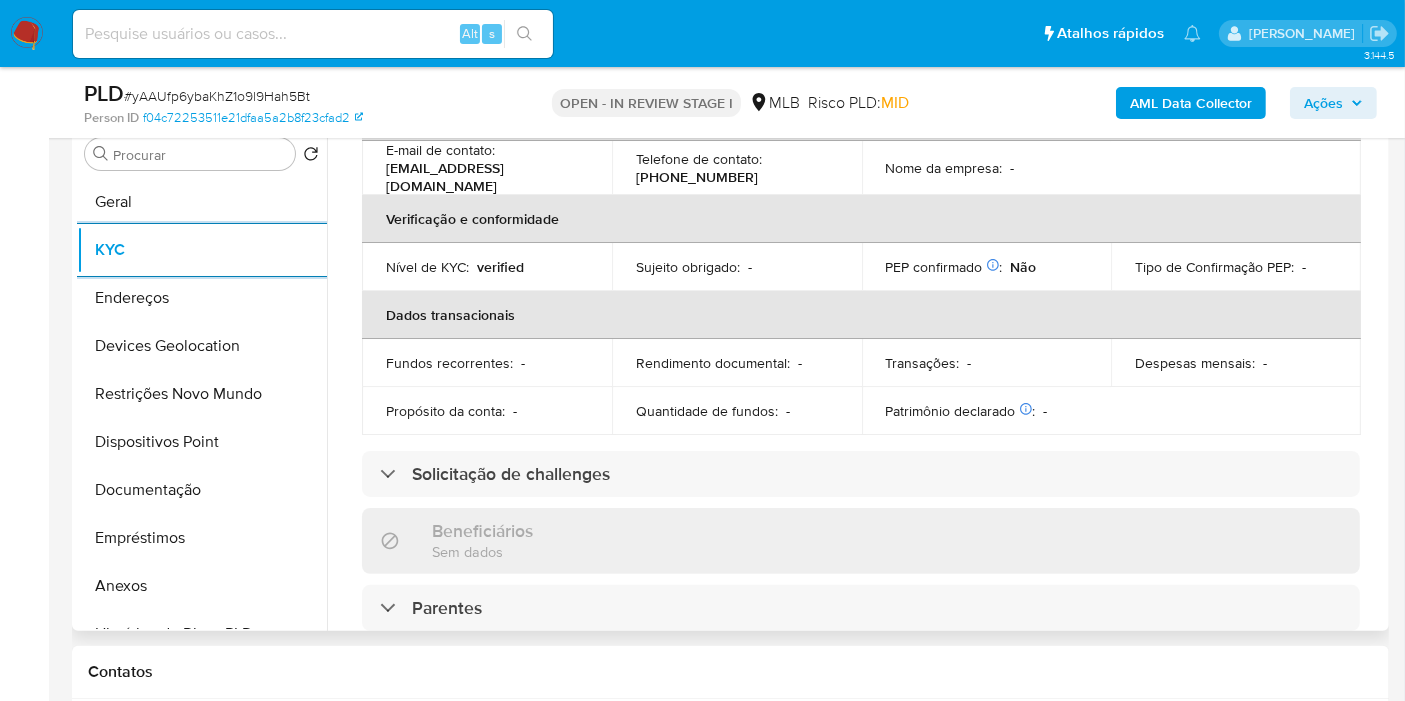 scroll, scrollTop: 333, scrollLeft: 0, axis: vertical 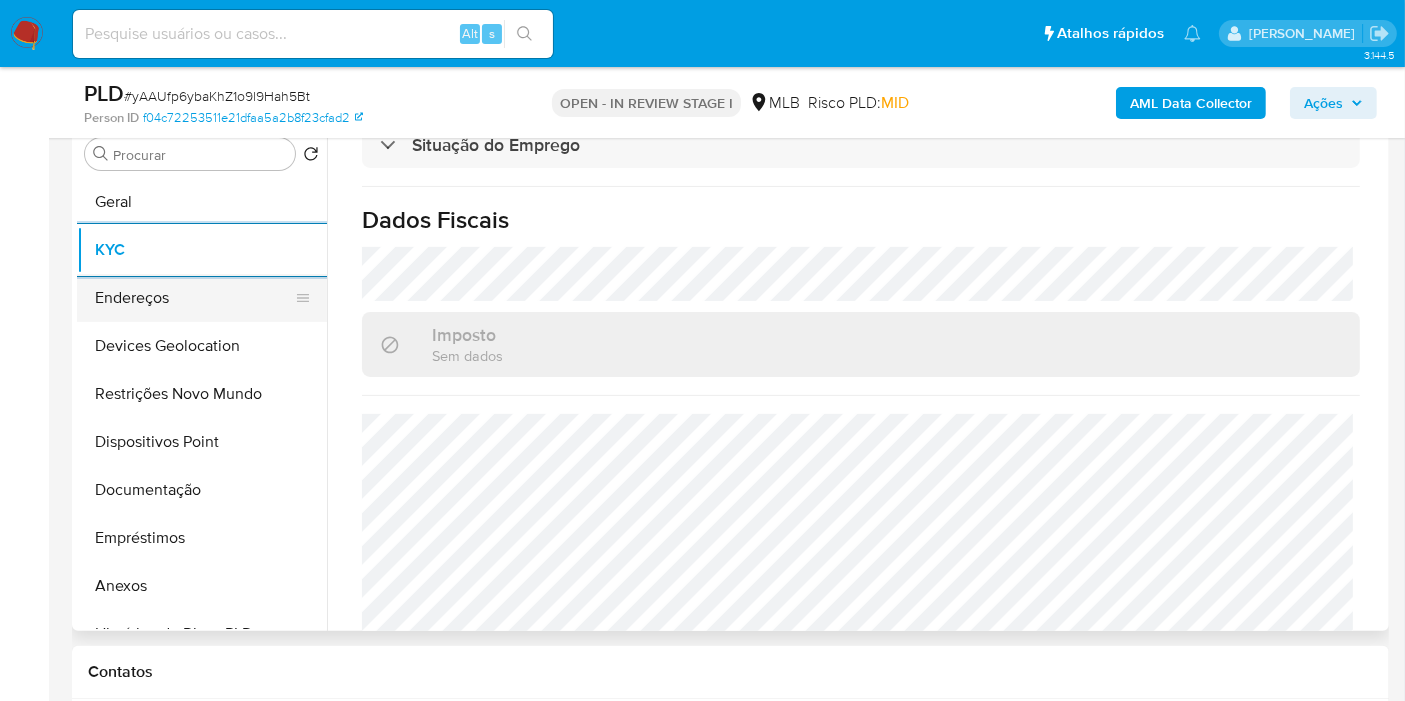 click on "Endereços" at bounding box center [194, 298] 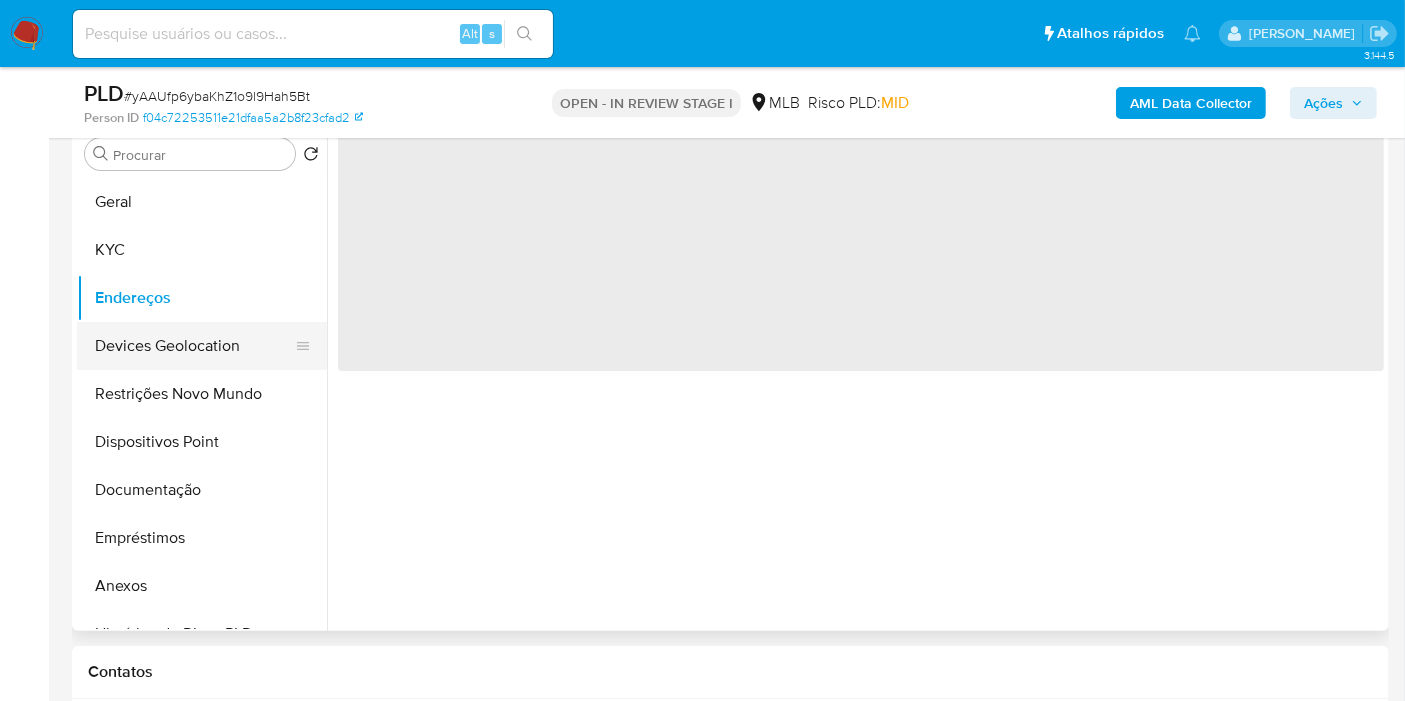 scroll, scrollTop: 0, scrollLeft: 0, axis: both 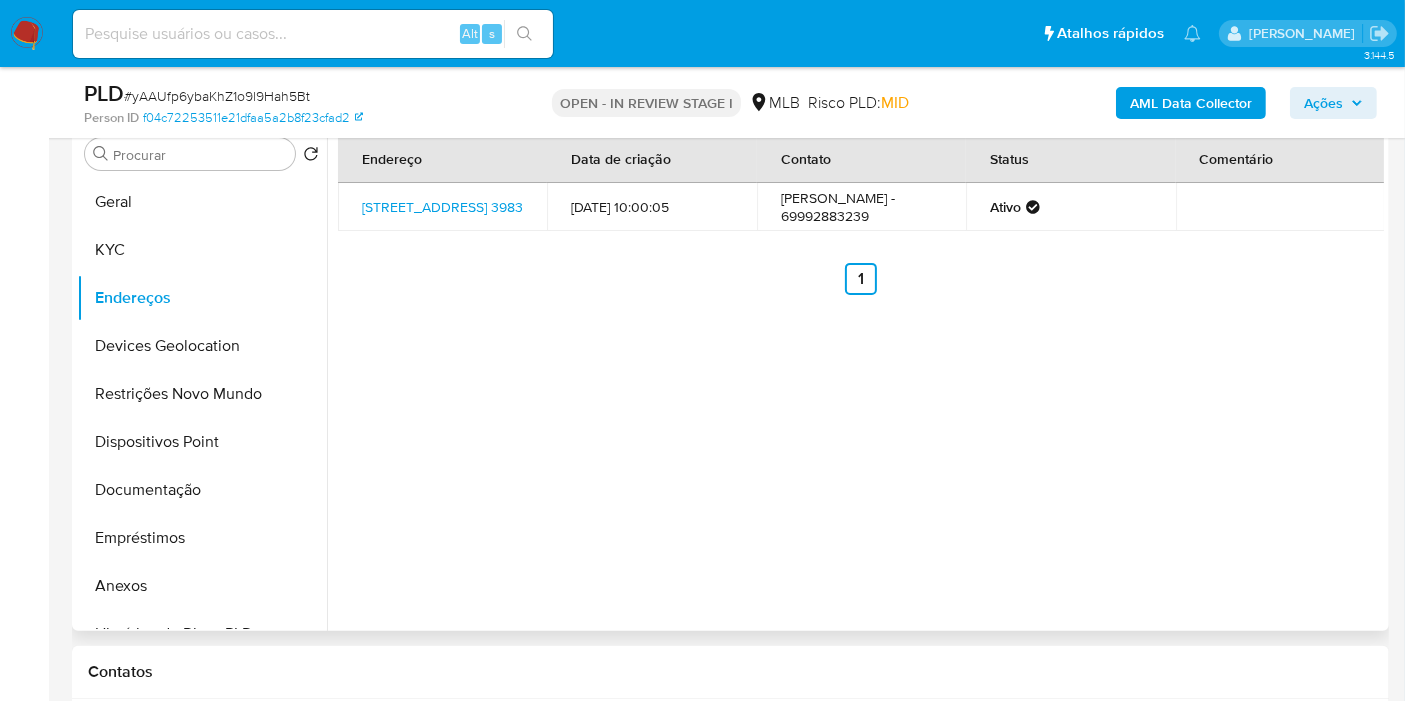 type 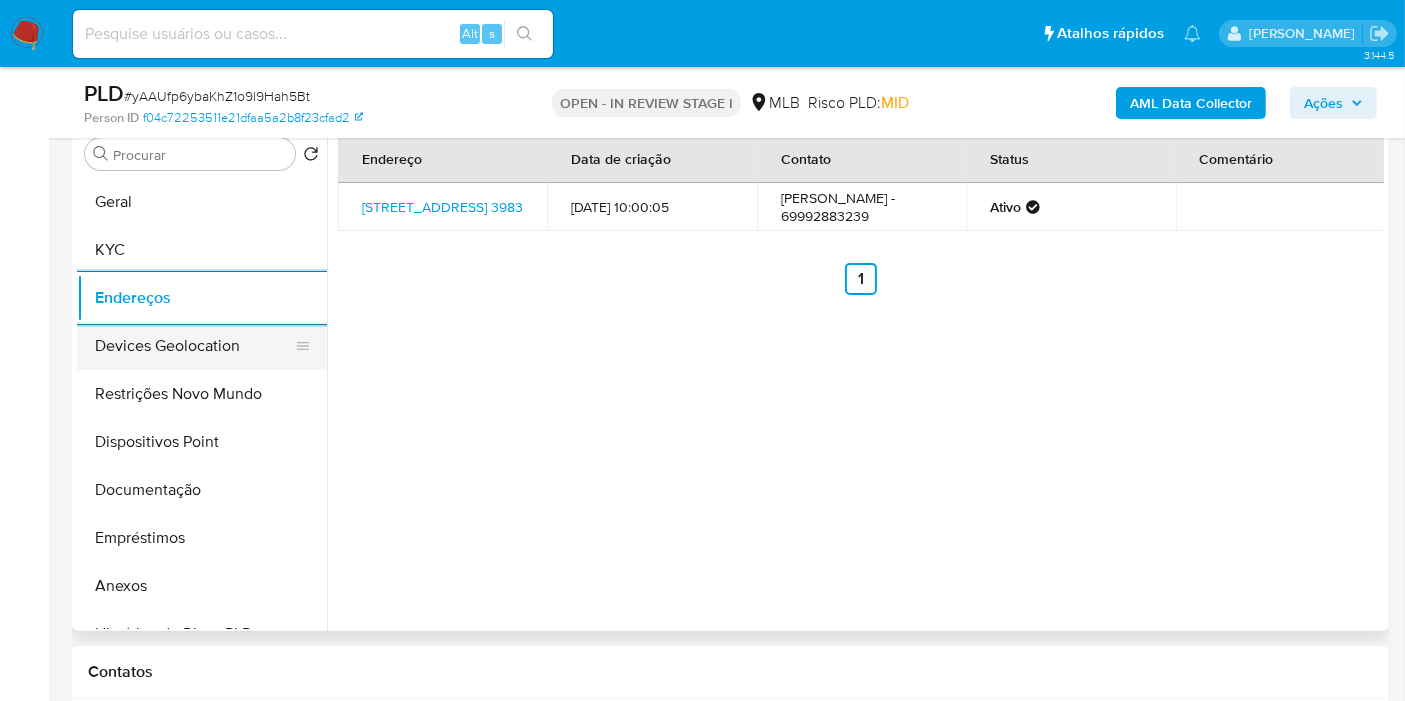 click on "Devices Geolocation" at bounding box center [194, 346] 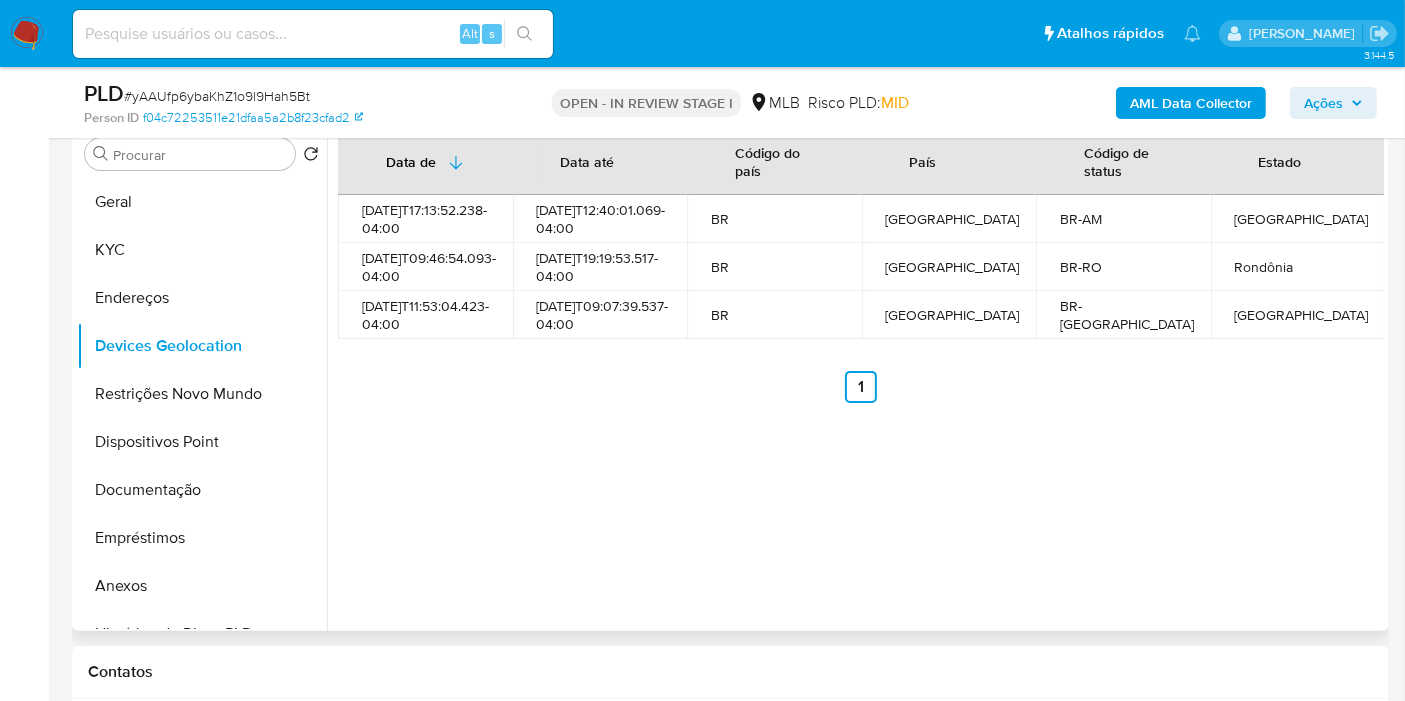 type 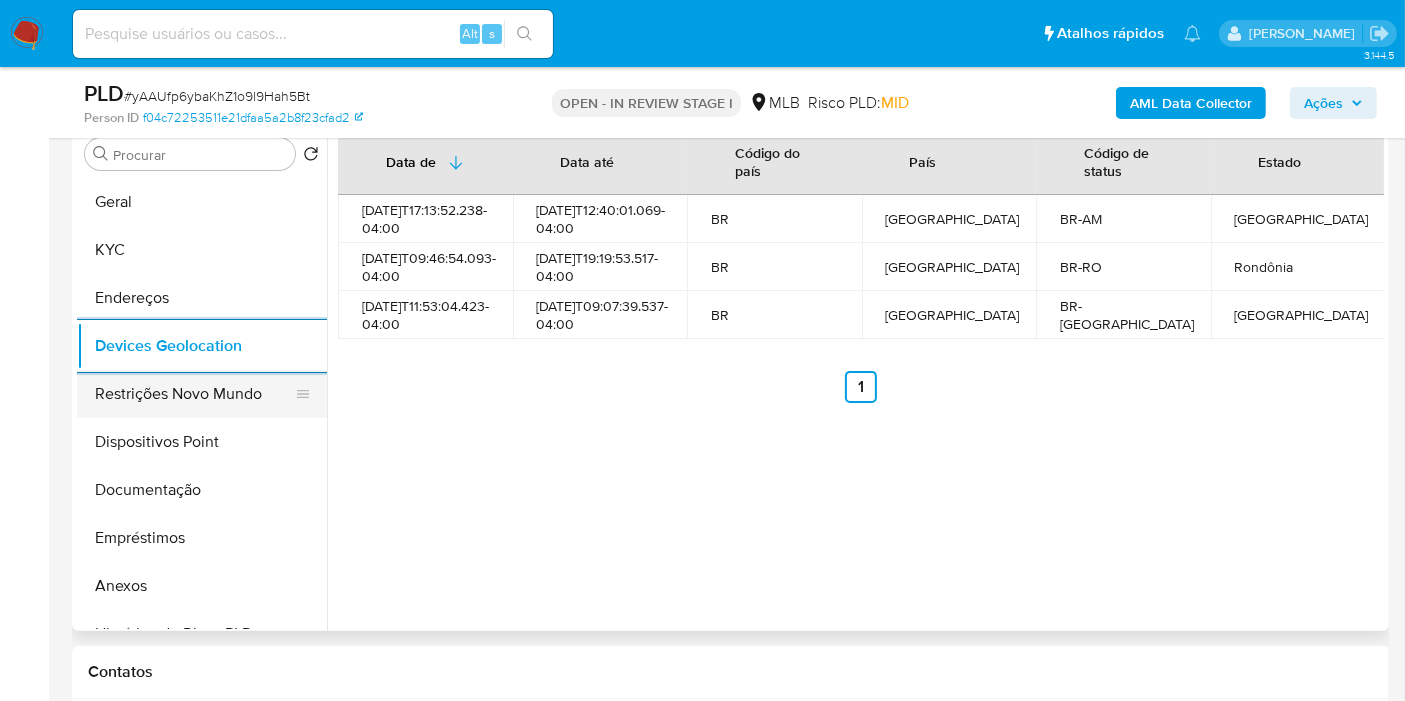 click on "Restrições Novo Mundo" at bounding box center (194, 394) 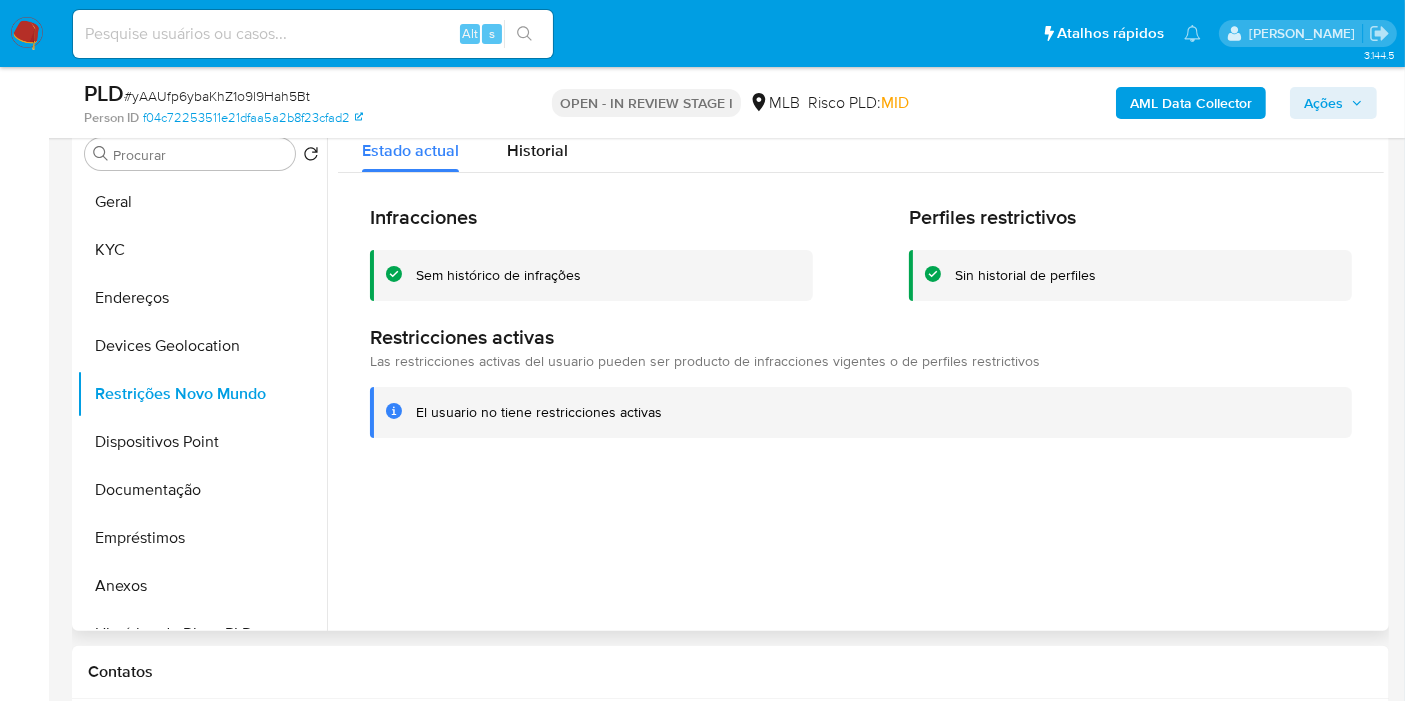 type 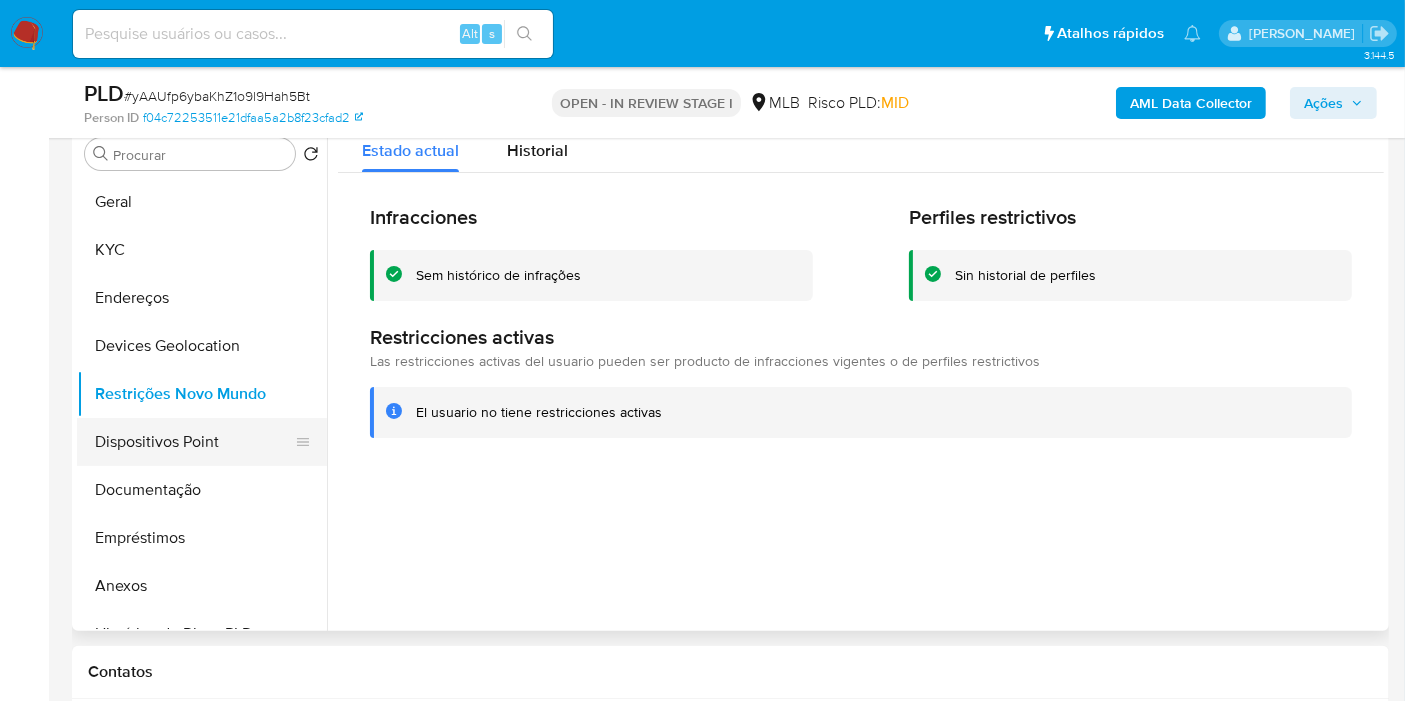 click on "Dispositivos Point" at bounding box center [194, 442] 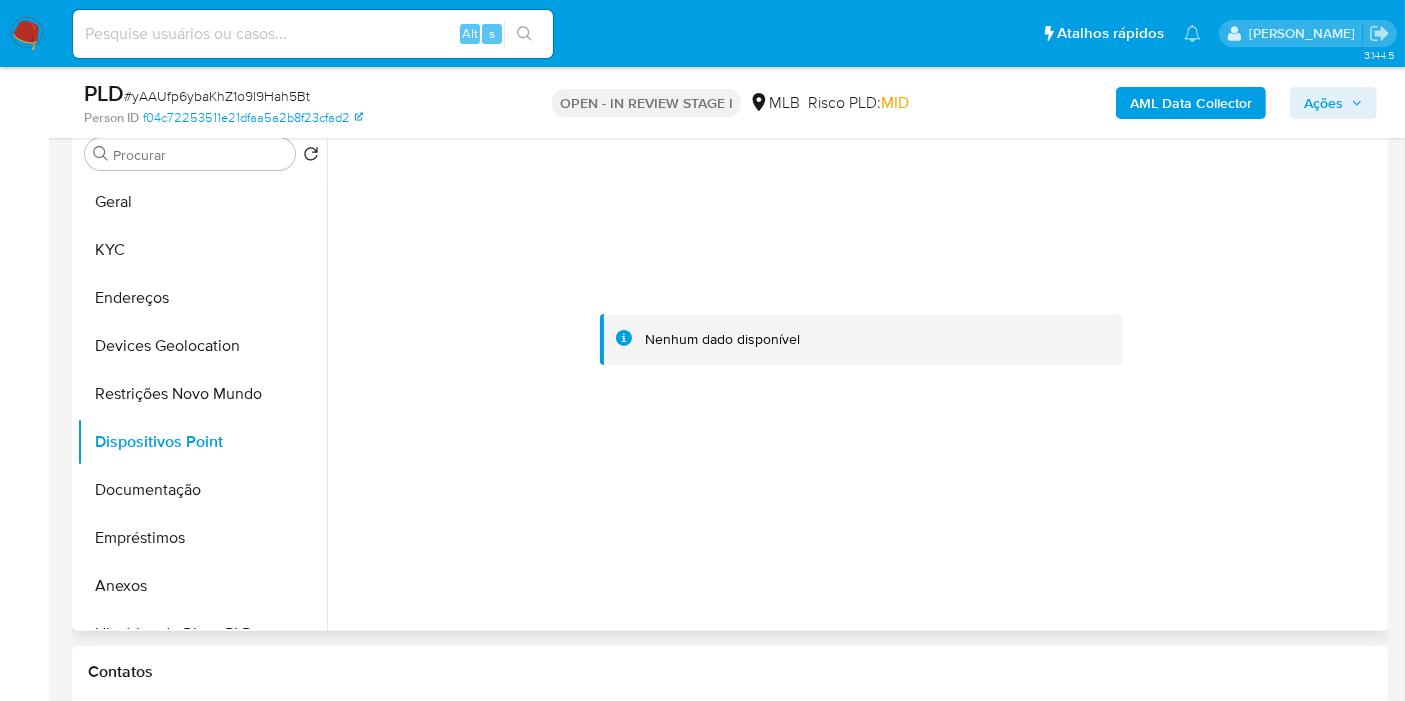 type 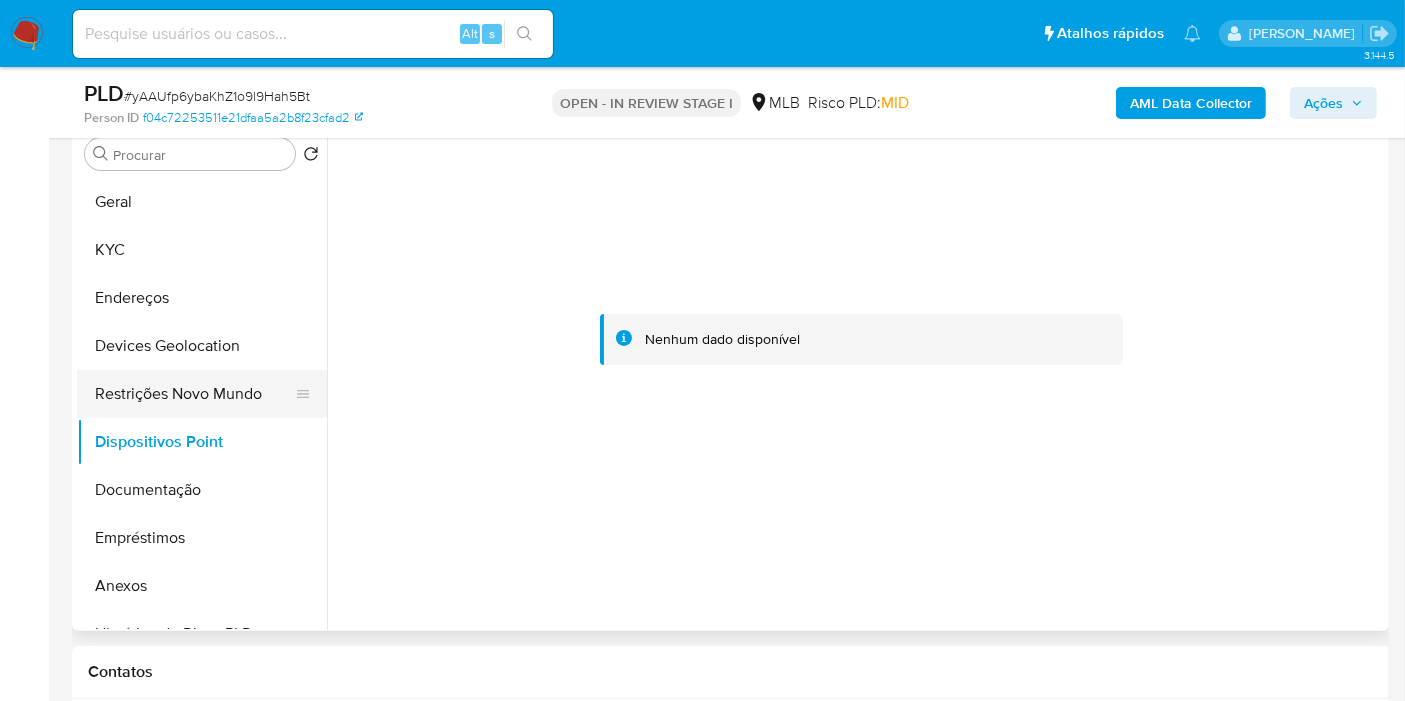 click on "Restrições Novo Mundo" at bounding box center [194, 394] 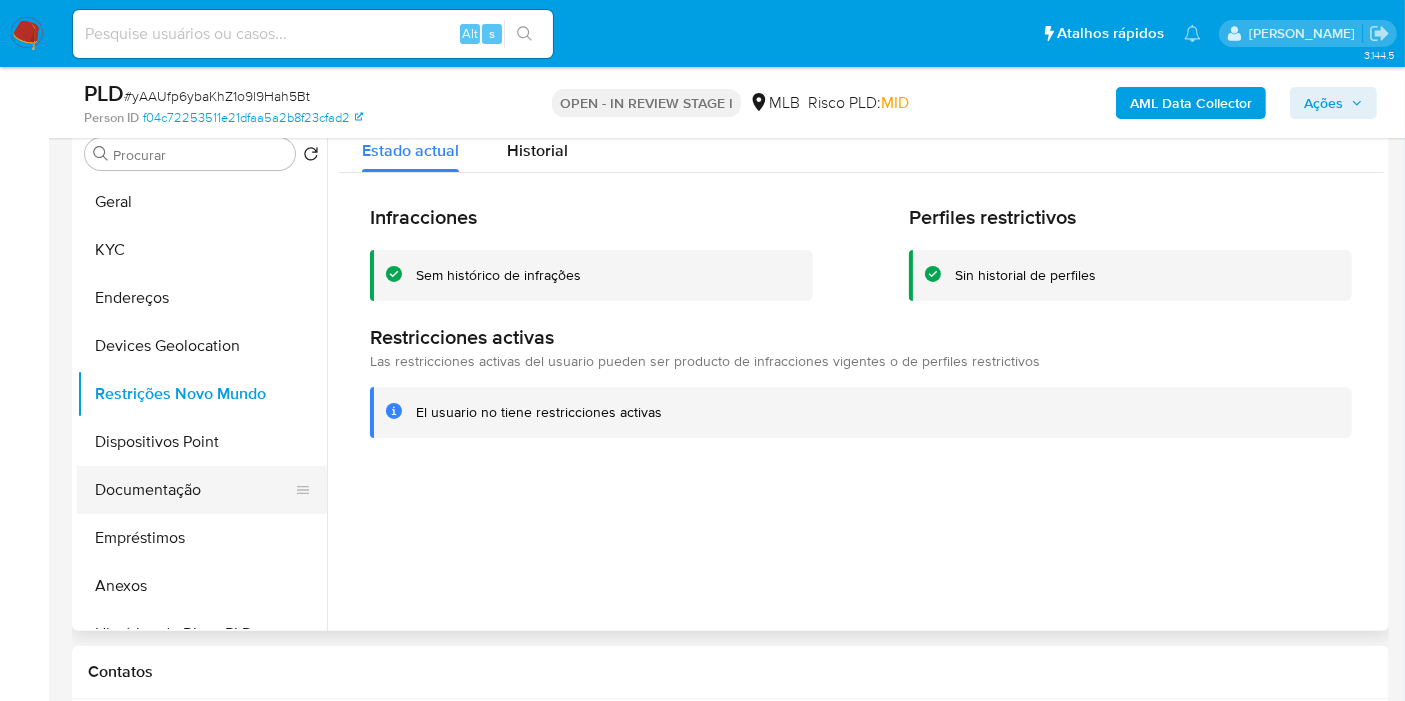 click on "Documentação" at bounding box center (194, 490) 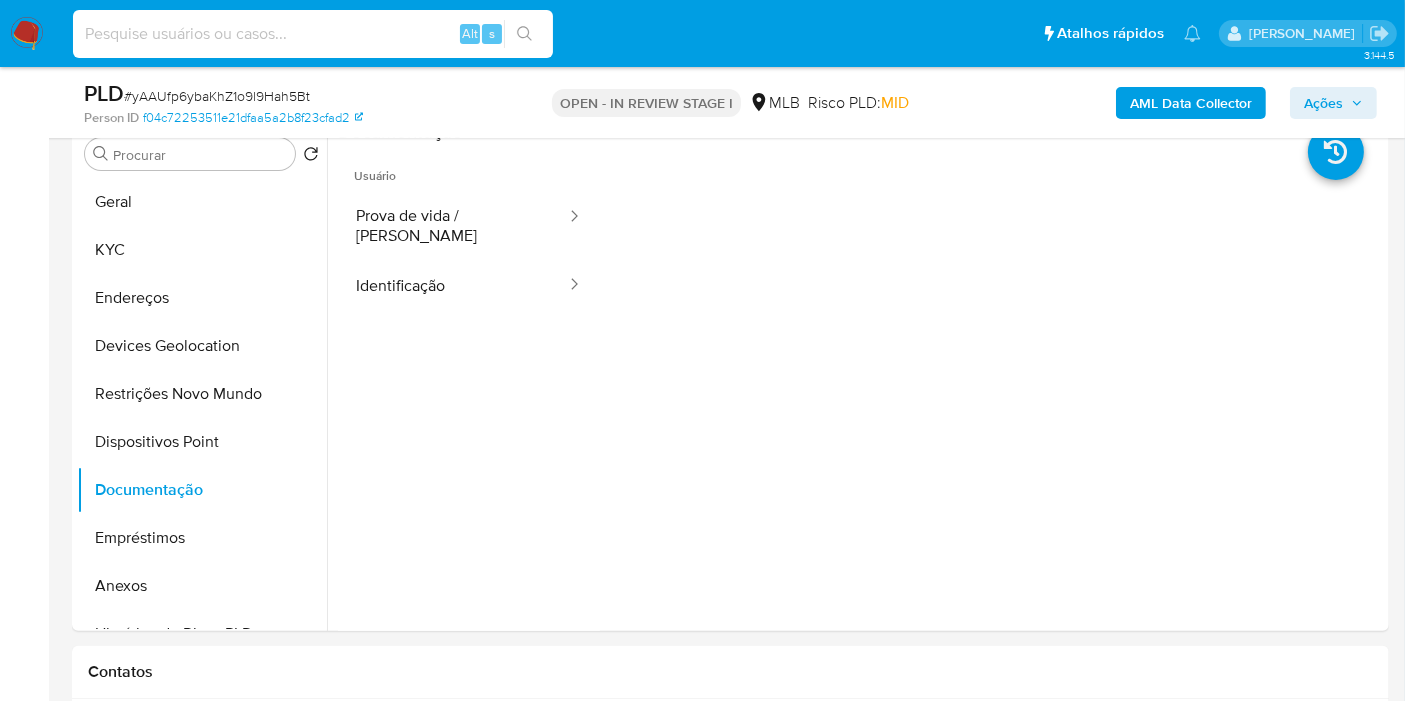 click at bounding box center [313, 34] 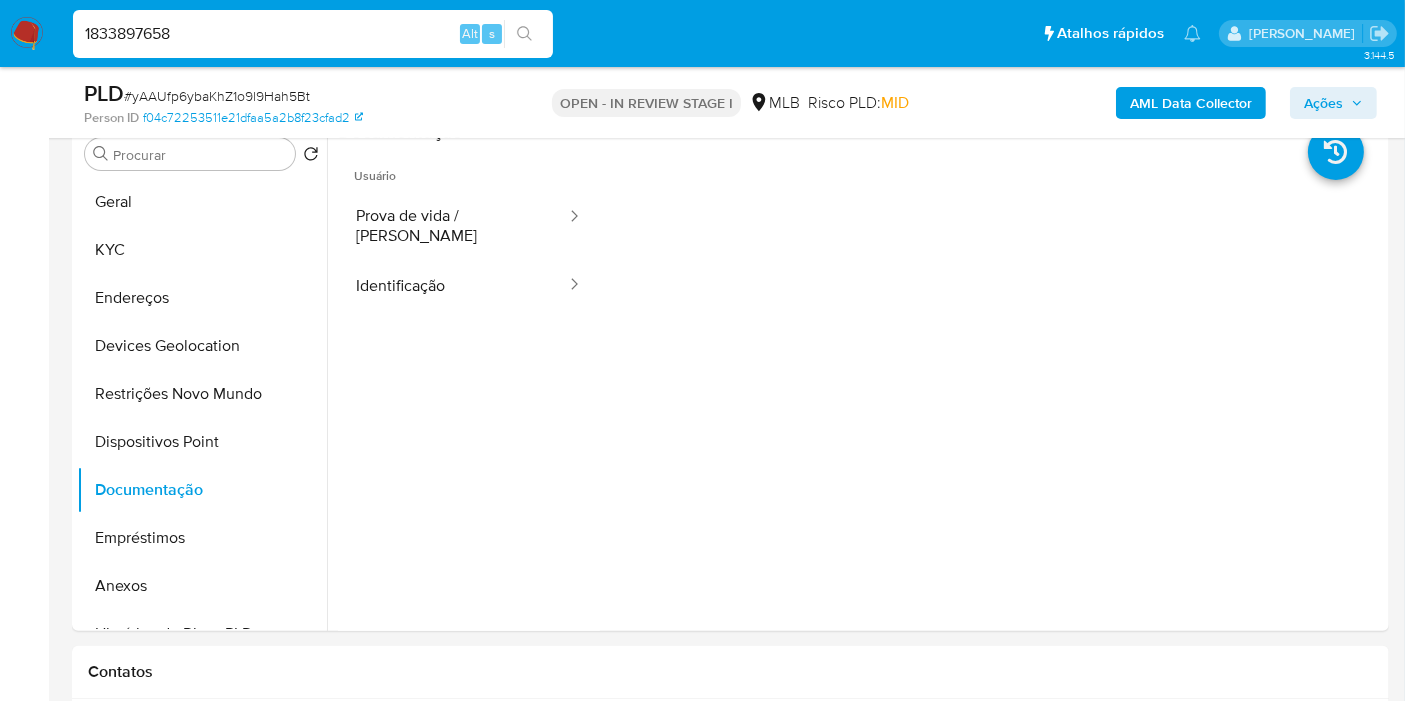 type on "1833897658" 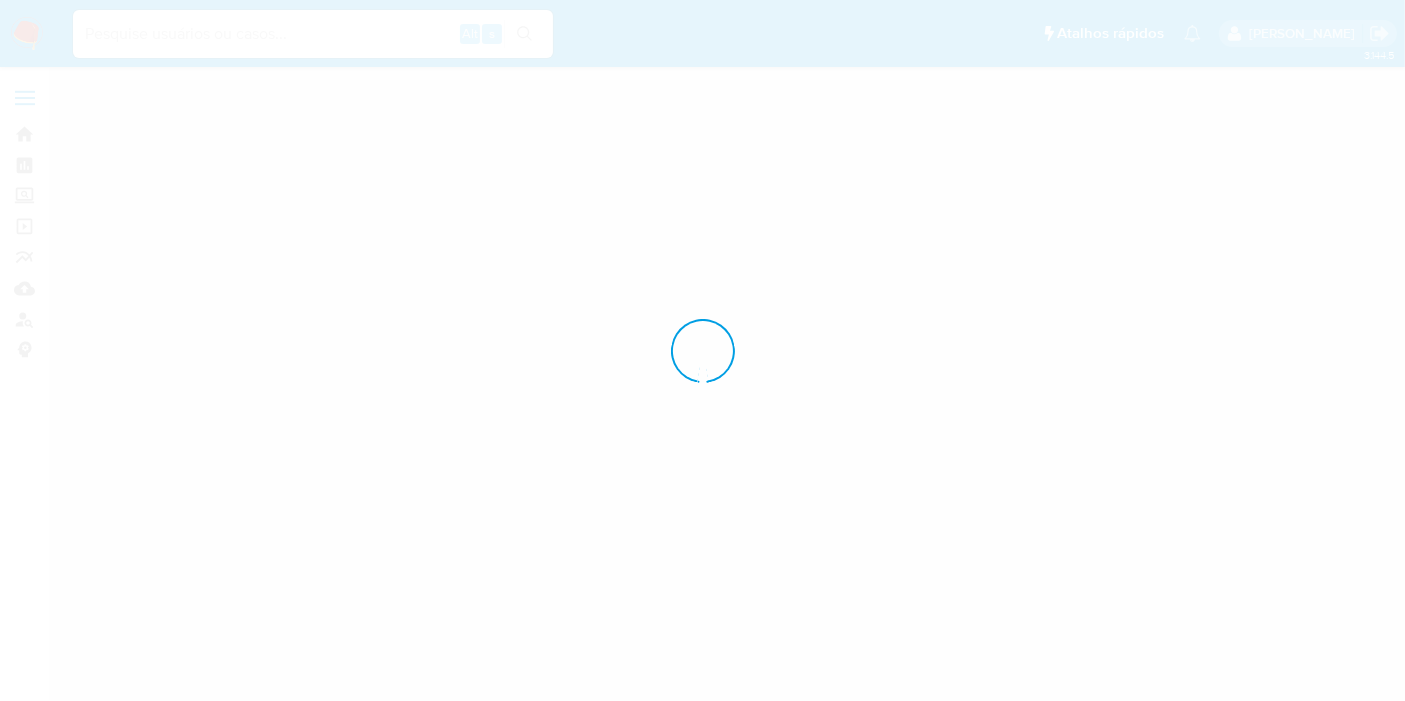 scroll, scrollTop: 0, scrollLeft: 0, axis: both 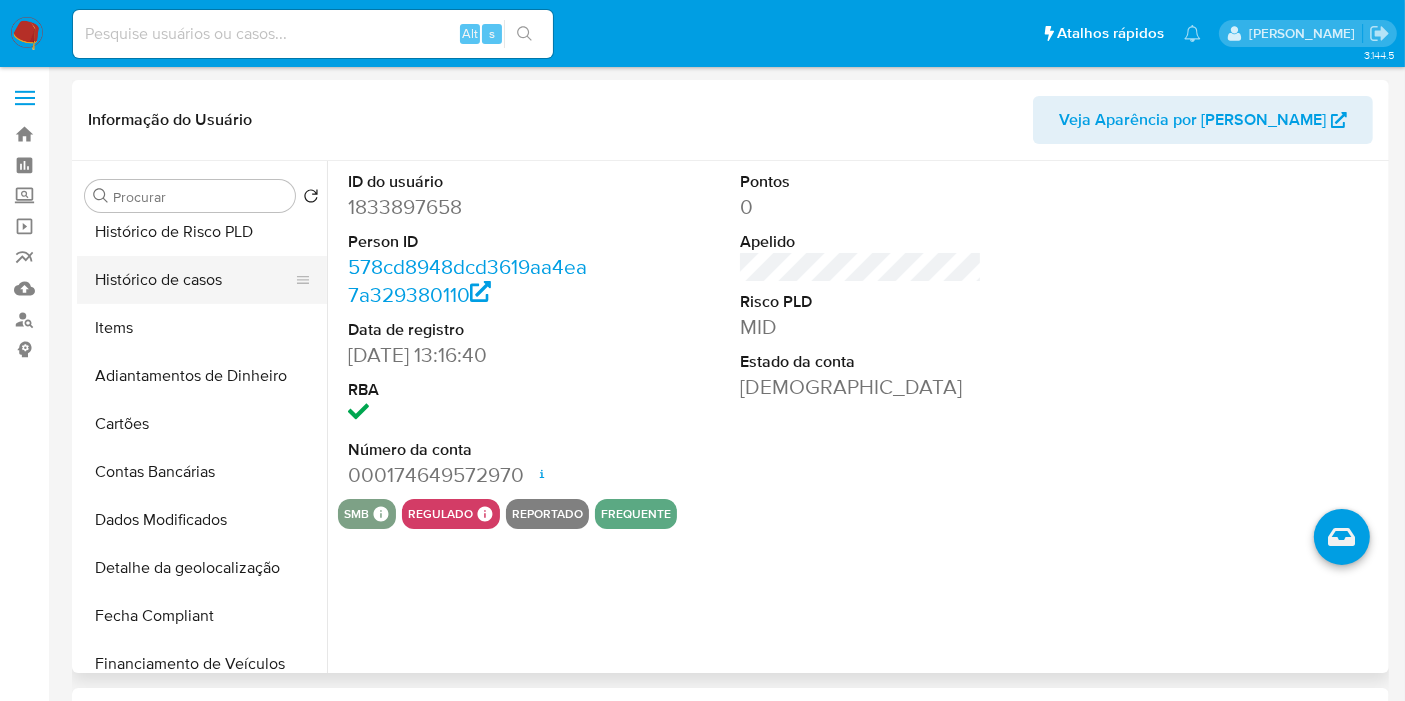 click on "Histórico de casos" at bounding box center (194, 280) 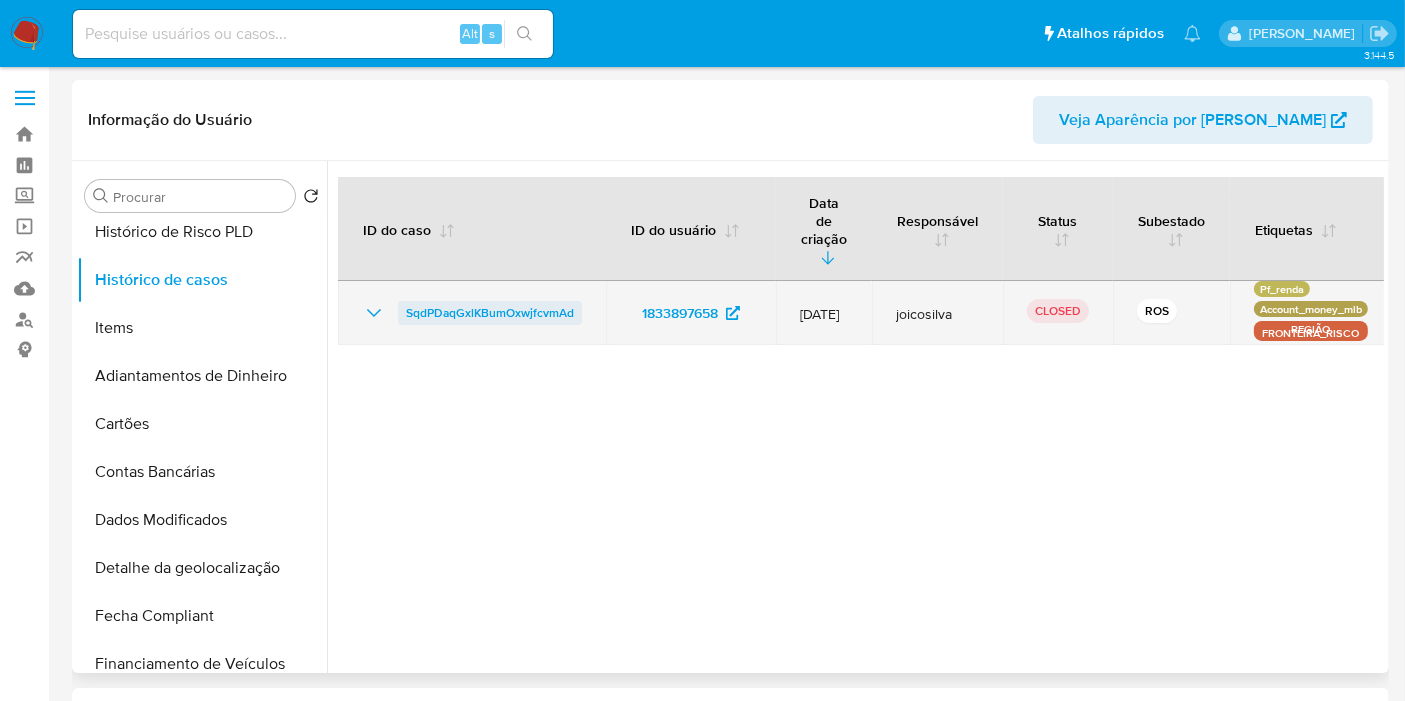 click on "SqdPDaqGxlKBumOxwjfcvmAd" at bounding box center [490, 313] 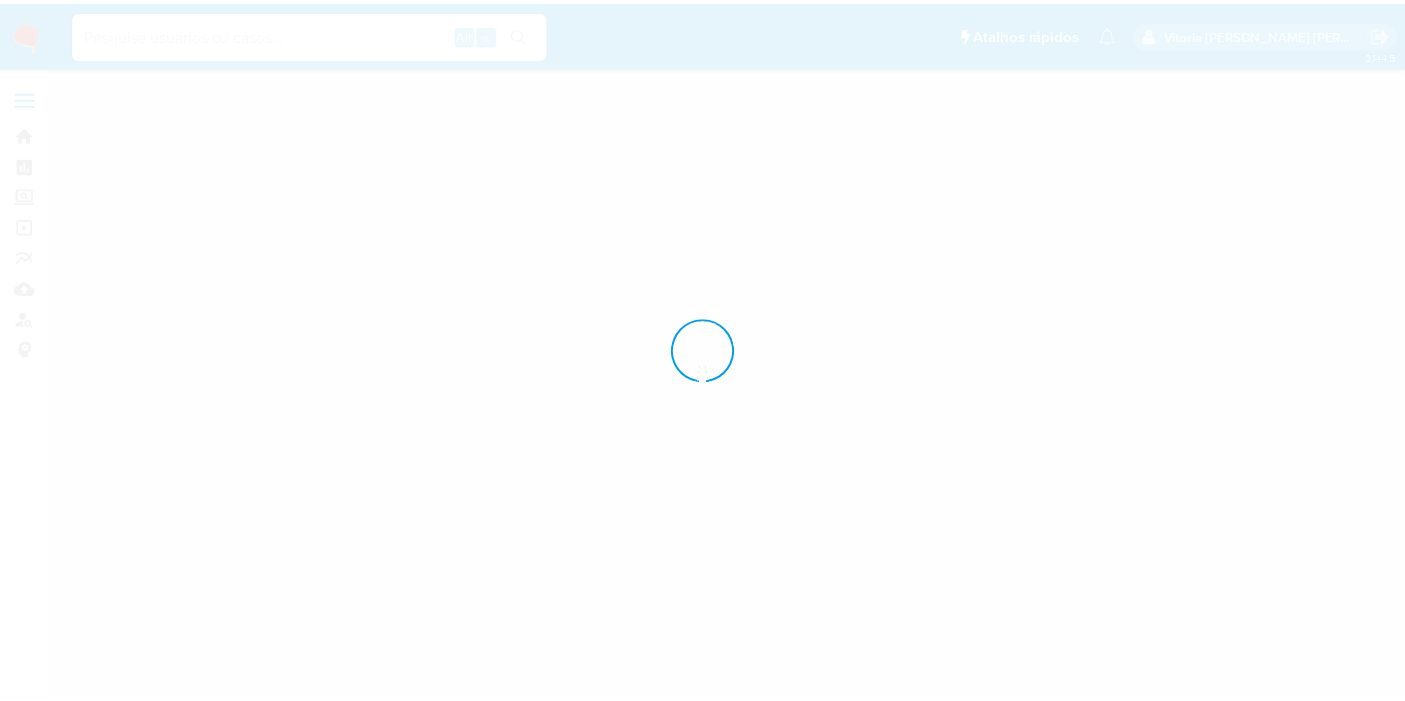 scroll, scrollTop: 0, scrollLeft: 0, axis: both 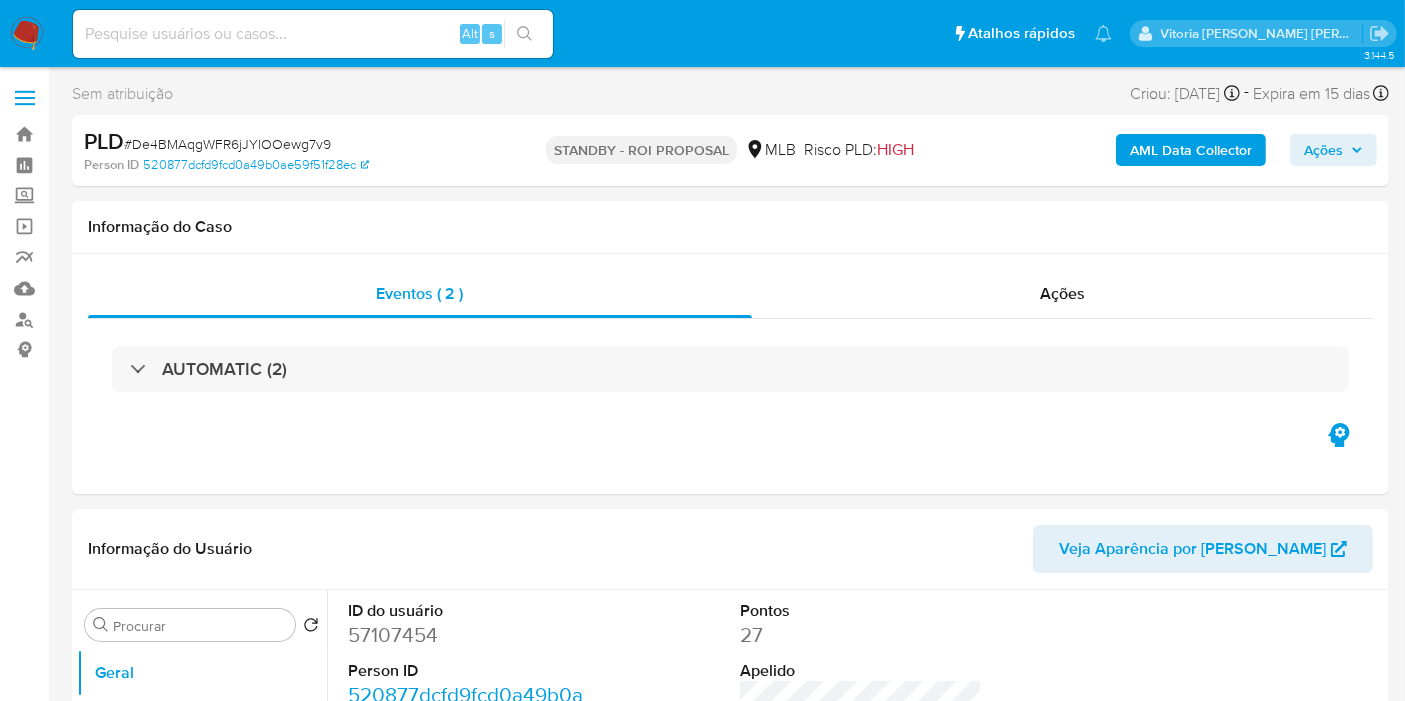 select on "10" 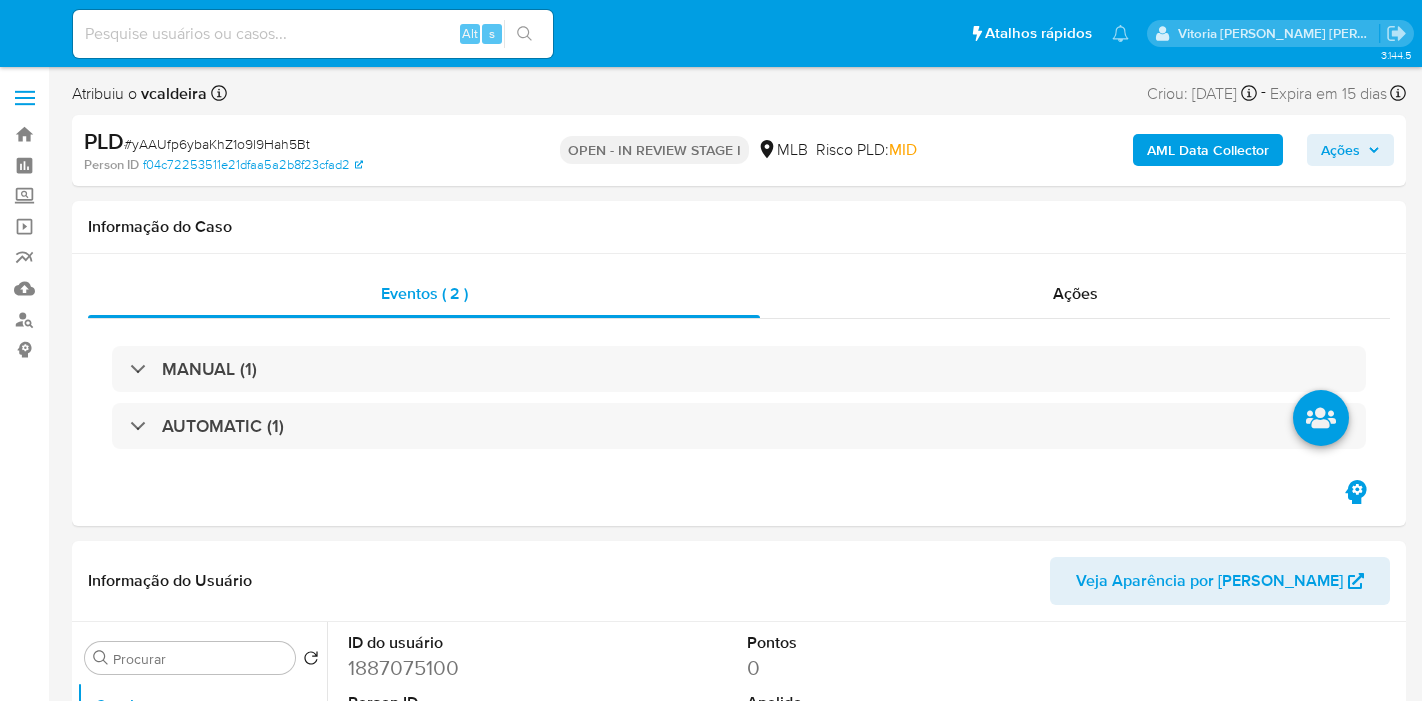 select on "10" 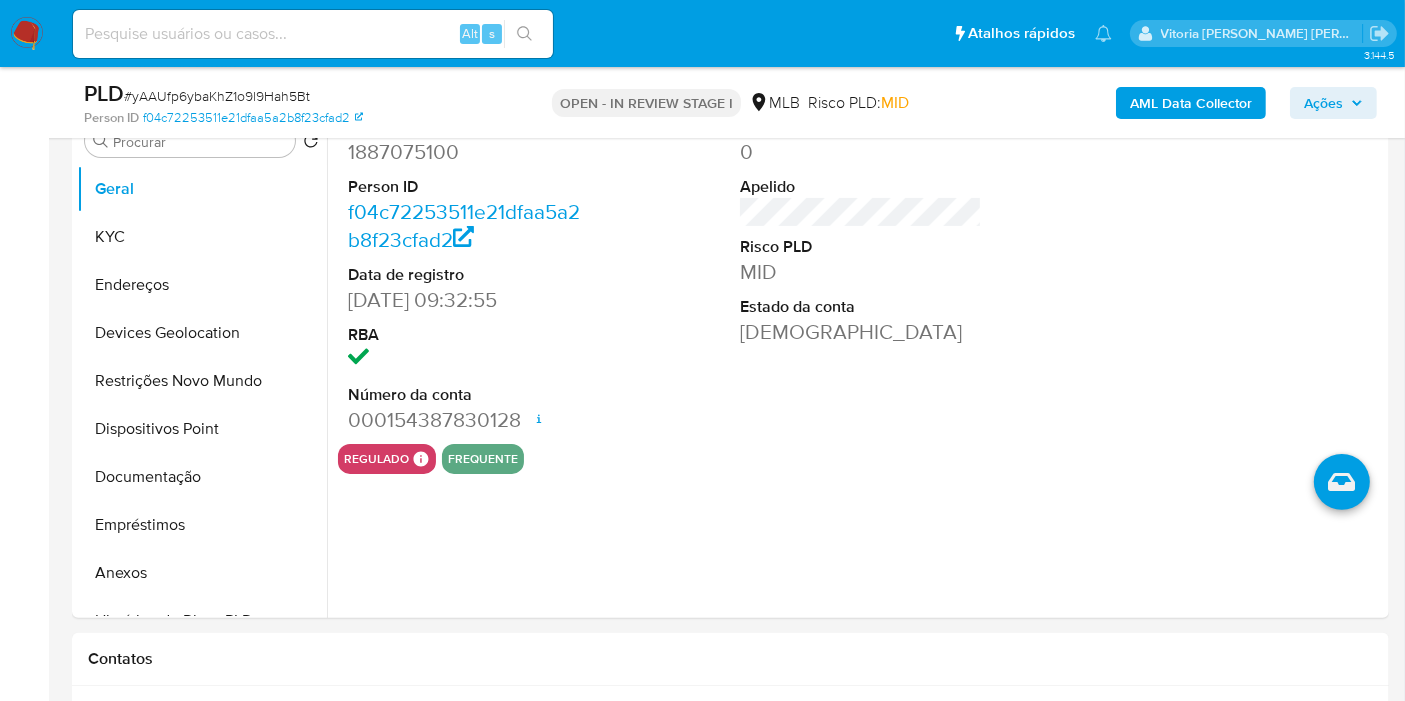 scroll, scrollTop: 666, scrollLeft: 0, axis: vertical 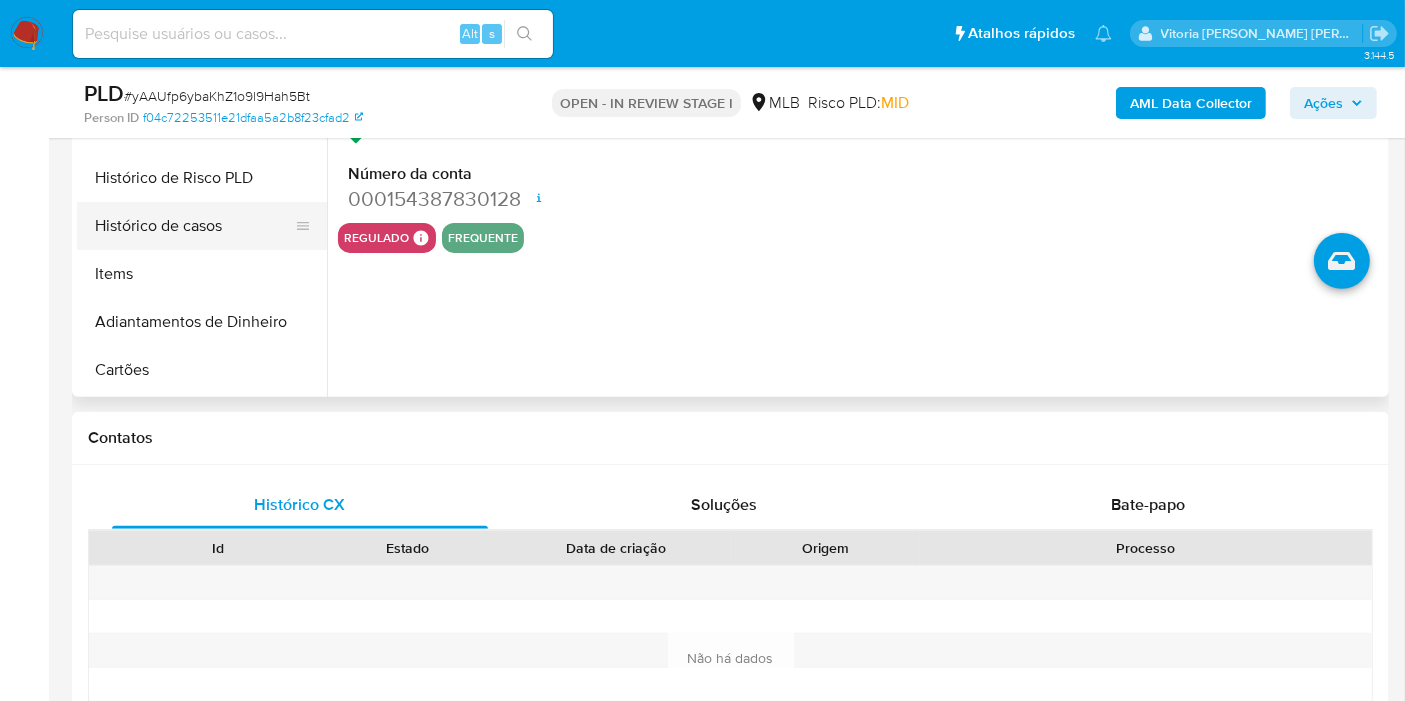 click on "Histórico de casos" at bounding box center (194, 226) 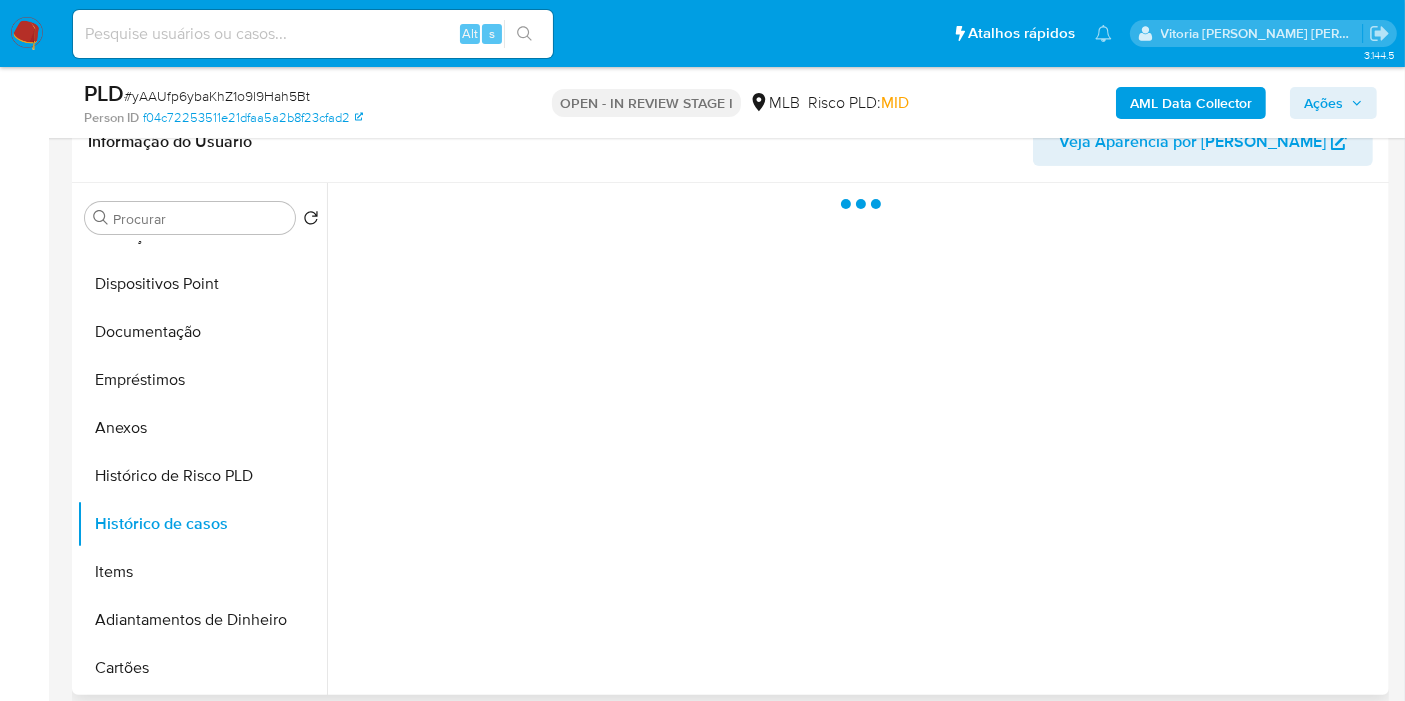 scroll, scrollTop: 333, scrollLeft: 0, axis: vertical 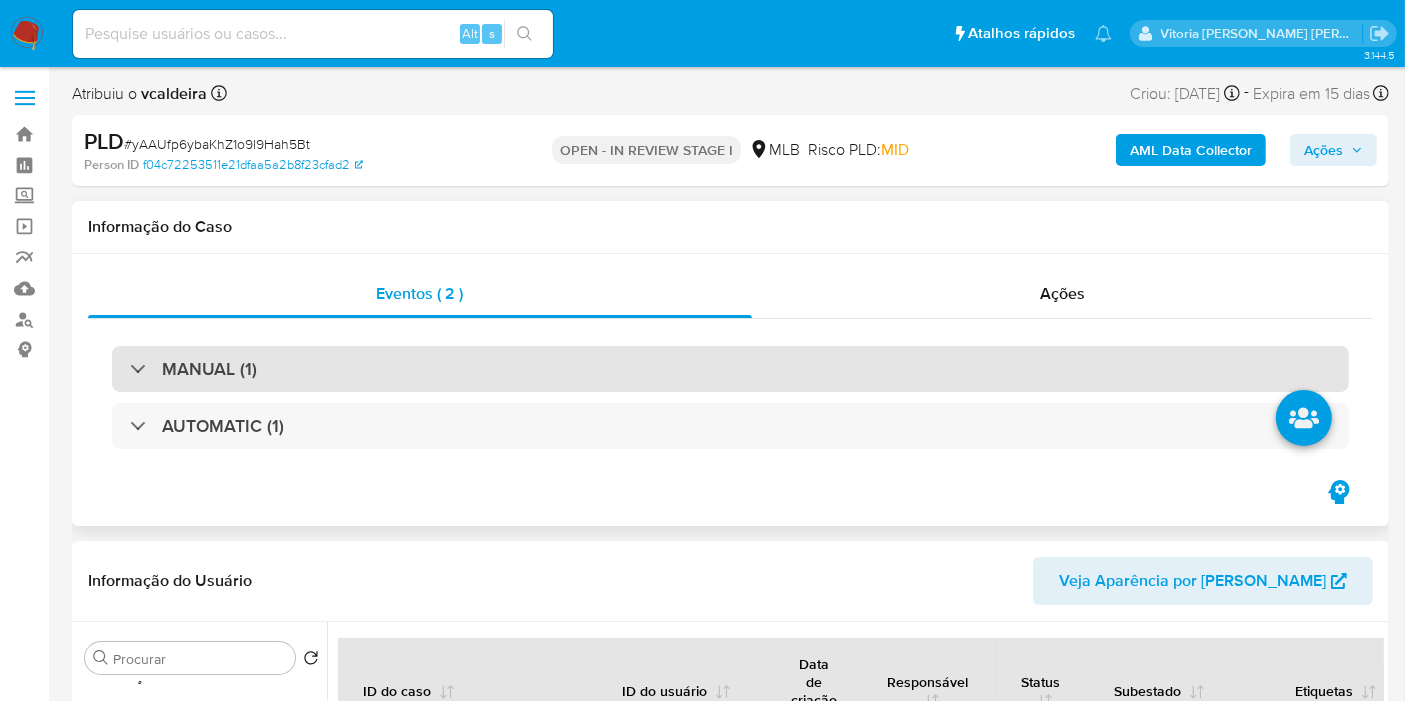 click on "MANUAL (1)" at bounding box center (730, 369) 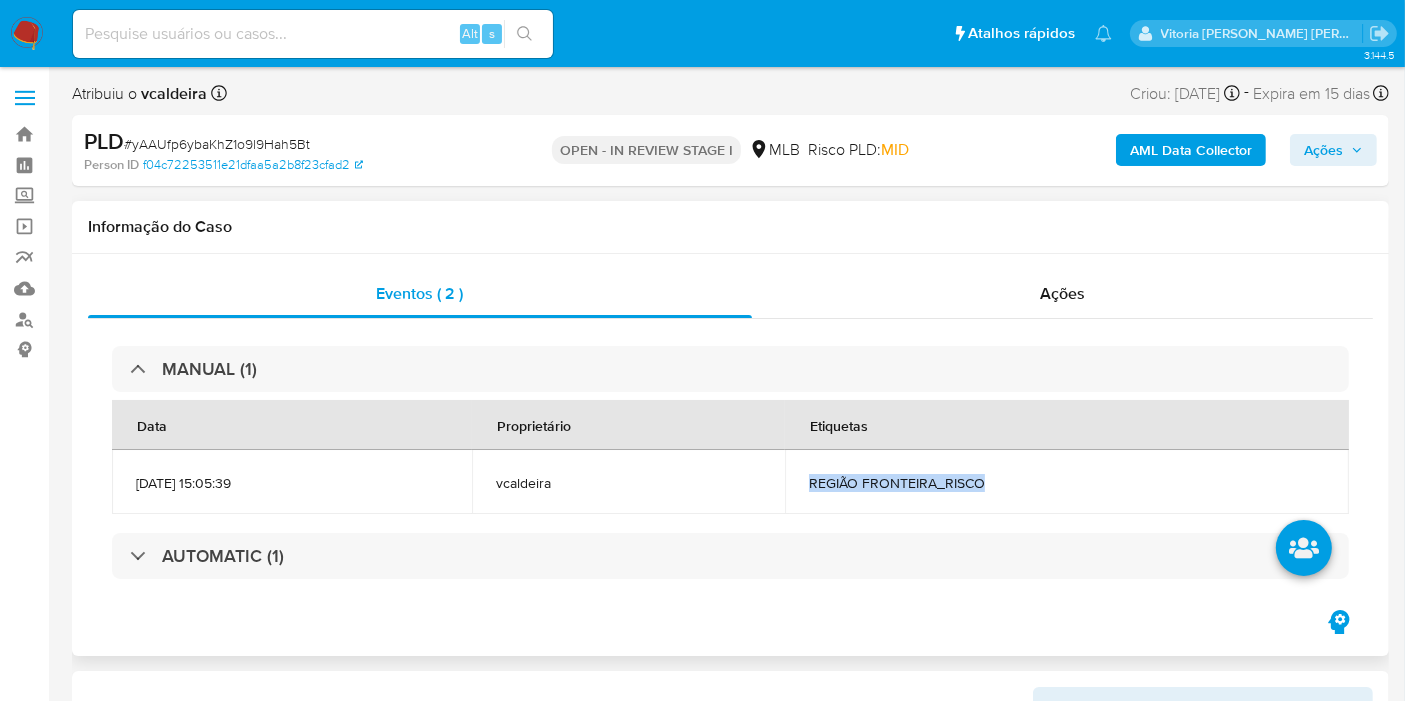 copy on "REGIÃO FRONTEIRA_RISCO" 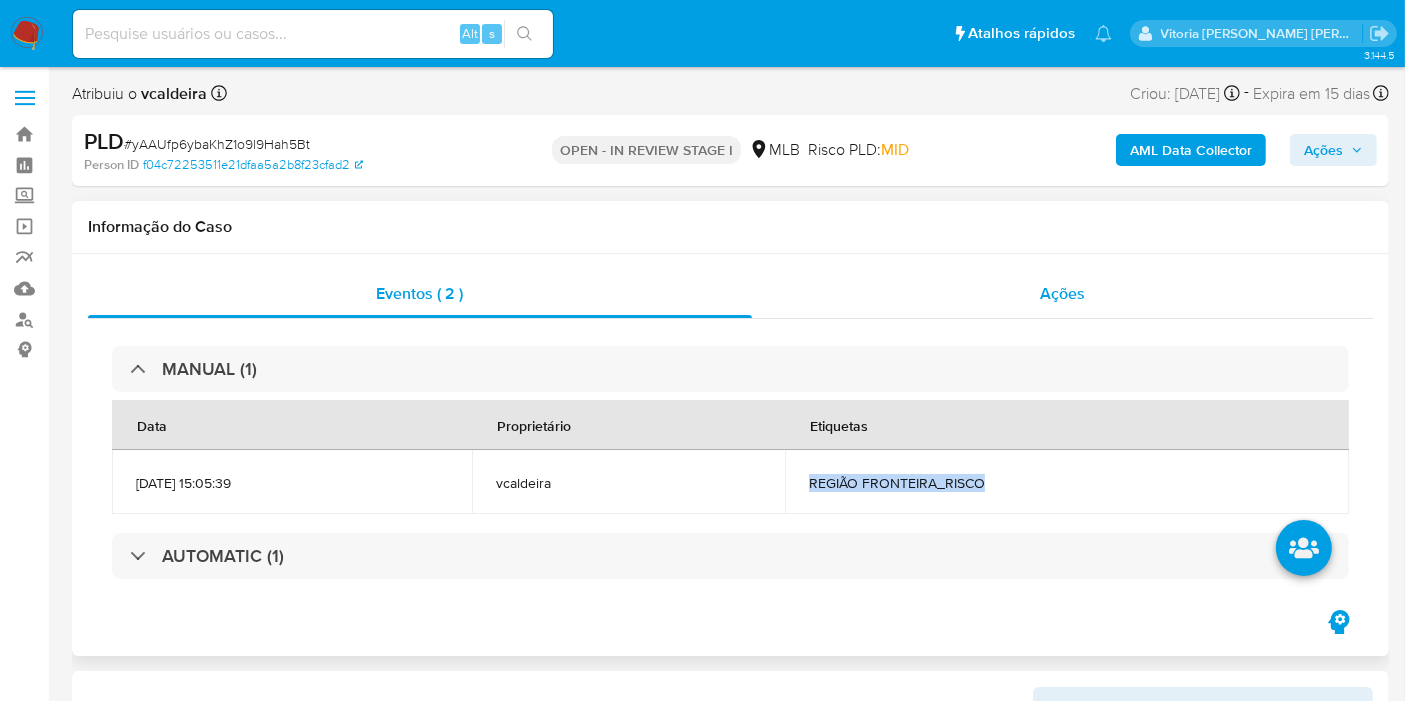 click on "Ações" at bounding box center [1063, 294] 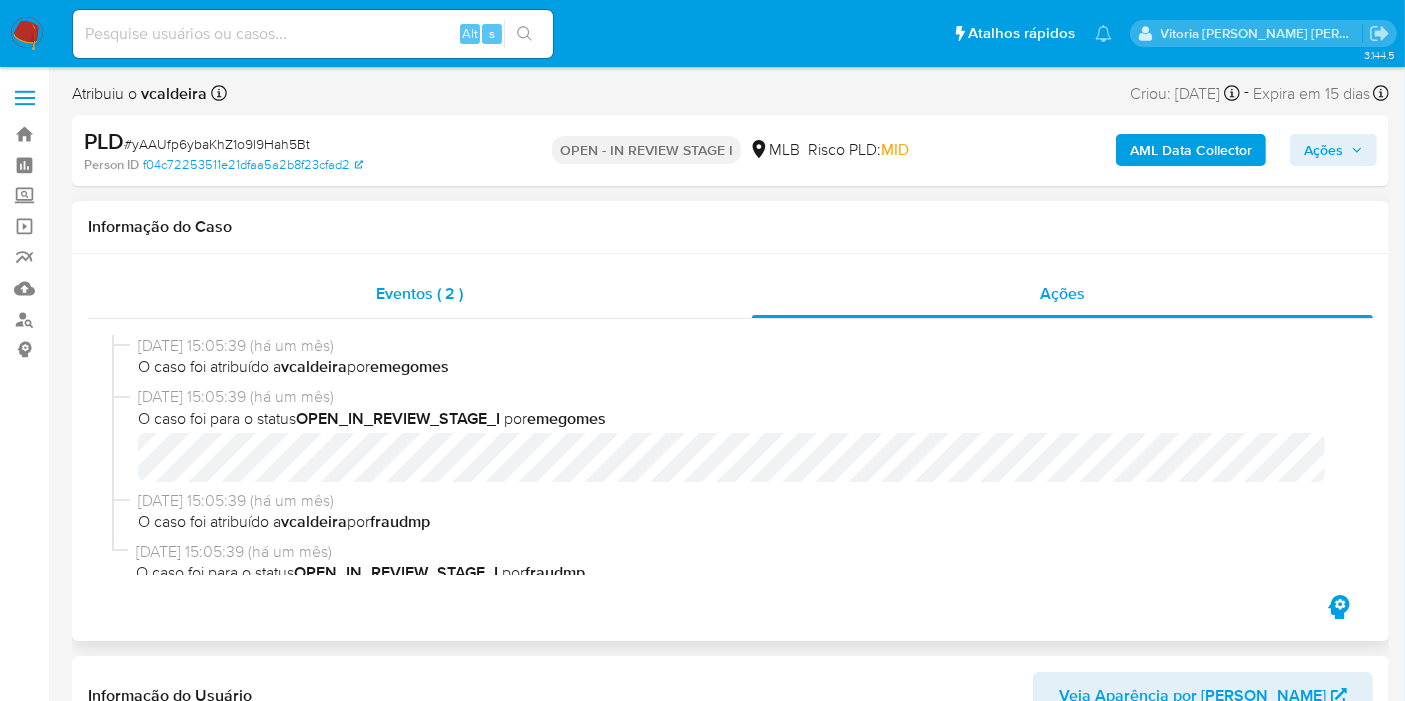 click on "Eventos ( 2 )" at bounding box center [419, 293] 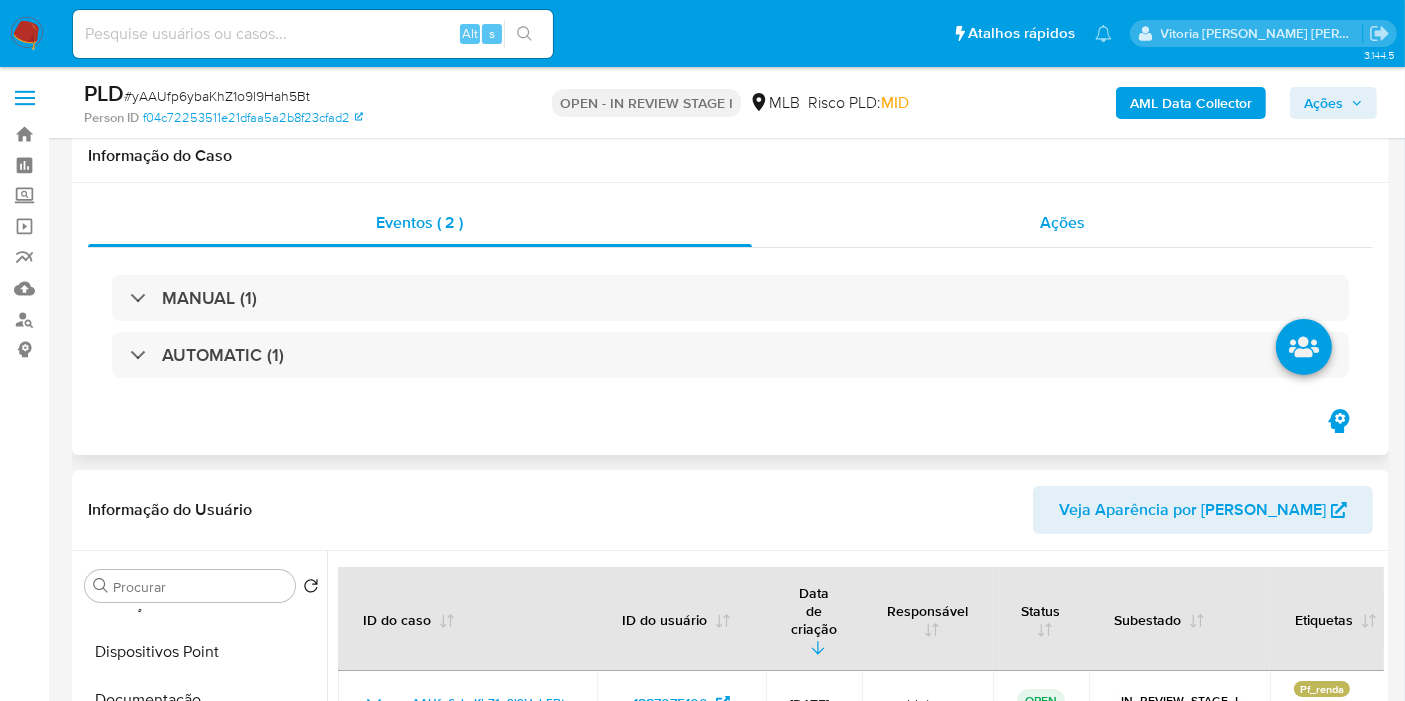 scroll, scrollTop: 222, scrollLeft: 0, axis: vertical 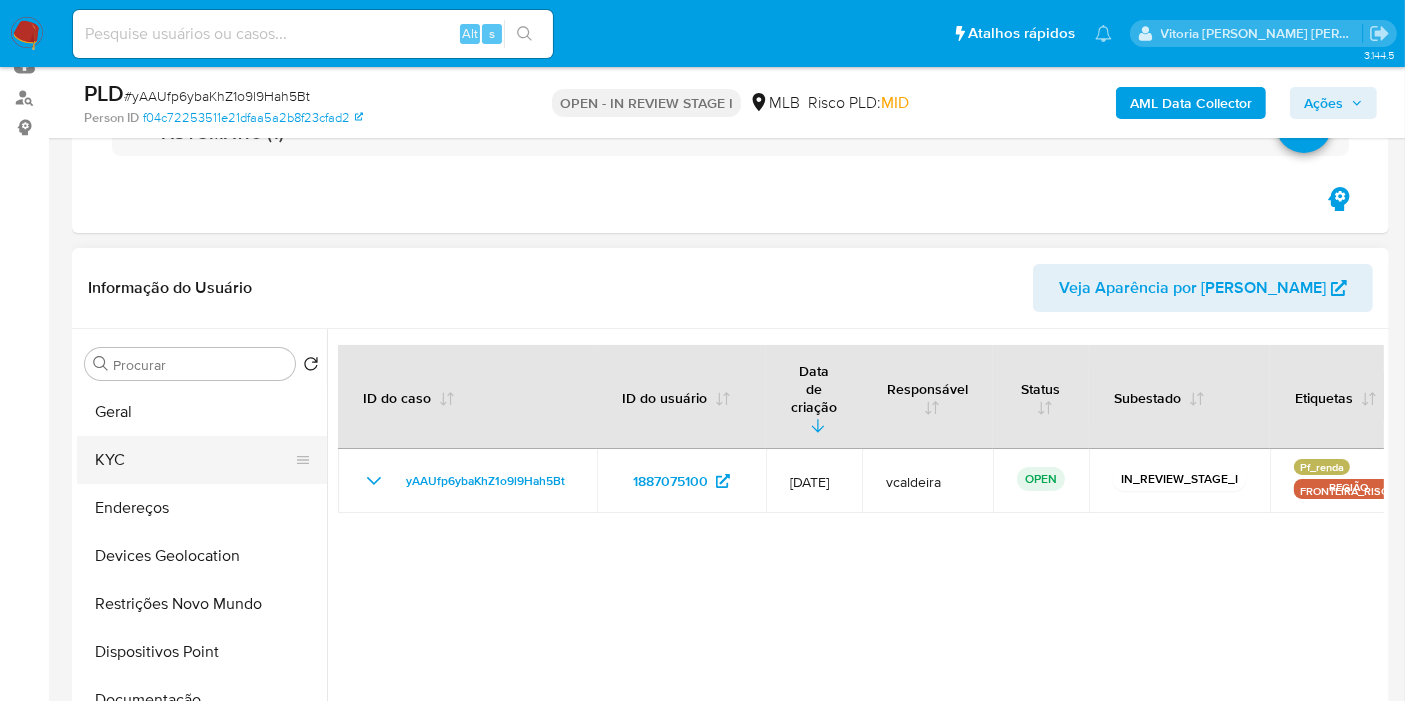 click on "KYC" at bounding box center [194, 460] 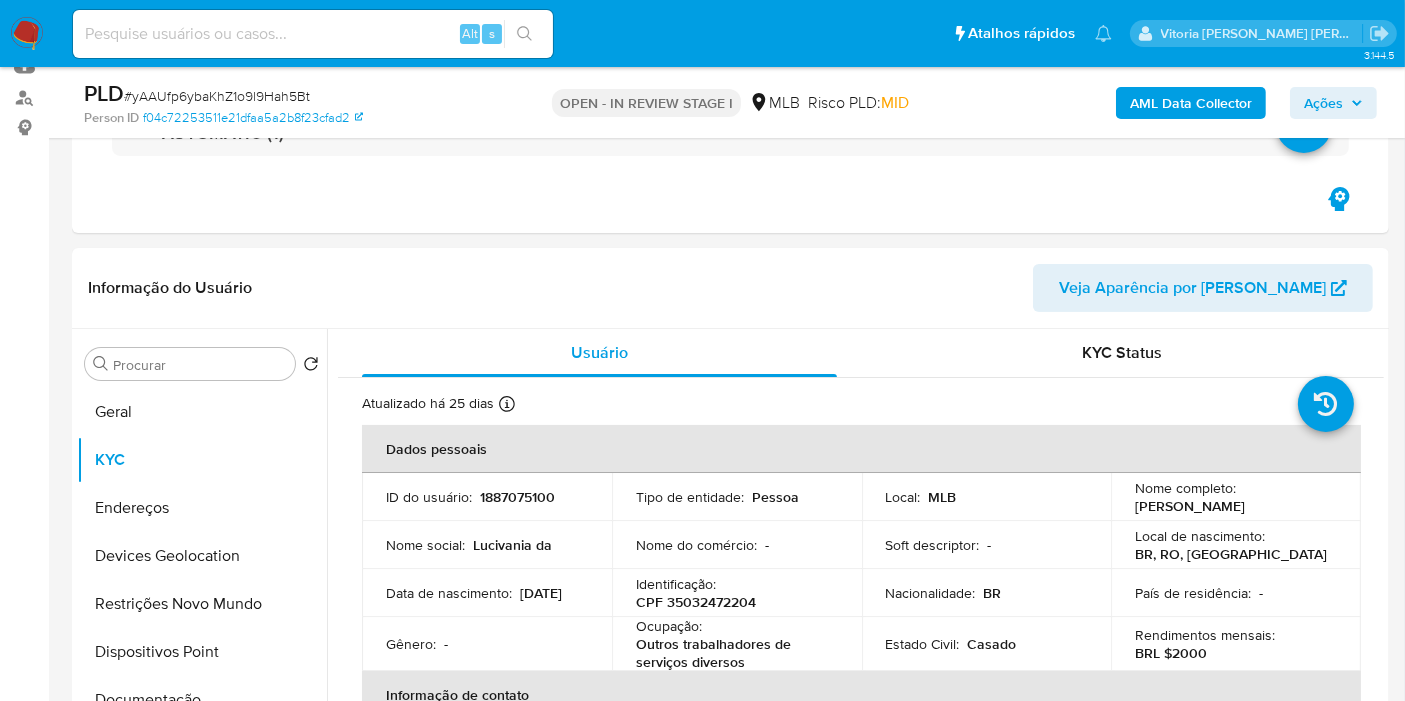 click at bounding box center [313, 34] 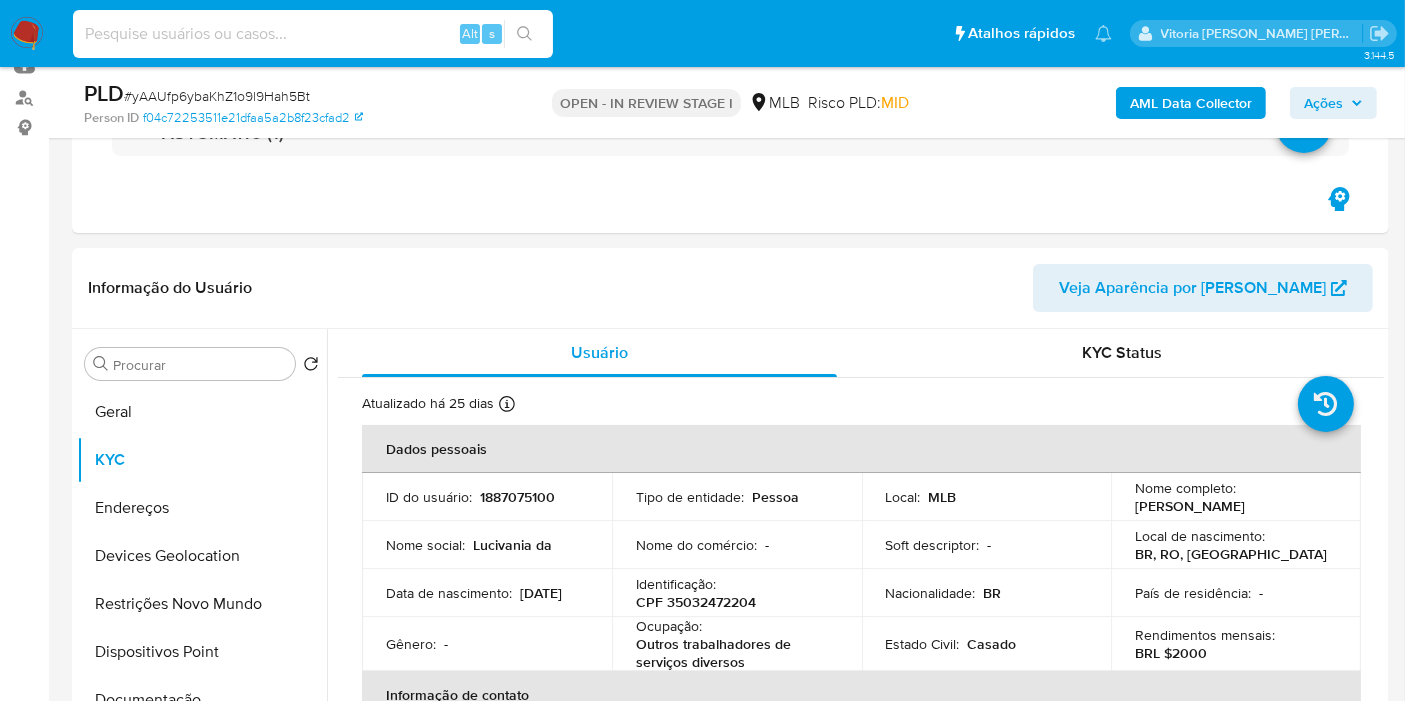 paste on "1833897658" 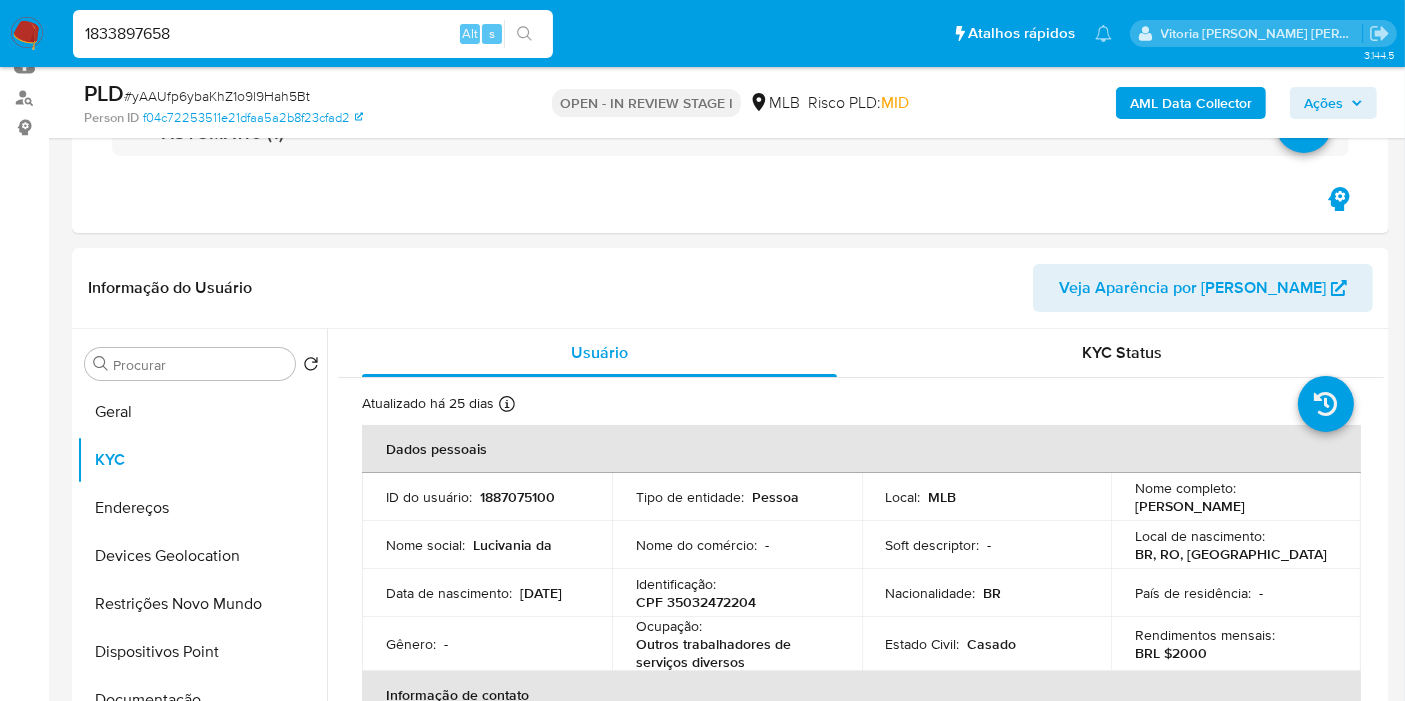 type on "1833897658" 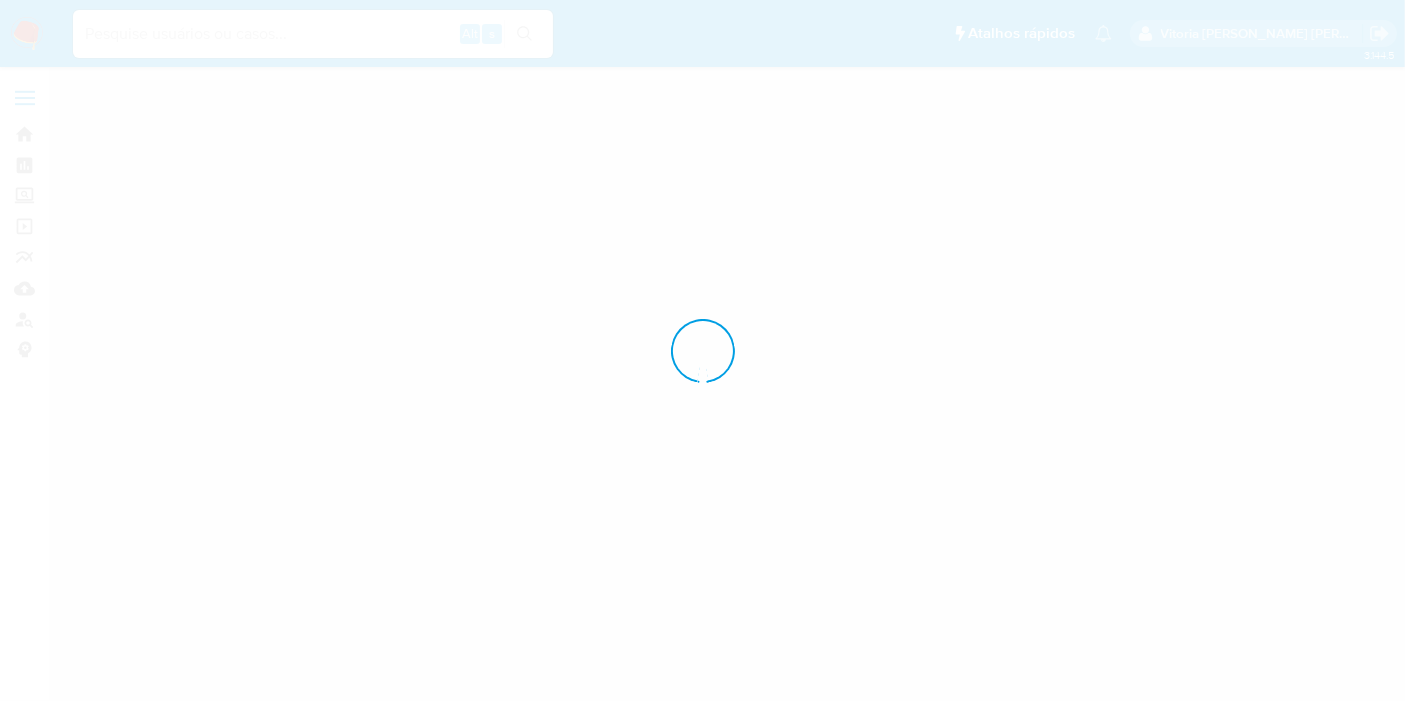 scroll, scrollTop: 0, scrollLeft: 0, axis: both 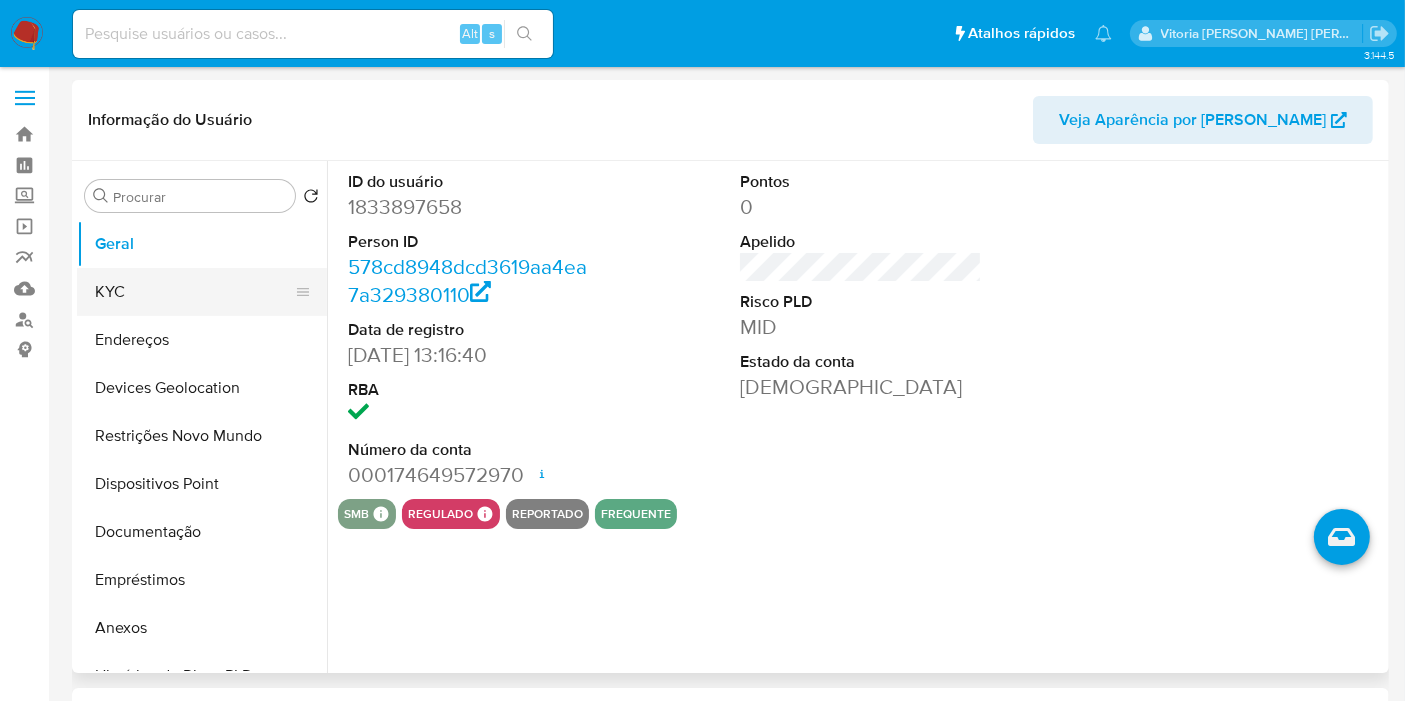 click on "KYC" at bounding box center (194, 292) 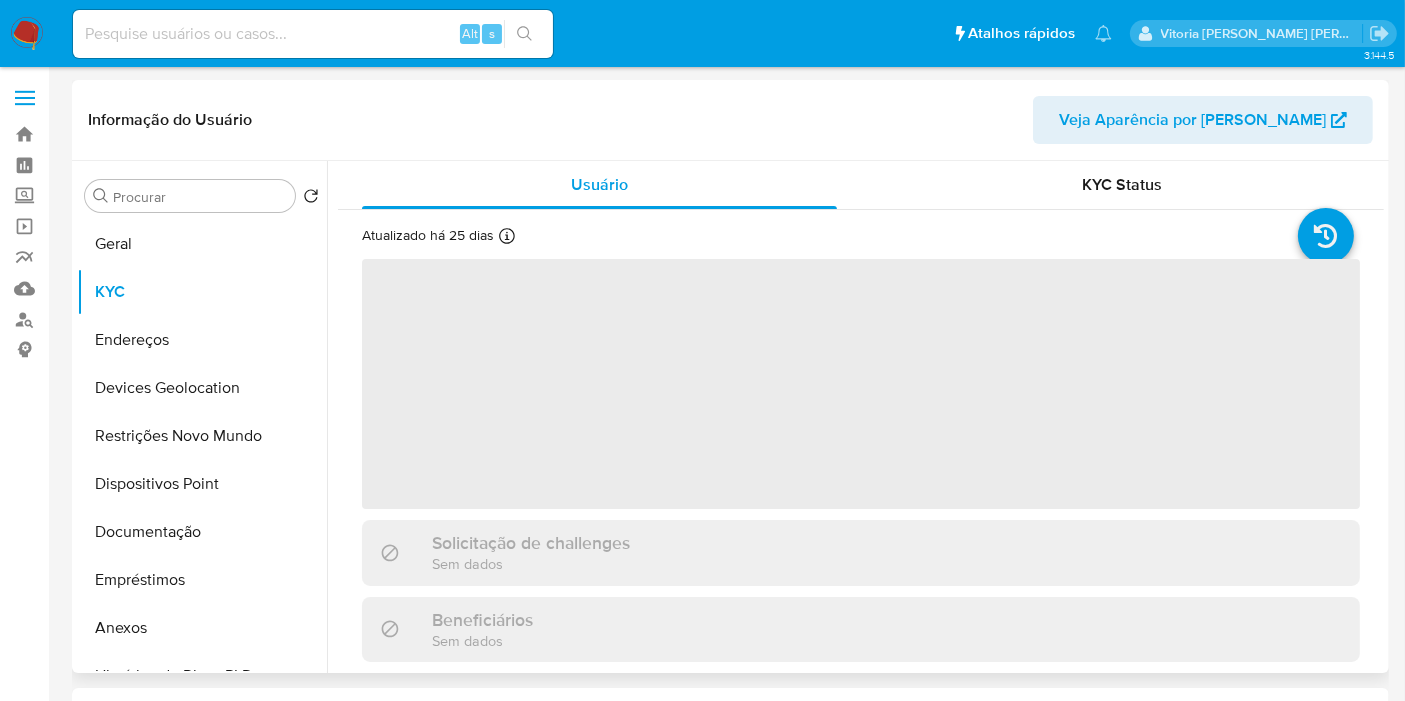 select on "10" 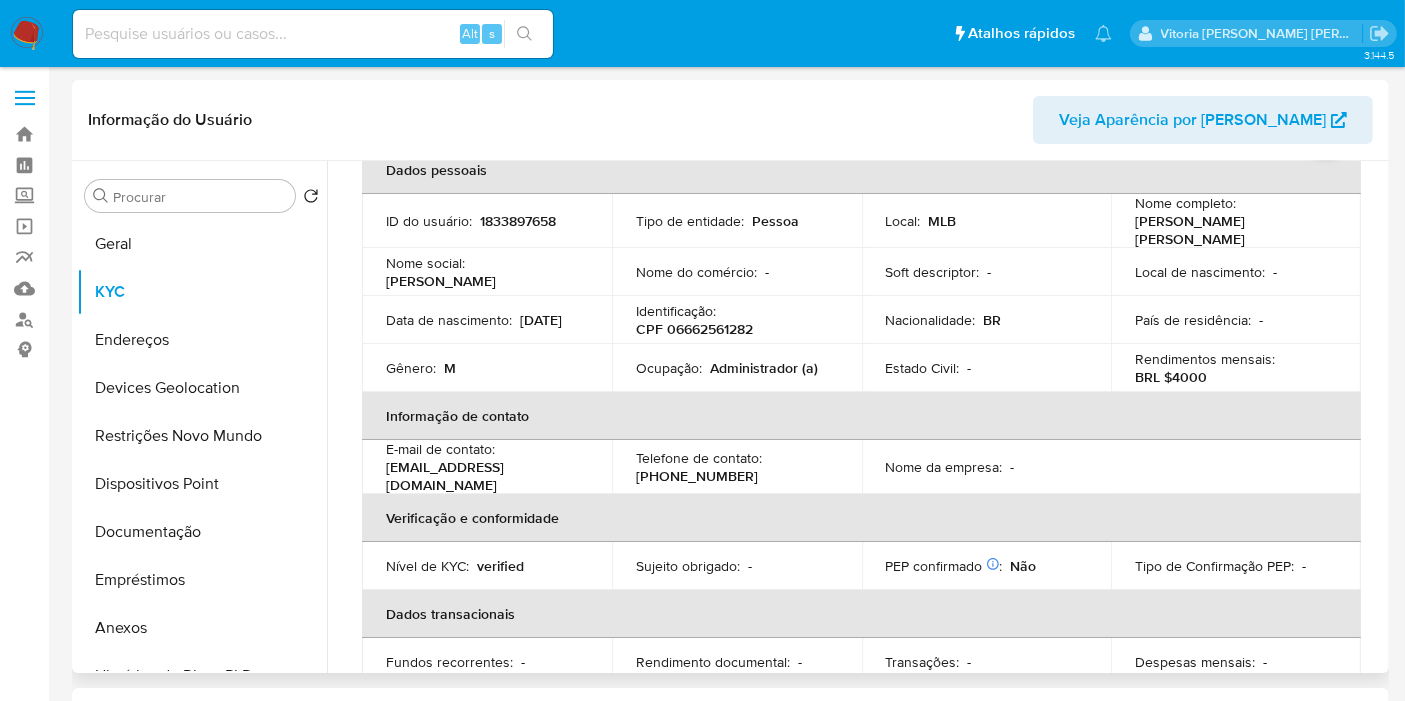 scroll, scrollTop: 0, scrollLeft: 0, axis: both 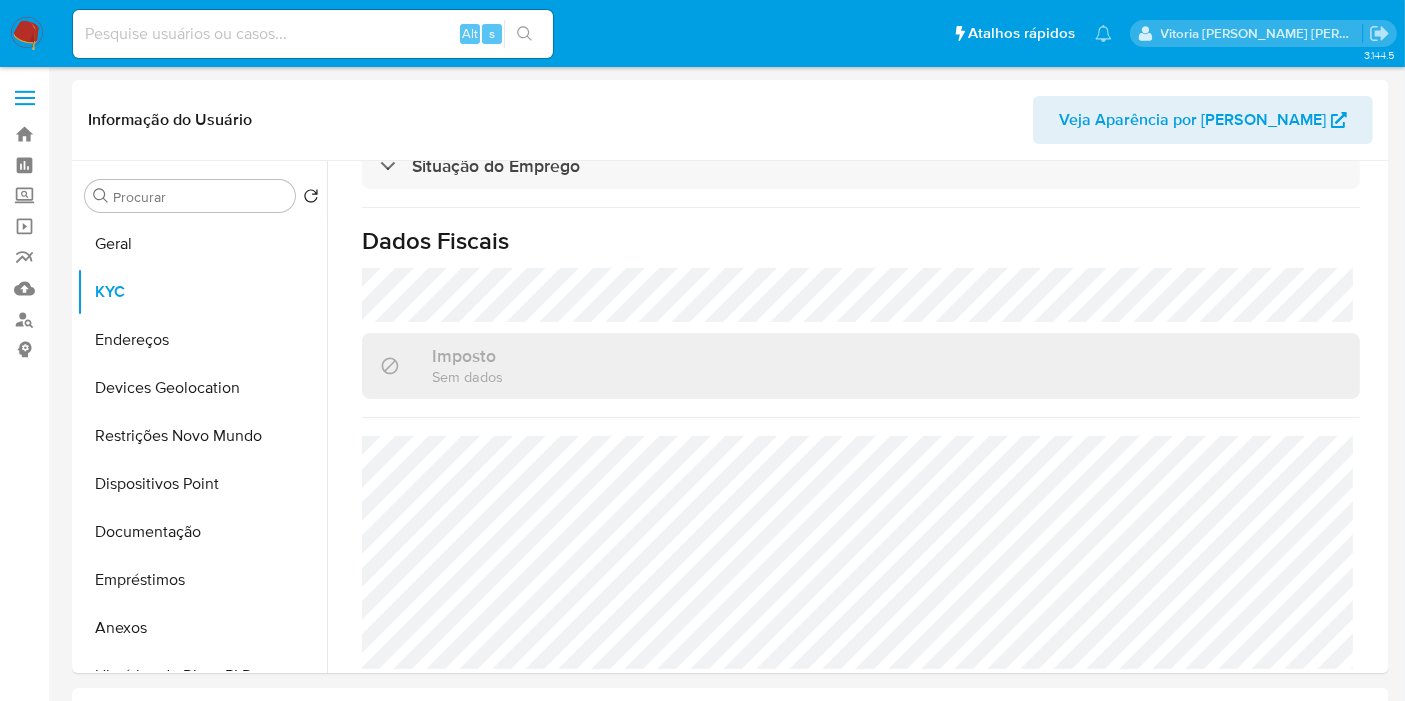 click on "Alt s" at bounding box center (313, 34) 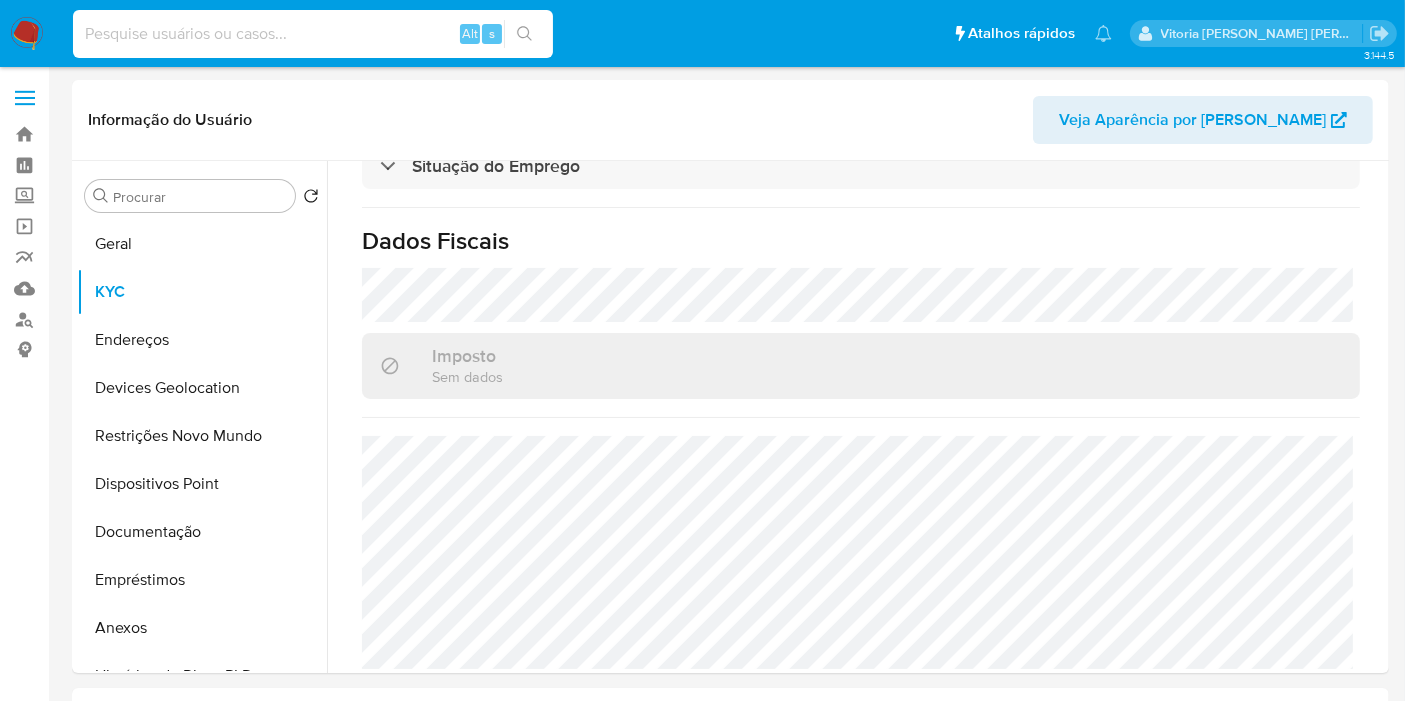 paste on "jYJHx74BguOMWv0ImCsRpdf8" 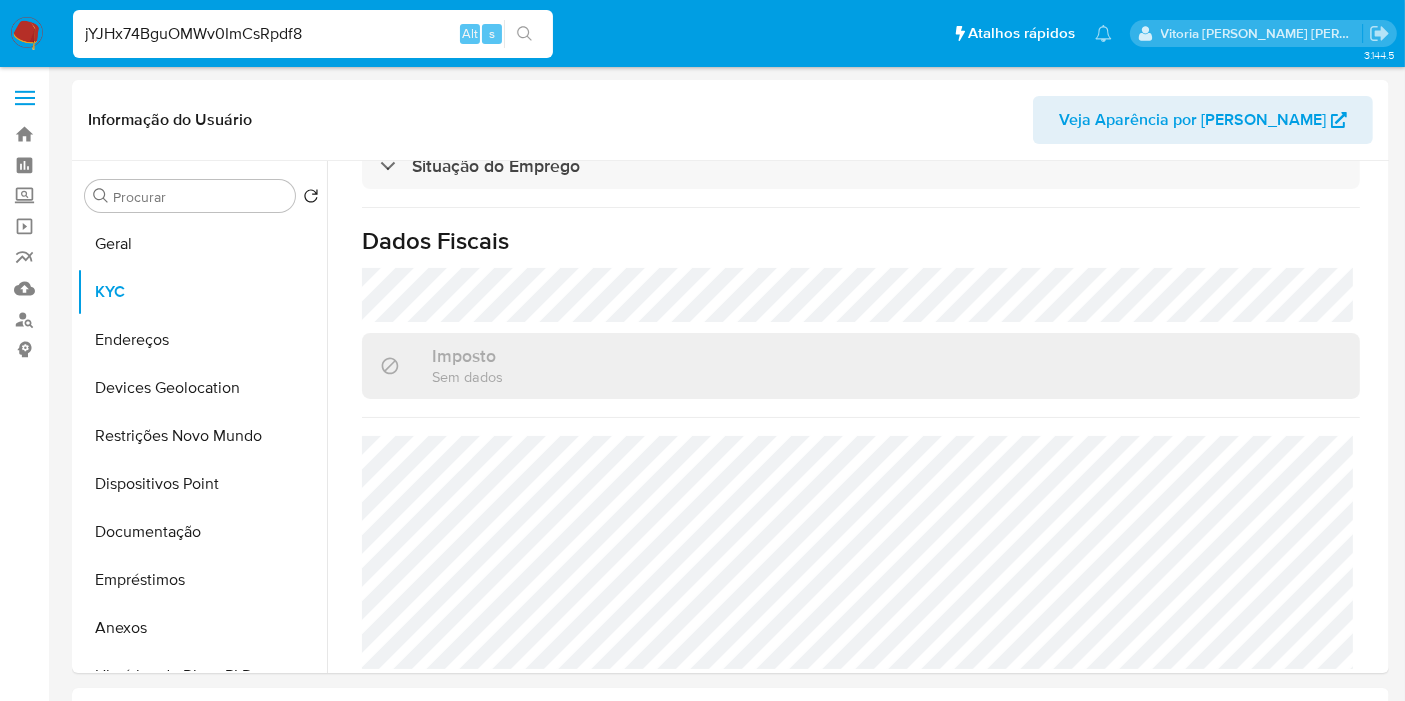 type on "jYJHx74BguOMWv0ImCsRpdf8" 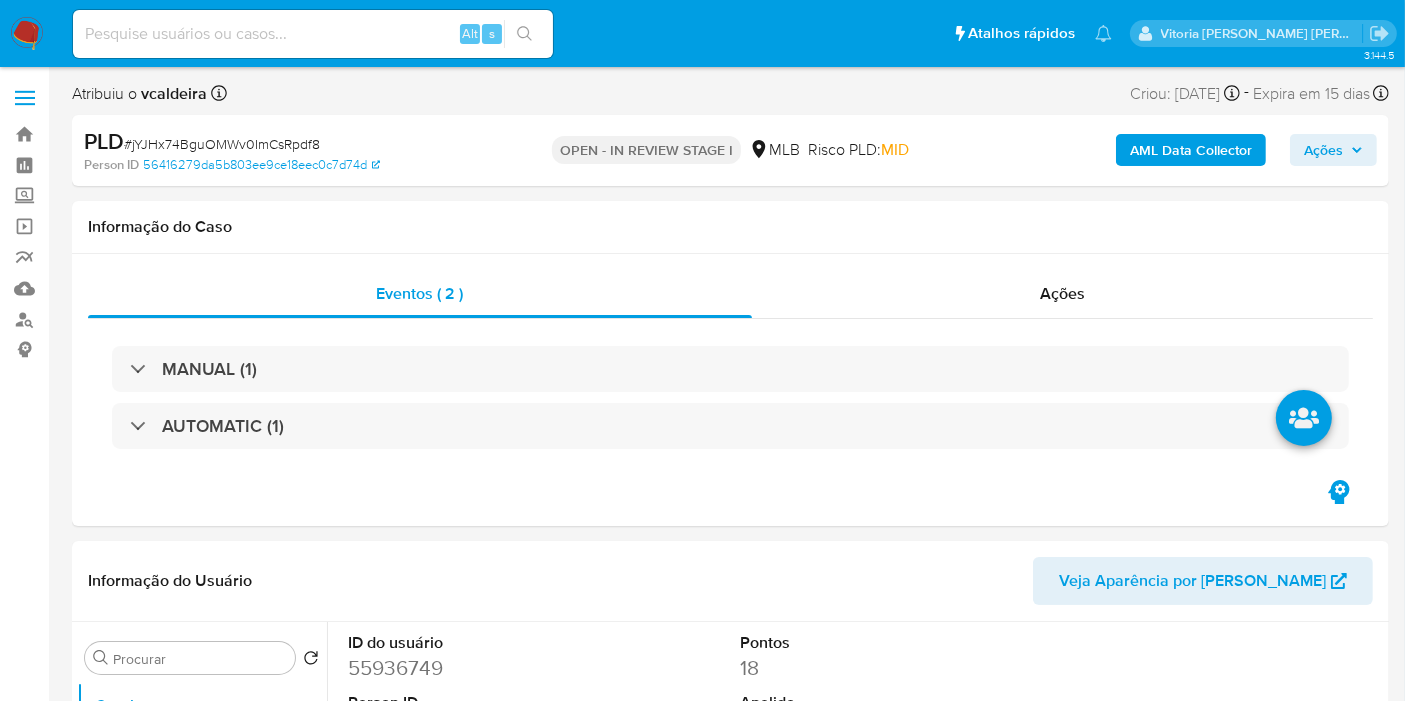 select on "10" 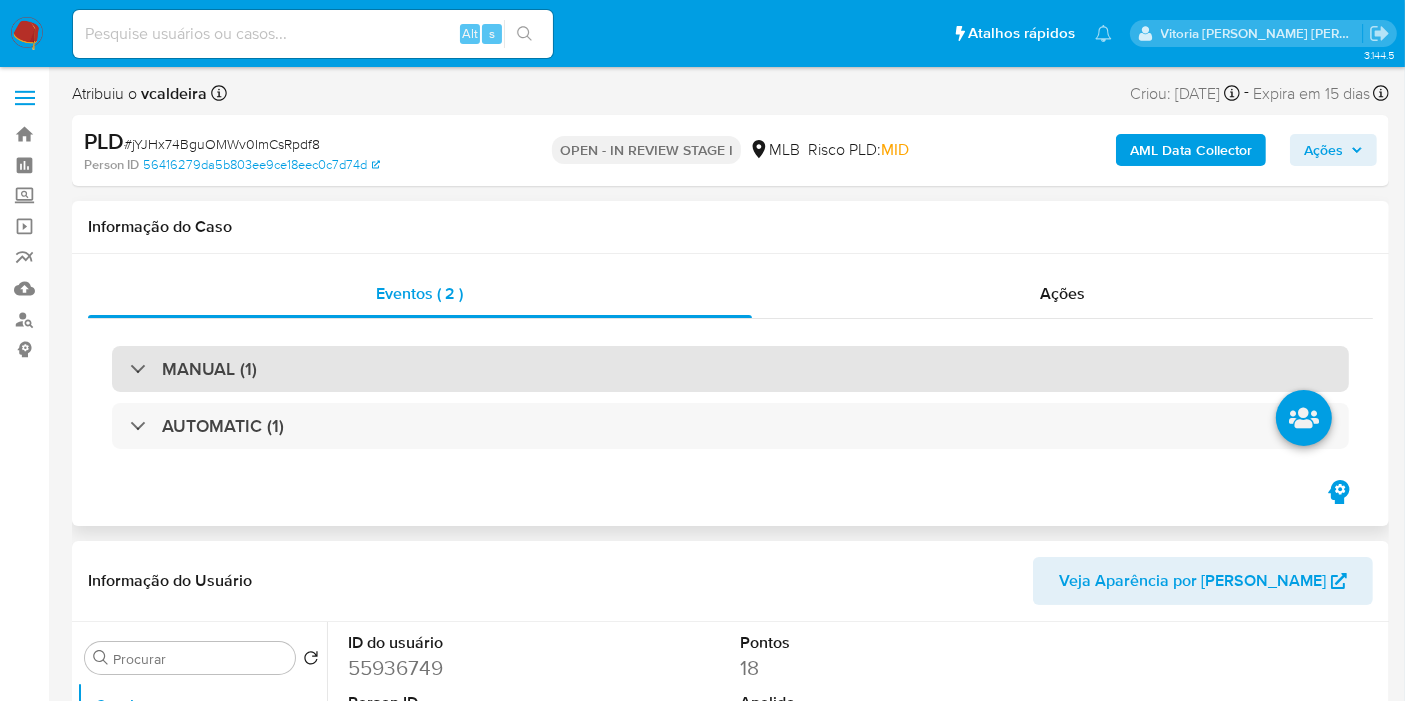 scroll, scrollTop: 222, scrollLeft: 0, axis: vertical 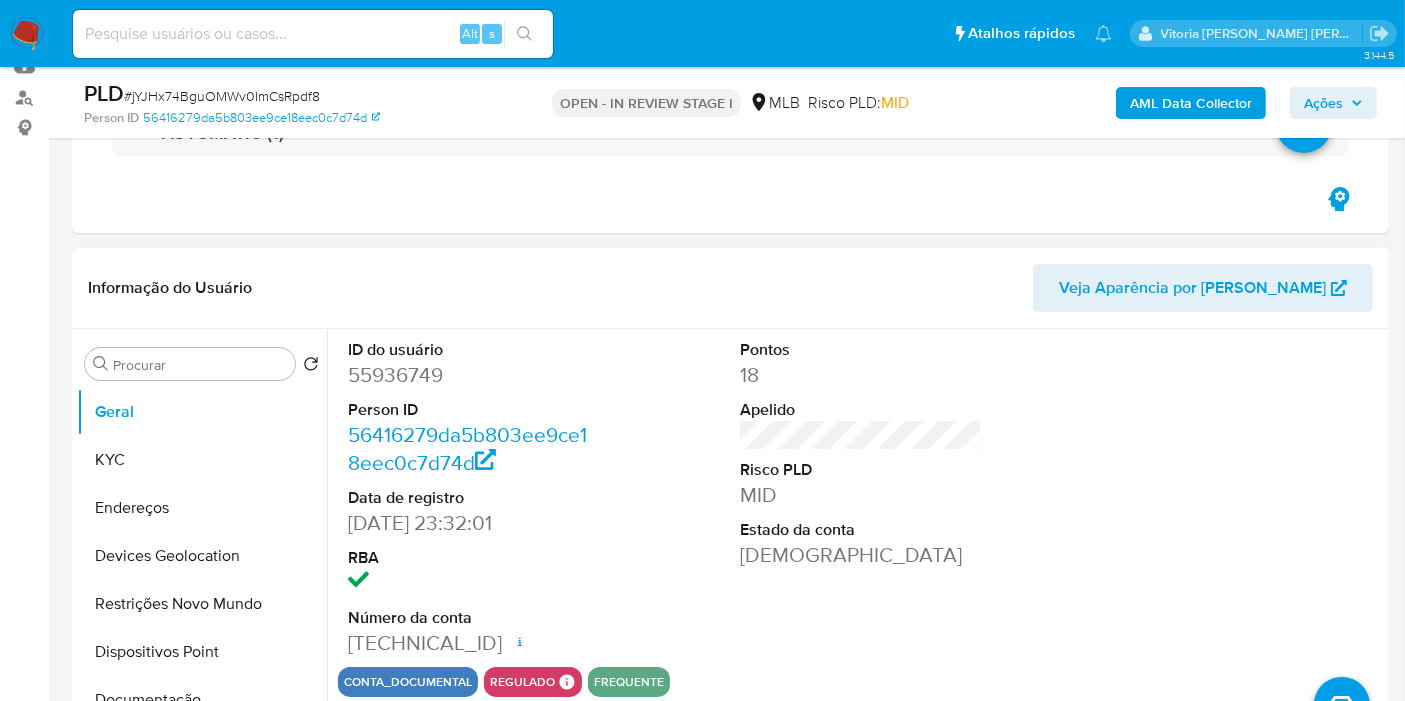 click on "55936749" at bounding box center [469, 375] 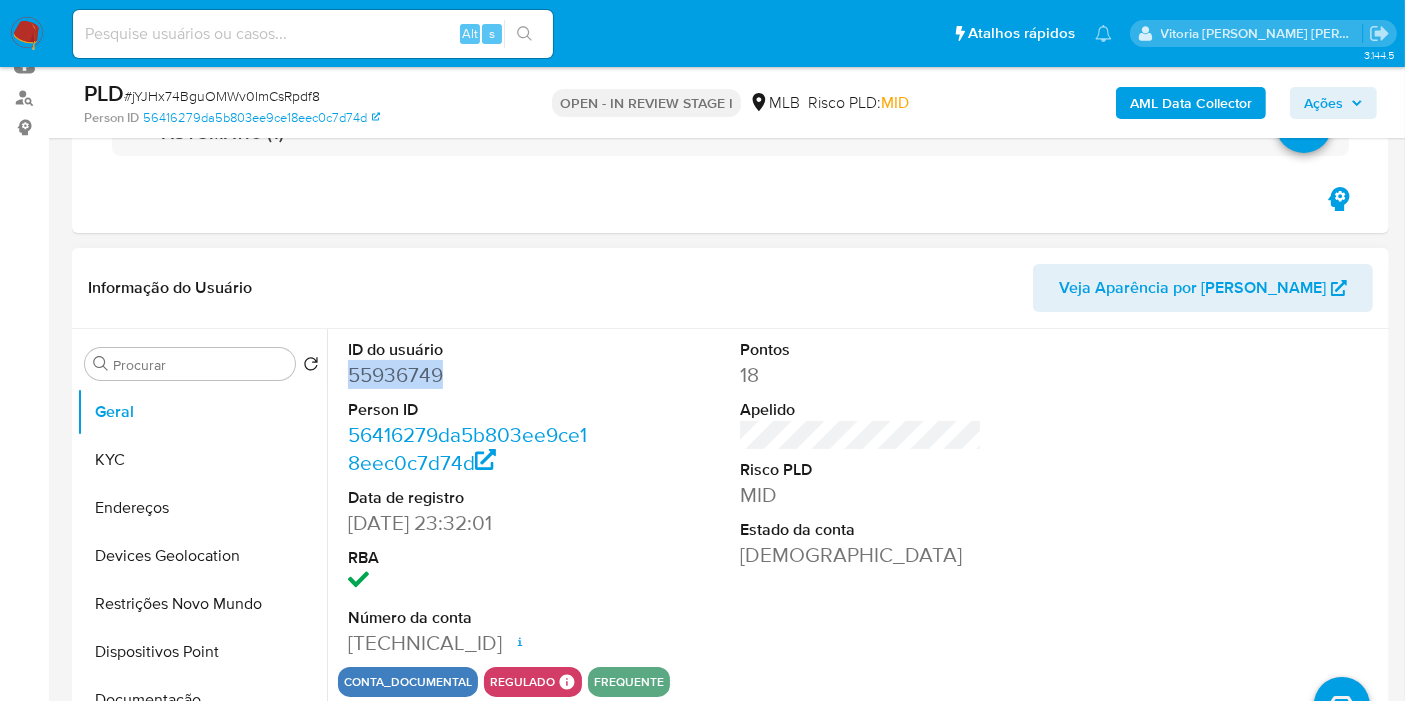 click on "55936749" at bounding box center [469, 375] 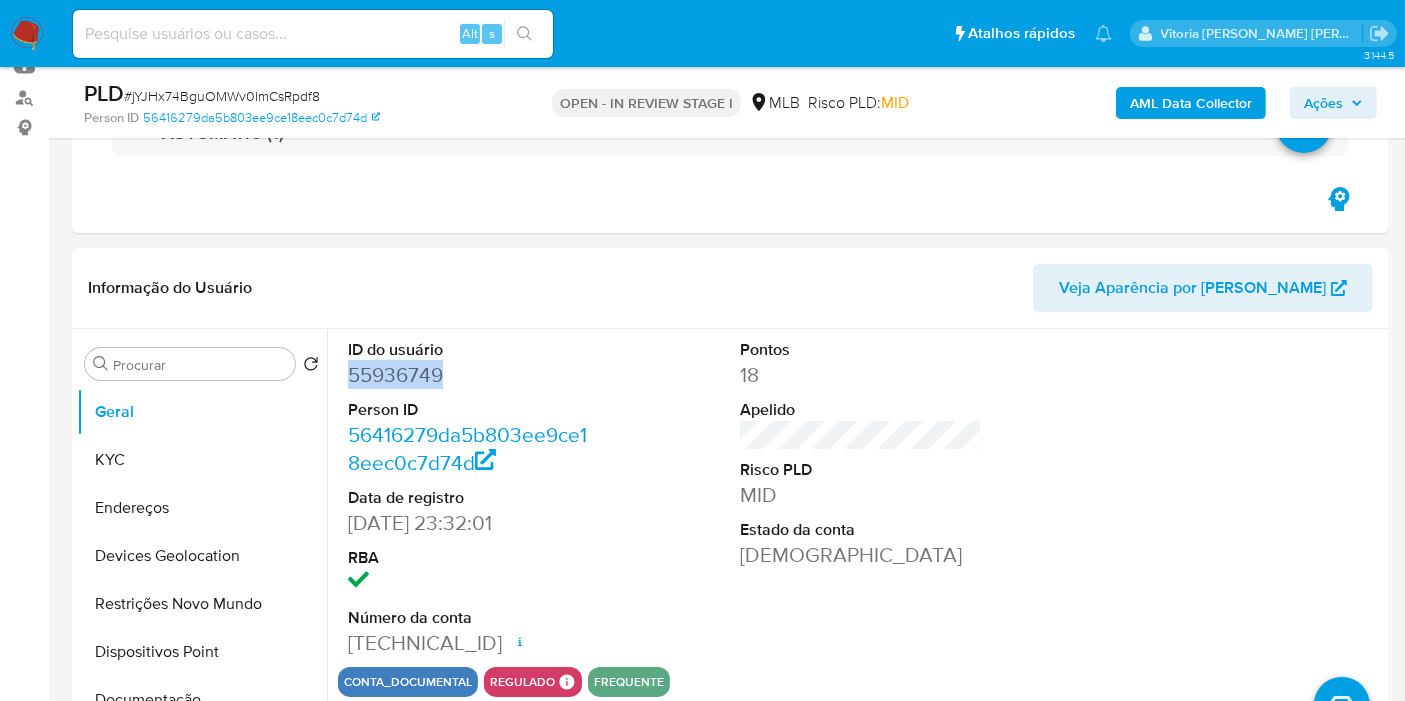 copy on "55936749" 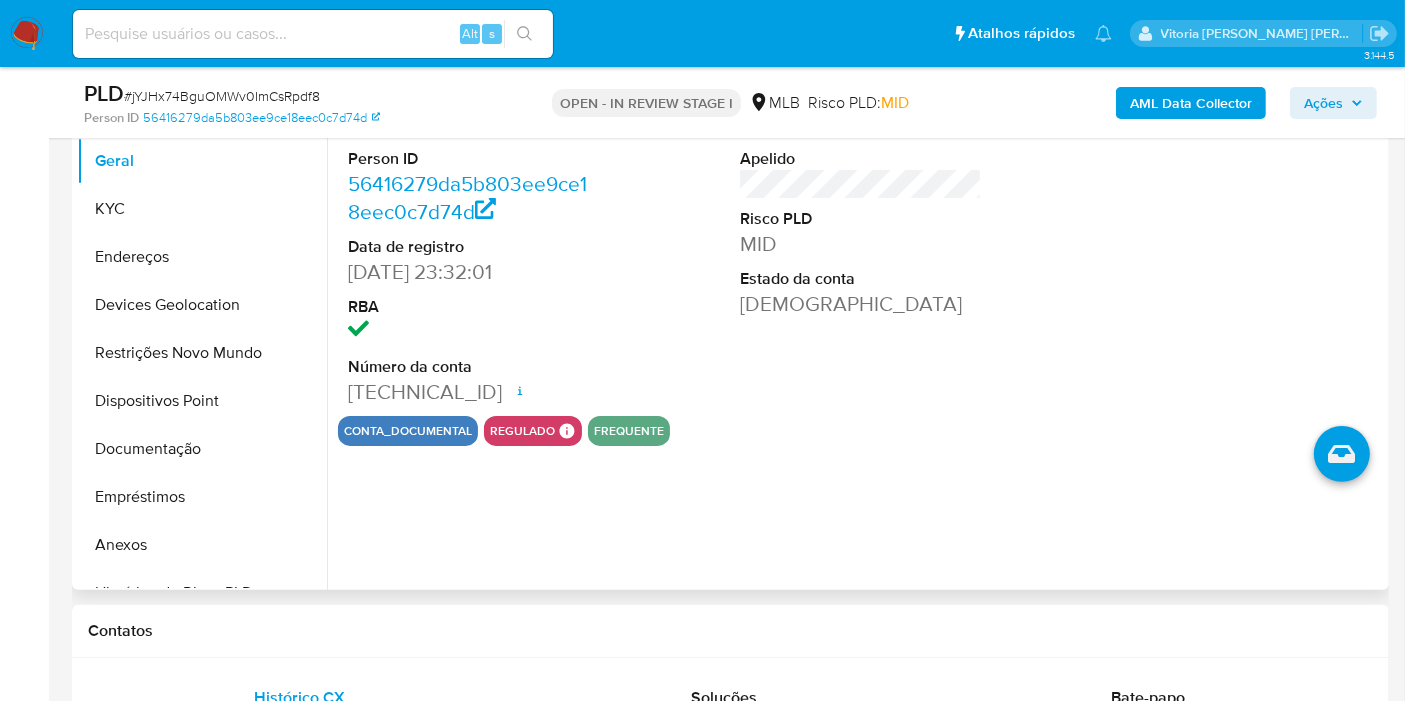 scroll, scrollTop: 555, scrollLeft: 0, axis: vertical 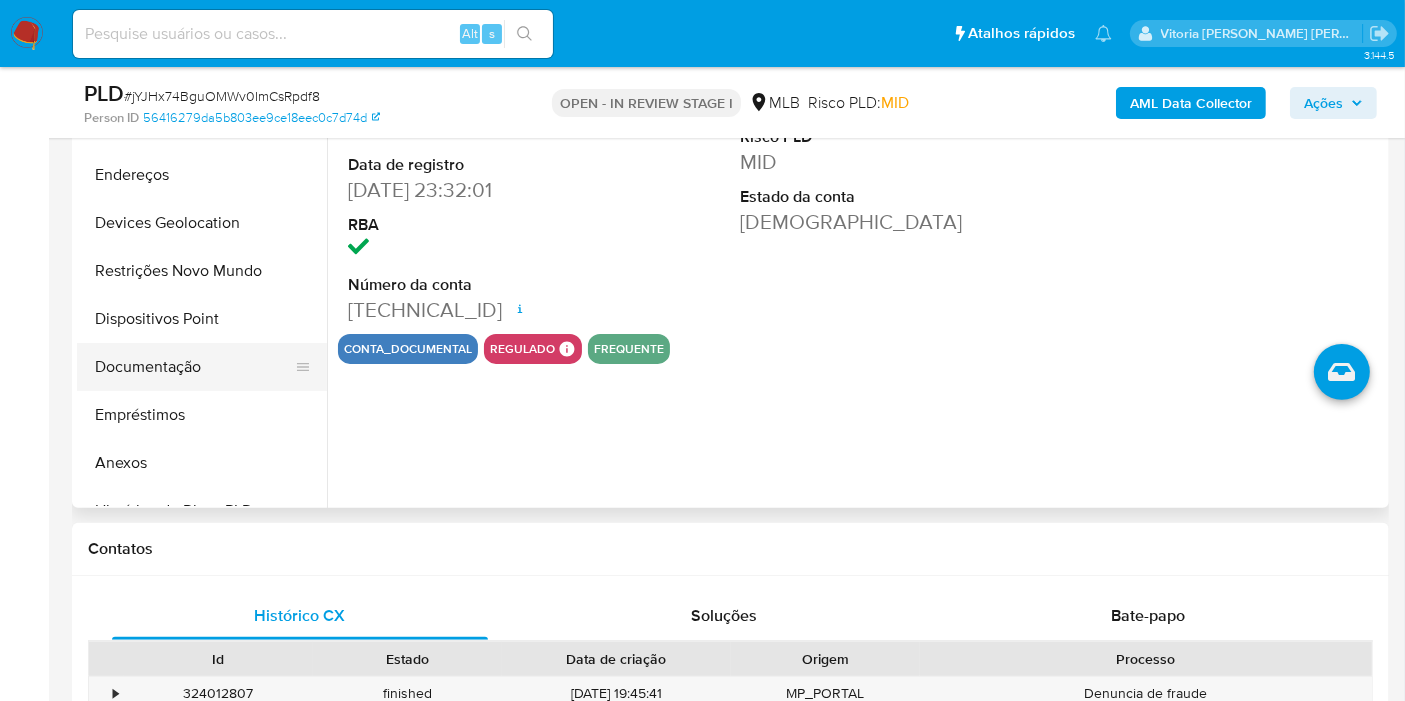 click on "Documentação" at bounding box center (194, 367) 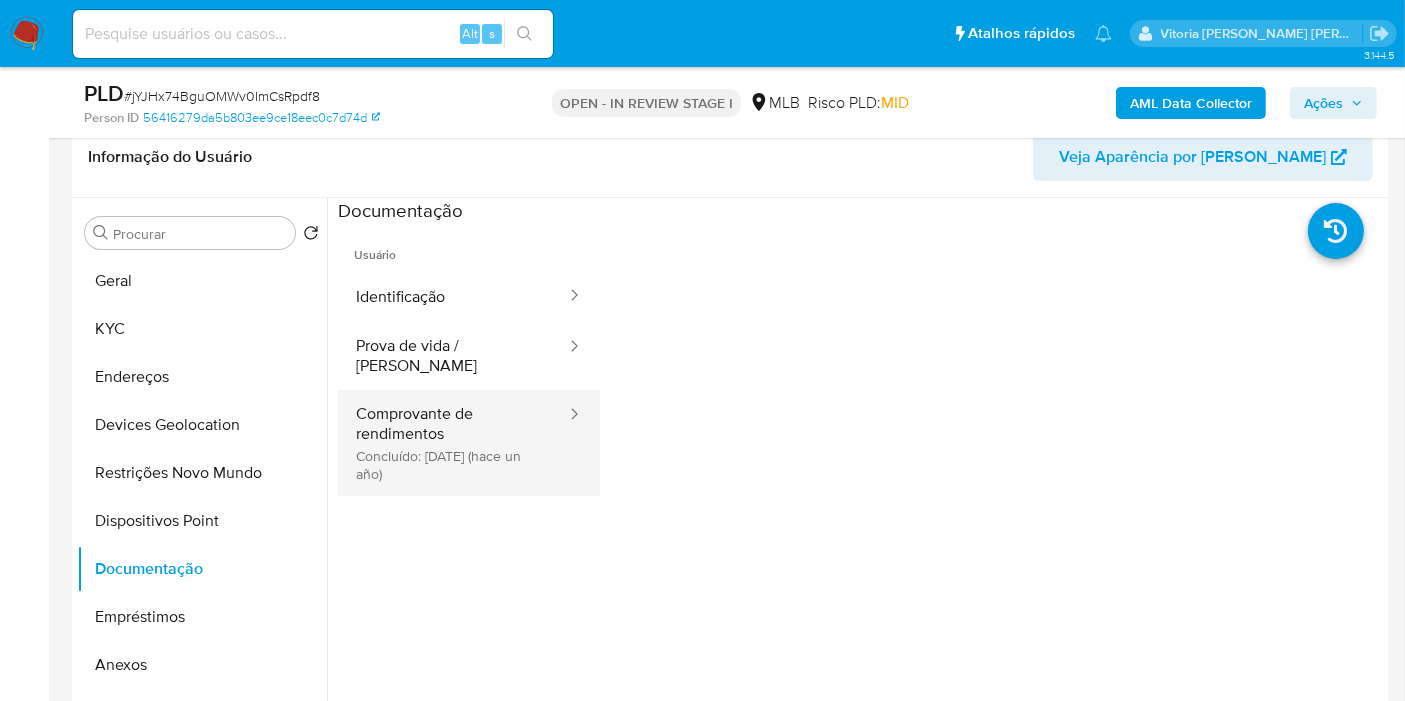 scroll, scrollTop: 333, scrollLeft: 0, axis: vertical 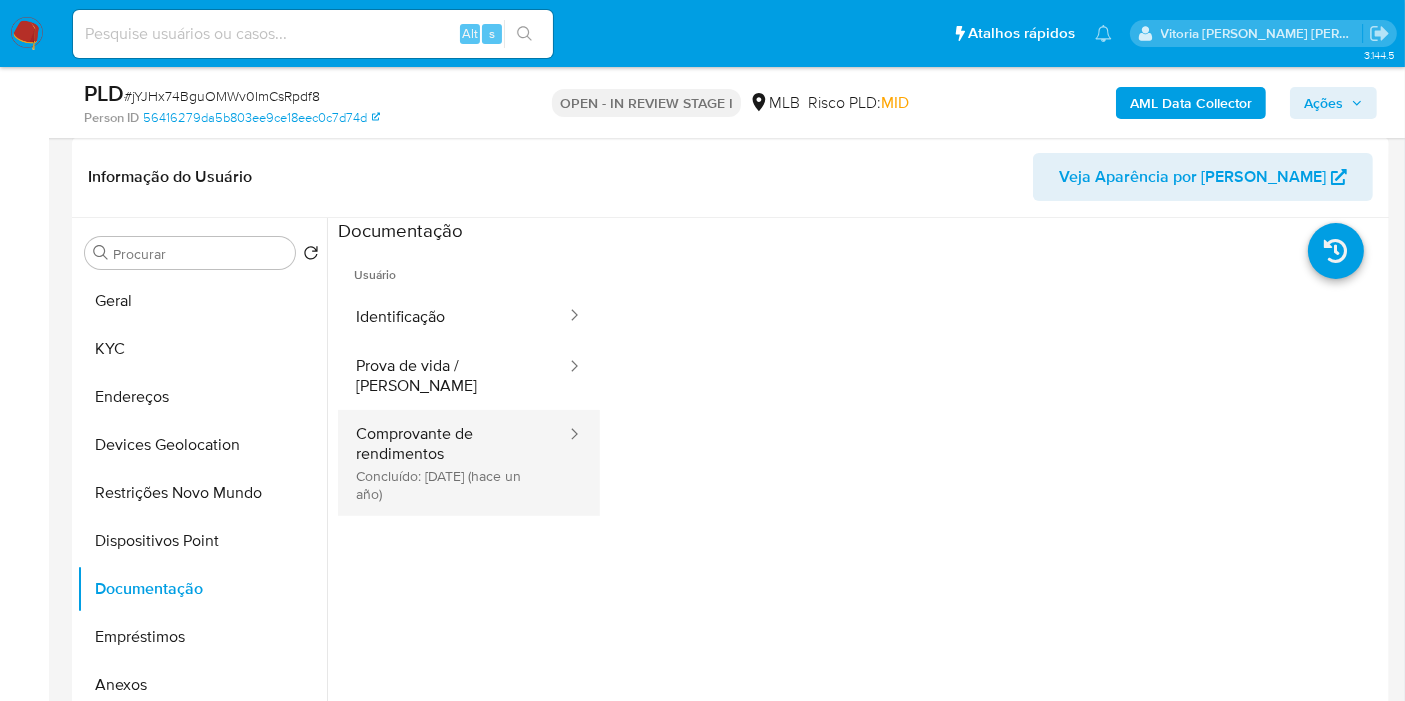 click on "Comprovante de rendimentos Concluído: [DATE] (hace un año)" at bounding box center [453, 463] 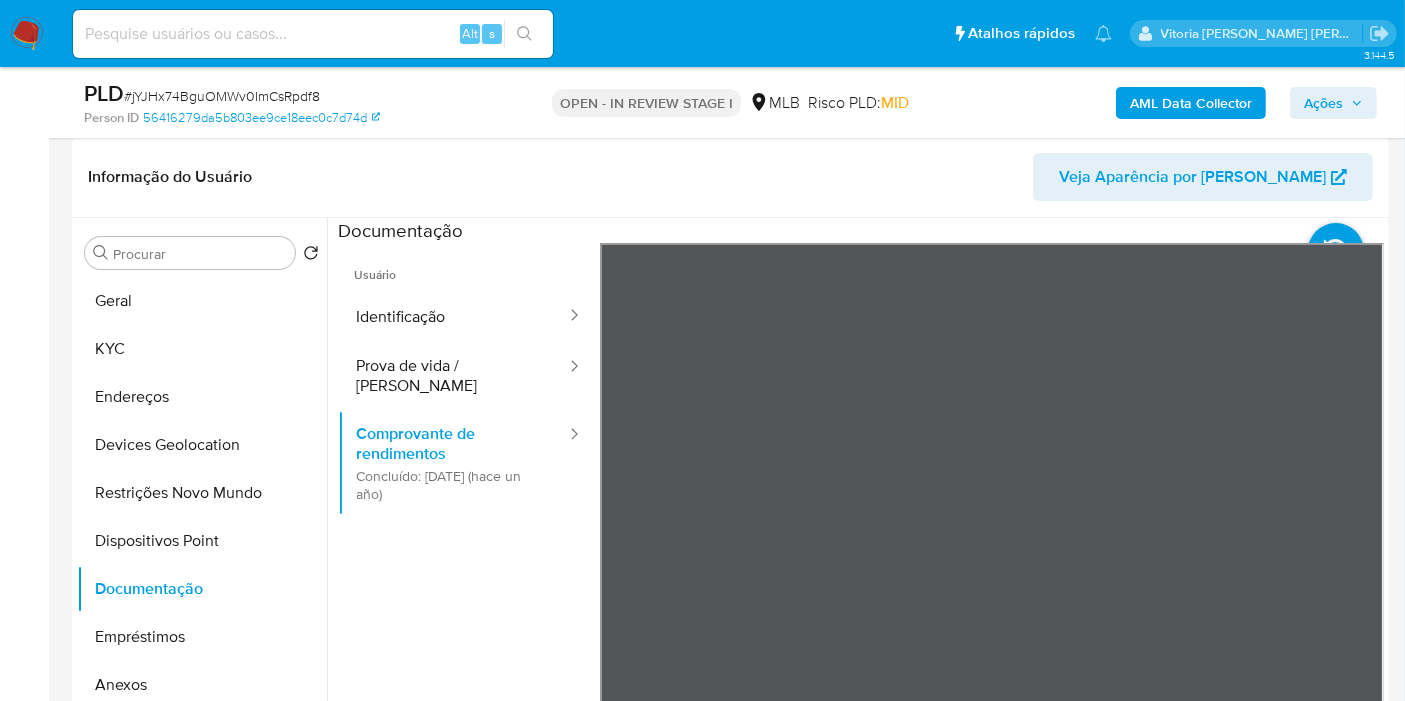 scroll, scrollTop: 0, scrollLeft: 0, axis: both 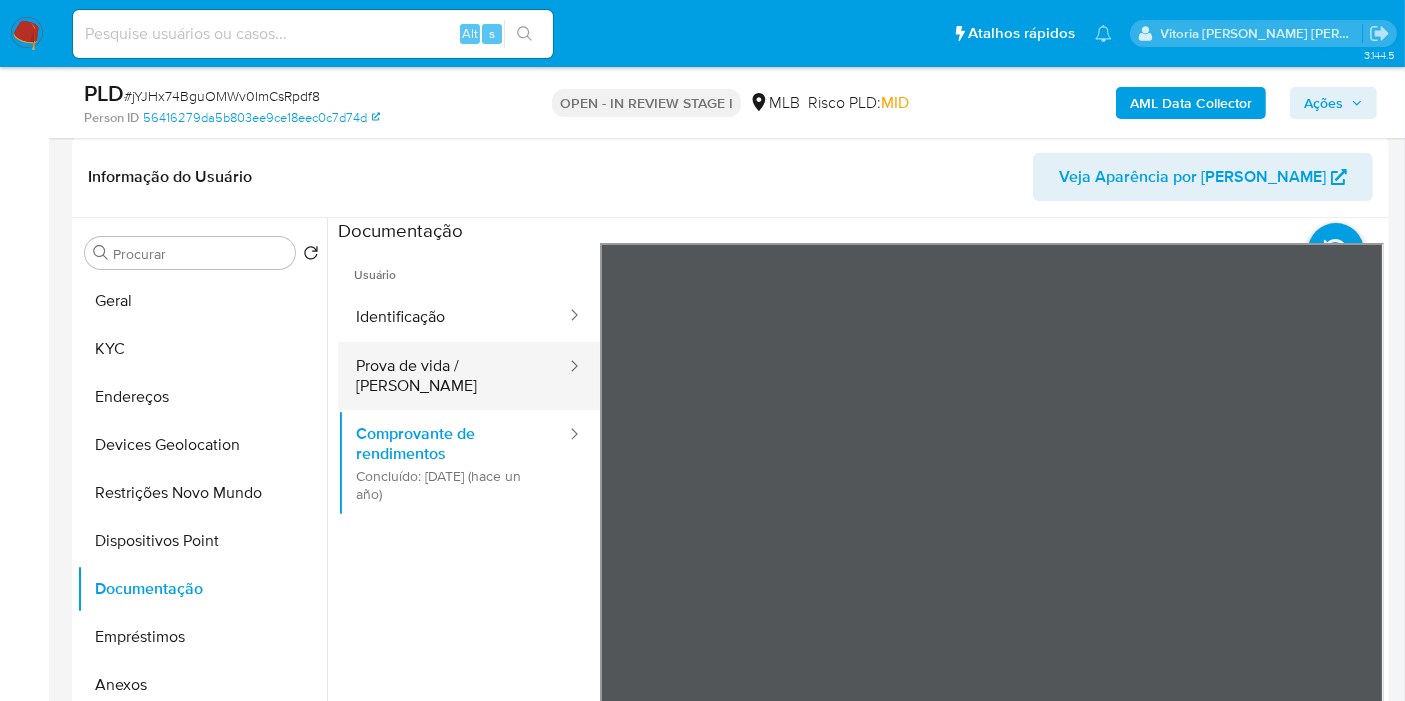 click on "Prova de vida / [PERSON_NAME]" at bounding box center (453, 376) 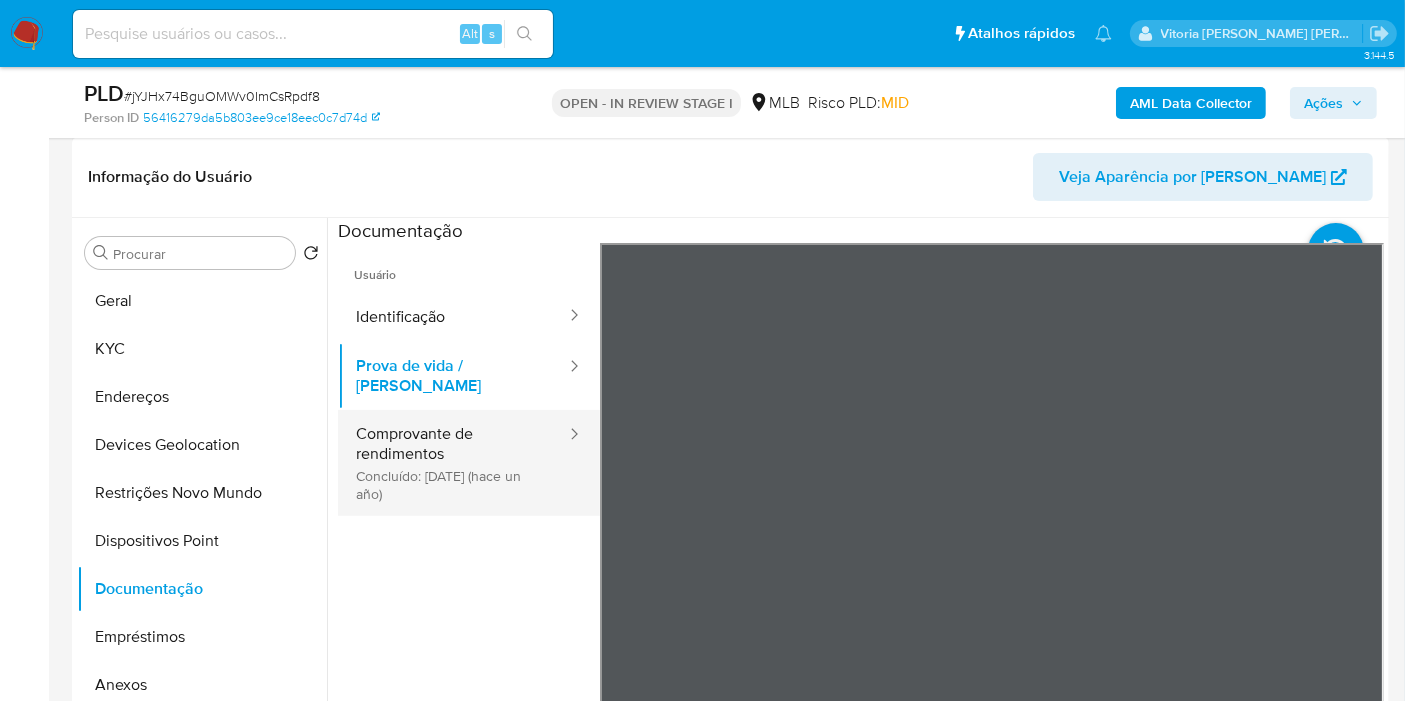 click on "Comprovante de rendimentos Concluído: [DATE] (hace un año)" at bounding box center [453, 463] 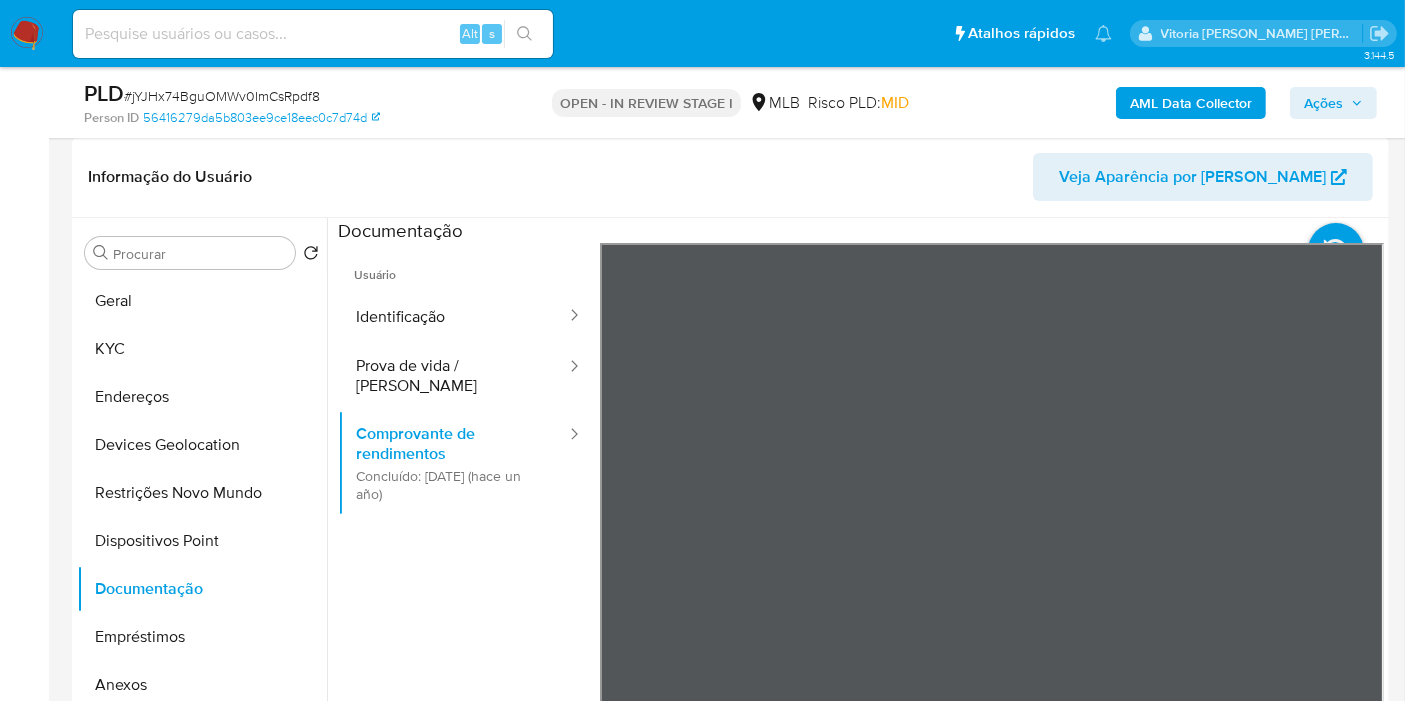 drag, startPoint x: 885, startPoint y: 495, endPoint x: 699, endPoint y: 518, distance: 187.41664 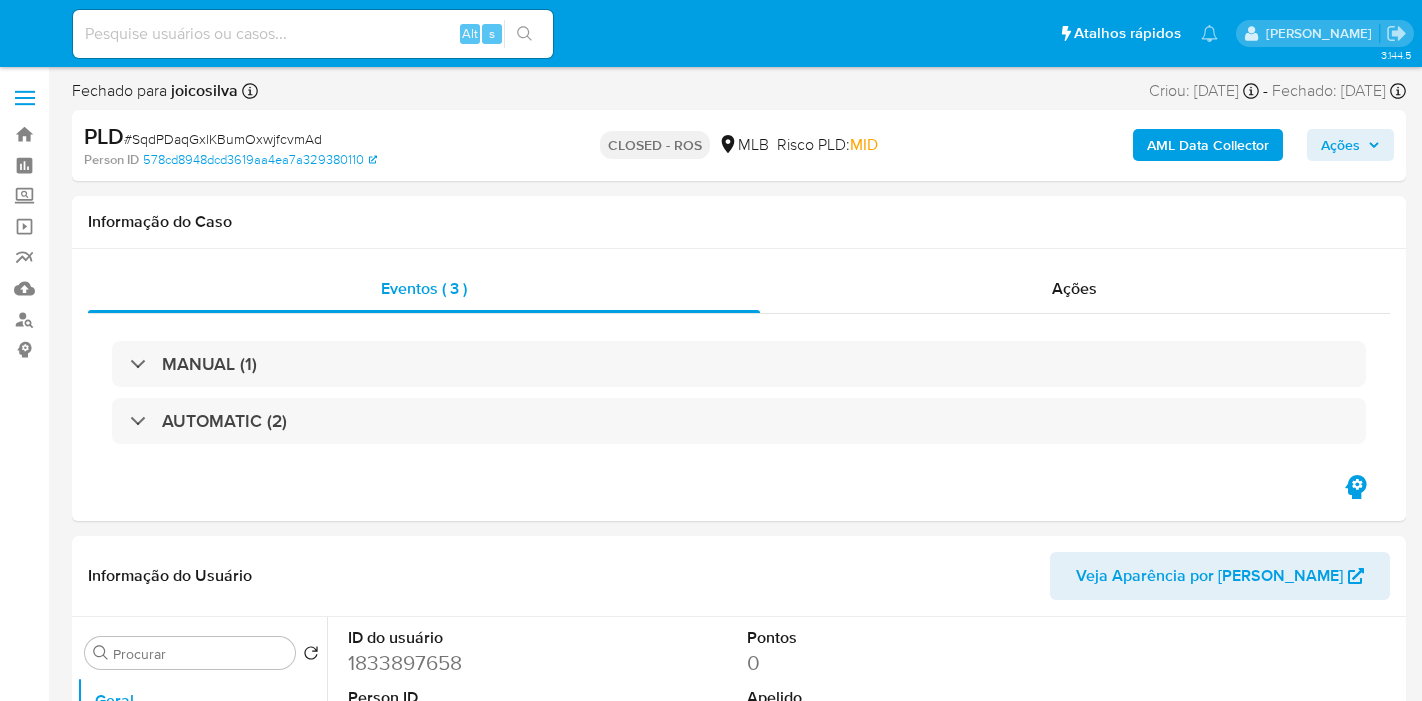 select on "10" 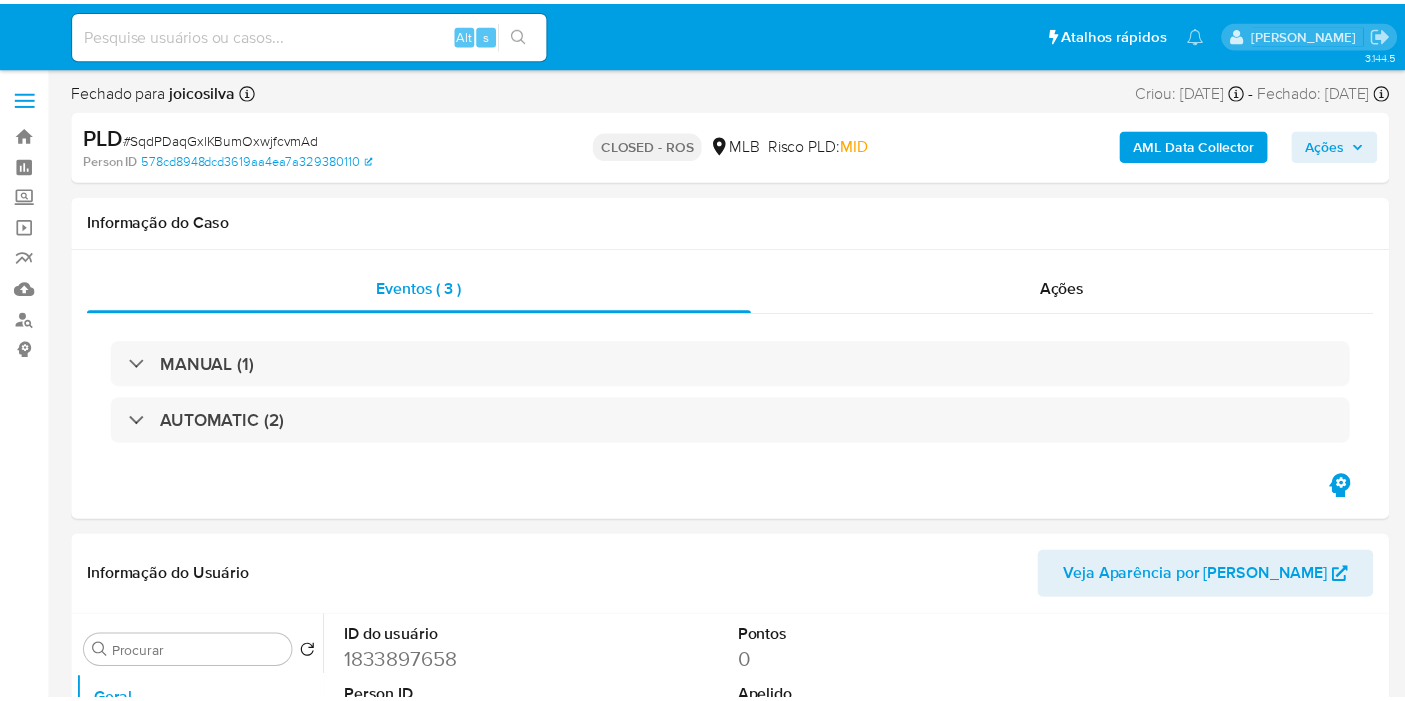 scroll, scrollTop: 0, scrollLeft: 0, axis: both 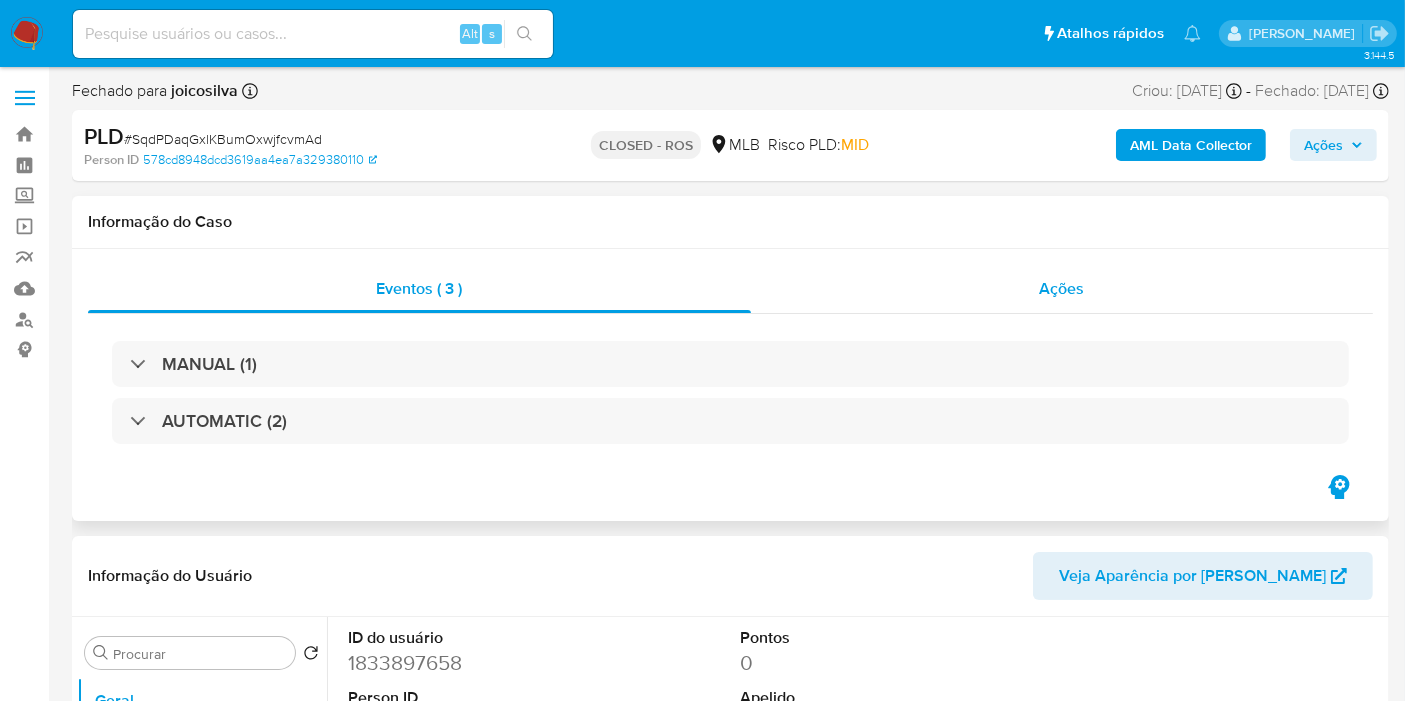 click on "Ações" at bounding box center (1062, 289) 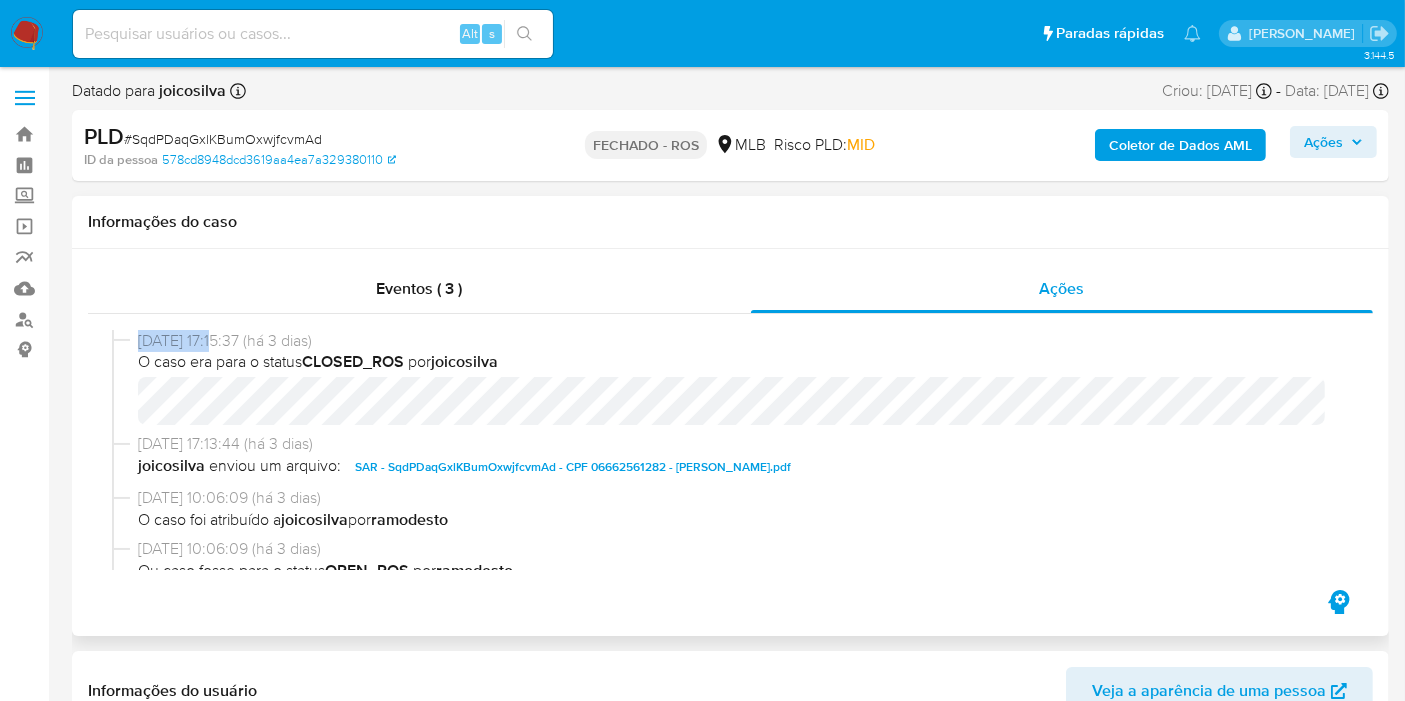 drag, startPoint x: 222, startPoint y: 337, endPoint x: 125, endPoint y: 343, distance: 97.18539 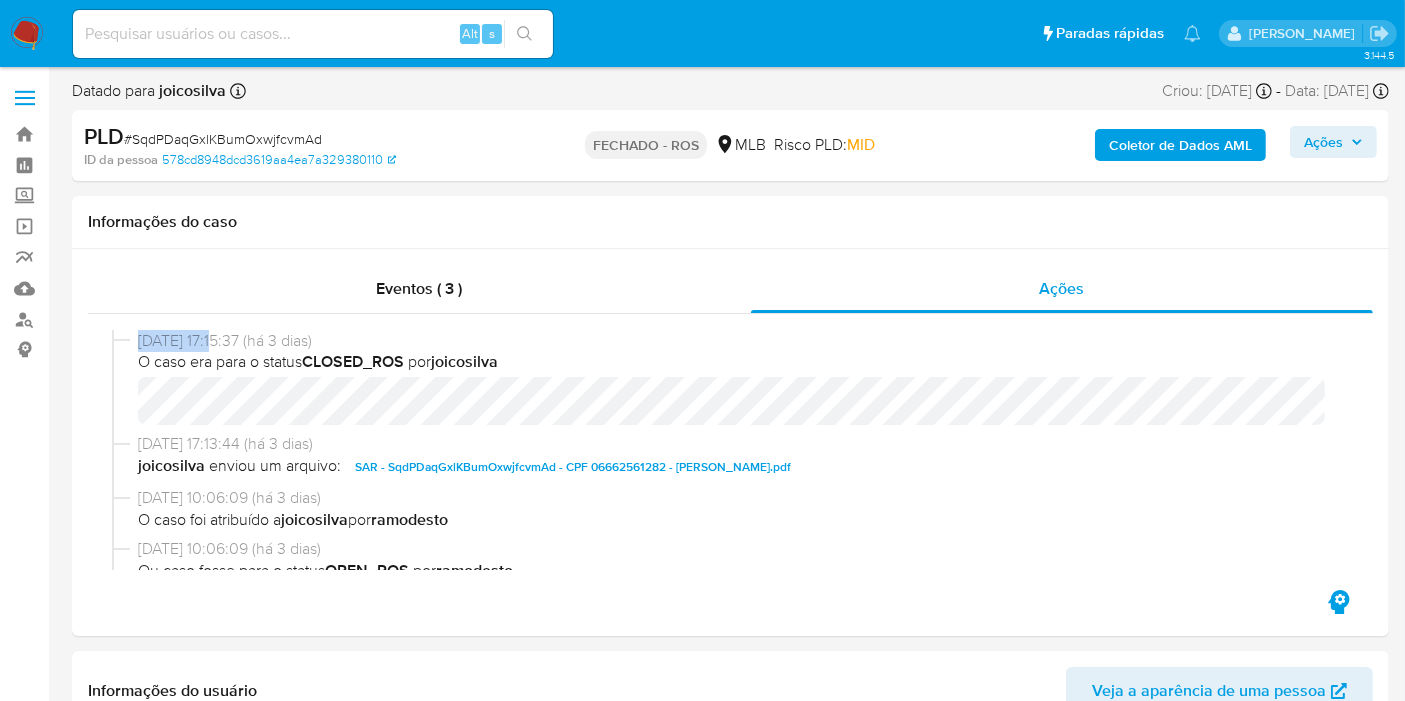 copy on "[DATE]" 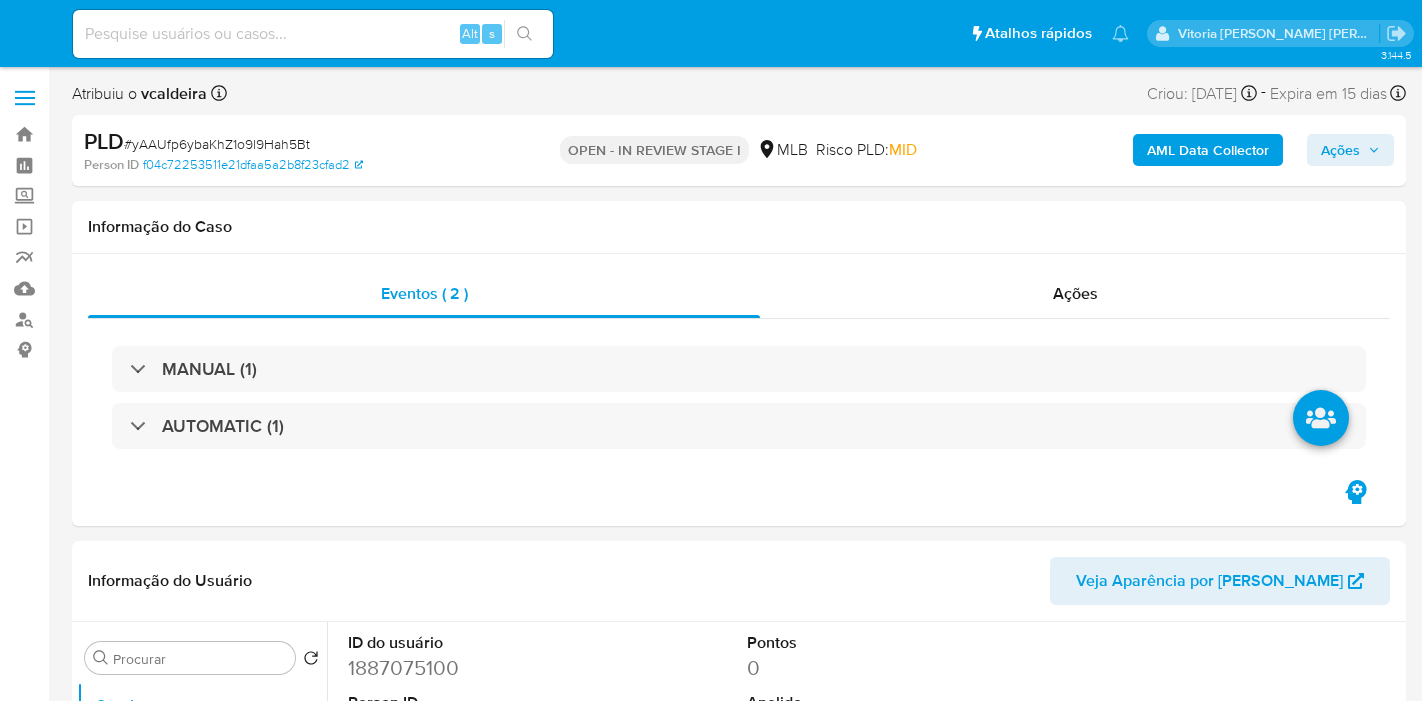 select on "10" 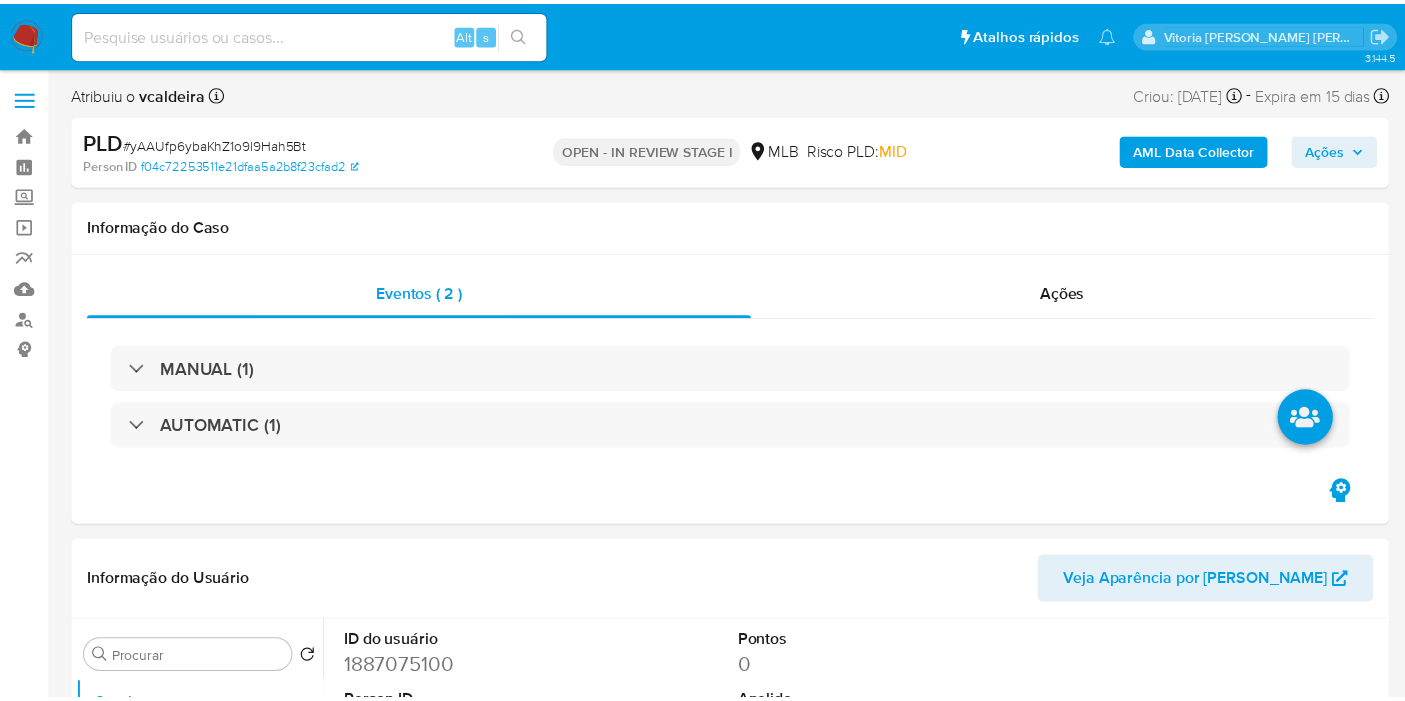 scroll, scrollTop: 0, scrollLeft: 0, axis: both 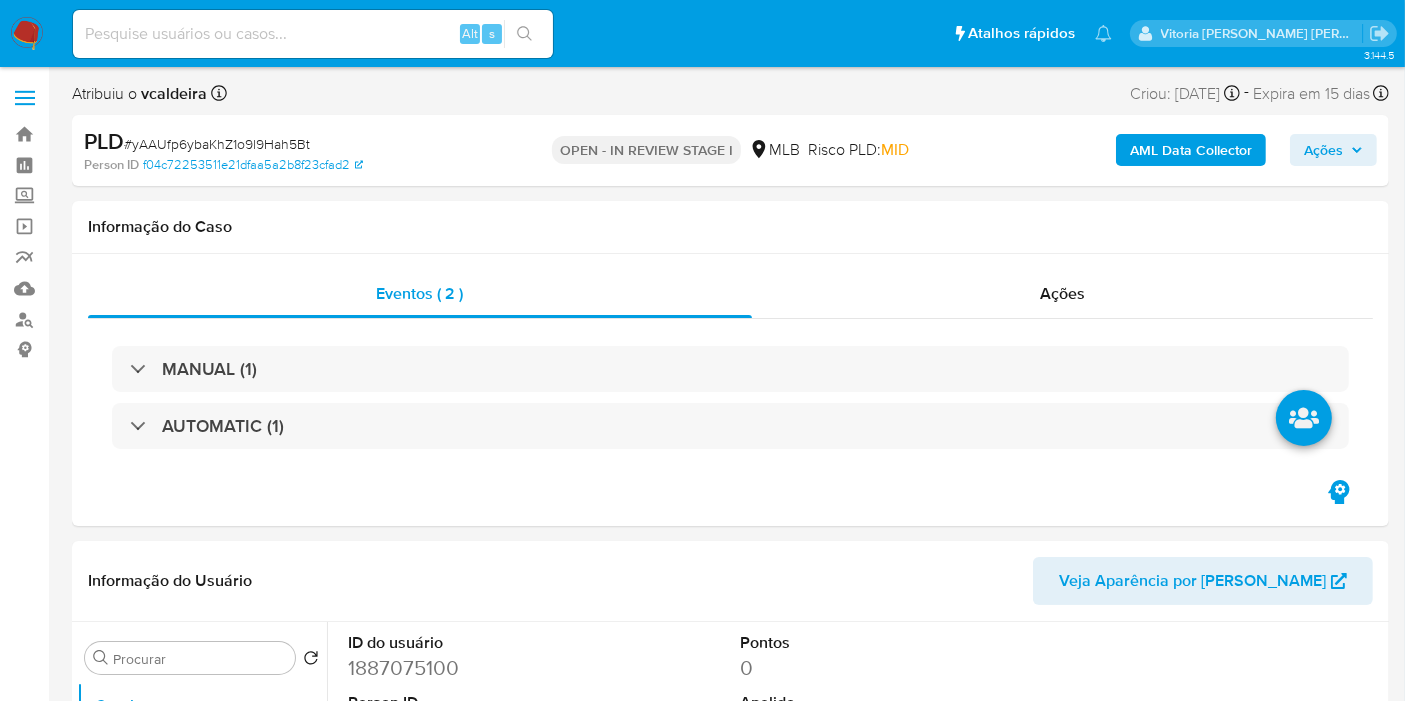 click on "Ações" at bounding box center [1333, 150] 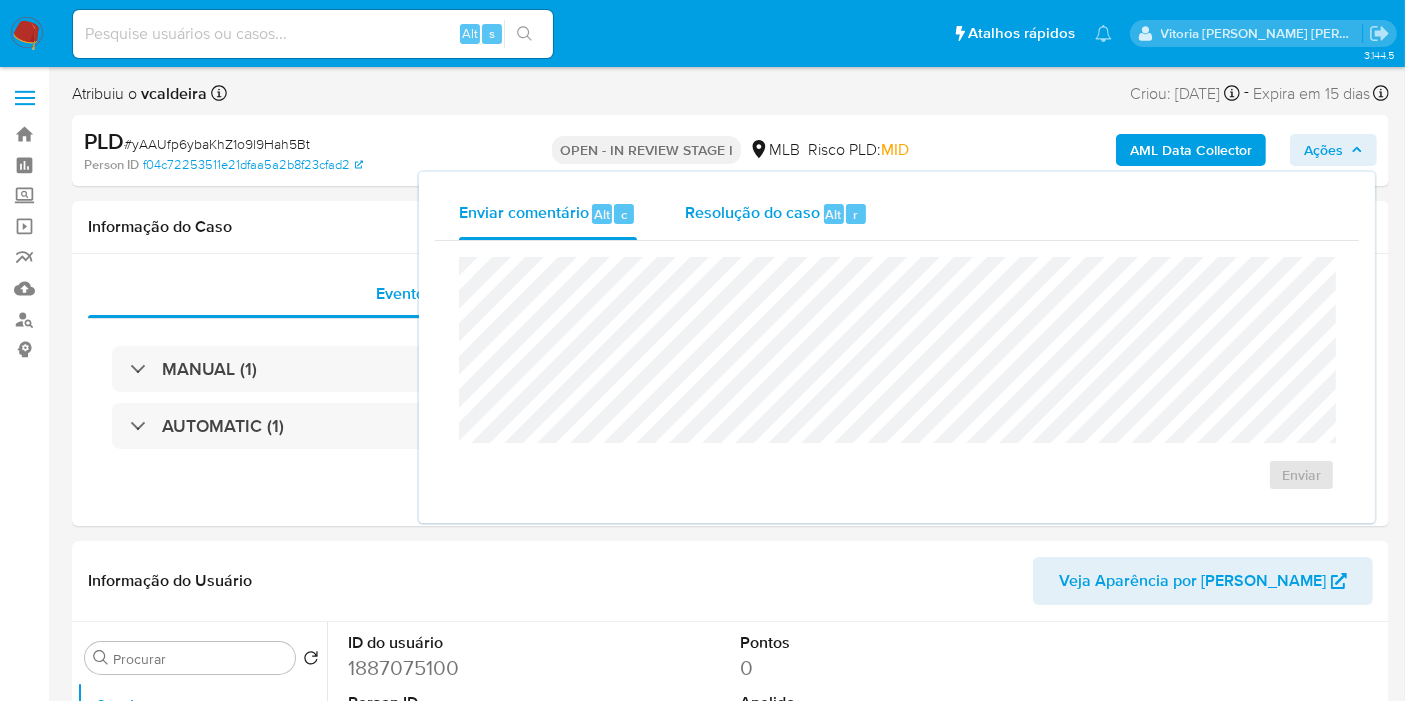 click on "Resolução do caso Alt r" at bounding box center [776, 214] 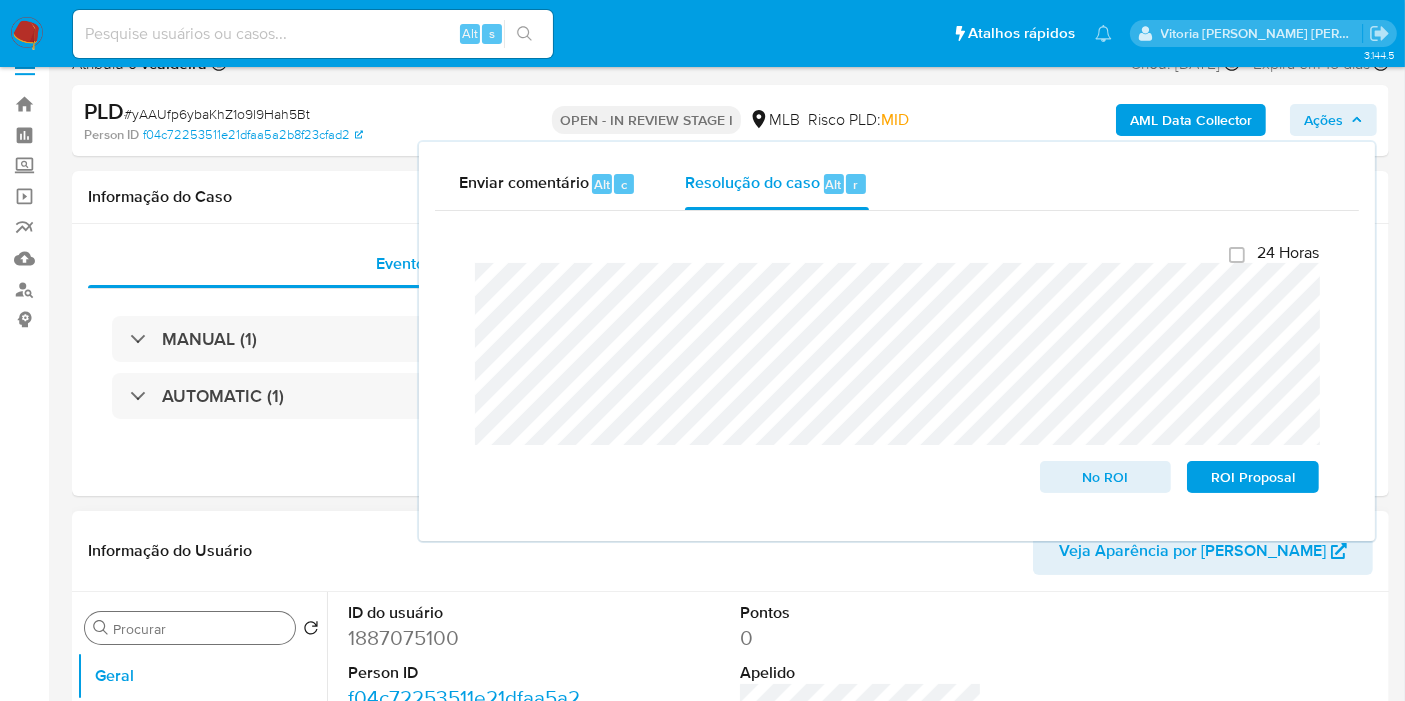 scroll, scrollTop: 222, scrollLeft: 0, axis: vertical 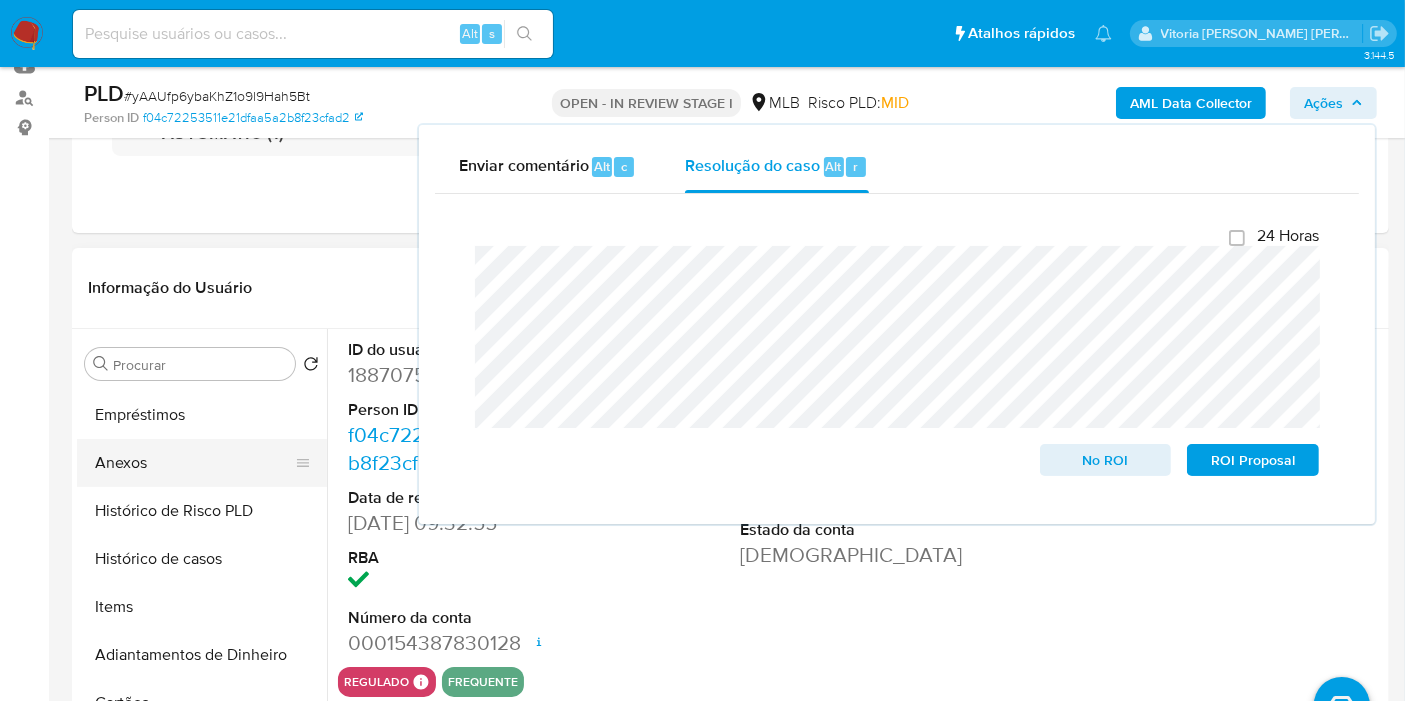click on "Anexos" at bounding box center (194, 463) 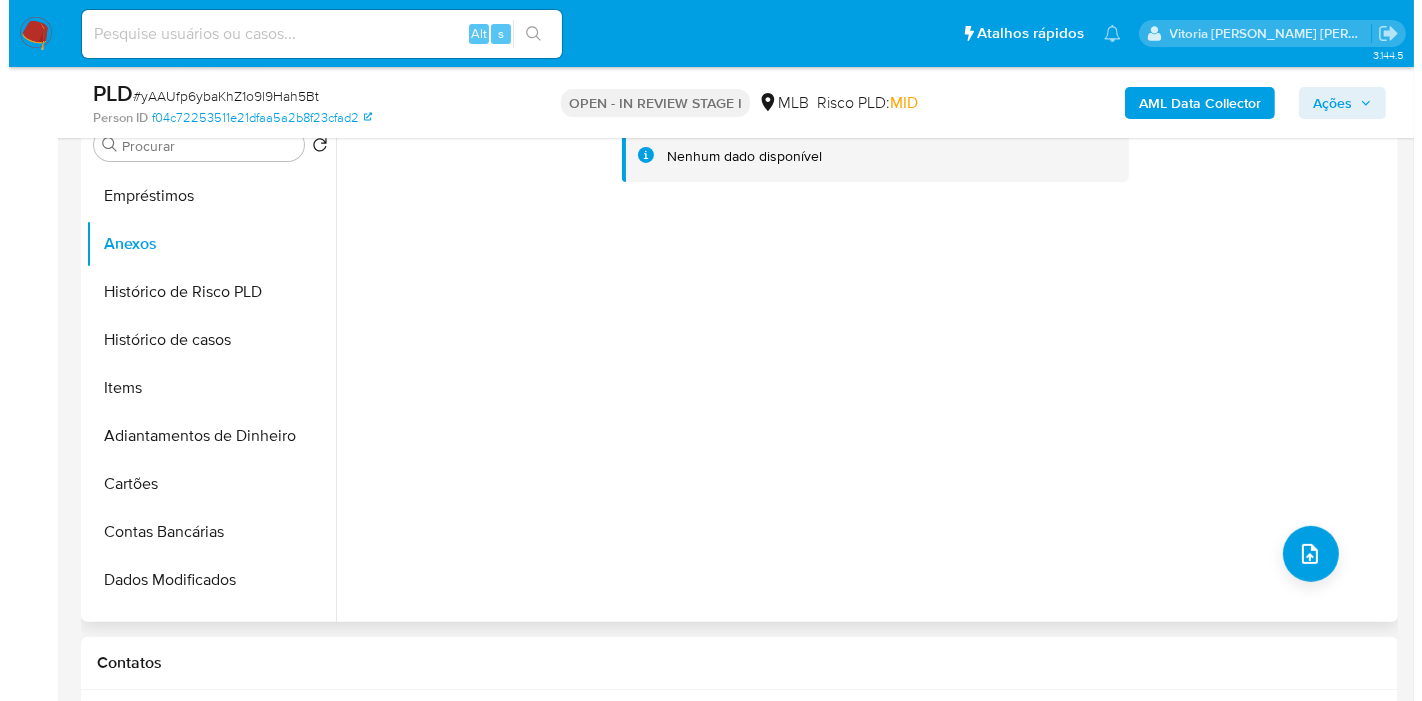 scroll, scrollTop: 444, scrollLeft: 0, axis: vertical 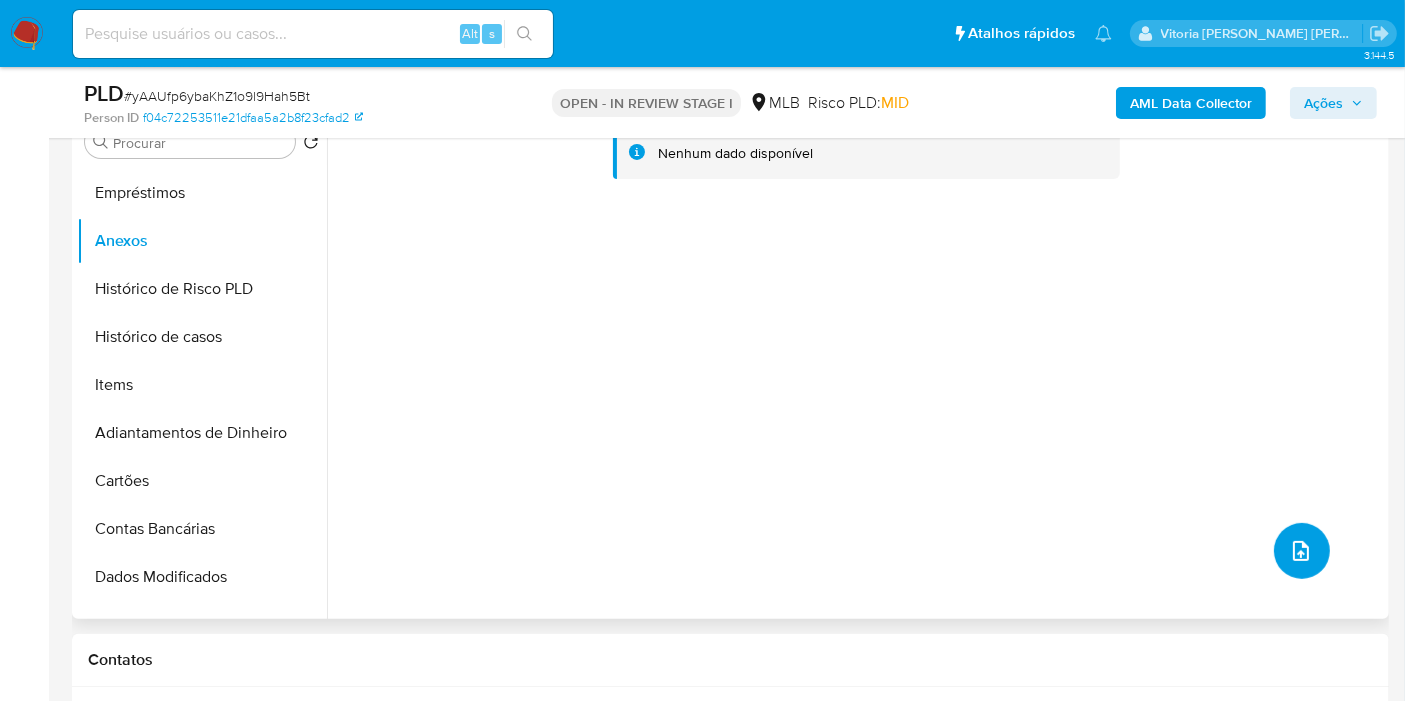 click 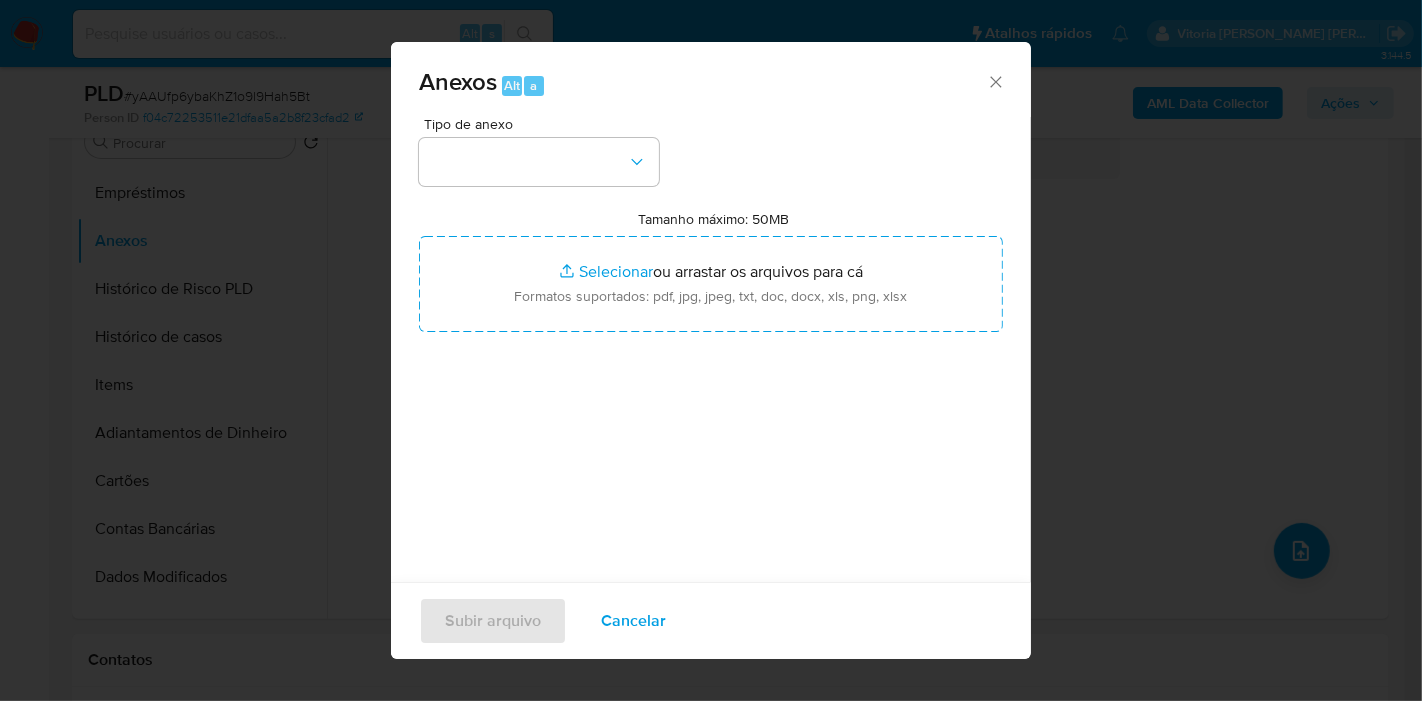 click at bounding box center [539, 162] 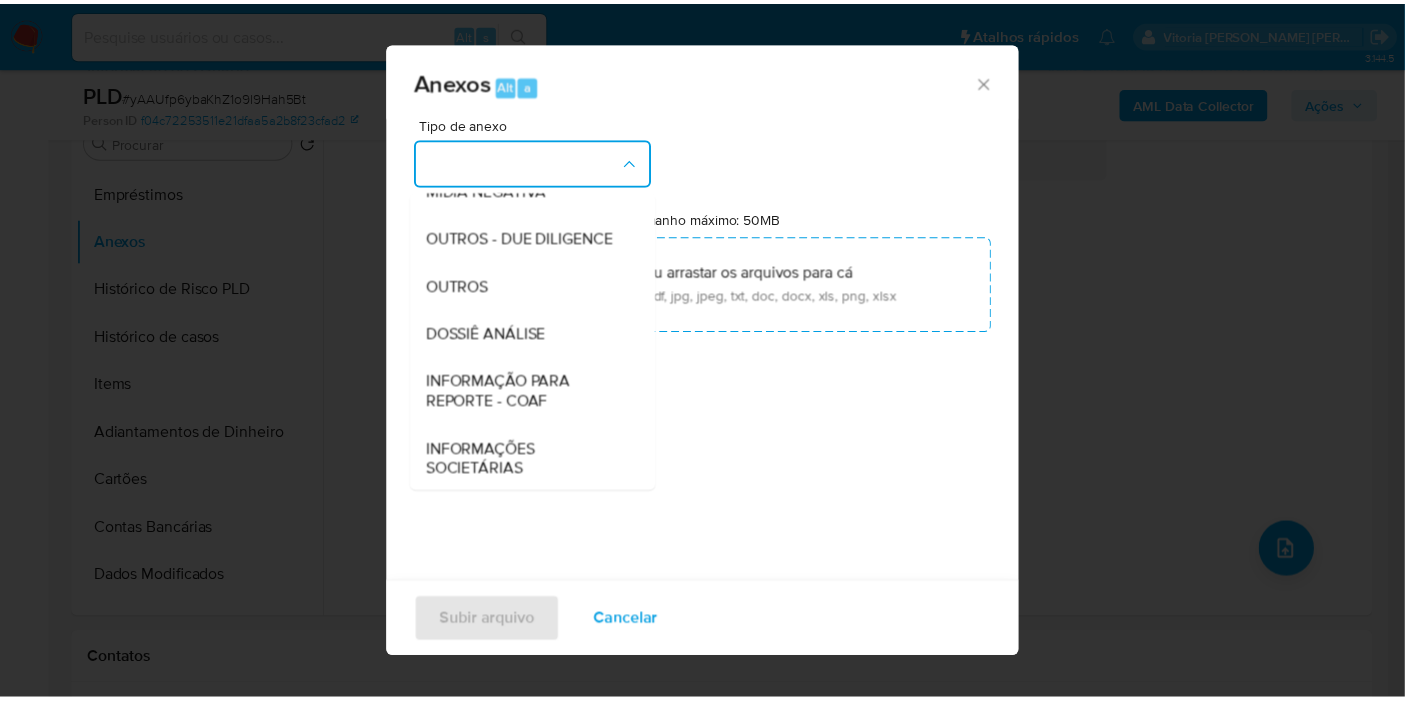scroll, scrollTop: 307, scrollLeft: 0, axis: vertical 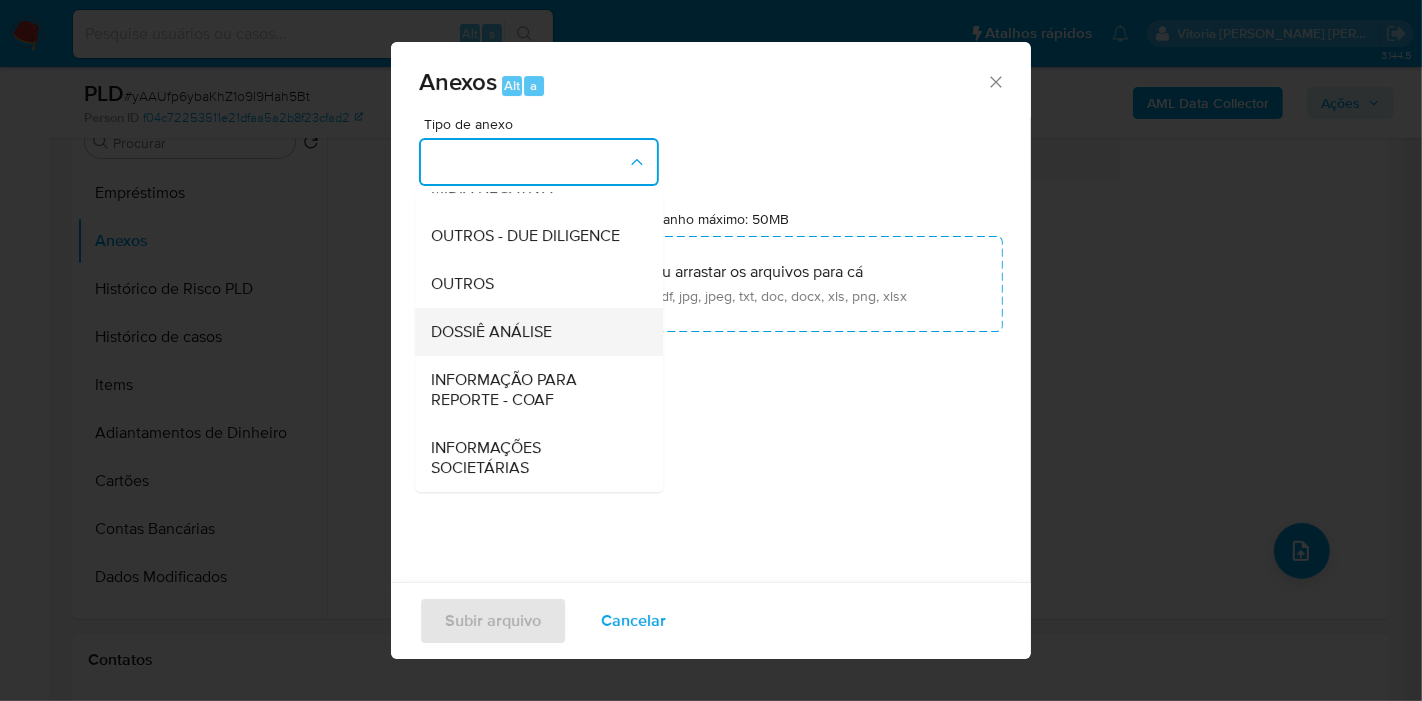 click on "DOSSIÊ ANÁLISE" at bounding box center [491, 332] 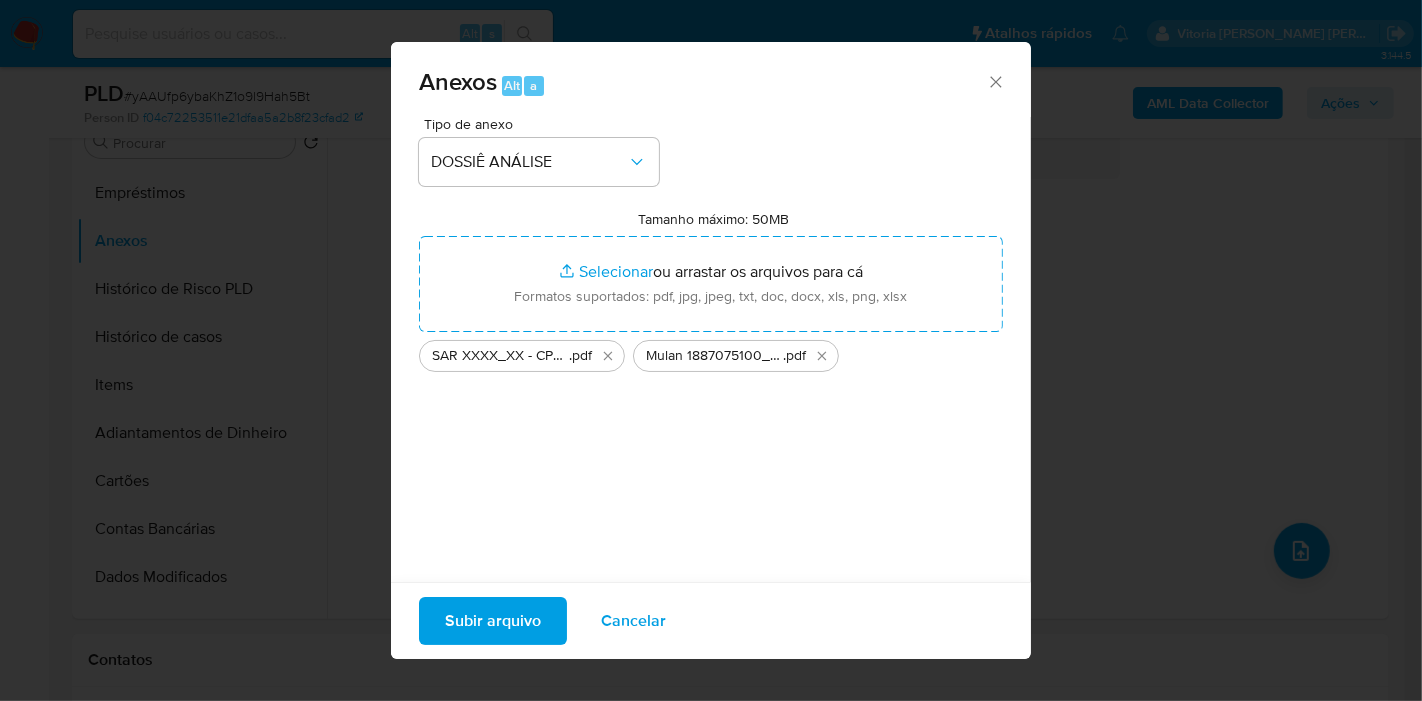 click on "Subir arquivo" at bounding box center [493, 621] 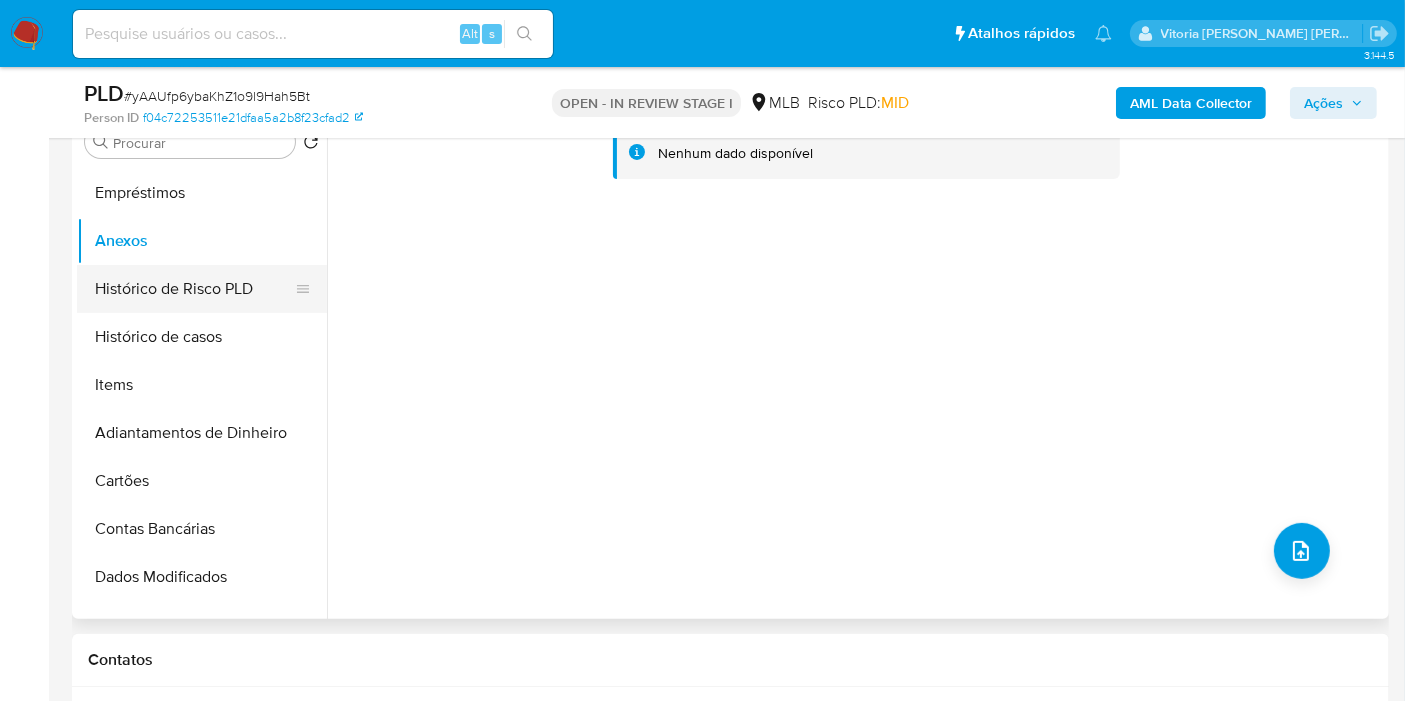 click on "Histórico de Risco PLD" at bounding box center (194, 289) 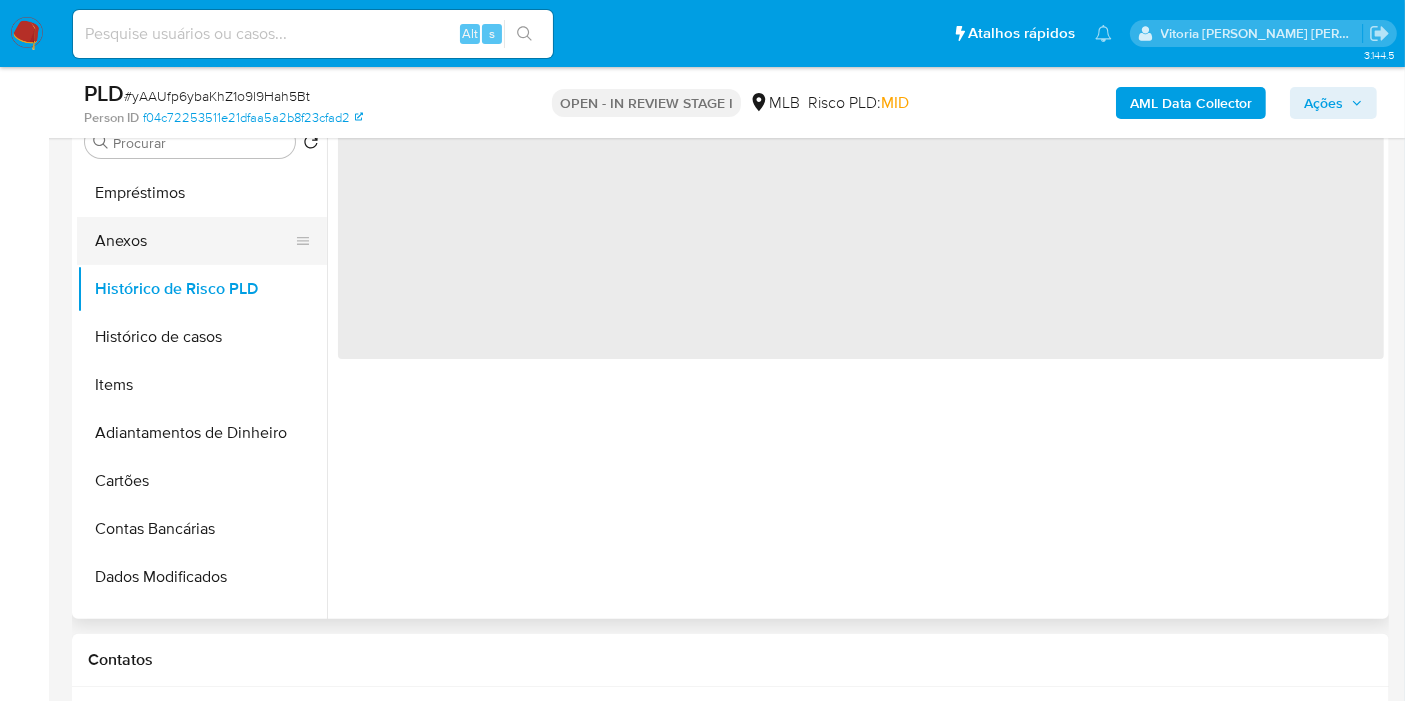 click on "Anexos" at bounding box center (194, 241) 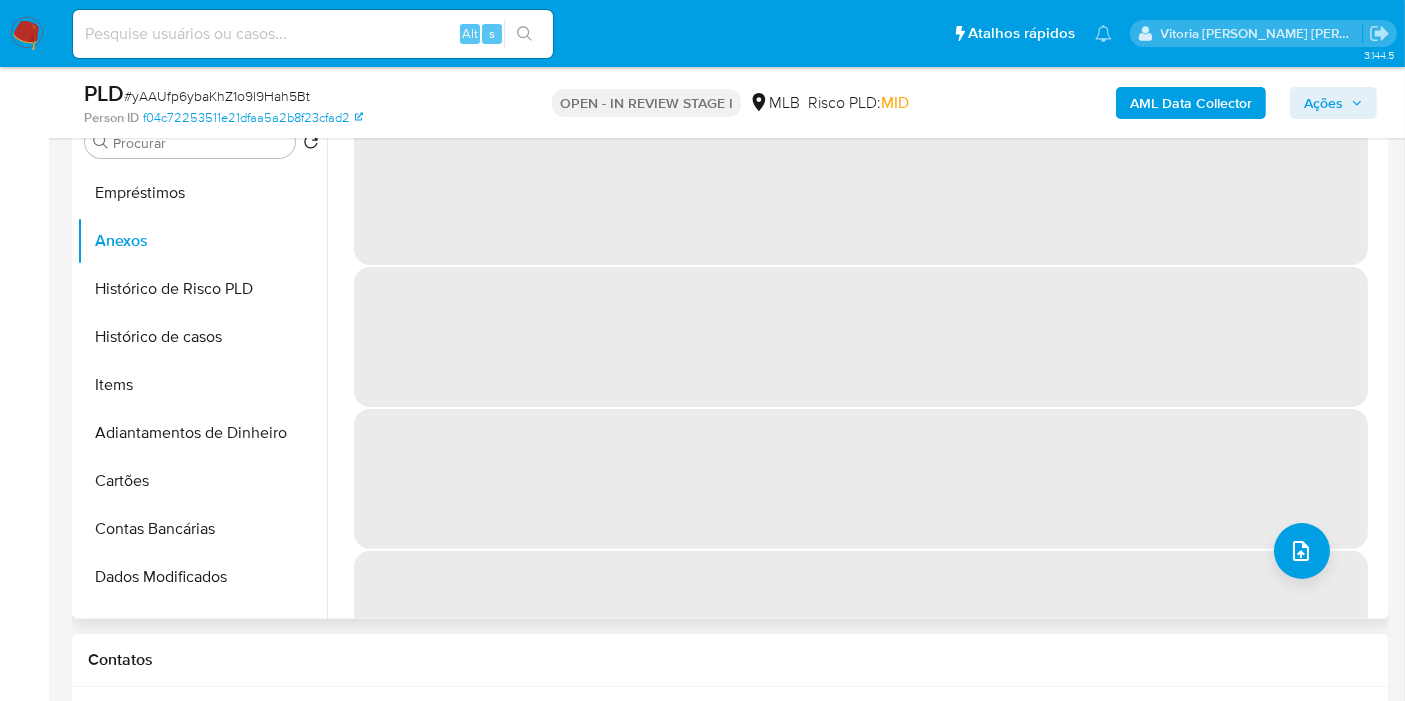 scroll, scrollTop: 333, scrollLeft: 0, axis: vertical 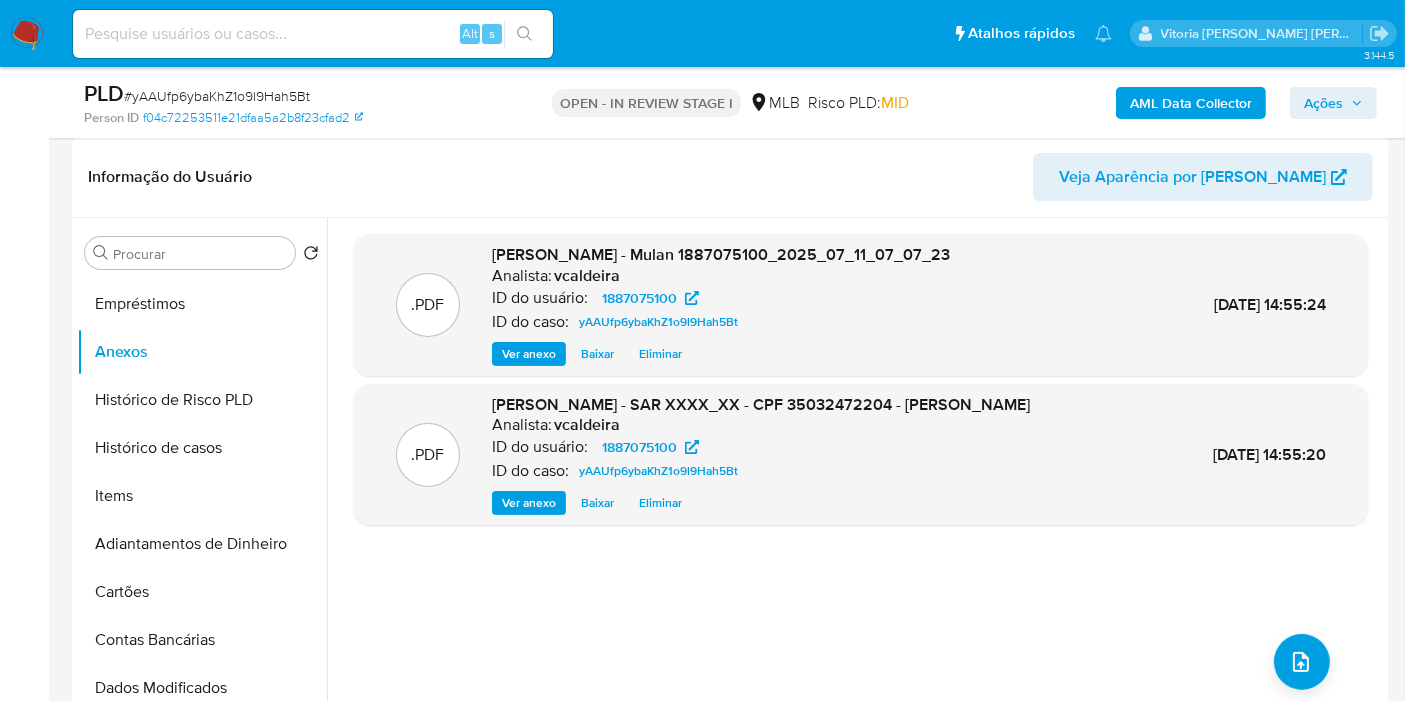 drag, startPoint x: 1322, startPoint y: 95, endPoint x: 1322, endPoint y: 107, distance: 12 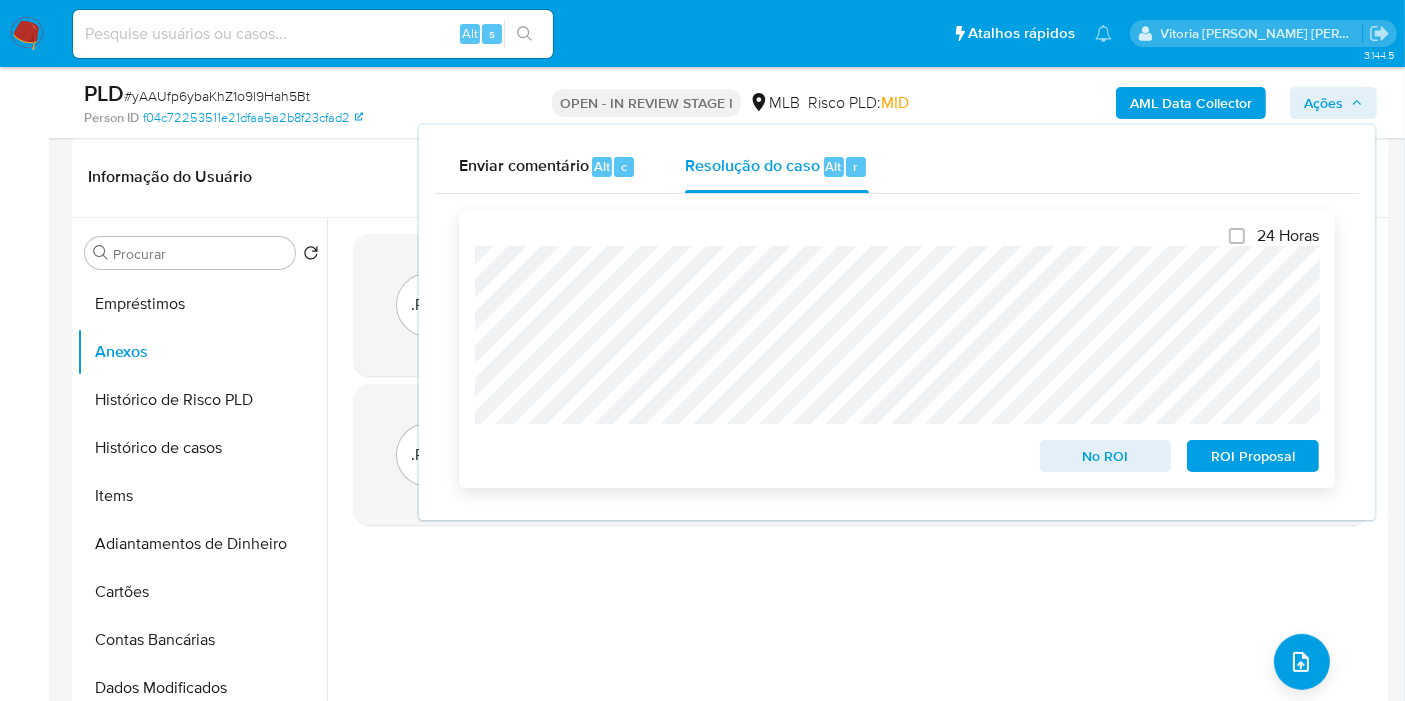 click on "ROI Proposal" at bounding box center [1253, 456] 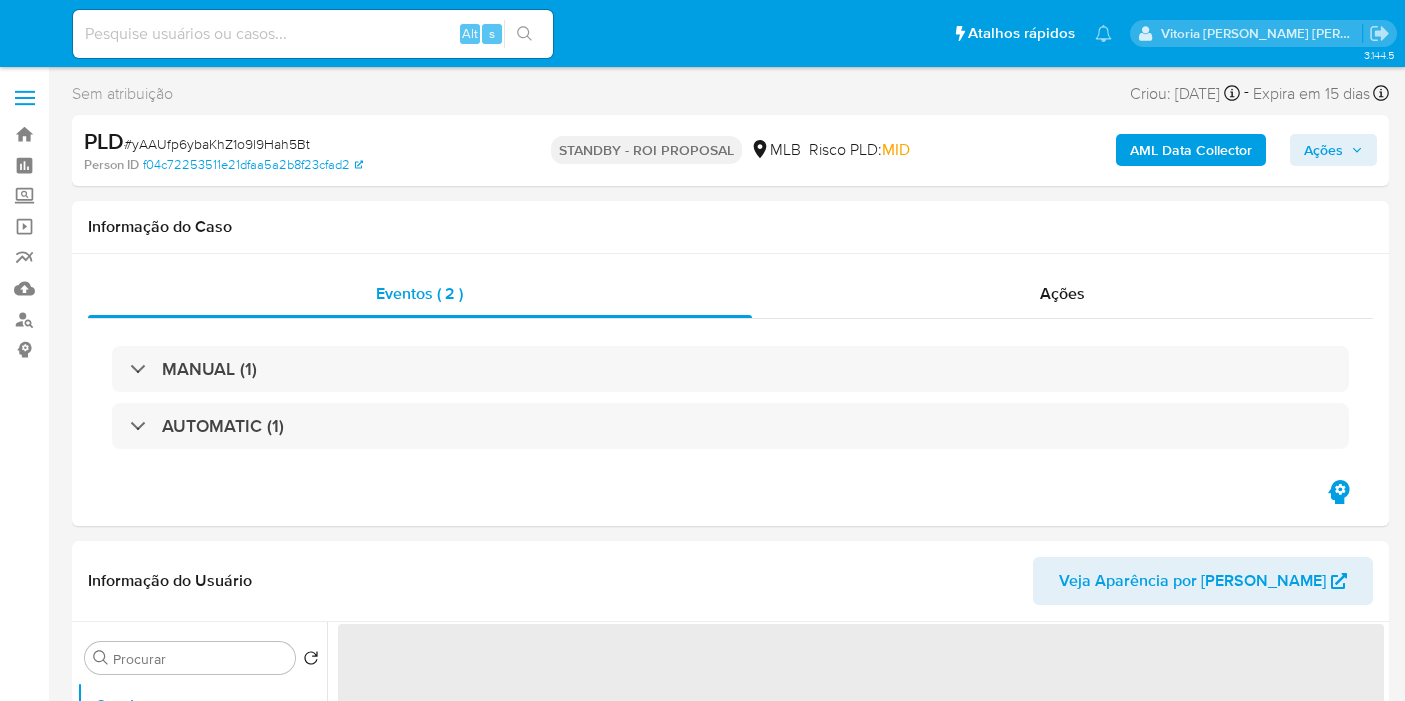 select on "10" 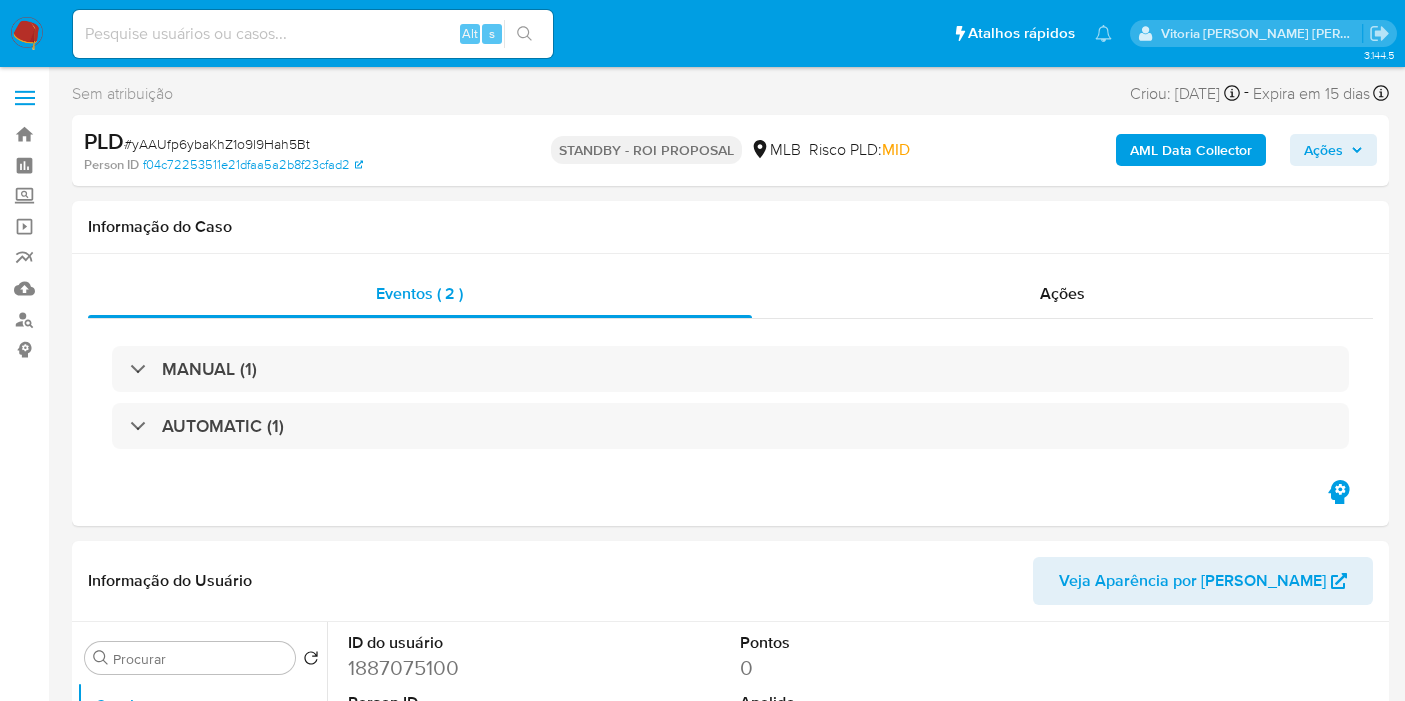 scroll, scrollTop: 0, scrollLeft: 0, axis: both 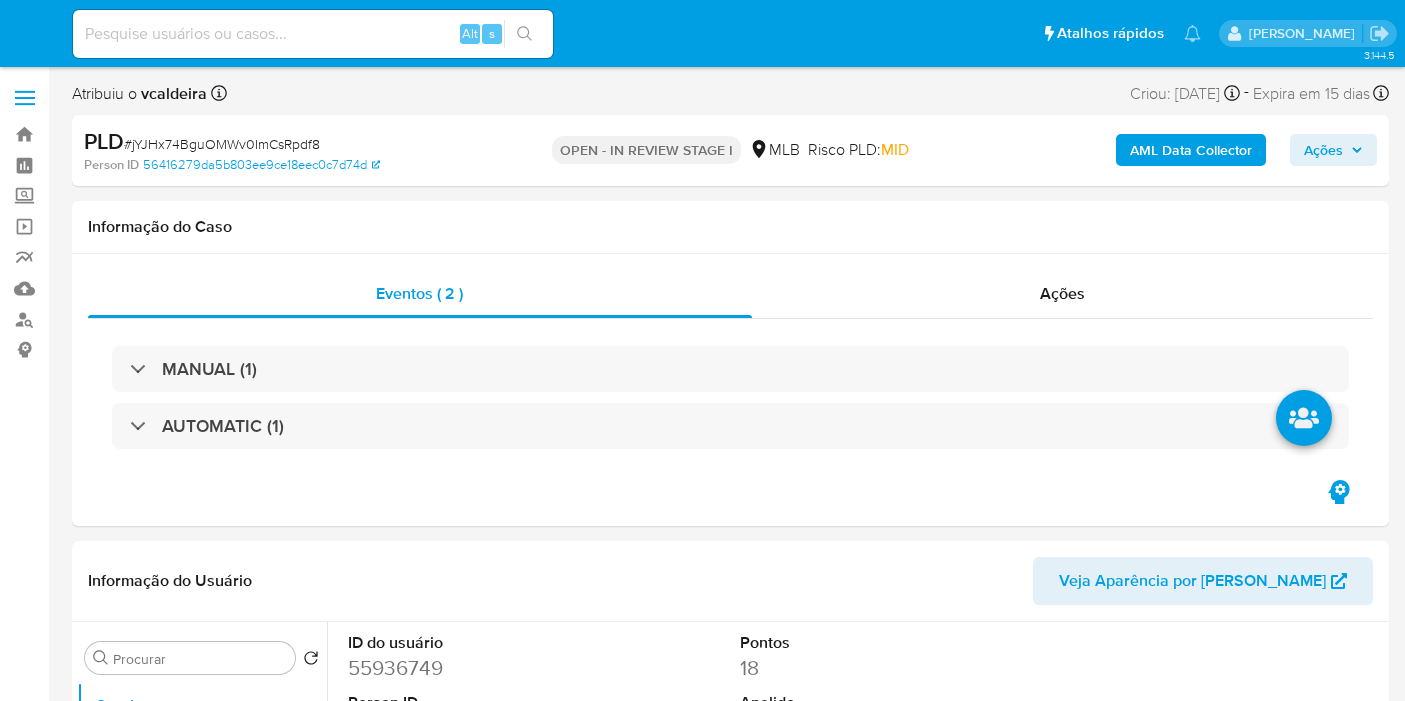 select on "10" 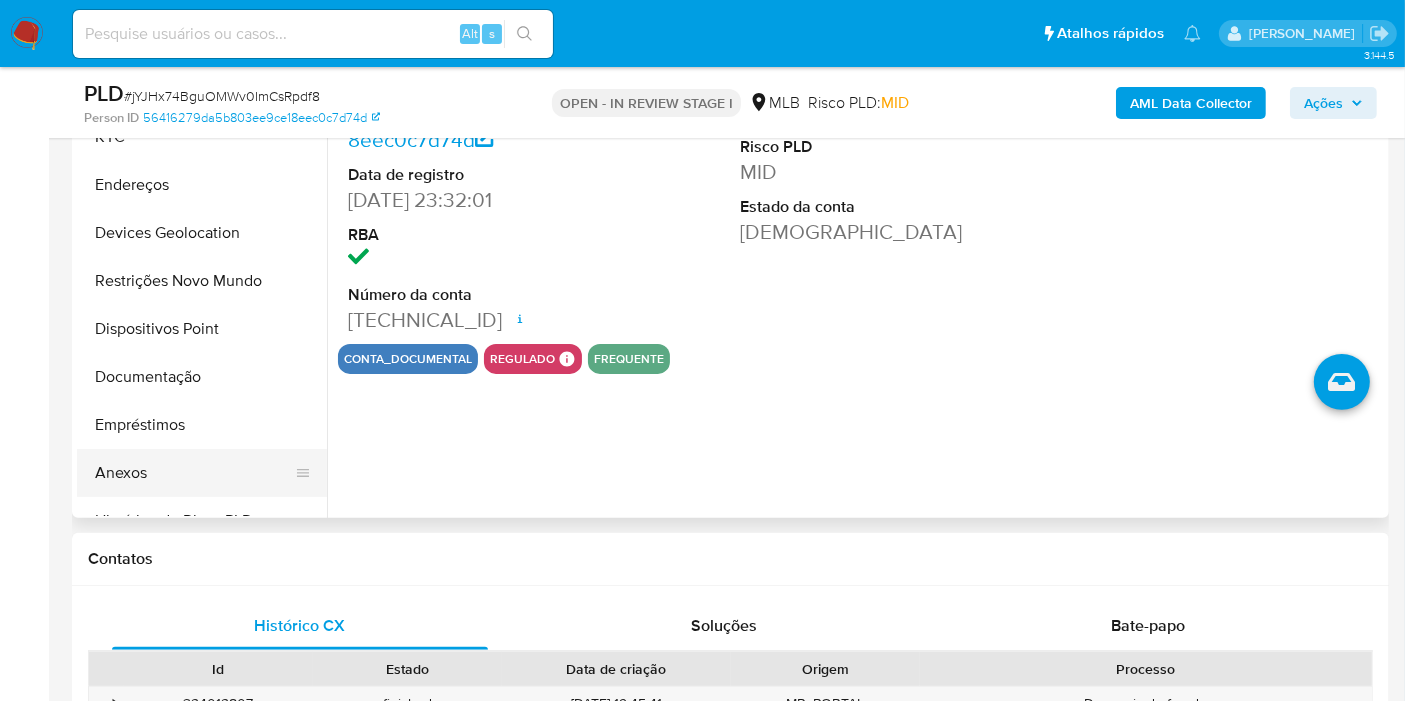 scroll, scrollTop: 555, scrollLeft: 0, axis: vertical 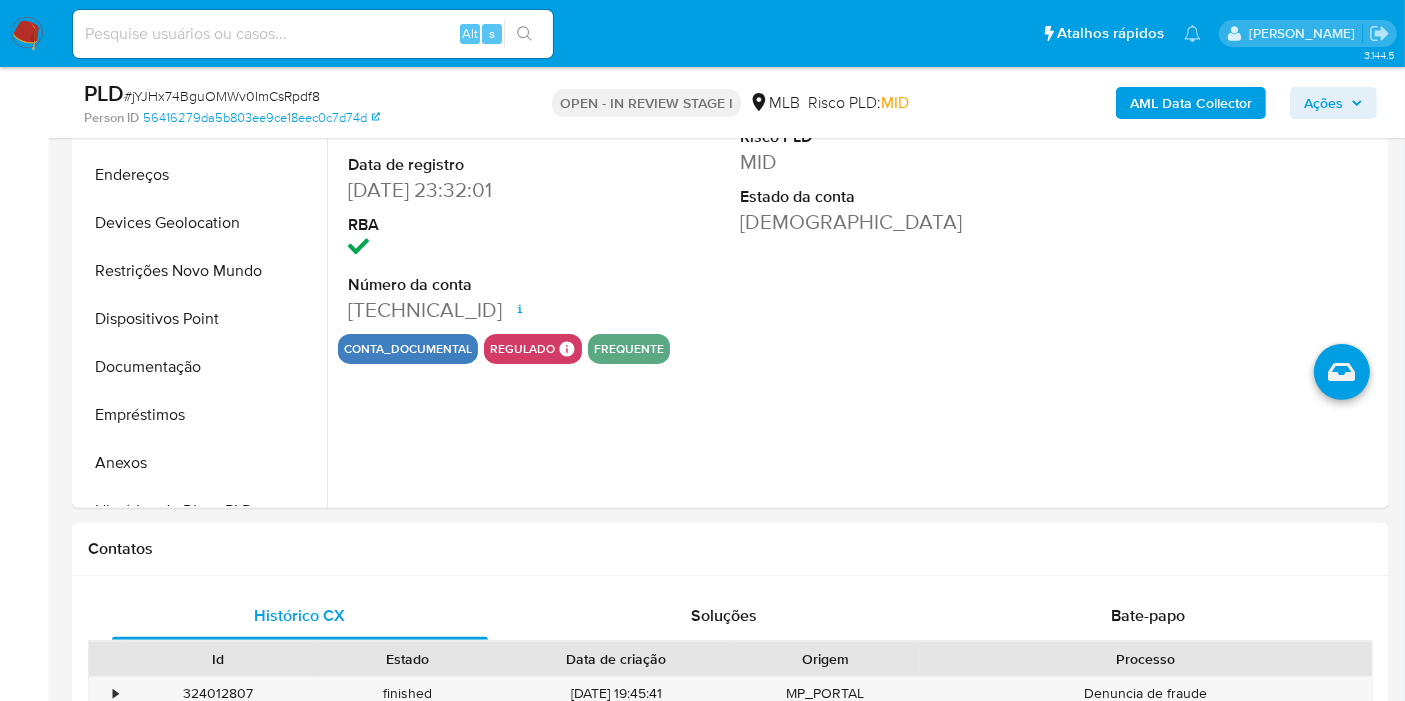 click on "Documentação" at bounding box center (202, 367) 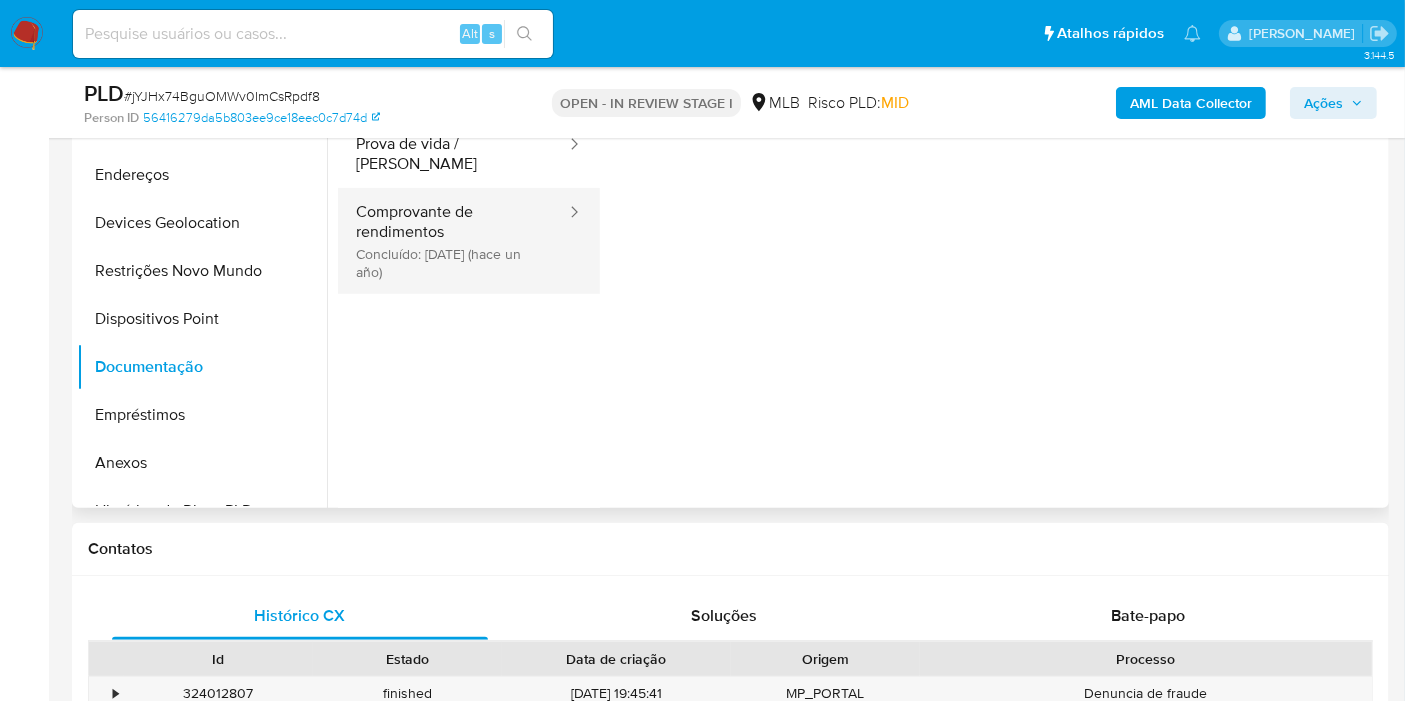 click on "Comprovante de rendimentos Concluído: [DATE] (hace un año)" at bounding box center (453, 241) 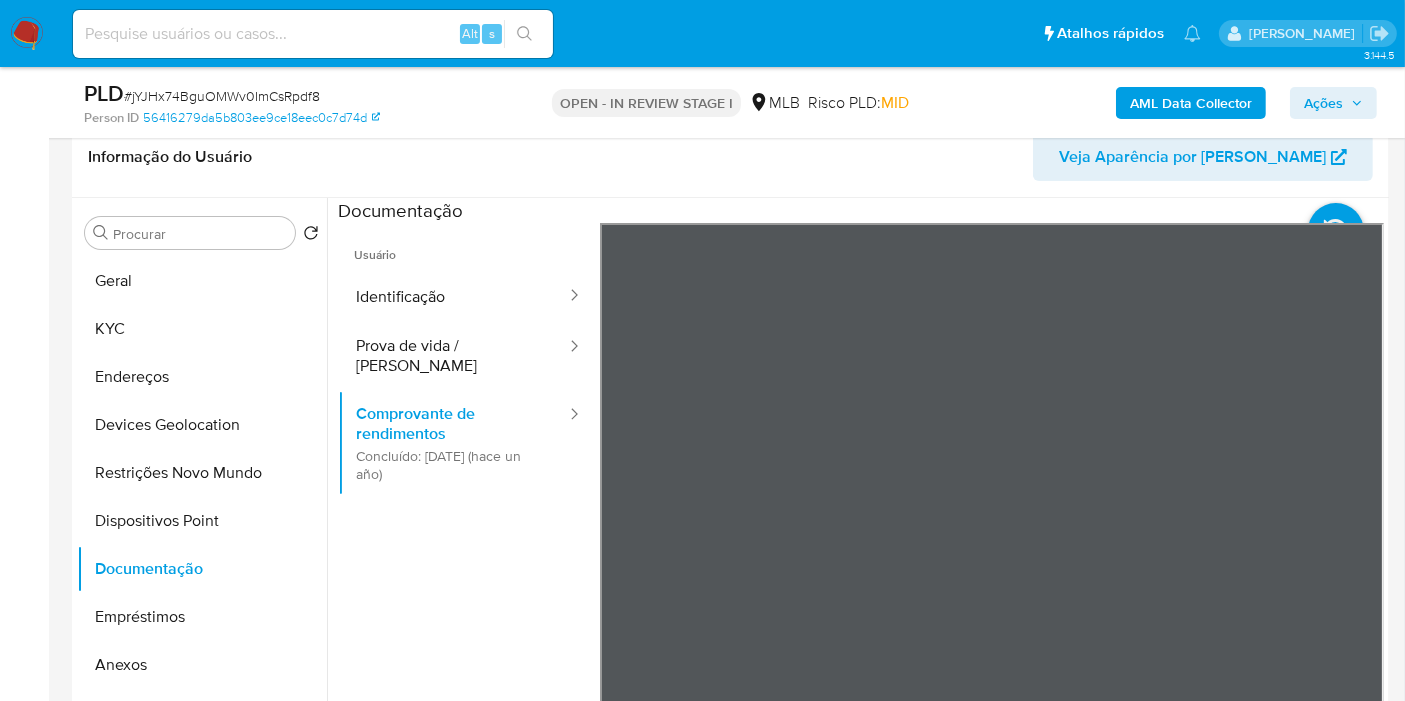 scroll, scrollTop: 333, scrollLeft: 0, axis: vertical 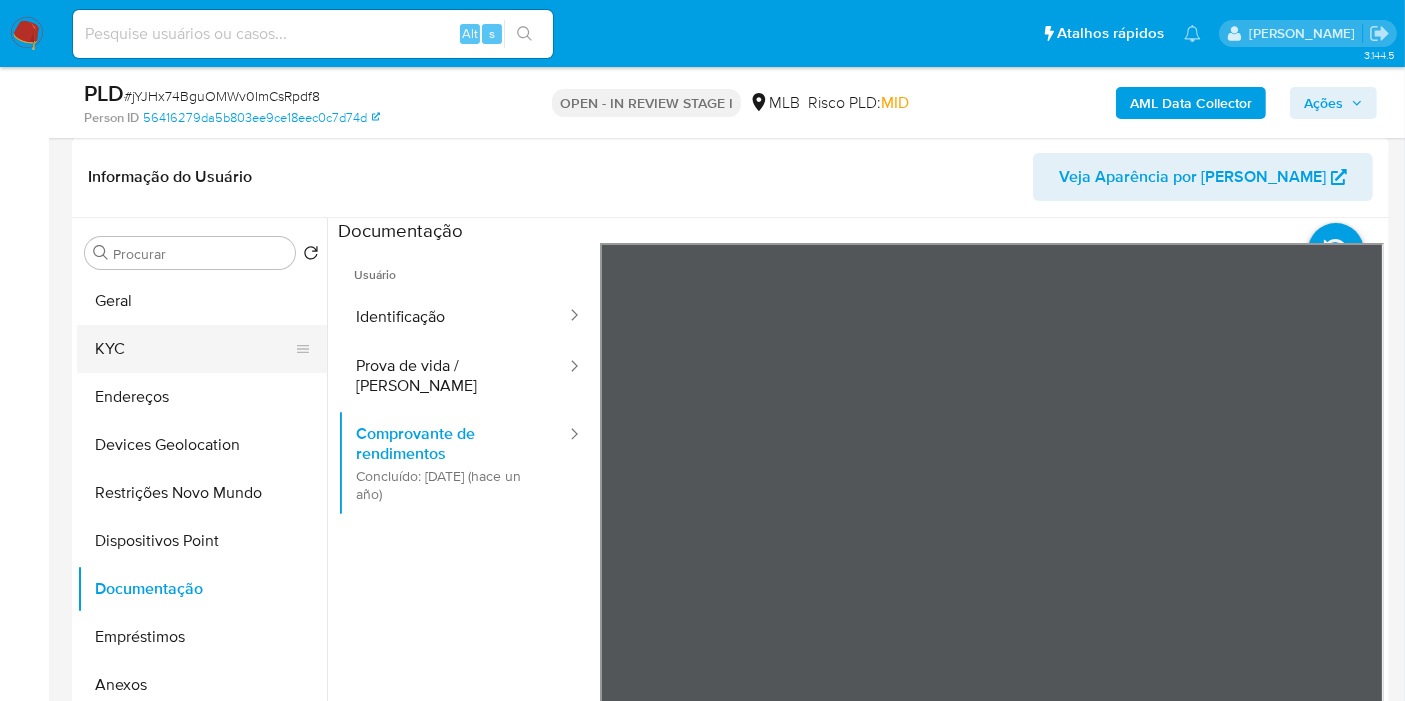click on "KYC" at bounding box center (194, 349) 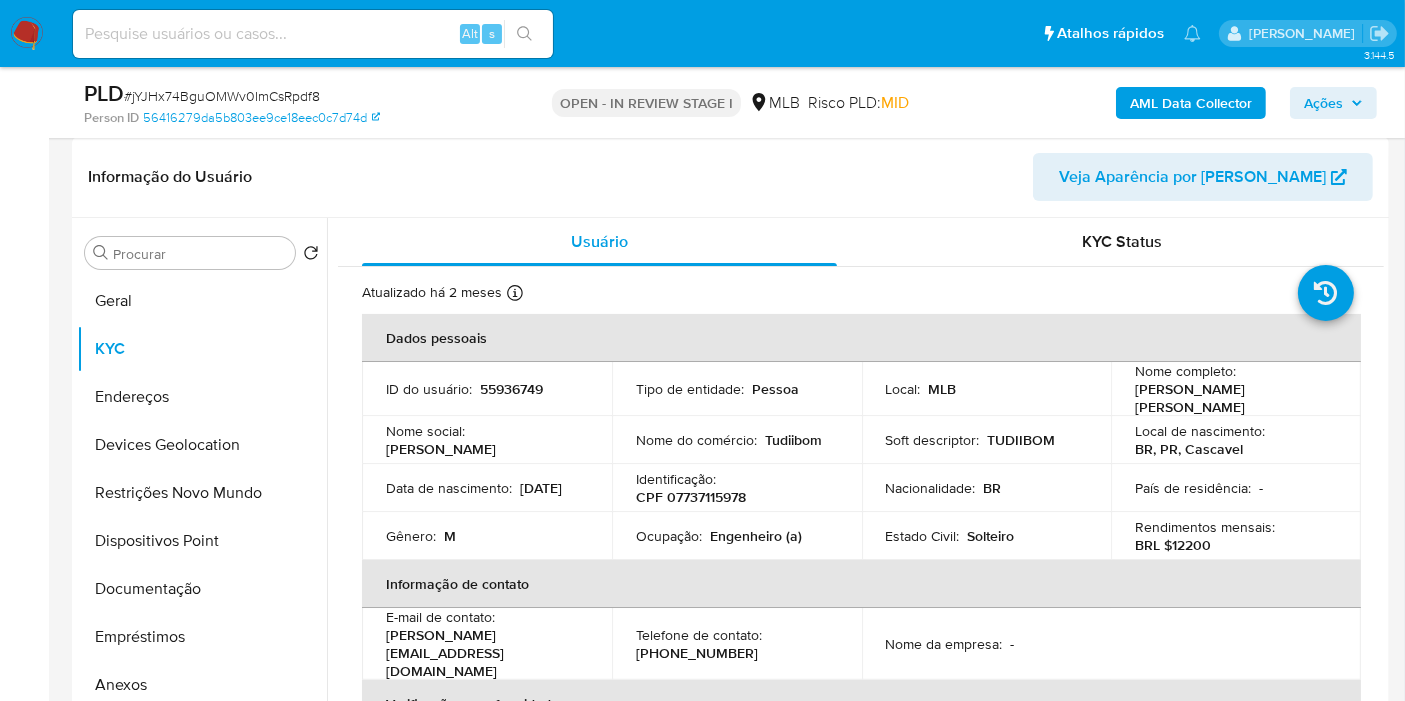 click on "CPF 07737115978" at bounding box center [691, 497] 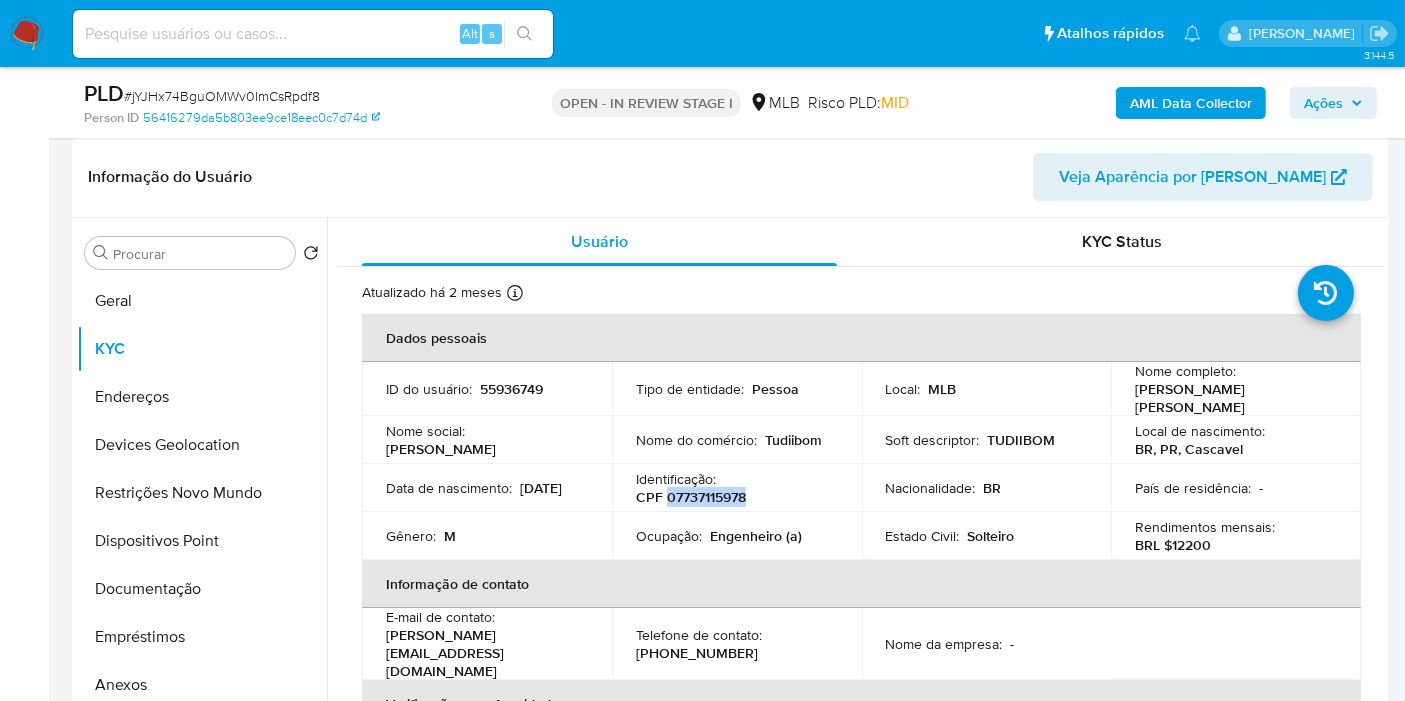 click on "CPF 07737115978" at bounding box center [691, 497] 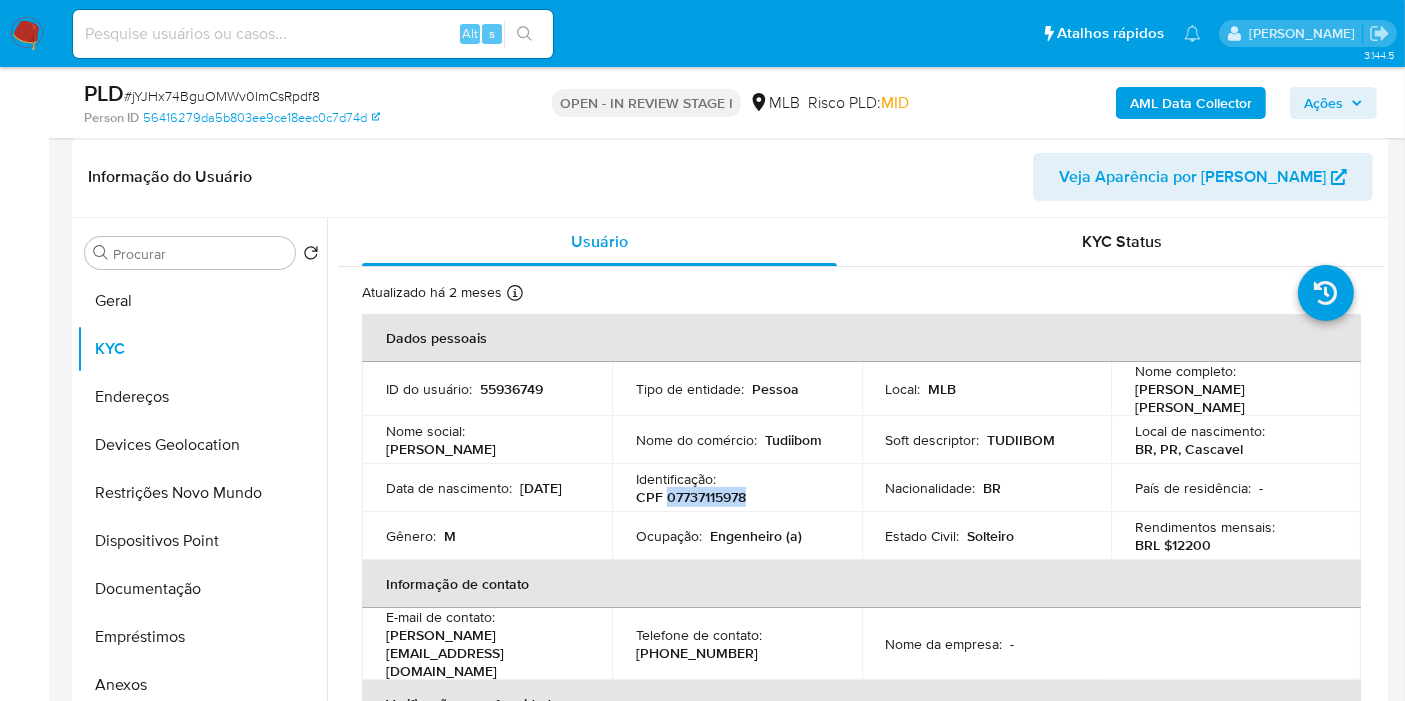 copy on "07737115978" 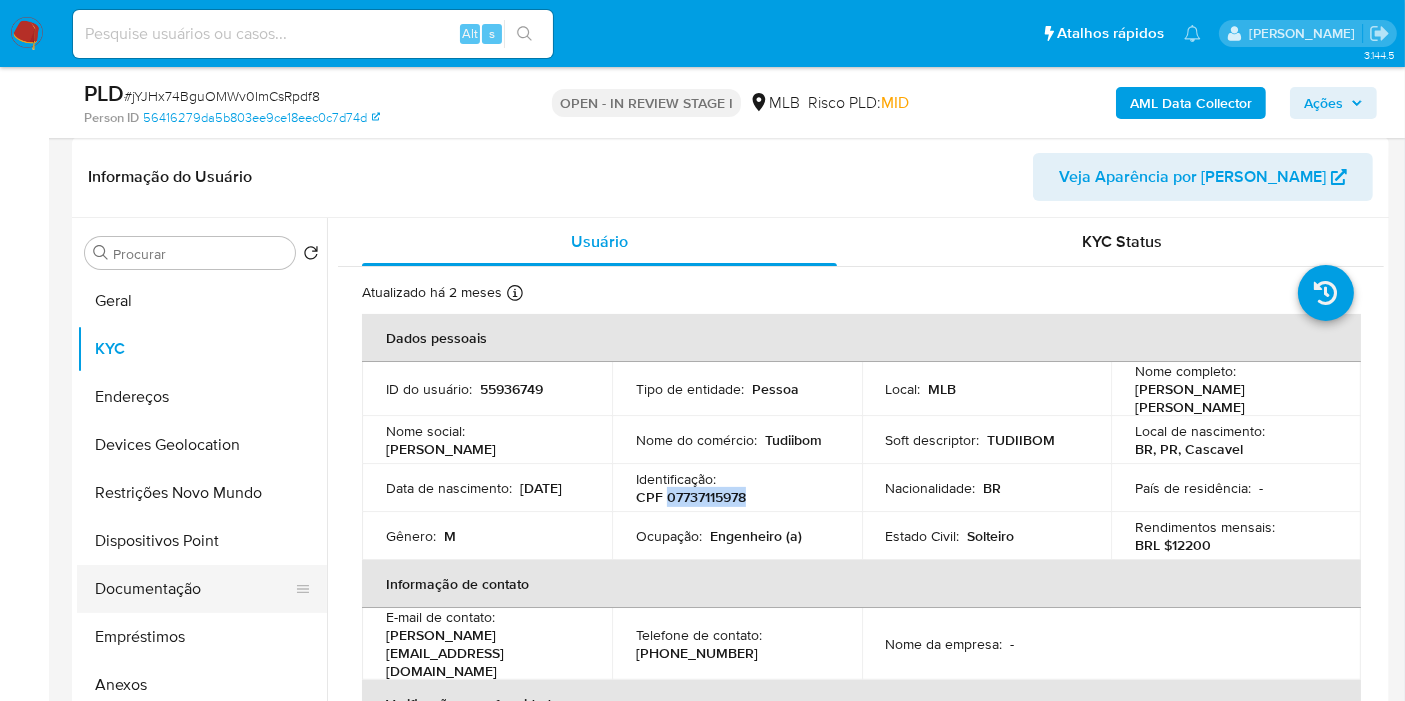 click on "Documentação" at bounding box center (194, 589) 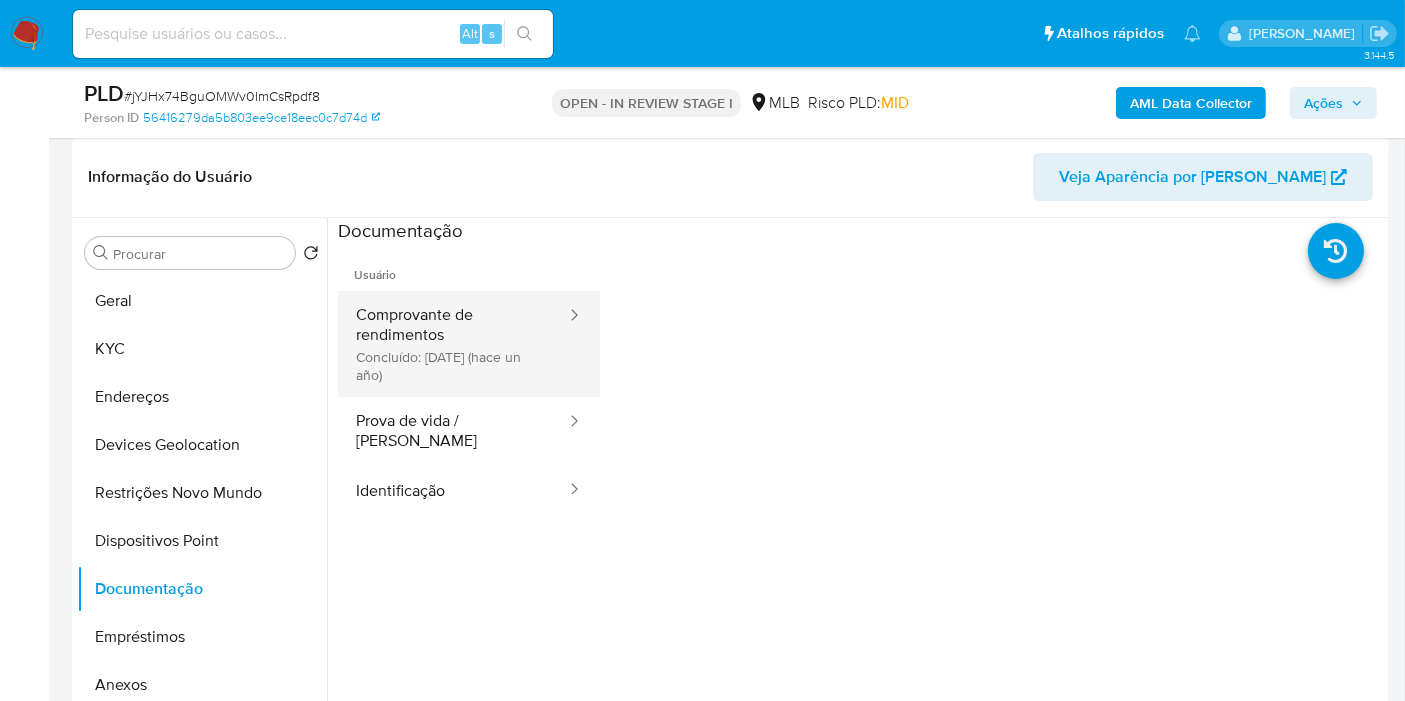 click on "Comprovante de rendimentos Concluído: [DATE] (hace un año)" at bounding box center [453, 344] 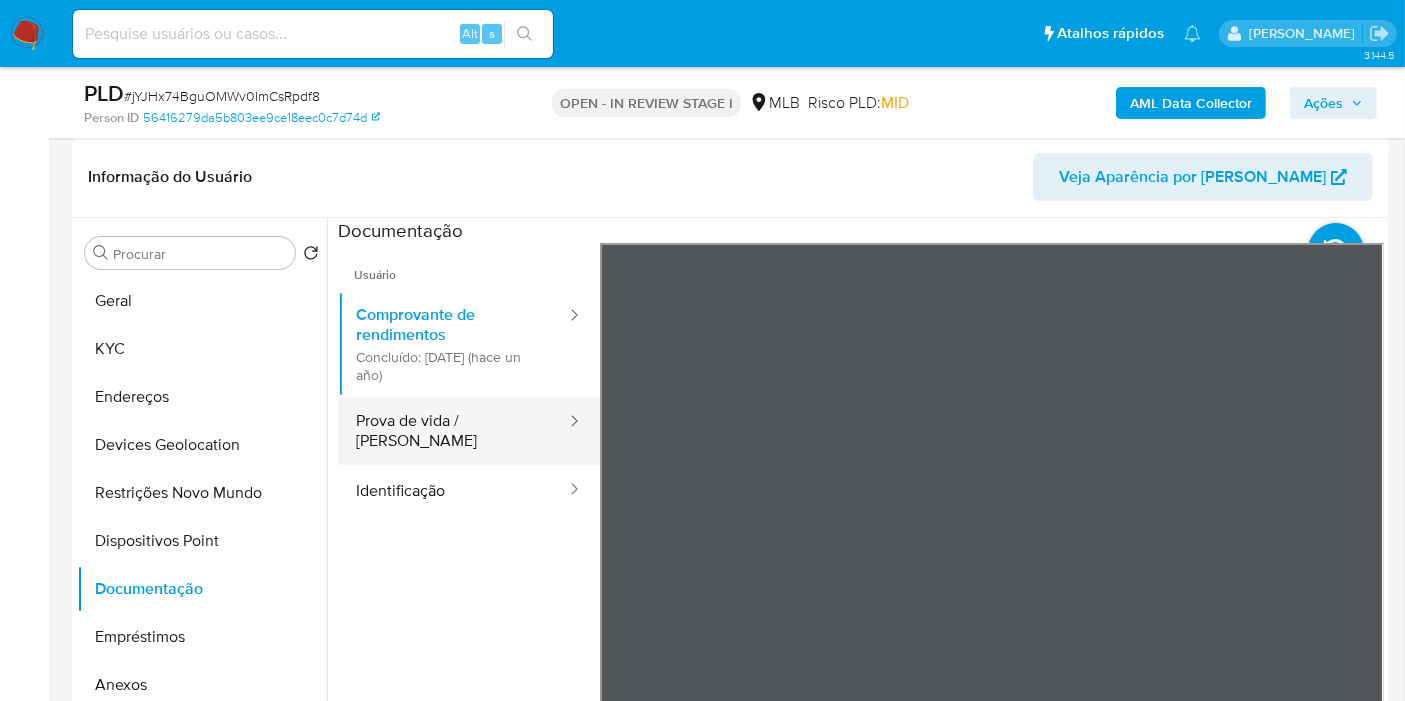 click on "Prova de vida / [PERSON_NAME]" at bounding box center (453, 431) 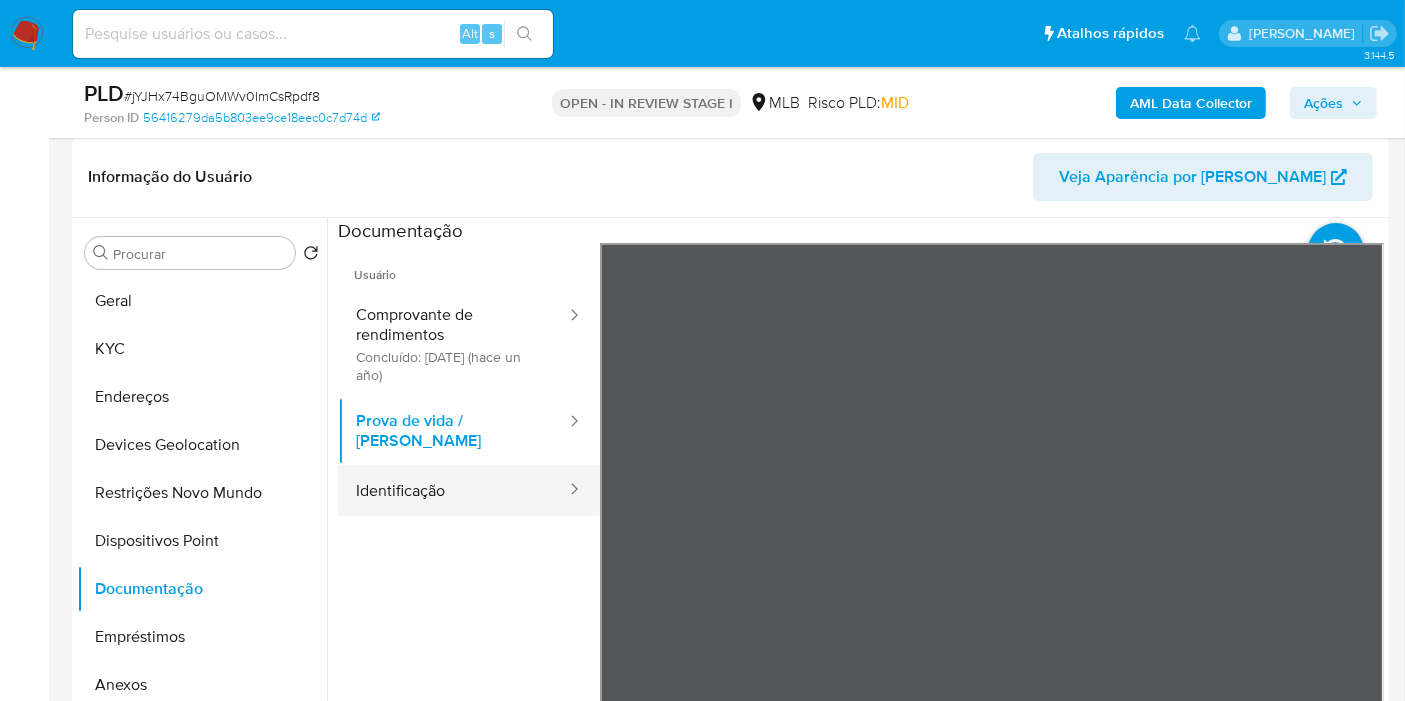 click on "Identificação" at bounding box center [453, 490] 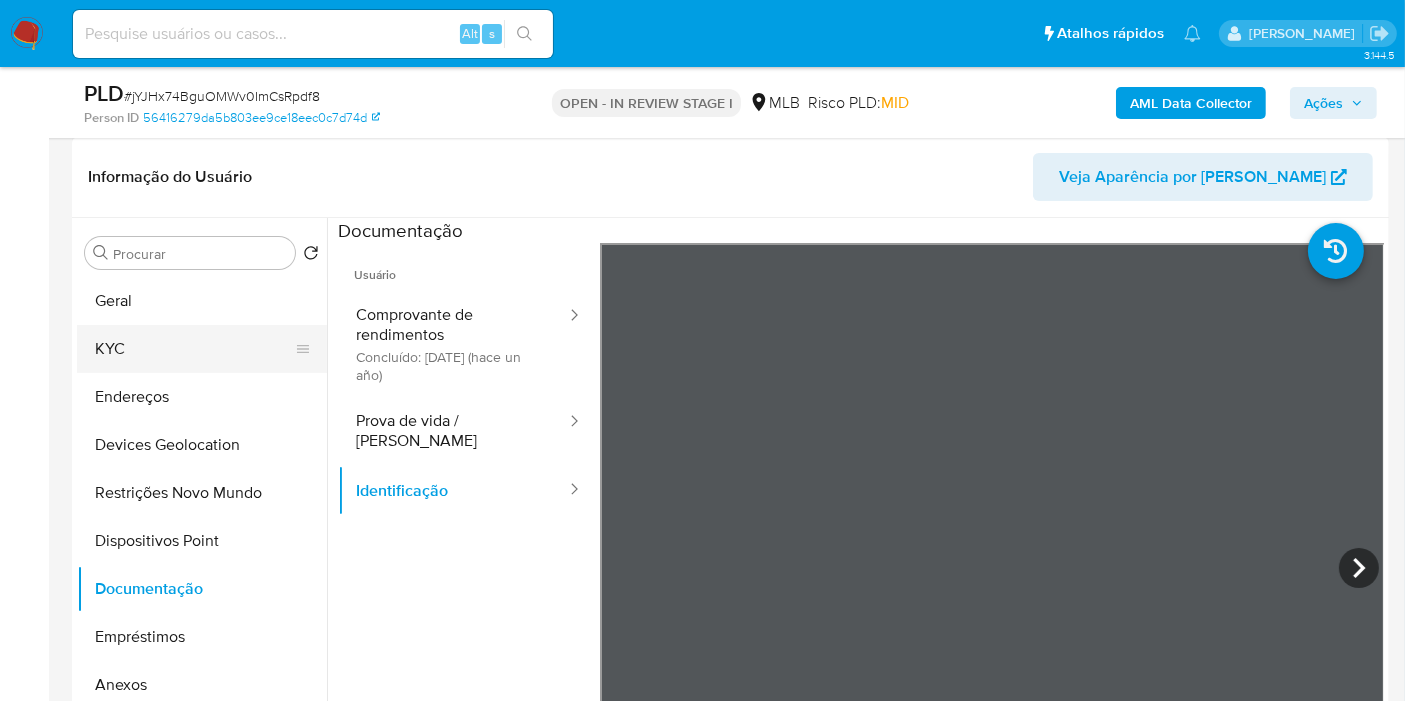 click on "KYC" at bounding box center [194, 349] 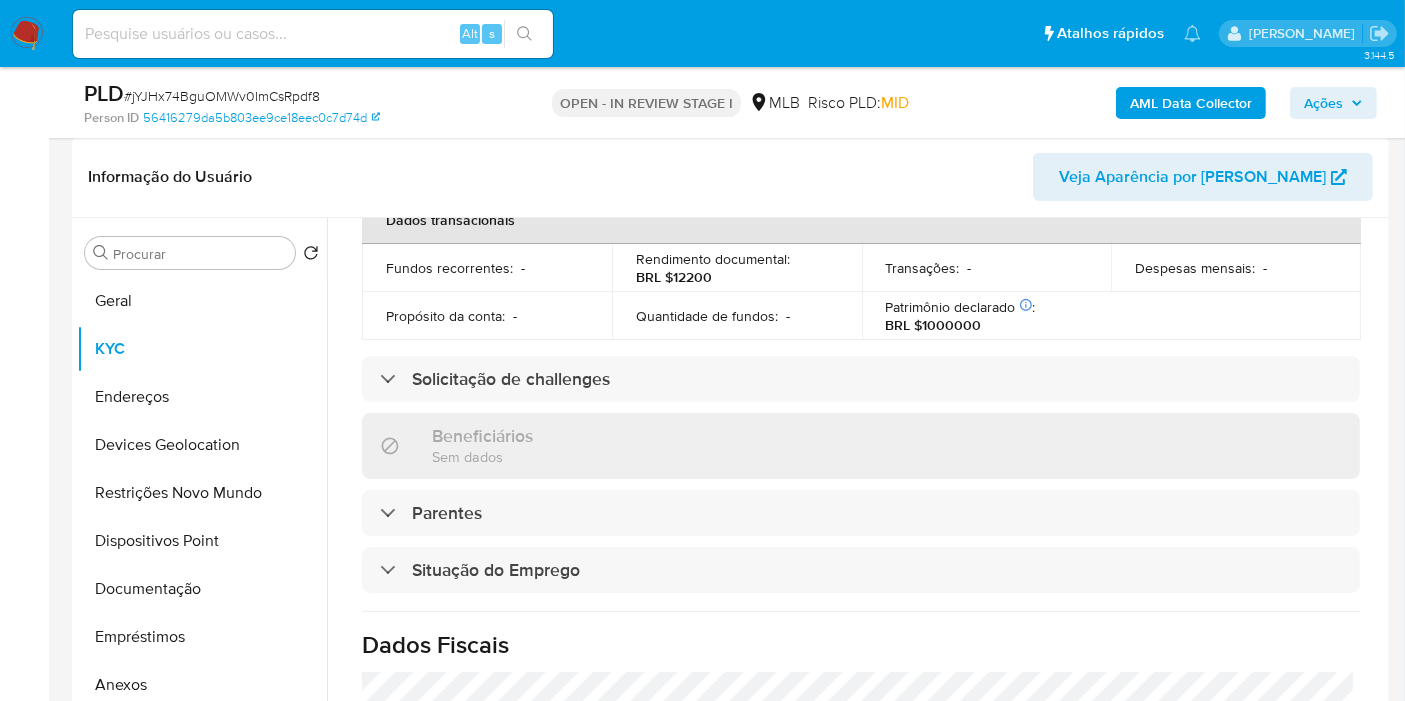scroll, scrollTop: 914, scrollLeft: 0, axis: vertical 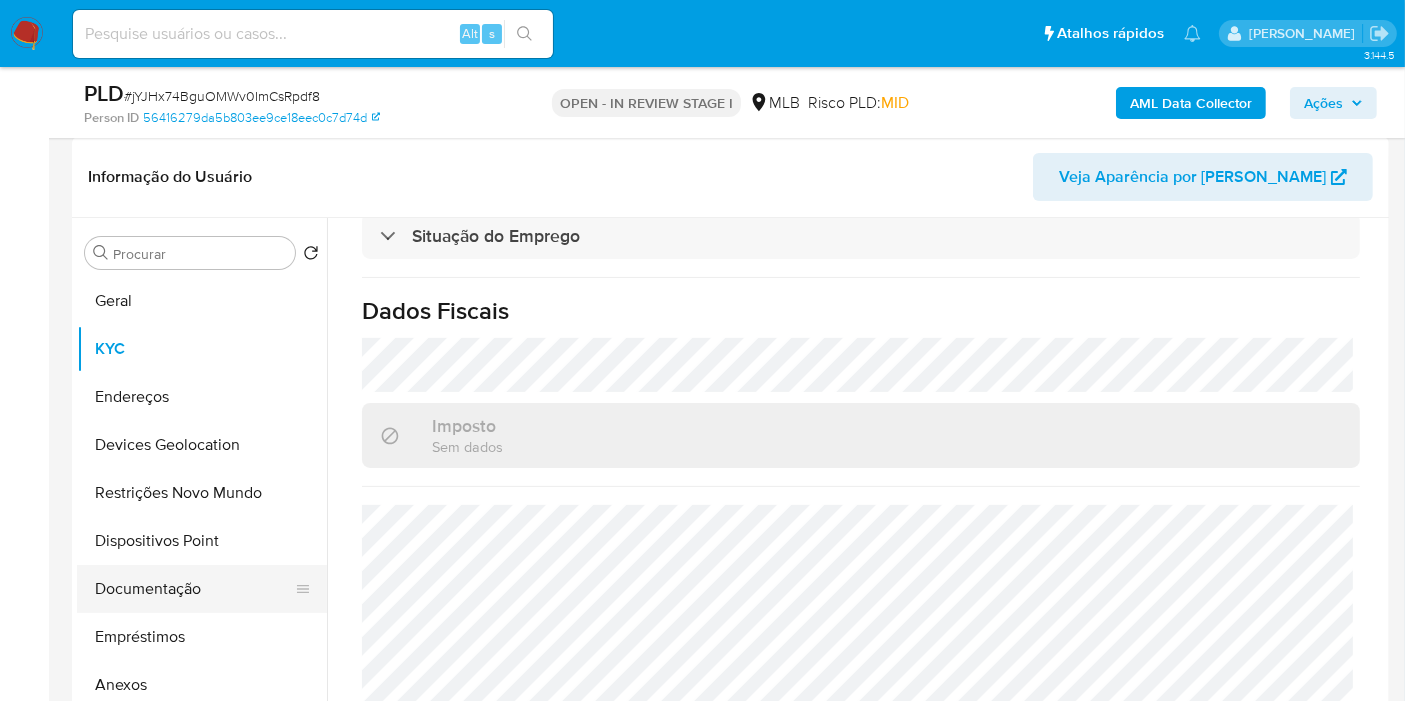 click on "Documentação" at bounding box center [194, 589] 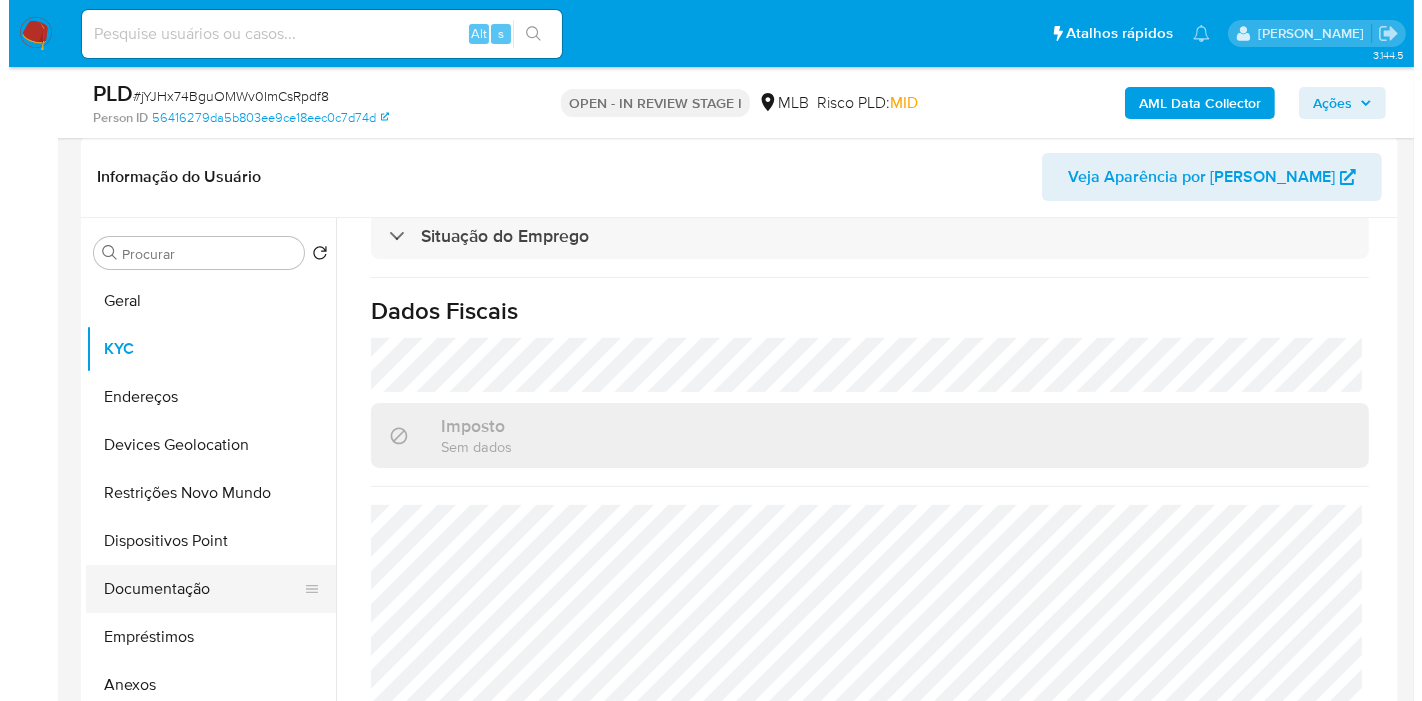 scroll, scrollTop: 0, scrollLeft: 0, axis: both 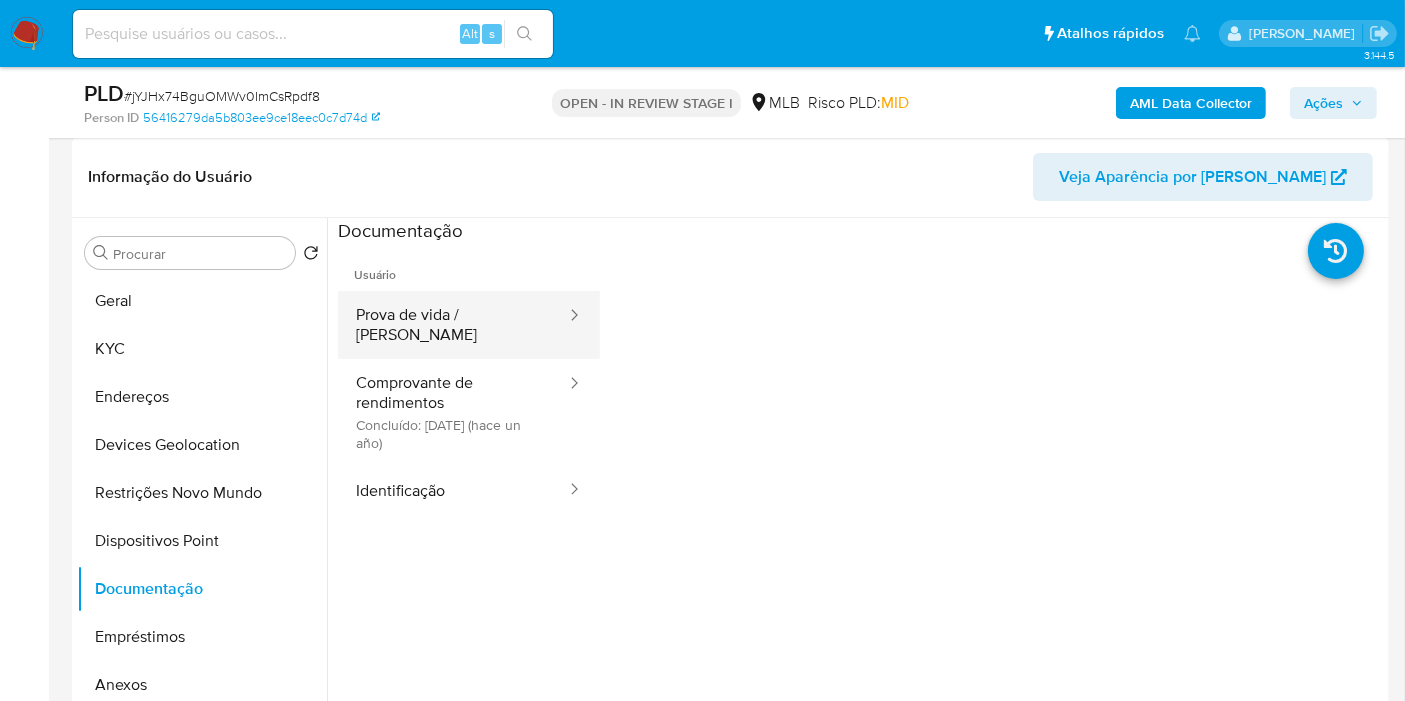 click on "Prova de vida / [PERSON_NAME]" at bounding box center [453, 325] 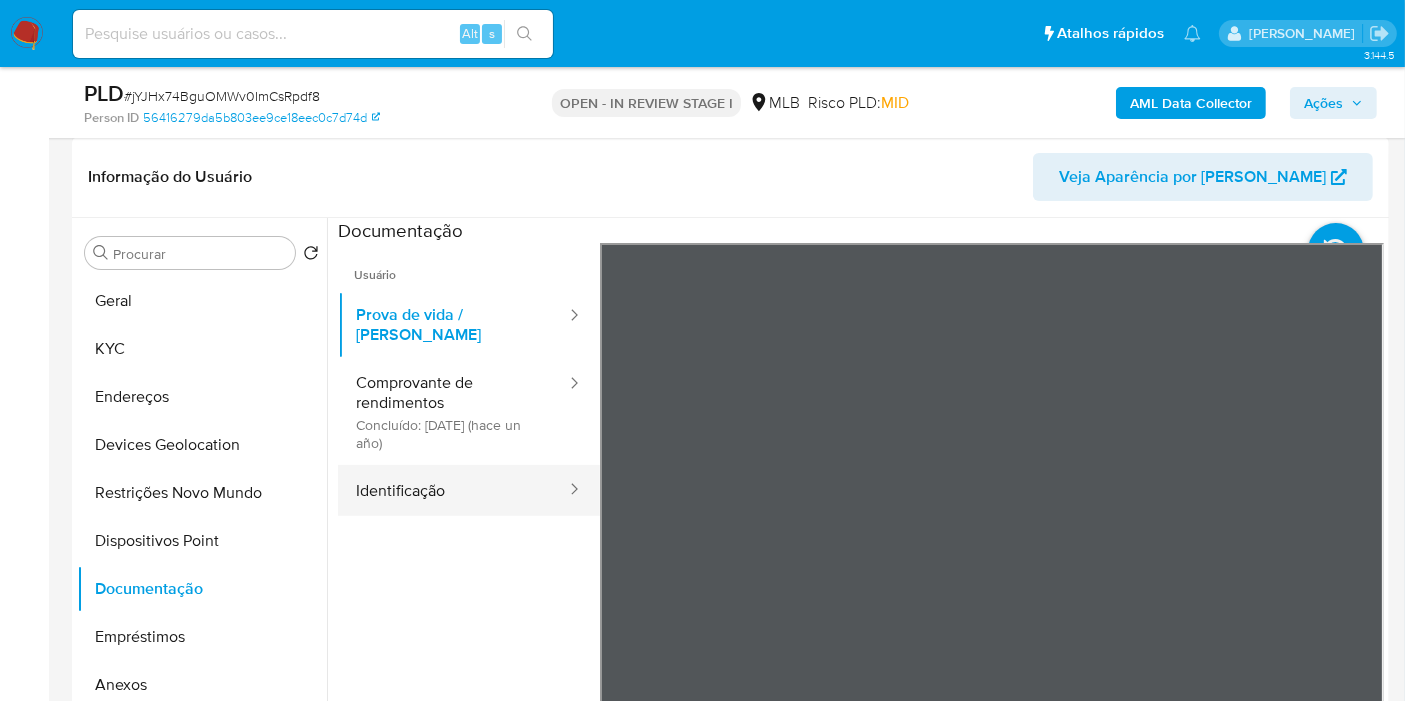 click on "Identificação" at bounding box center [453, 490] 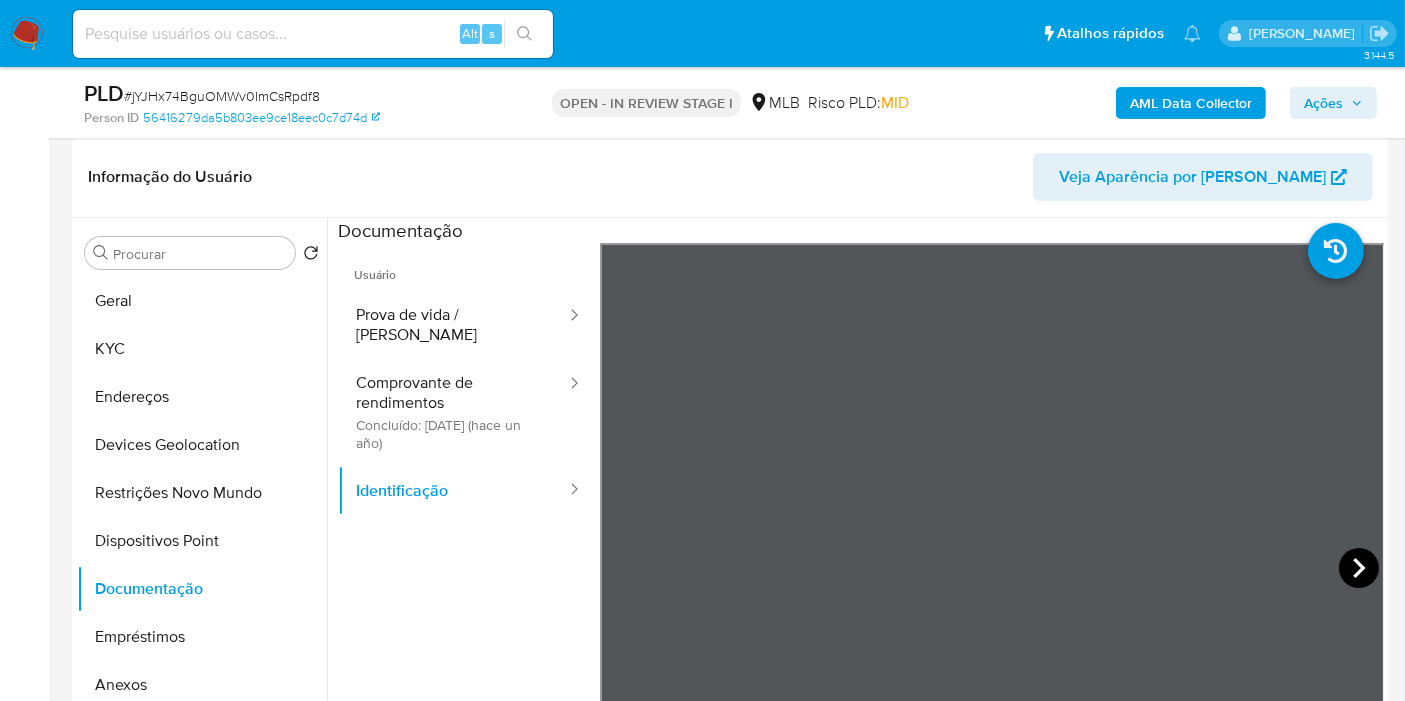 click 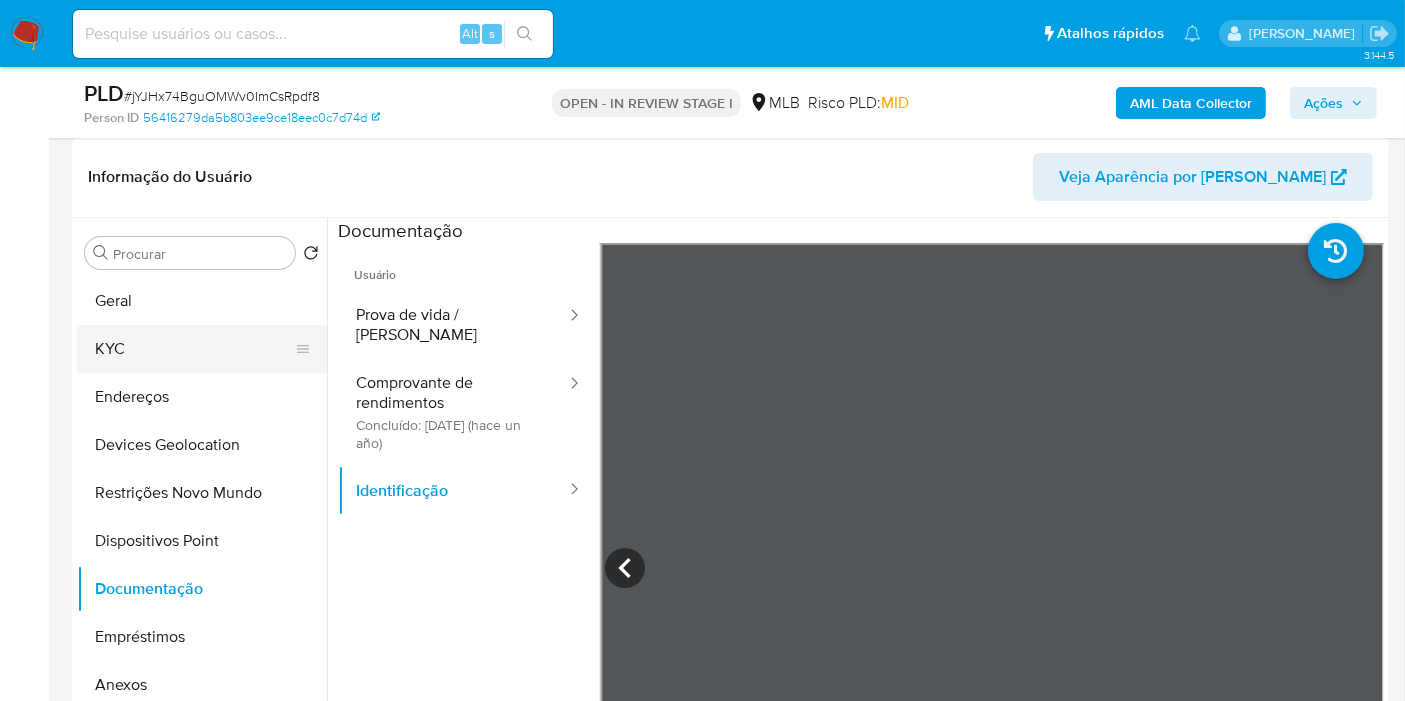 click on "KYC" at bounding box center (194, 349) 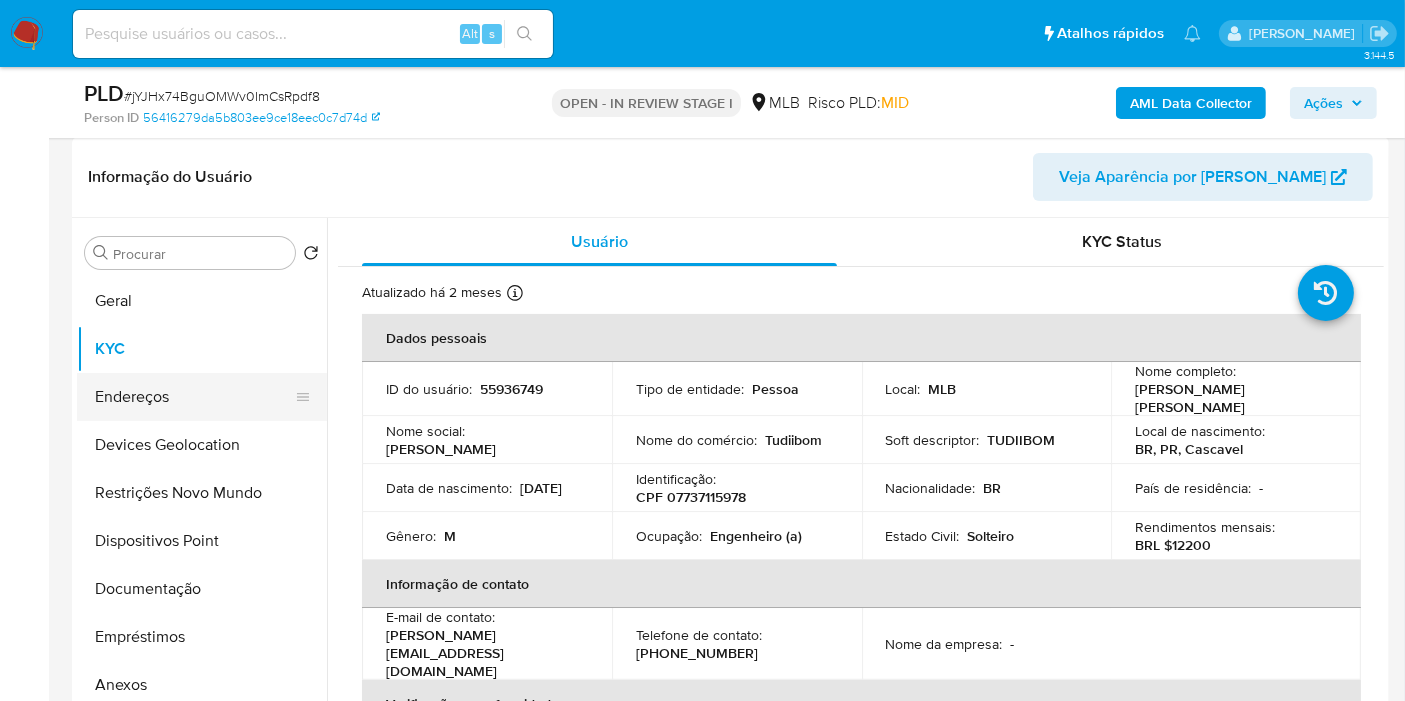 click on "Endereços" at bounding box center (194, 397) 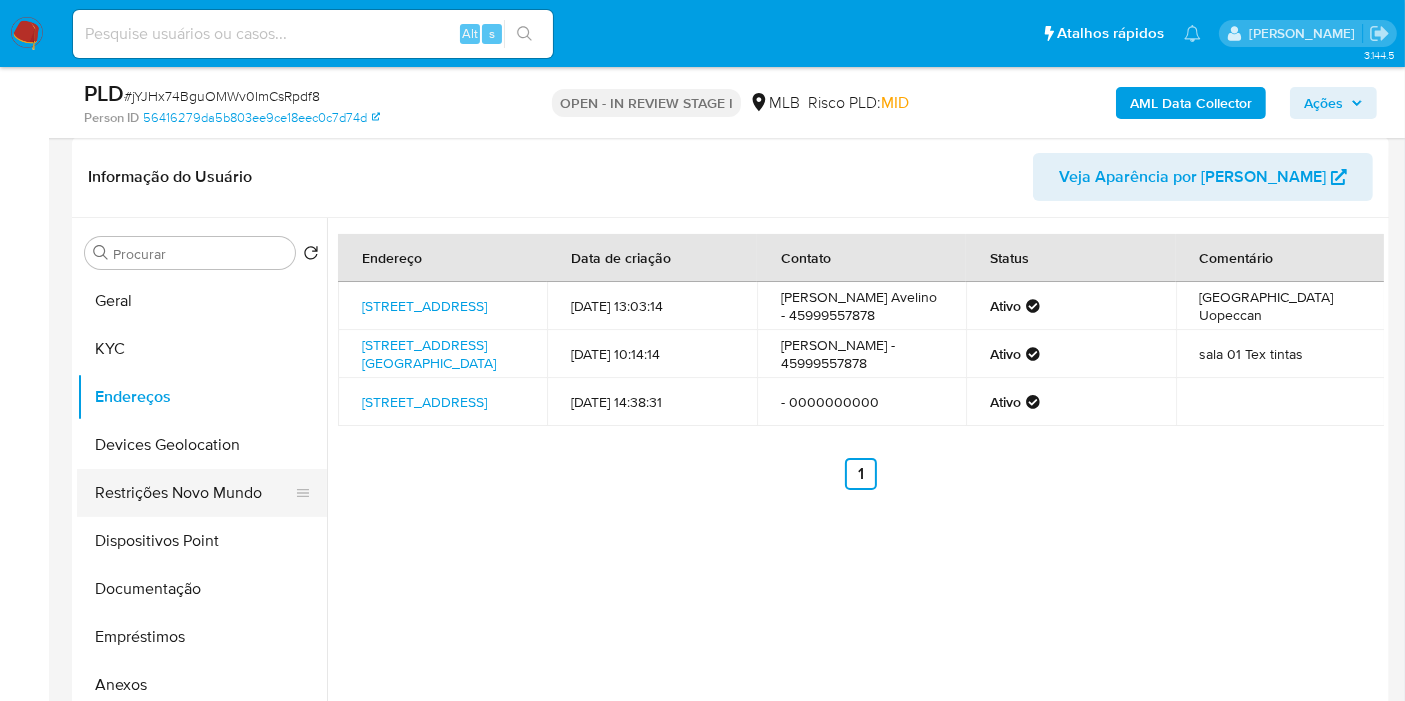 click on "Restrições Novo Mundo" at bounding box center (194, 493) 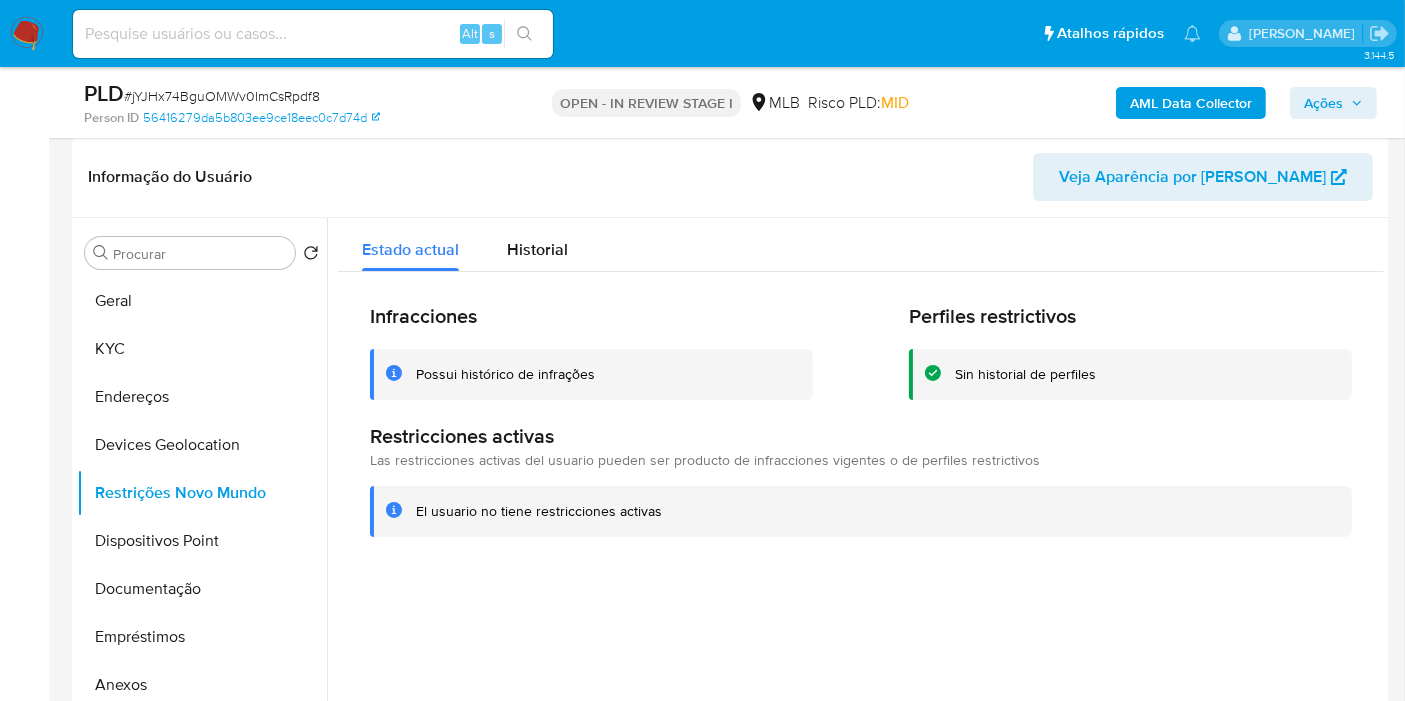 click on "AML Data Collector" at bounding box center [1191, 103] 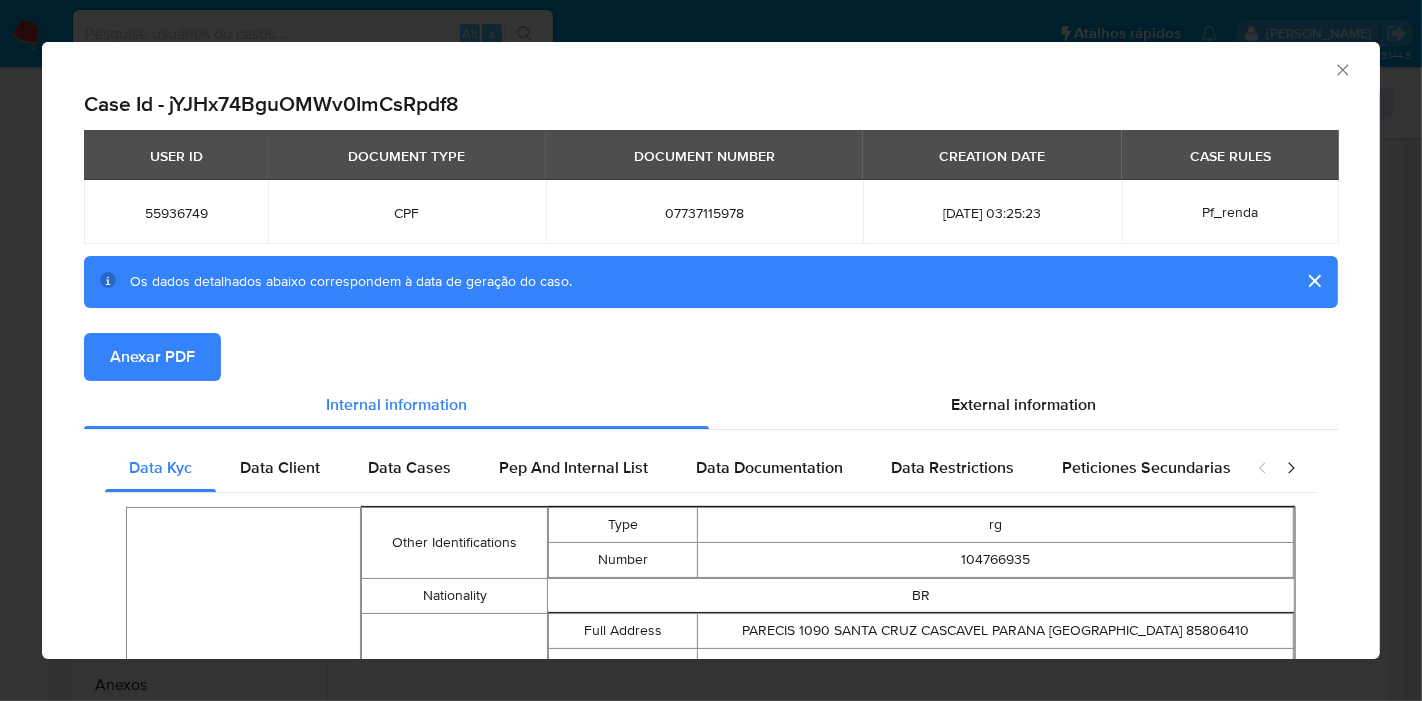 drag, startPoint x: 977, startPoint y: 395, endPoint x: 969, endPoint y: 378, distance: 18.788294 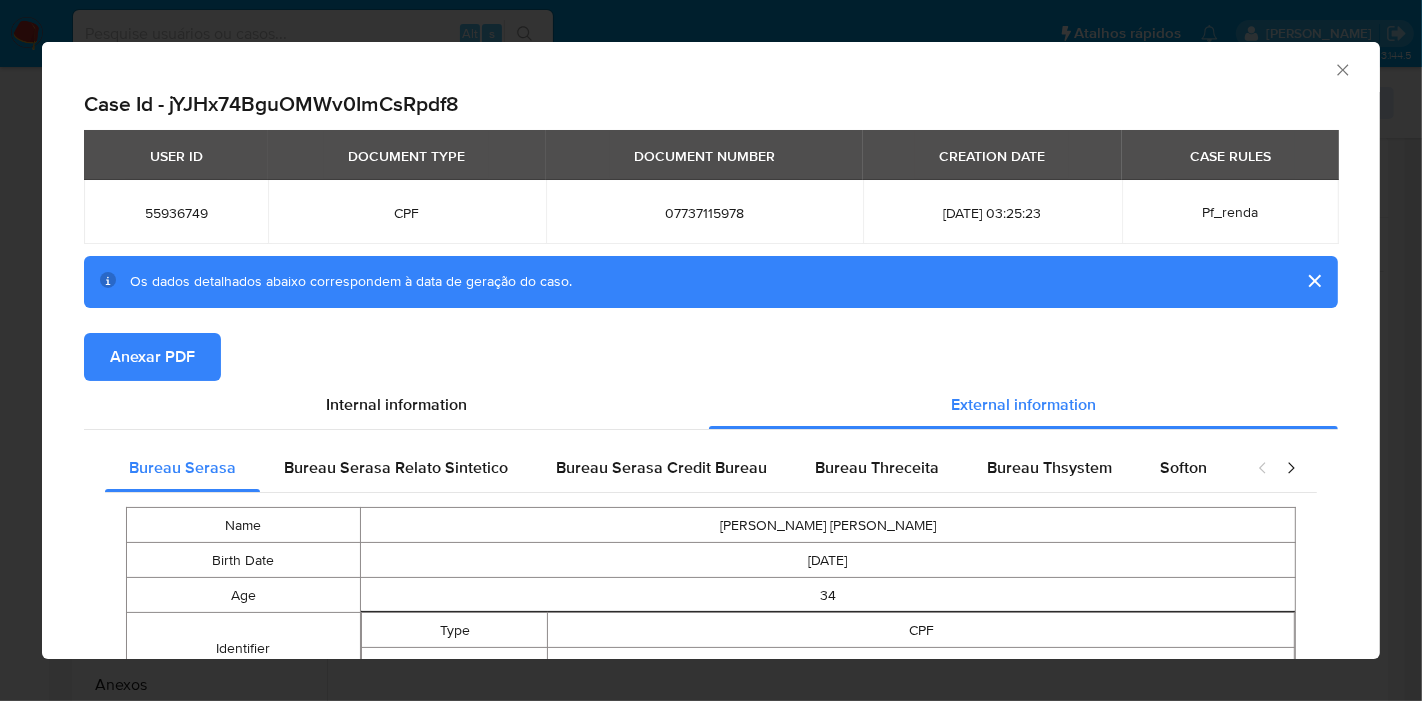 type 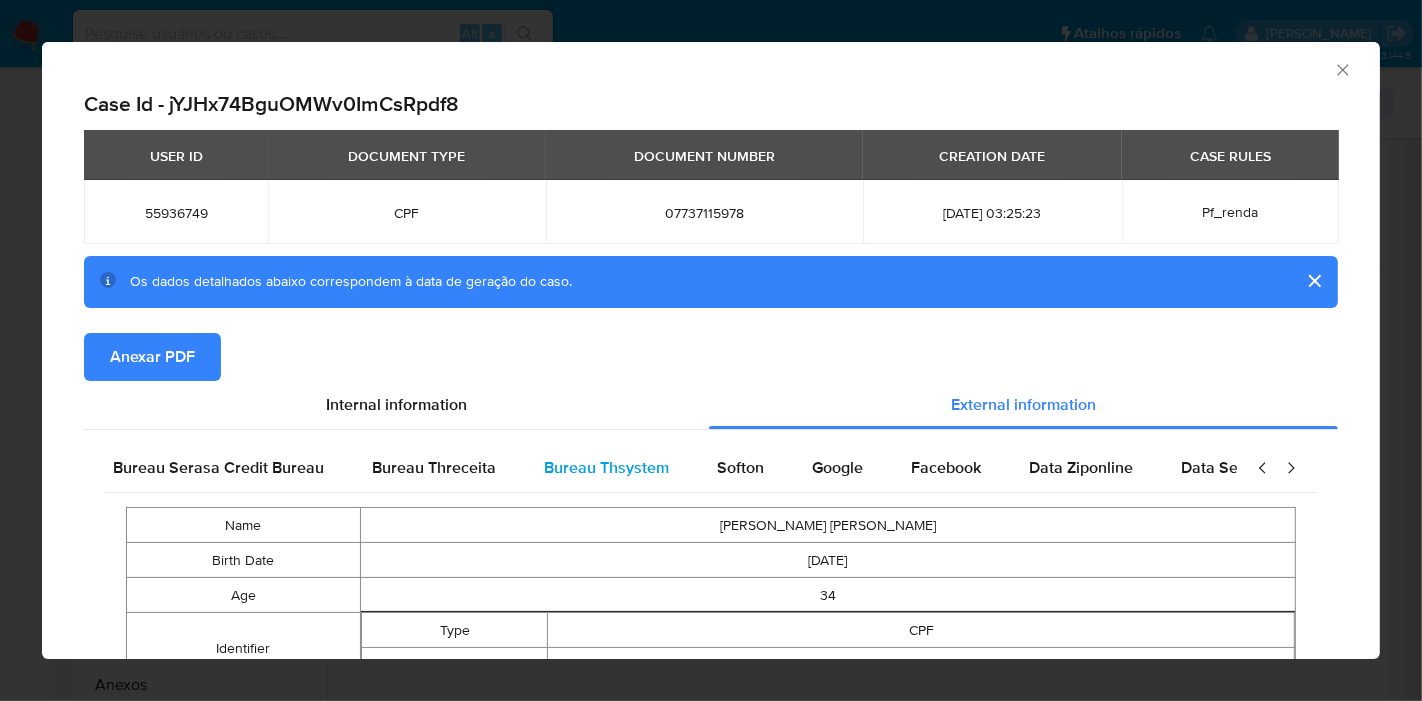 scroll, scrollTop: 0, scrollLeft: 672, axis: horizontal 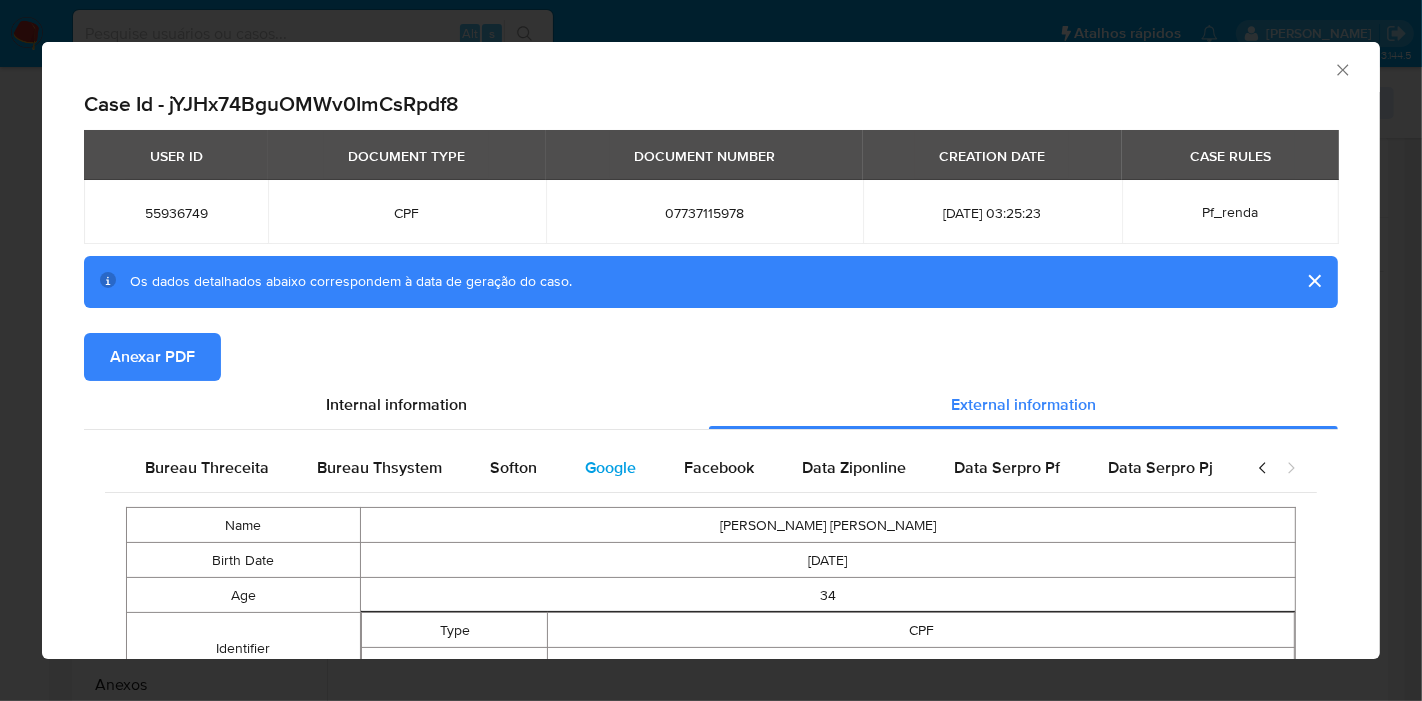click on "Google" at bounding box center [610, 467] 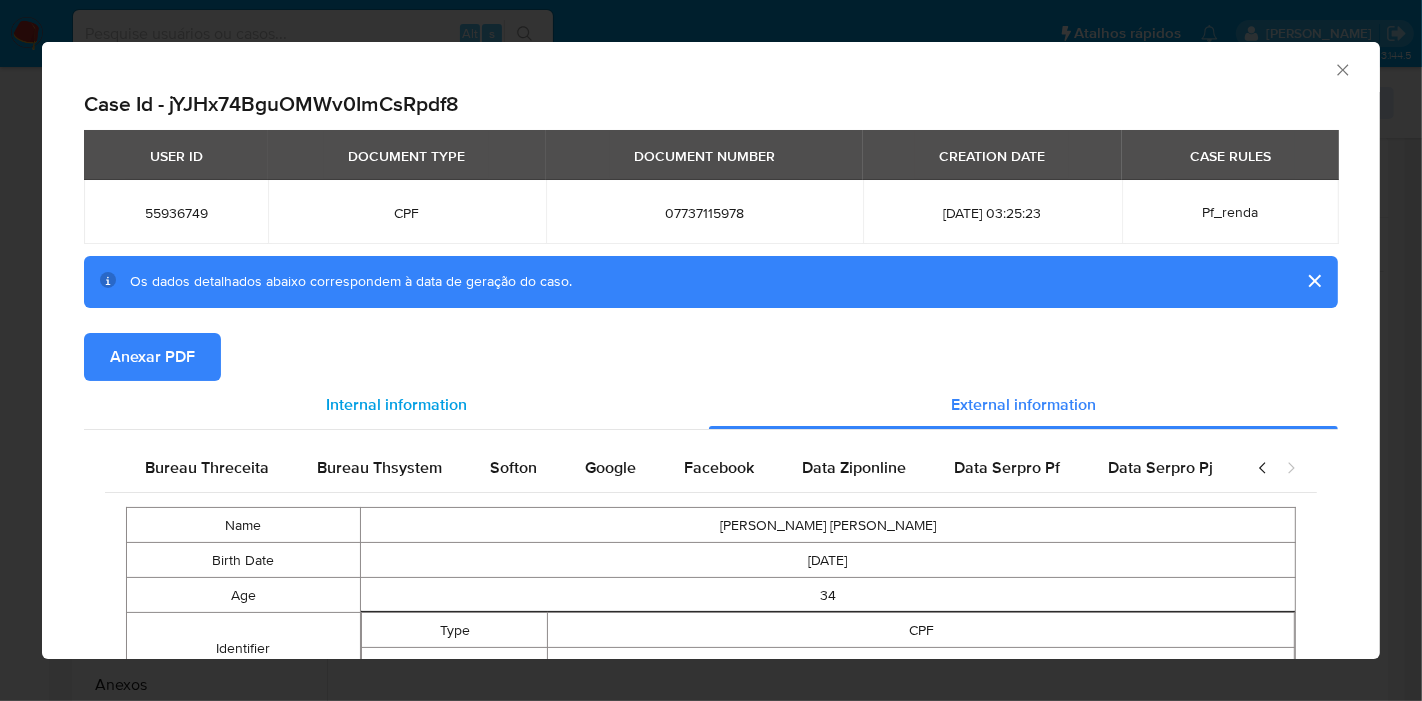 scroll, scrollTop: 0, scrollLeft: 655, axis: horizontal 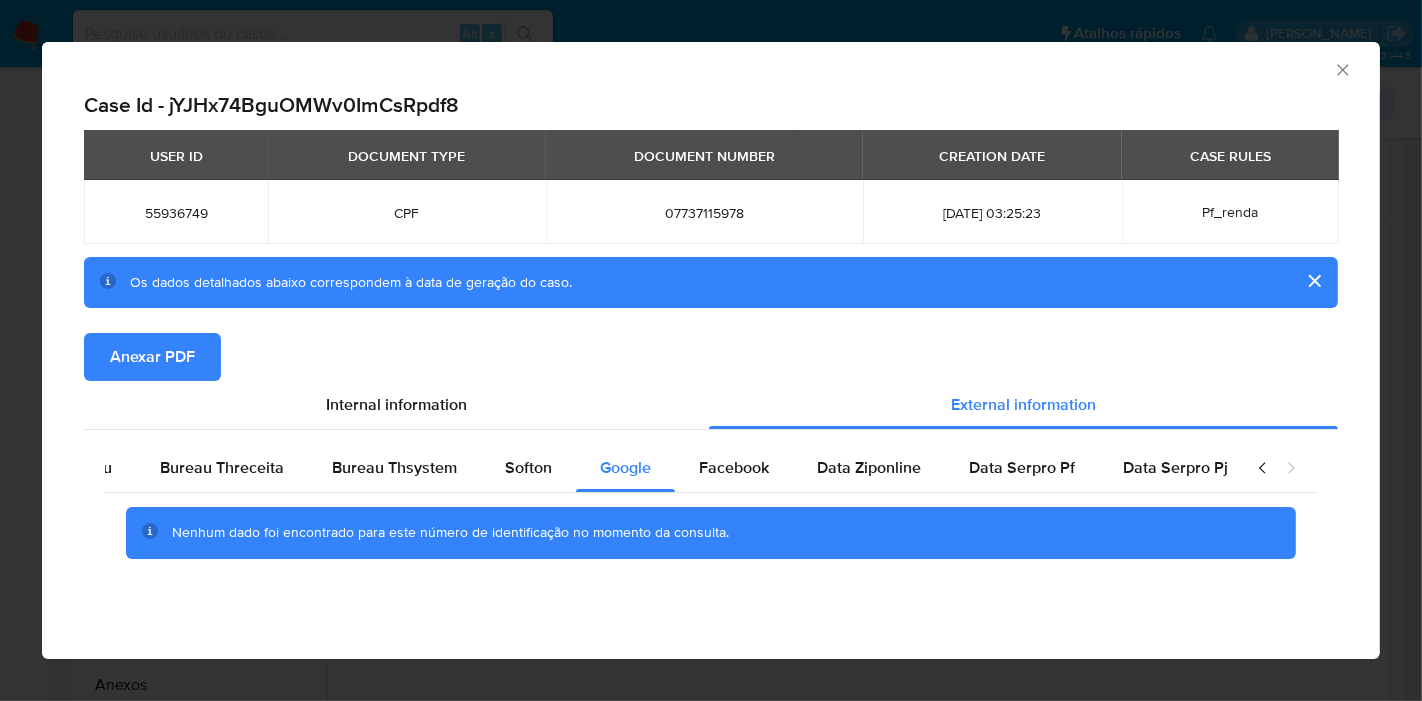 type 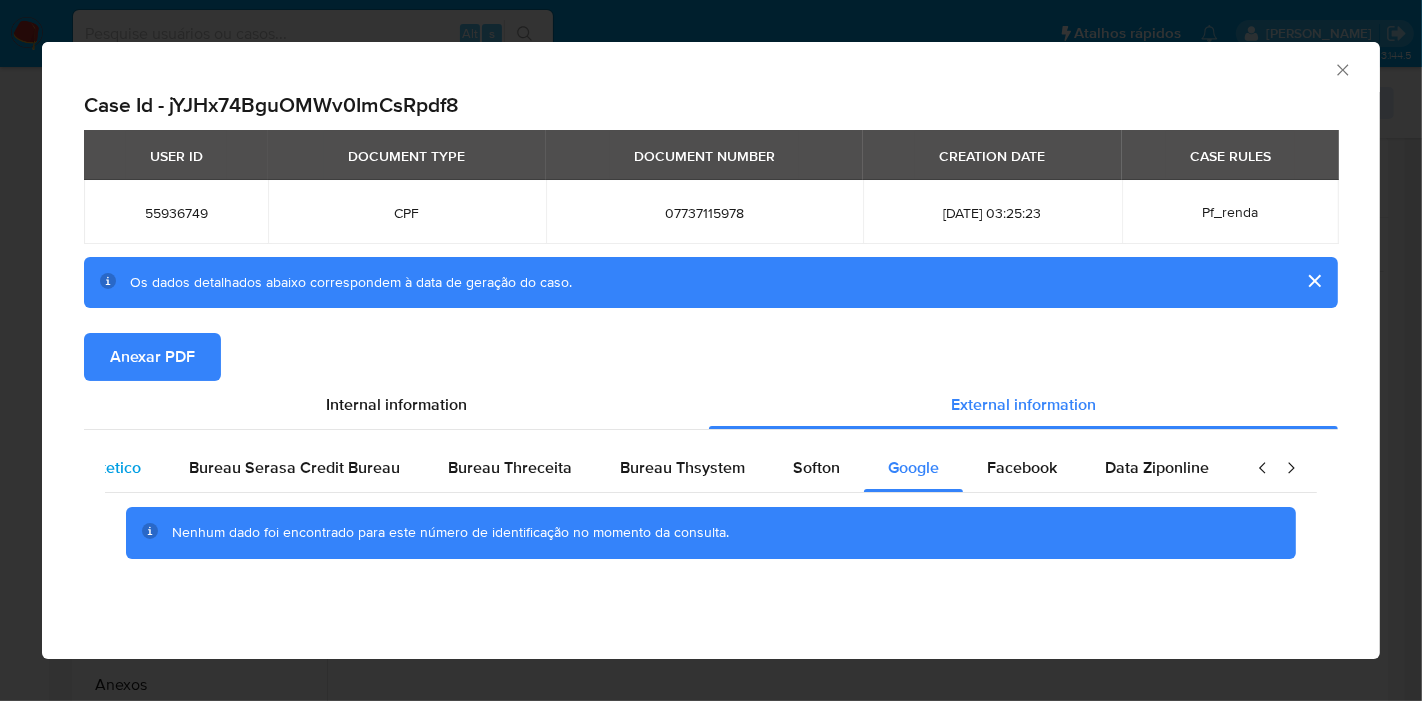 scroll, scrollTop: 0, scrollLeft: 0, axis: both 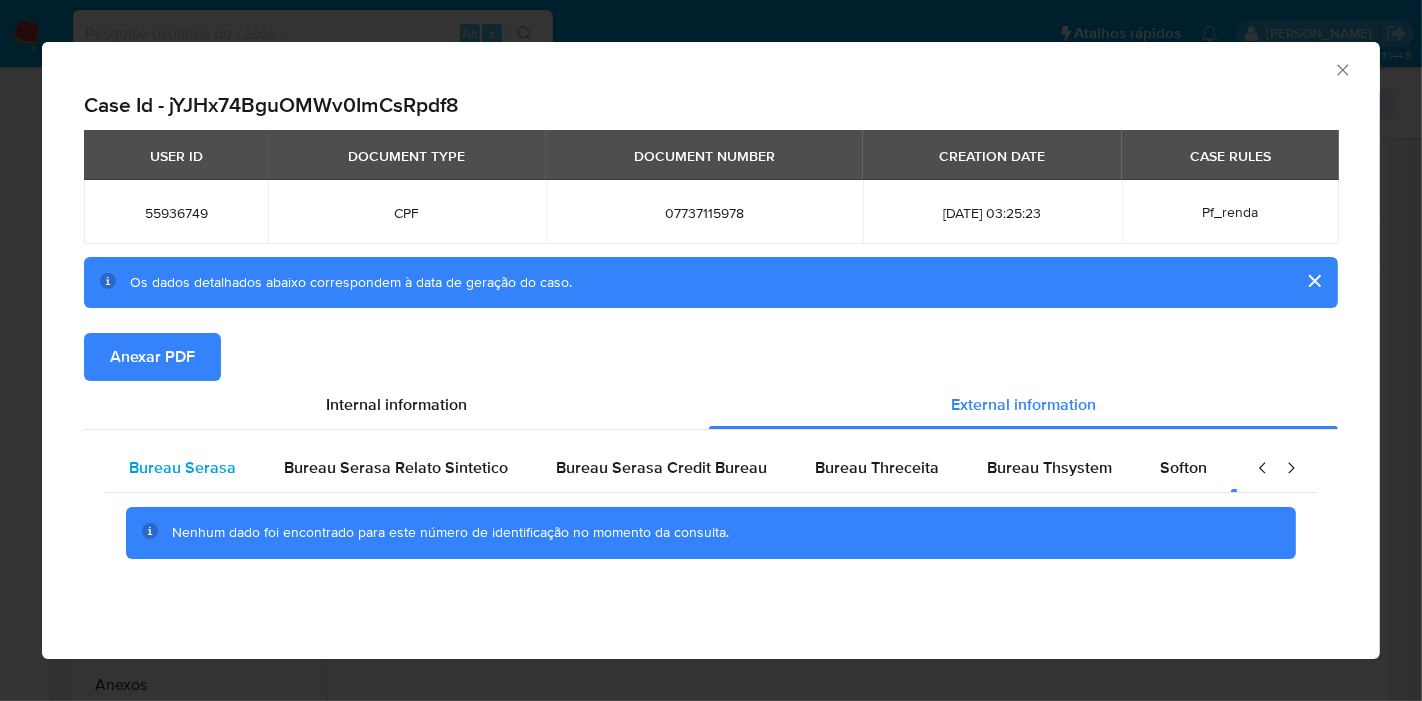 click on "Bureau Serasa" at bounding box center (182, 467) 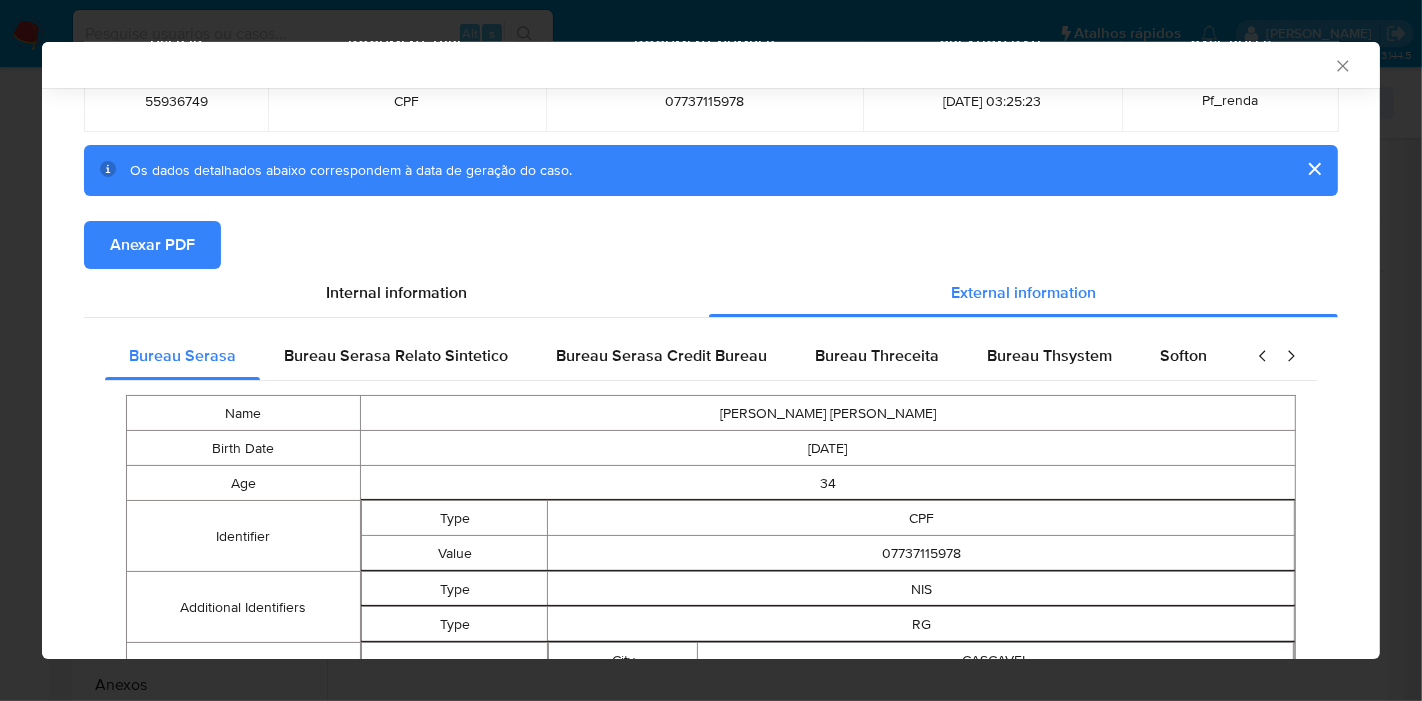scroll, scrollTop: 217, scrollLeft: 0, axis: vertical 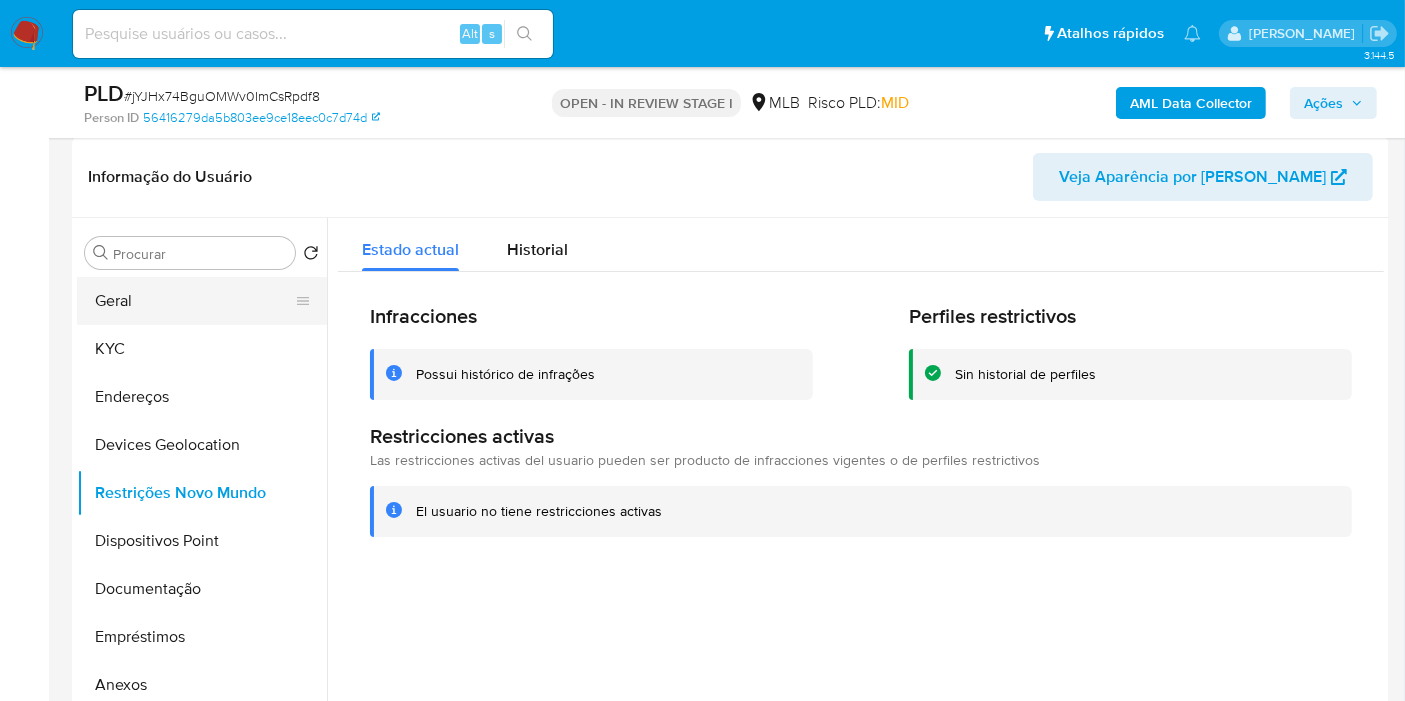 click on "Geral" at bounding box center (194, 301) 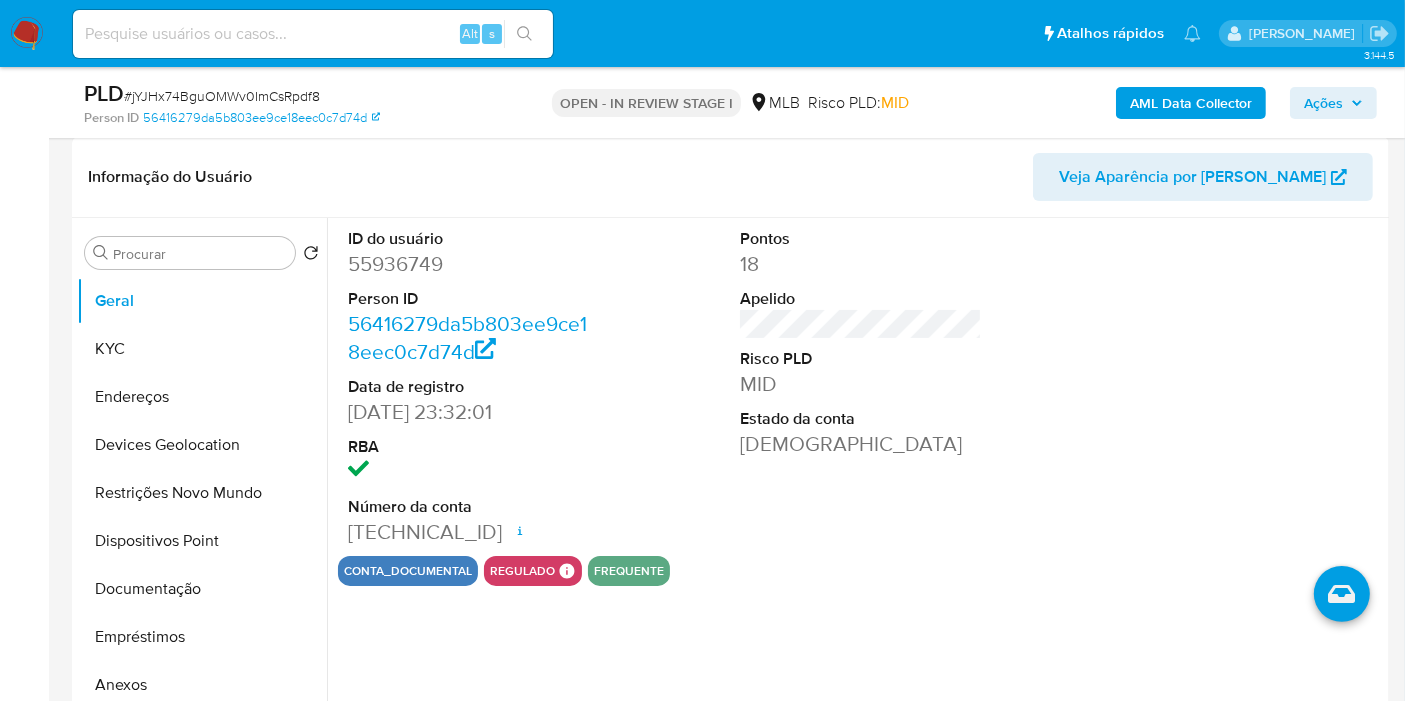 type 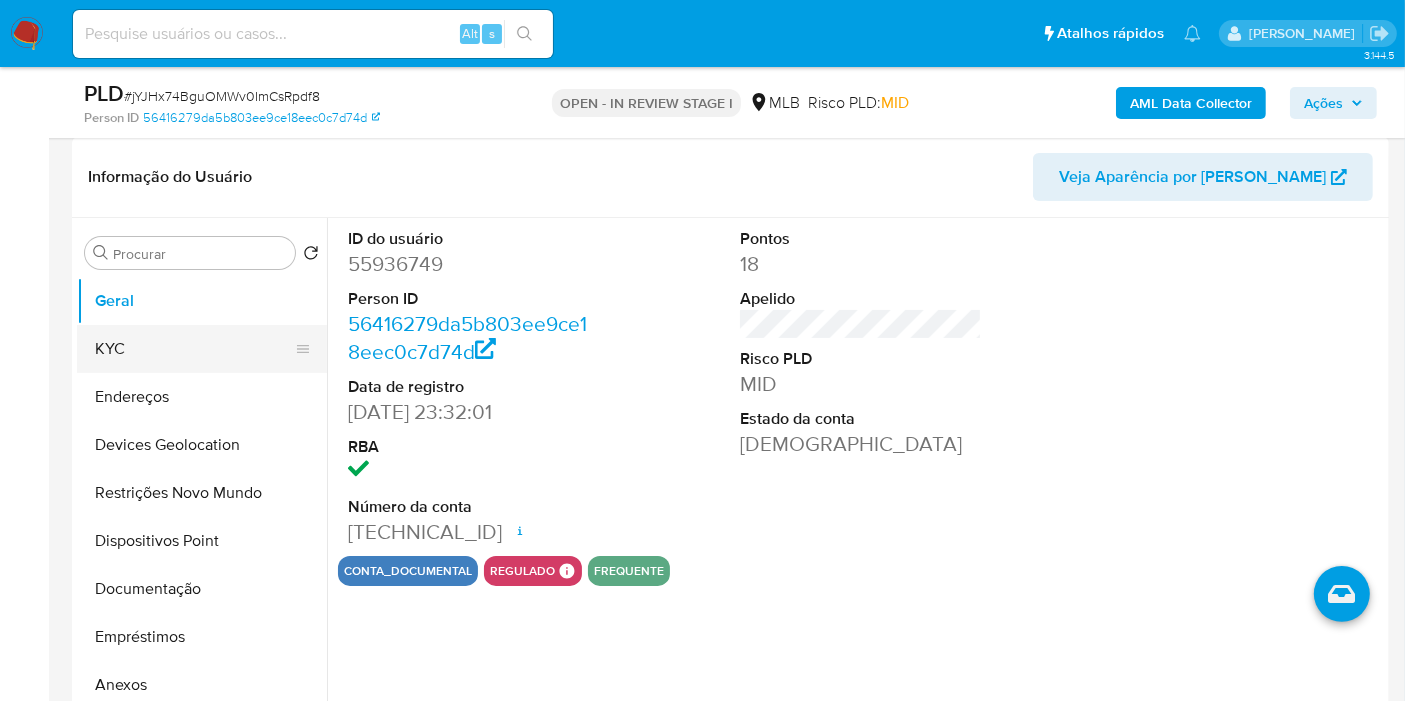 click on "KYC" at bounding box center (194, 349) 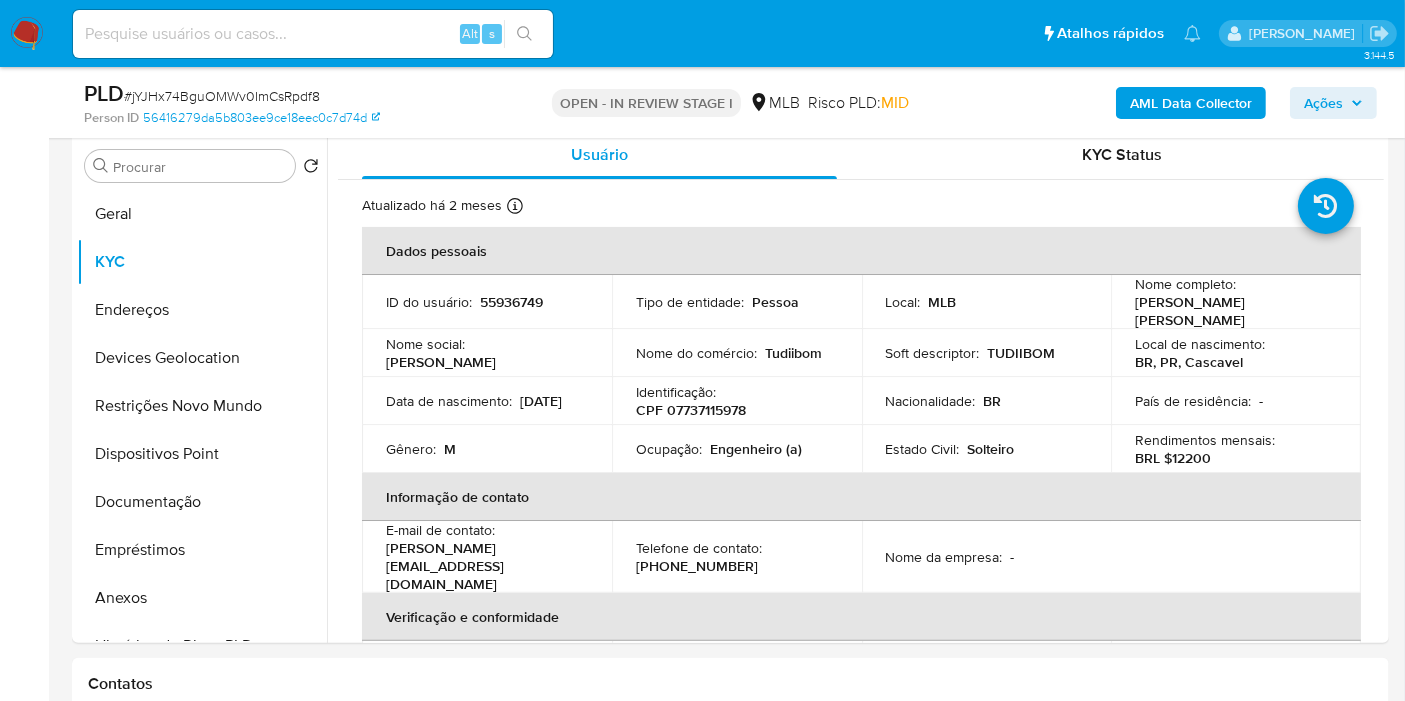 scroll, scrollTop: 432, scrollLeft: 0, axis: vertical 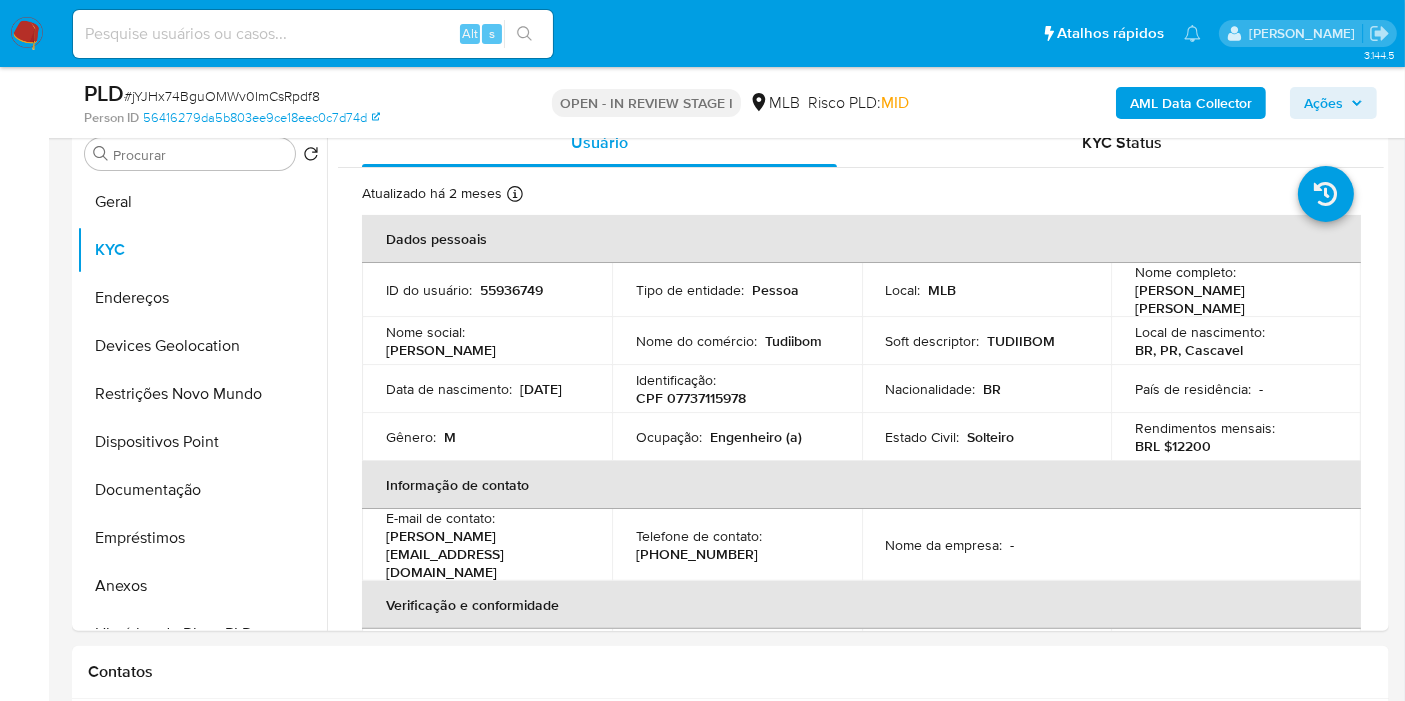 type 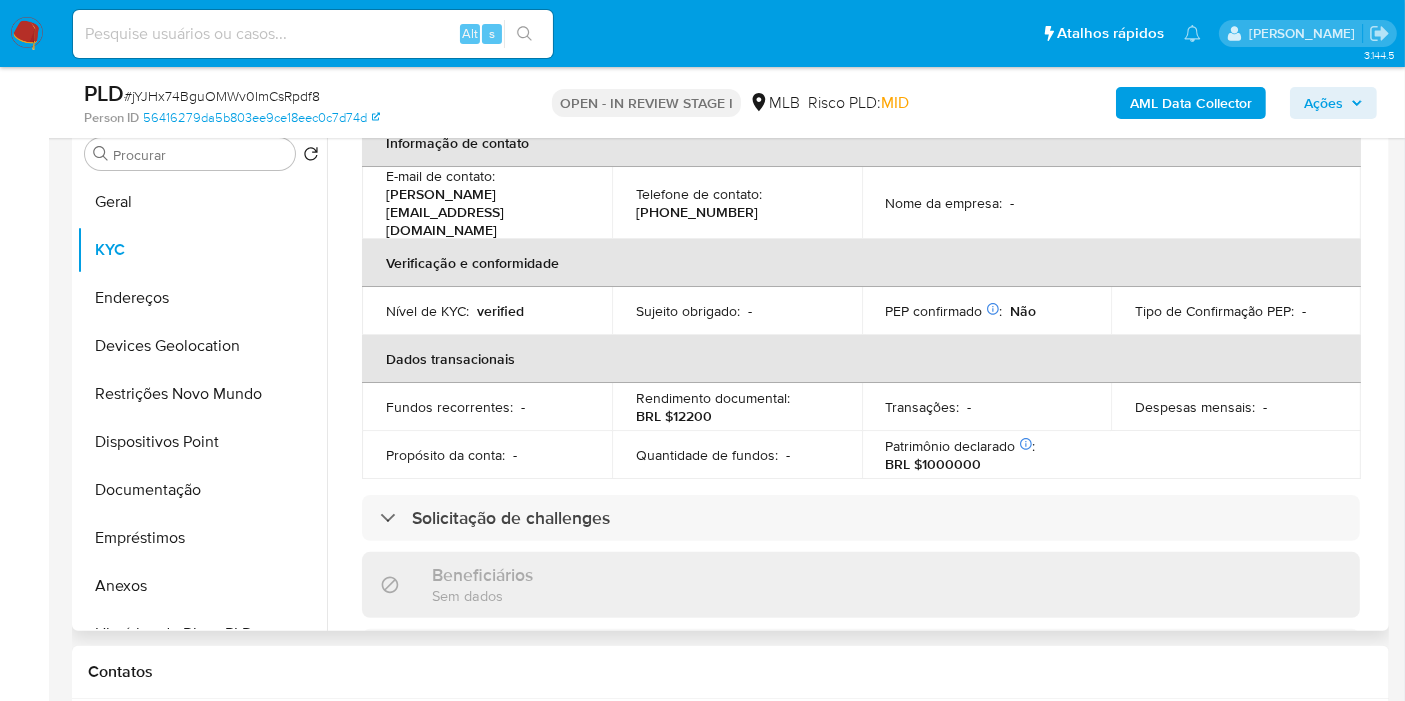 scroll, scrollTop: 330, scrollLeft: 0, axis: vertical 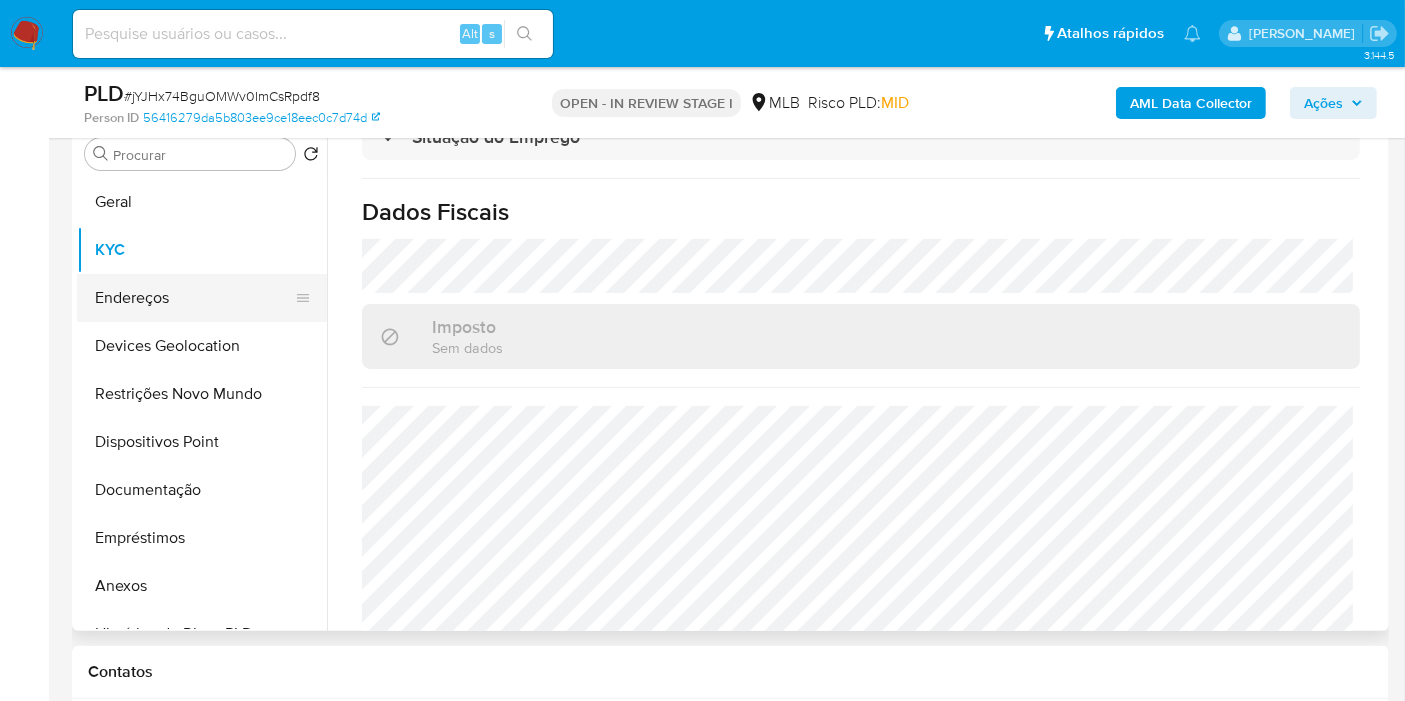 click on "Endereços" at bounding box center [194, 298] 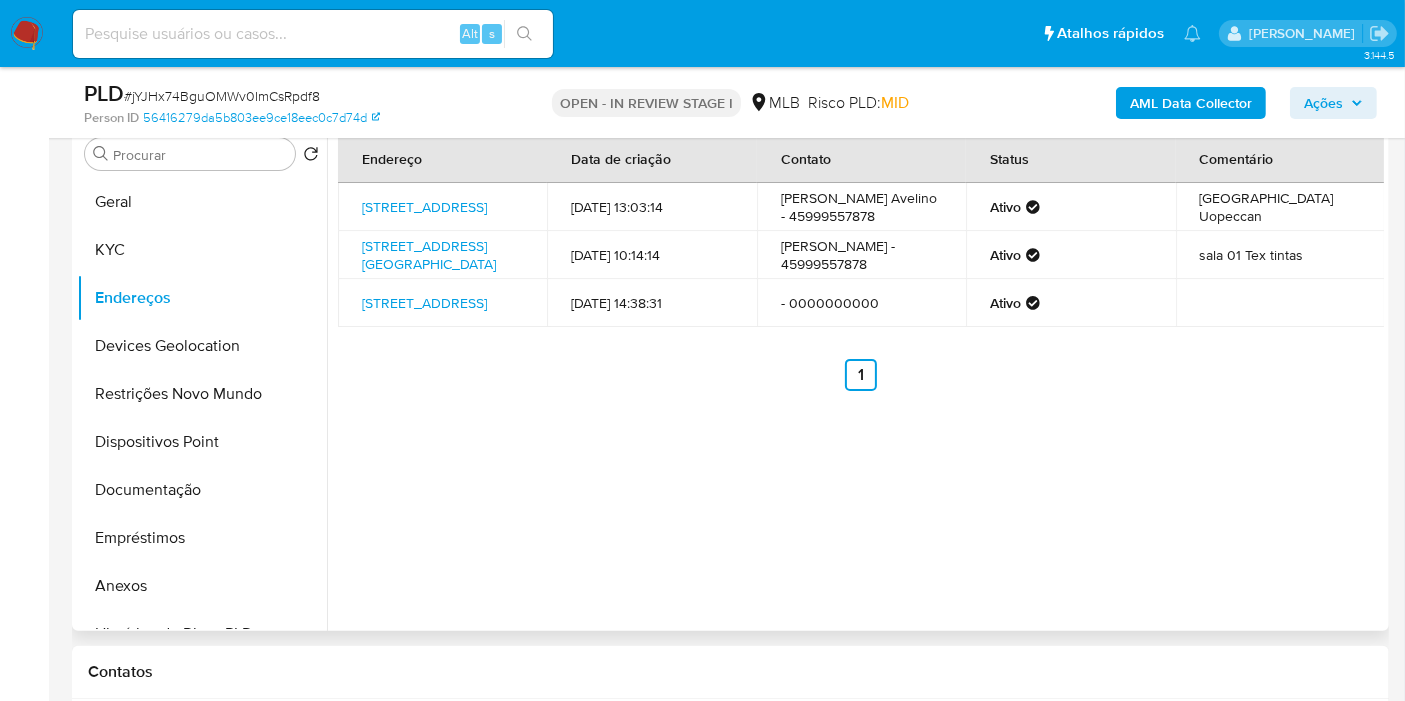 type 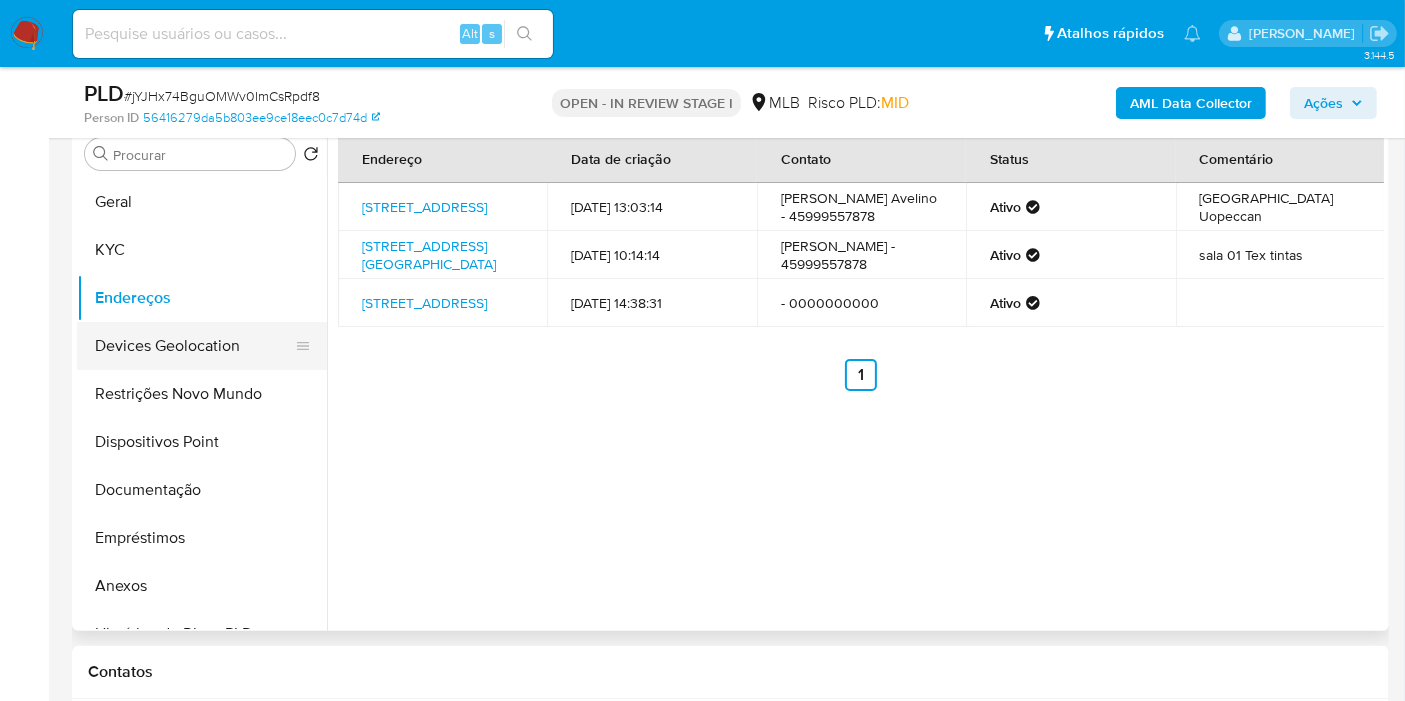 click on "Devices Geolocation" at bounding box center (194, 346) 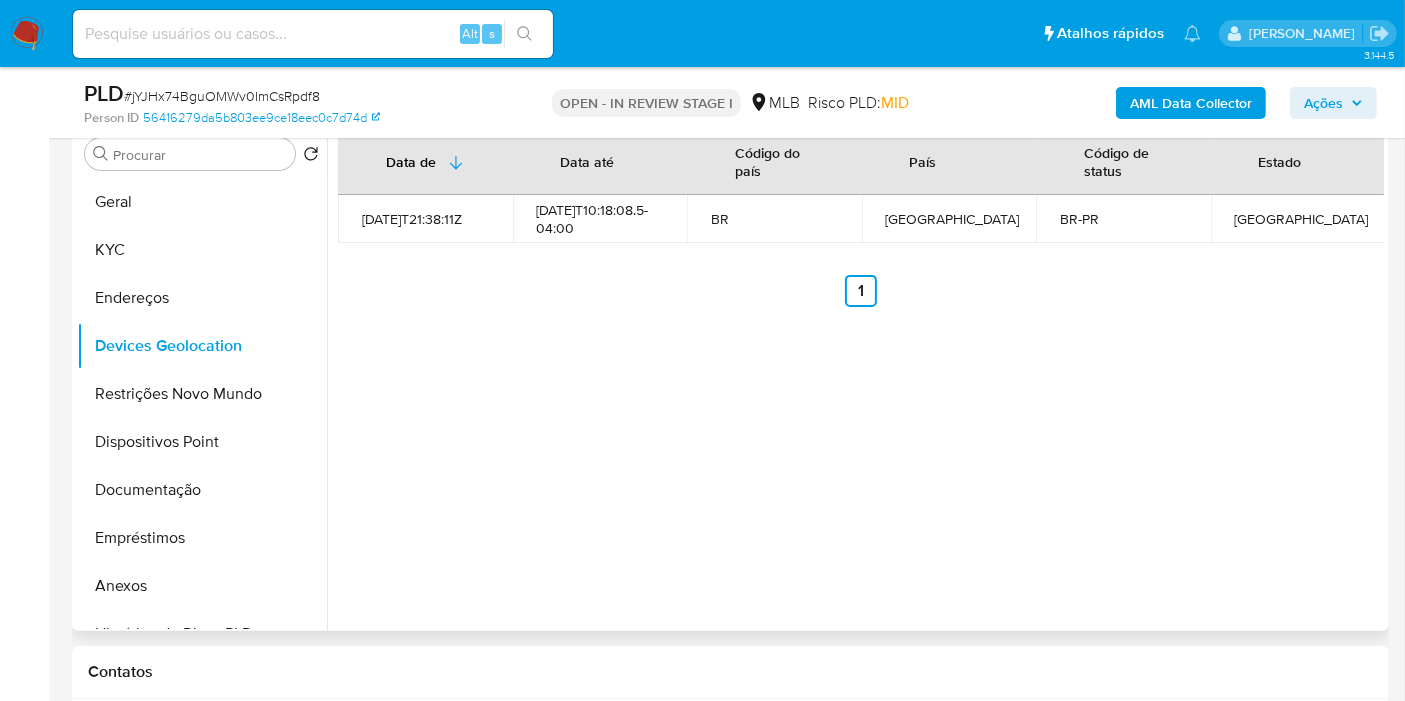 type 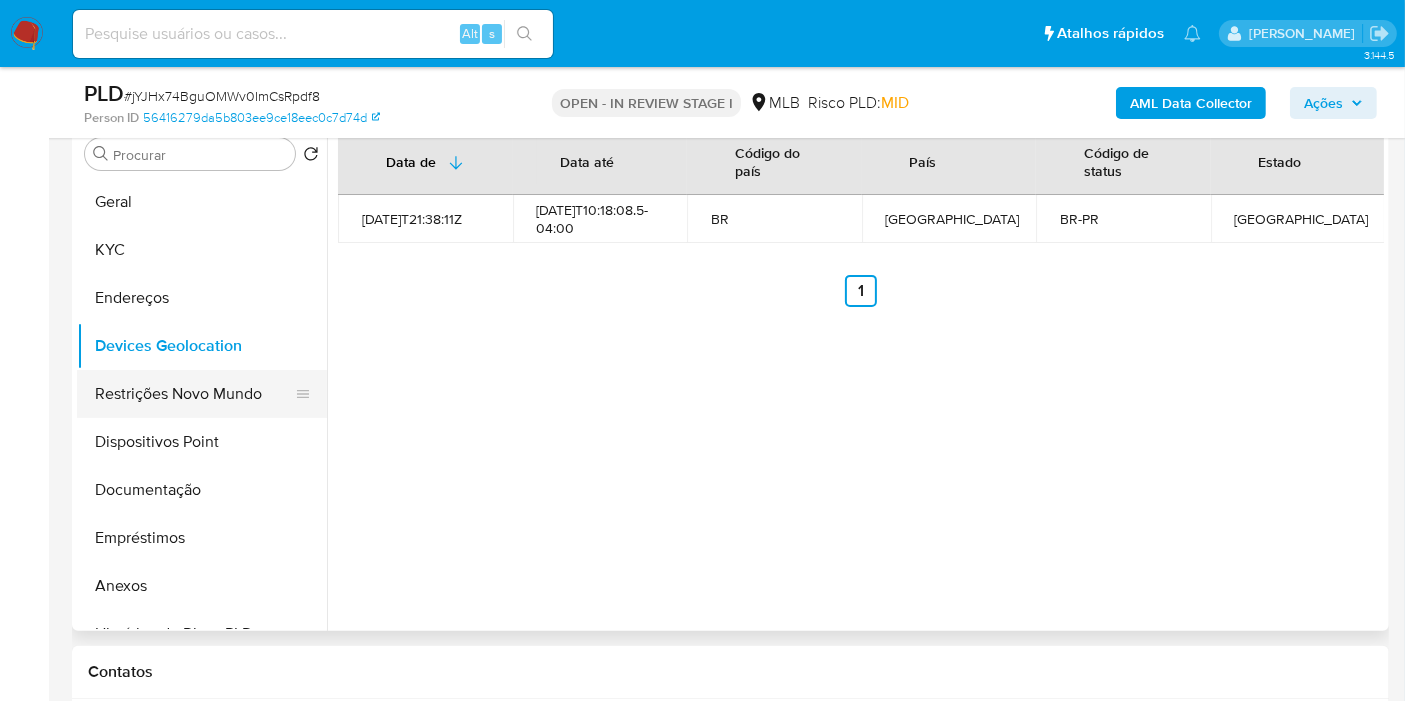 click on "Restrições Novo Mundo" at bounding box center (194, 394) 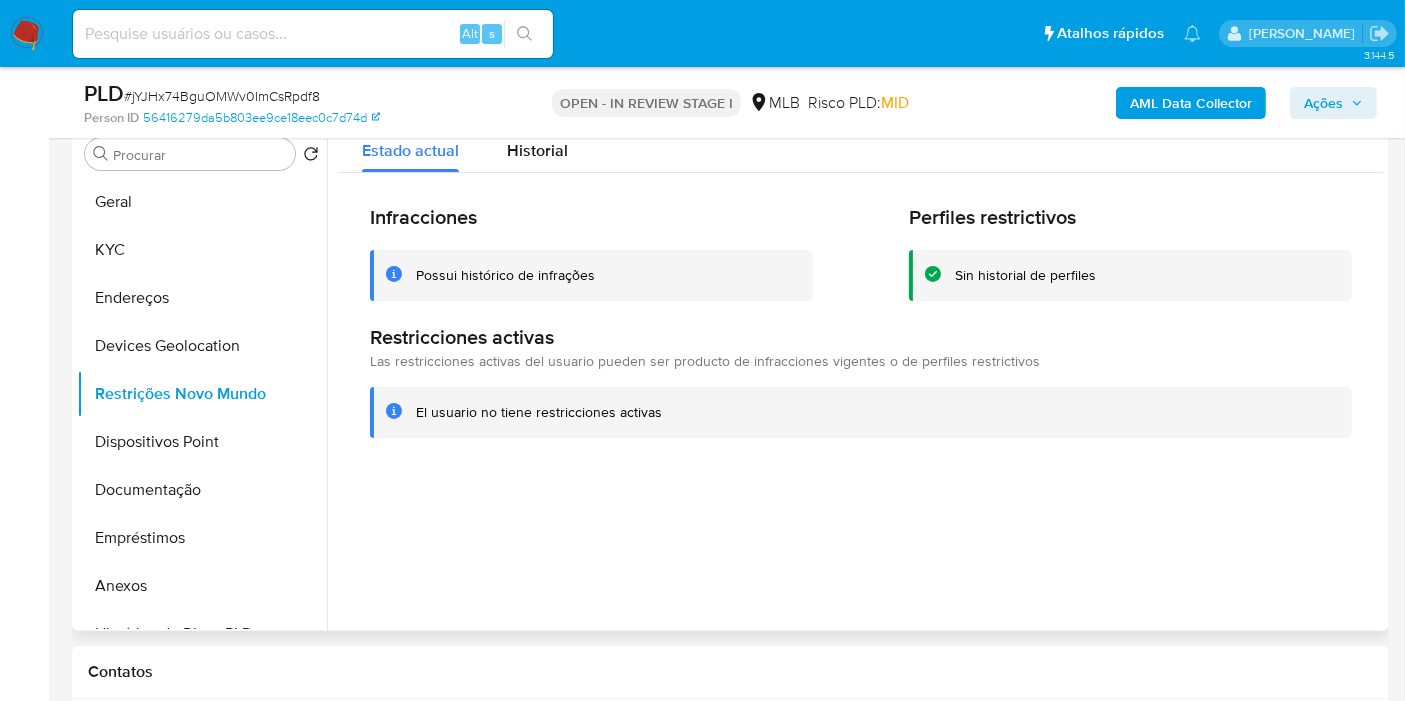 type 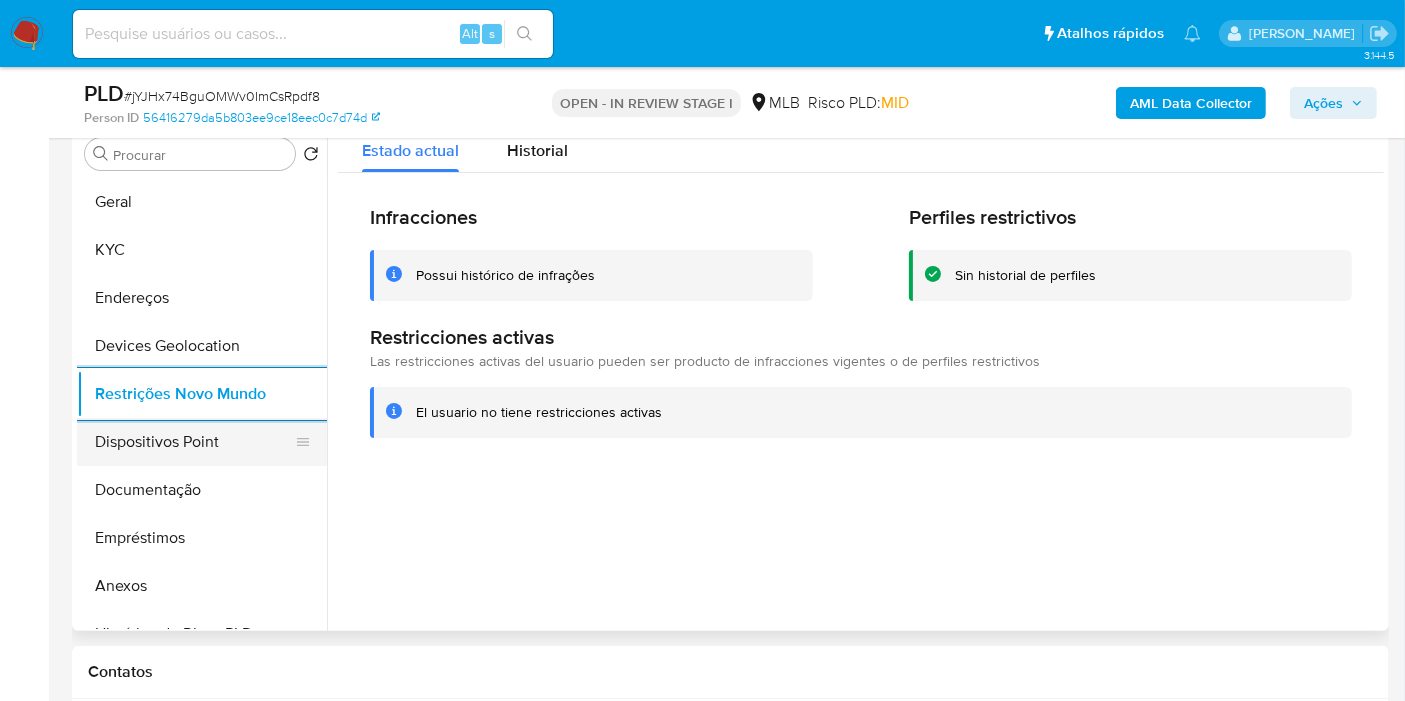 click on "Dispositivos Point" at bounding box center (194, 442) 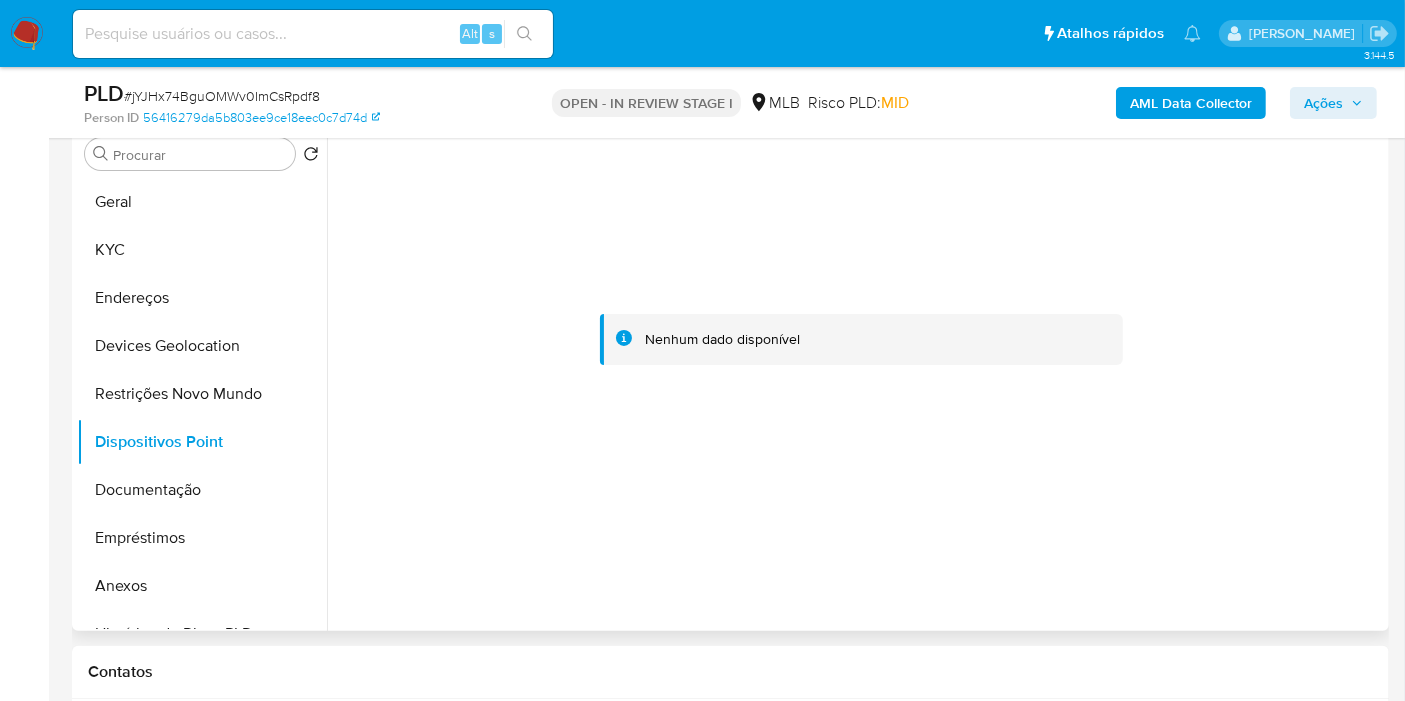 type 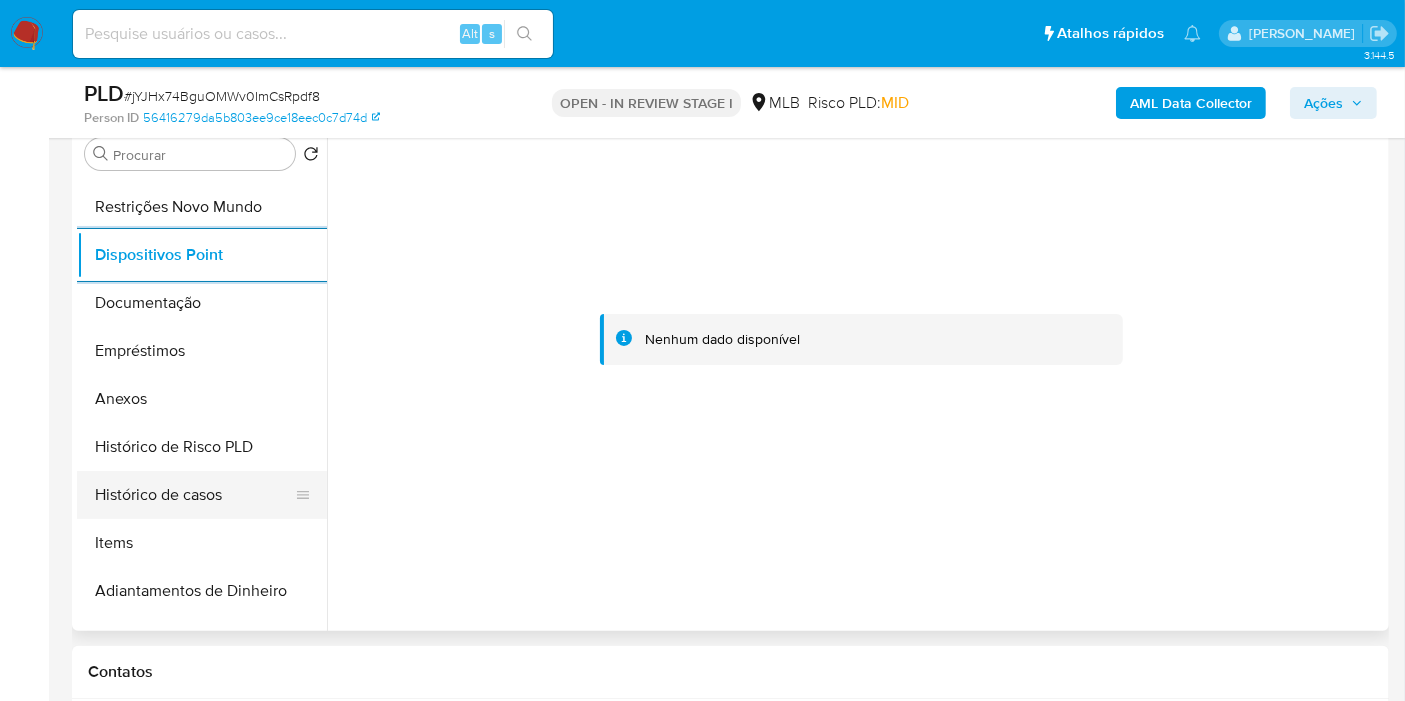 scroll, scrollTop: 222, scrollLeft: 0, axis: vertical 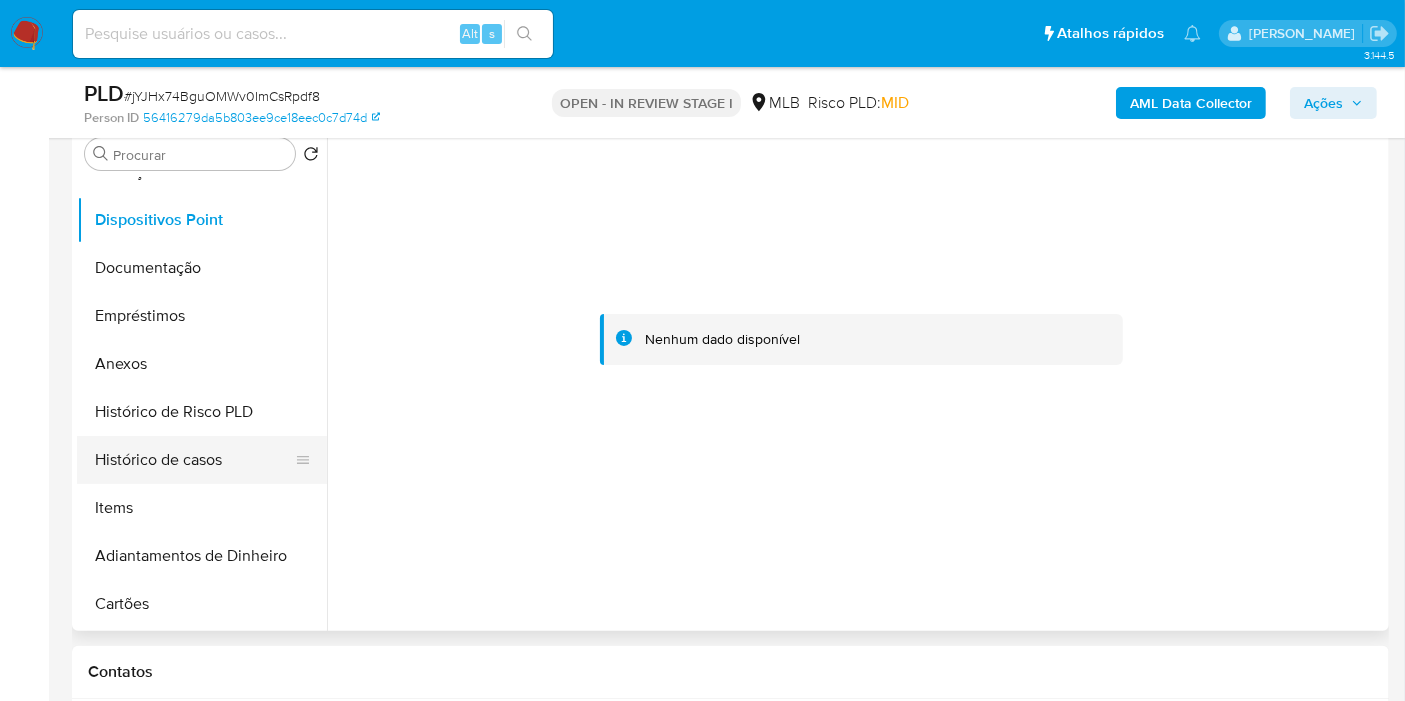 click on "Histórico de casos" at bounding box center (194, 460) 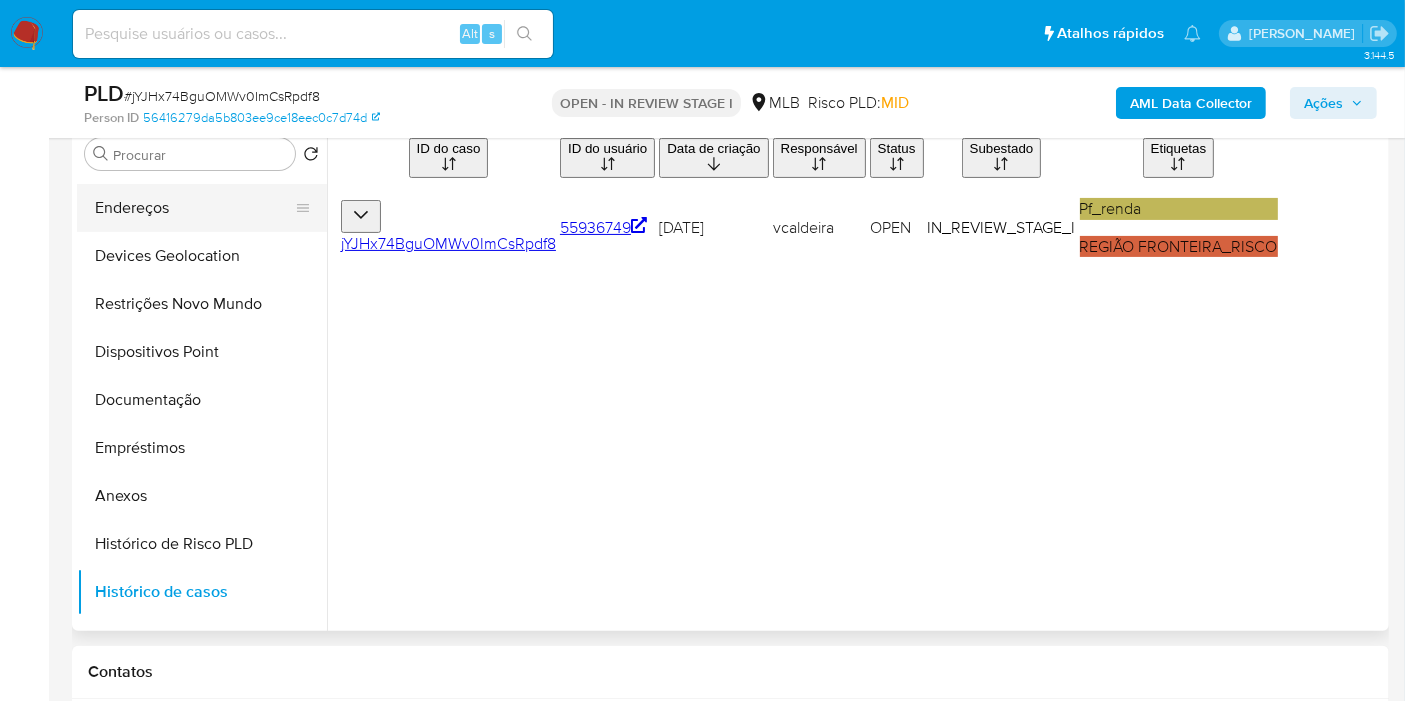 scroll, scrollTop: 0, scrollLeft: 0, axis: both 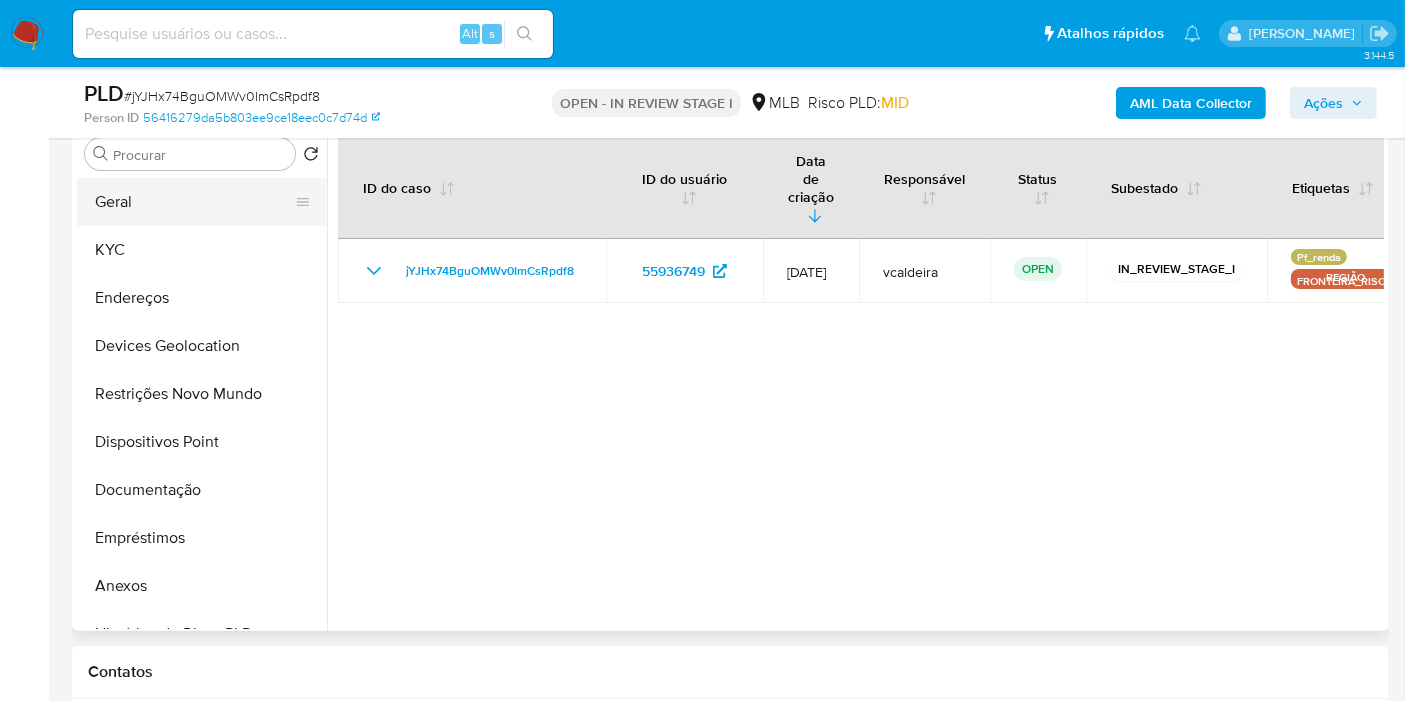 click on "Geral" at bounding box center (194, 202) 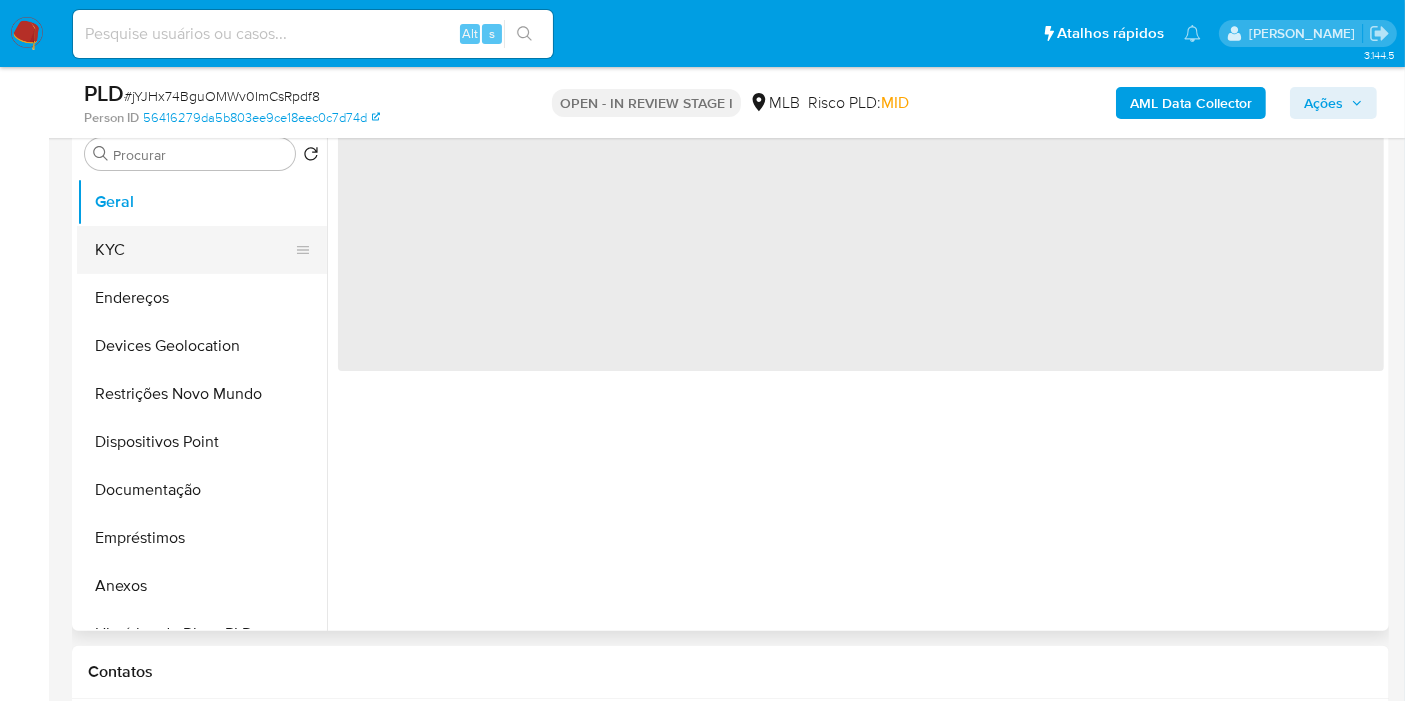click on "KYC" at bounding box center [194, 250] 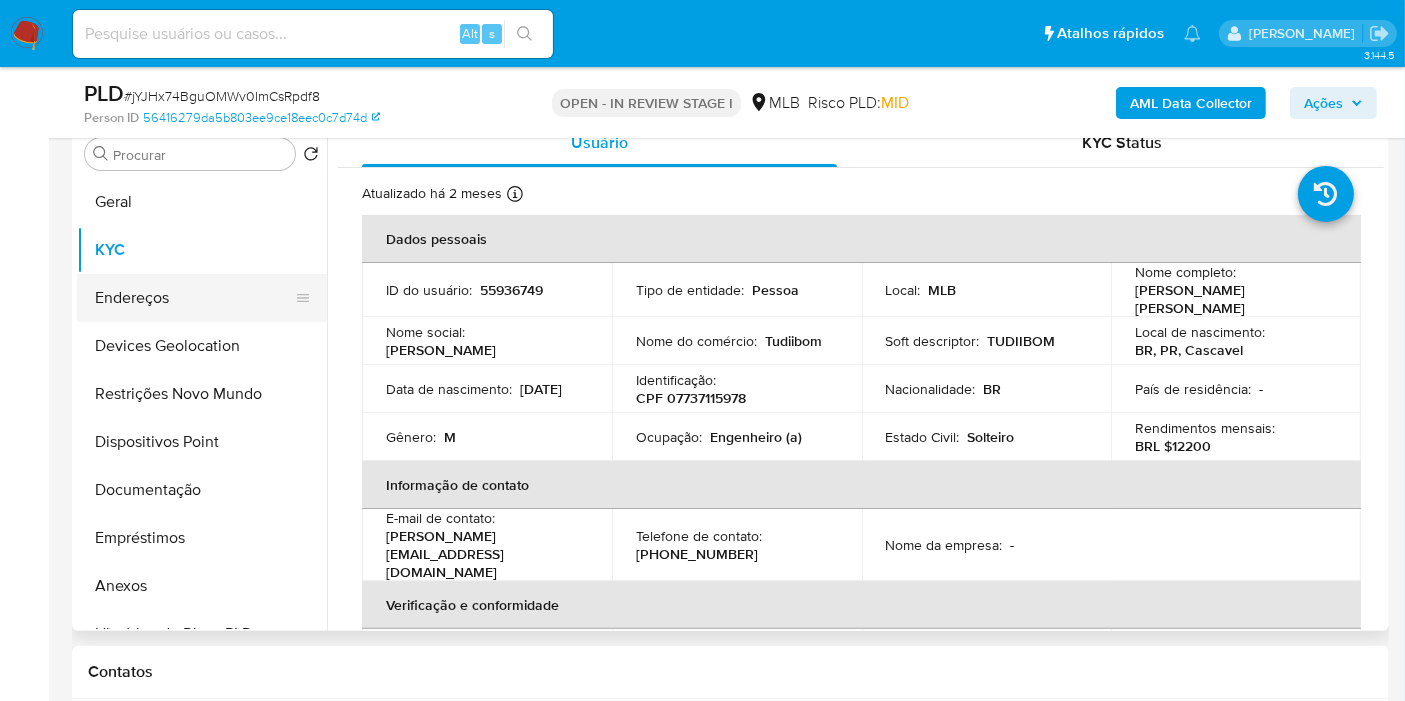 click on "Endereços" at bounding box center (194, 298) 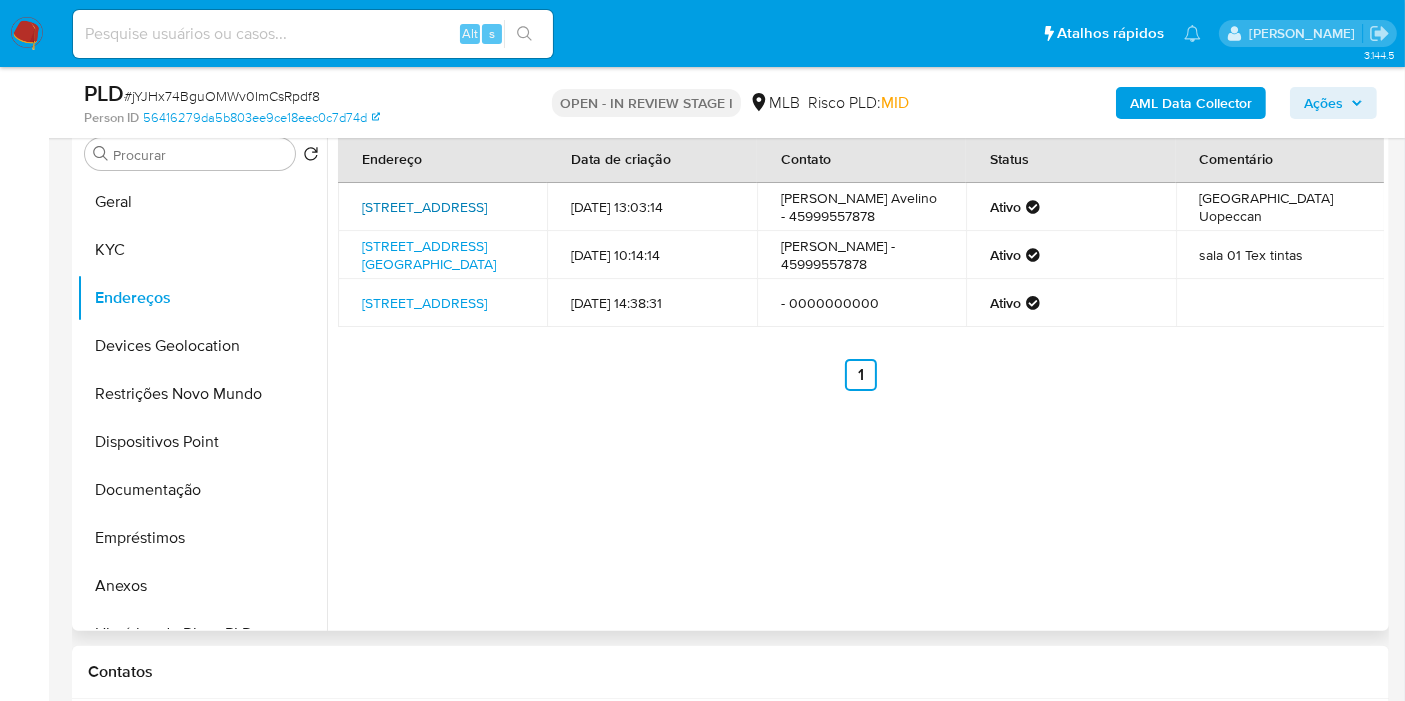 click on "Rua Itaquatiaras 639, Cascavel, Paraná, 85806300, Brasil 639" at bounding box center [424, 207] 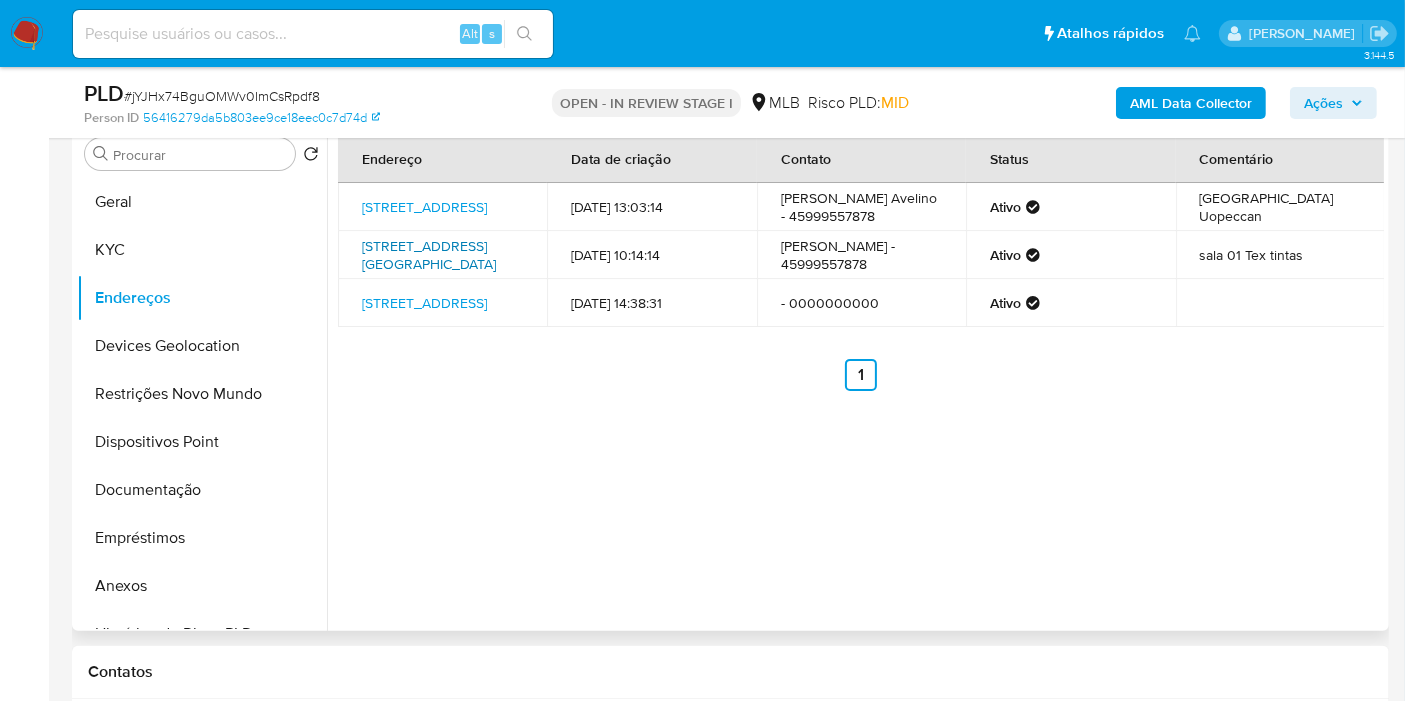click on "Rua Cuiabá 5389, Cascavel, Paraná, 85805260, Brasil 5389" at bounding box center (429, 255) 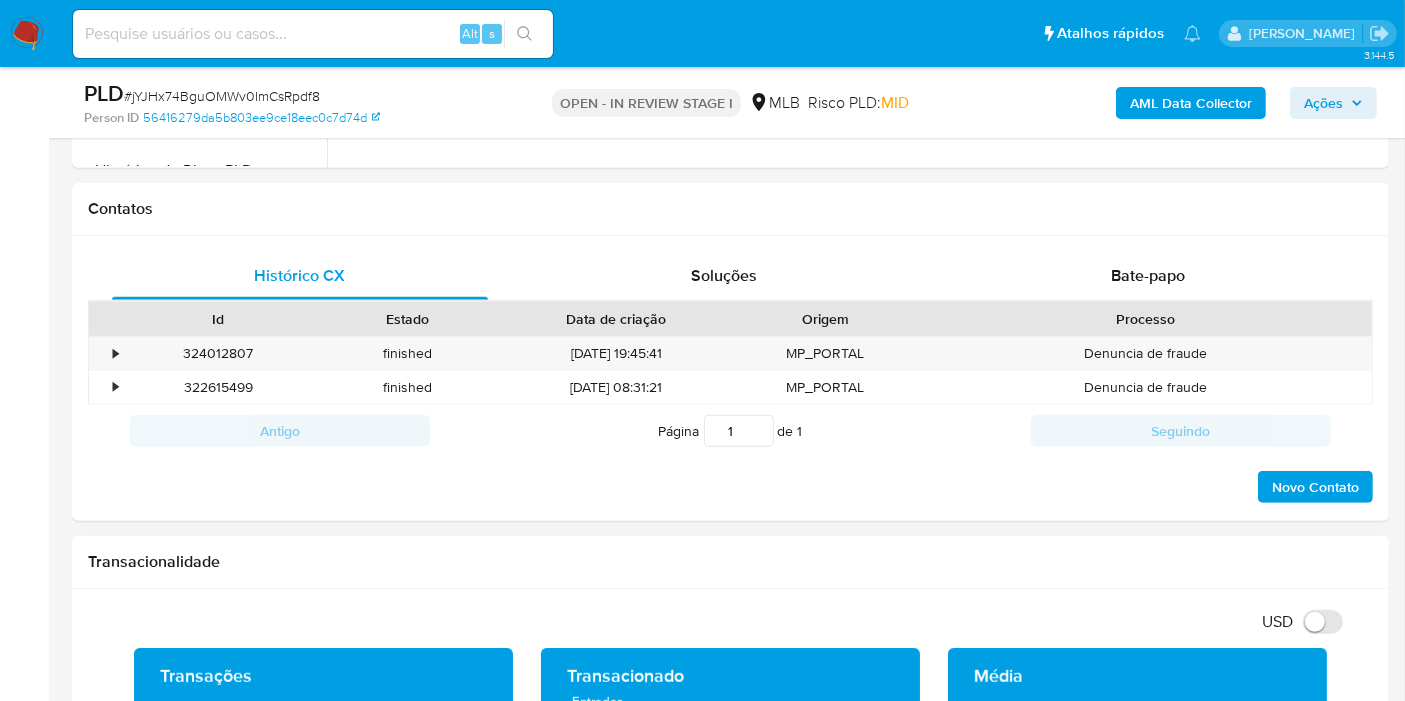 scroll, scrollTop: 1210, scrollLeft: 0, axis: vertical 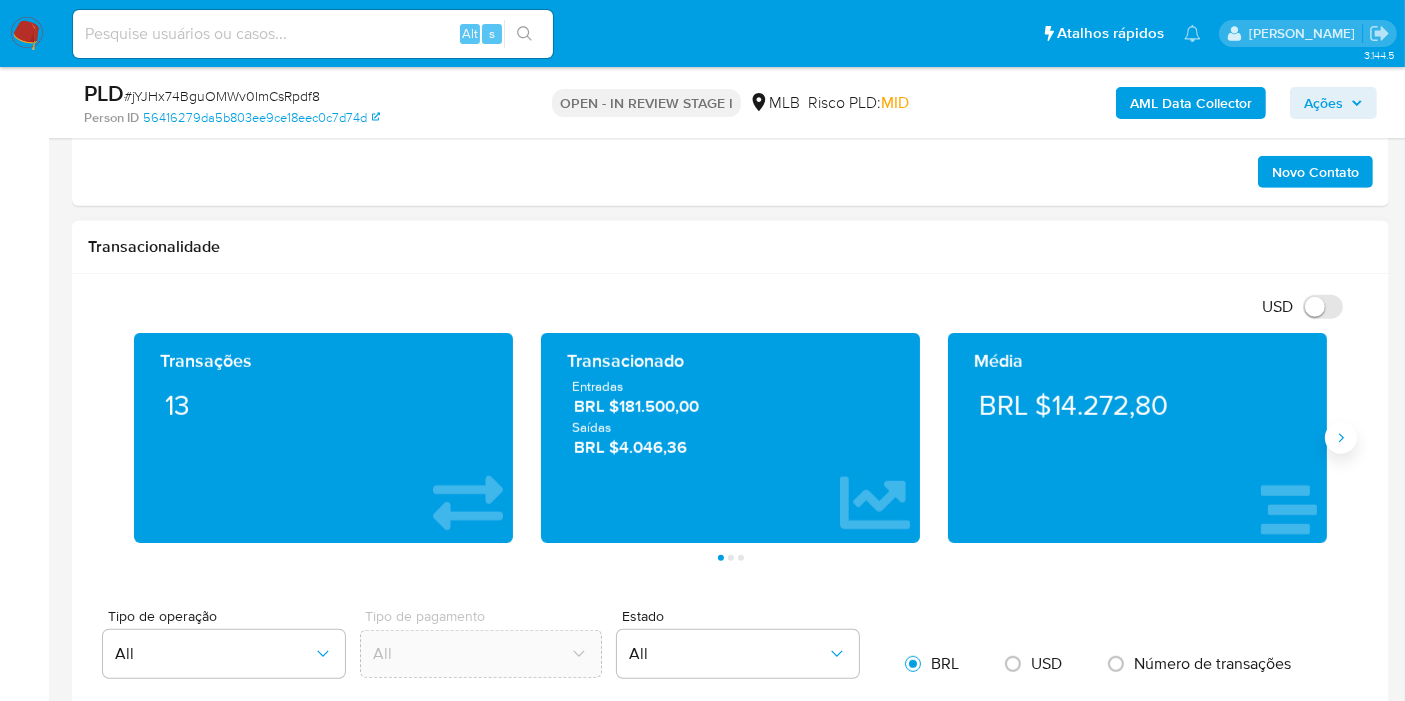 click 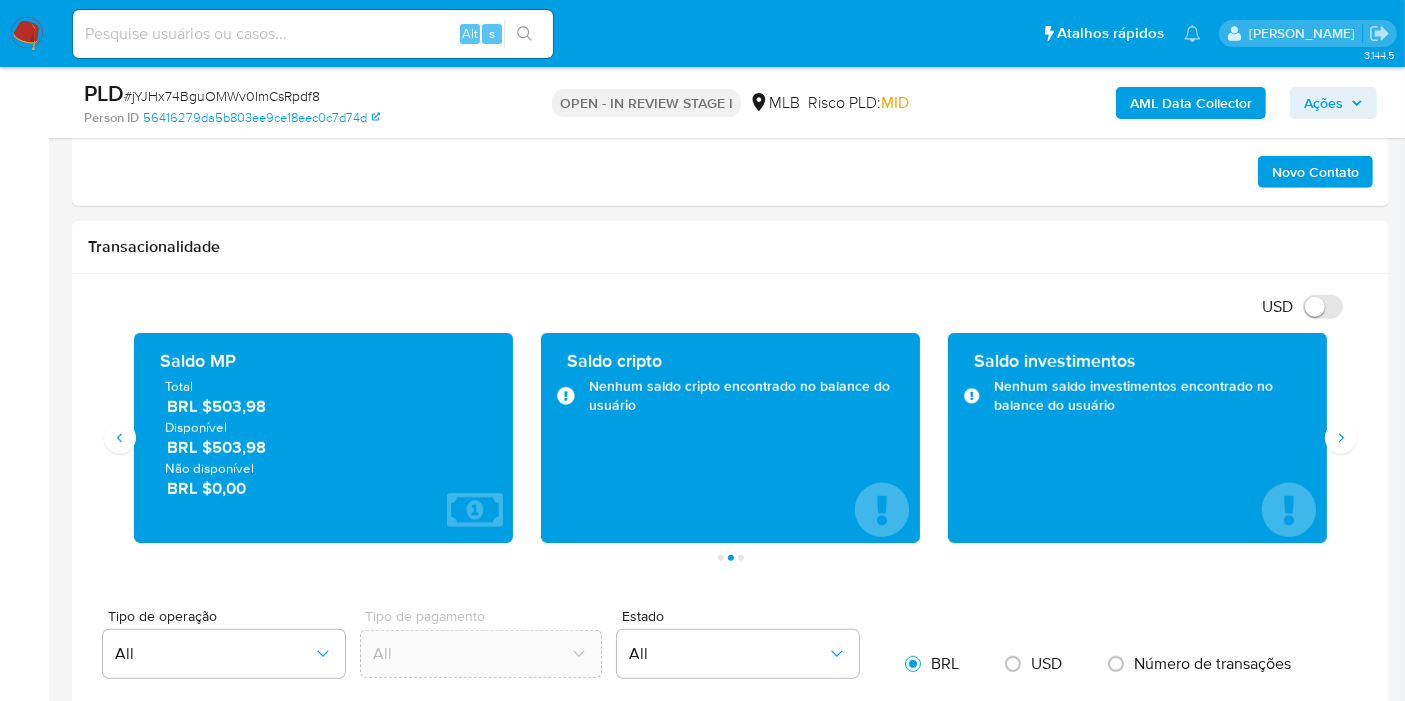 click on "Ações" at bounding box center [1323, 103] 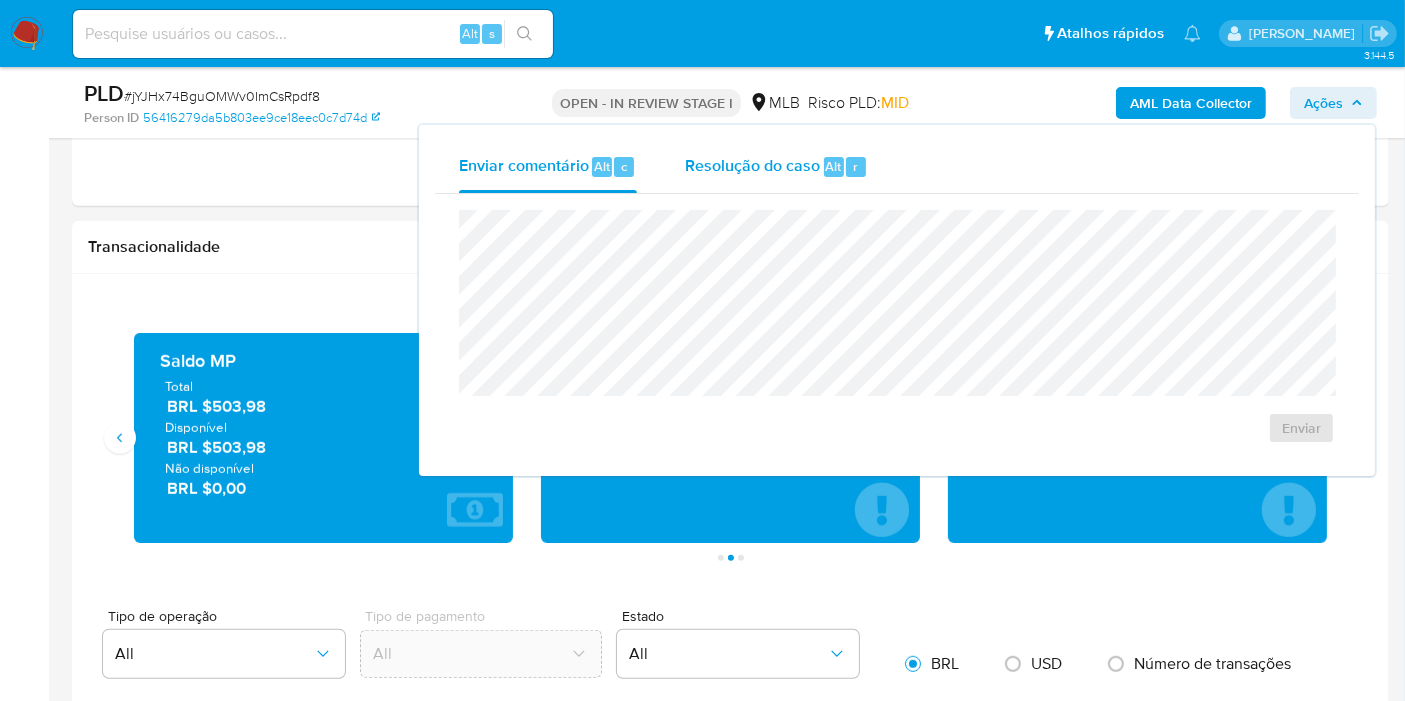 click on "Resolução do caso Alt r" at bounding box center (776, 167) 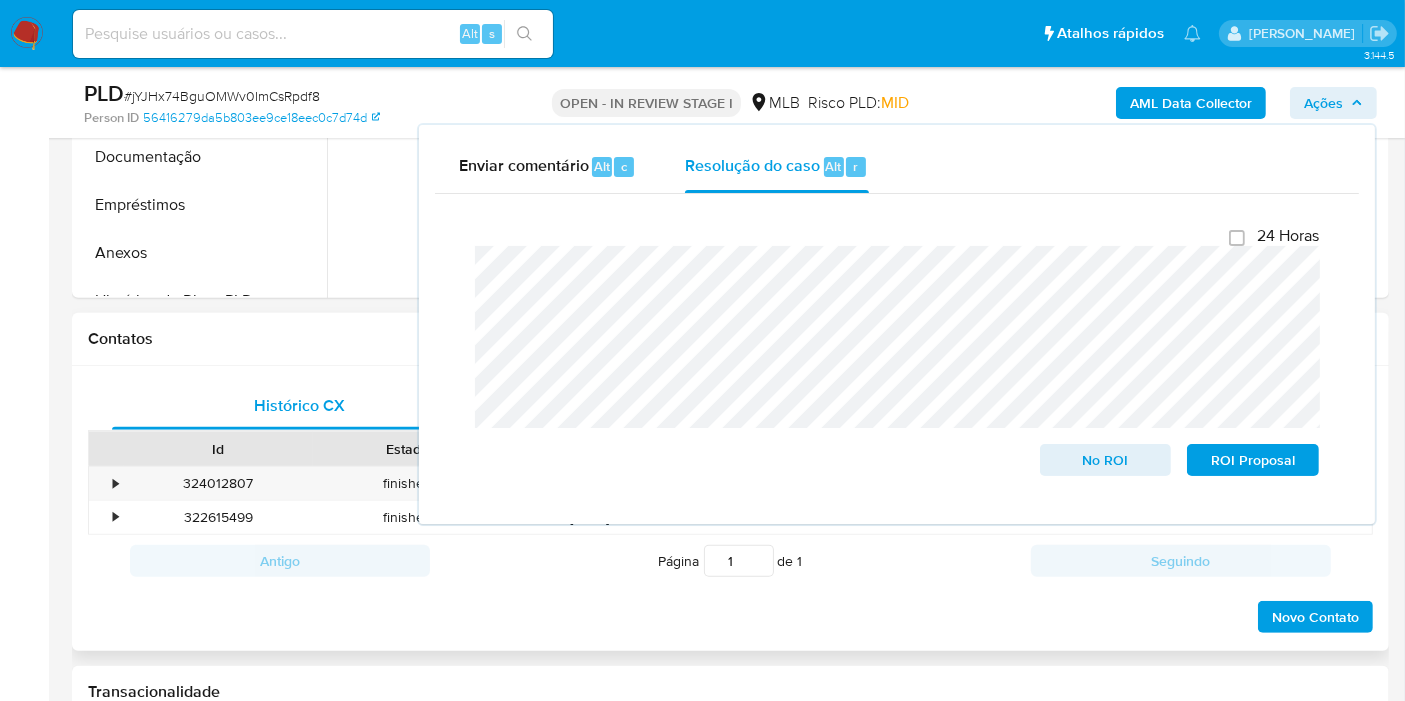 scroll, scrollTop: 210, scrollLeft: 0, axis: vertical 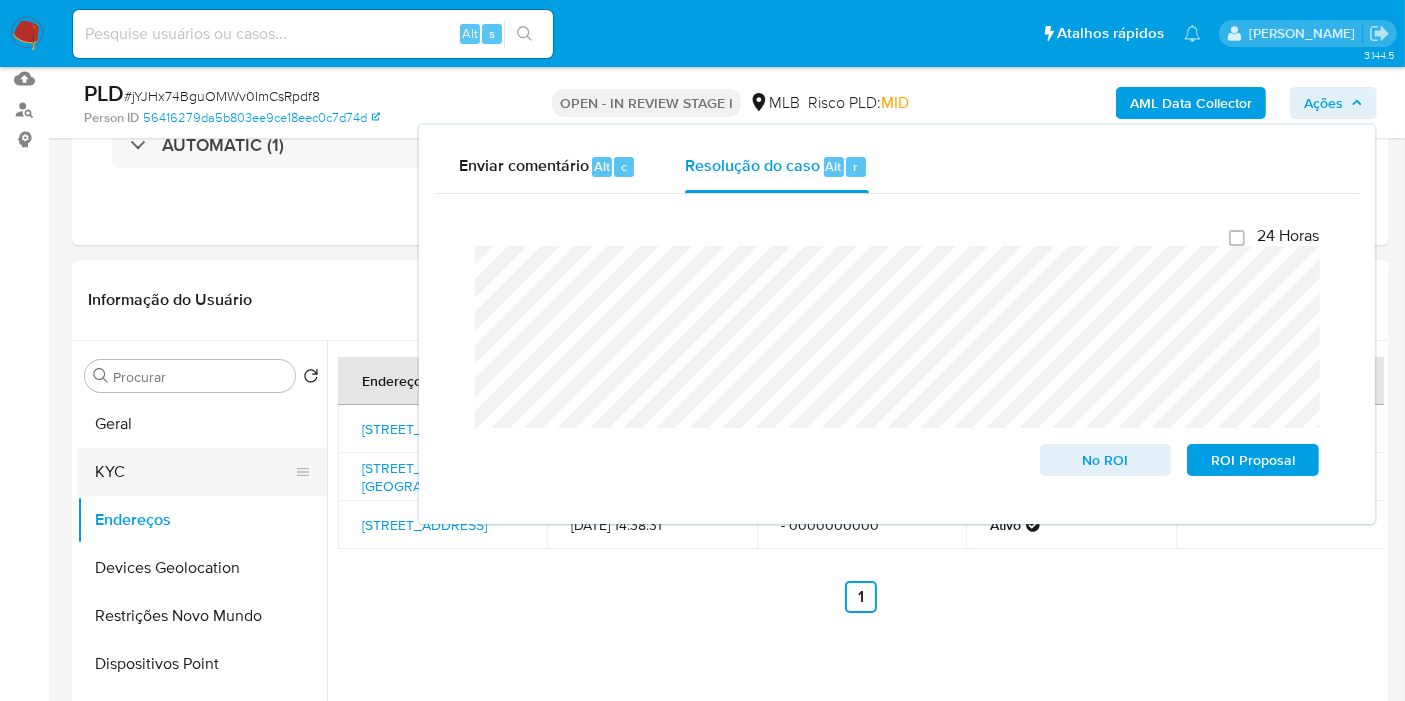 click on "KYC" at bounding box center [194, 472] 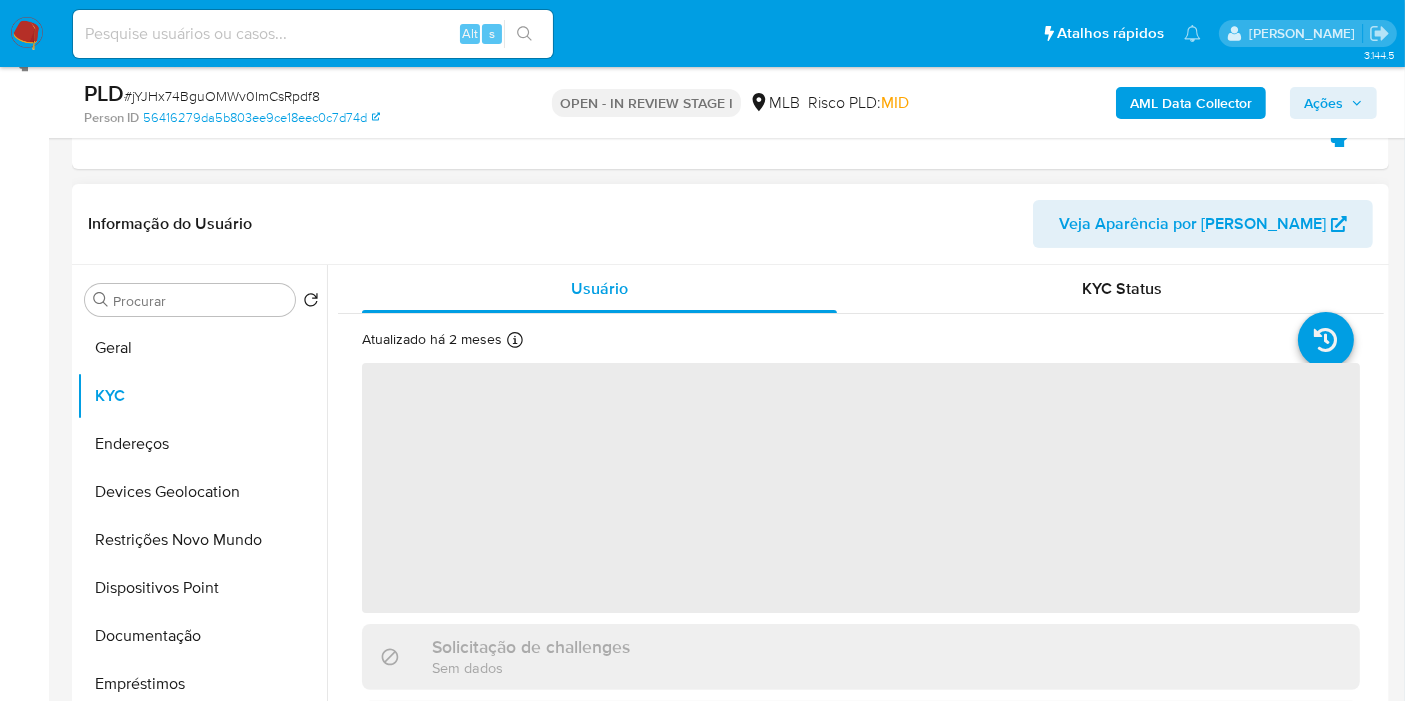 scroll, scrollTop: 321, scrollLeft: 0, axis: vertical 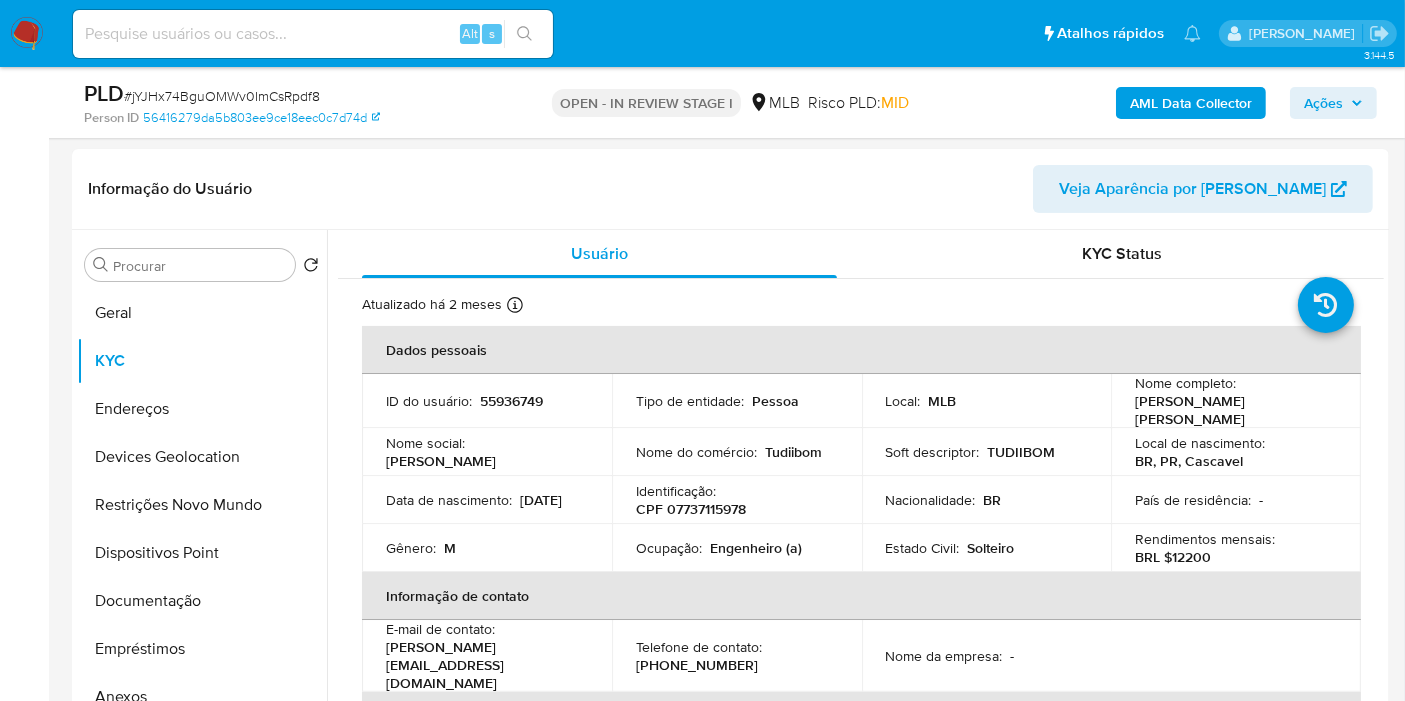 click on "Ações" at bounding box center [1323, 103] 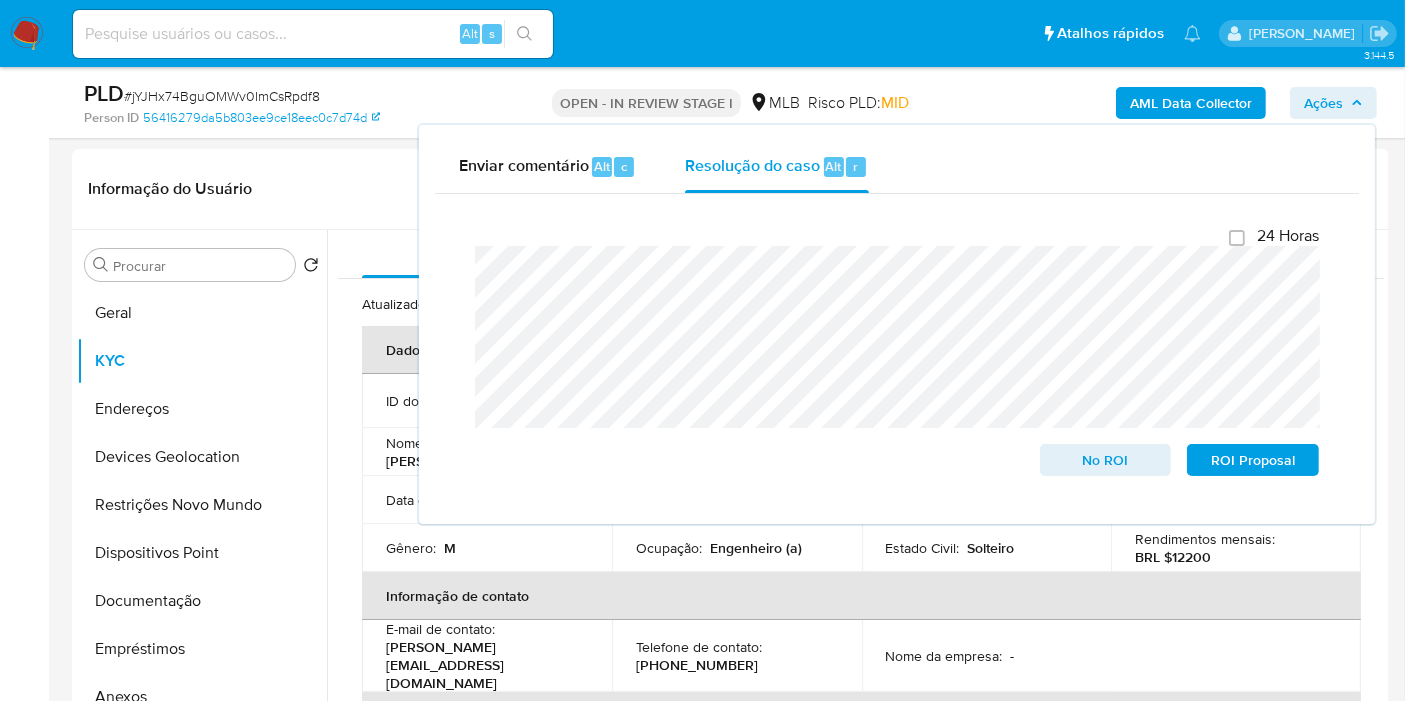 click on "Ações" at bounding box center [1323, 103] 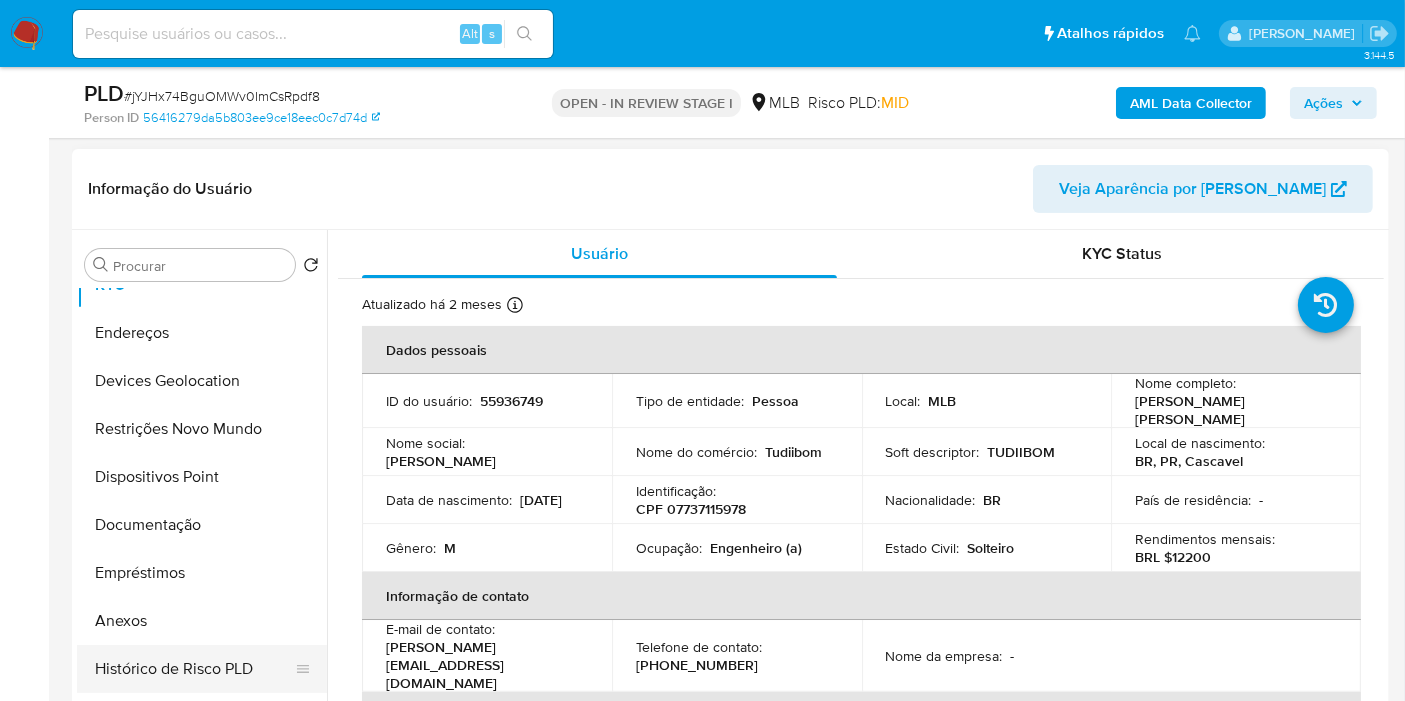 scroll, scrollTop: 111, scrollLeft: 0, axis: vertical 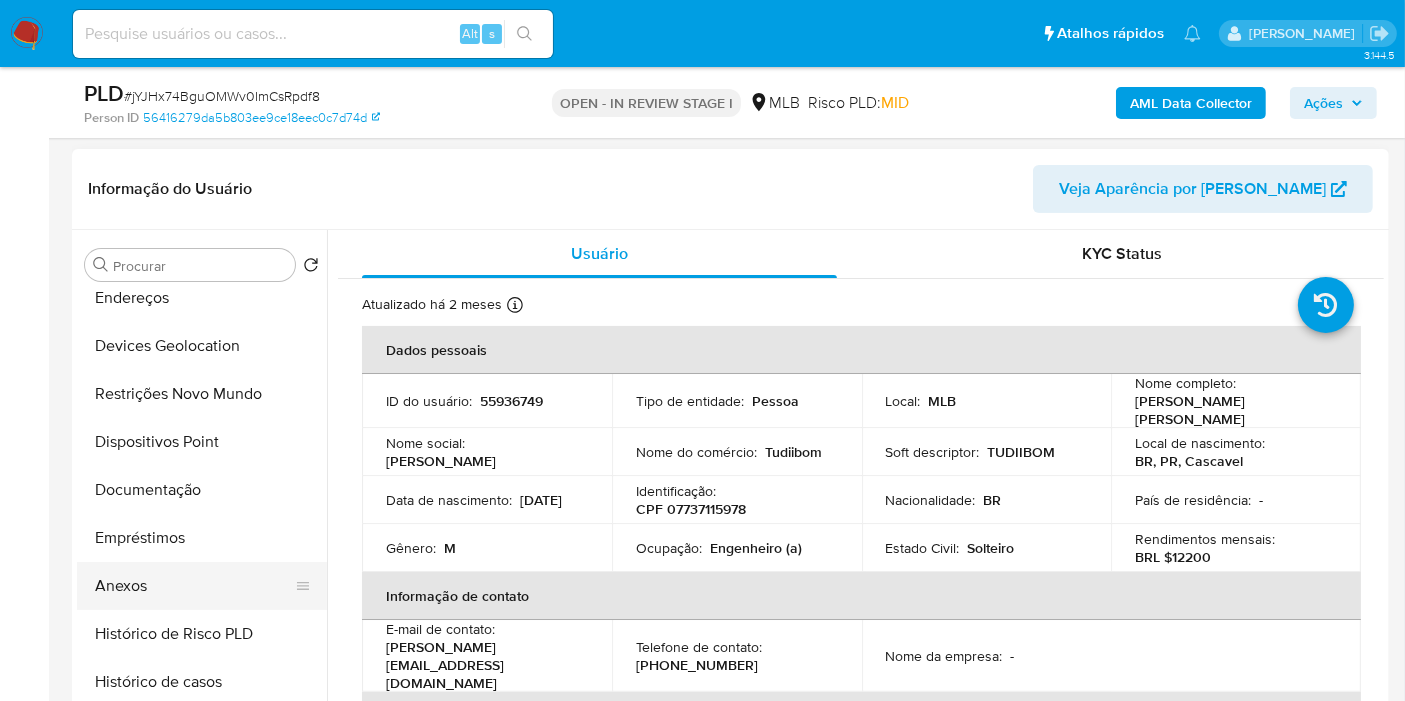 click on "Anexos" at bounding box center [194, 586] 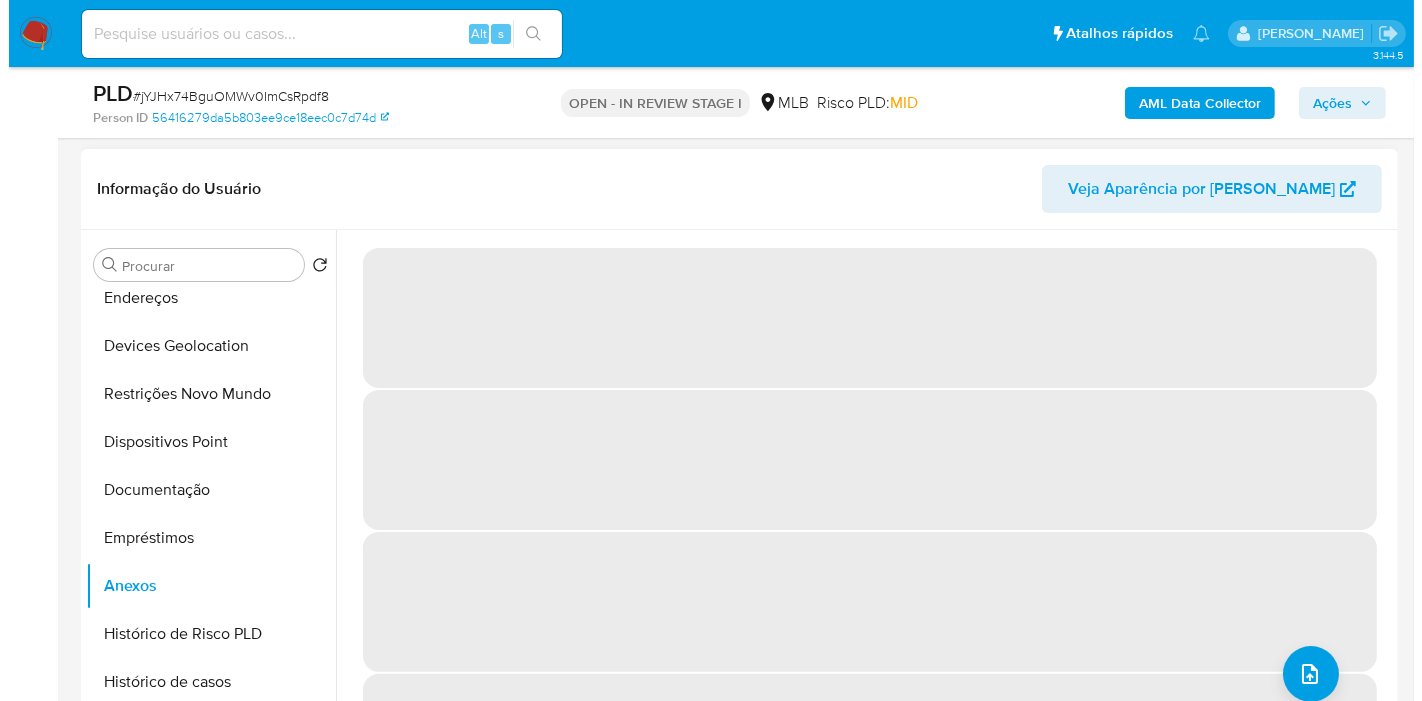 scroll, scrollTop: 543, scrollLeft: 0, axis: vertical 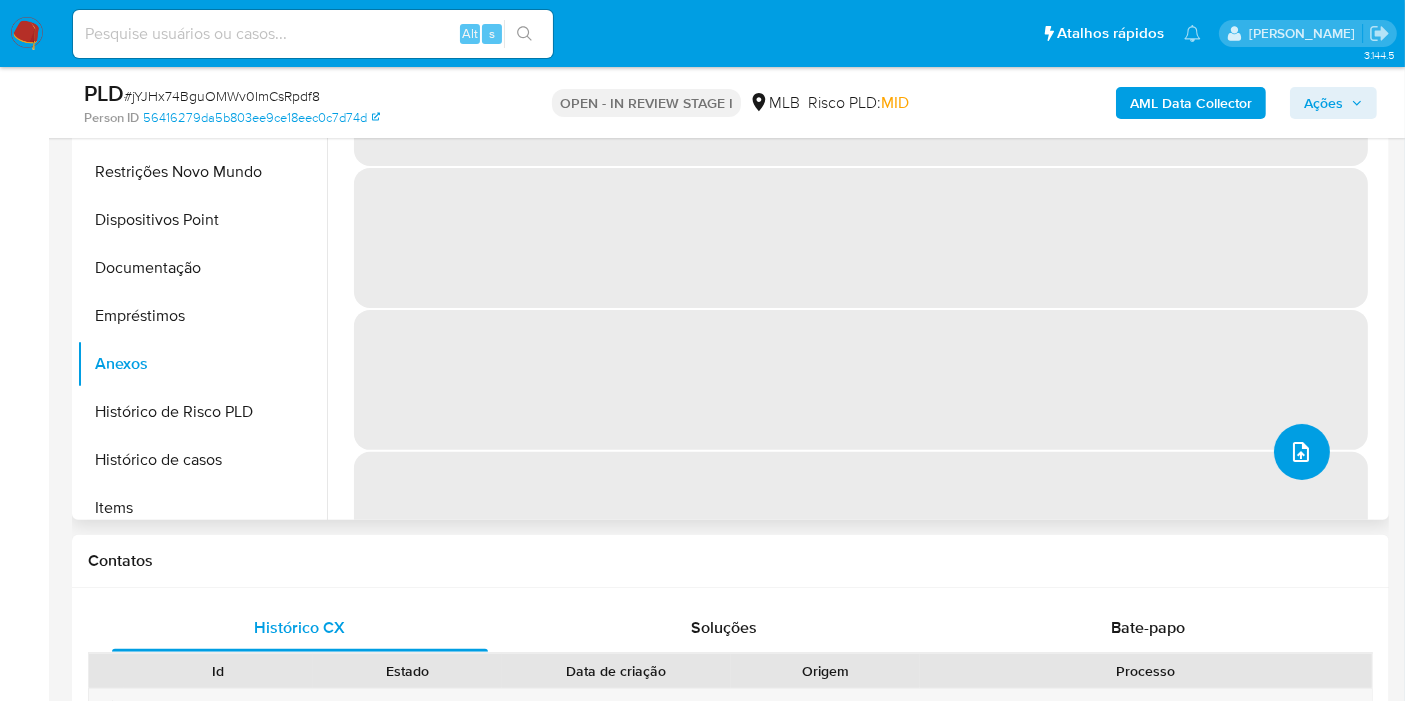 click at bounding box center (1301, 452) 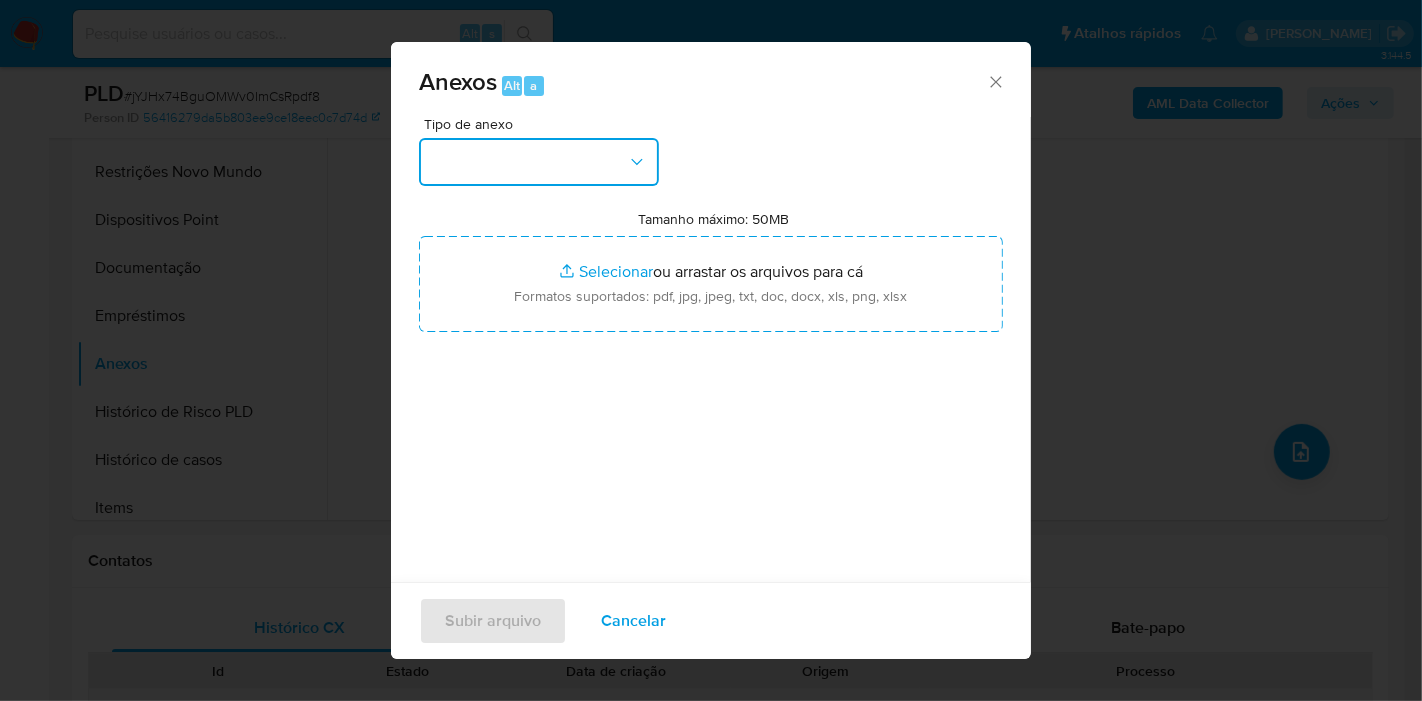 click at bounding box center (539, 162) 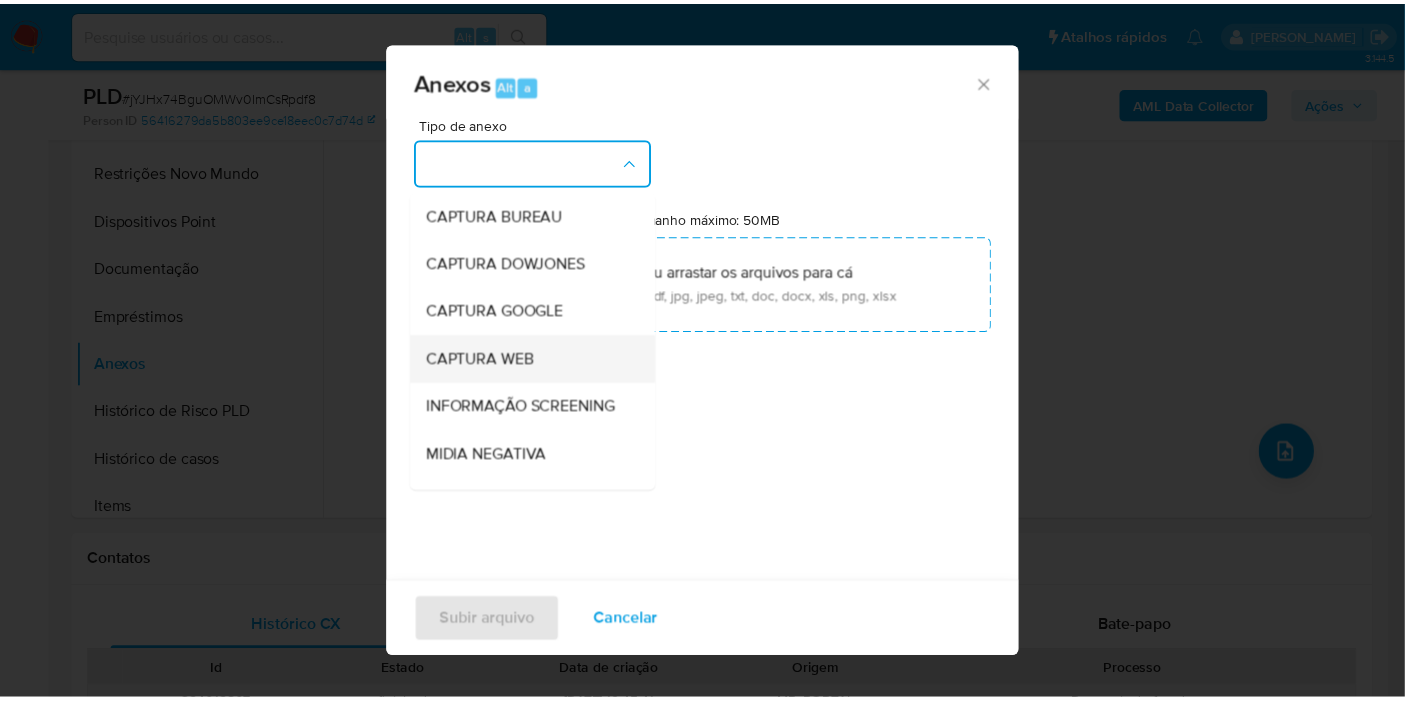 scroll, scrollTop: 222, scrollLeft: 0, axis: vertical 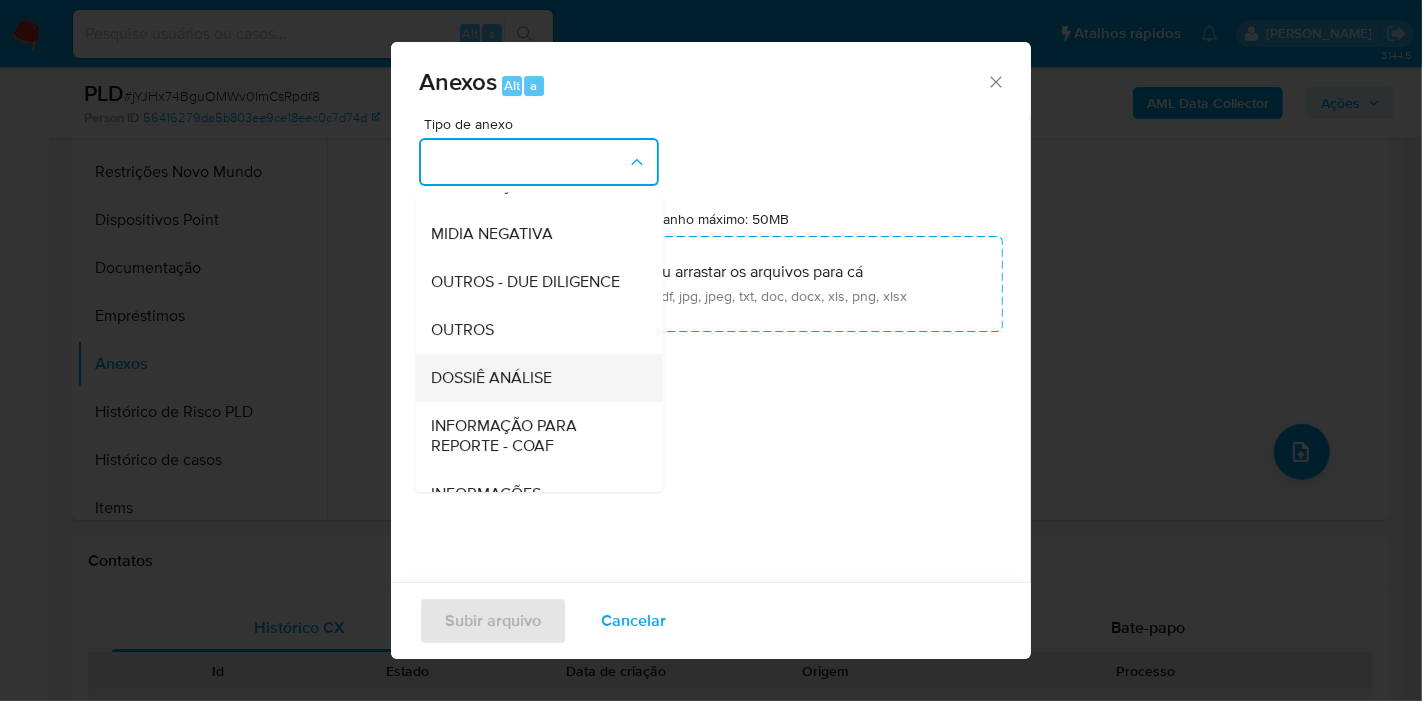 click on "DOSSIÊ ANÁLISE" at bounding box center (491, 378) 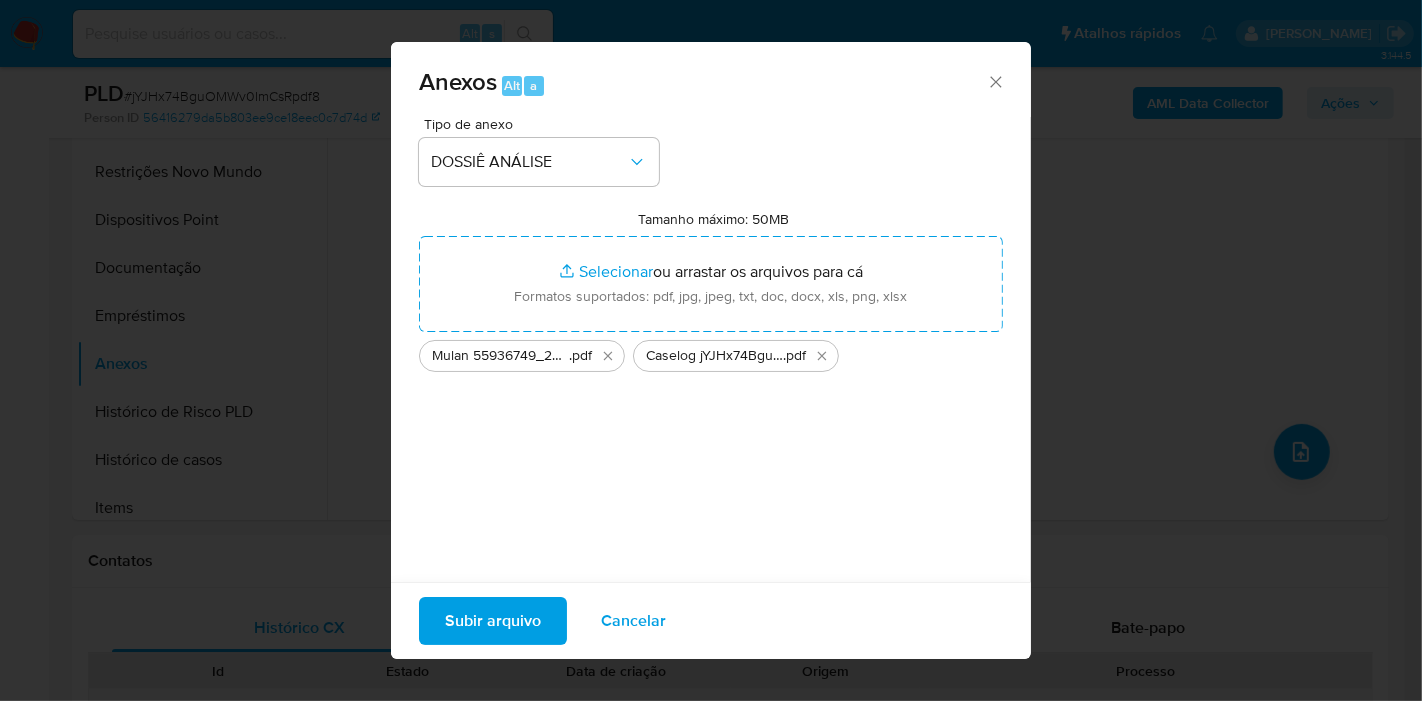 click on "Subir arquivo" at bounding box center (493, 621) 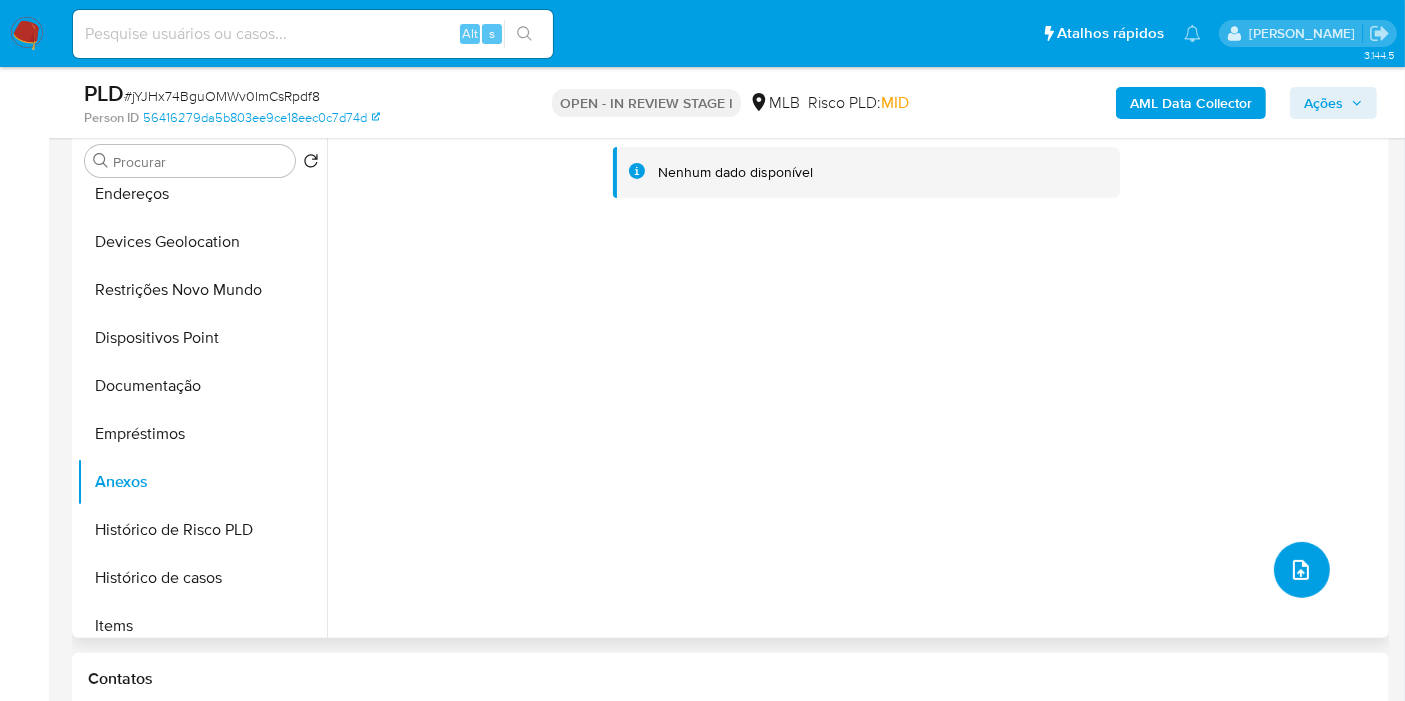 scroll, scrollTop: 321, scrollLeft: 0, axis: vertical 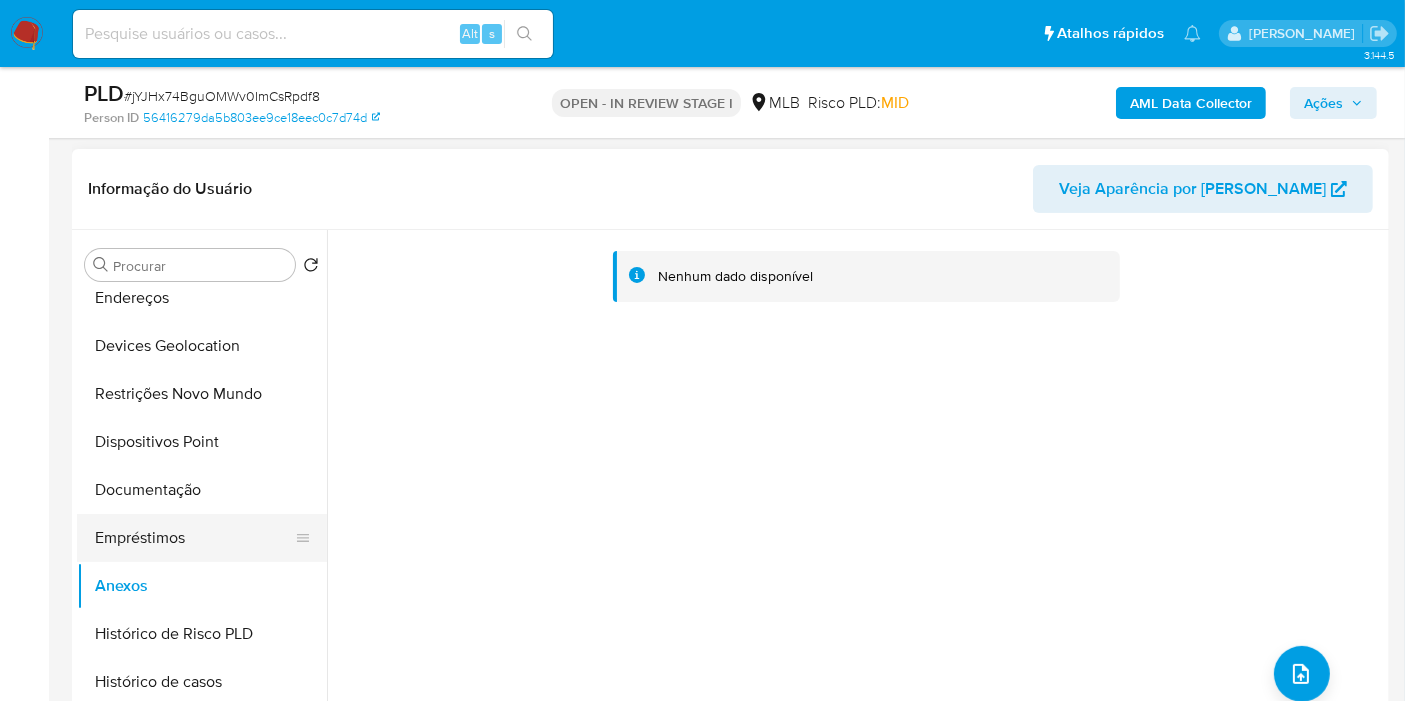 drag, startPoint x: 188, startPoint y: 532, endPoint x: 180, endPoint y: 549, distance: 18.788294 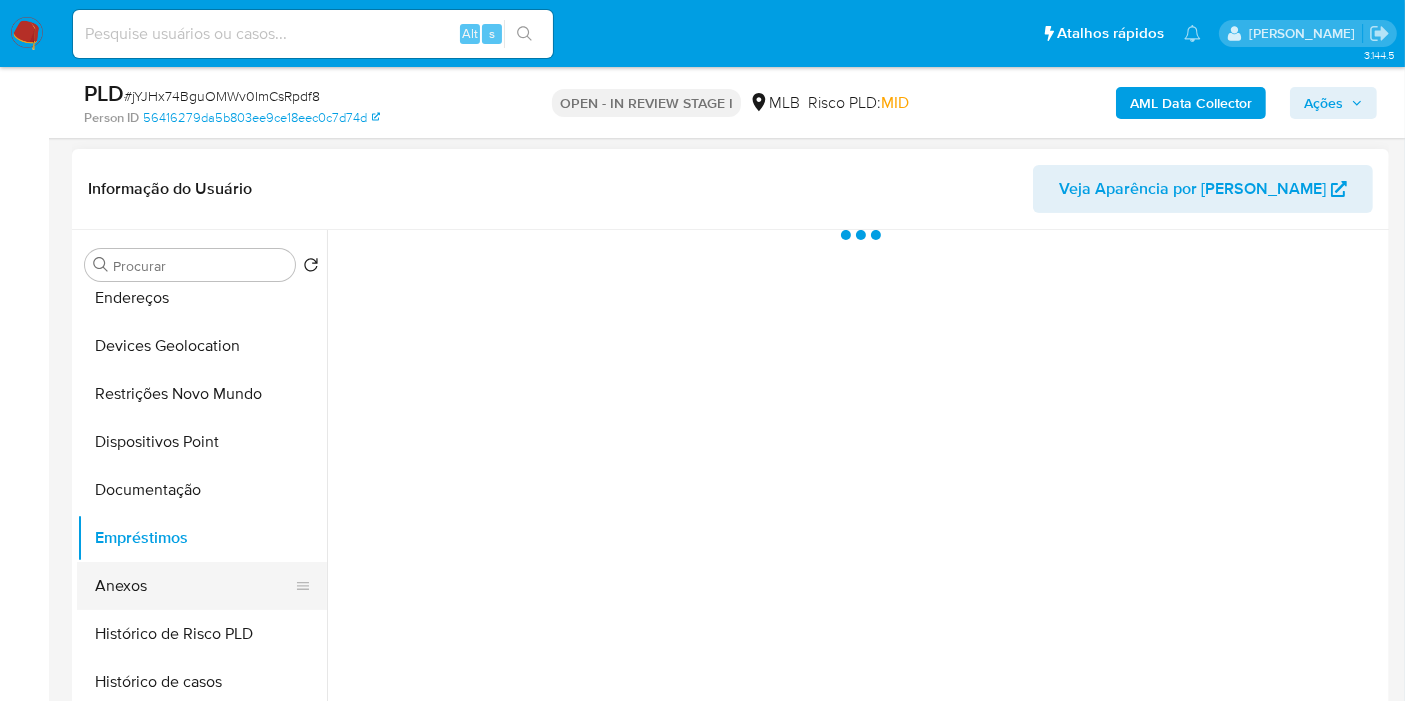click on "Anexos" at bounding box center [194, 586] 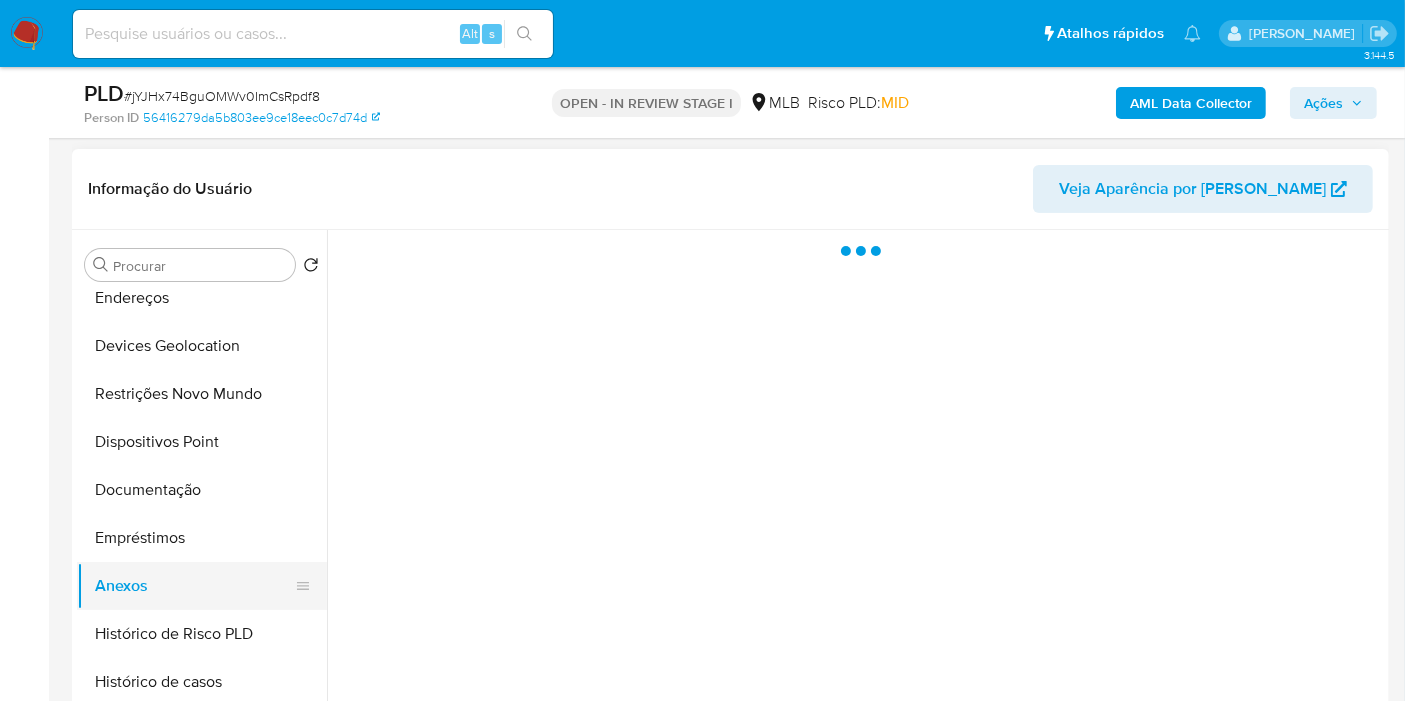 drag, startPoint x: 145, startPoint y: 591, endPoint x: 149, endPoint y: 577, distance: 14.56022 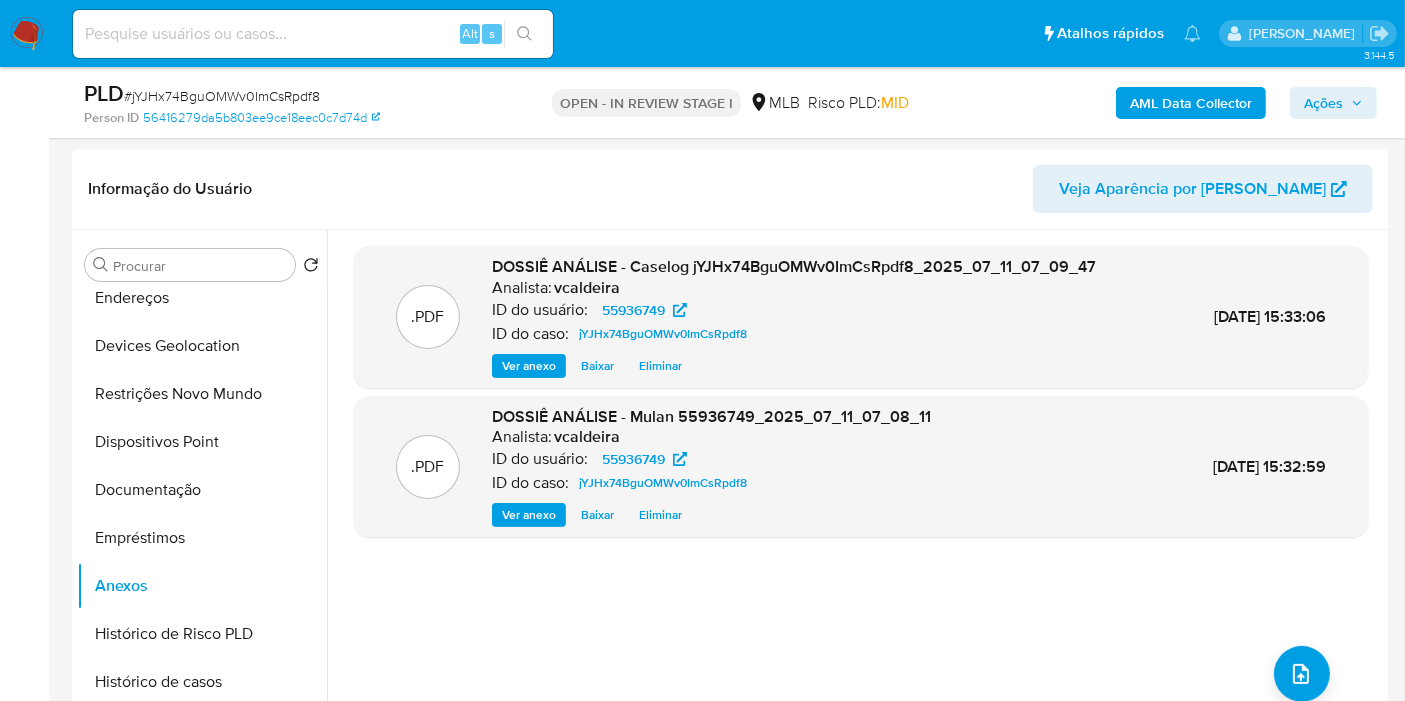 click on "Ações" at bounding box center (1323, 103) 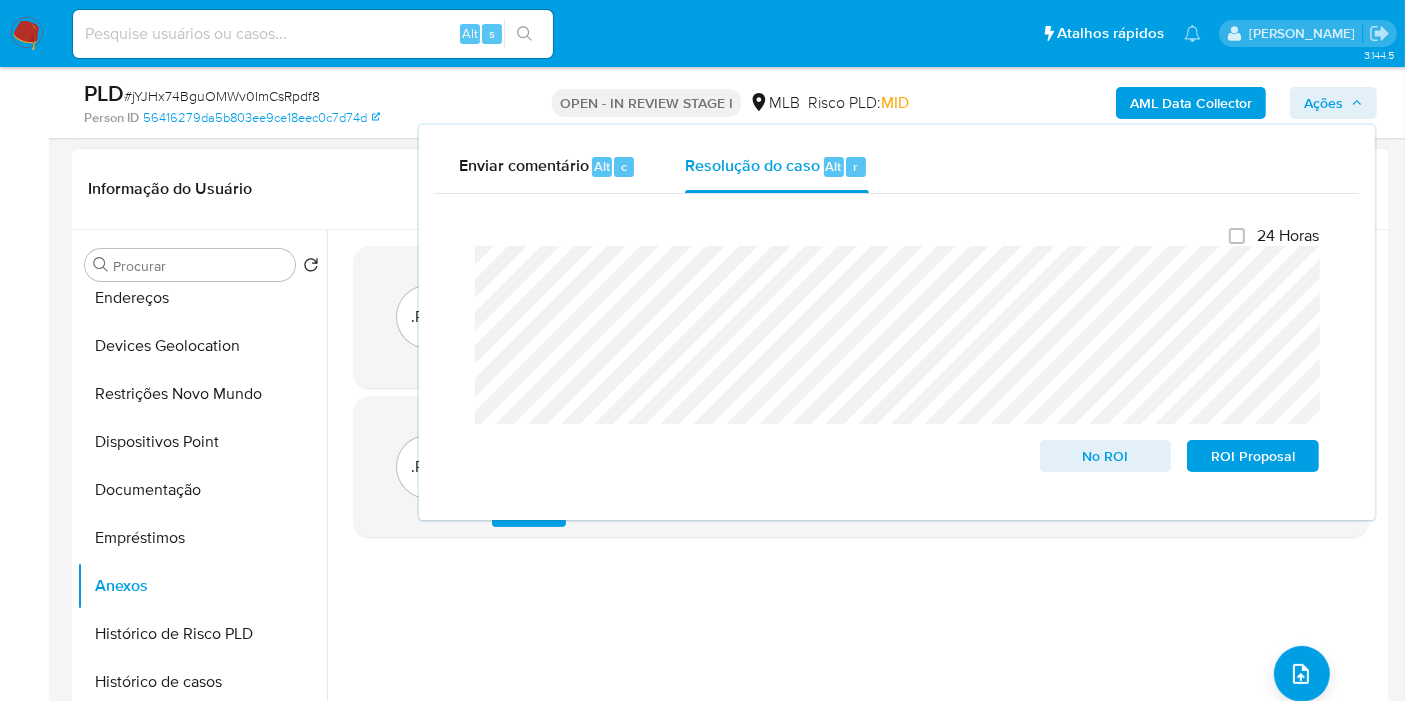 click on ".PDF DOSSIÊ ANÁLISE - Caselog jYJHx74BguOMWv0ImCsRpdf8_2025_07_11_07_09_47 Analista: vcaldeira ID do usuário: 55936749 ID do caso: jYJHx74BguOMWv0ImCsRpdf8 Ver anexo Baixar Eliminar 11/Jul/2025 15:33:06 .PDF DOSSIÊ ANÁLISE - Mulan 55936749_2025_07_11_07_08_11 Analista: vcaldeira ID do usuário: 55936749 ID do caso: jYJHx74BguOMWv0ImCsRpdf8 Ver anexo Baixar Eliminar 11/Jul/2025 15:32:59" at bounding box center [861, 486] 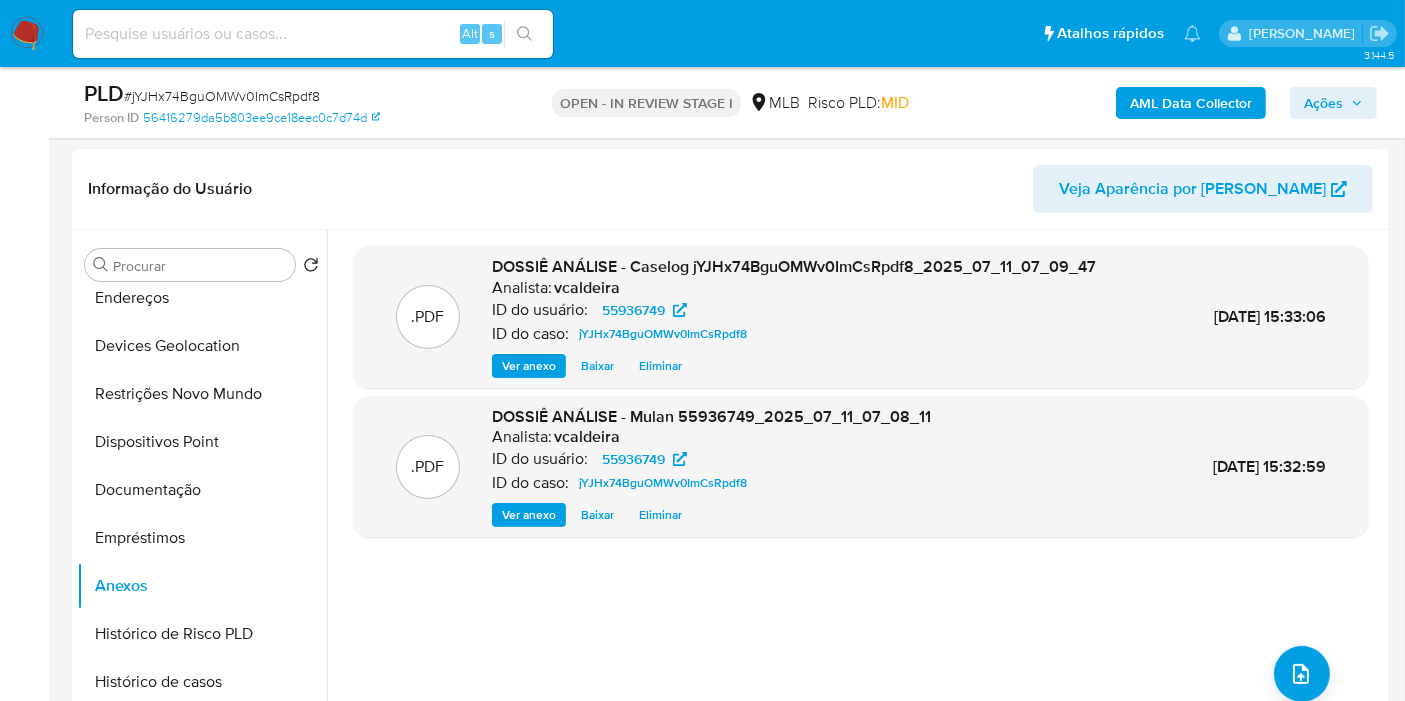 click on "Ações" at bounding box center (1323, 103) 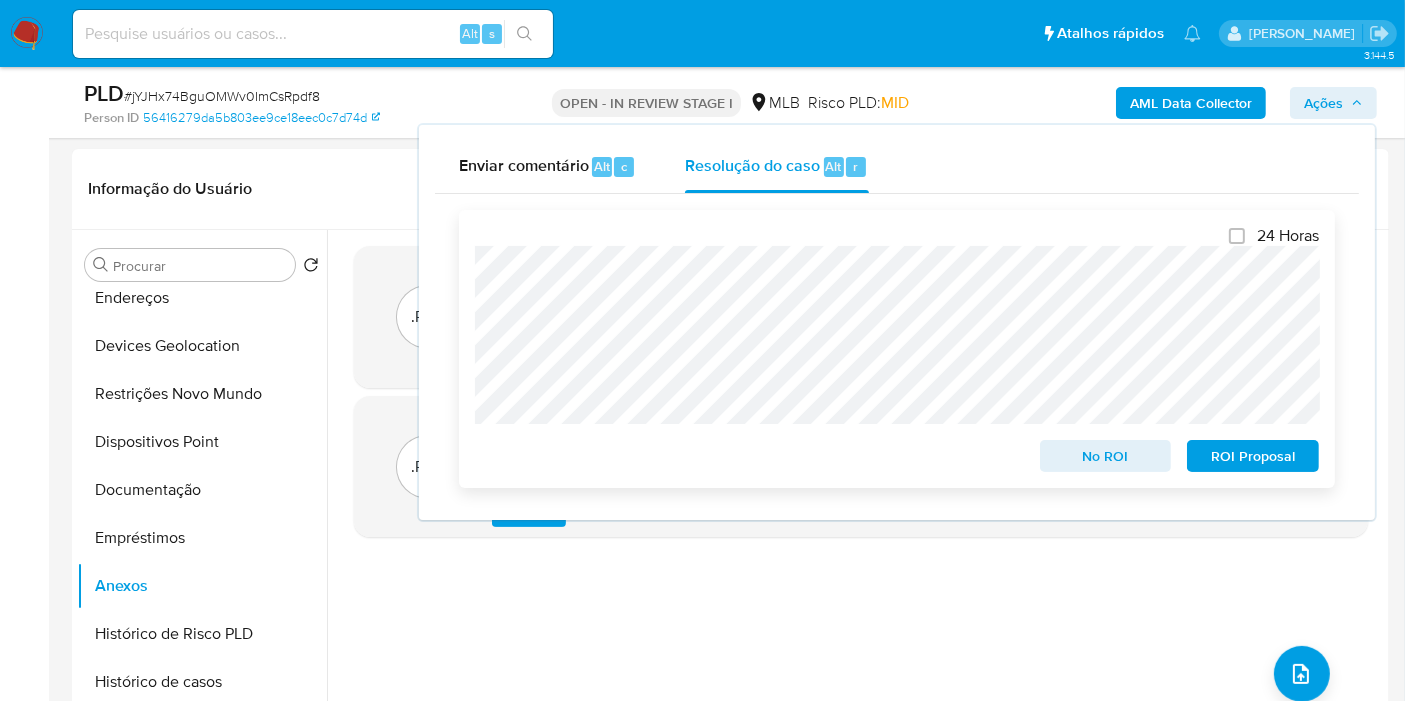 click on "No ROI" at bounding box center (1106, 456) 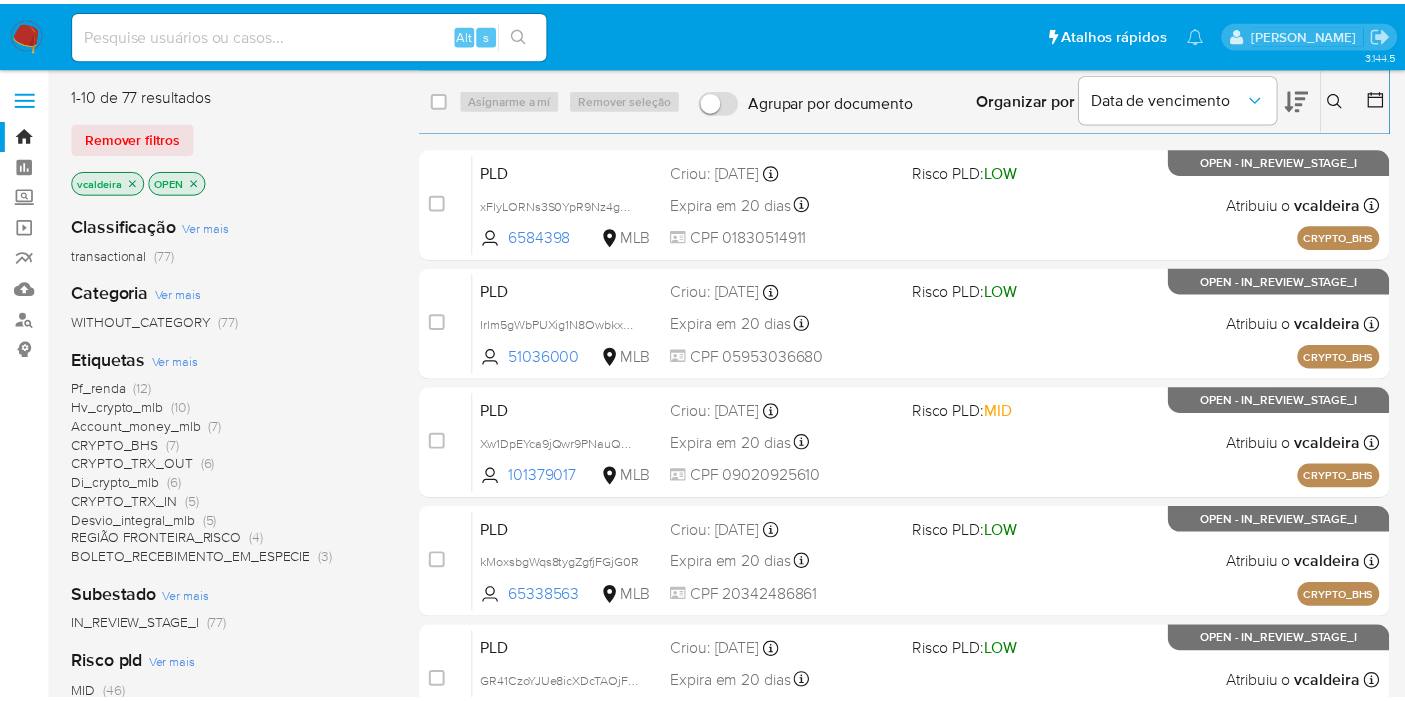 scroll, scrollTop: 0, scrollLeft: 0, axis: both 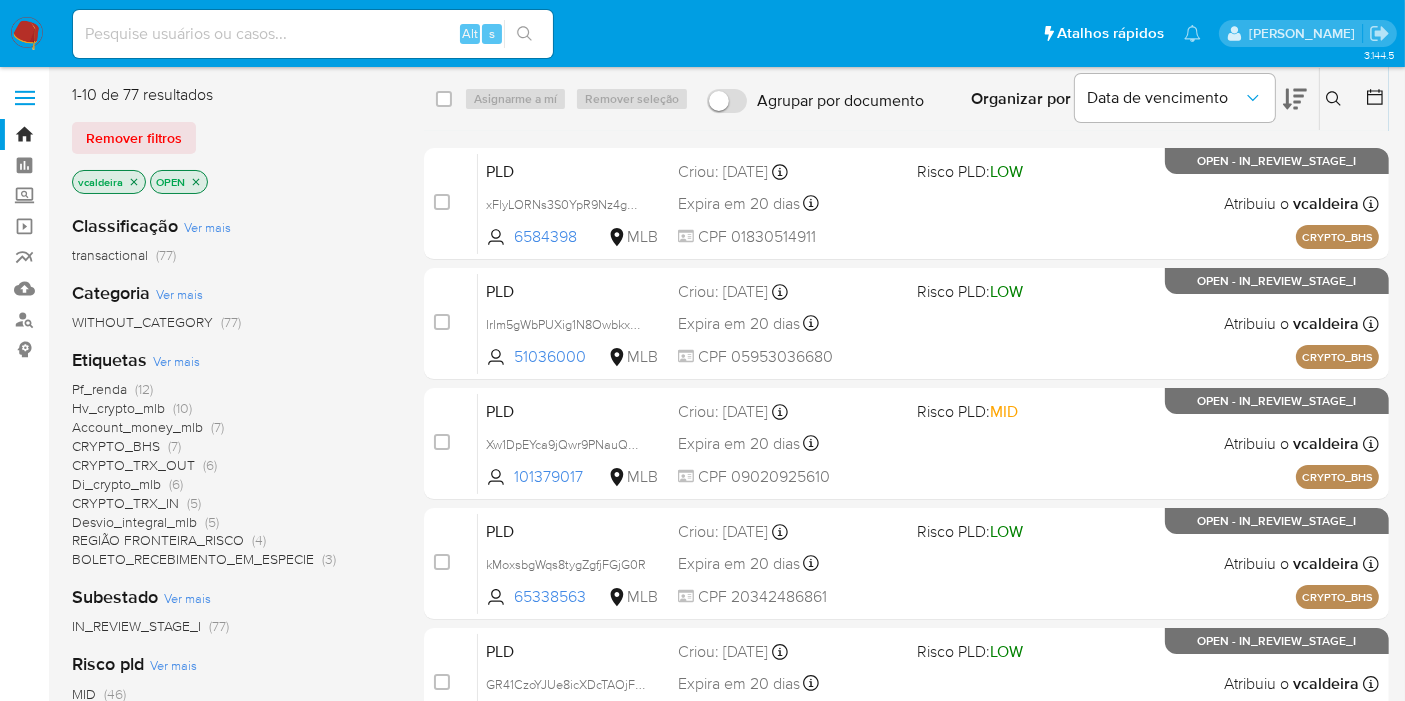 click at bounding box center (313, 34) 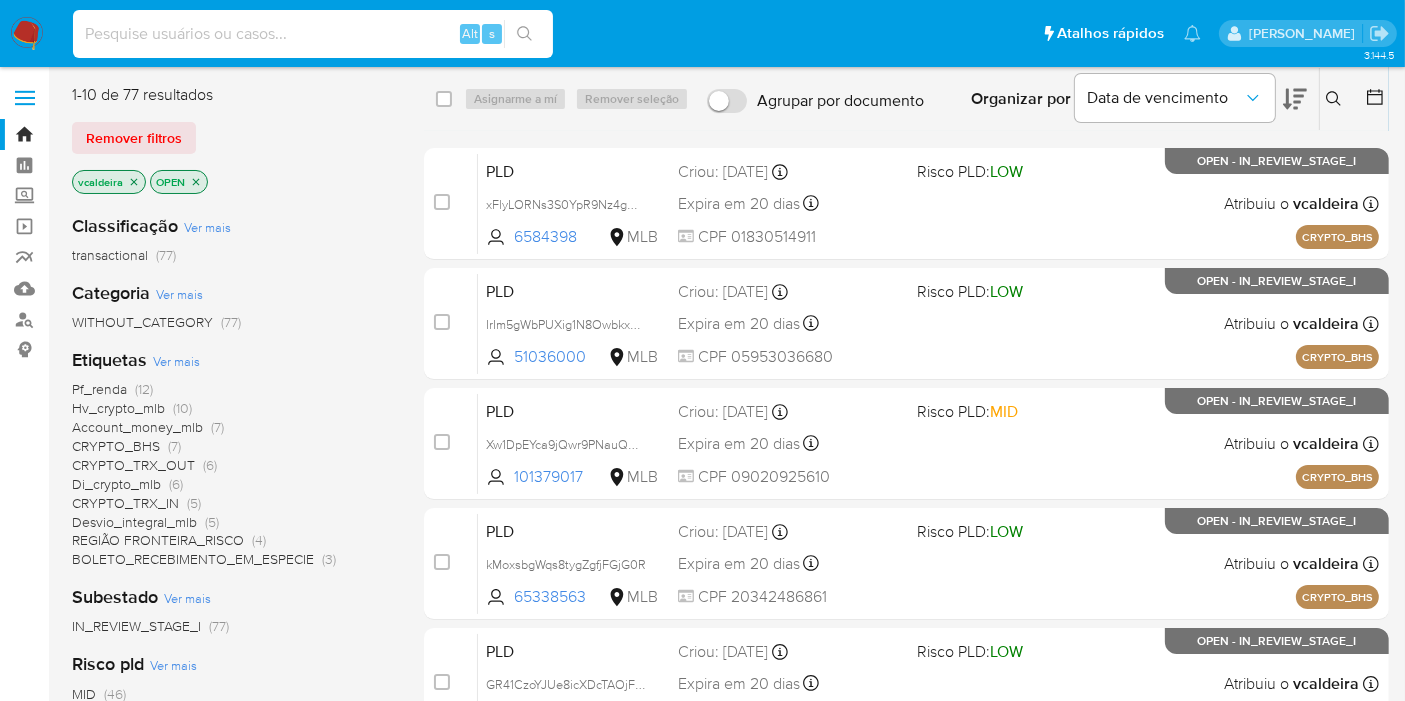 paste on "YhSFyWBKk856ALHhGly6KmHw" 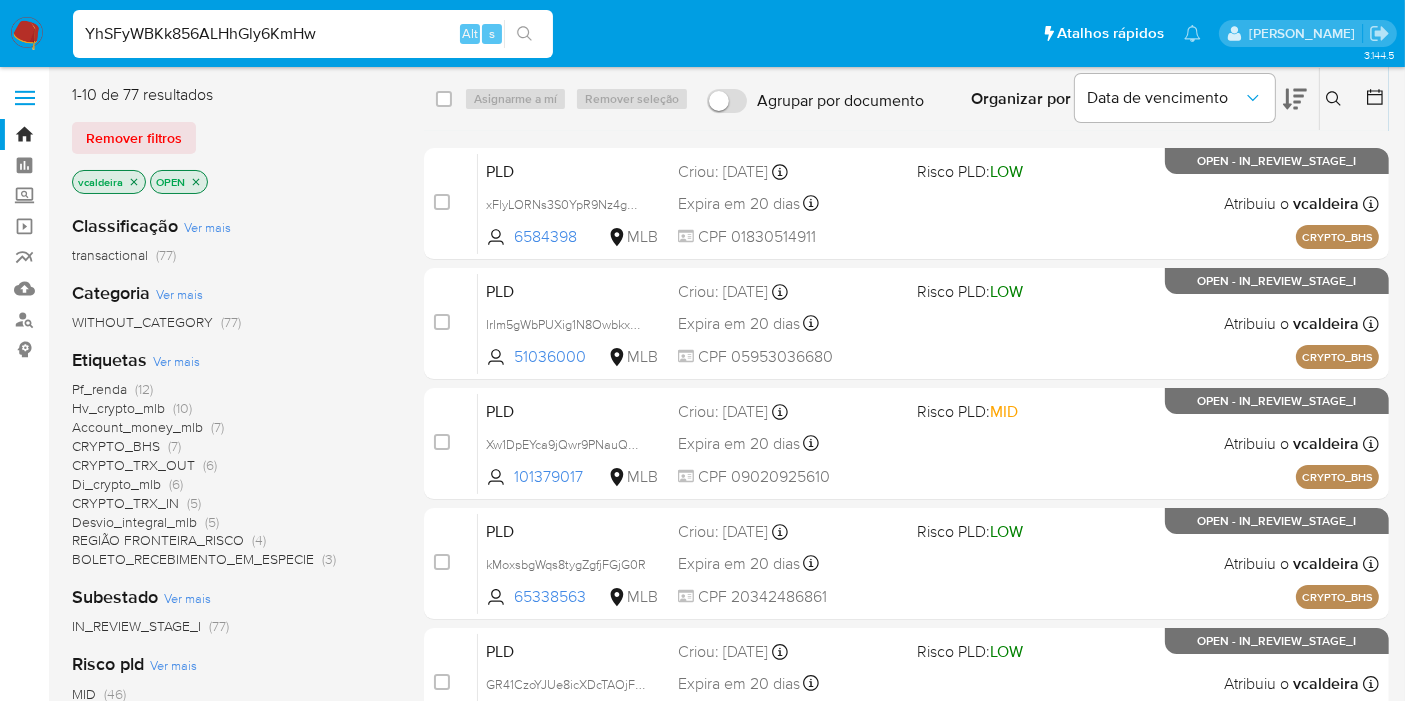 type on "YhSFyWBKk856ALHhGly6KmHw" 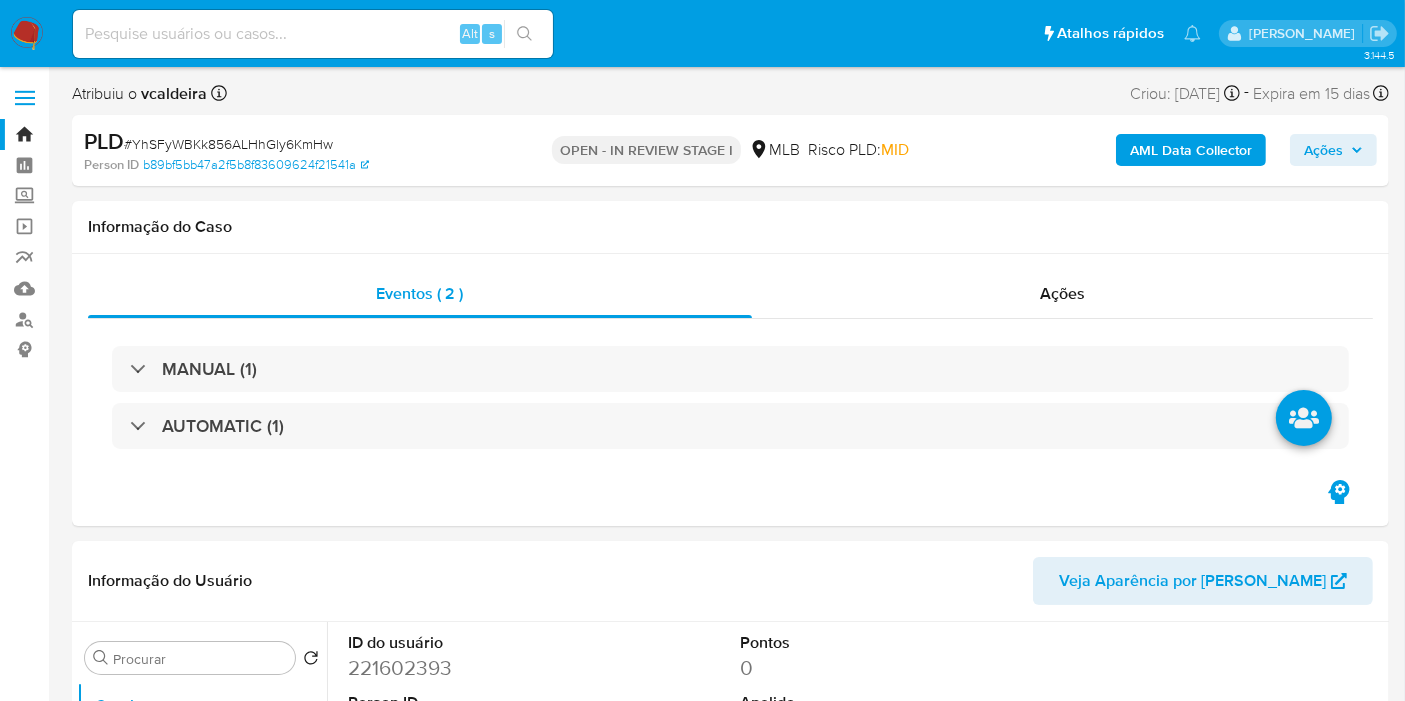 select on "10" 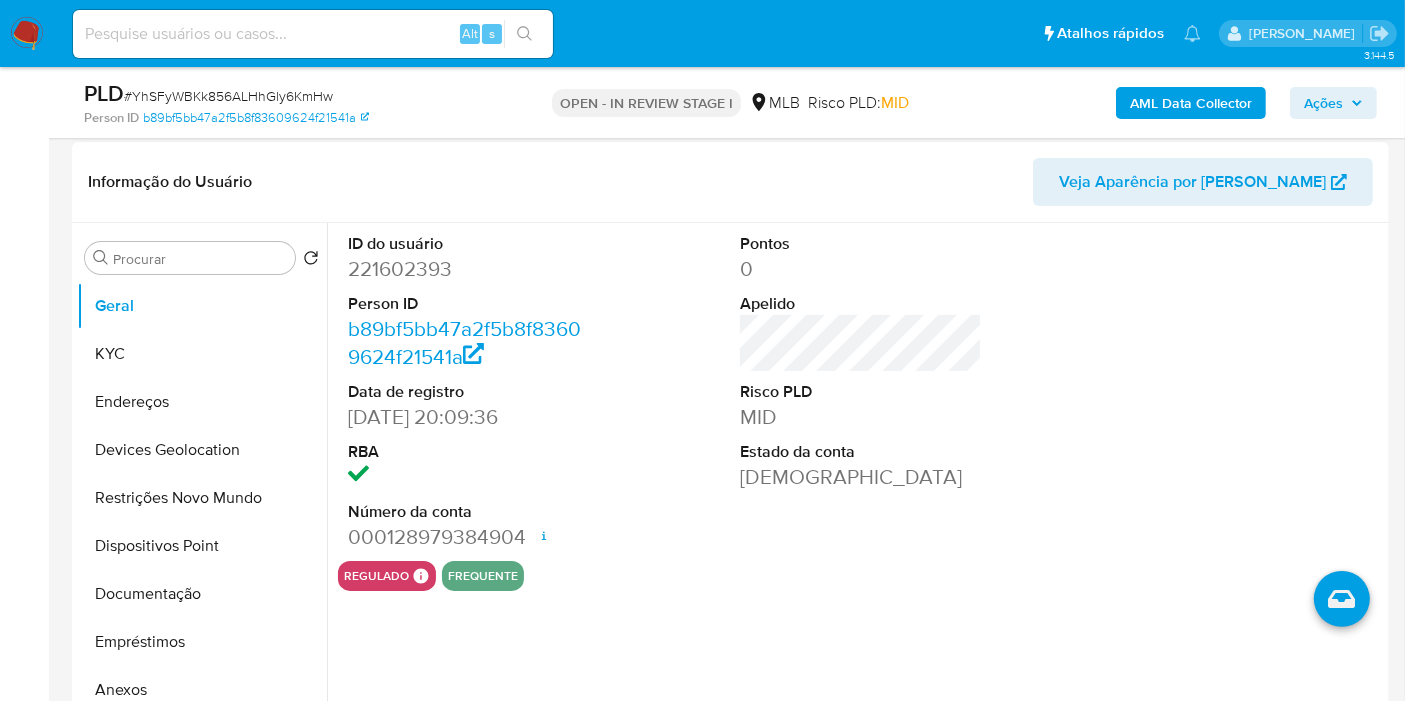 scroll, scrollTop: 333, scrollLeft: 0, axis: vertical 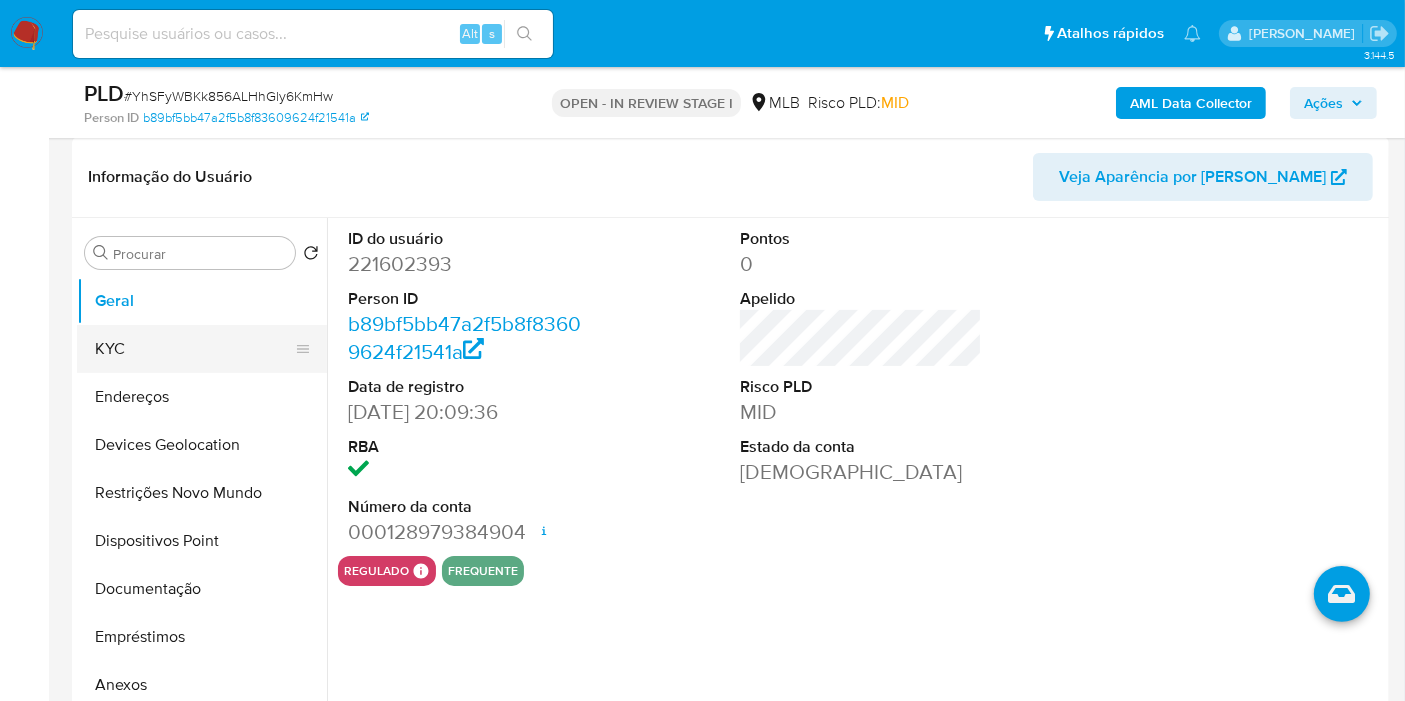 click on "KYC" at bounding box center [194, 349] 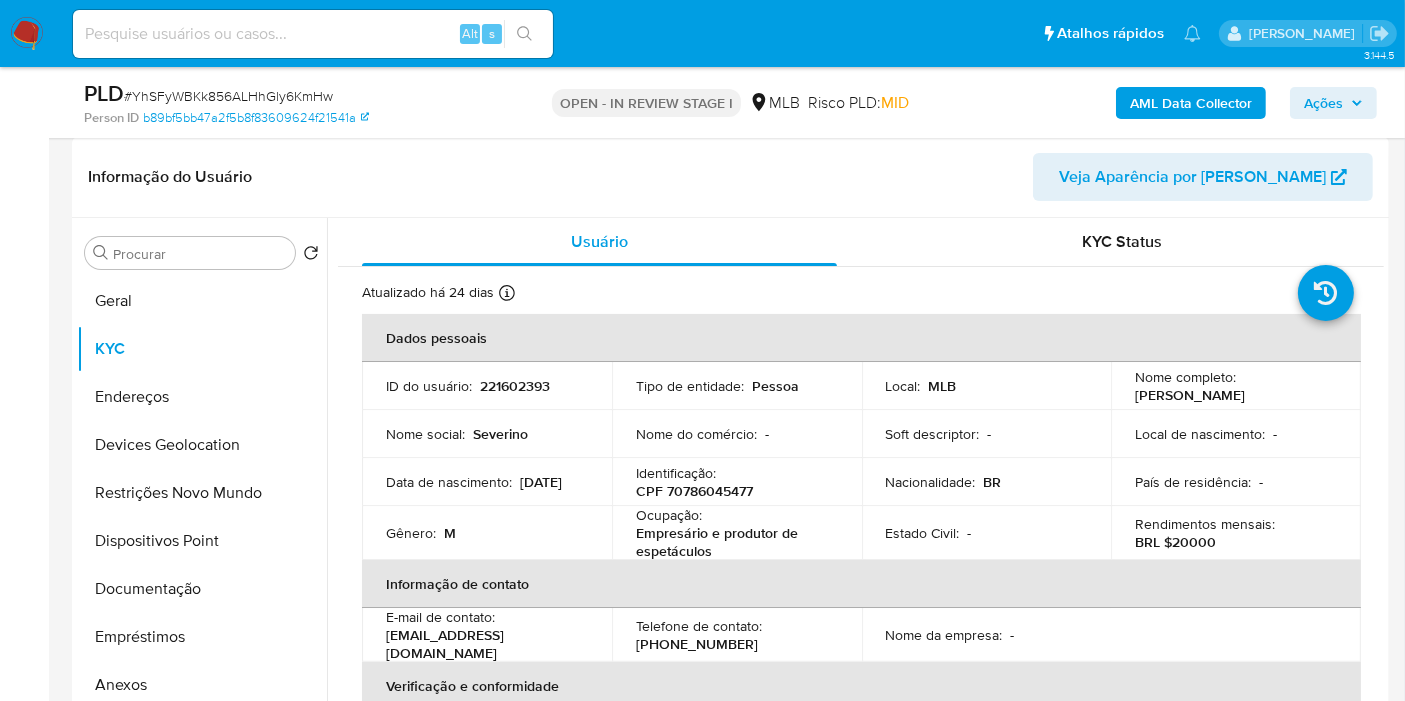 drag, startPoint x: 1279, startPoint y: 398, endPoint x: 1125, endPoint y: 385, distance: 154.54773 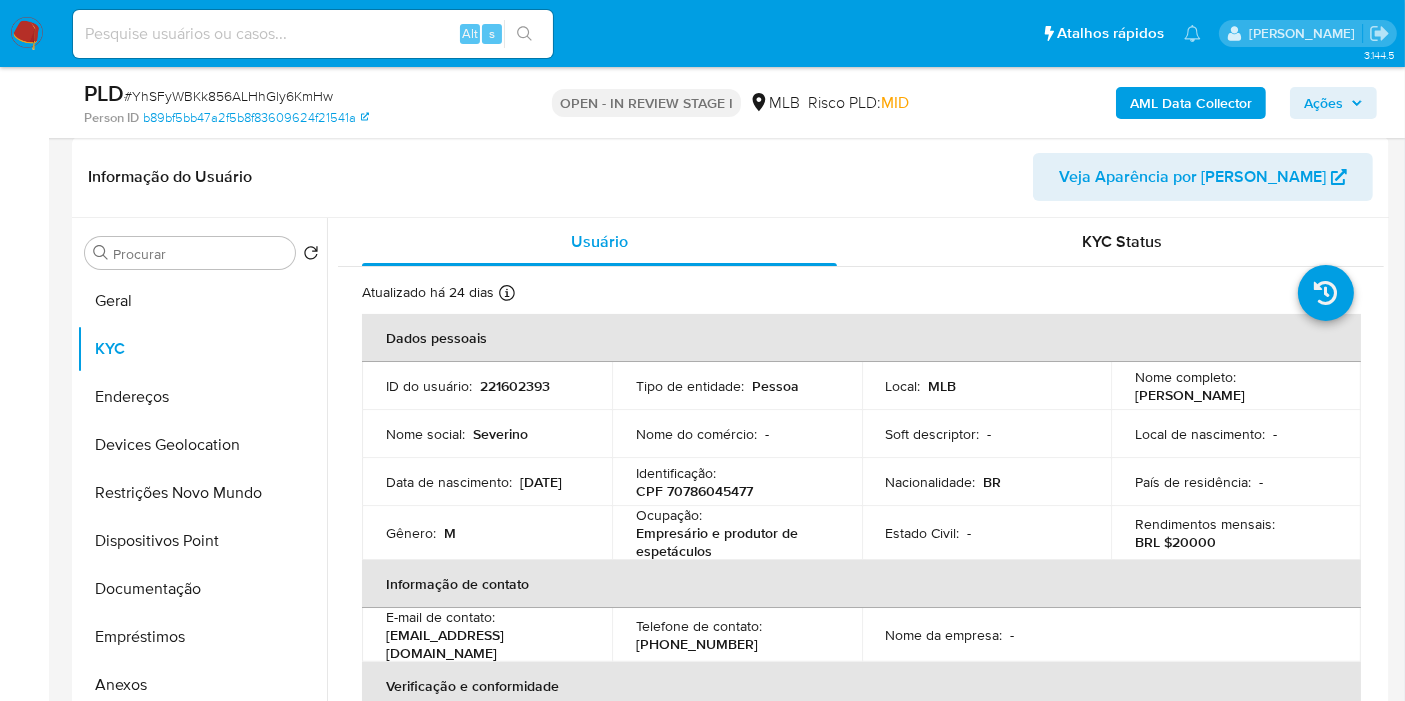 copy on "[PERSON_NAME]" 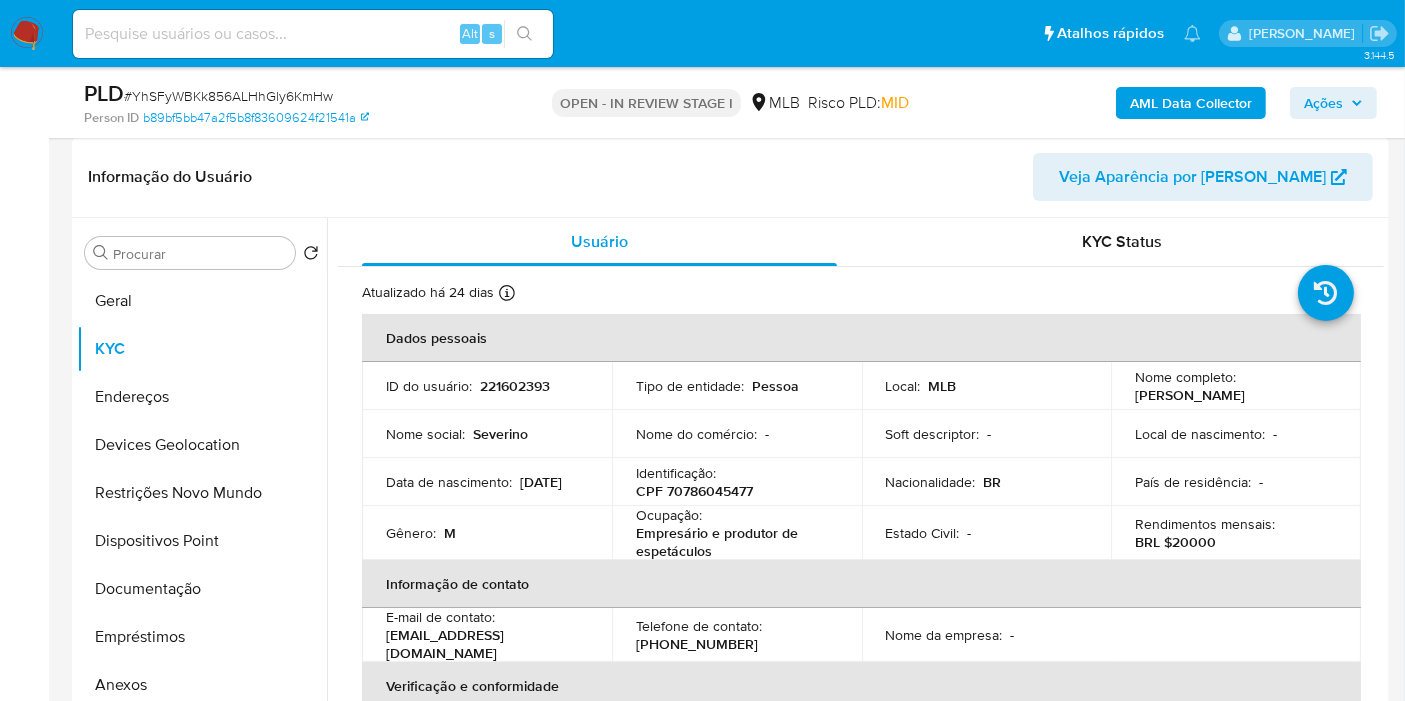 click on "221602393" at bounding box center (515, 386) 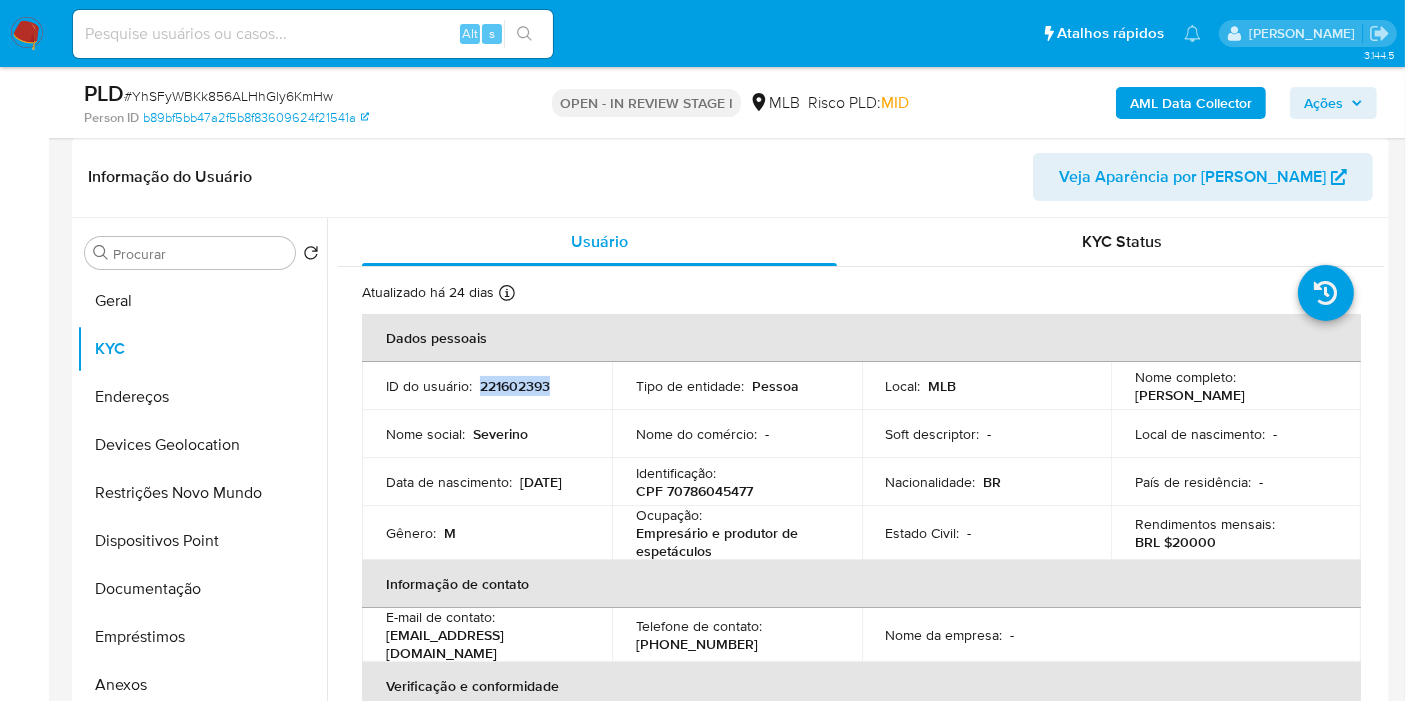 click on "221602393" at bounding box center [515, 386] 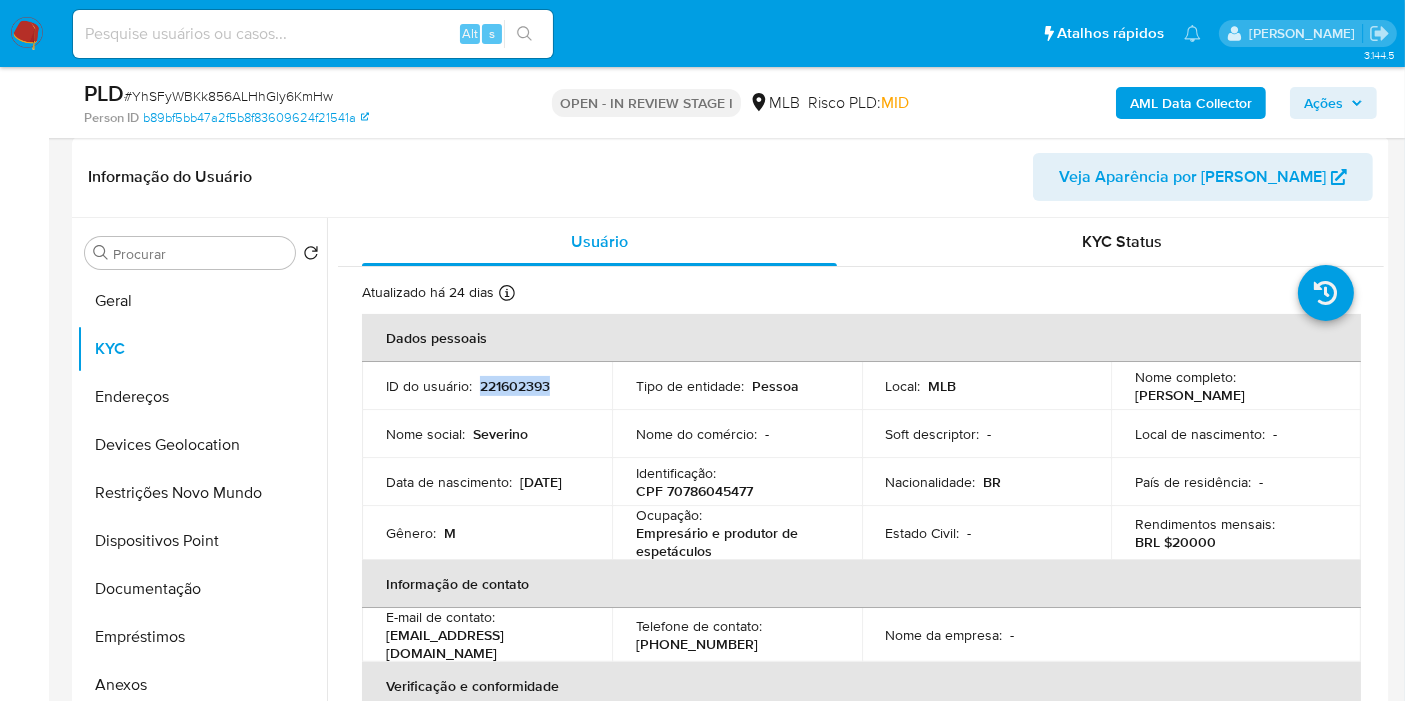 copy on "221602393" 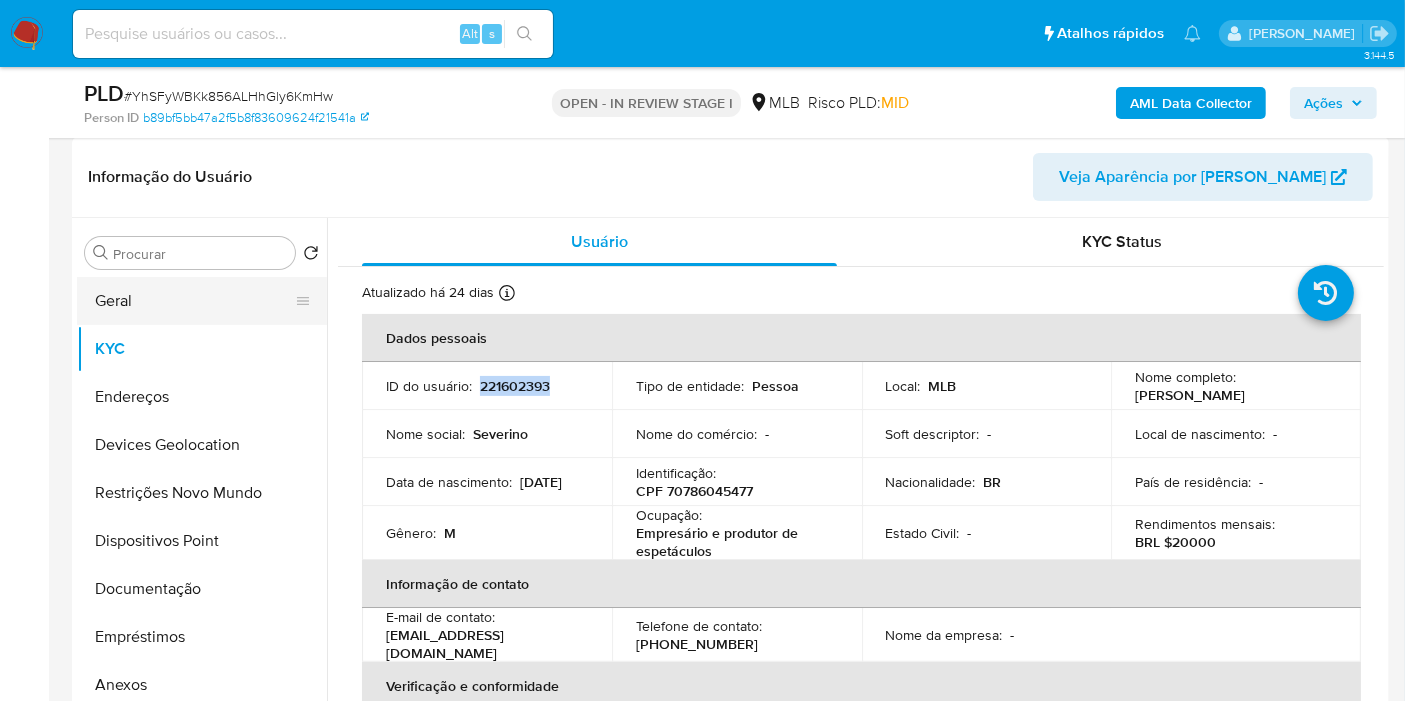 click on "Geral" at bounding box center [194, 301] 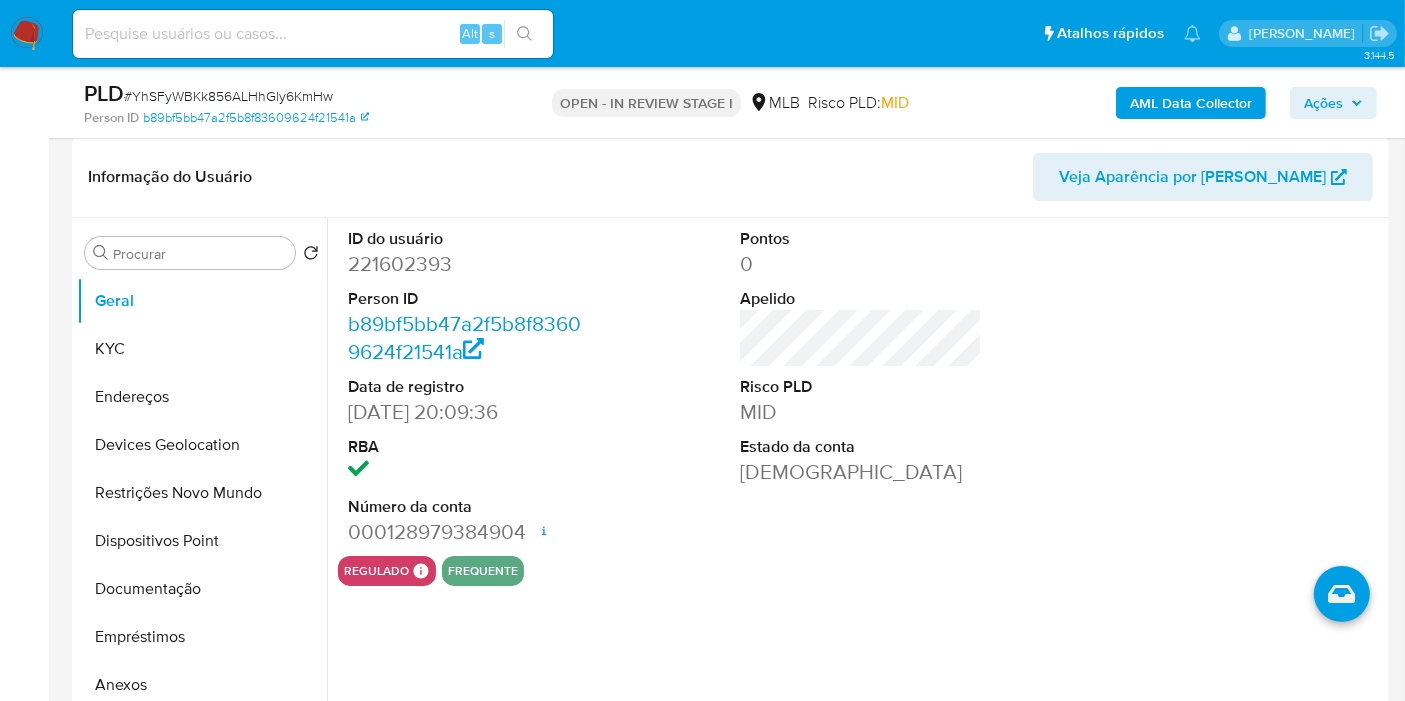 type 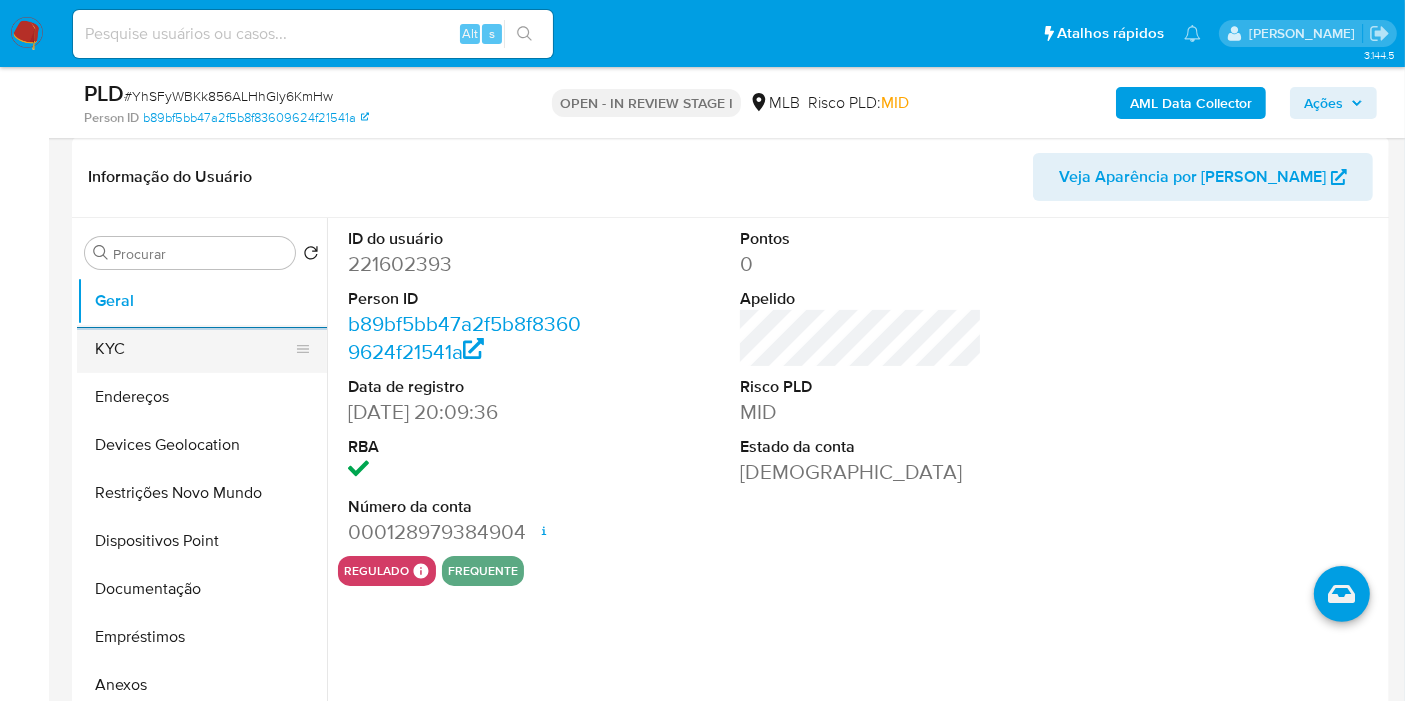 click on "KYC" at bounding box center (194, 349) 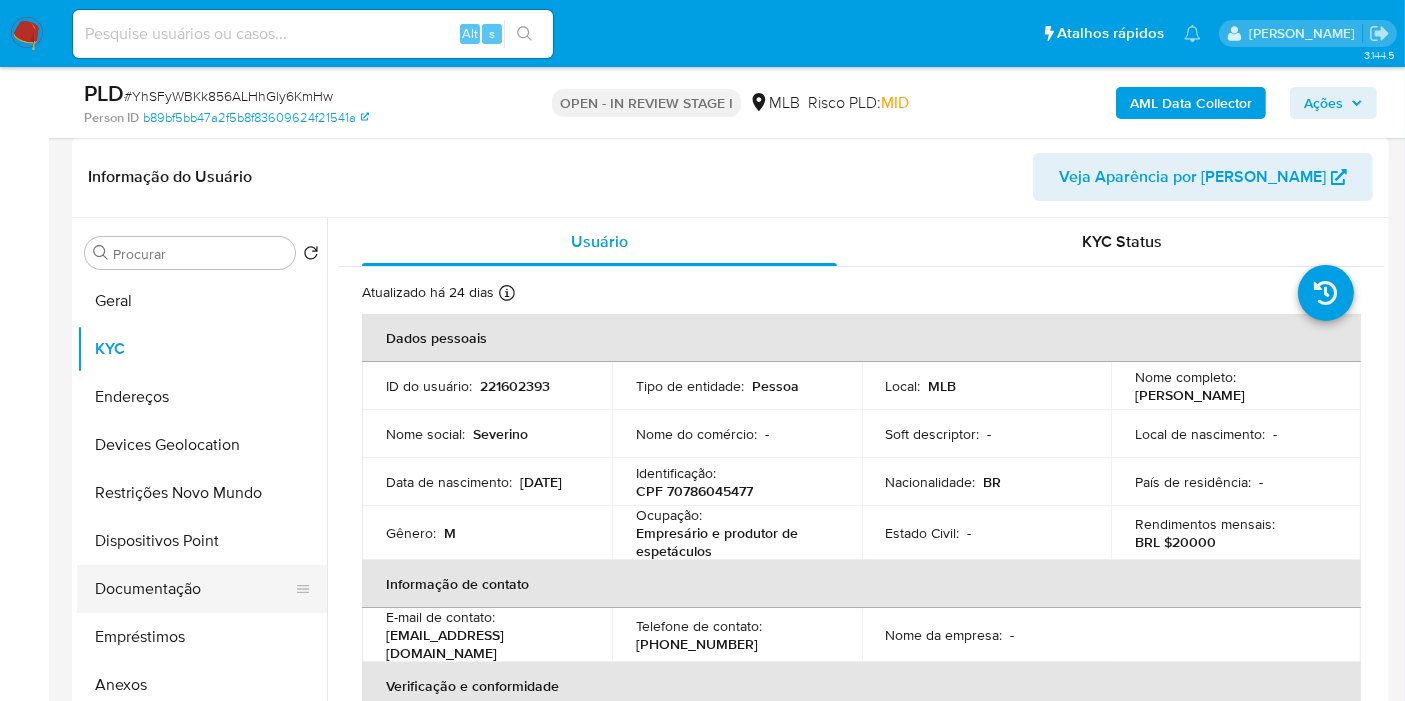click on "Documentação" at bounding box center [194, 589] 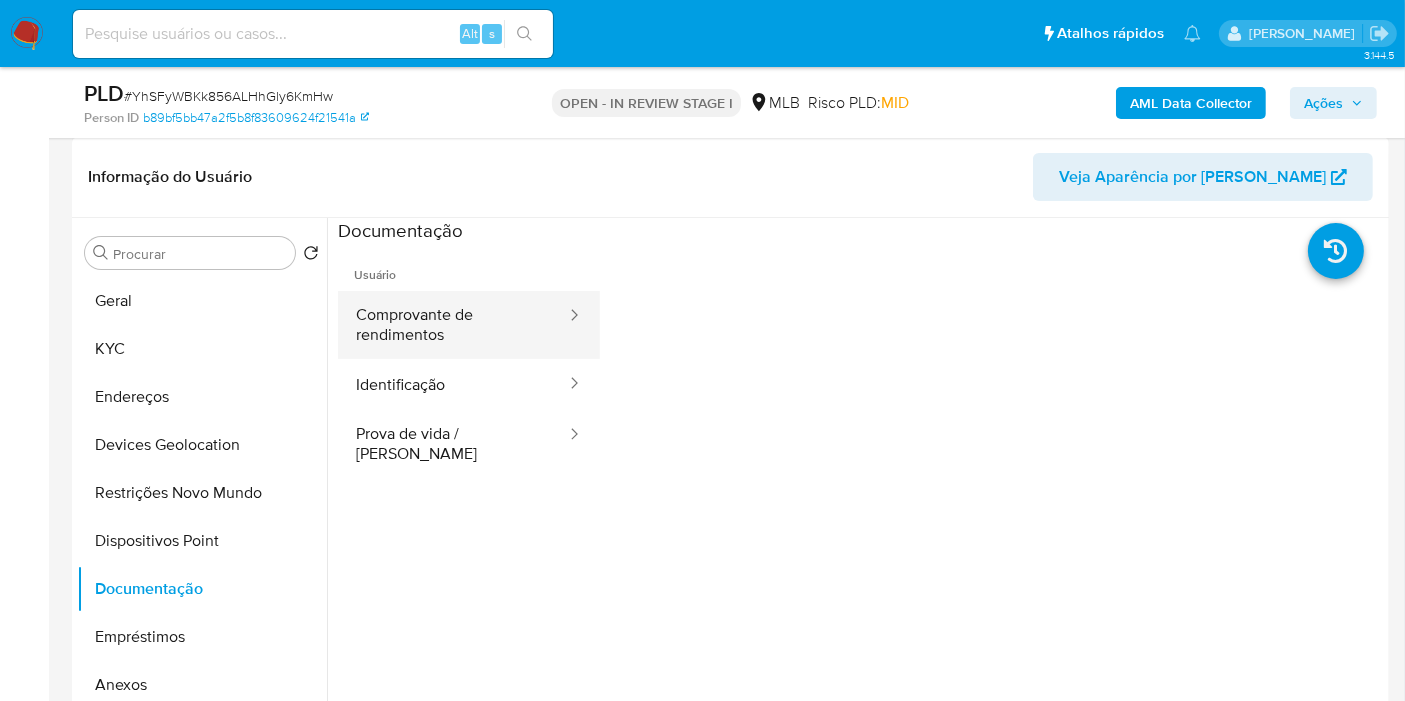 click on "Comprovante de rendimentos" at bounding box center [453, 325] 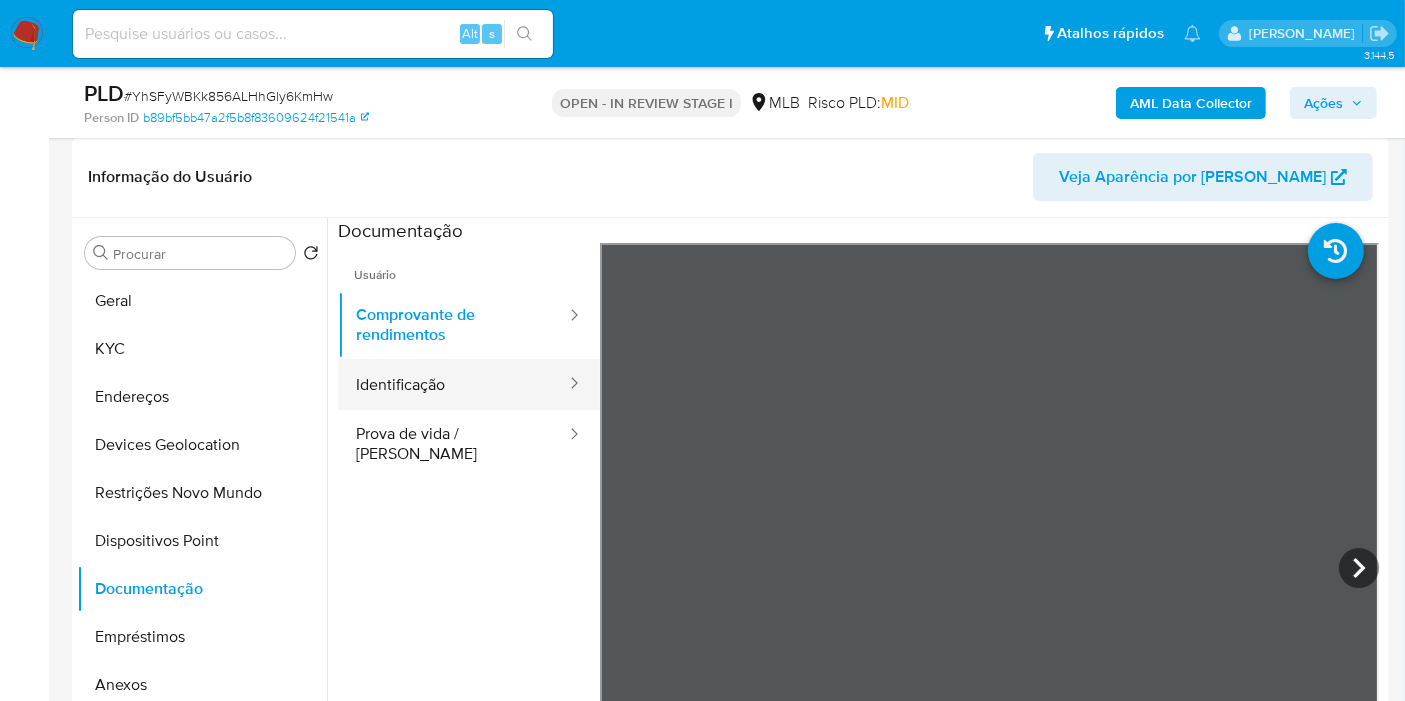 click on "Identificação" at bounding box center (453, 384) 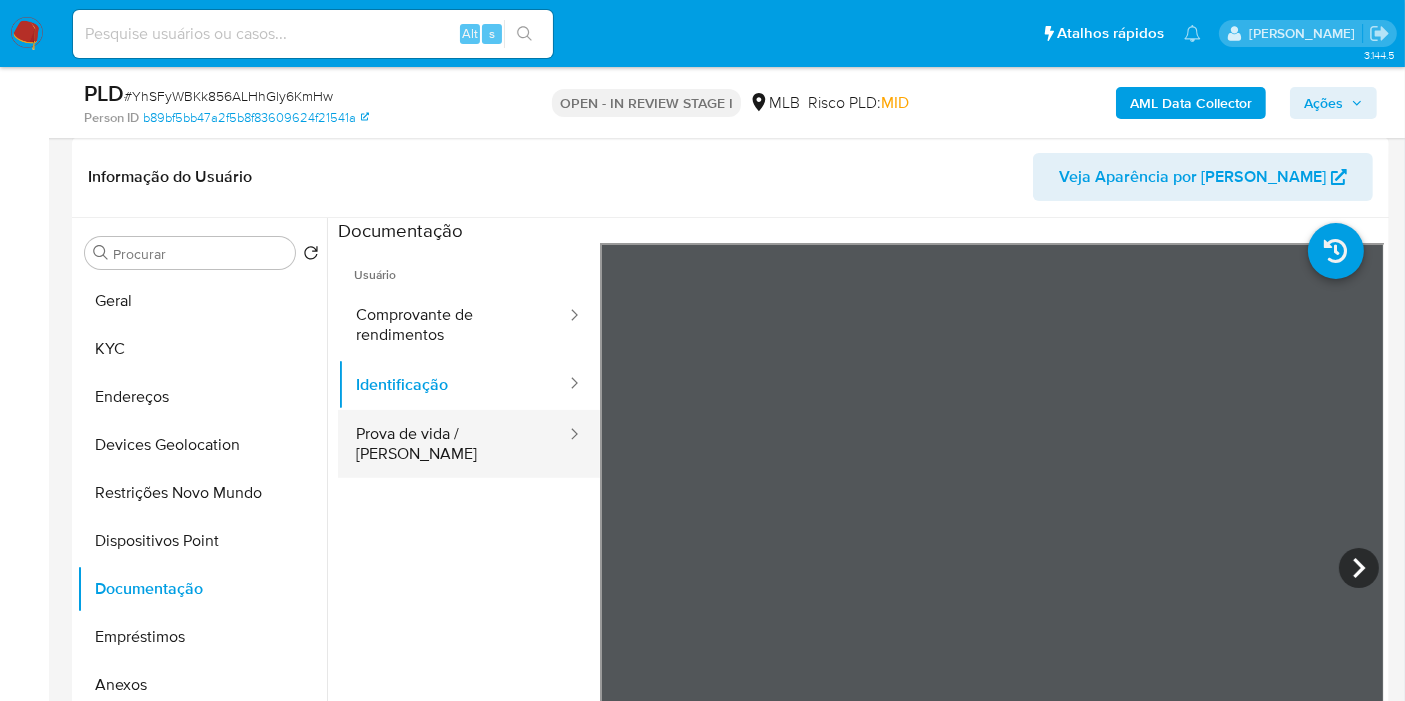 click on "Prova de vida / Selfie" at bounding box center [453, 444] 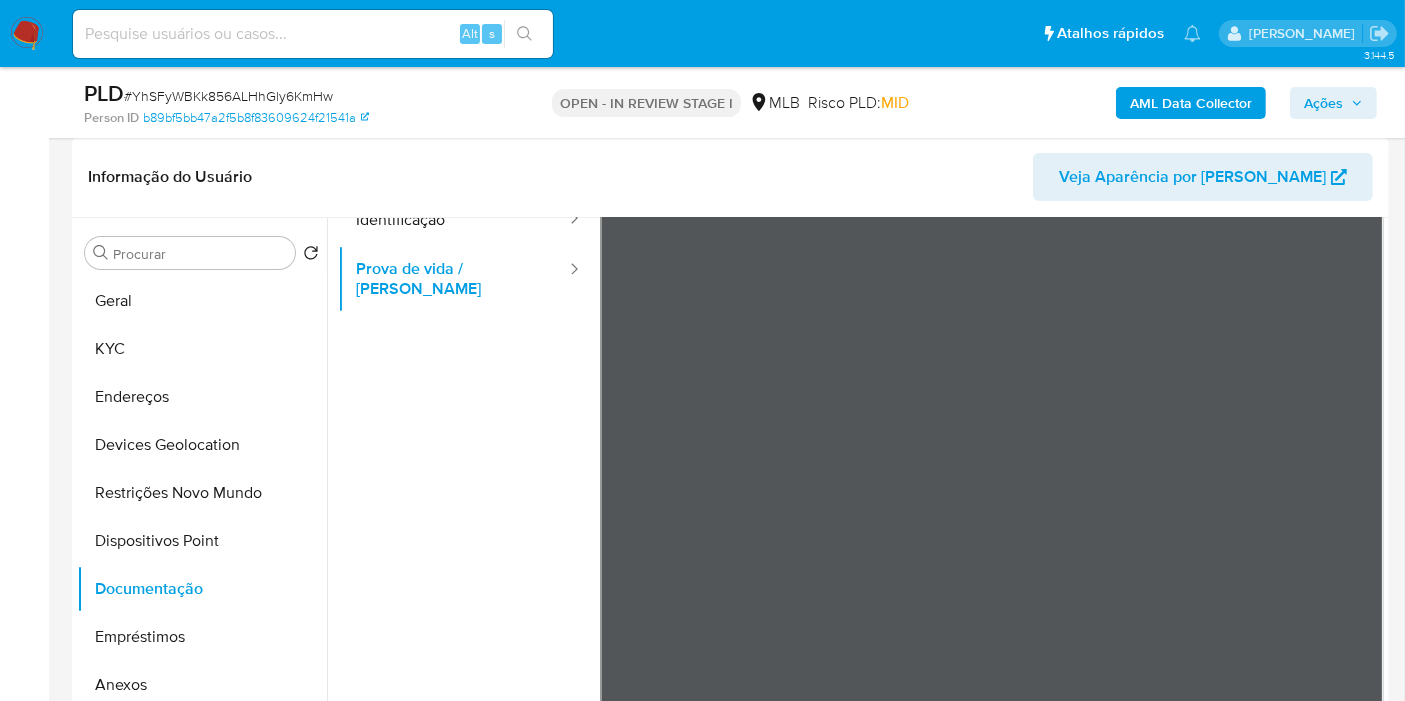 scroll, scrollTop: 168, scrollLeft: 0, axis: vertical 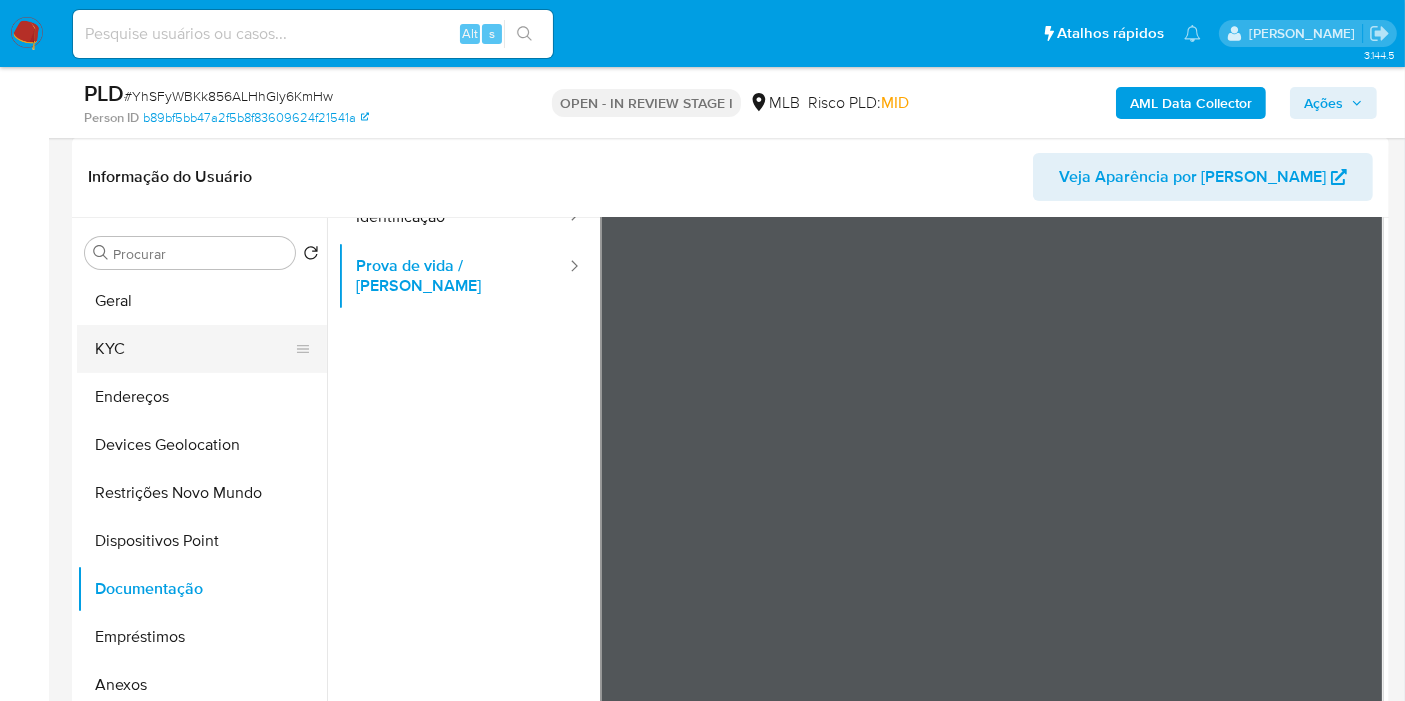 click on "KYC" at bounding box center (194, 349) 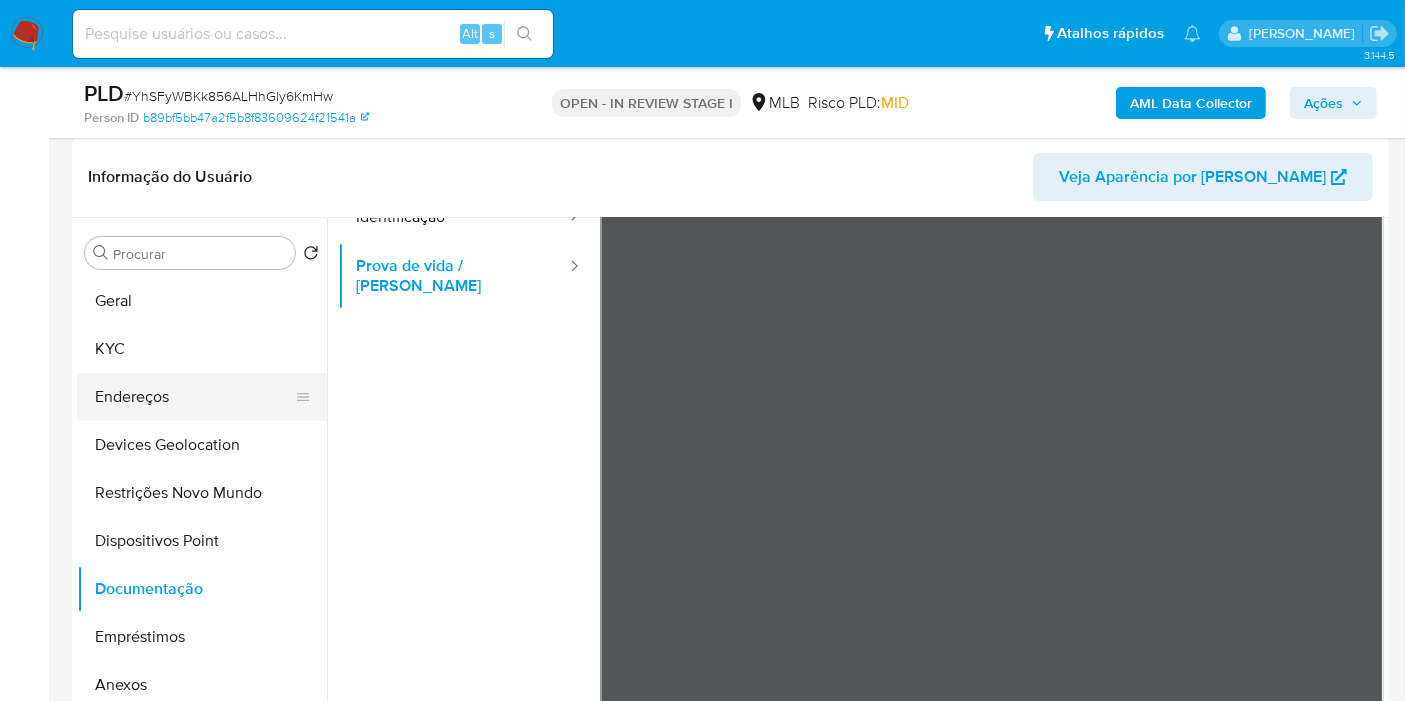 scroll, scrollTop: 0, scrollLeft: 0, axis: both 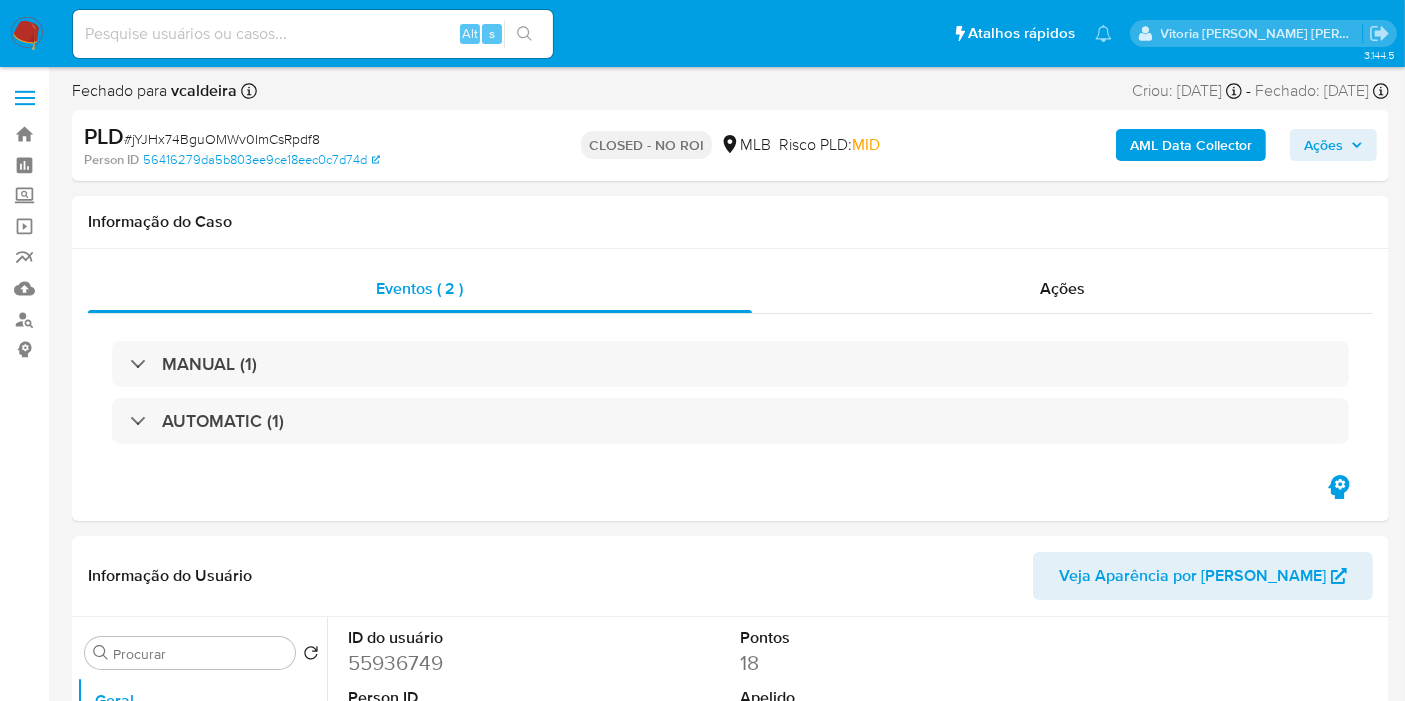 select on "10" 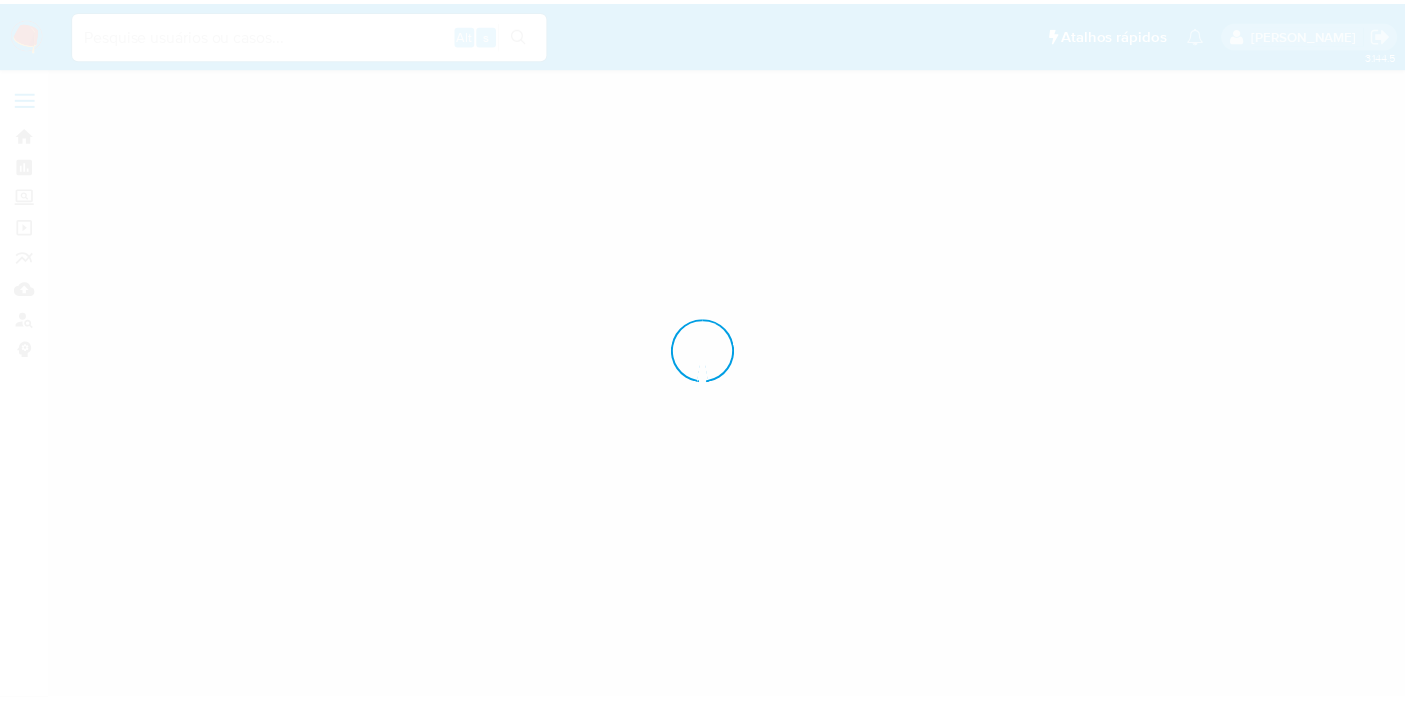 scroll, scrollTop: 0, scrollLeft: 0, axis: both 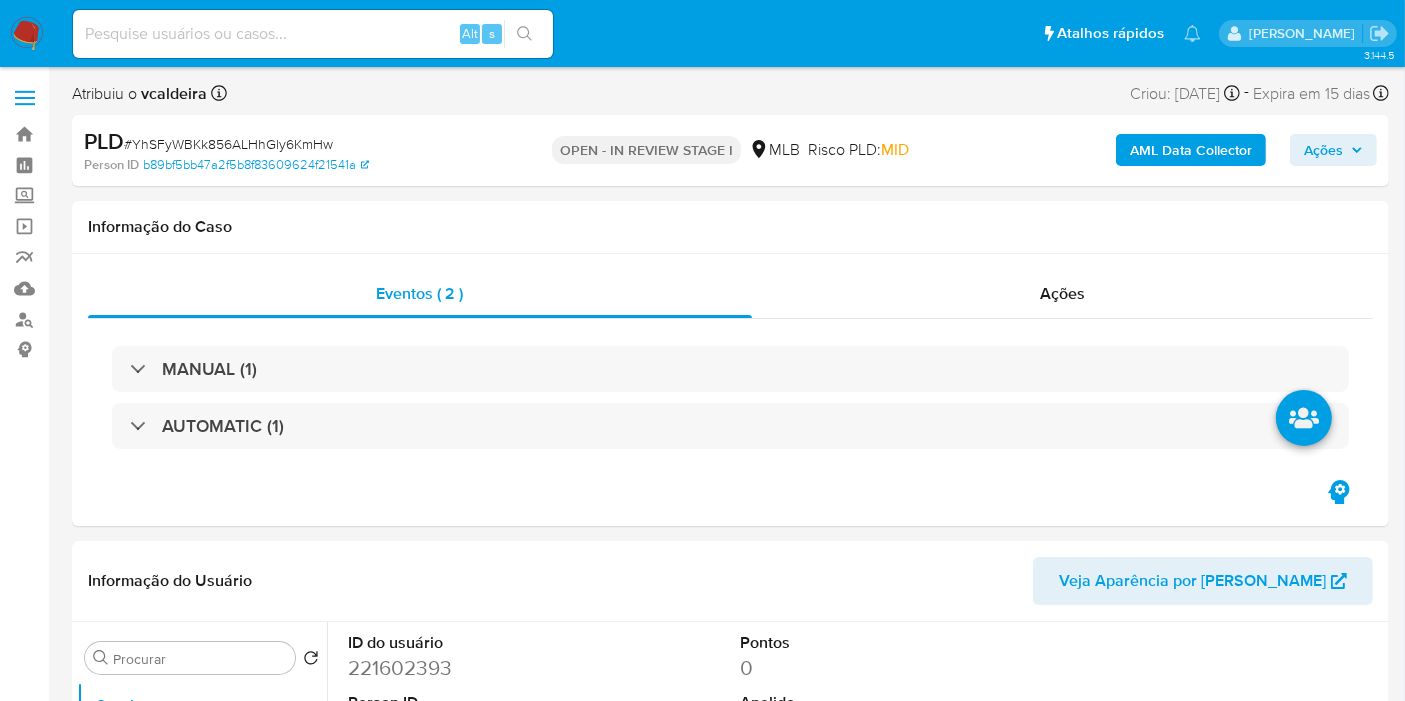 select on "10" 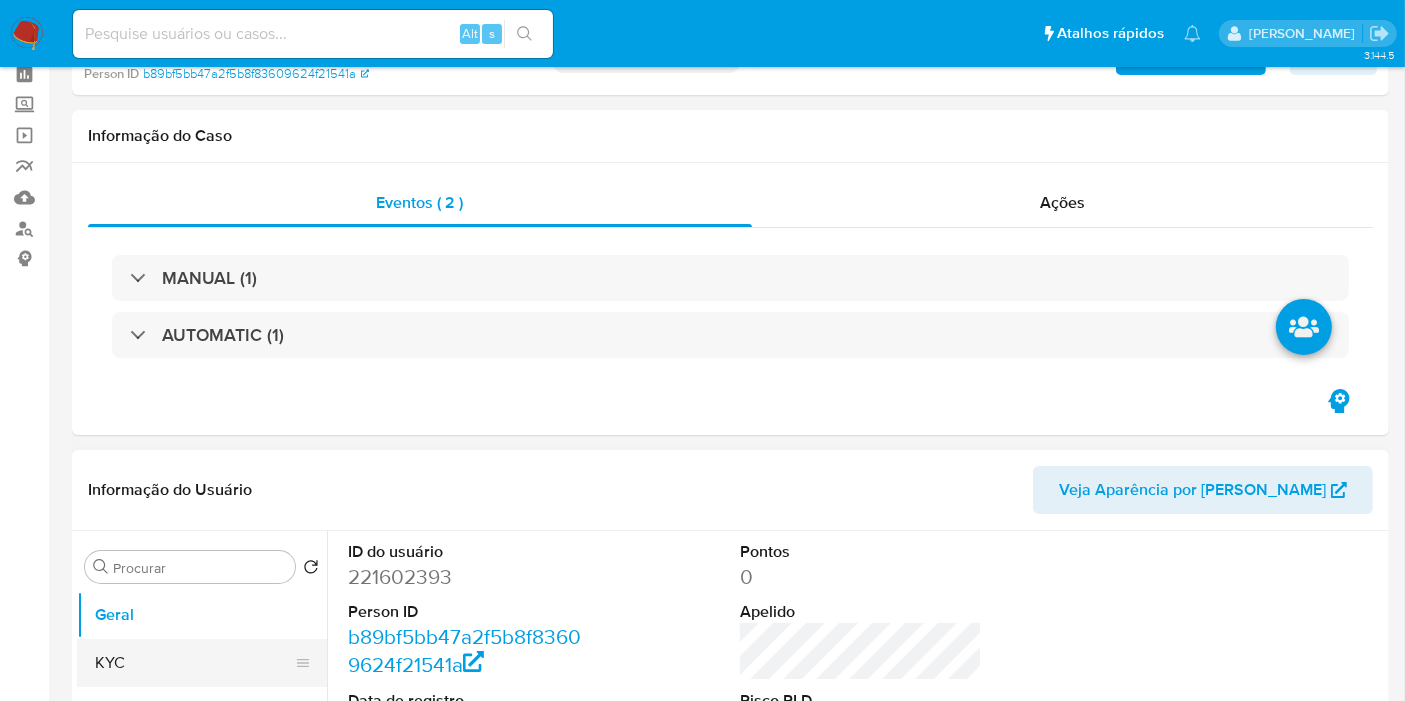 scroll, scrollTop: 222, scrollLeft: 0, axis: vertical 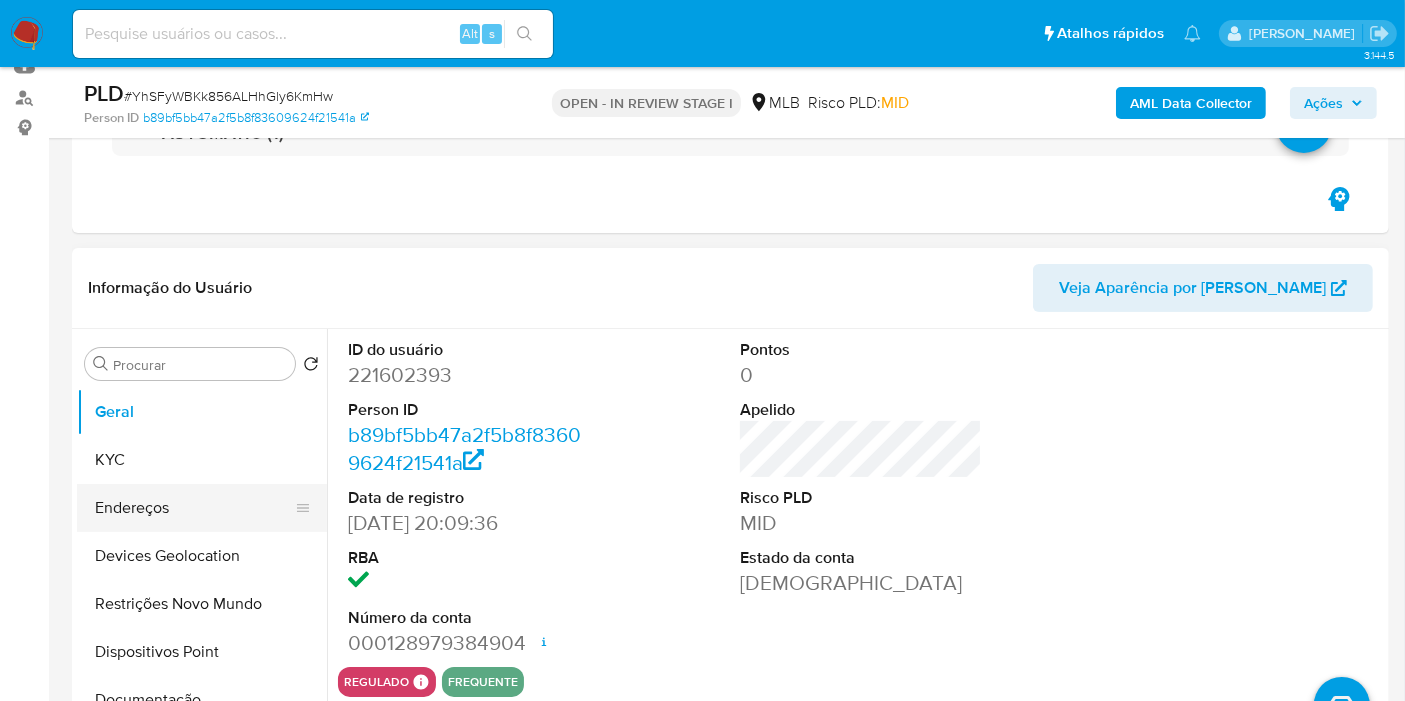 click on "Endereços" at bounding box center [194, 508] 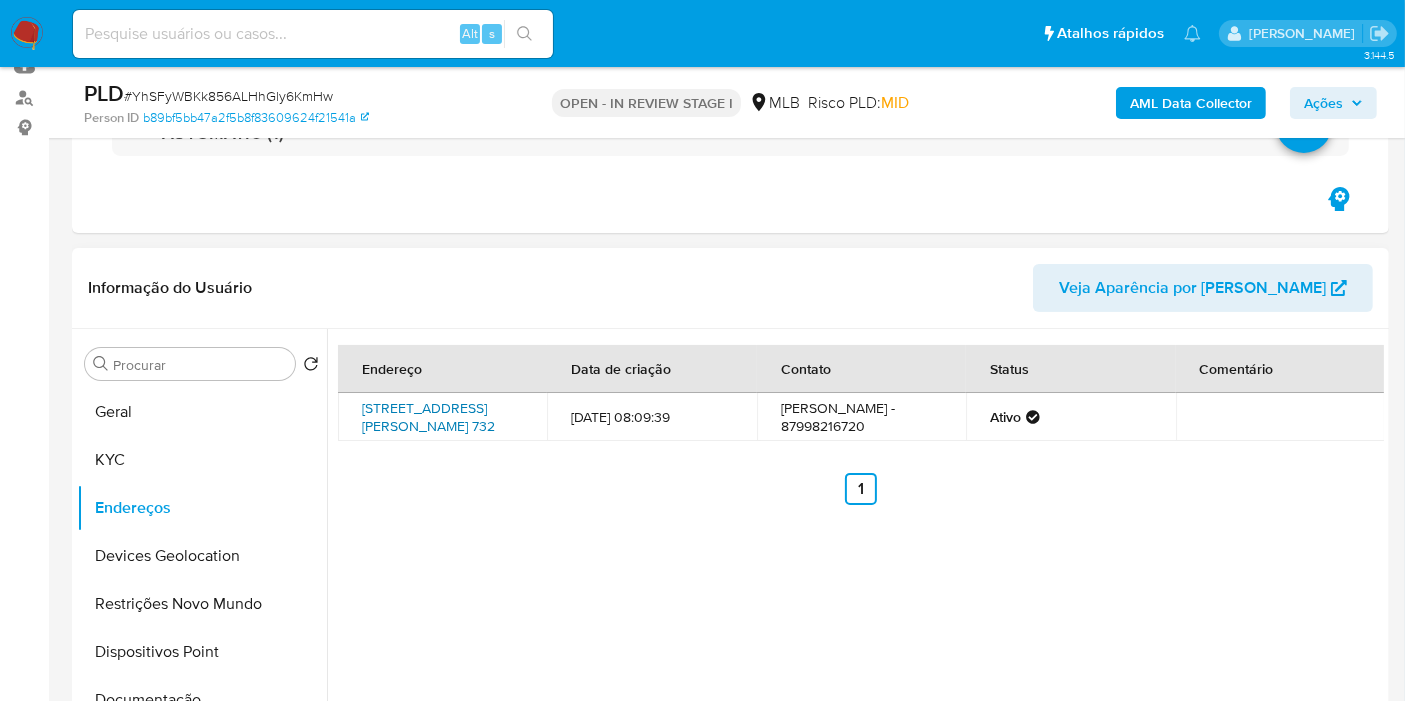 click on "[STREET_ADDRESS][PERSON_NAME] 732" at bounding box center (428, 417) 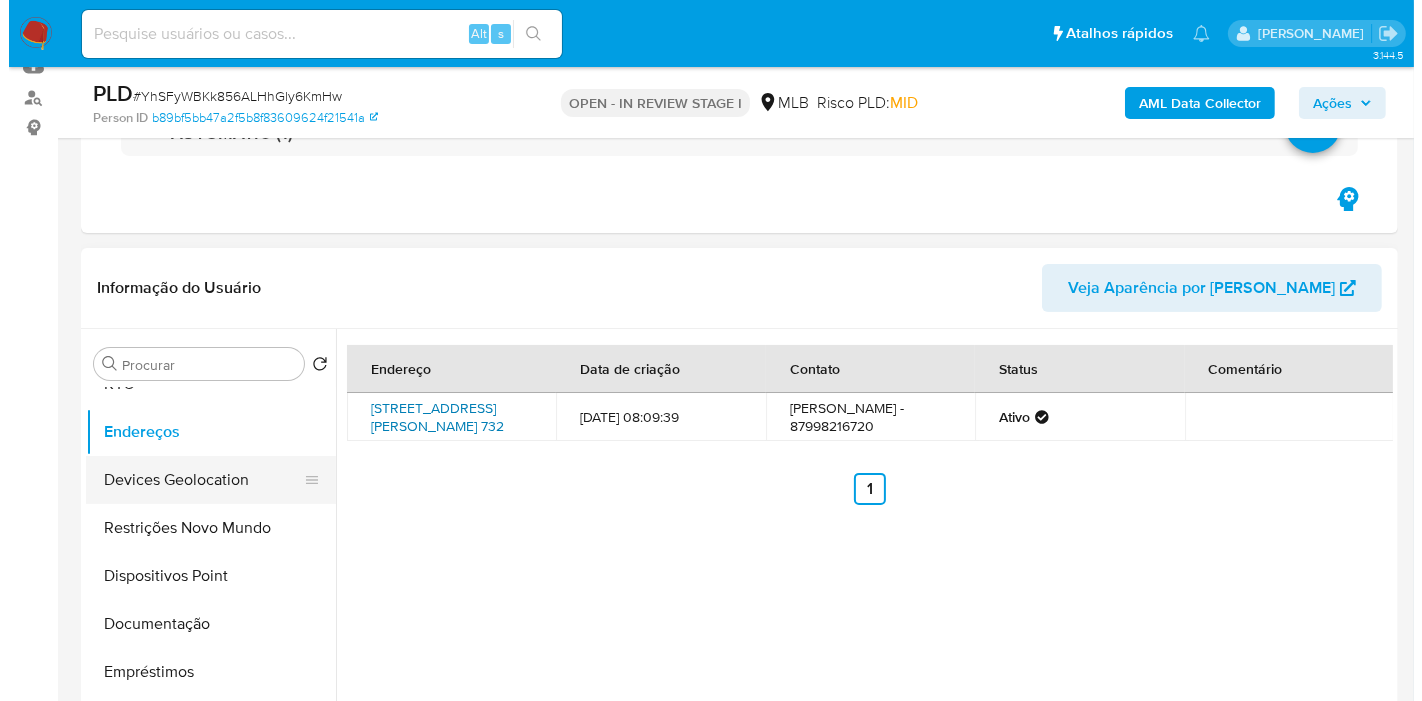 scroll, scrollTop: 111, scrollLeft: 0, axis: vertical 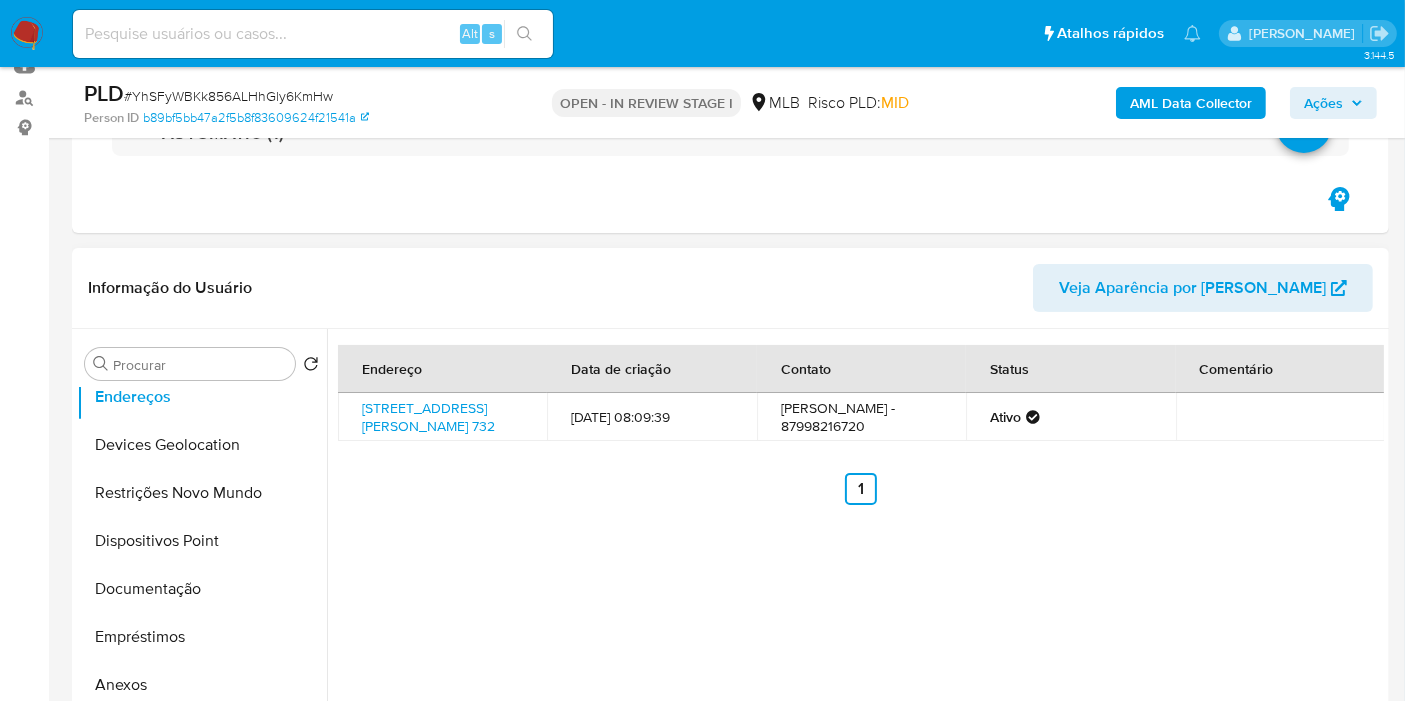 drag, startPoint x: 187, startPoint y: 492, endPoint x: 339, endPoint y: 315, distance: 233.3088 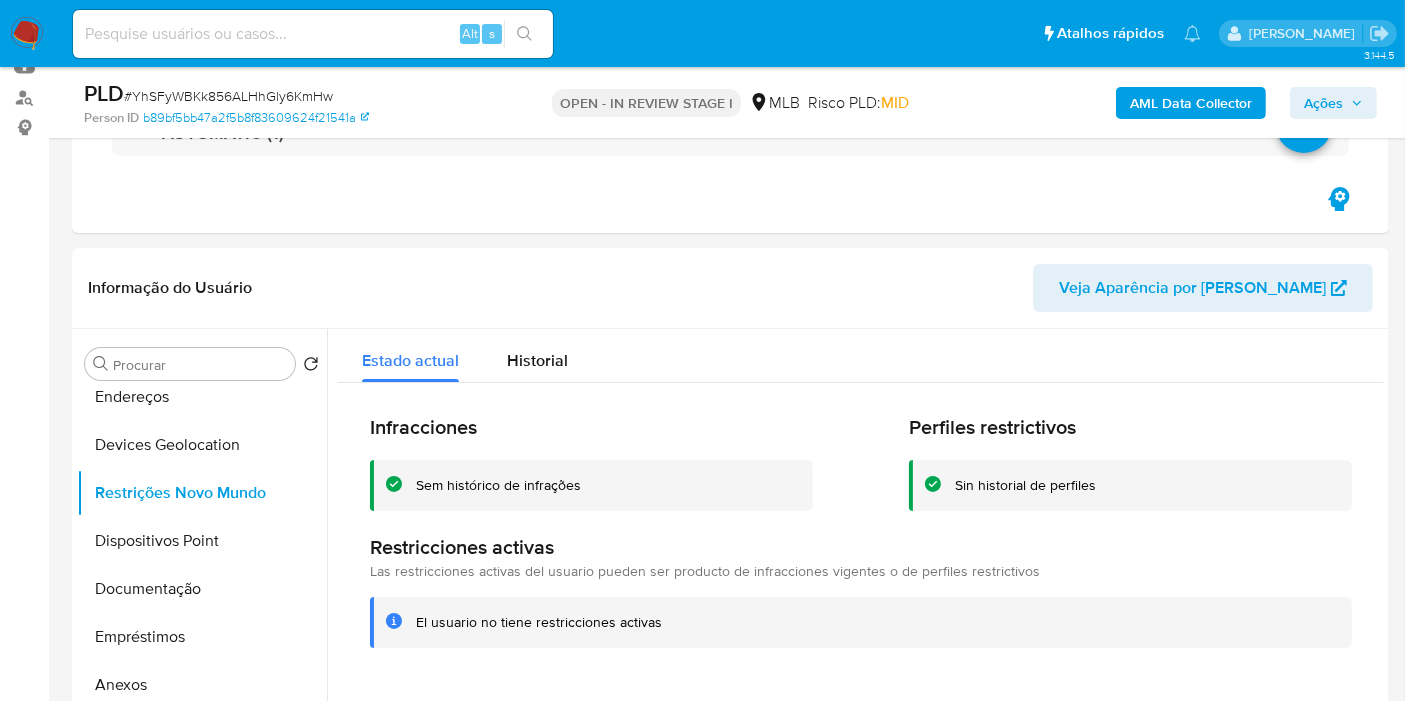 click on "AML Data Collector" at bounding box center [1191, 103] 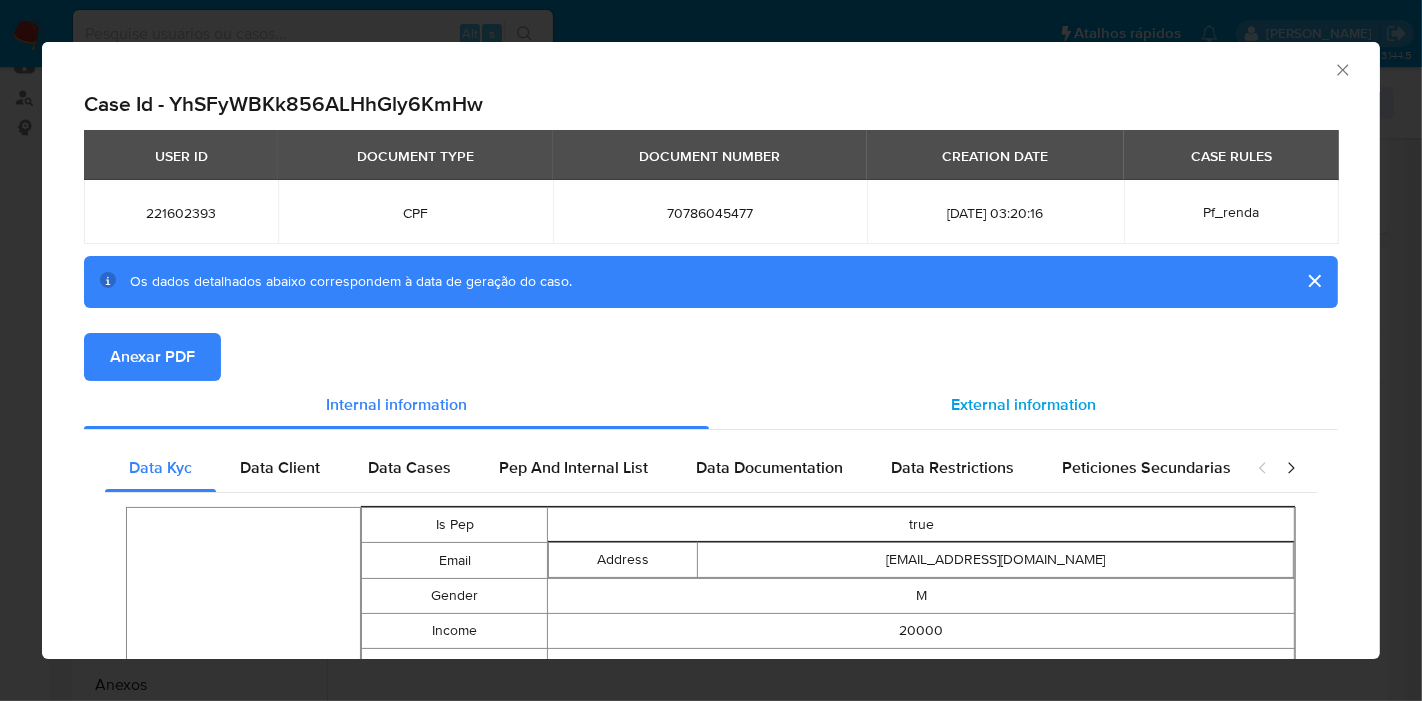 click on "External information" at bounding box center [1023, 404] 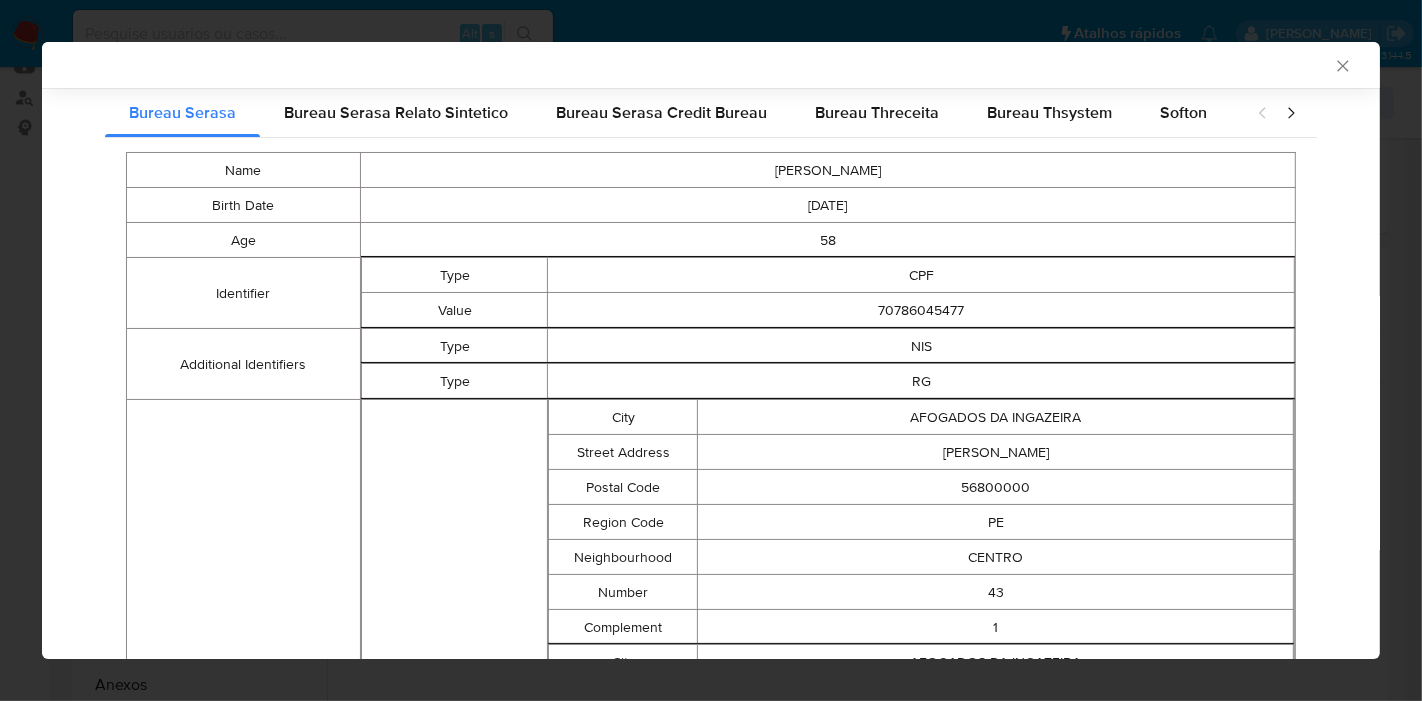 scroll, scrollTop: 359, scrollLeft: 0, axis: vertical 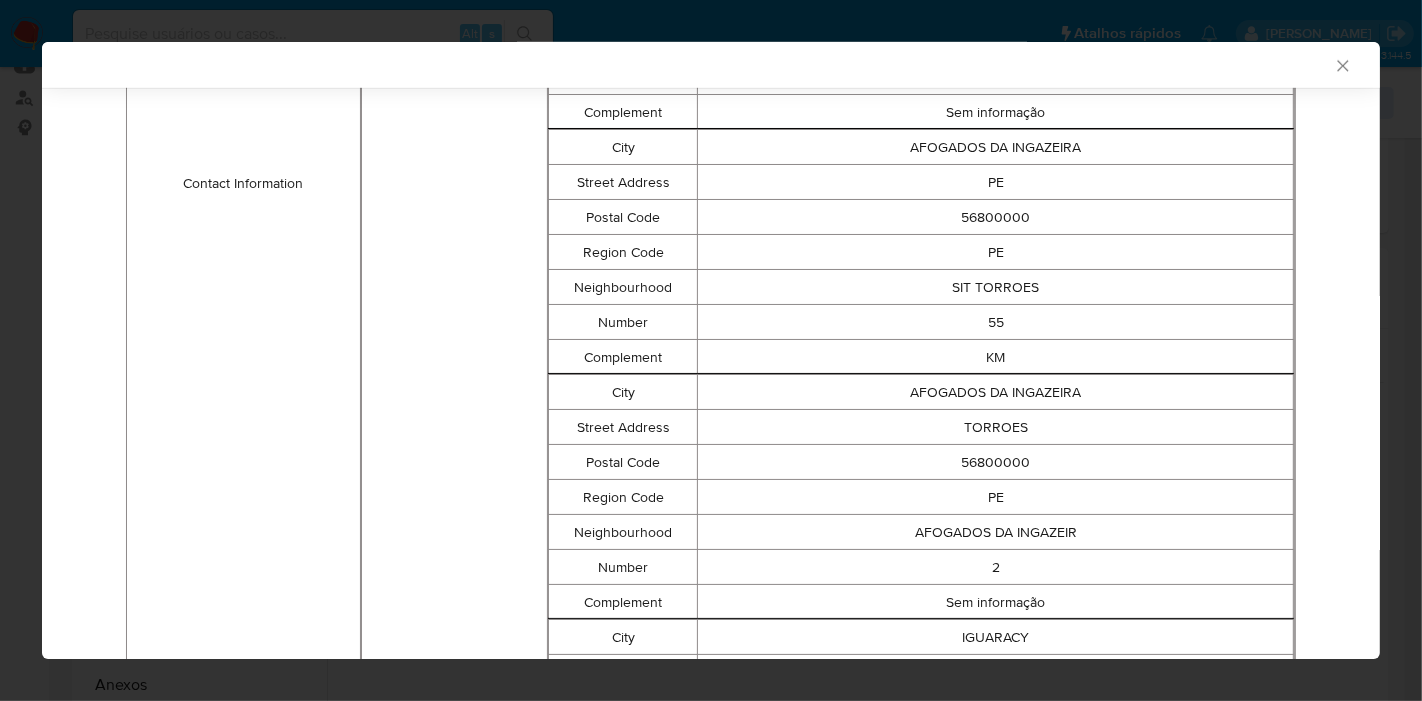 click 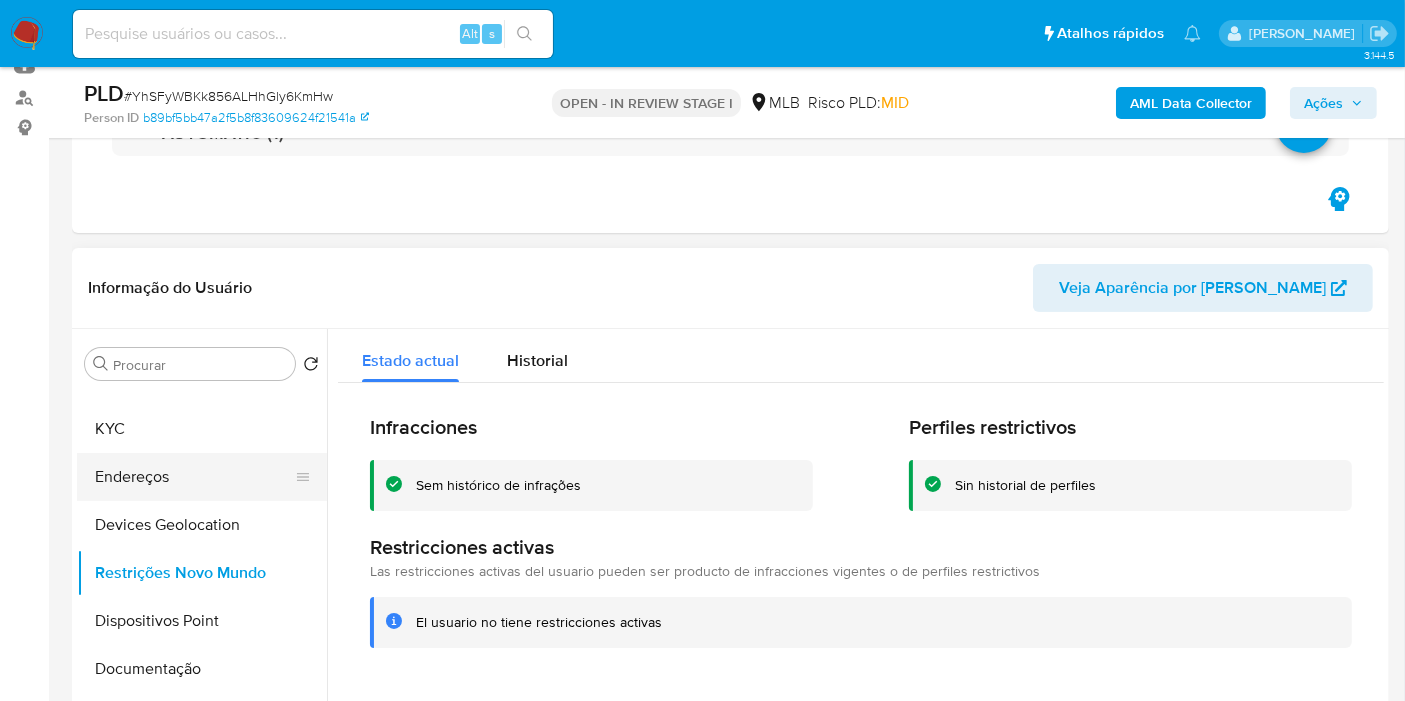 scroll, scrollTop: 0, scrollLeft: 0, axis: both 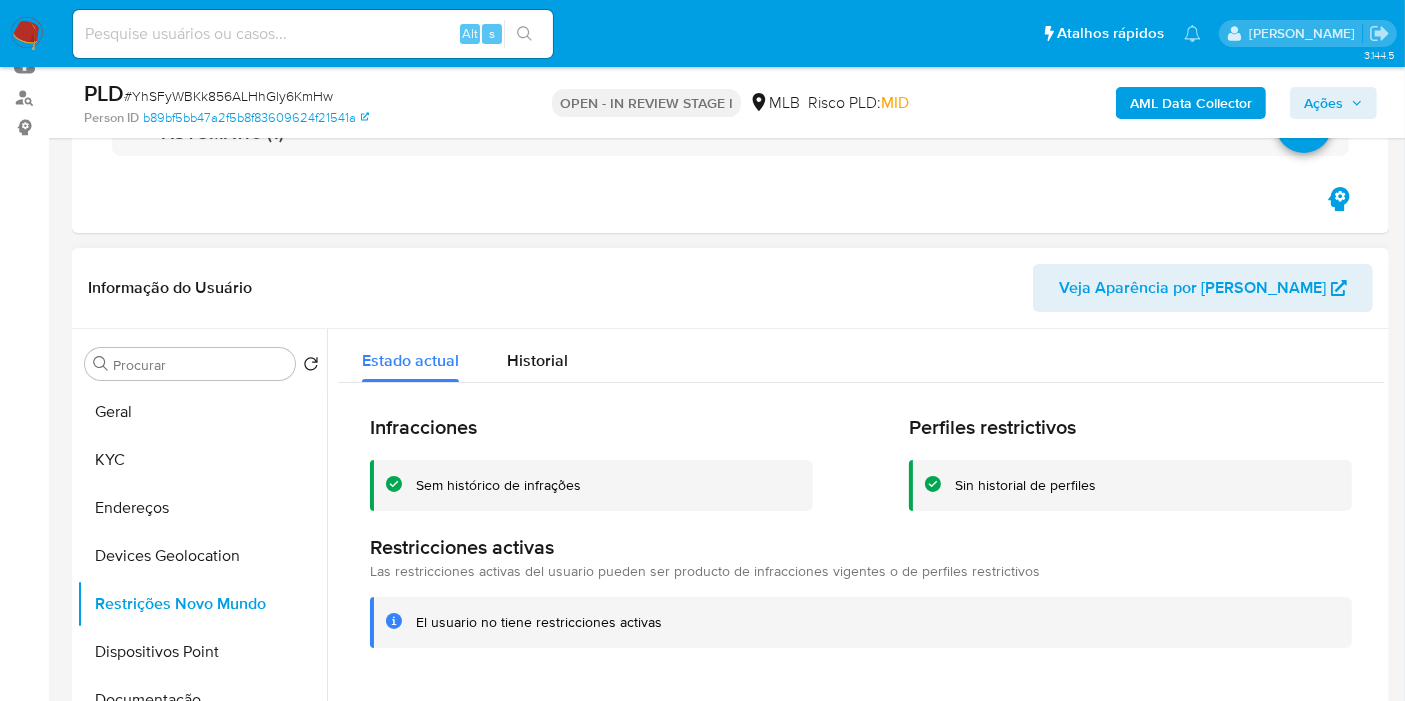 click on "Procurar   Retornar ao pedido padrão Geral KYC Endereços Devices Geolocation Restrições Novo Mundo Dispositivos Point Documentação Empréstimos Anexos Histórico de Risco PLD Histórico de casos Items Adiantamentos de Dinheiro Cartões Contas Bancárias Dados Modificados Detalhe da geolocalização Fecha Compliant Financiamento de Veículos Histórico de conversas IV Challenges Insurtech Lista Interna Listas Externas Marcas AML Perfis Relacionados" at bounding box center (202, 586) 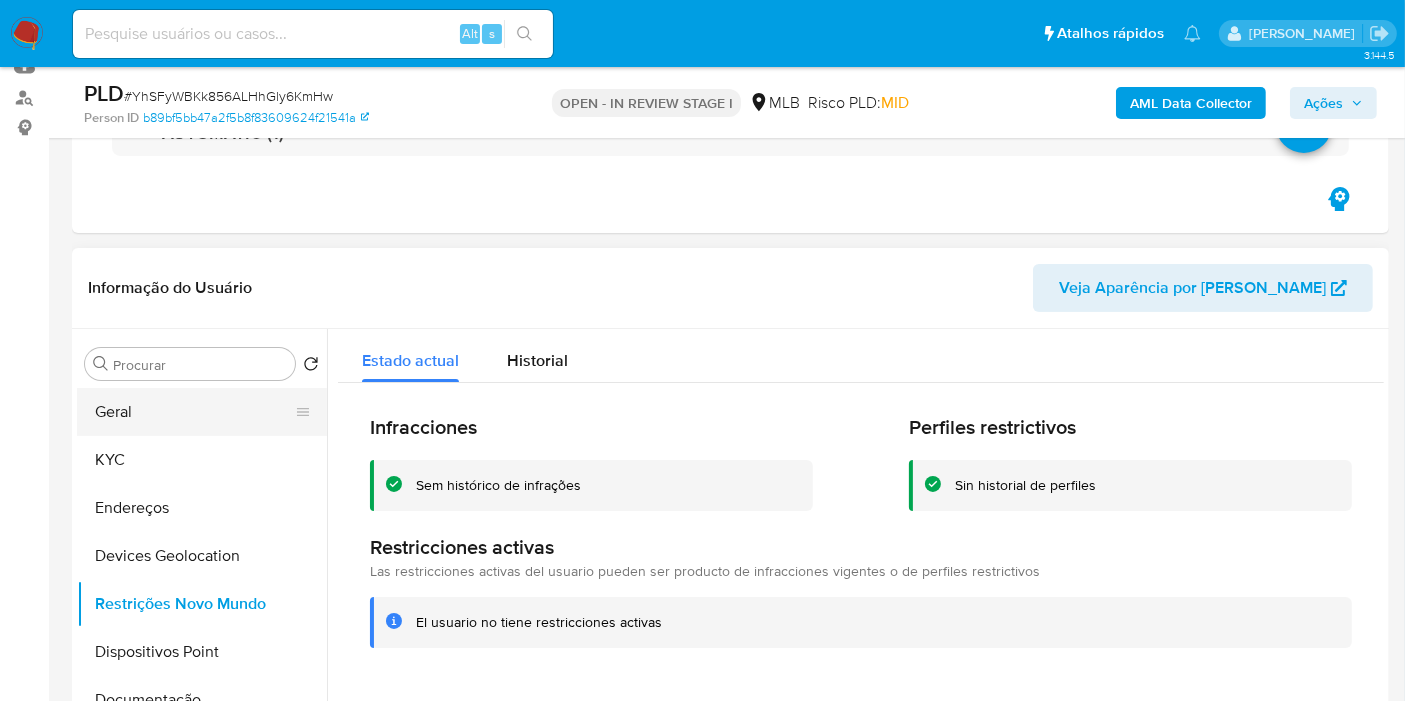 click on "Geral" at bounding box center (194, 412) 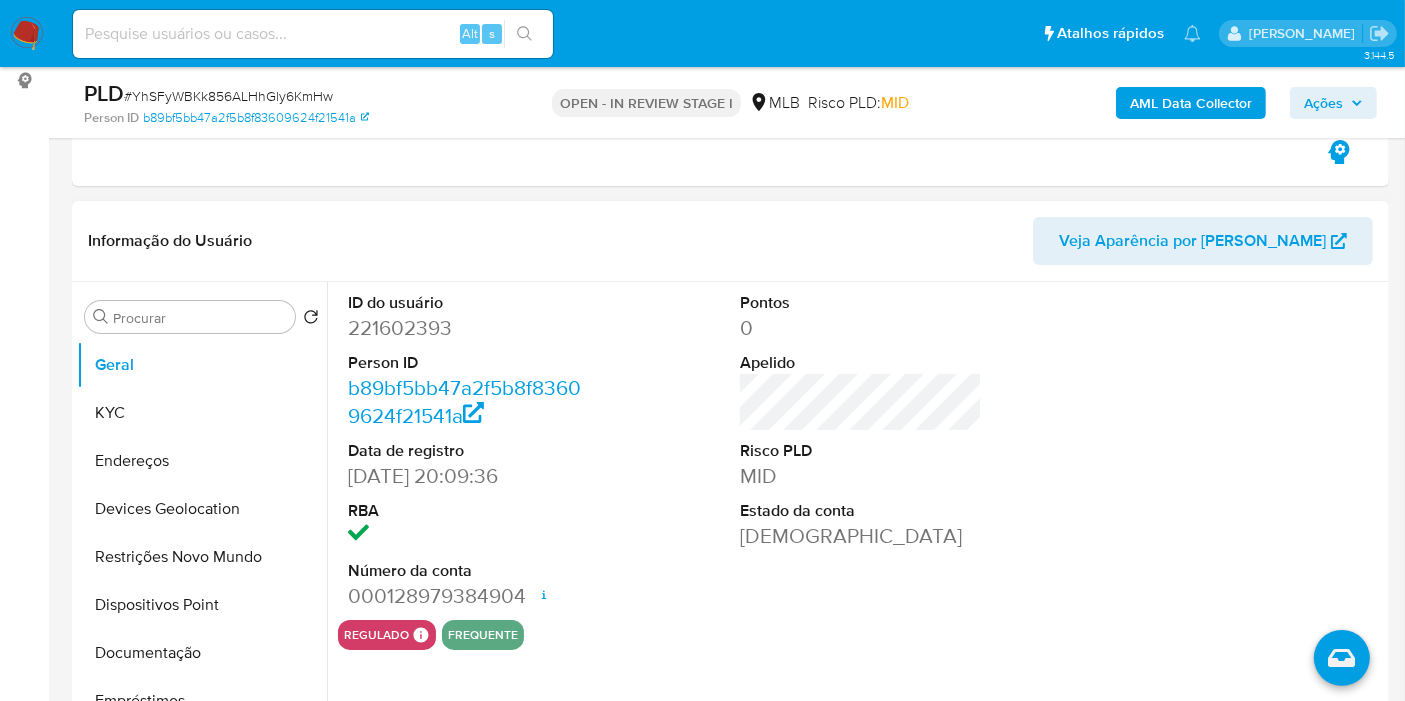 scroll, scrollTop: 333, scrollLeft: 0, axis: vertical 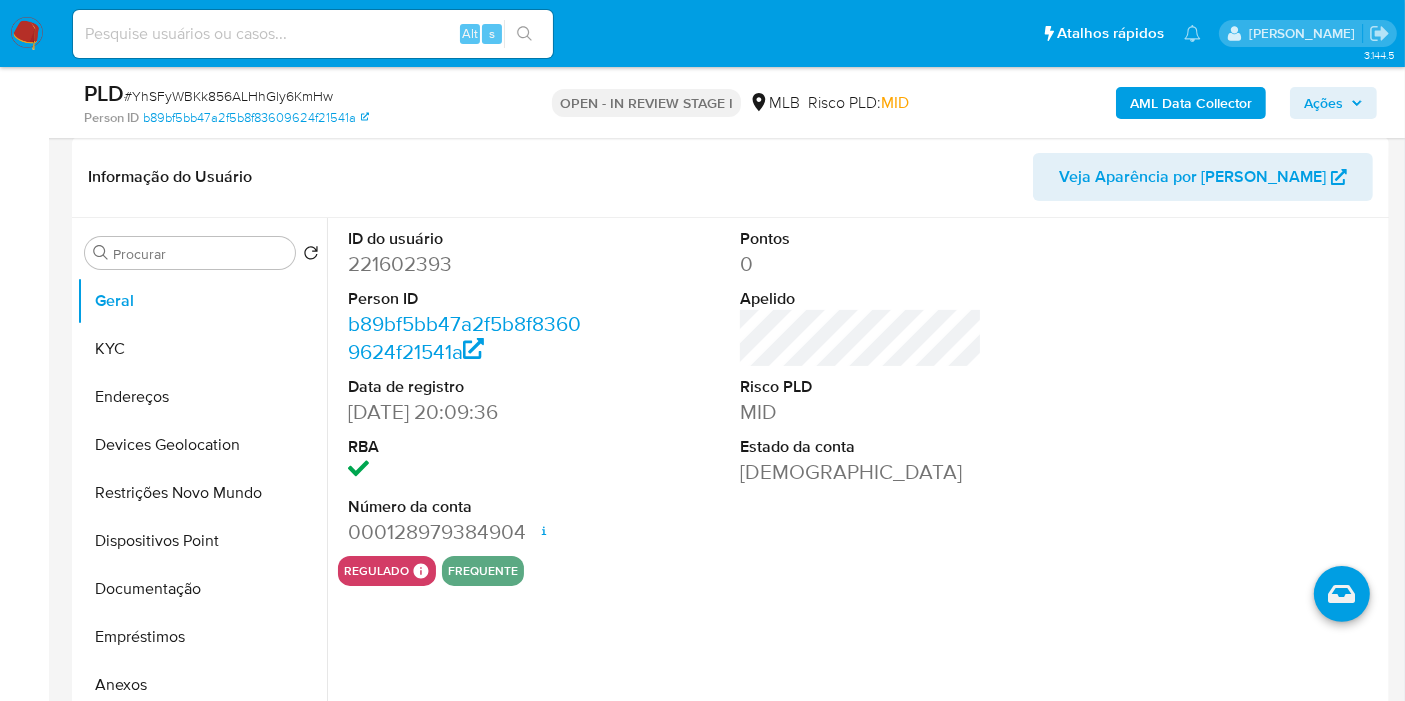 type 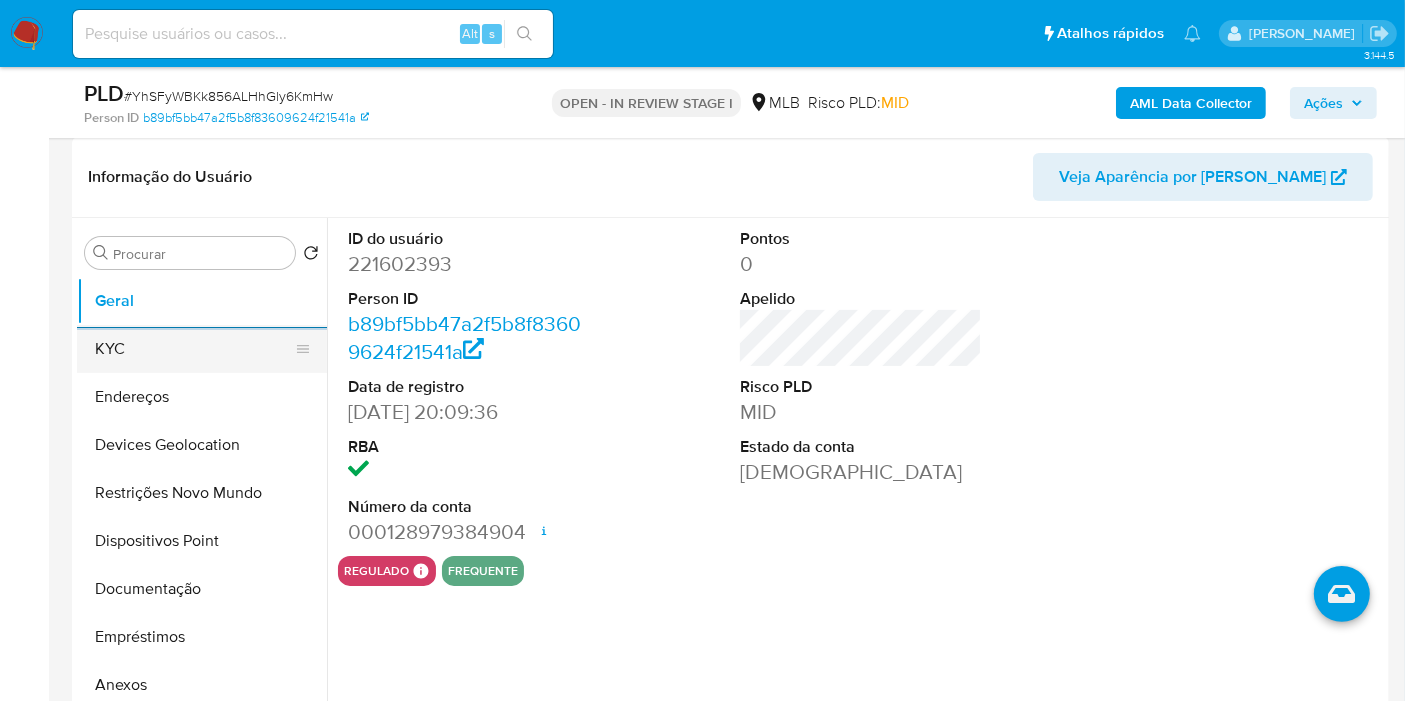 click on "KYC" at bounding box center [194, 349] 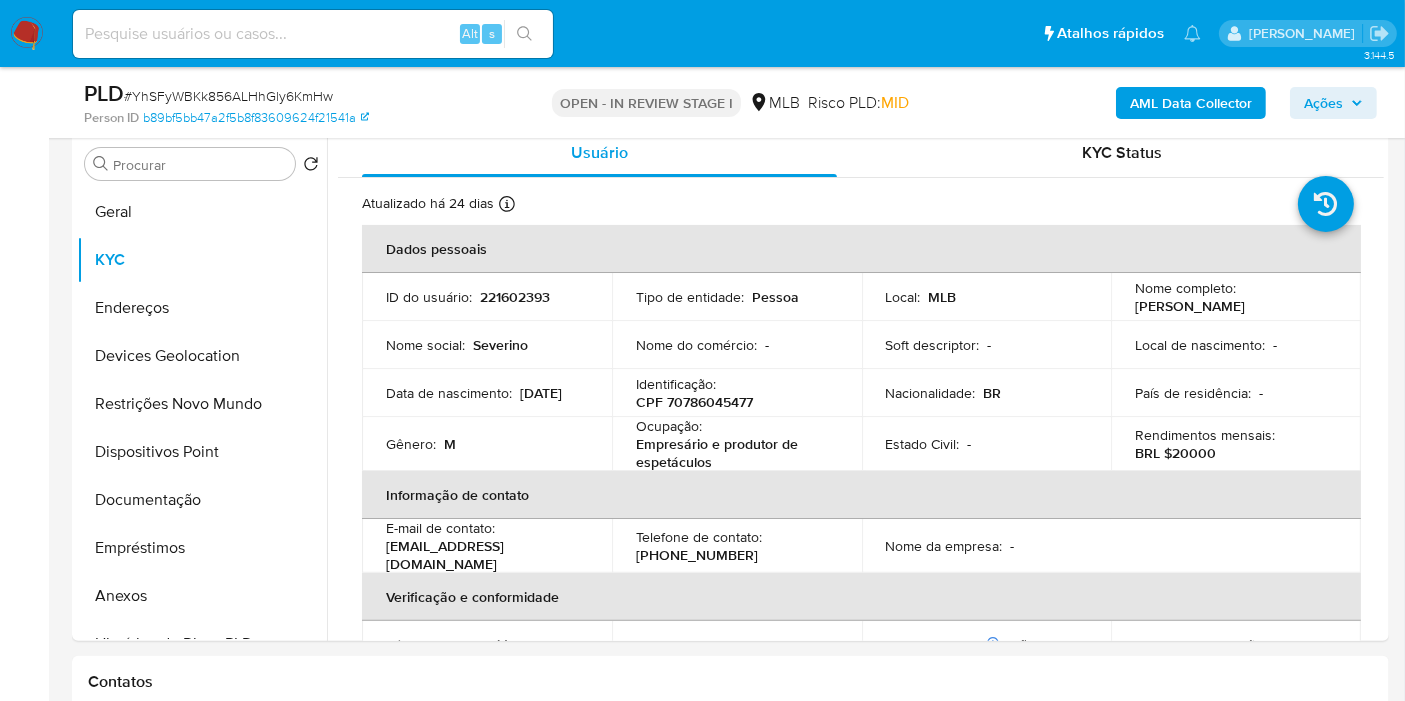 scroll, scrollTop: 426, scrollLeft: 0, axis: vertical 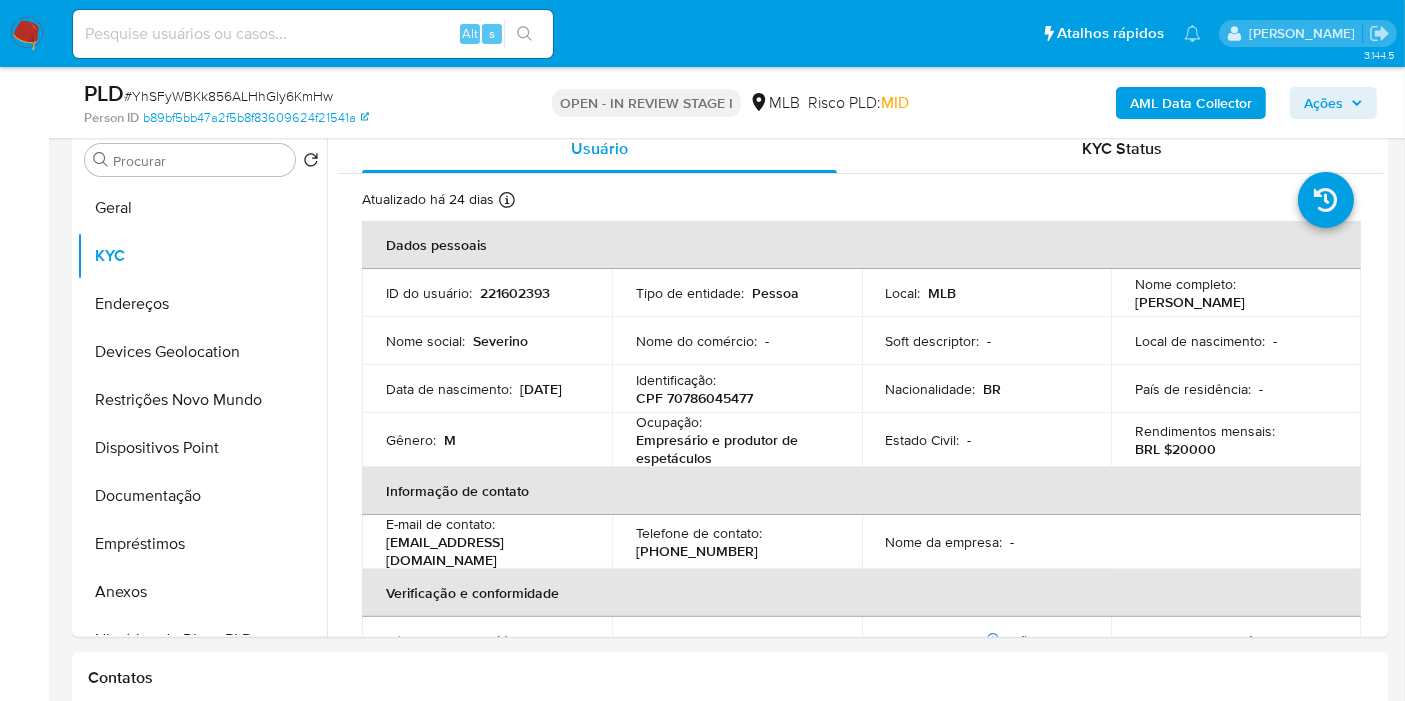 type 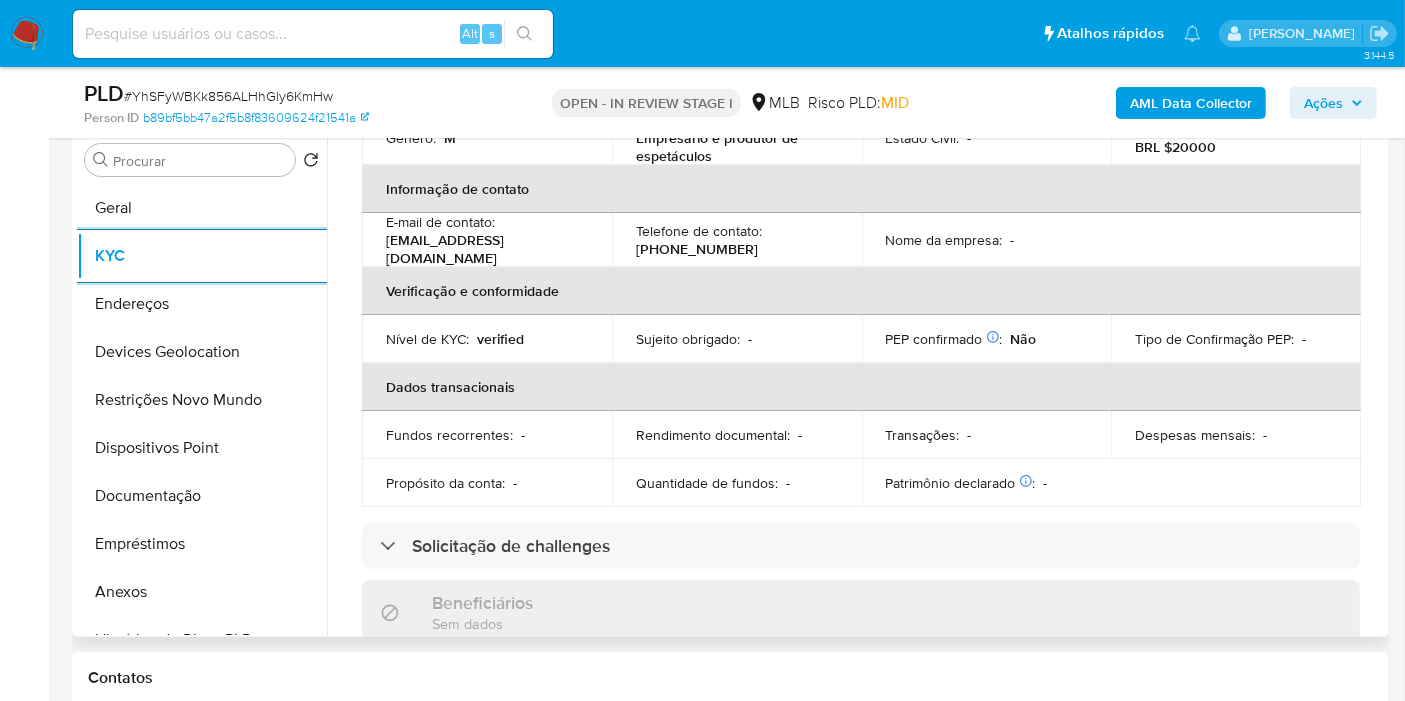 scroll, scrollTop: 333, scrollLeft: 0, axis: vertical 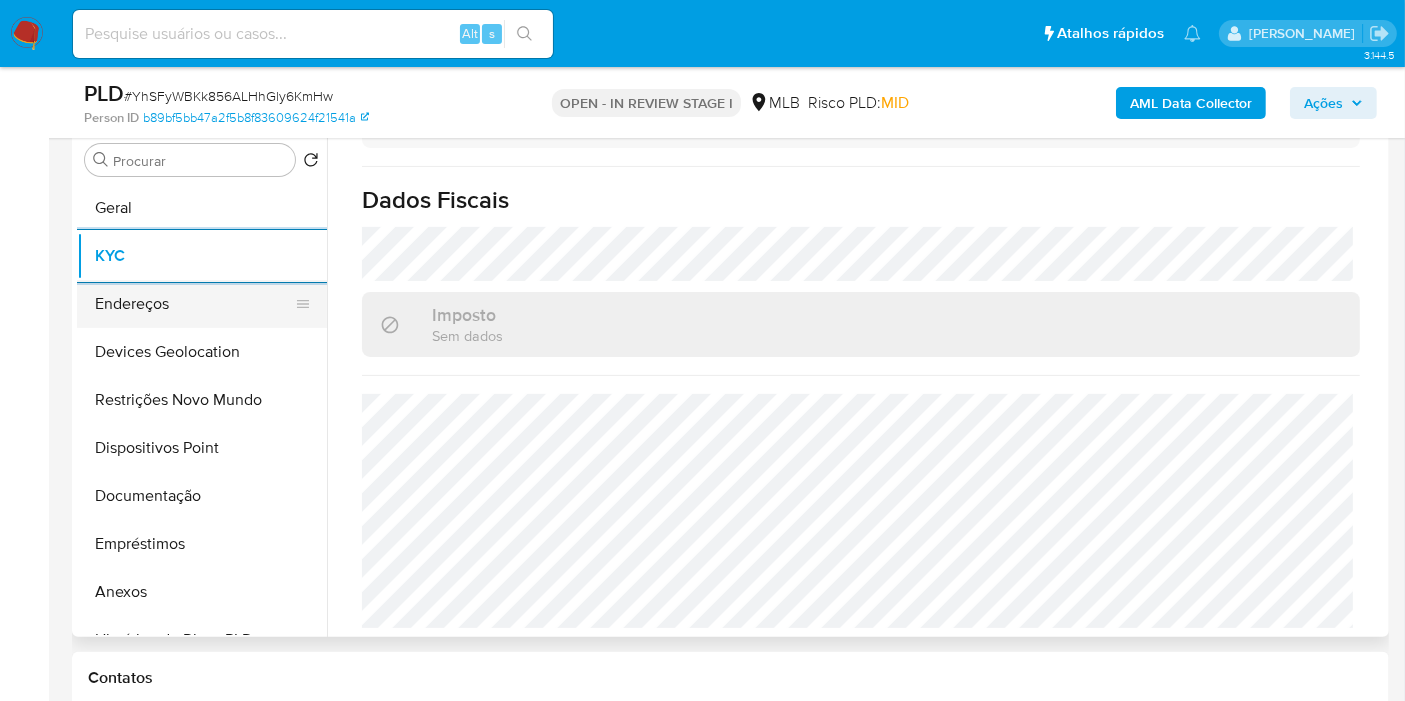 click on "Endereços" at bounding box center [194, 304] 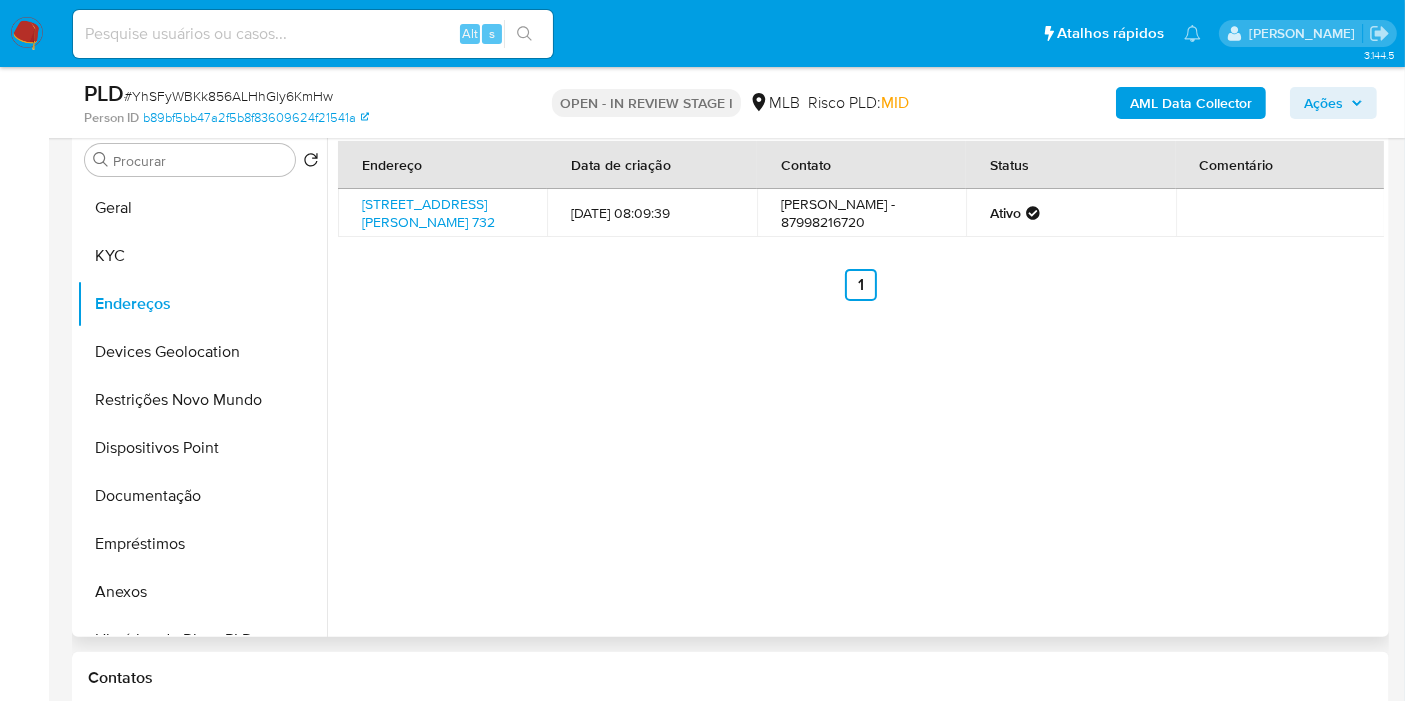 type 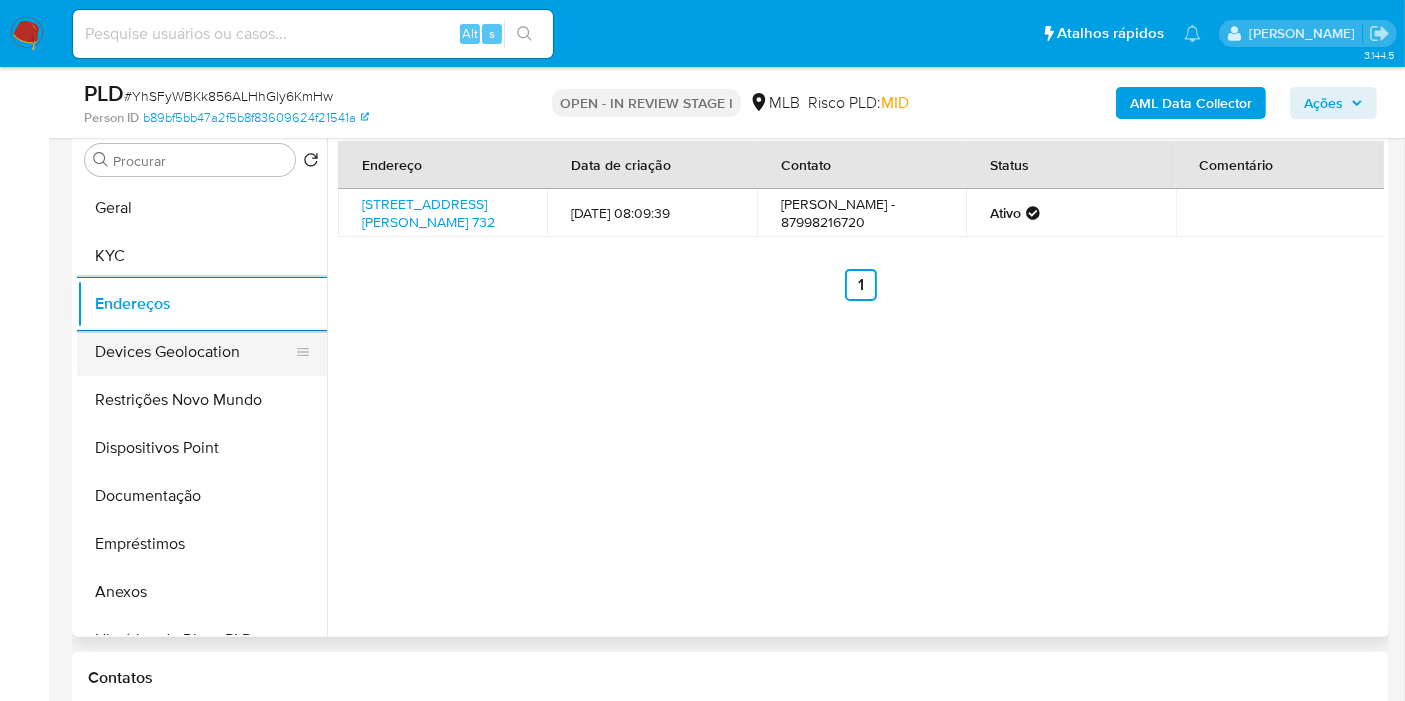 click on "Devices Geolocation" at bounding box center [194, 352] 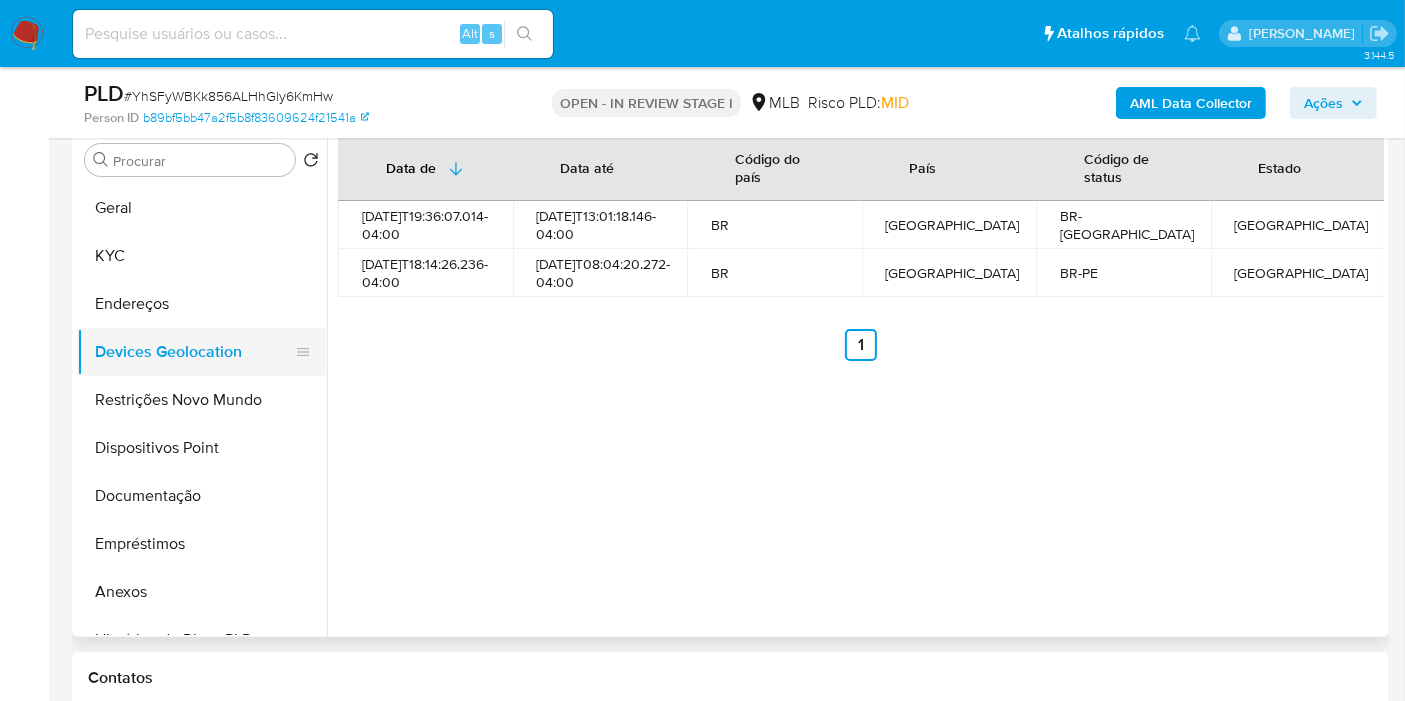 type 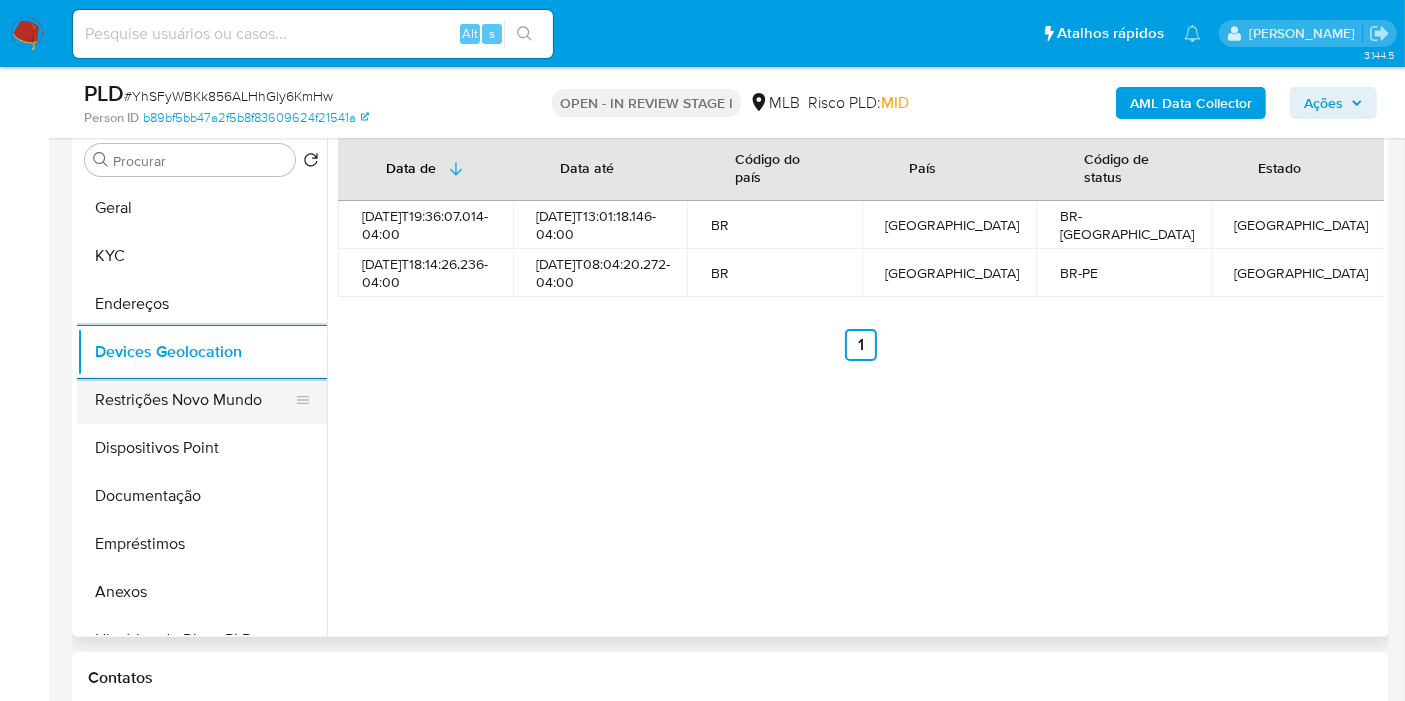 click on "Restrições Novo Mundo" at bounding box center (194, 400) 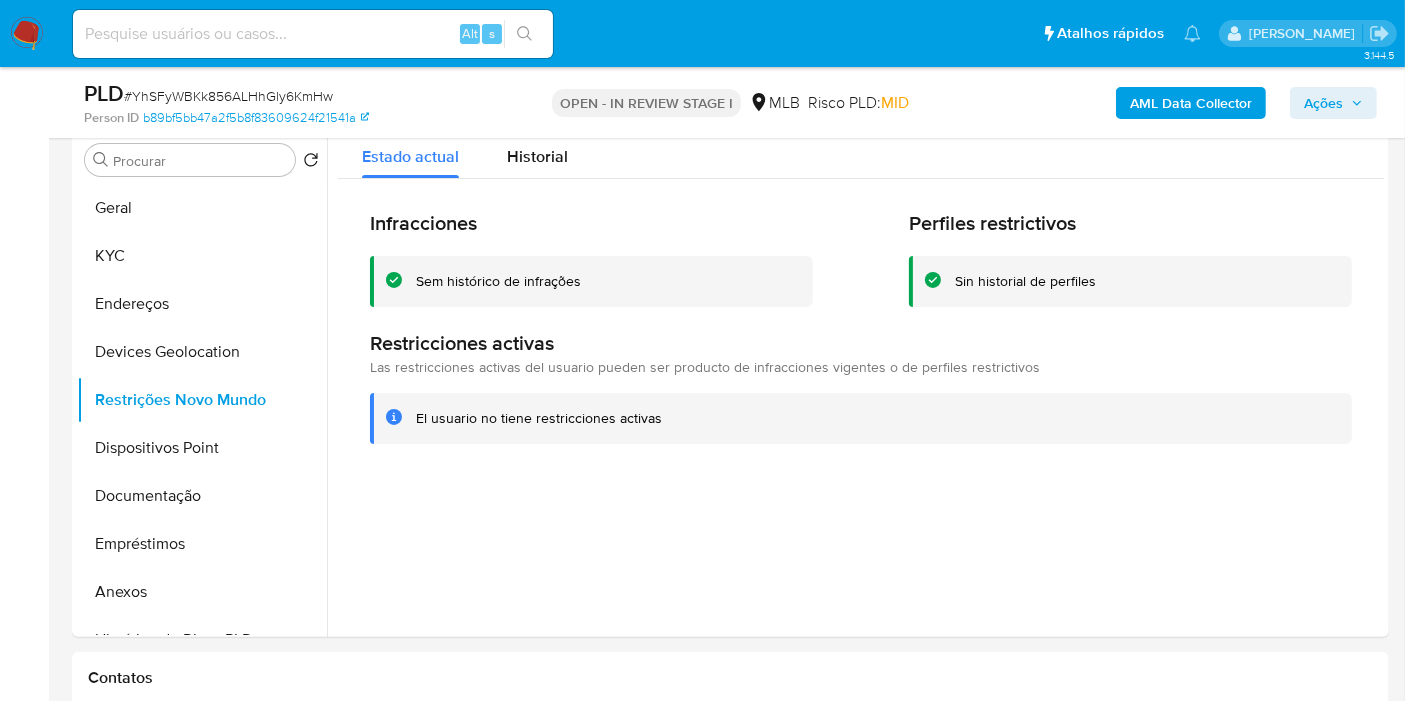 type 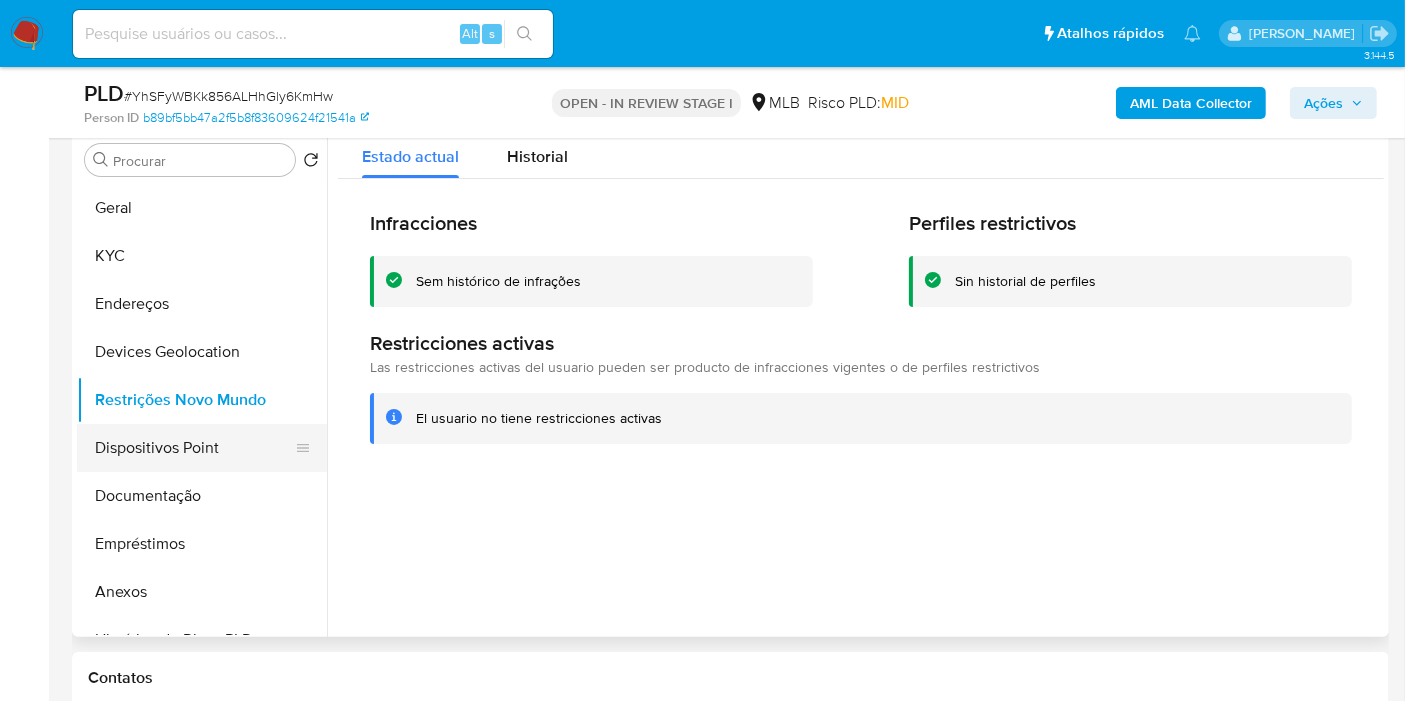 click on "Dispositivos Point" at bounding box center (194, 448) 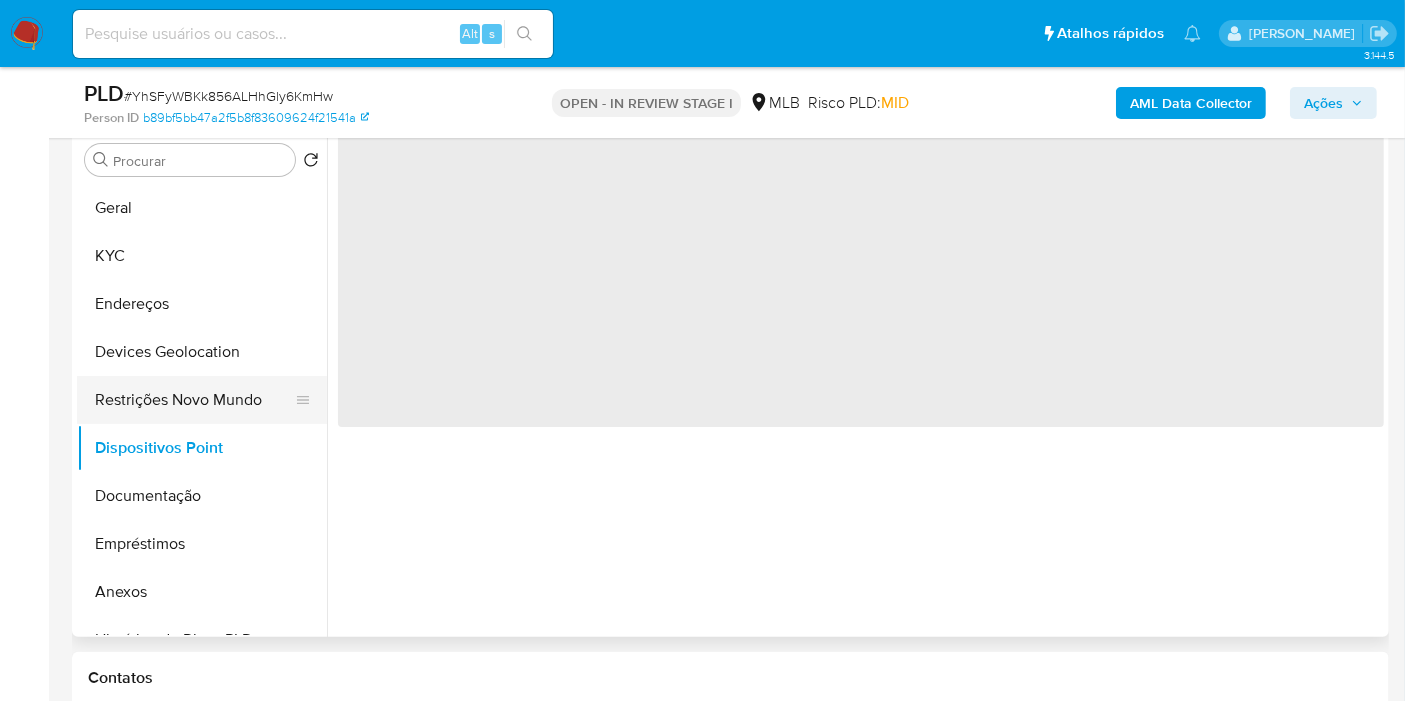 type 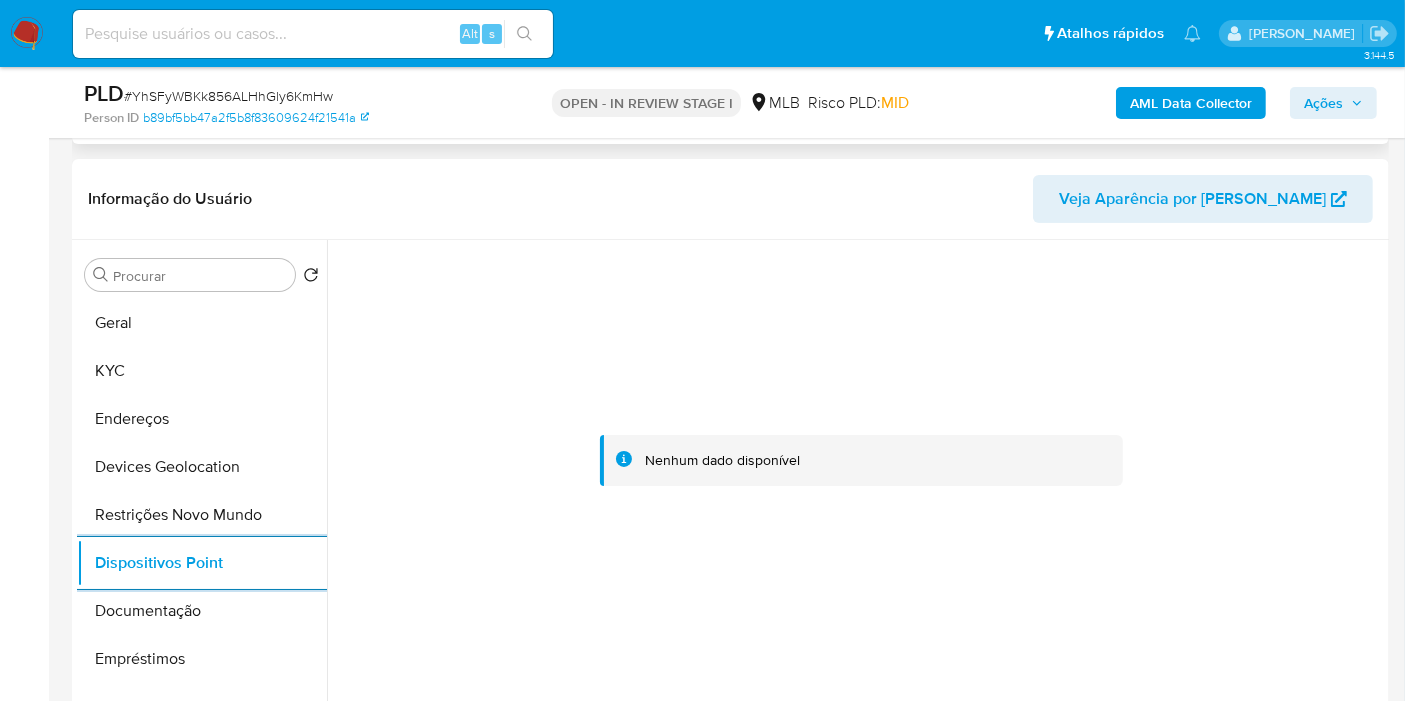 scroll, scrollTop: 0, scrollLeft: 0, axis: both 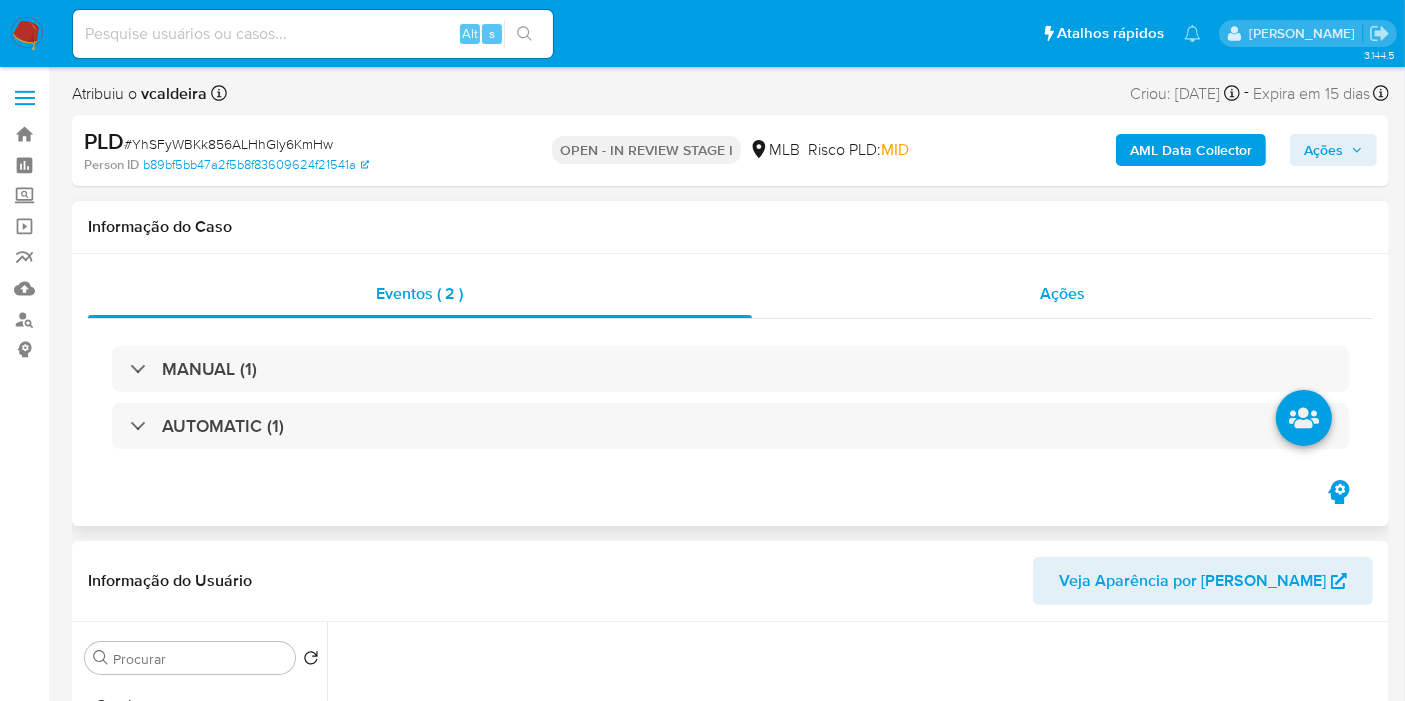 click on "Ações" at bounding box center (1063, 294) 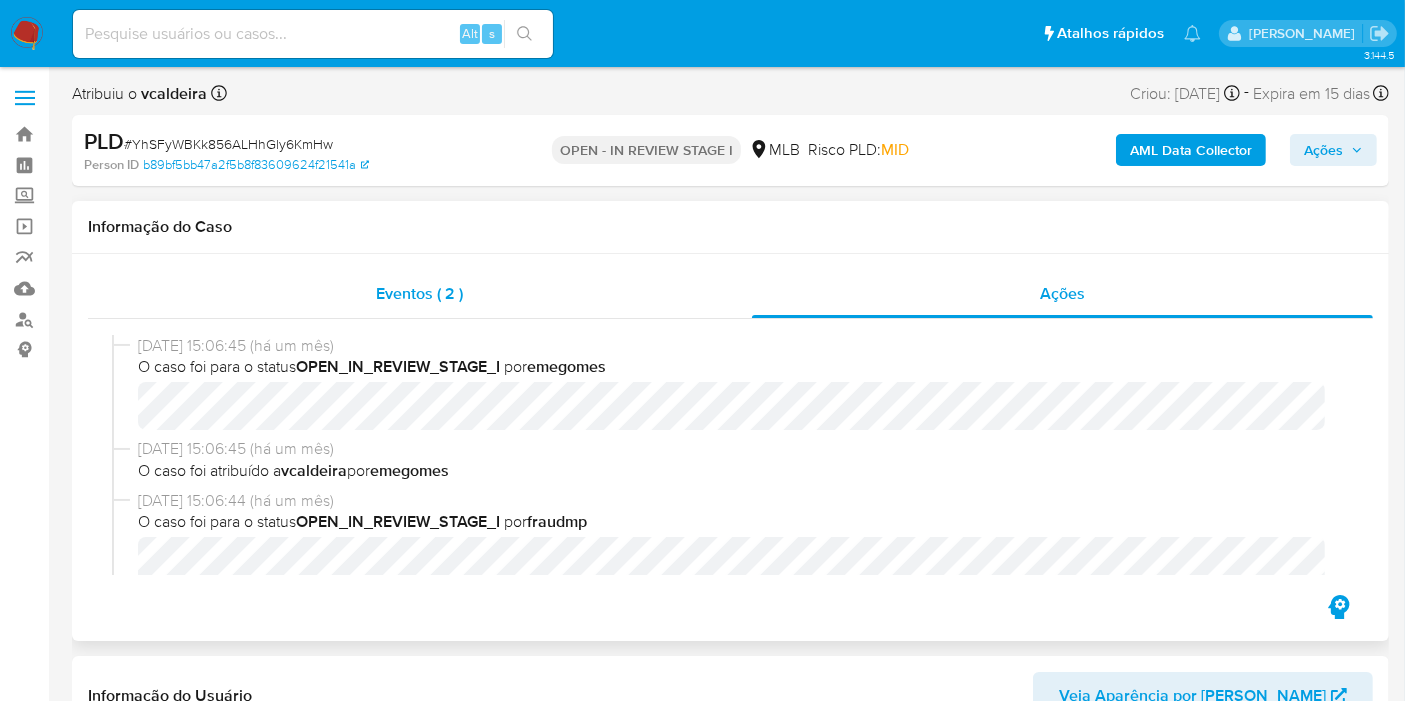 click on "Eventos ( 2 )" at bounding box center (420, 294) 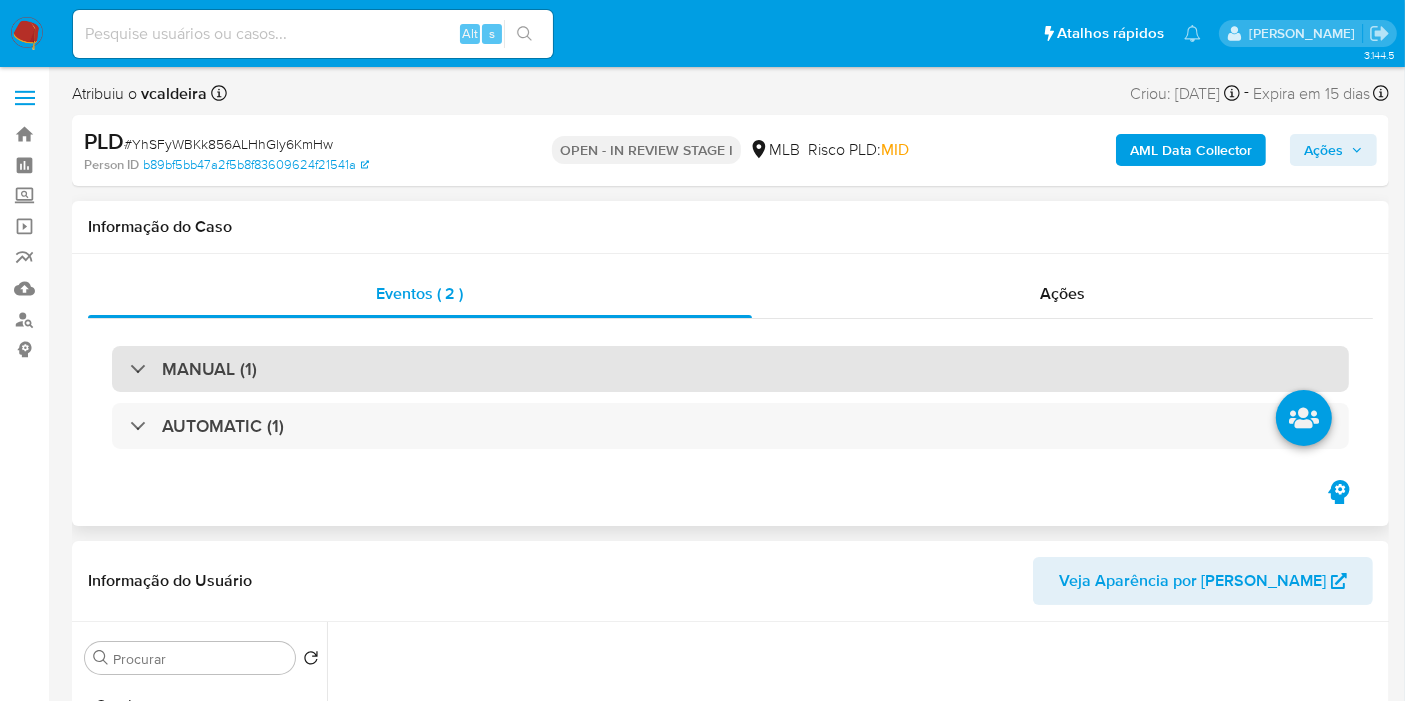 click on "MANUAL (1)" at bounding box center [730, 369] 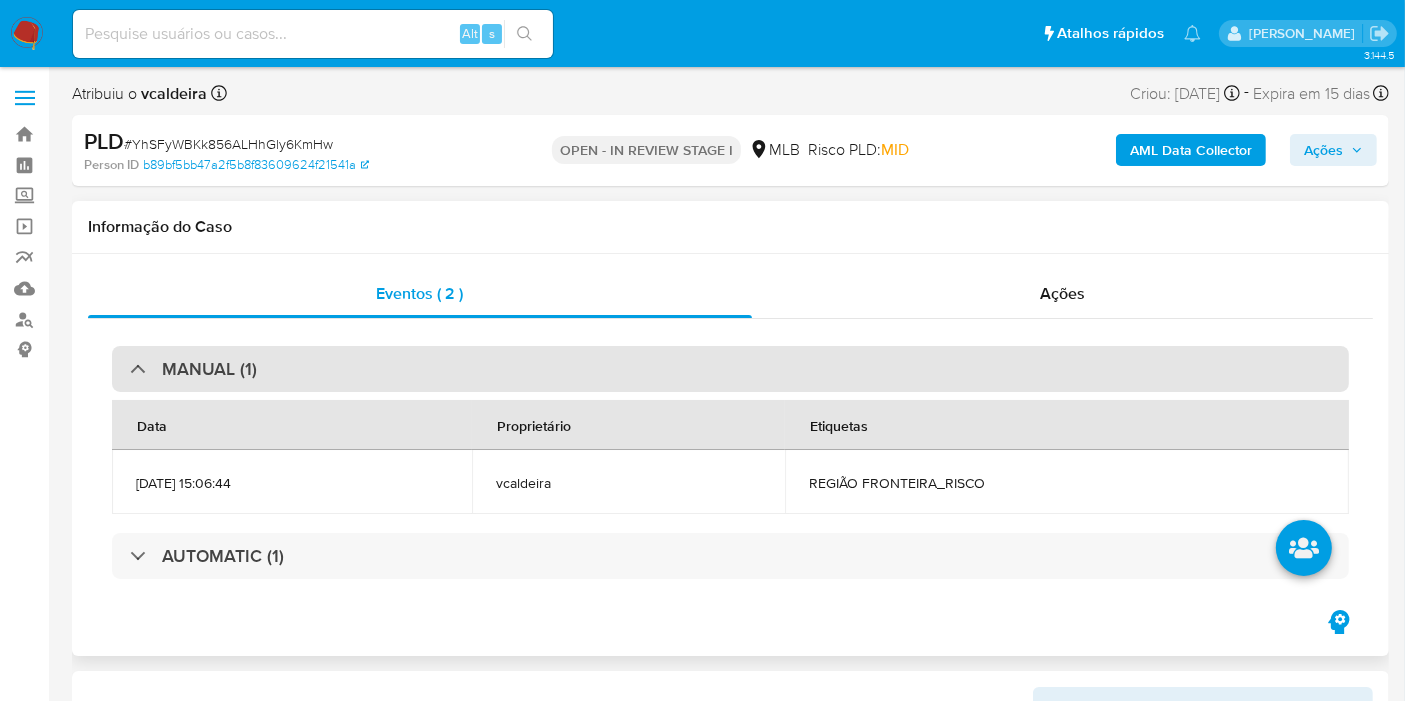 click on "MANUAL (1)" at bounding box center (730, 369) 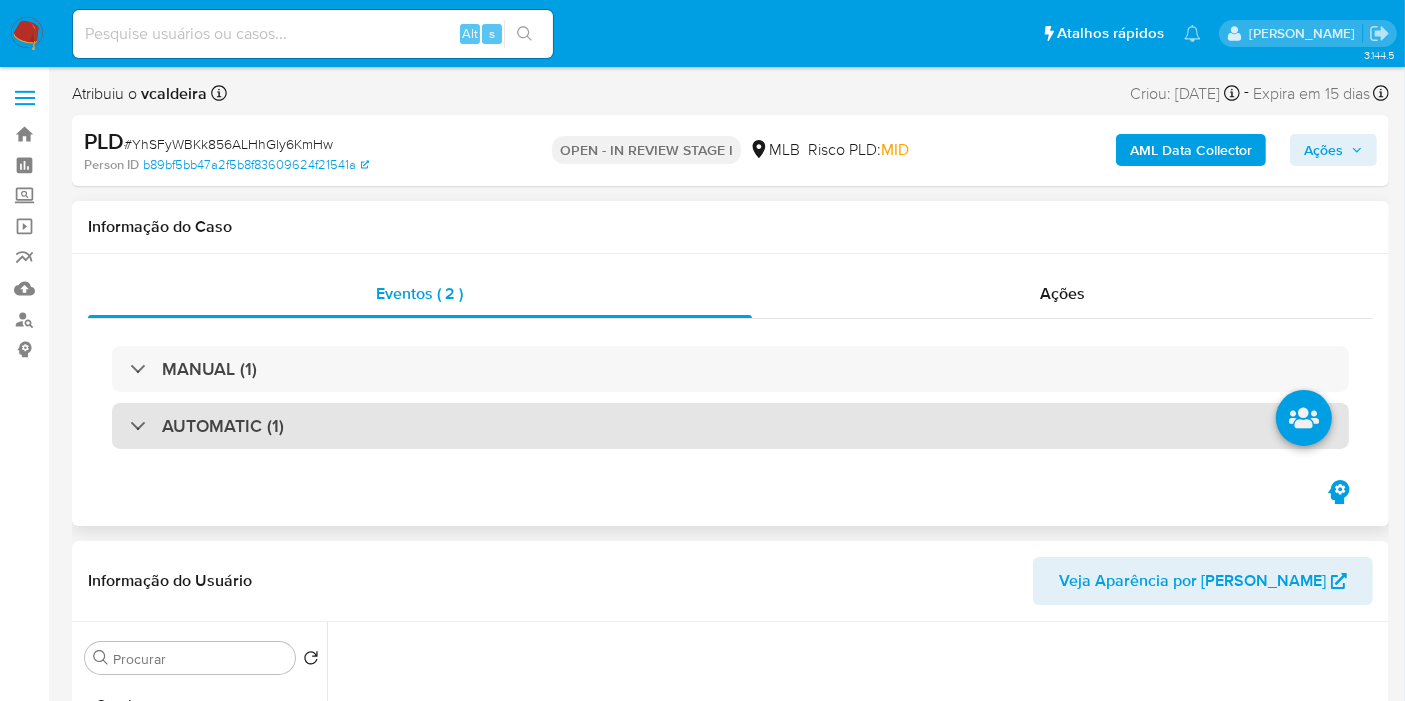 click on "AUTOMATIC (1)" at bounding box center [730, 426] 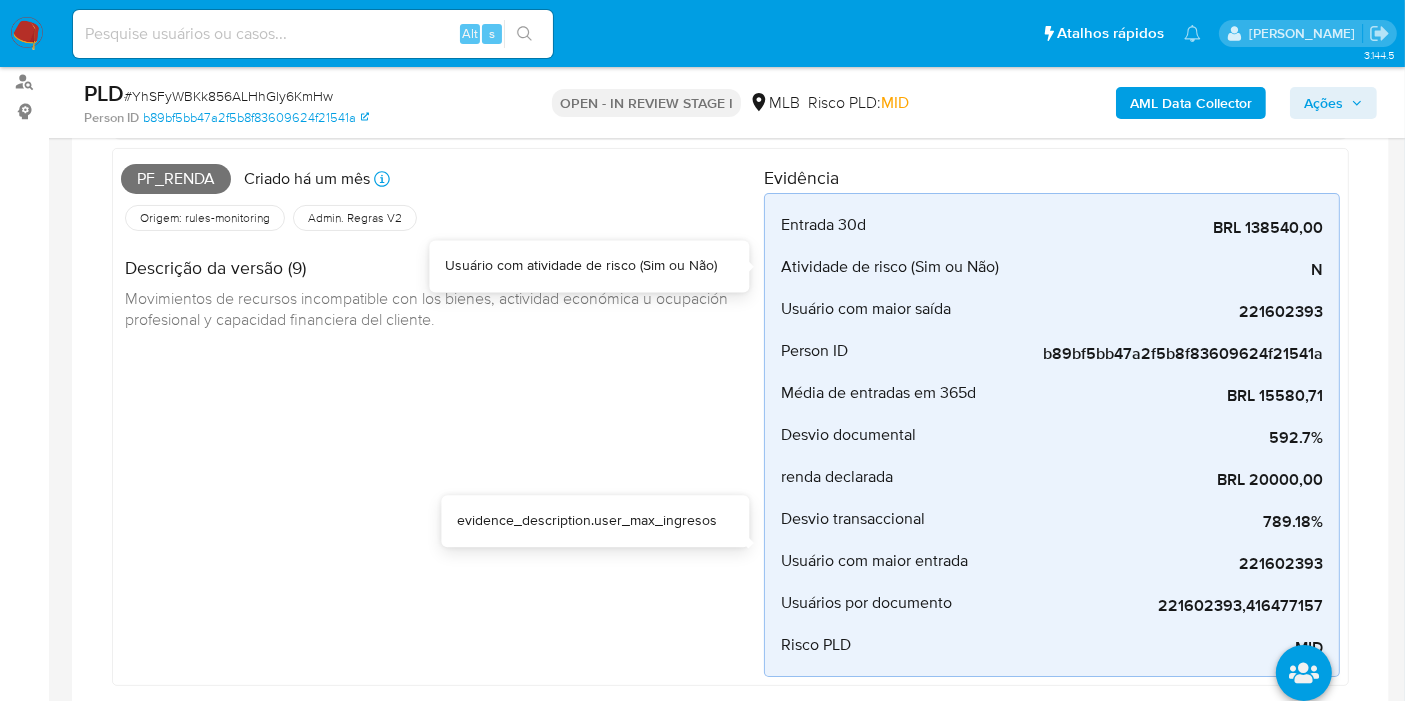 scroll, scrollTop: 0, scrollLeft: 0, axis: both 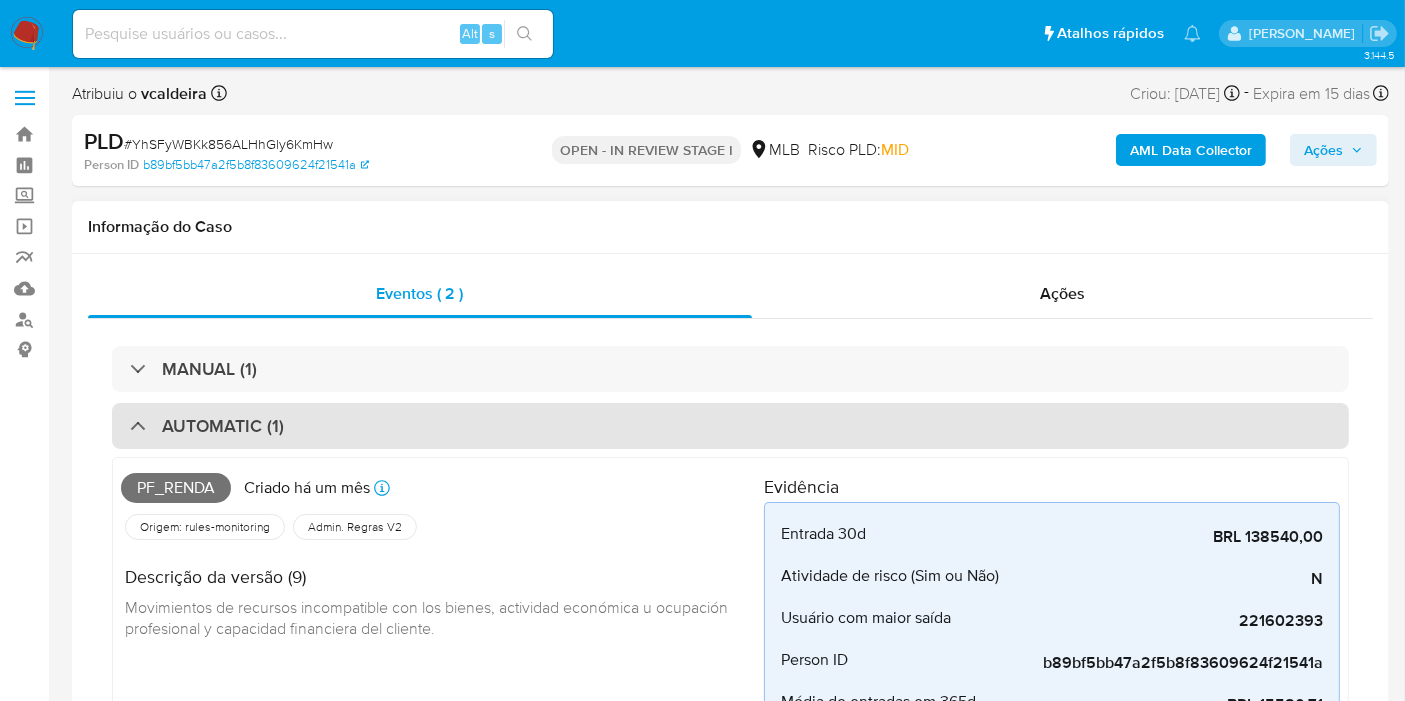click on "AUTOMATIC (1)" at bounding box center [223, 426] 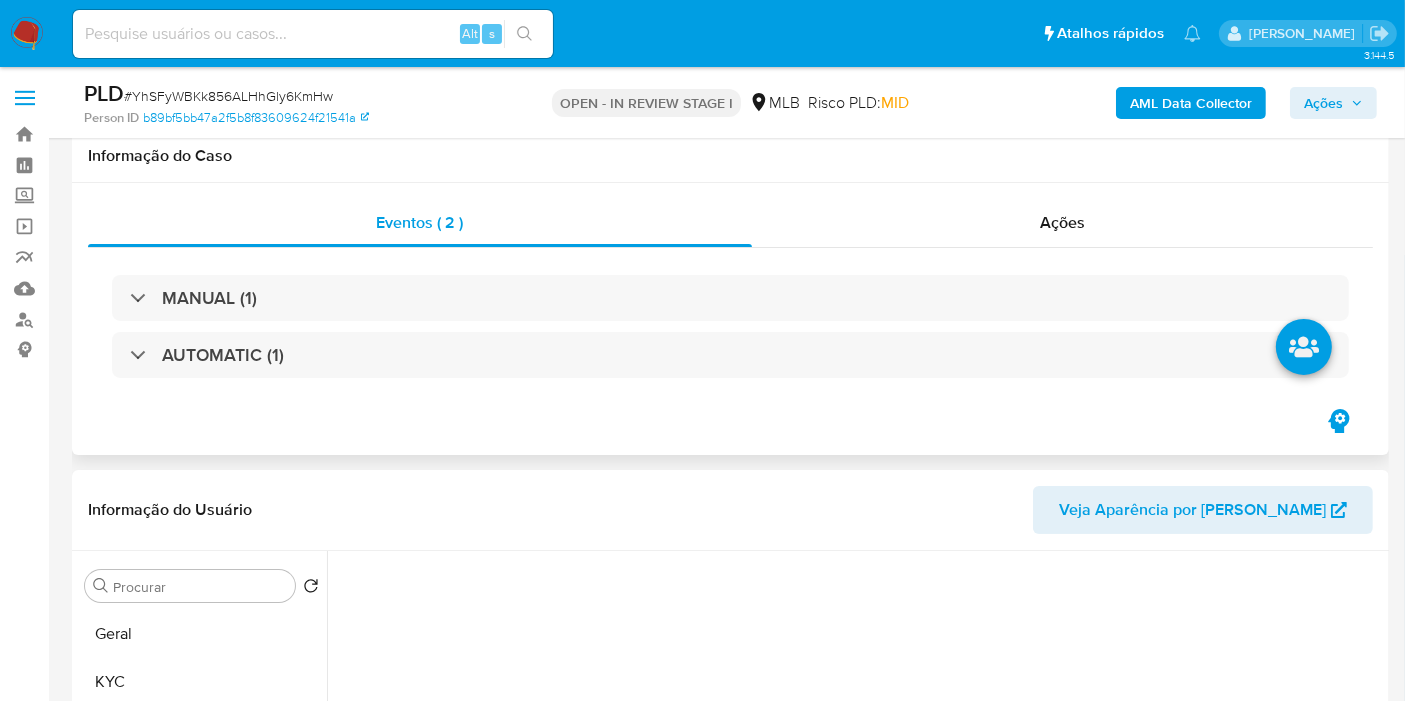 scroll, scrollTop: 222, scrollLeft: 0, axis: vertical 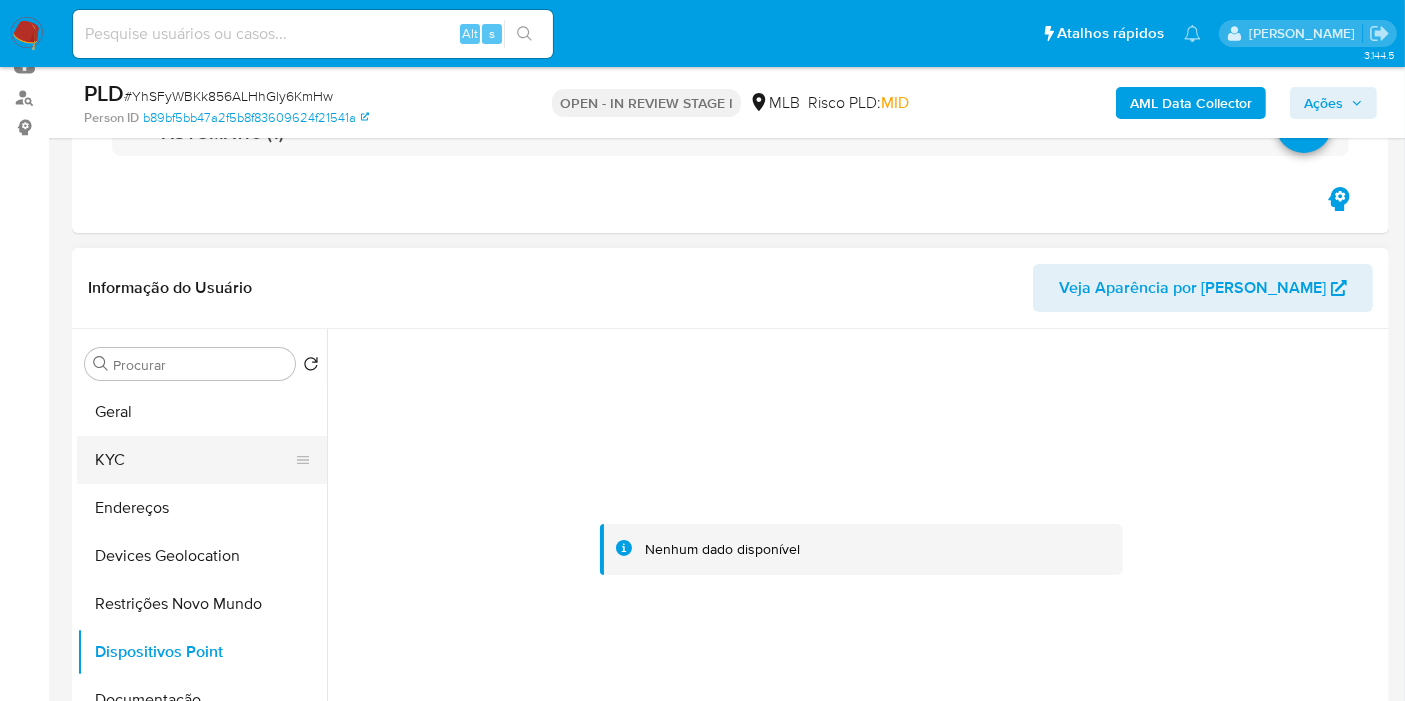 click on "KYC" at bounding box center [194, 460] 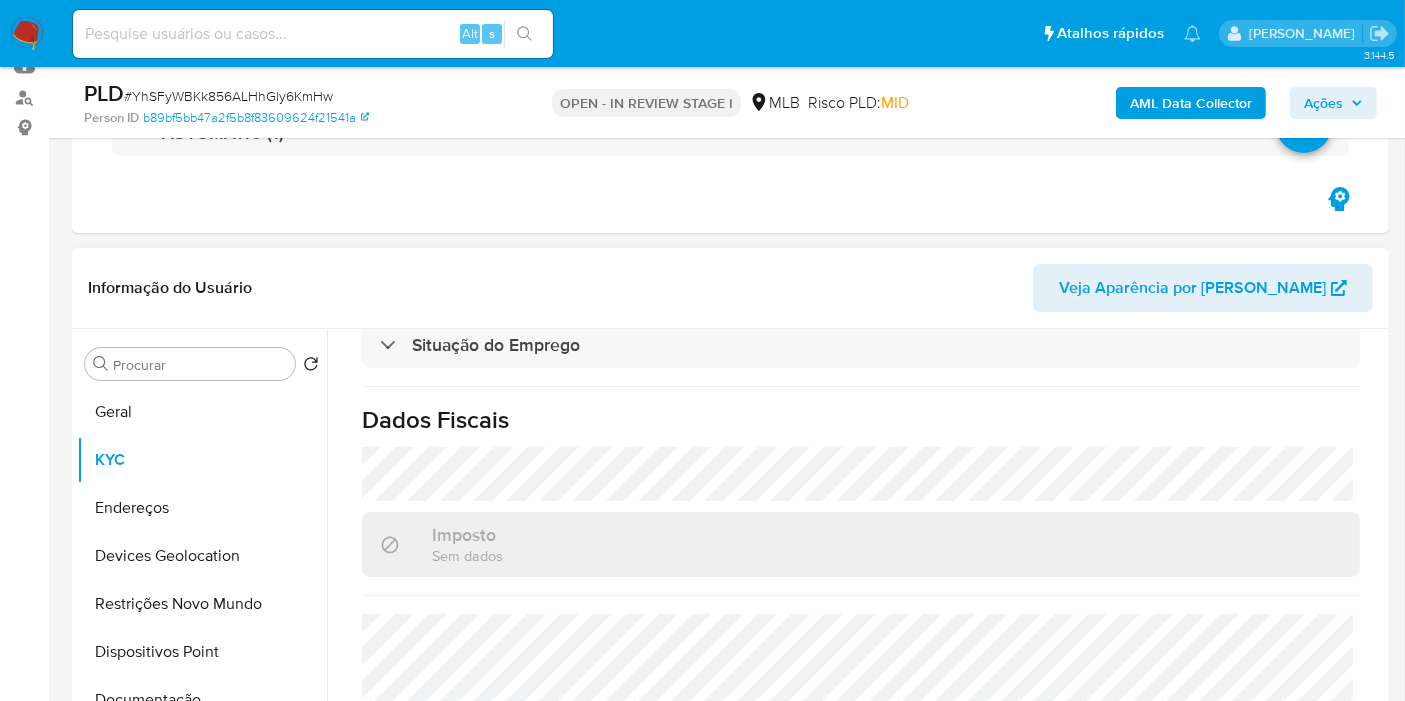 scroll, scrollTop: 914, scrollLeft: 0, axis: vertical 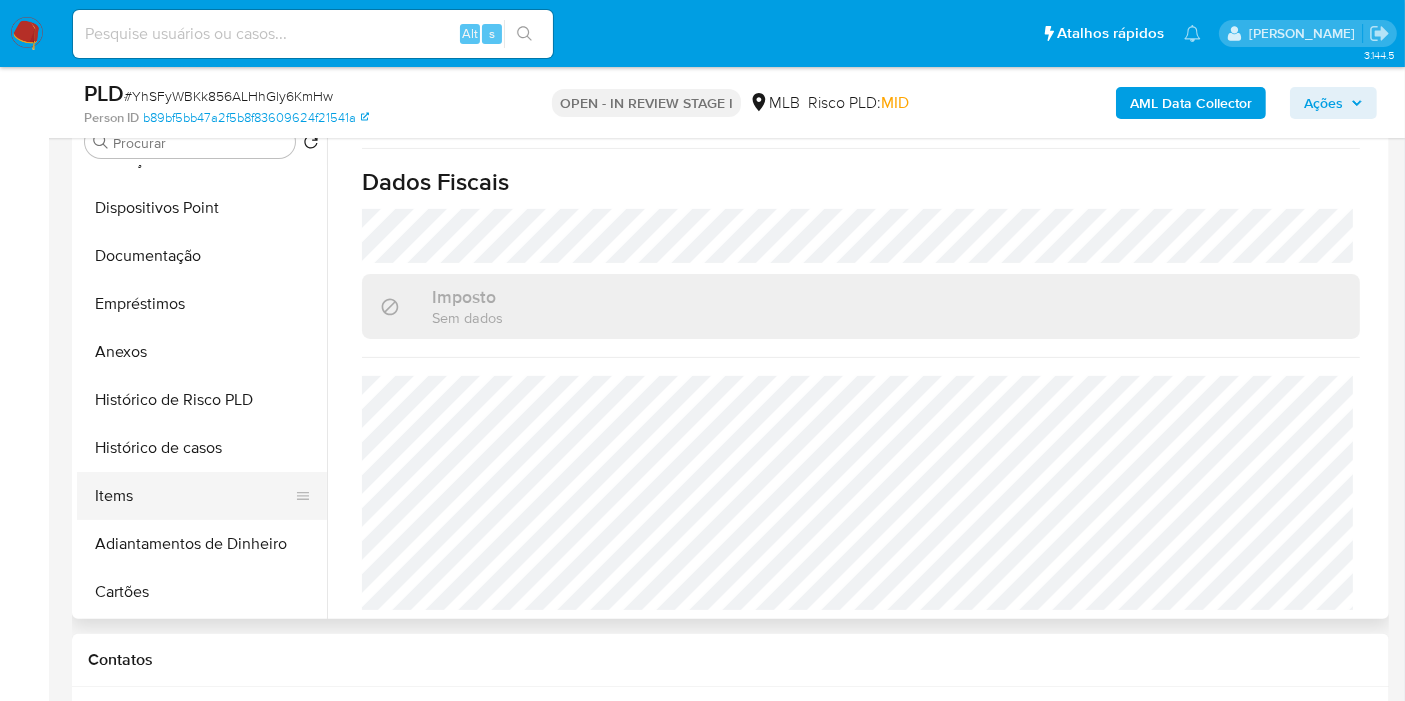 click on "Items" at bounding box center [194, 496] 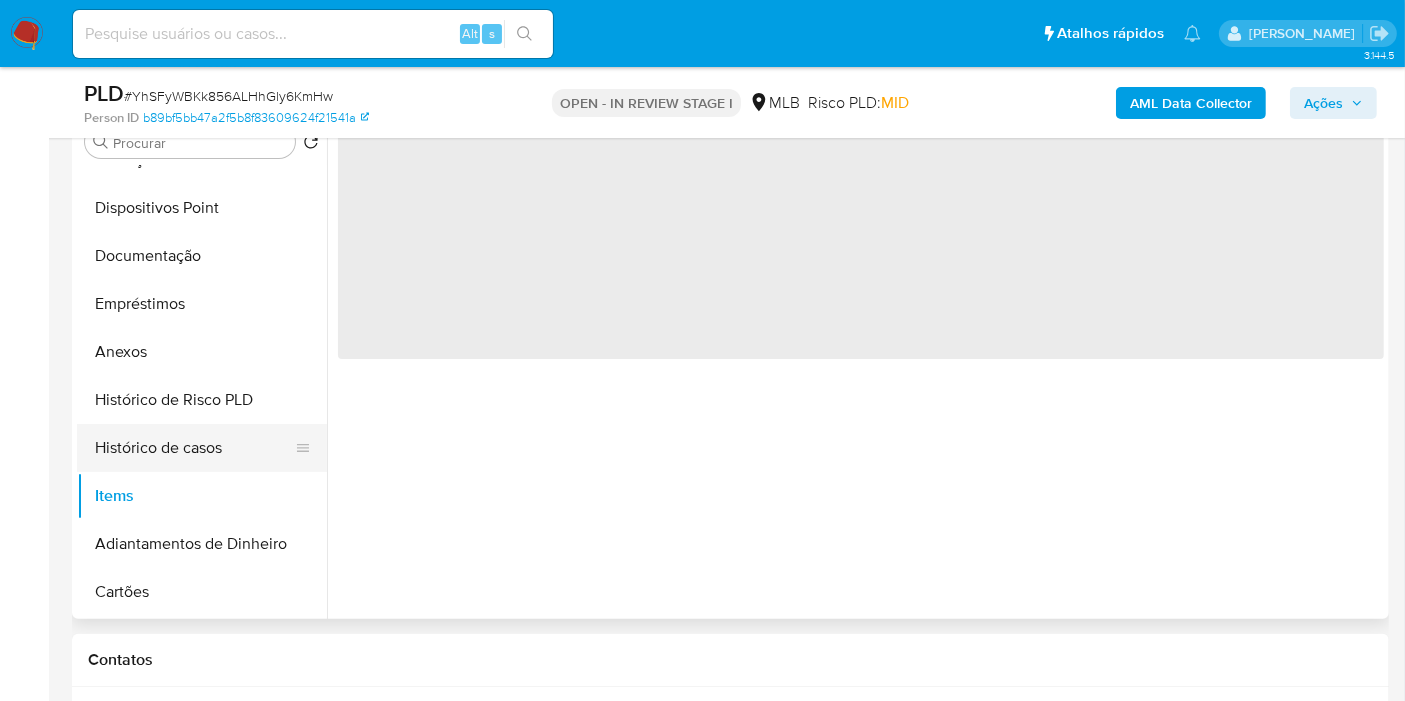 scroll, scrollTop: 0, scrollLeft: 0, axis: both 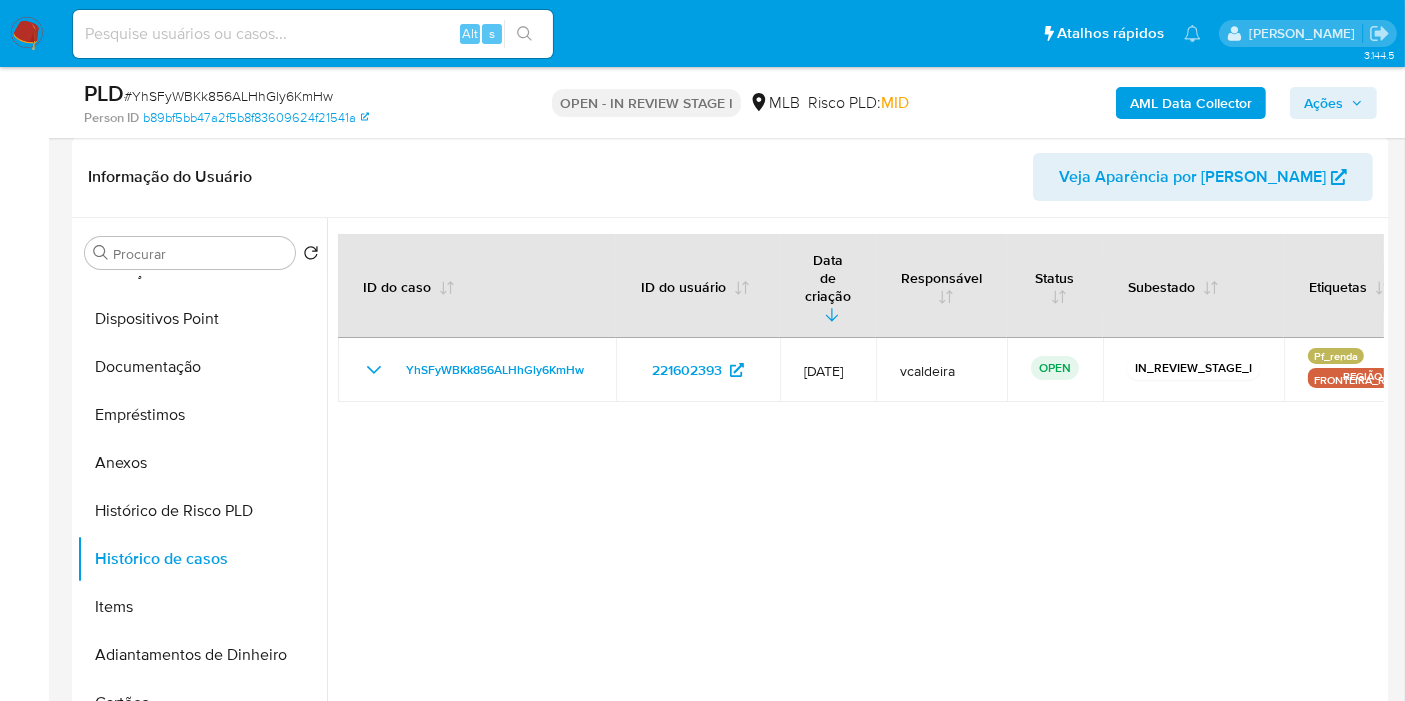 click on "Ações" at bounding box center [1323, 103] 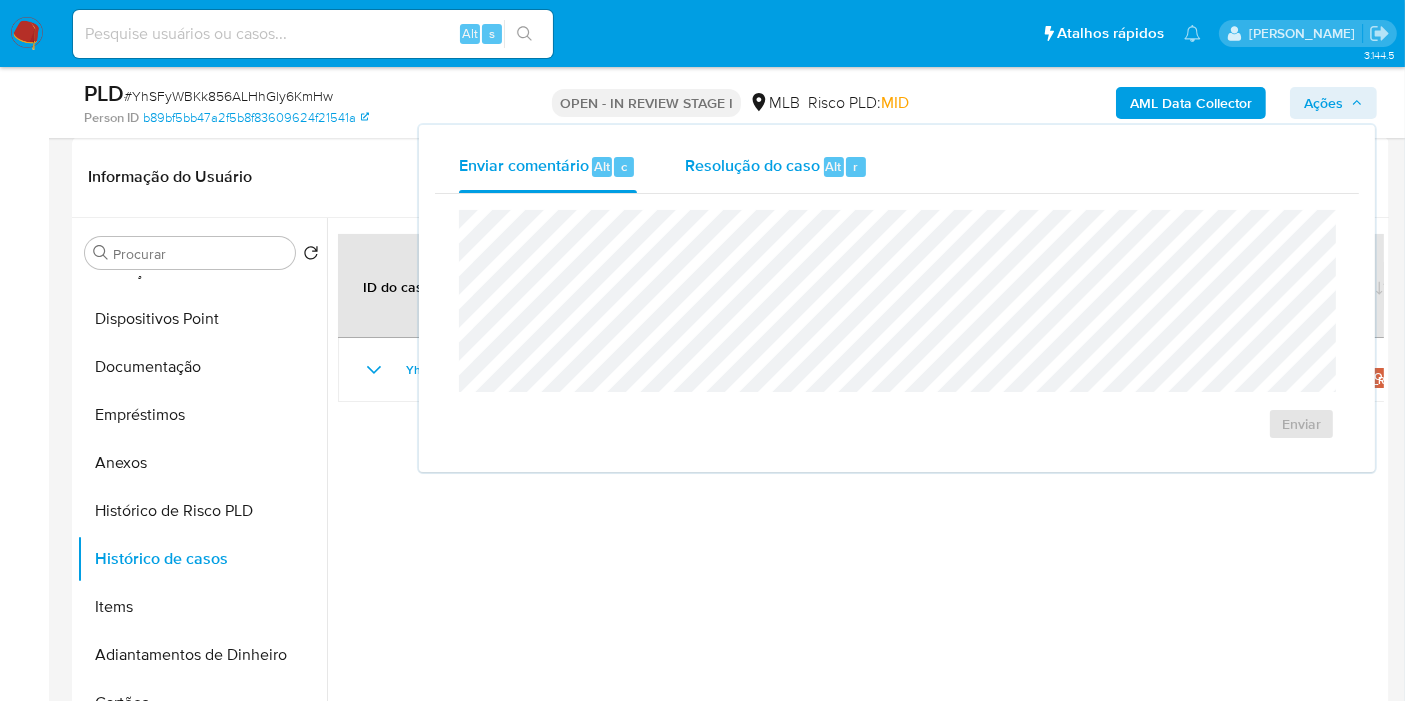 click on "Resolução do caso Alt r" at bounding box center (776, 167) 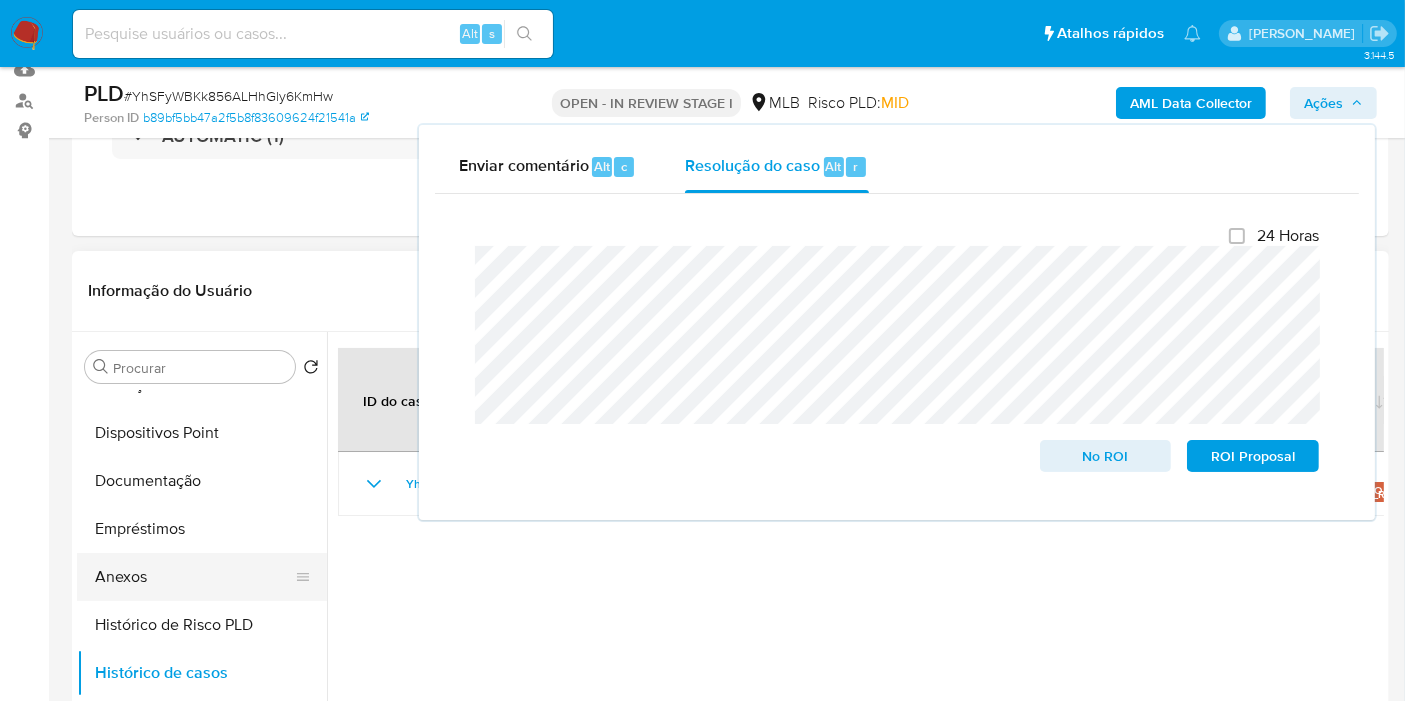 scroll, scrollTop: 222, scrollLeft: 0, axis: vertical 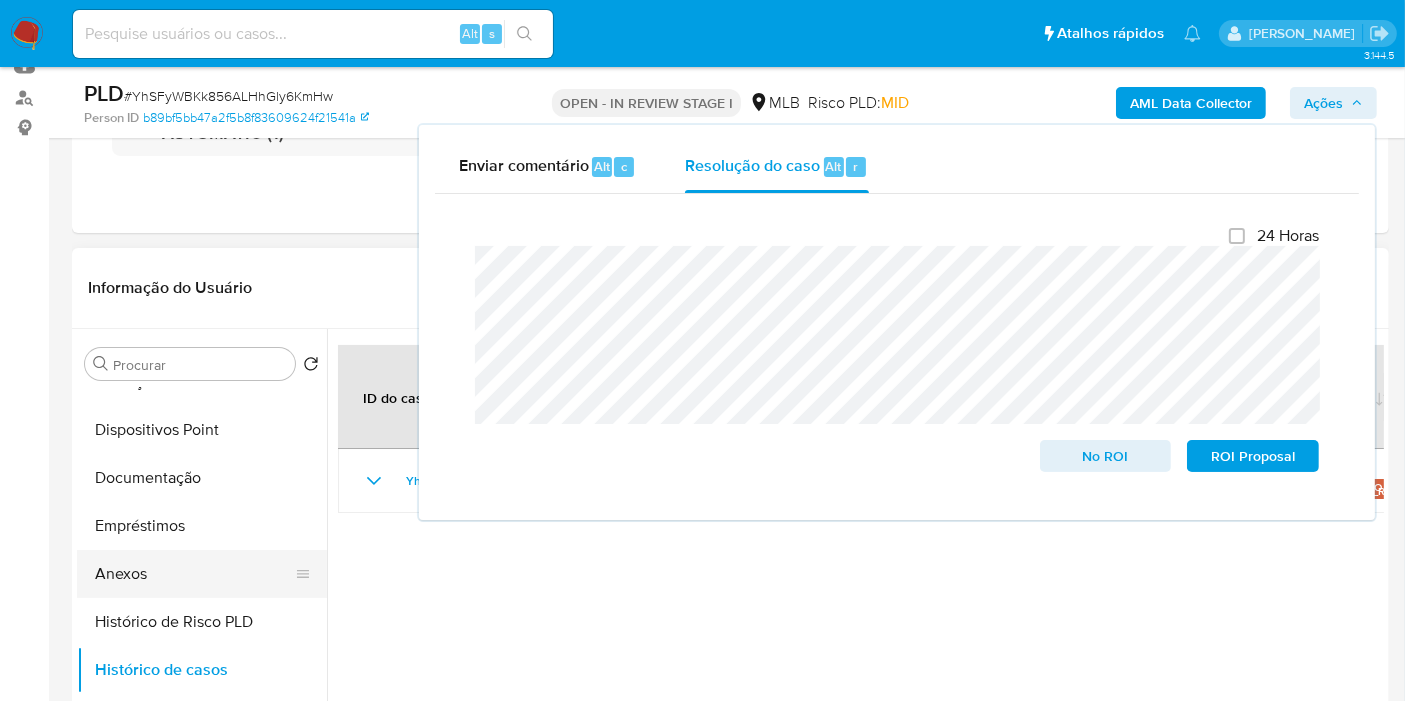 click on "Anexos" at bounding box center (194, 574) 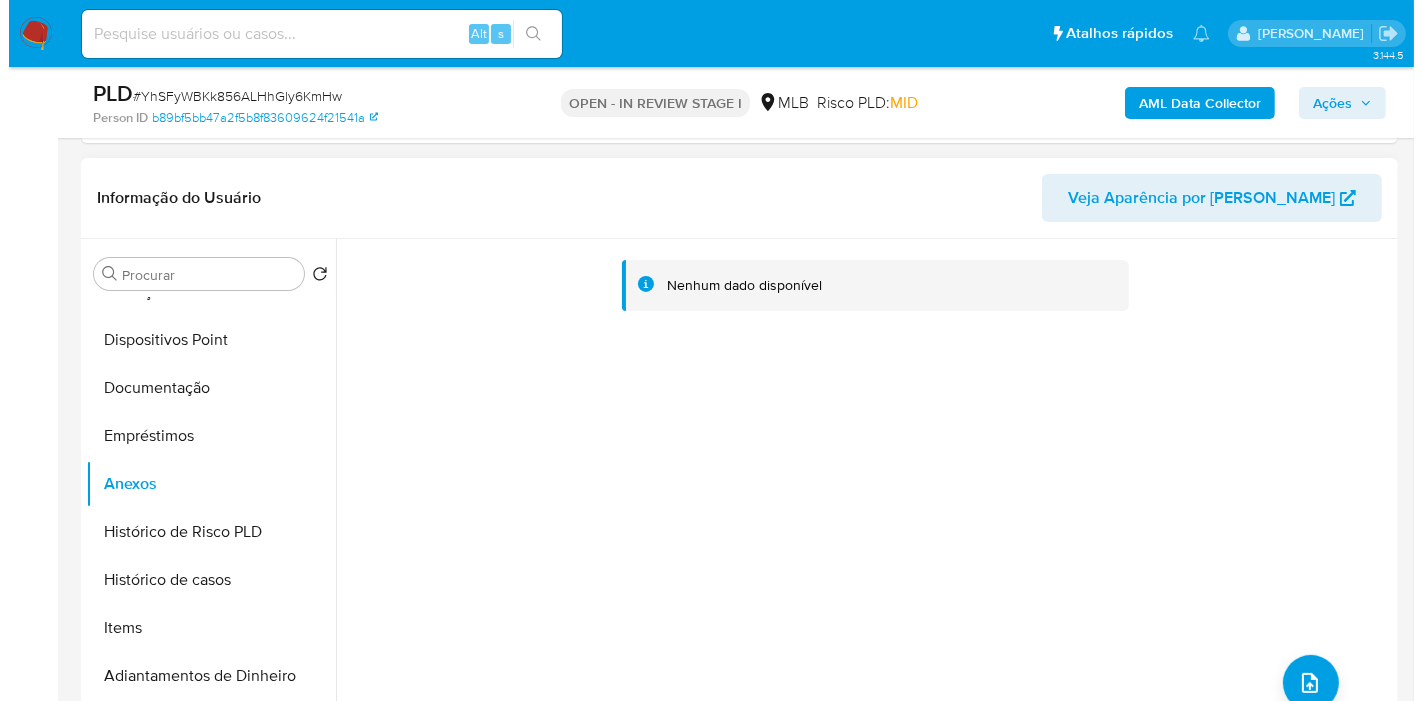 scroll, scrollTop: 333, scrollLeft: 0, axis: vertical 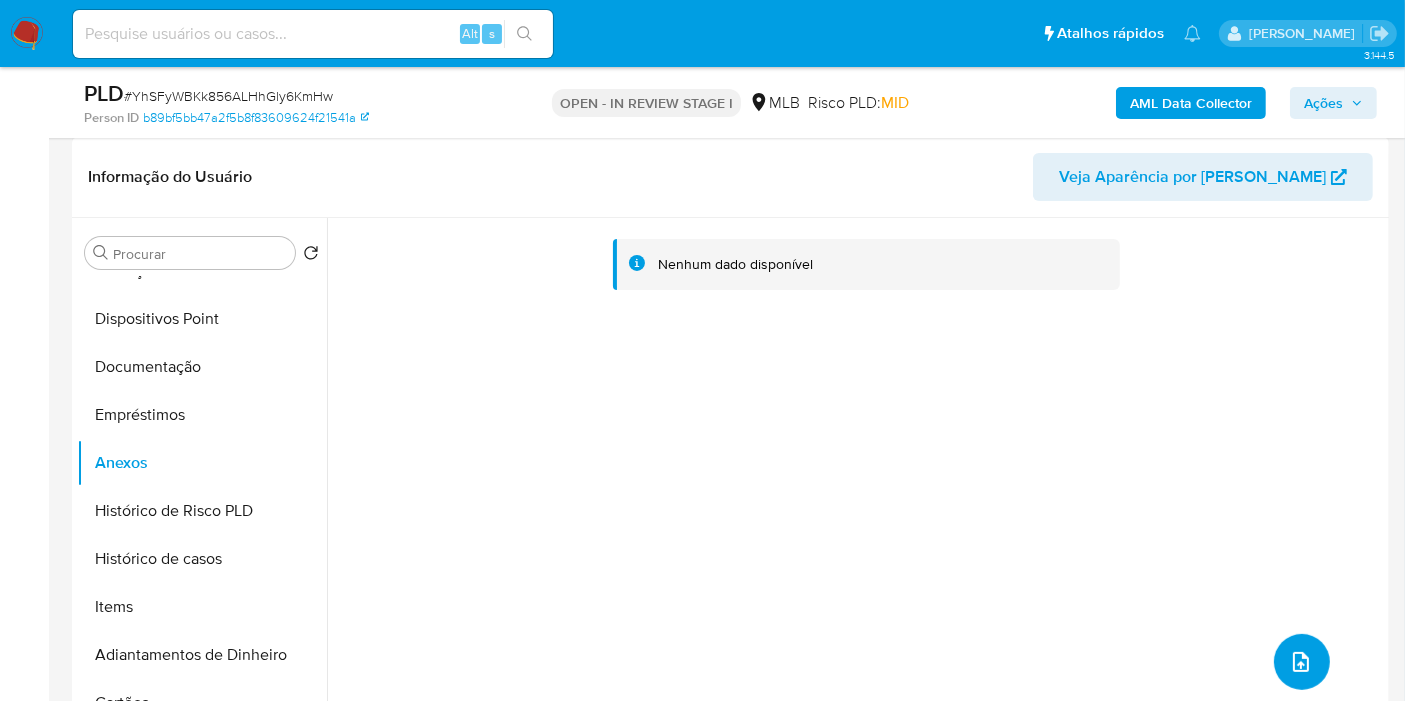 click 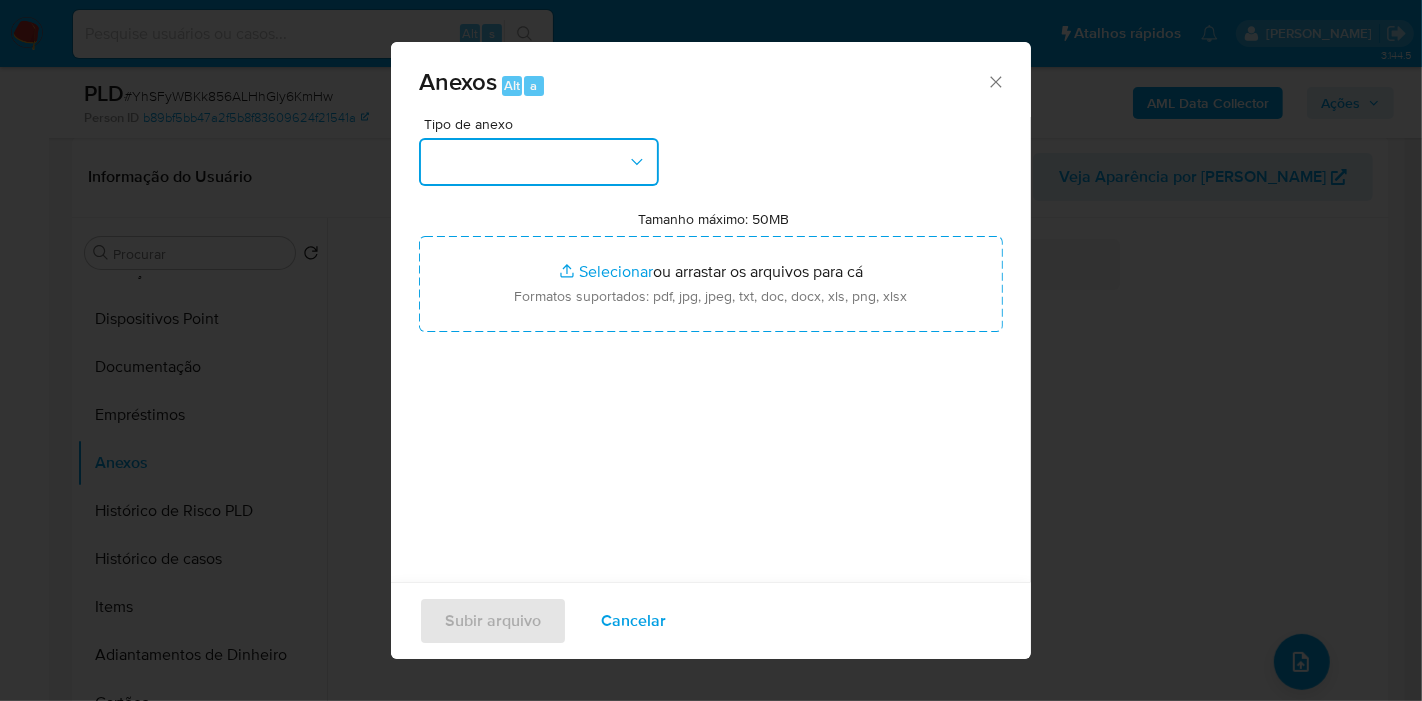 click at bounding box center [539, 162] 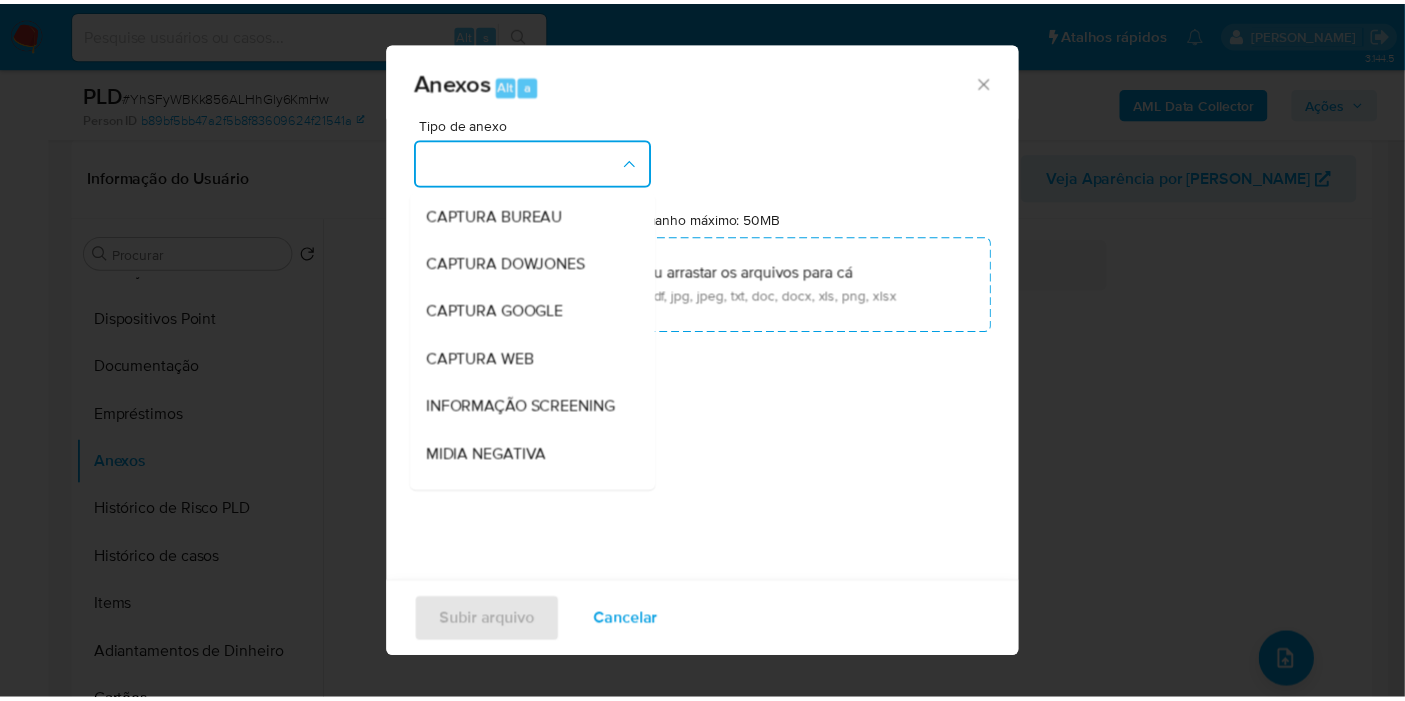 scroll, scrollTop: 222, scrollLeft: 0, axis: vertical 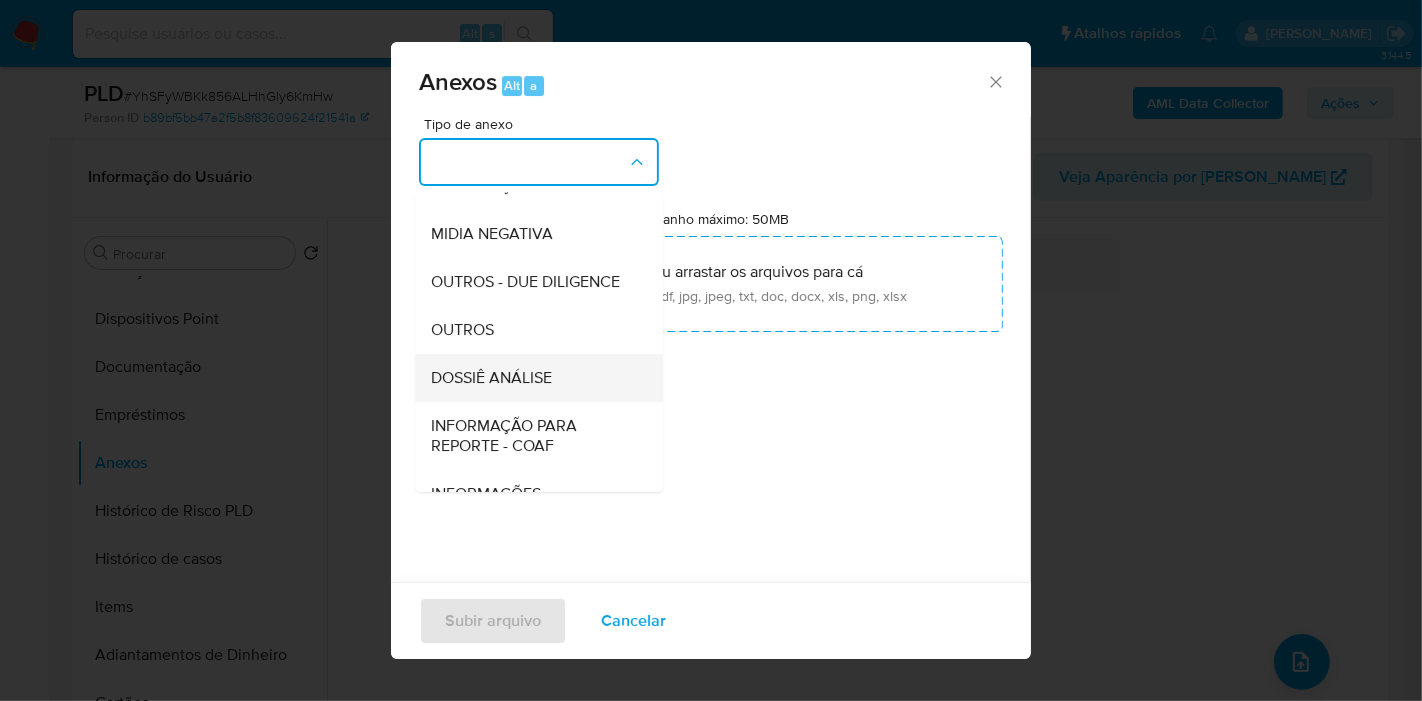 click on "DOSSIÊ ANÁLISE" at bounding box center [491, 378] 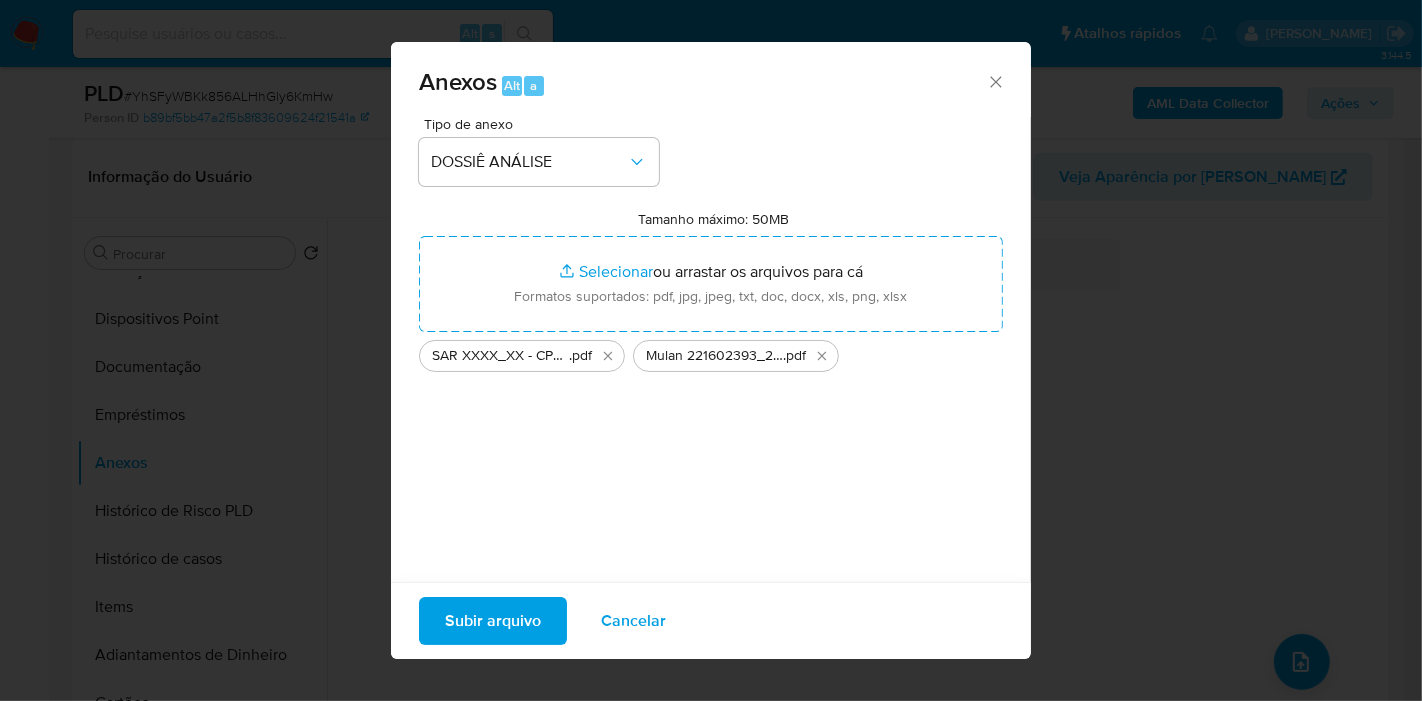 click on "Subir arquivo" at bounding box center [493, 621] 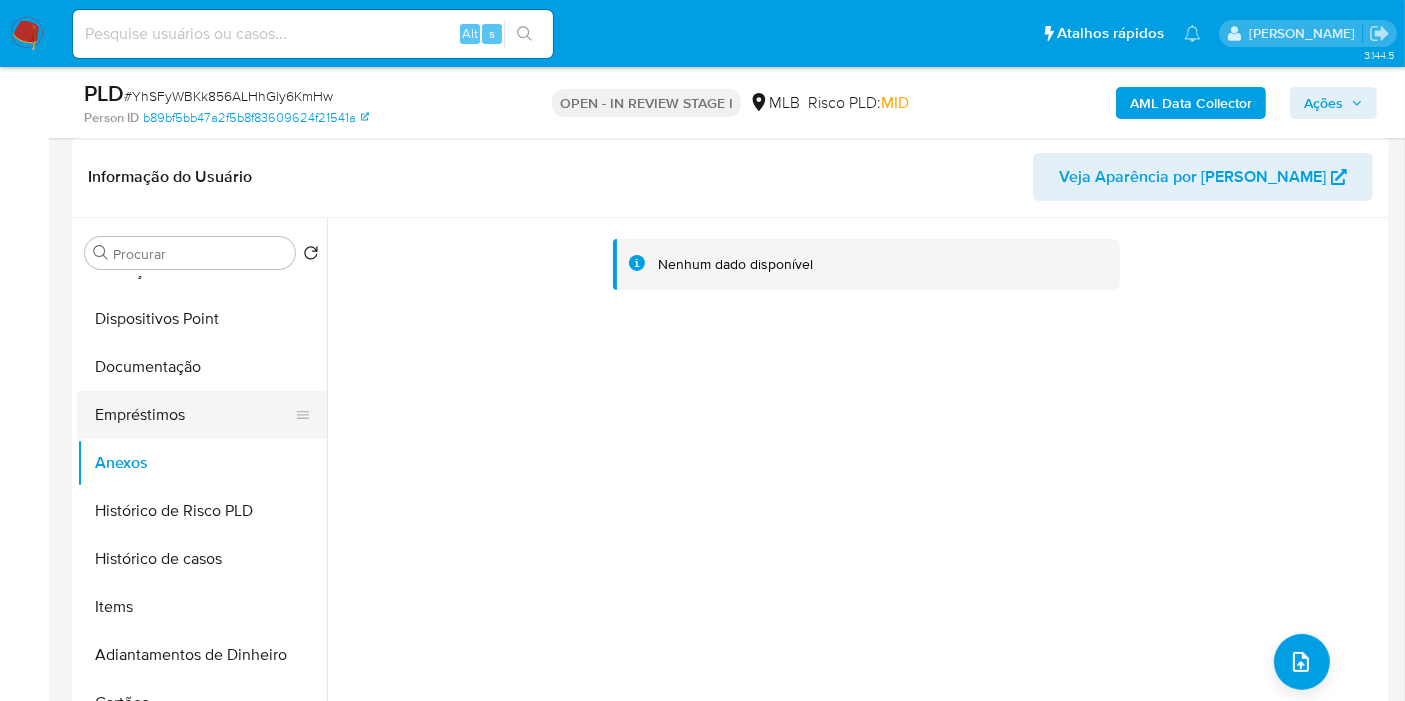 click on "Empréstimos" at bounding box center (194, 415) 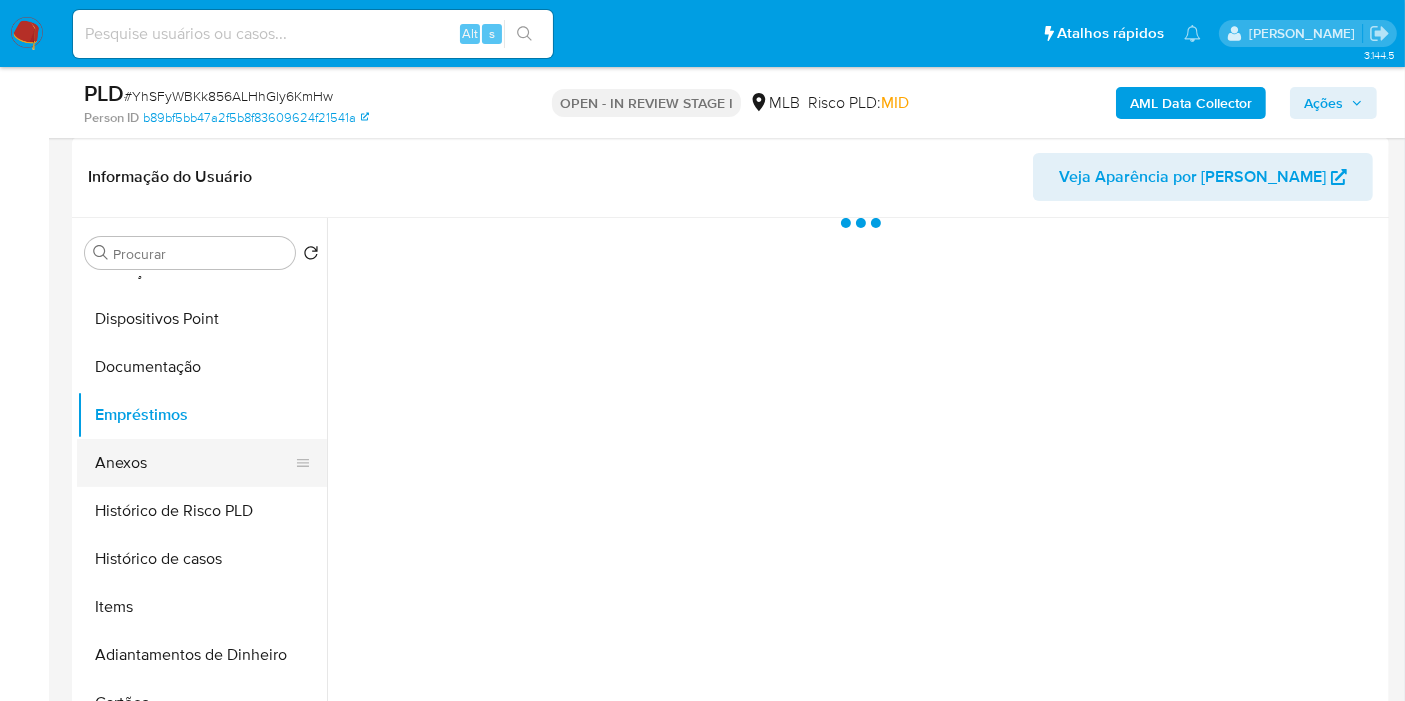 click on "Anexos" at bounding box center [194, 463] 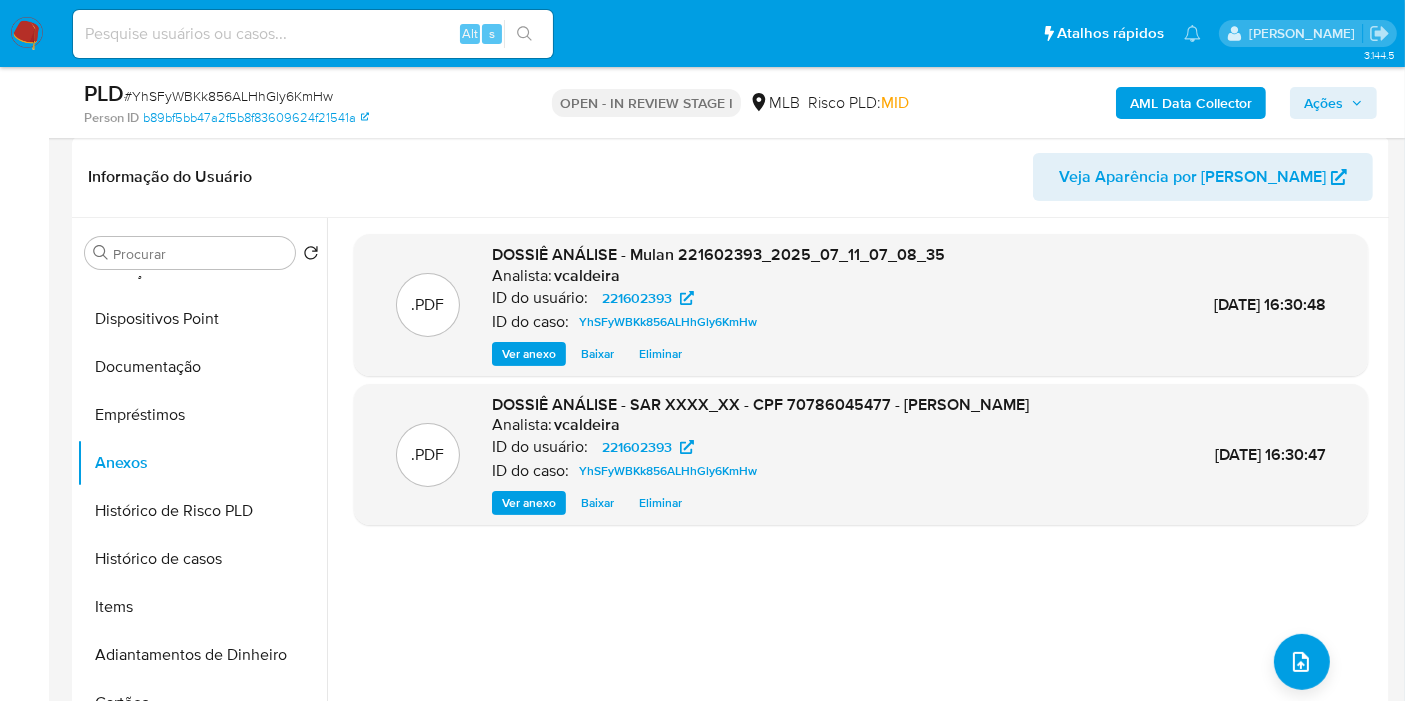 click 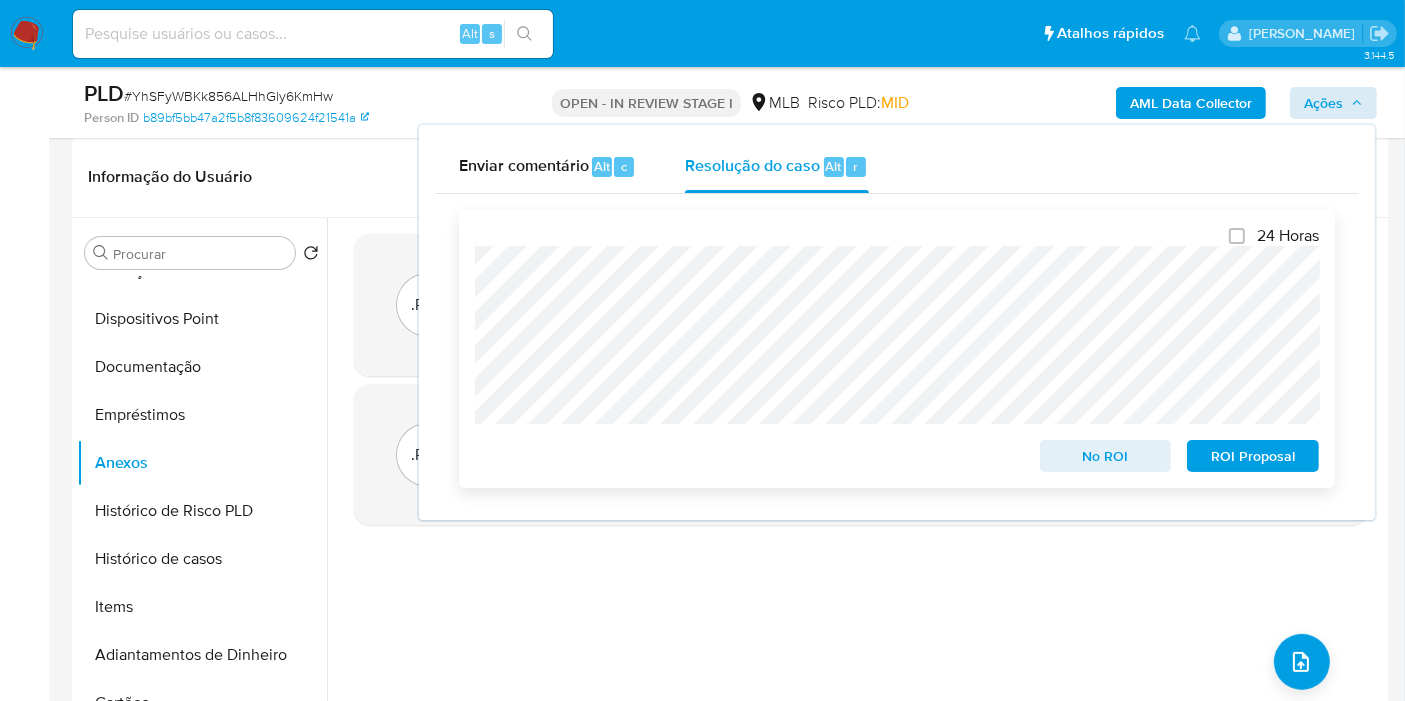 click on "ROI Proposal" at bounding box center (1253, 456) 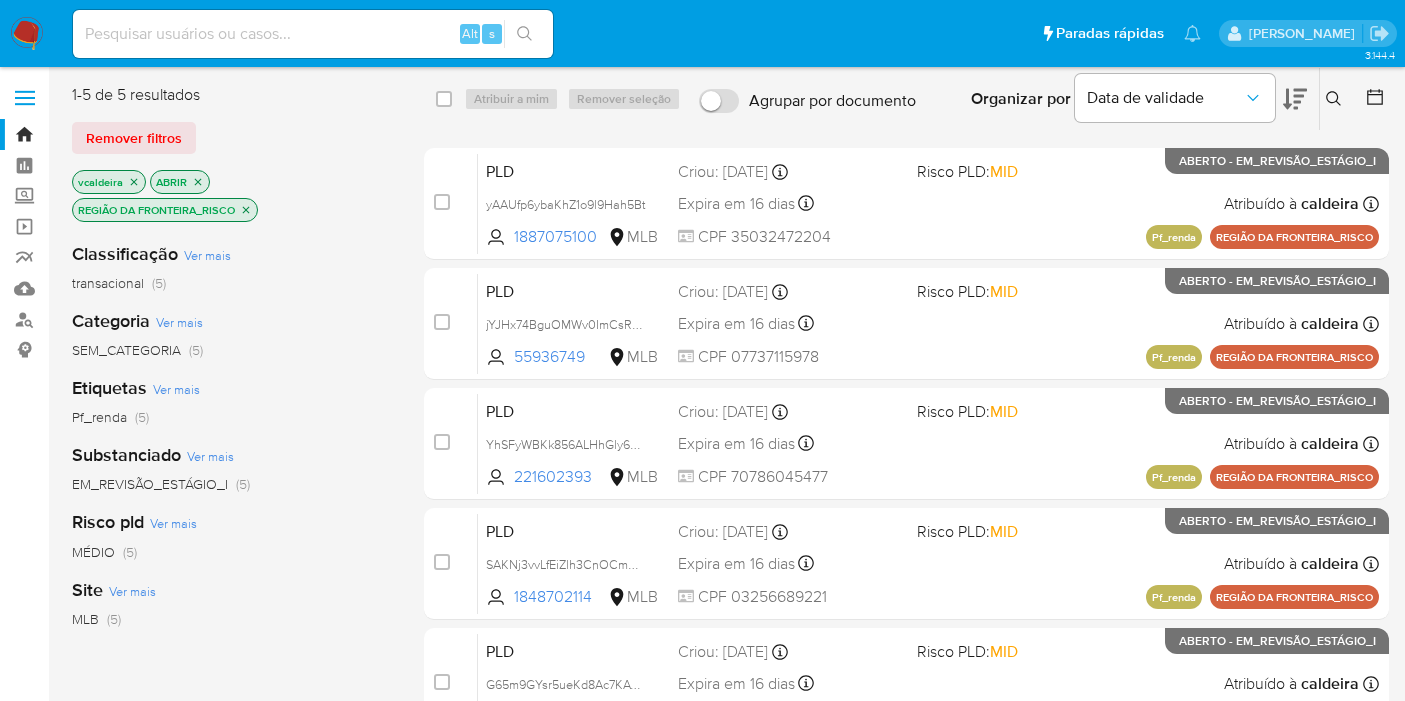 scroll, scrollTop: 312, scrollLeft: 0, axis: vertical 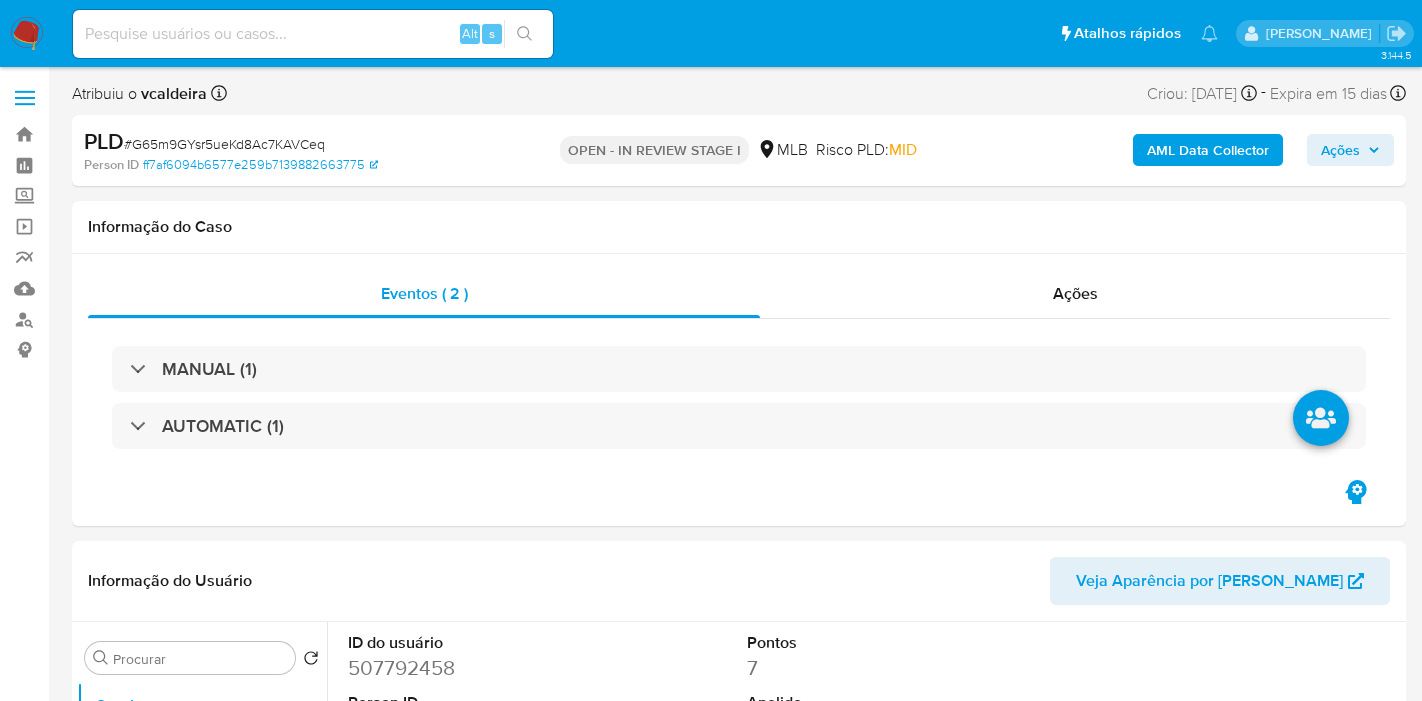 select on "10" 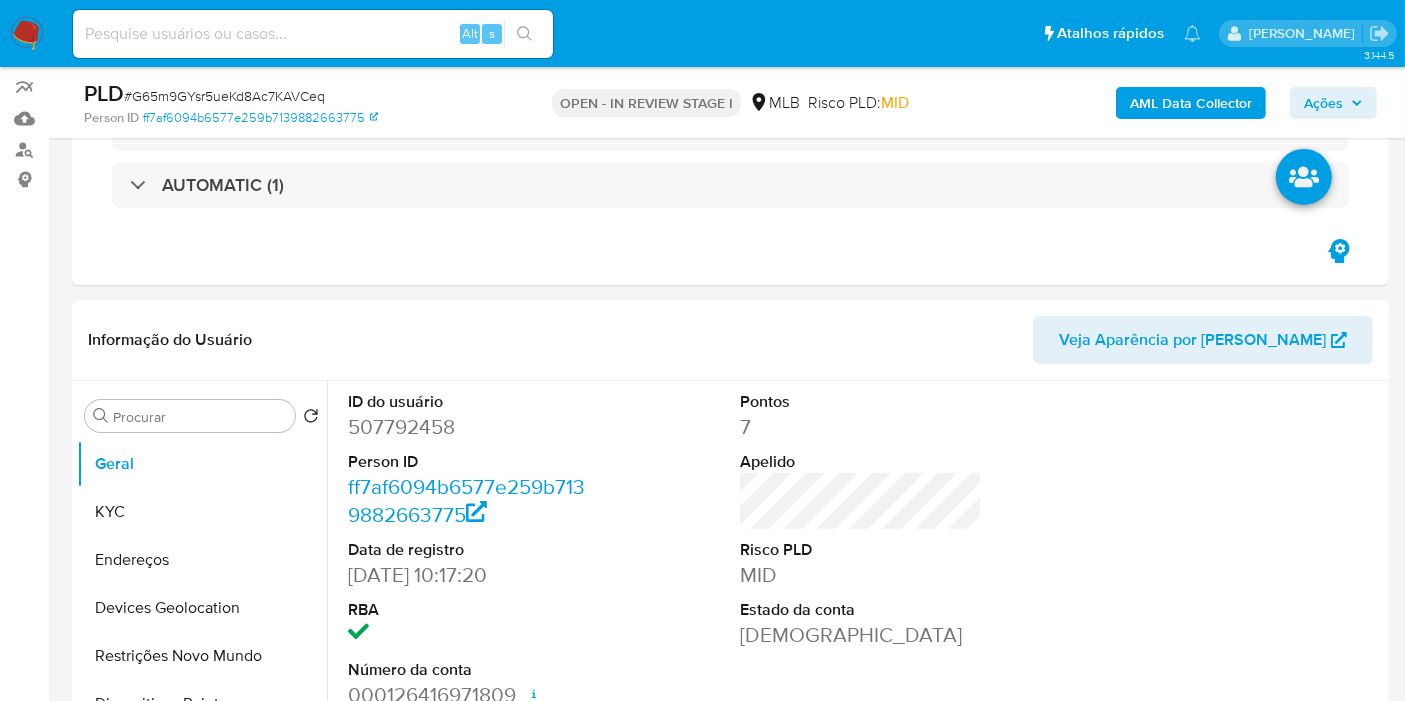 scroll, scrollTop: 333, scrollLeft: 0, axis: vertical 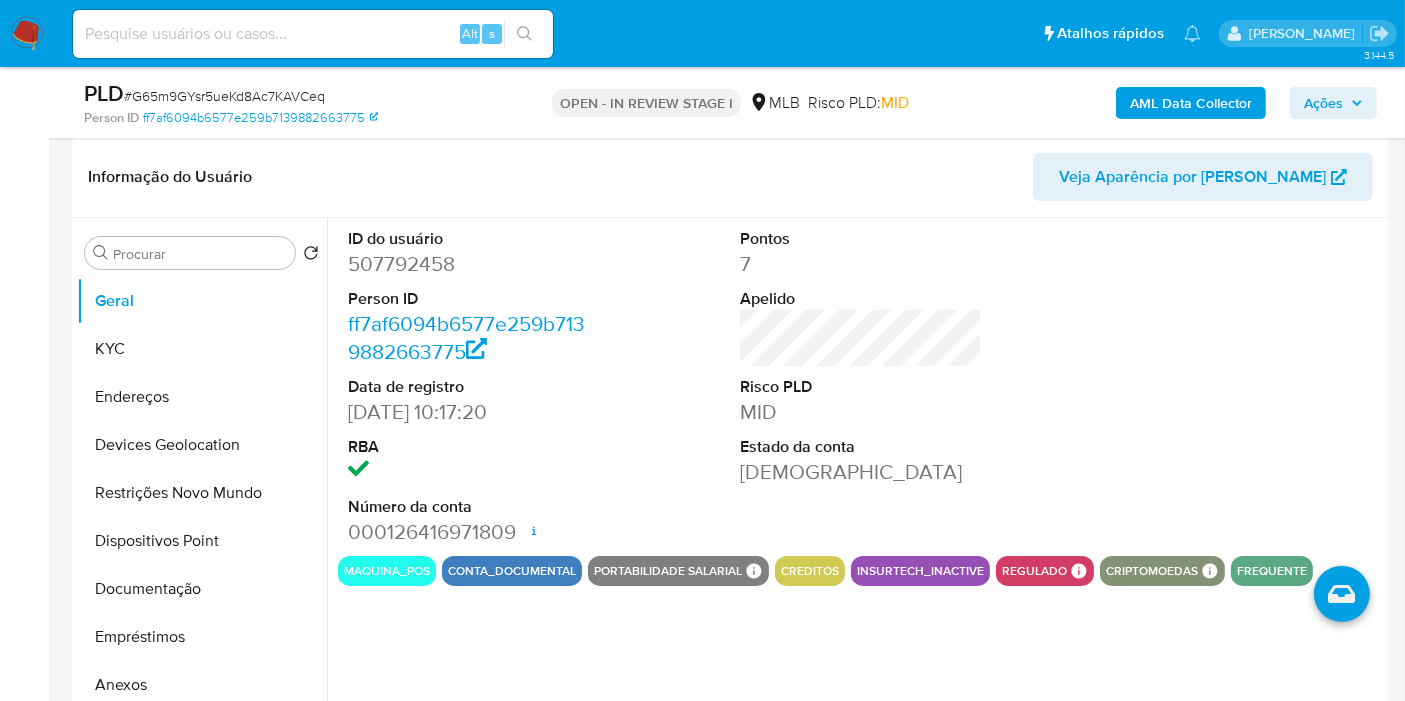 click on "507792458" at bounding box center [469, 264] 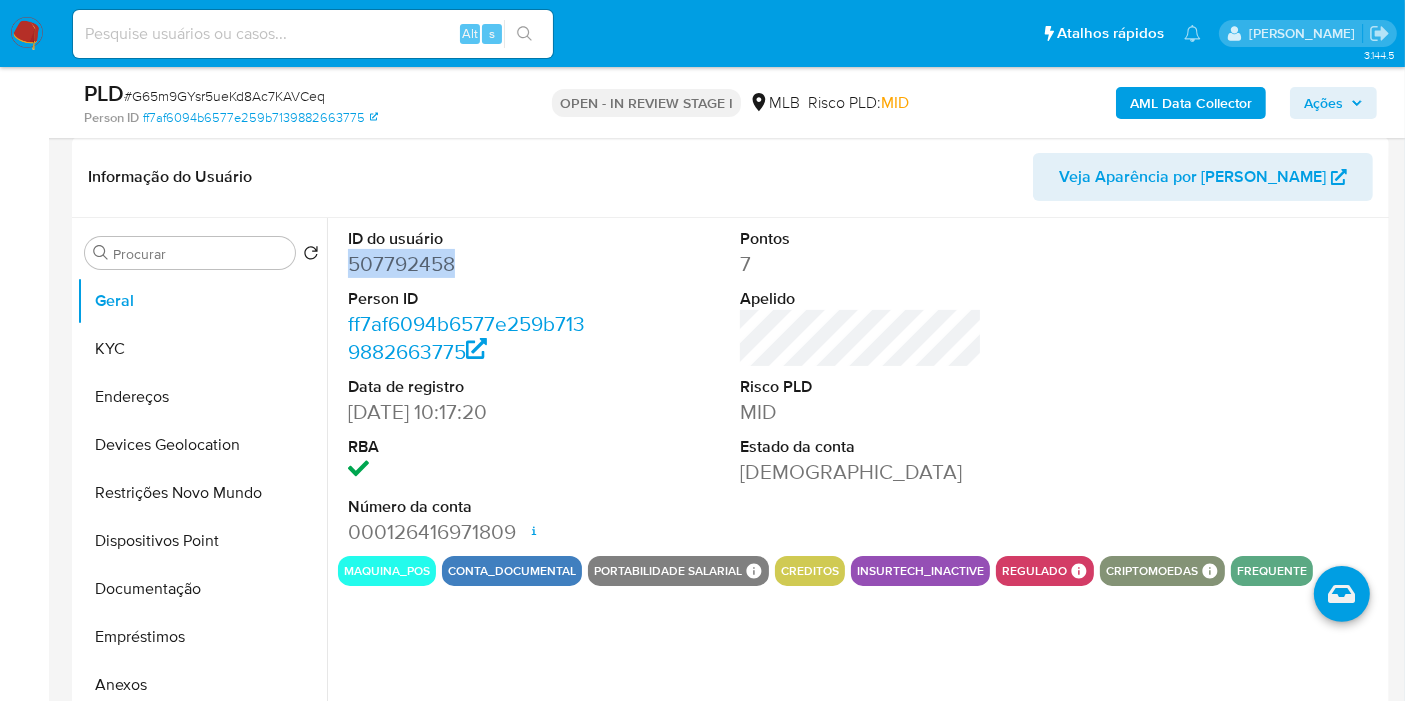 click on "507792458" at bounding box center (469, 264) 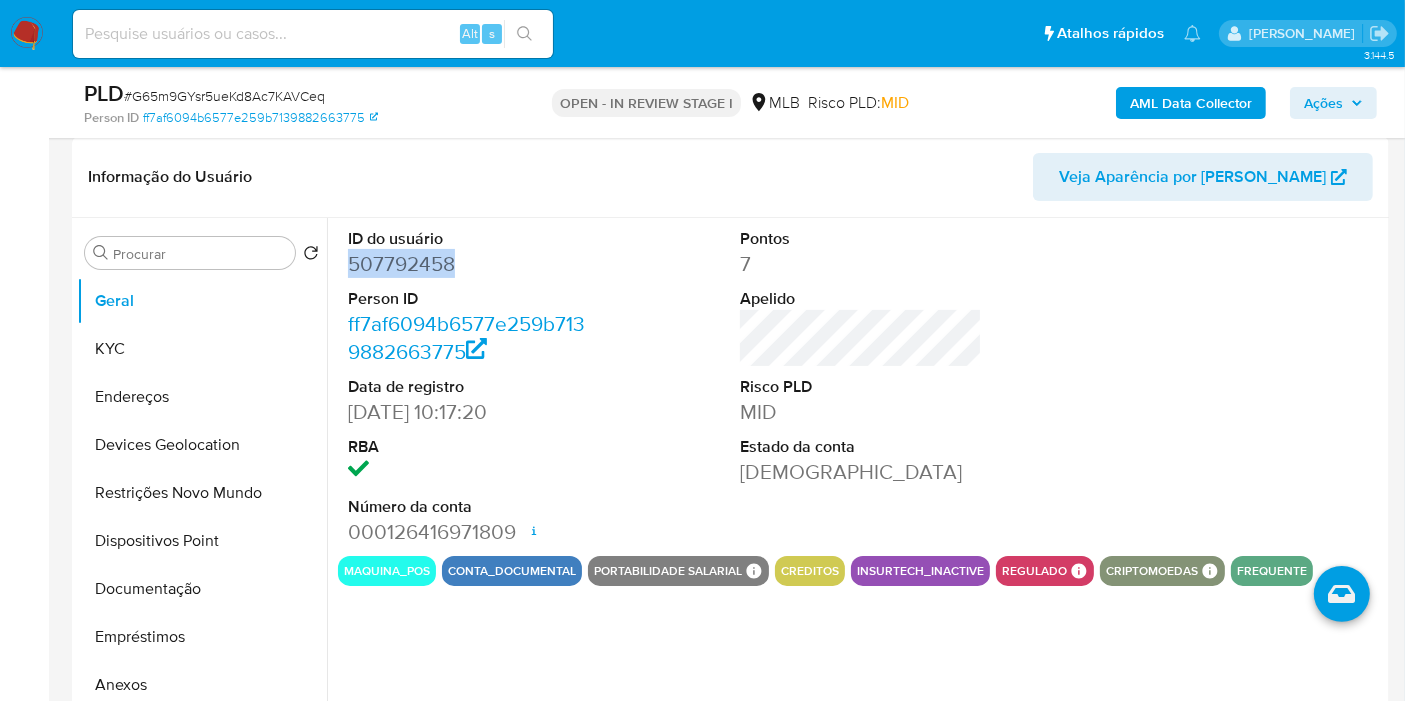 copy on "507792458" 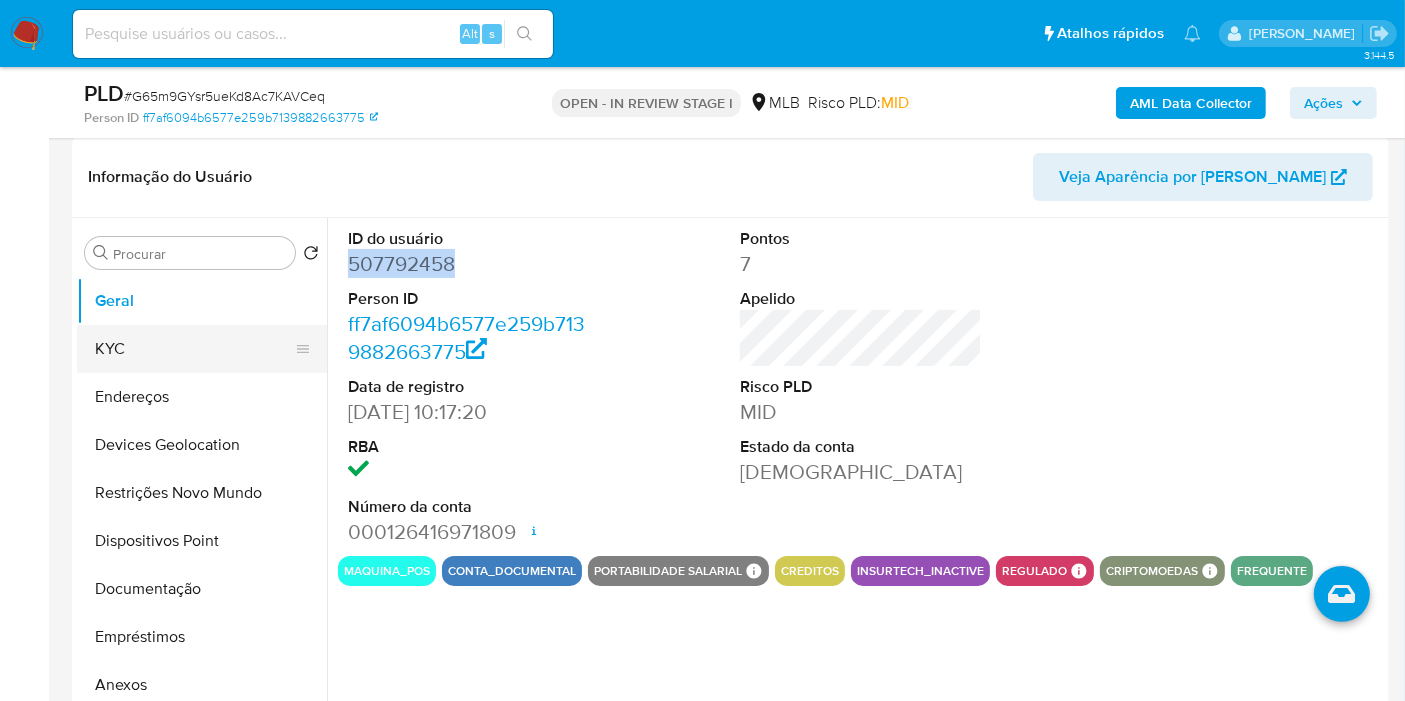 click on "KYC" at bounding box center [194, 349] 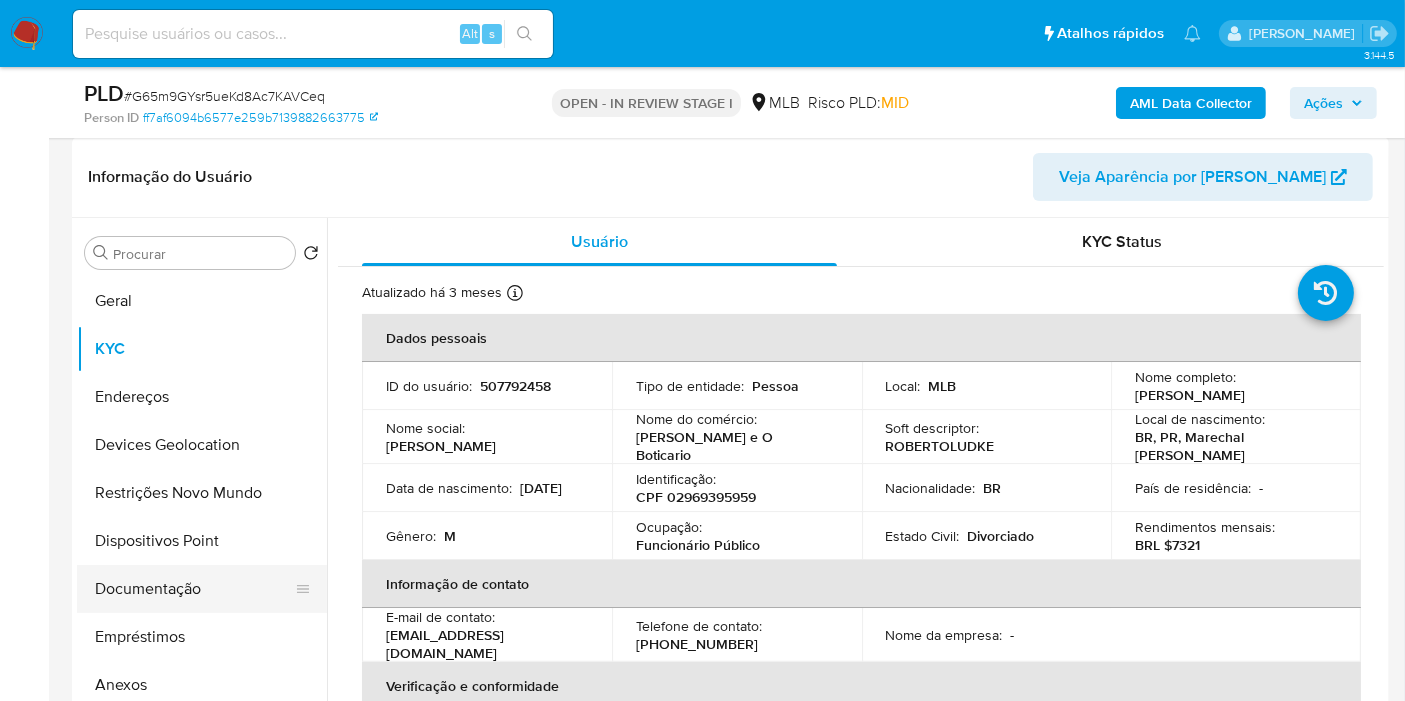 click on "Documentação" at bounding box center [194, 589] 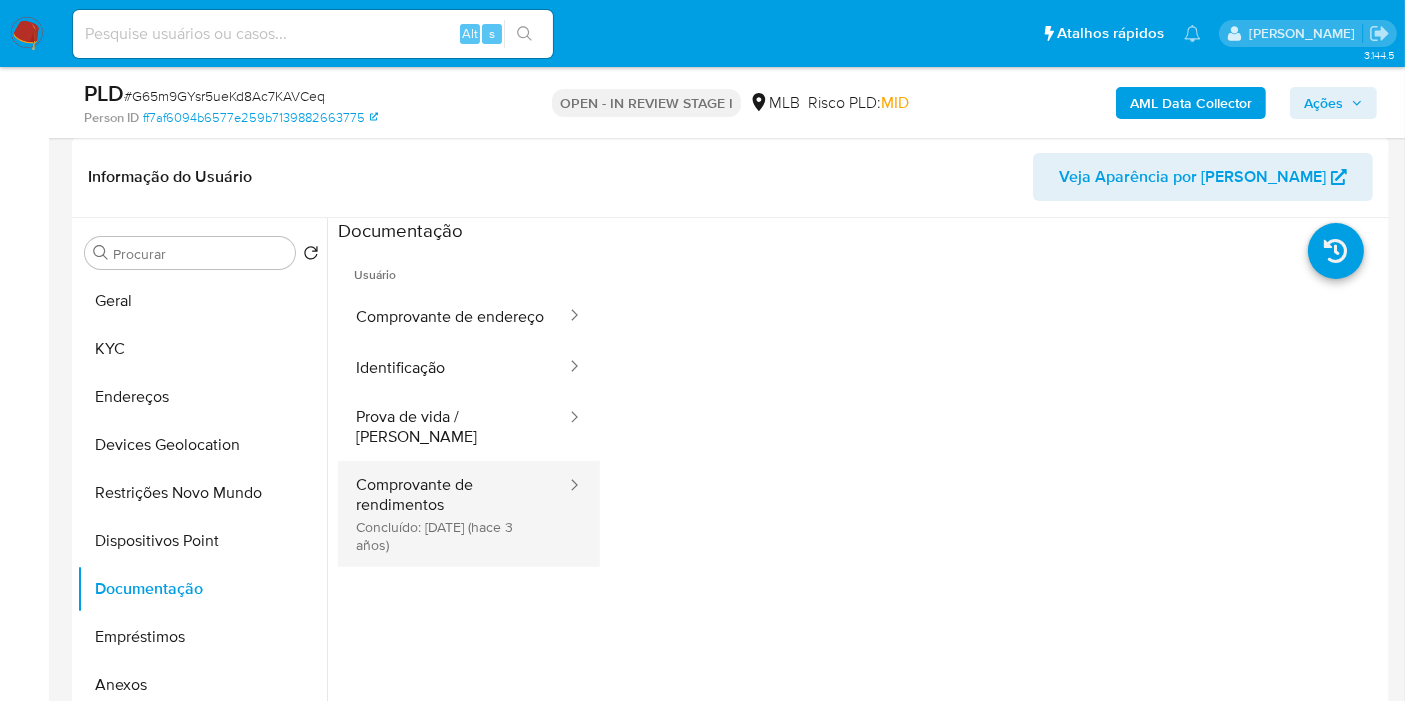 click on "Comprovante de rendimentos Concluído: [DATE] (hace 3 años)" at bounding box center [453, 514] 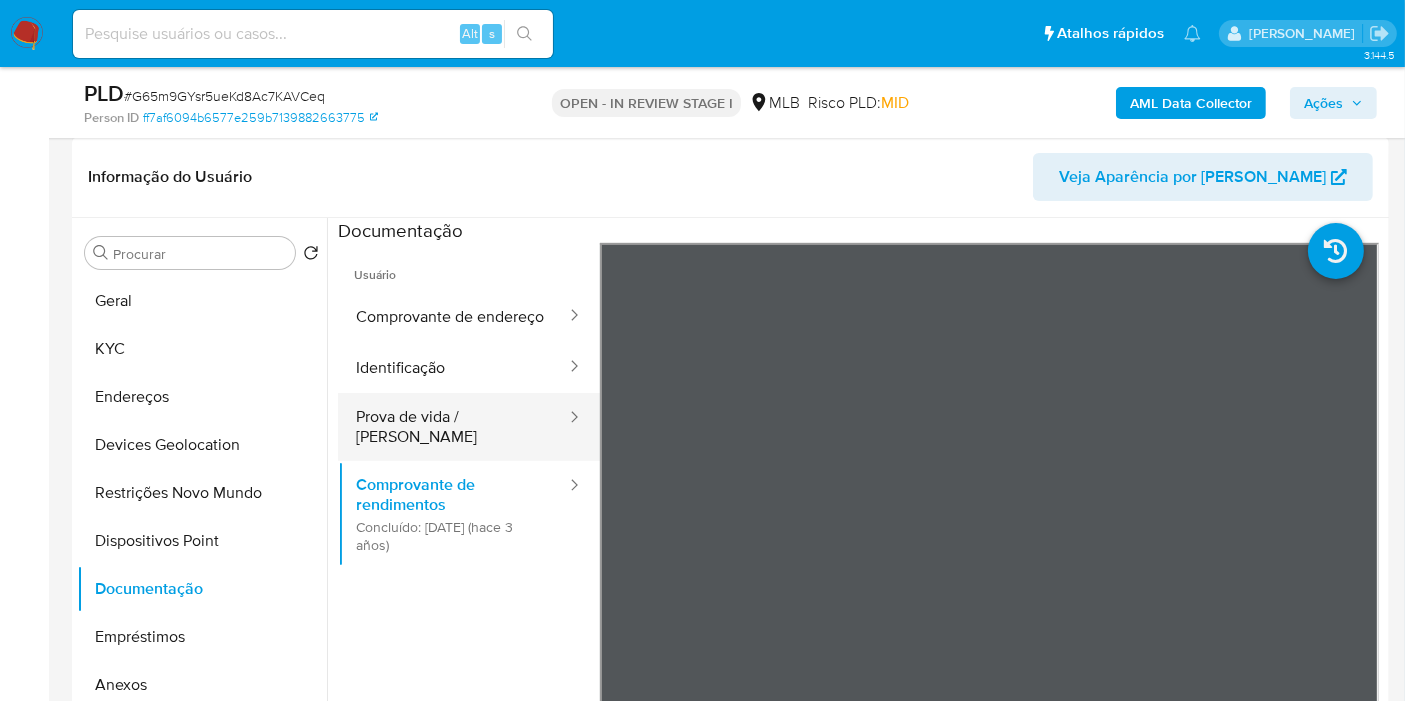 click on "Prova de vida / [PERSON_NAME]" at bounding box center [453, 427] 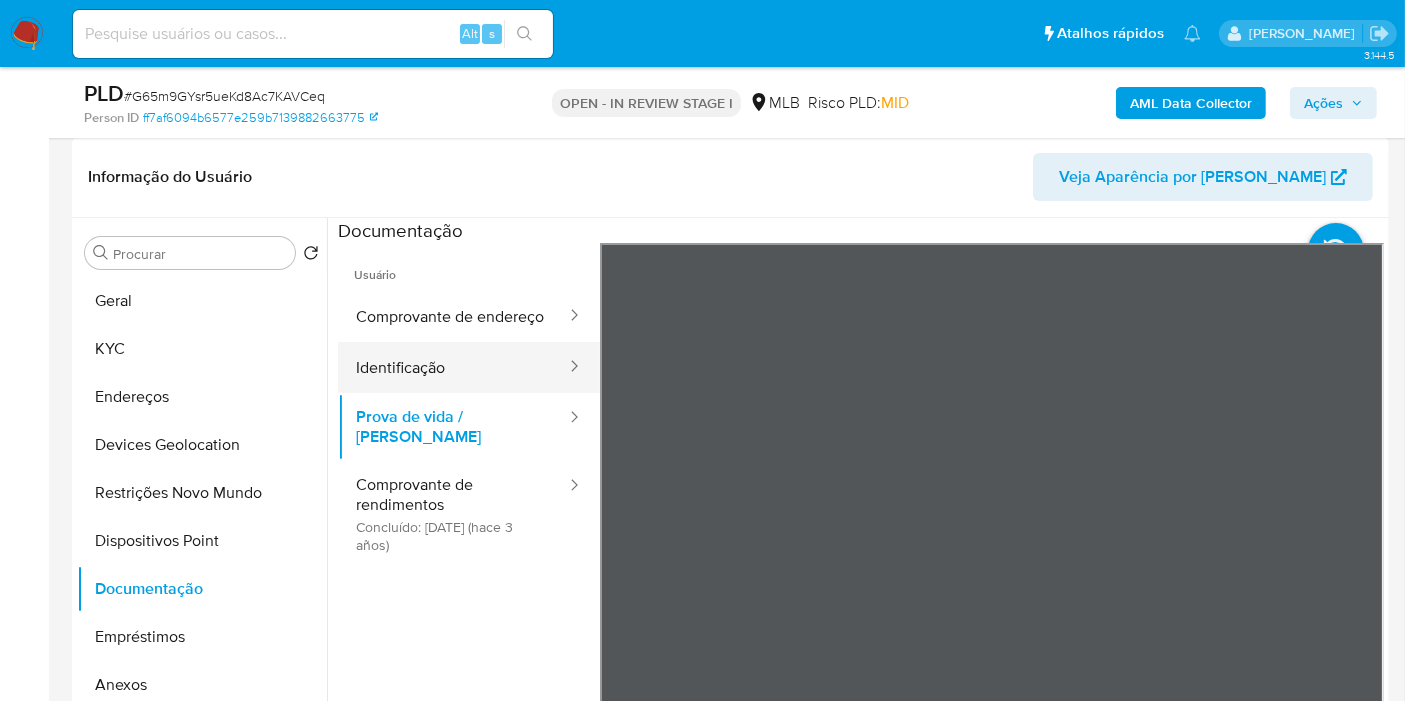 click on "Identificação" at bounding box center [453, 367] 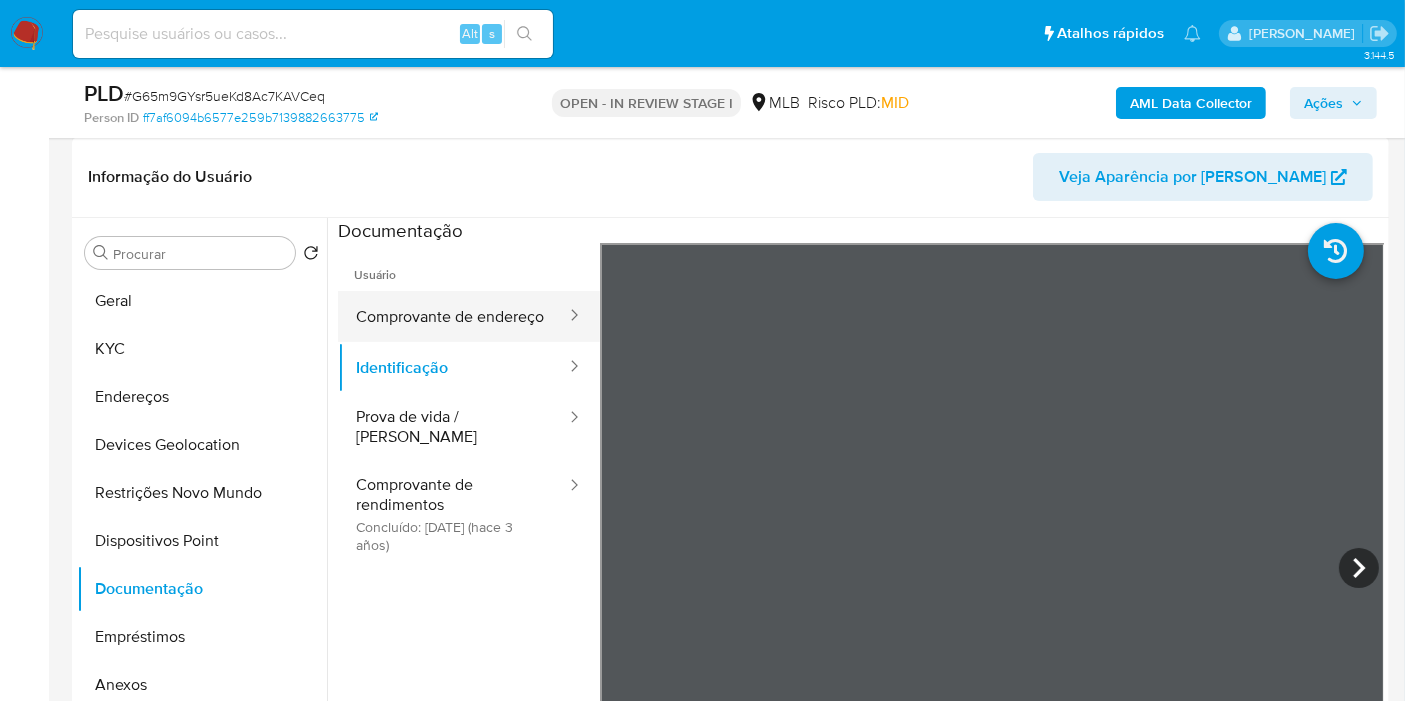click on "Comprovante de endereço" at bounding box center [453, 316] 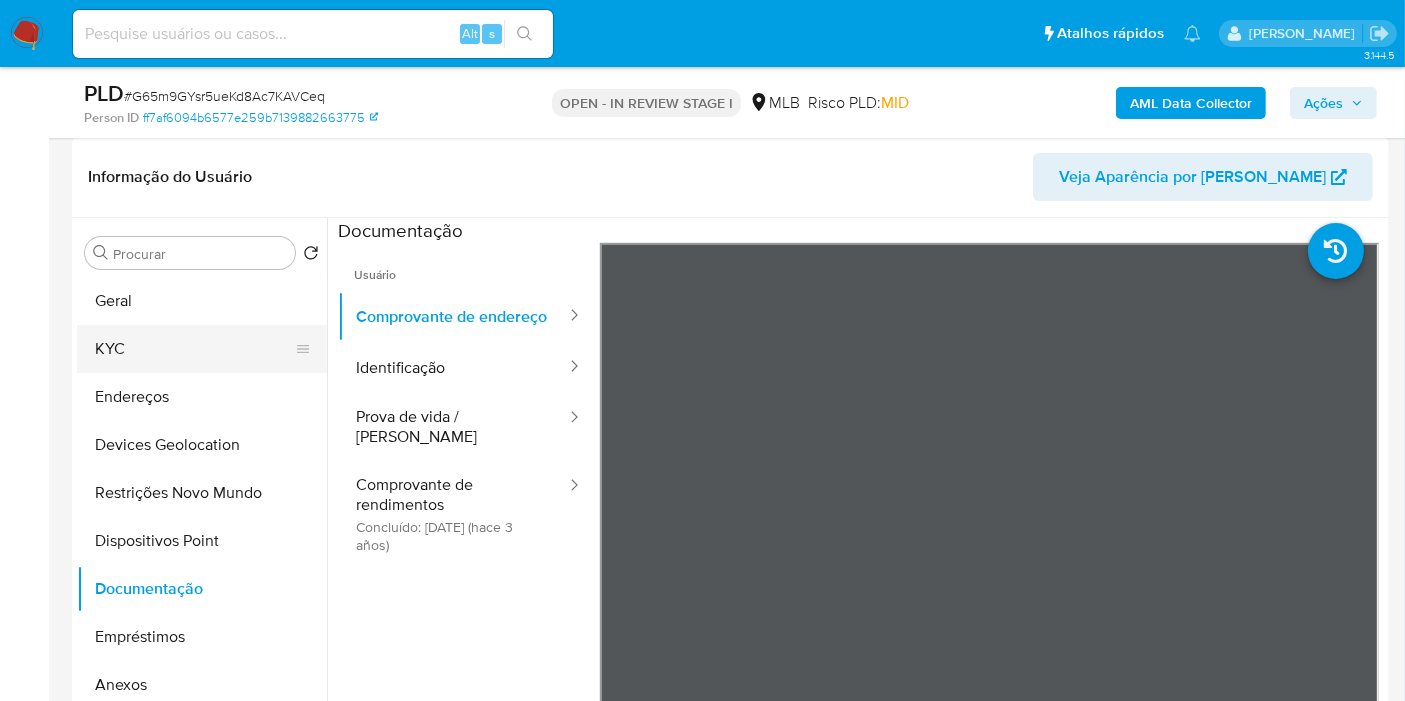 click on "KYC" at bounding box center [194, 349] 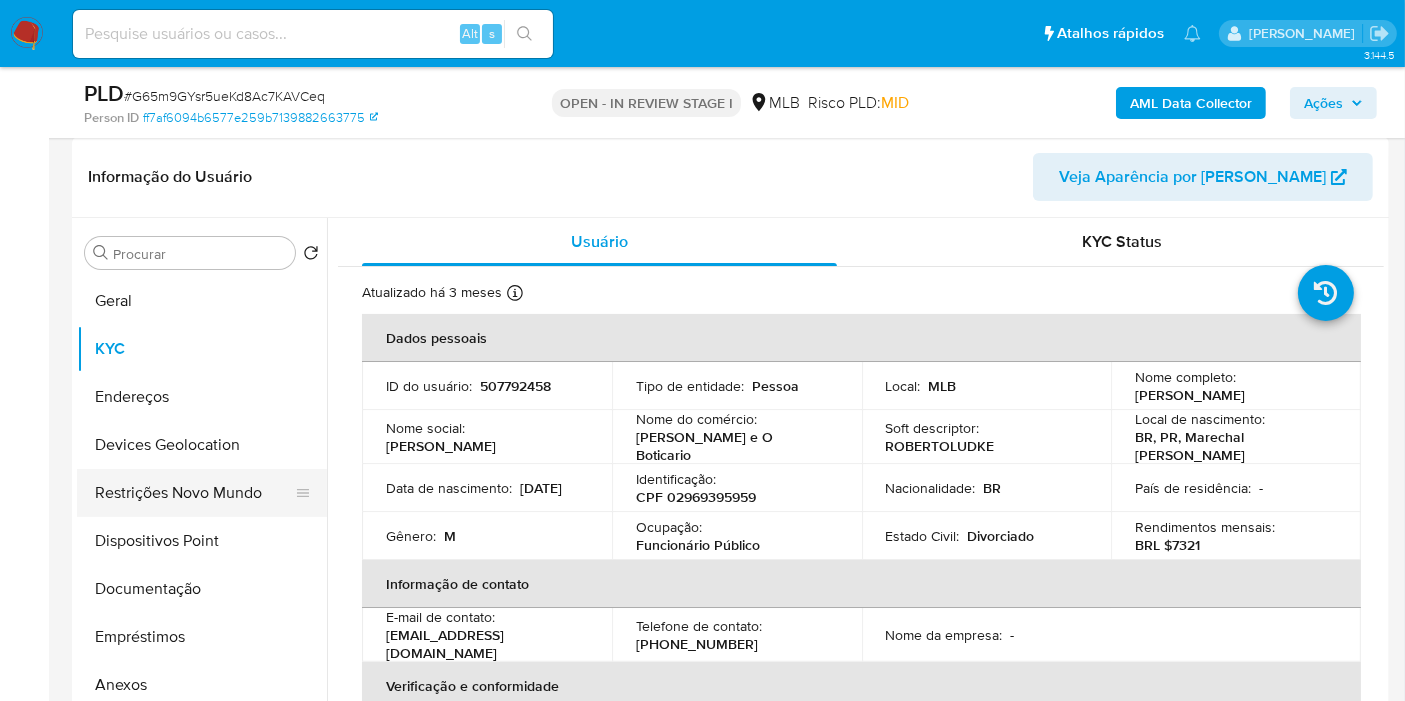click on "Restrições Novo Mundo" at bounding box center (194, 493) 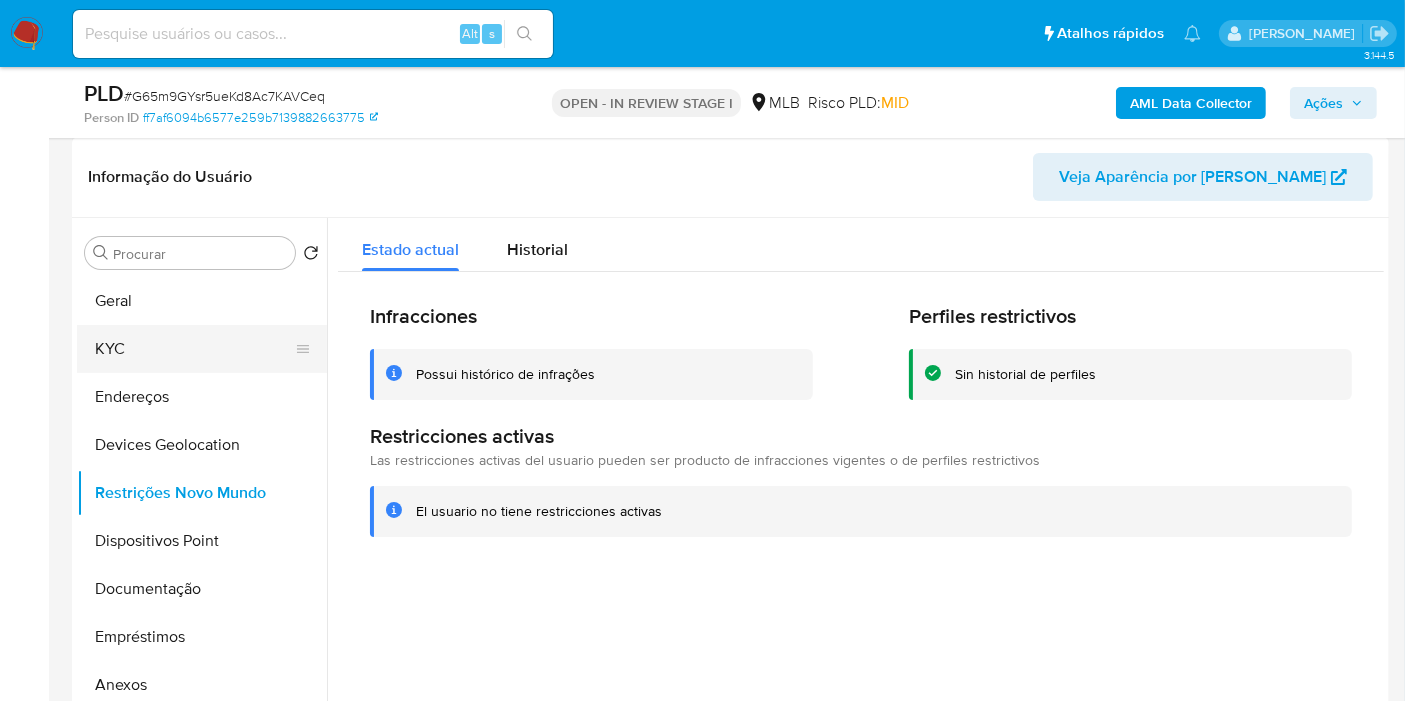 click on "KYC" at bounding box center [194, 349] 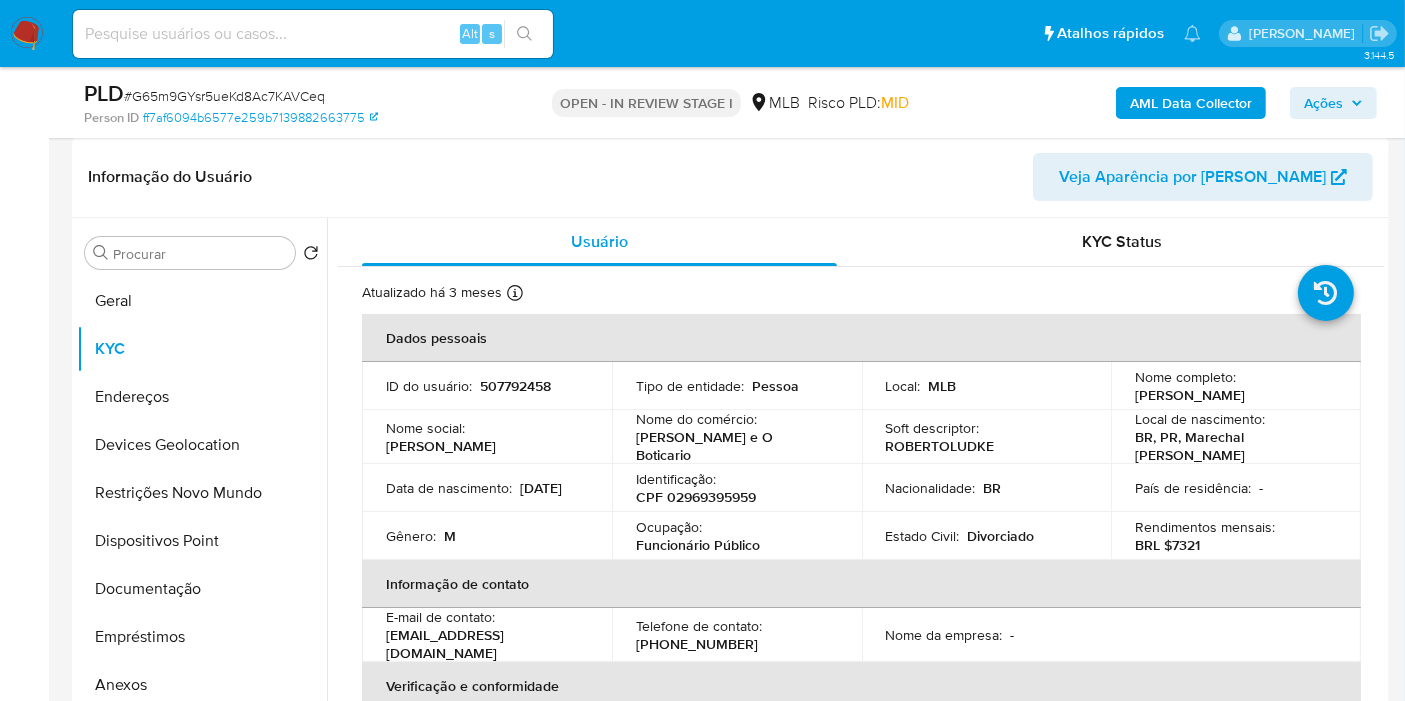 drag, startPoint x: 1277, startPoint y: 392, endPoint x: 1128, endPoint y: 393, distance: 149.00336 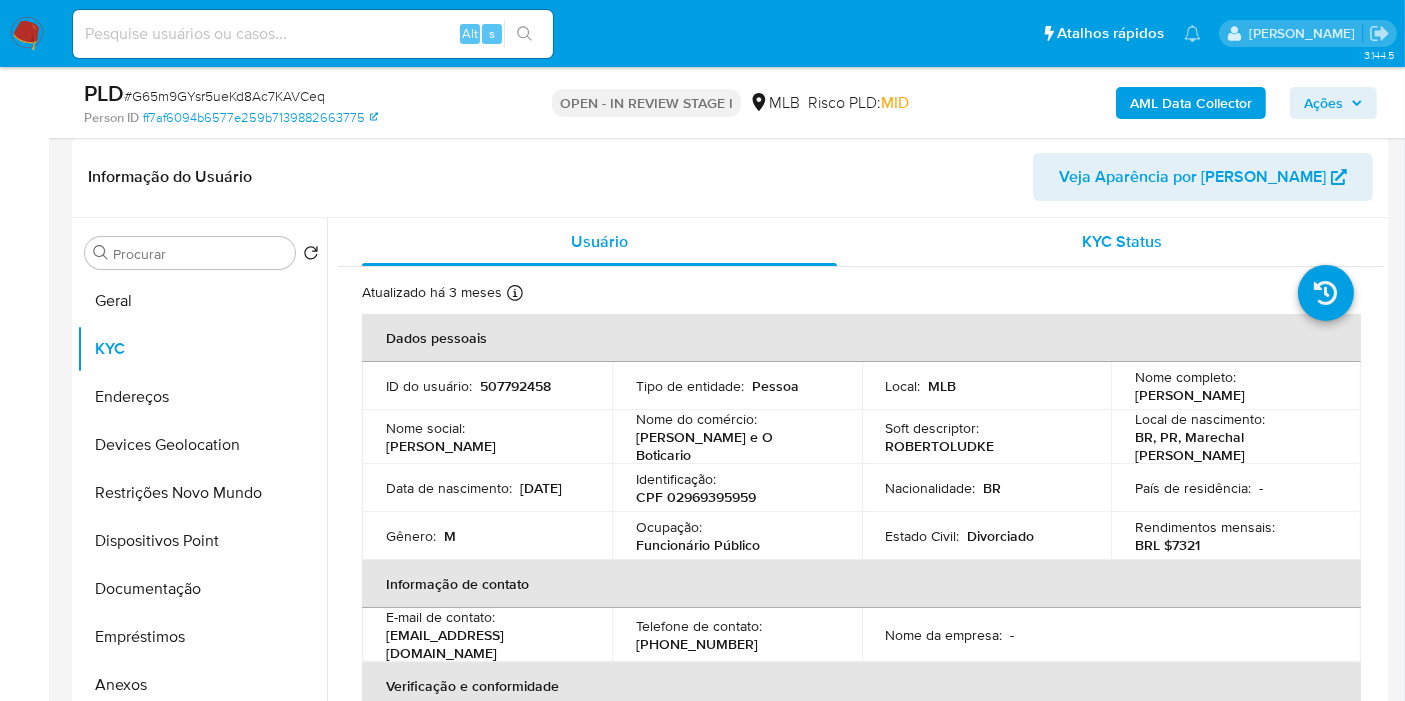 copy on "[PERSON_NAME]" 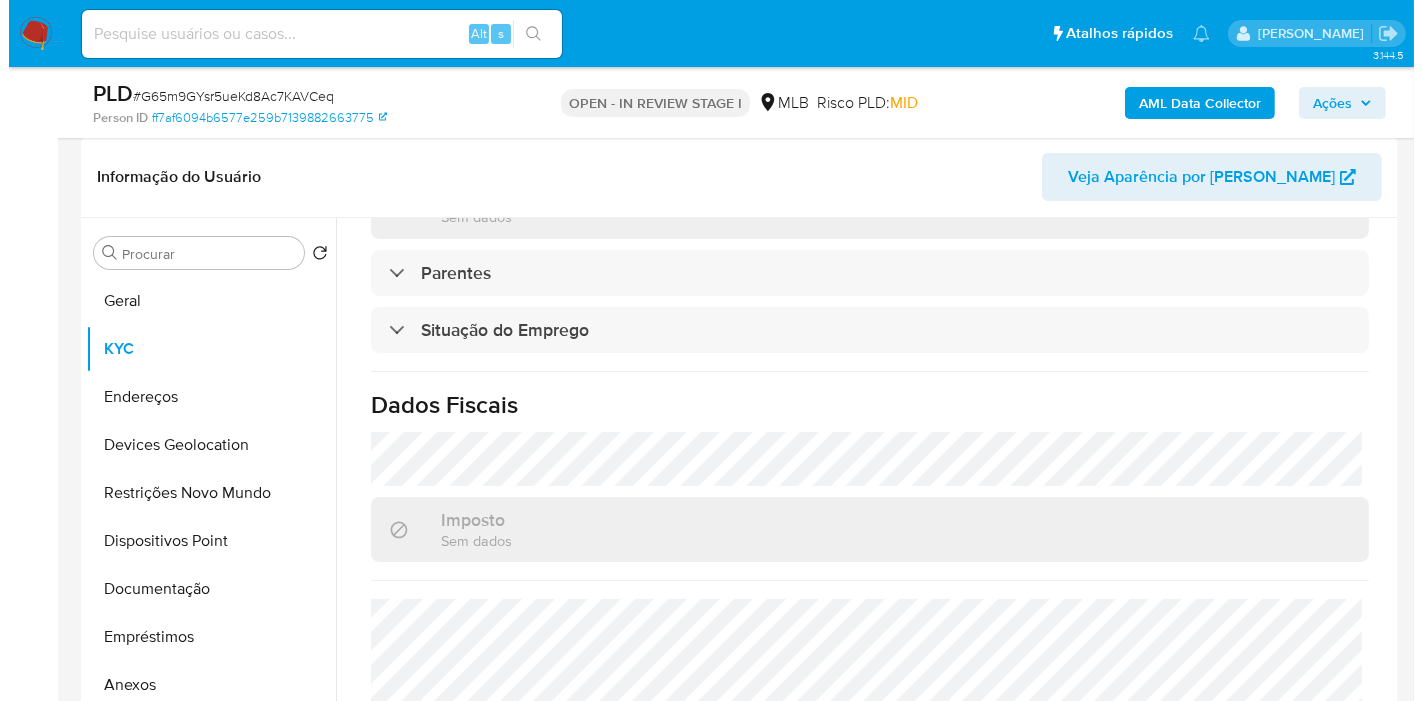 scroll, scrollTop: 914, scrollLeft: 0, axis: vertical 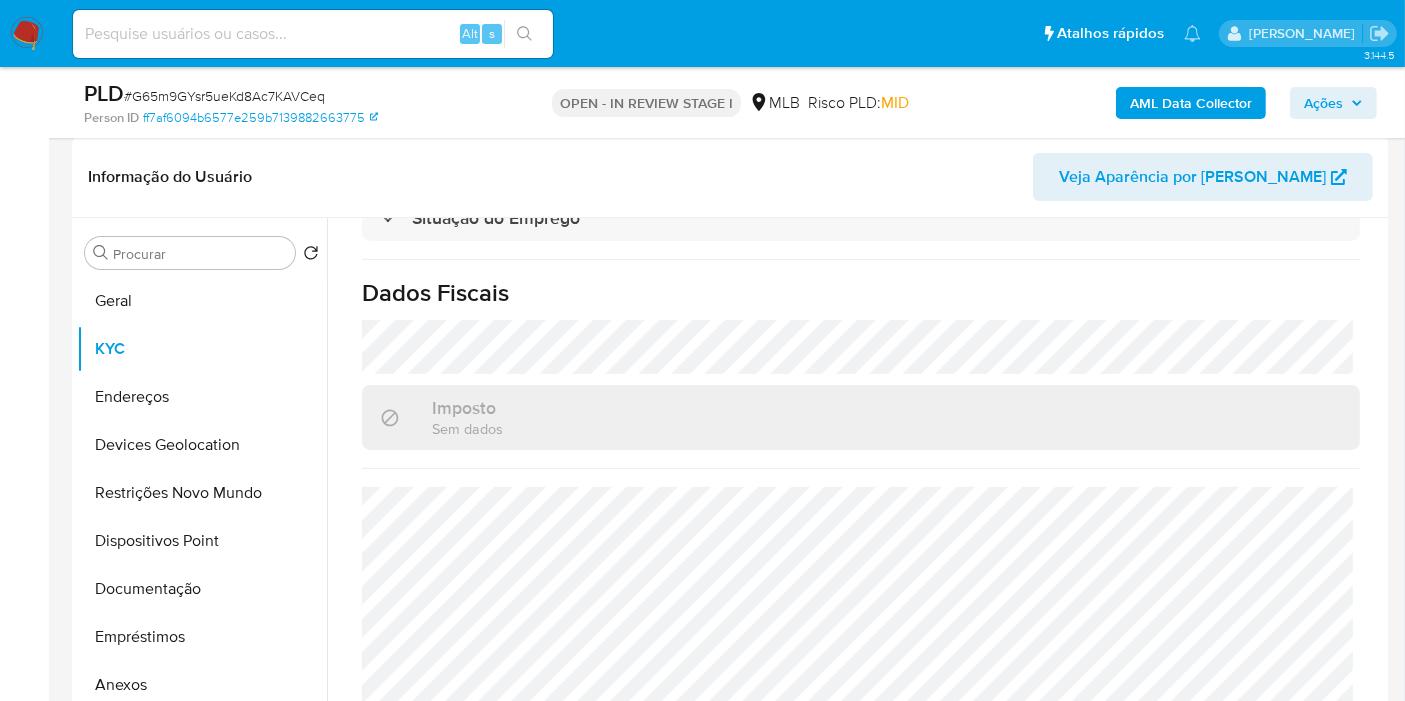 click on "AML Data Collector" at bounding box center (1191, 103) 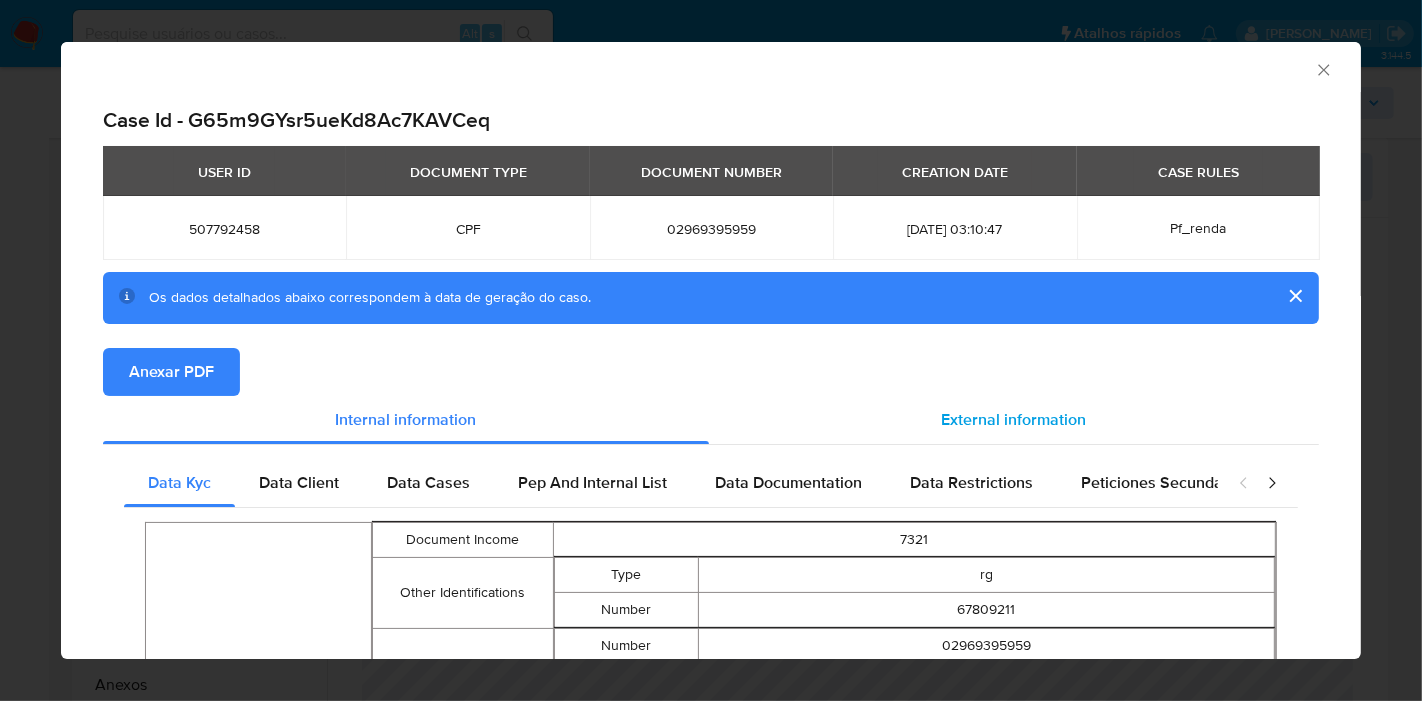 click on "External information" at bounding box center [1014, 419] 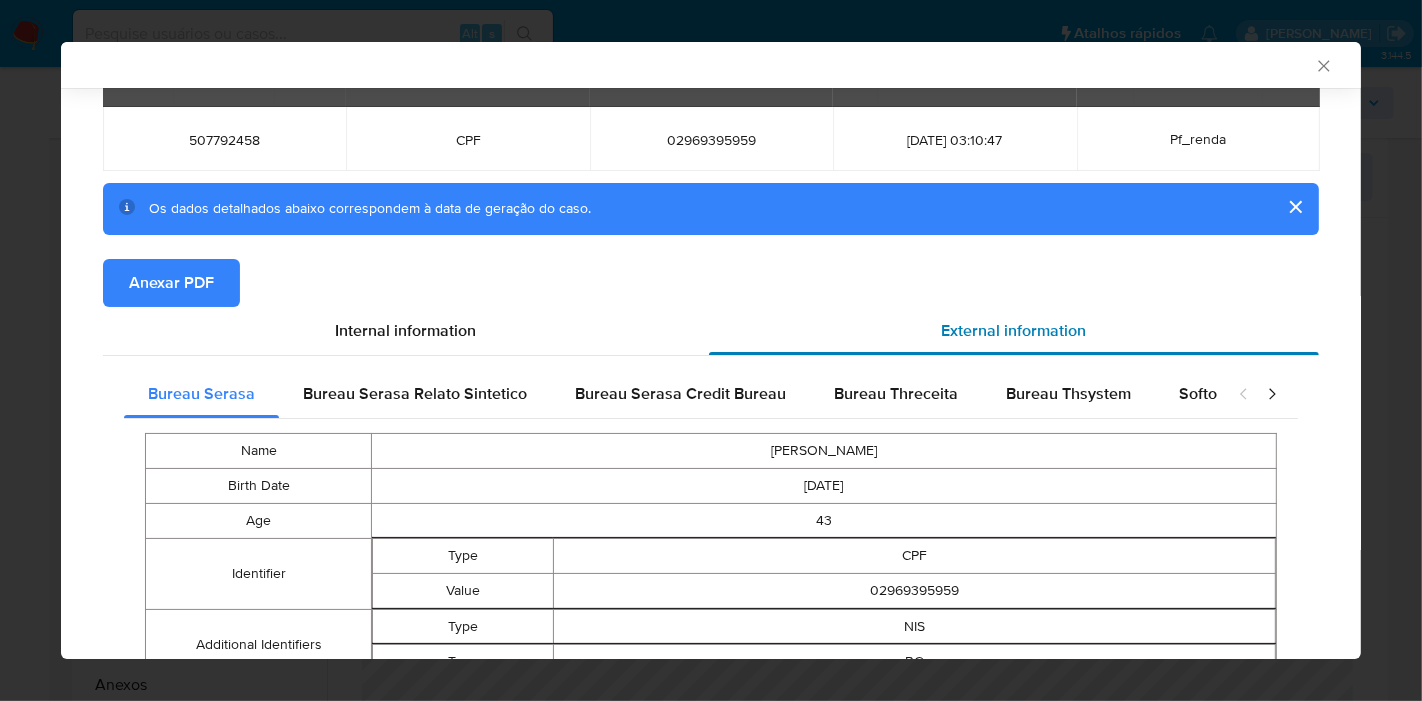 scroll, scrollTop: 218, scrollLeft: 0, axis: vertical 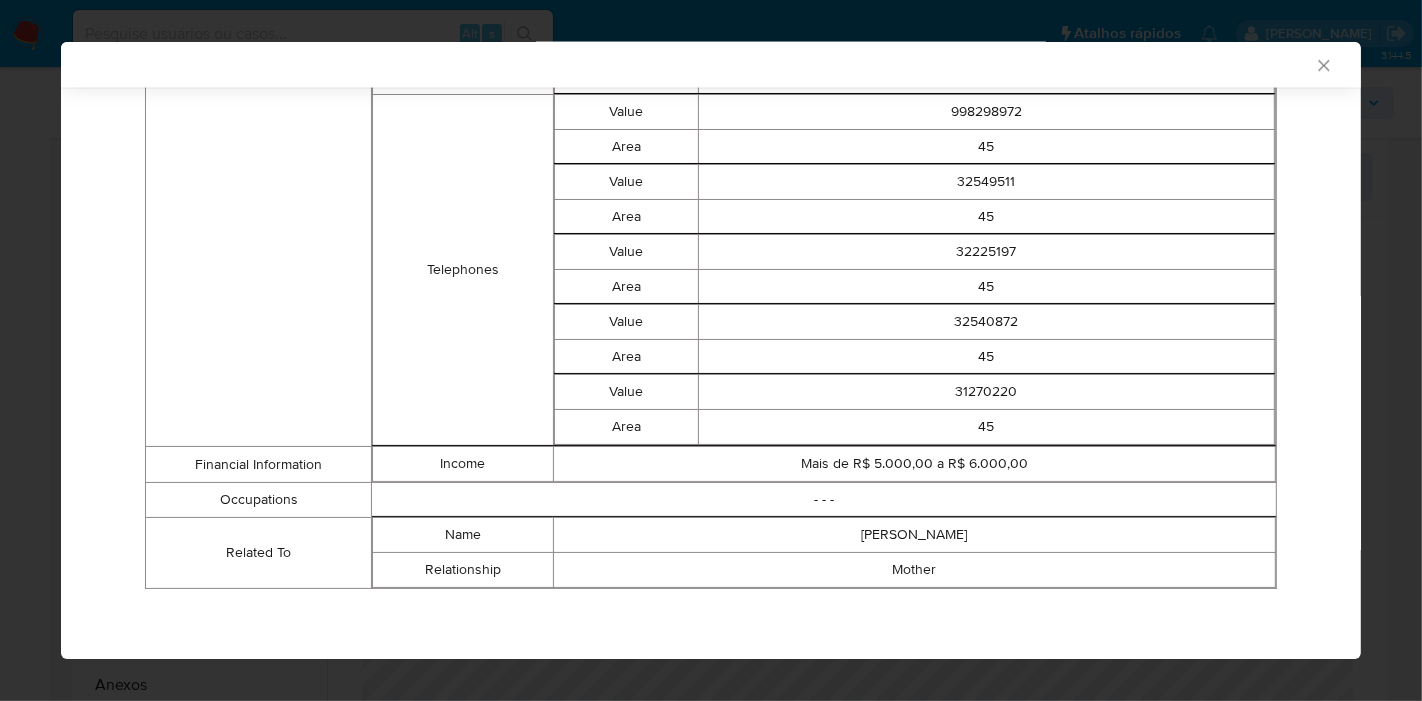 click 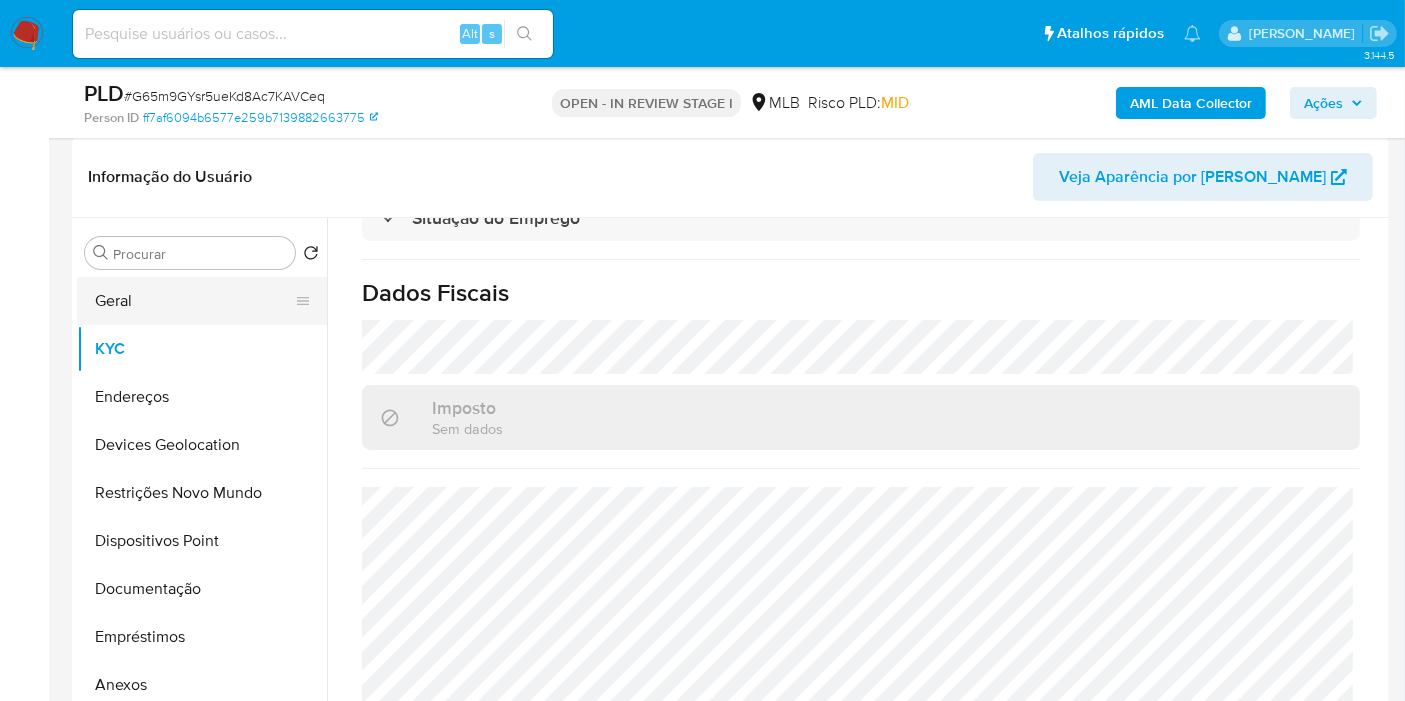 click on "Geral" at bounding box center [194, 301] 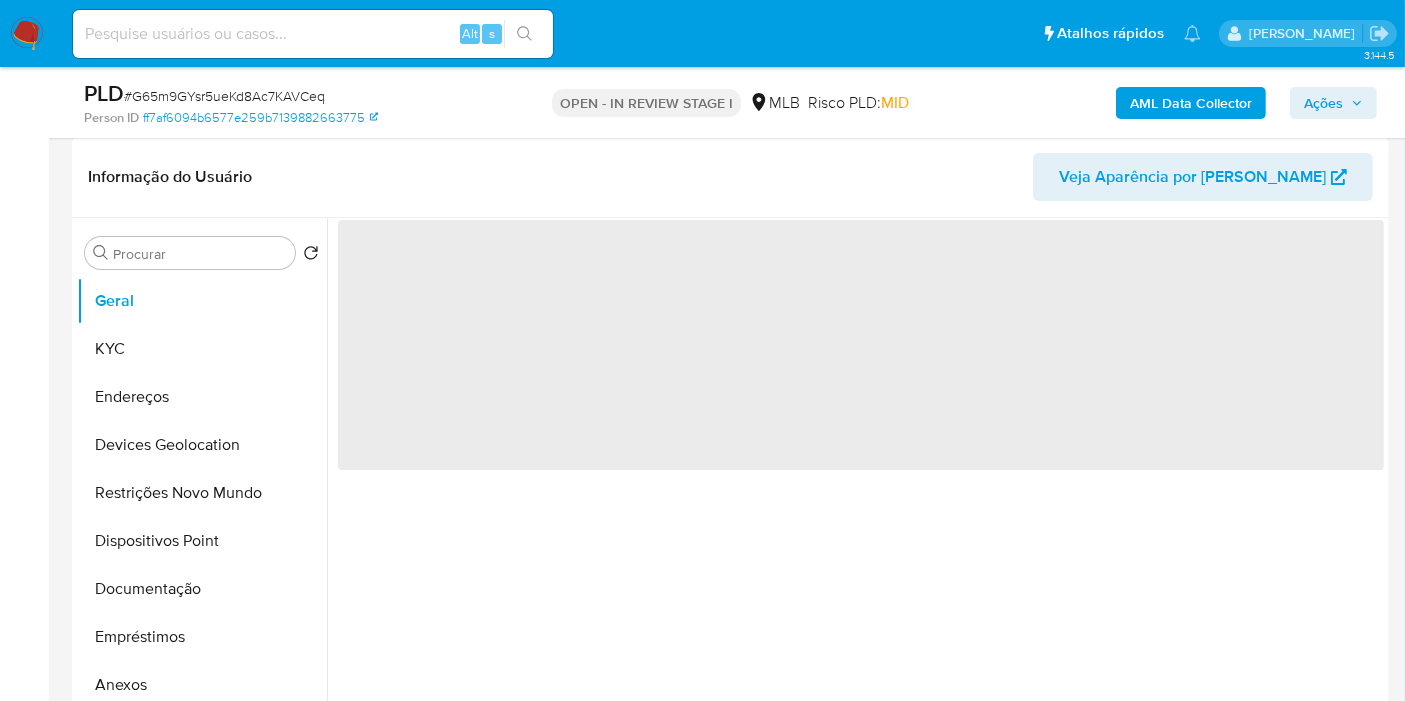 scroll, scrollTop: 0, scrollLeft: 0, axis: both 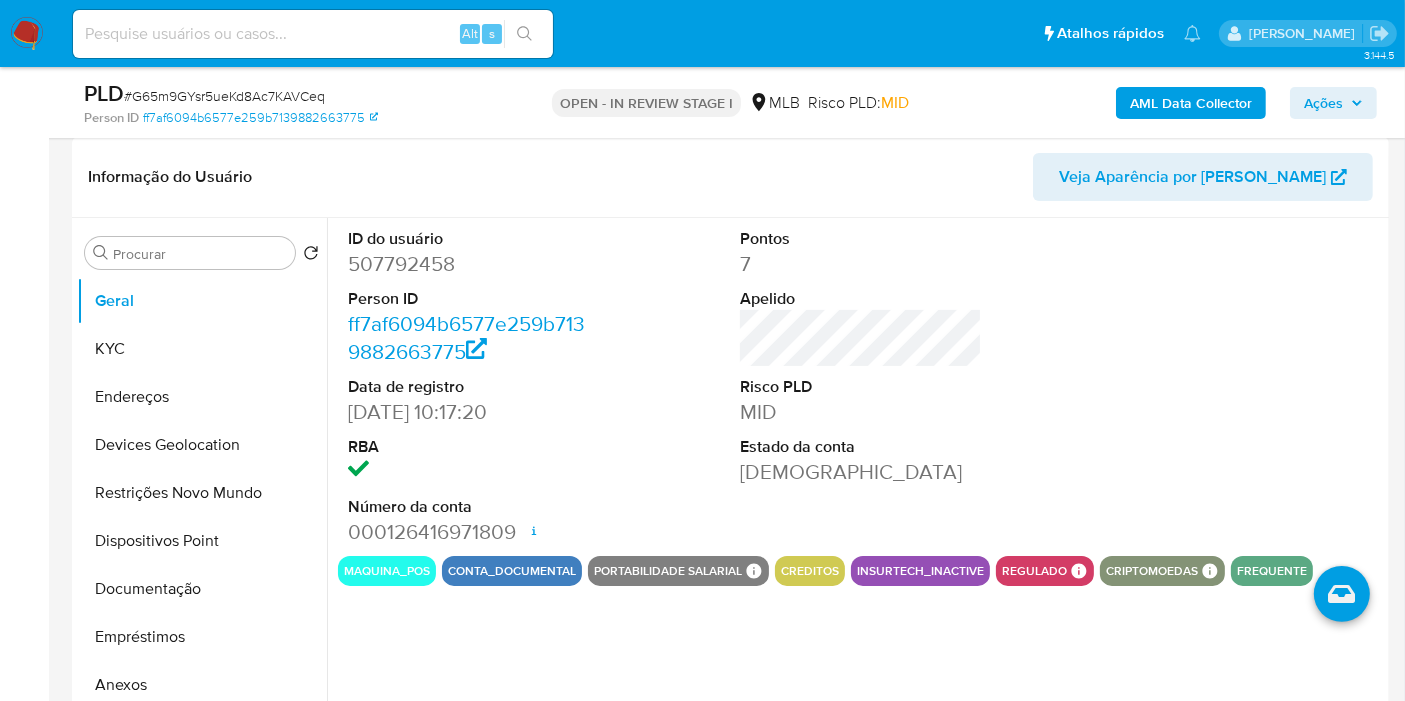 type 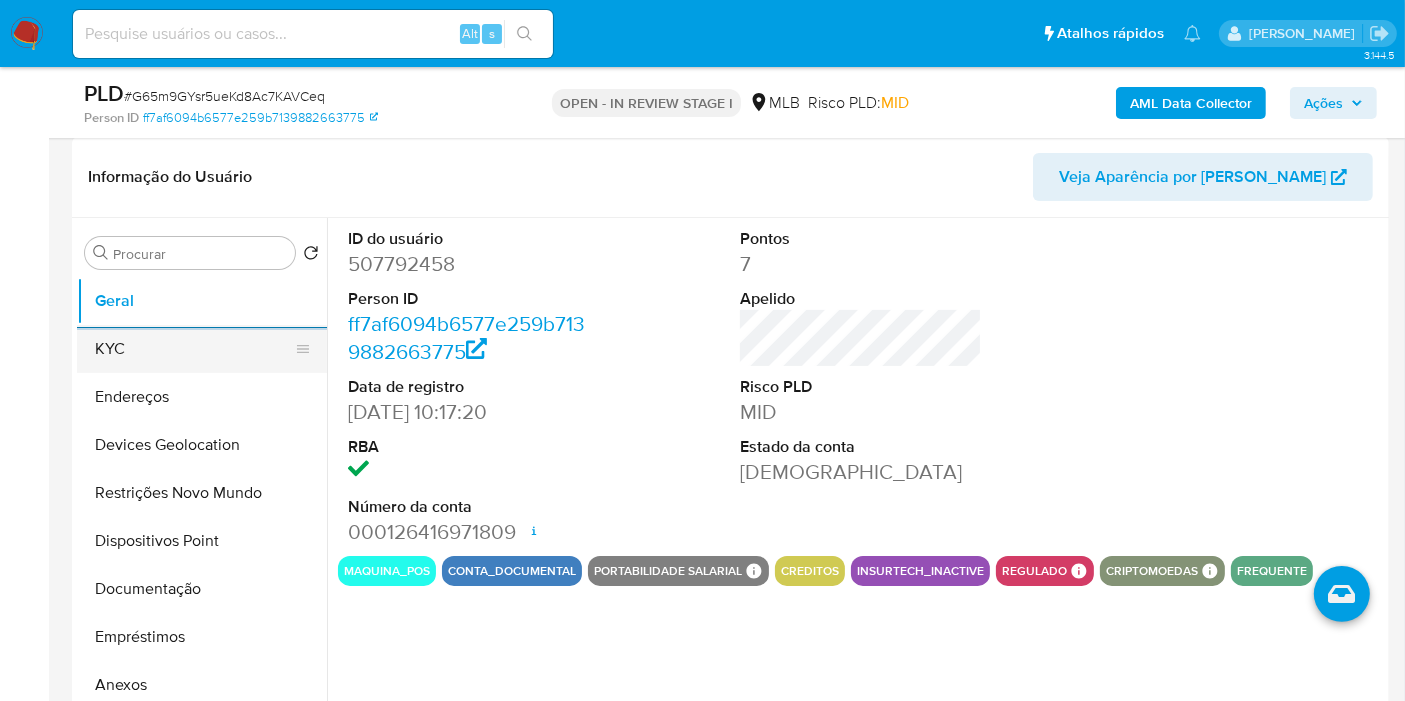click on "KYC" at bounding box center (194, 349) 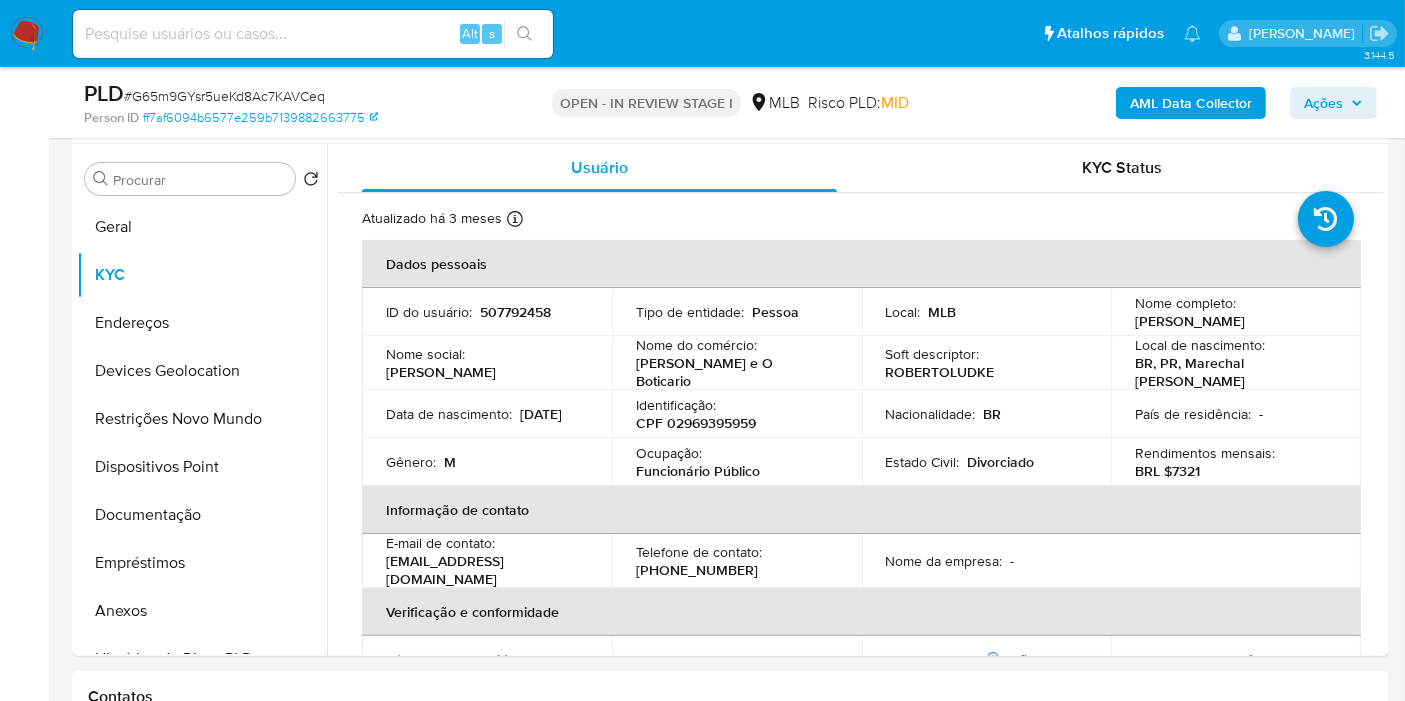 scroll, scrollTop: 416, scrollLeft: 0, axis: vertical 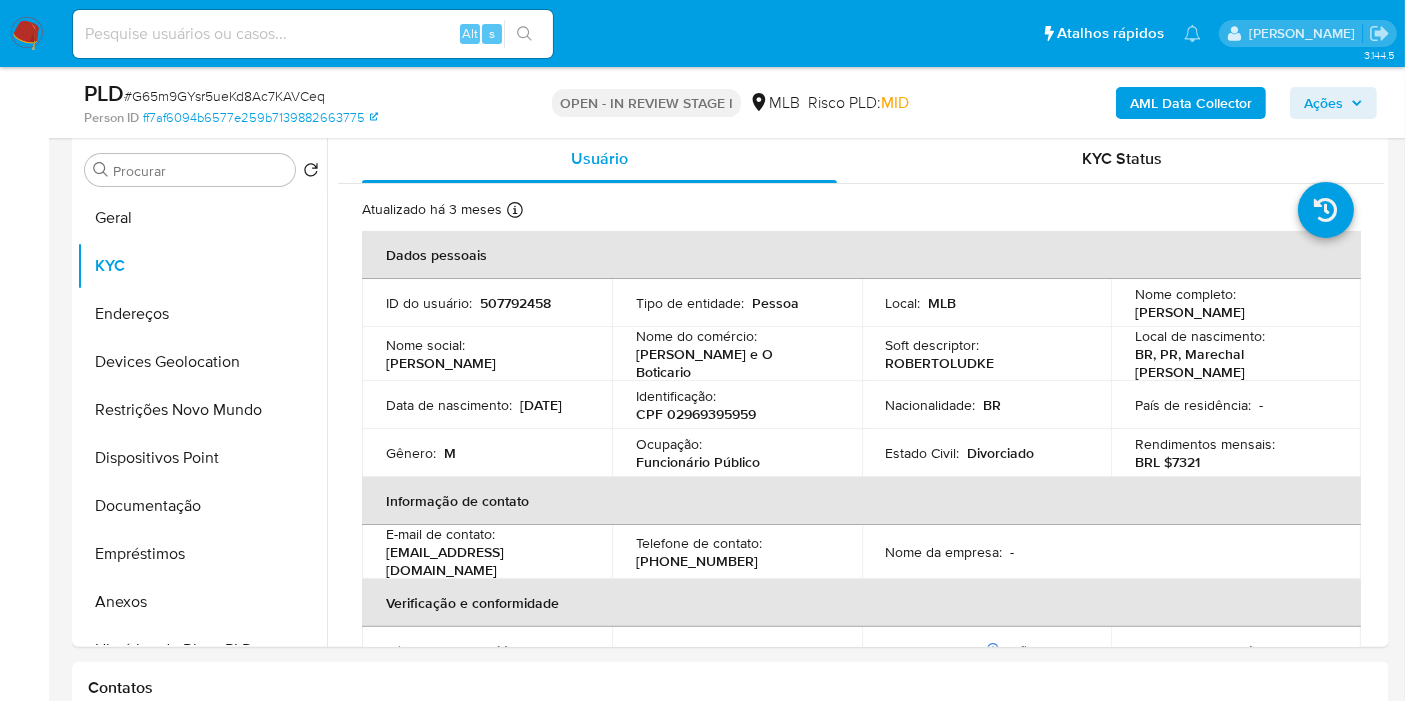 type 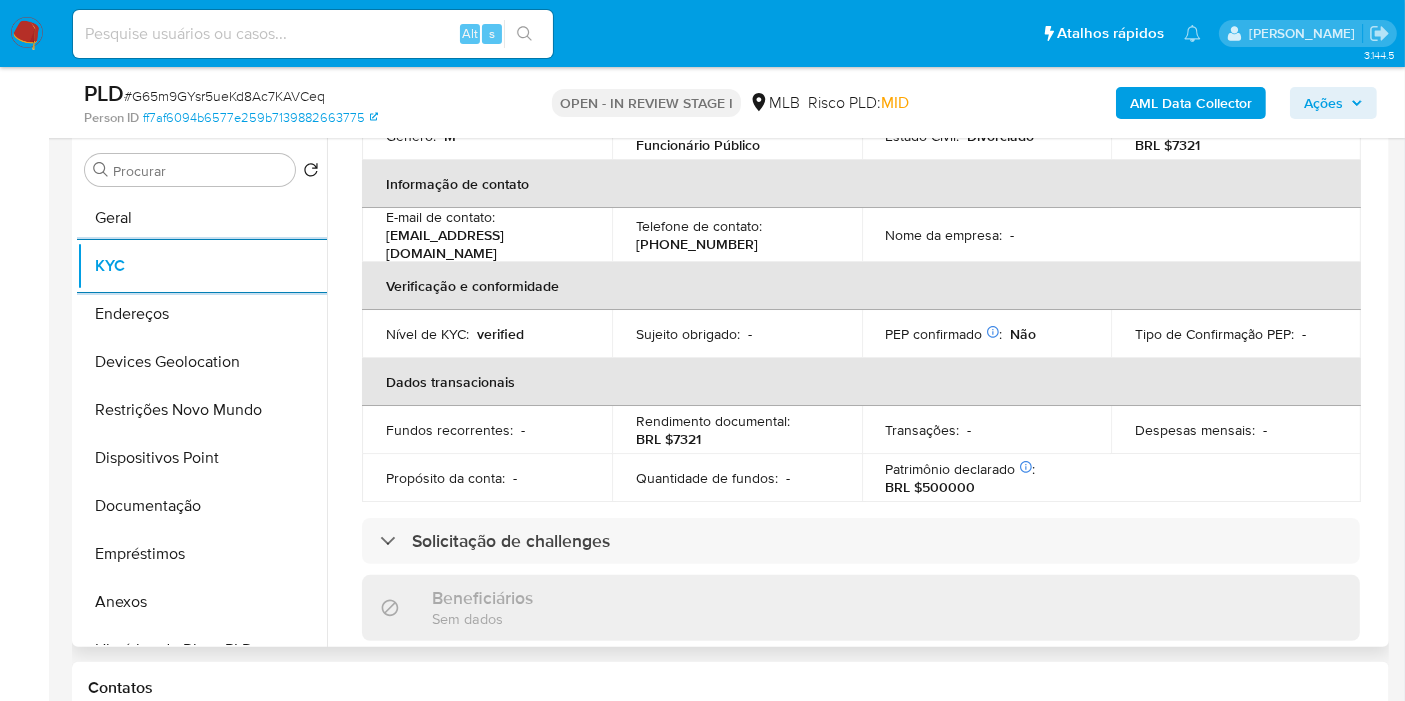 scroll, scrollTop: 333, scrollLeft: 0, axis: vertical 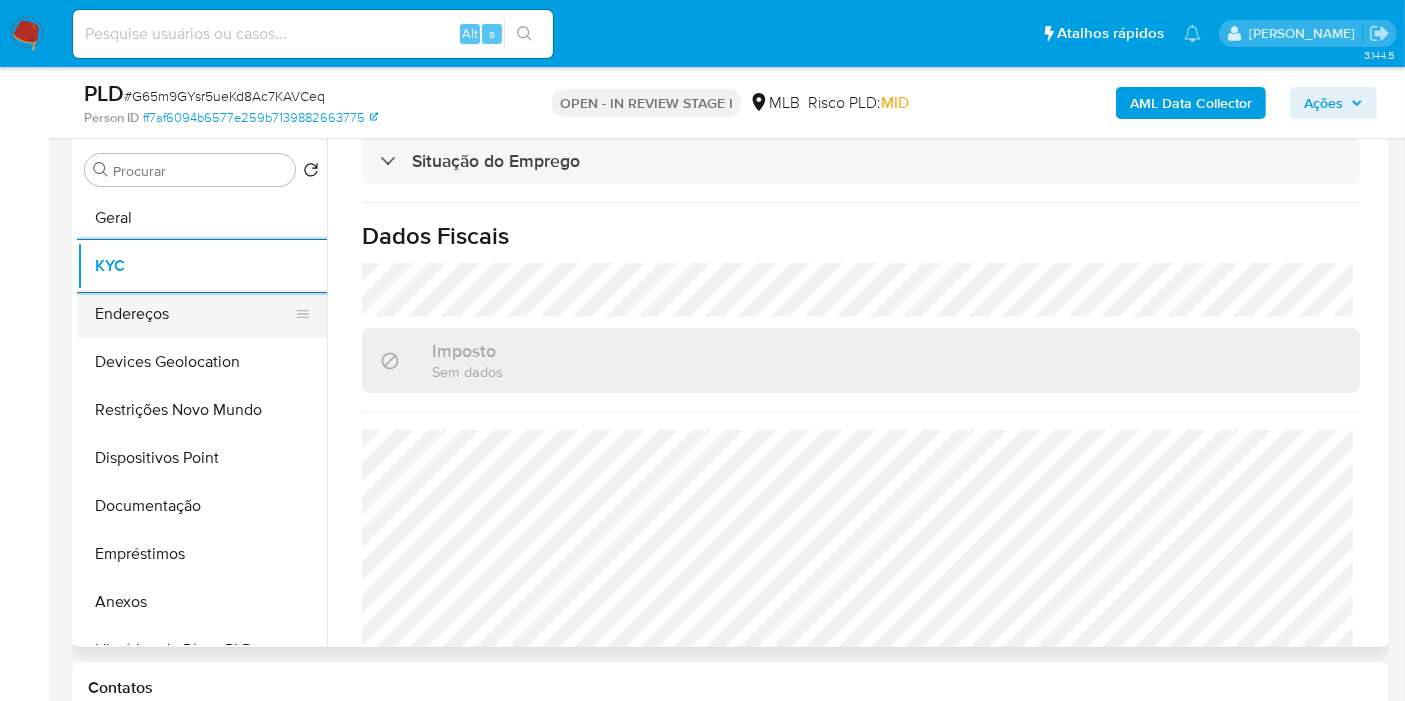 click on "Endereços" at bounding box center (194, 314) 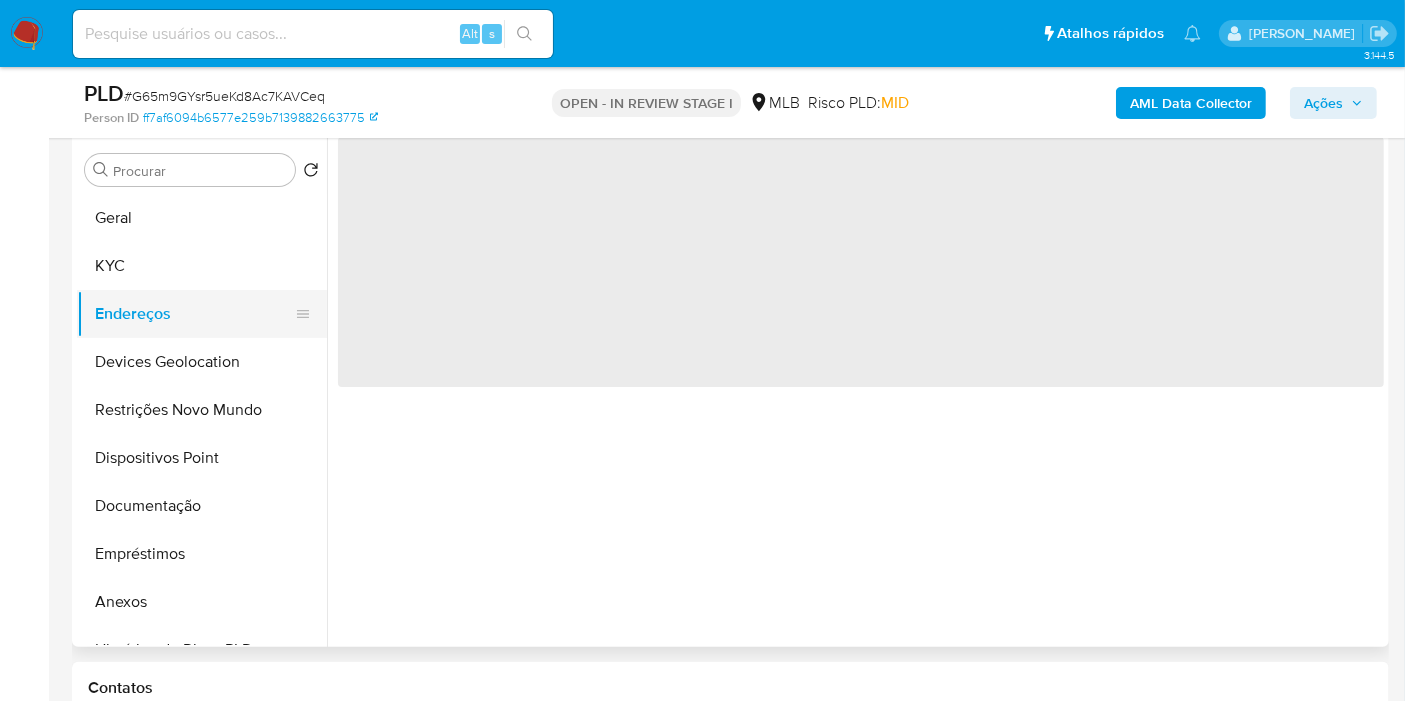 scroll, scrollTop: 0, scrollLeft: 0, axis: both 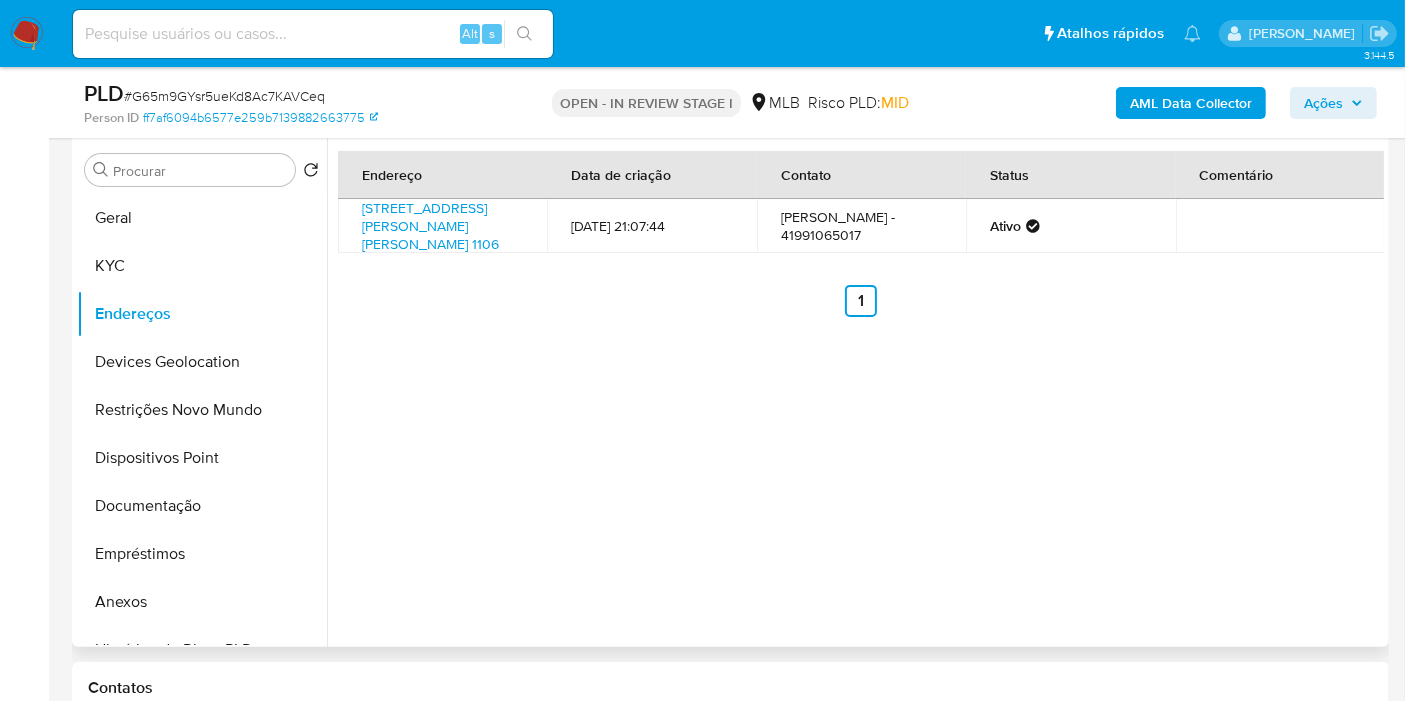 type 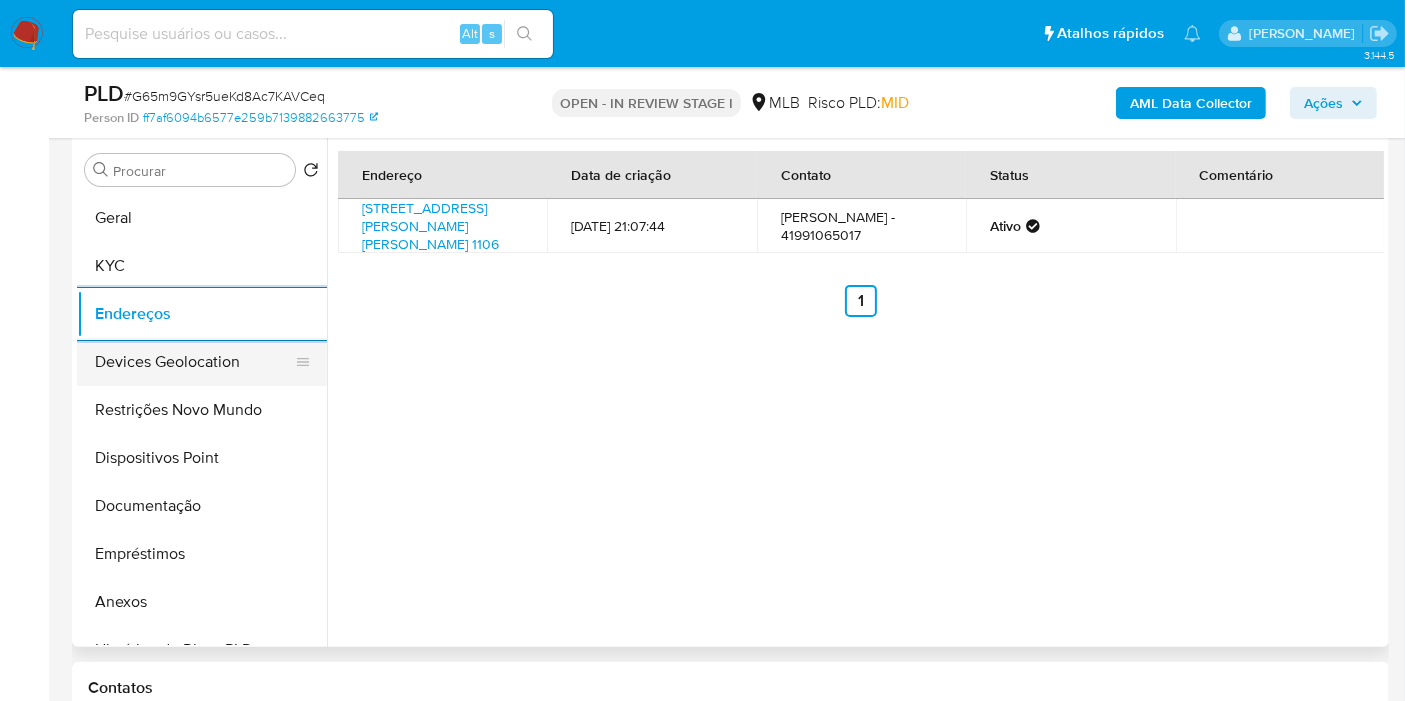 click on "Devices Geolocation" at bounding box center [194, 362] 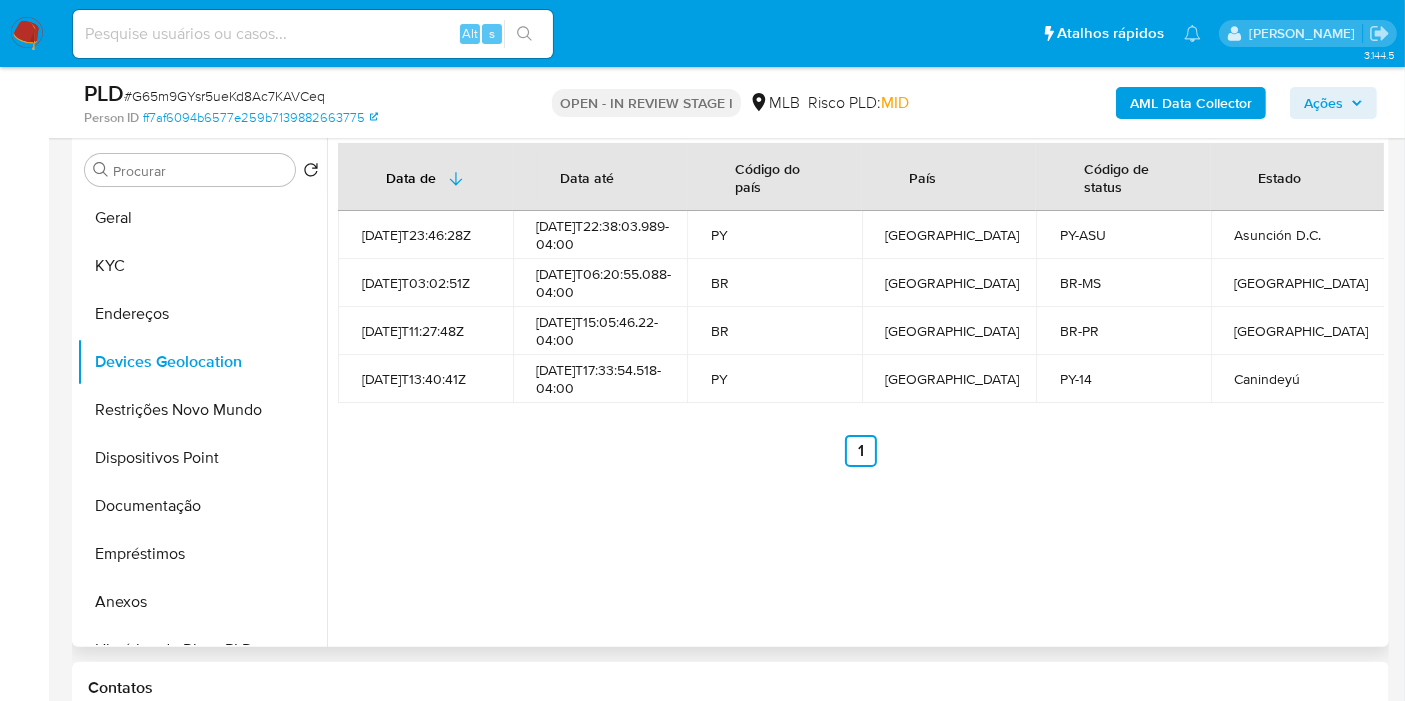 type 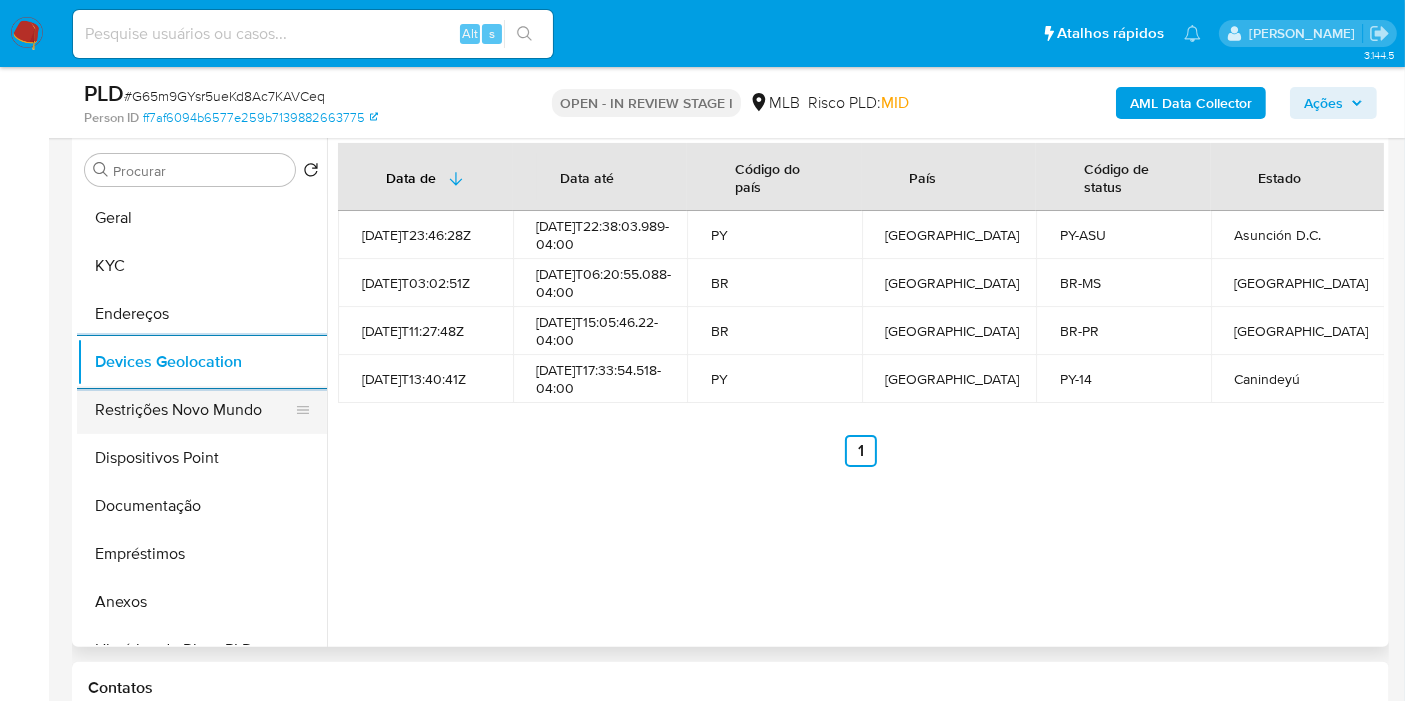 click on "Restrições Novo Mundo" at bounding box center (194, 410) 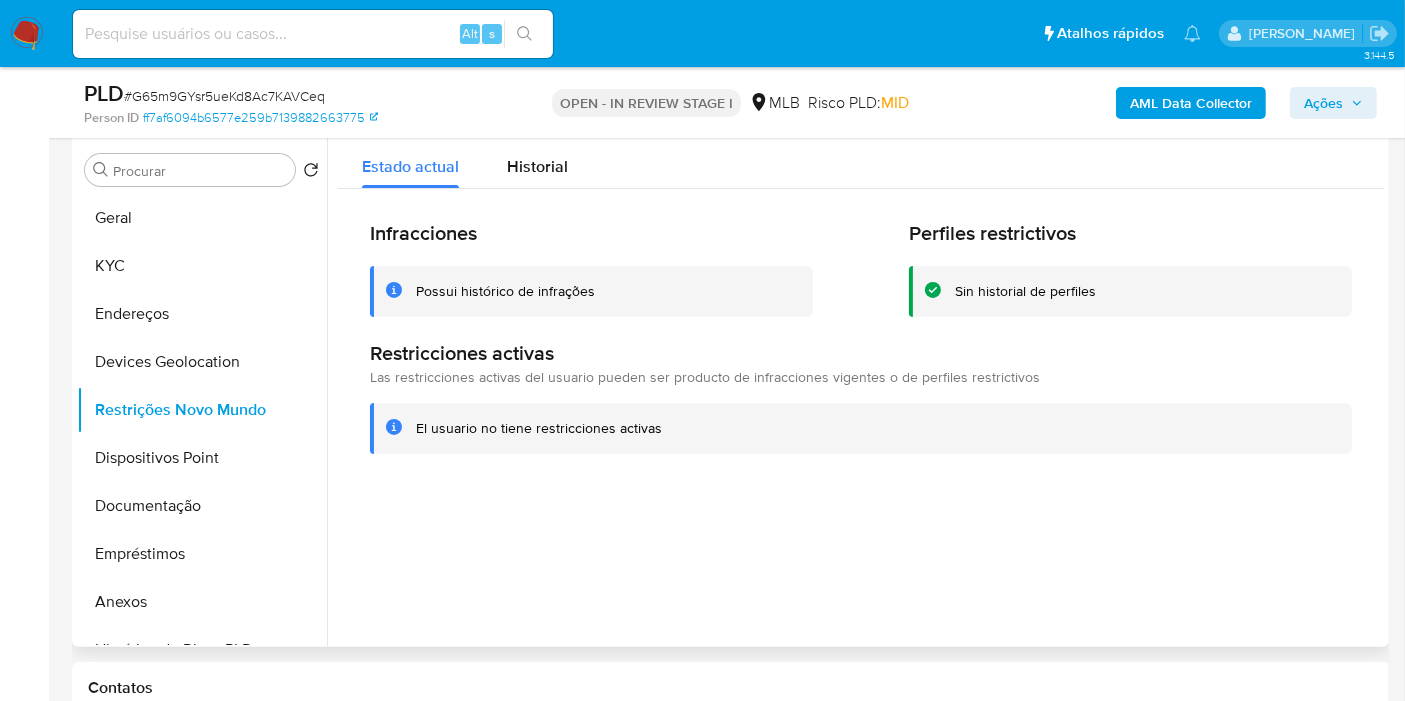 click on "Las restricciones activas del usuario pueden ser producto de infracciones vigentes o de perfiles restrictivos" at bounding box center [705, 377] 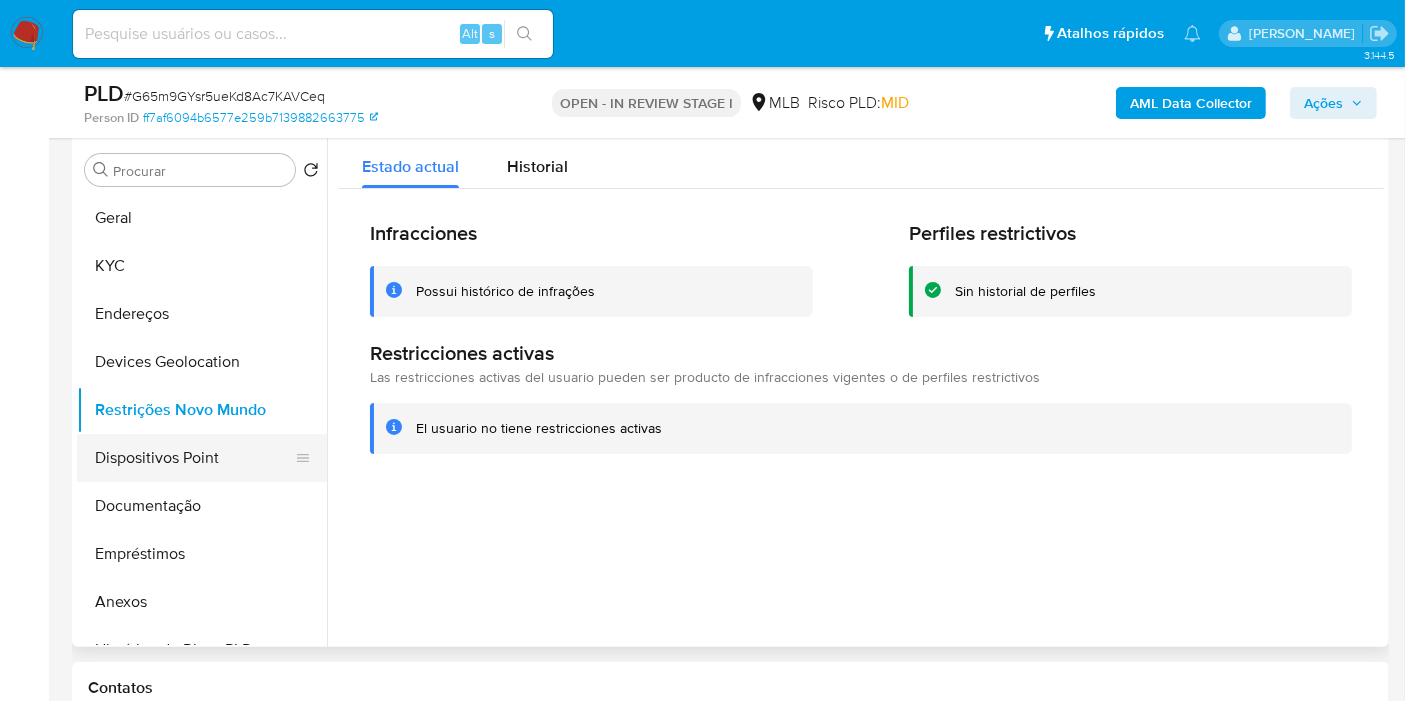 click on "Dispositivos Point" at bounding box center [194, 458] 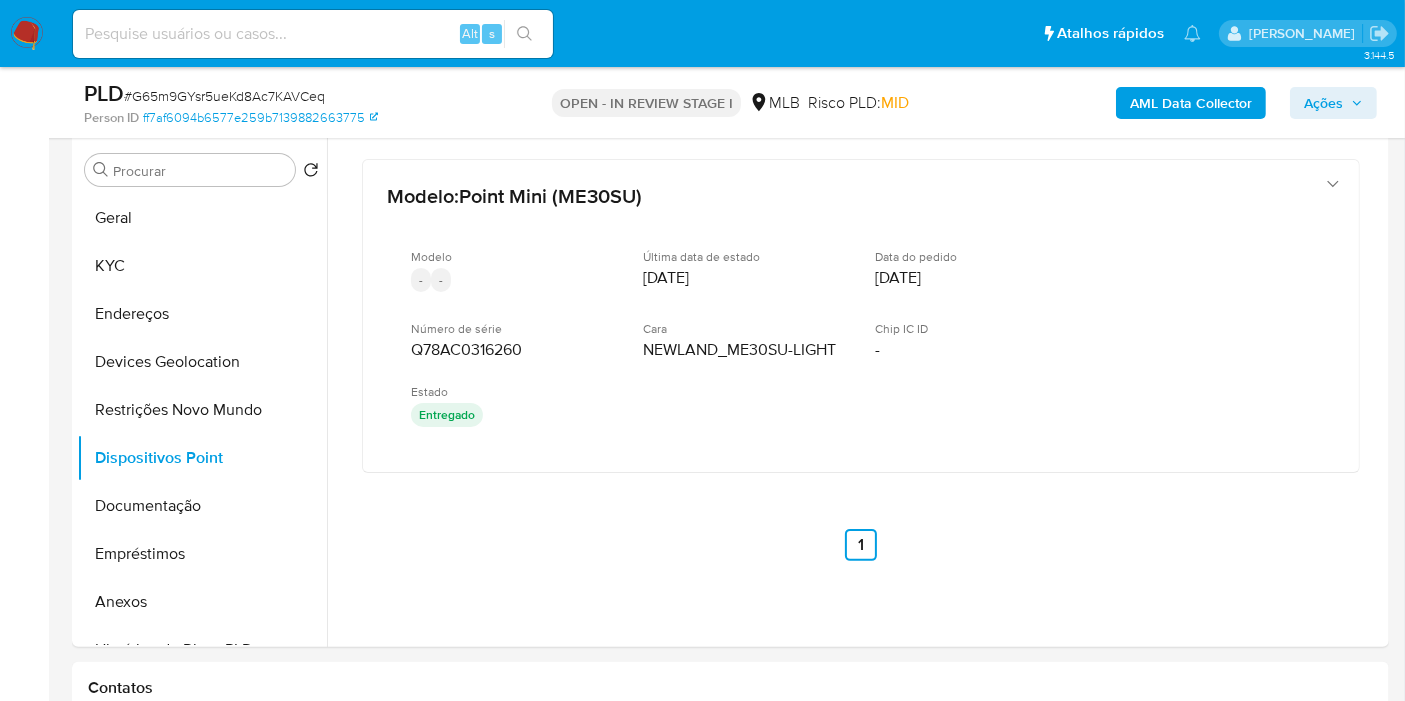 type 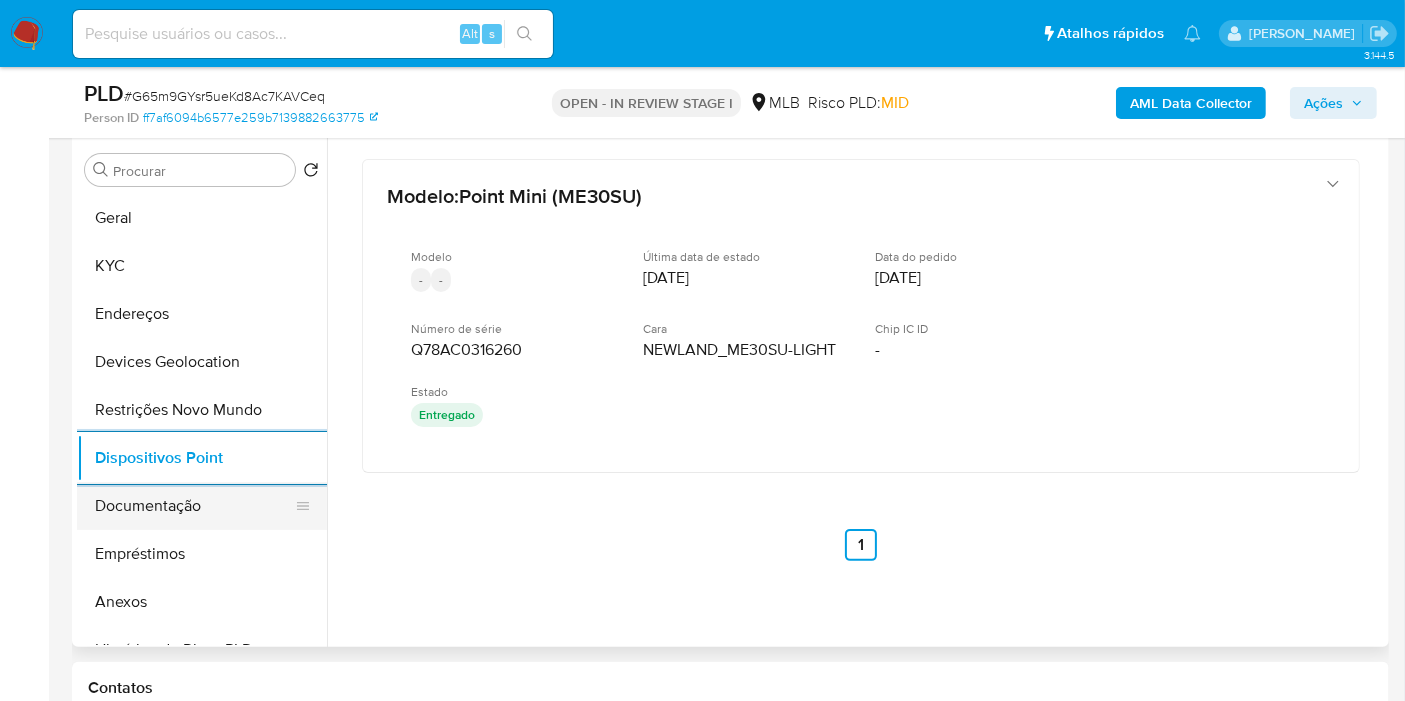 click on "Documentação" at bounding box center (194, 506) 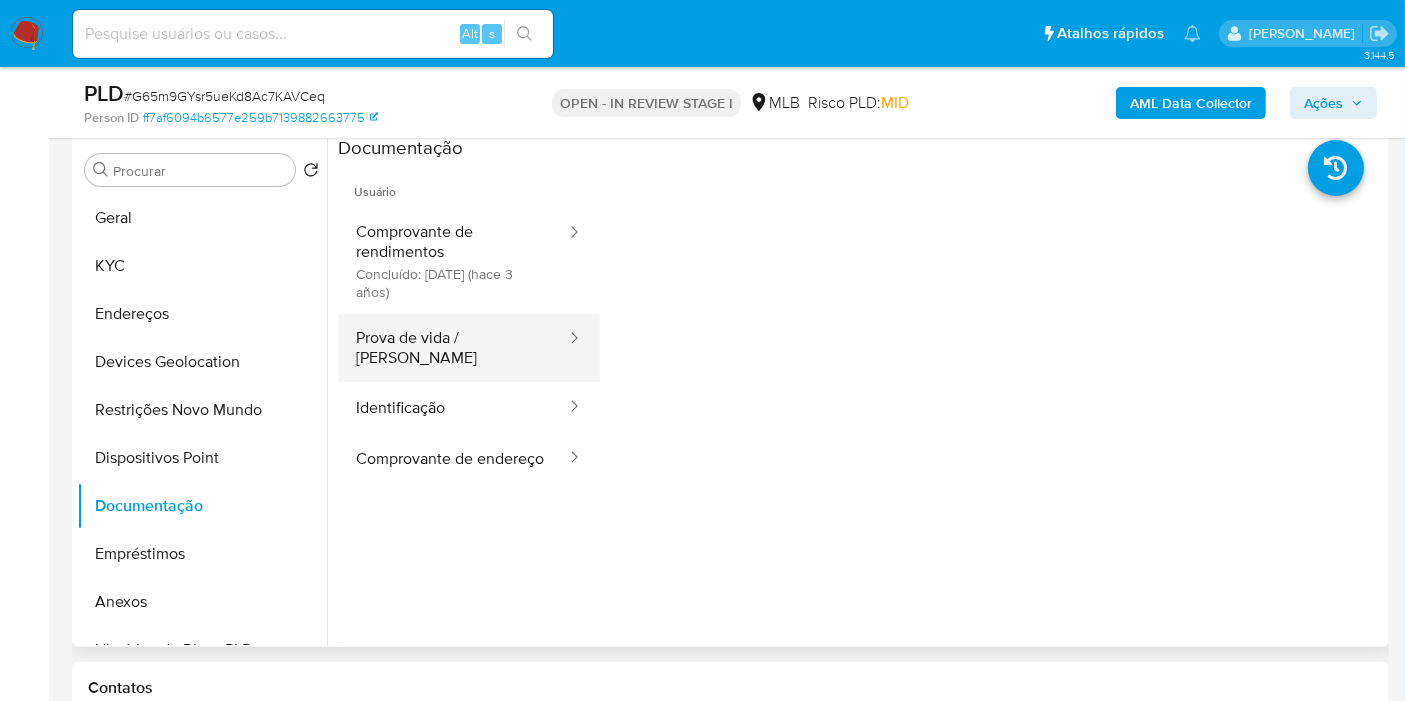click on "Prova de vida / Selfie" at bounding box center [453, 348] 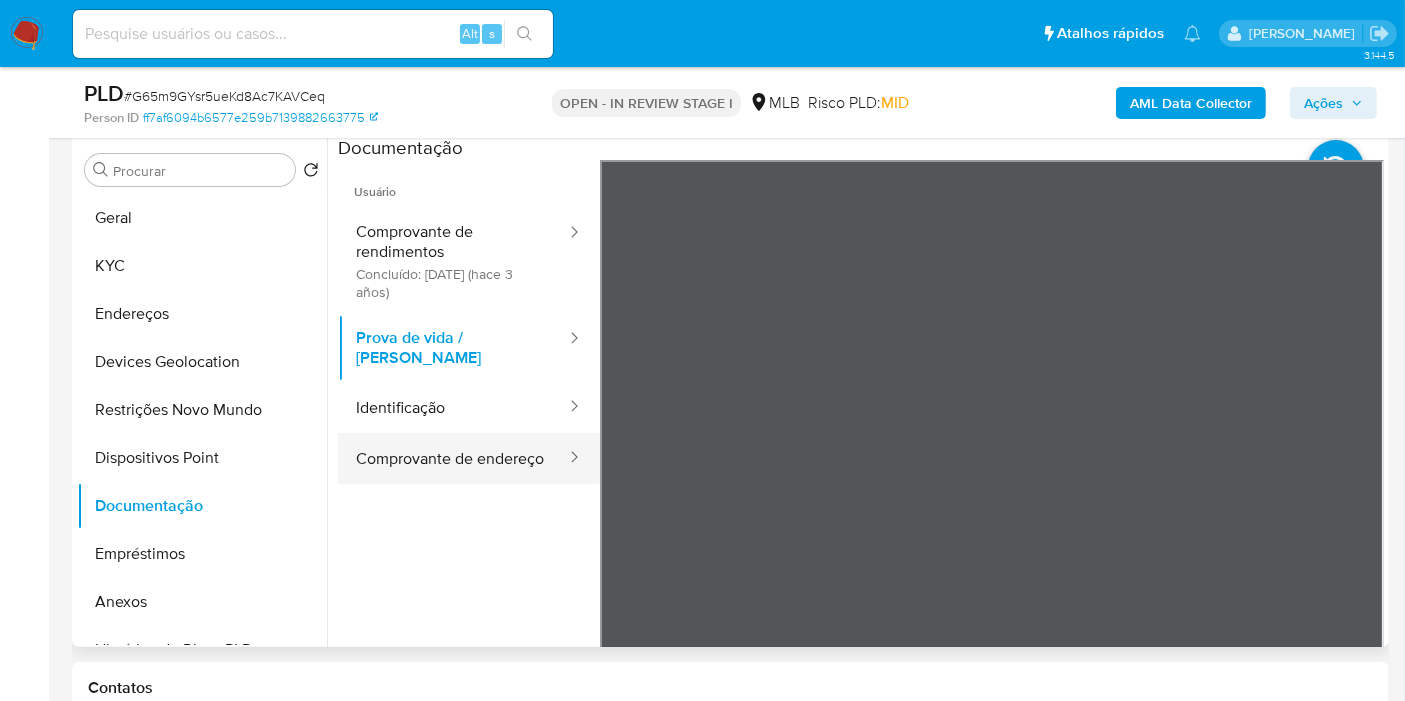 drag, startPoint x: 475, startPoint y: 432, endPoint x: 496, endPoint y: 418, distance: 25.23886 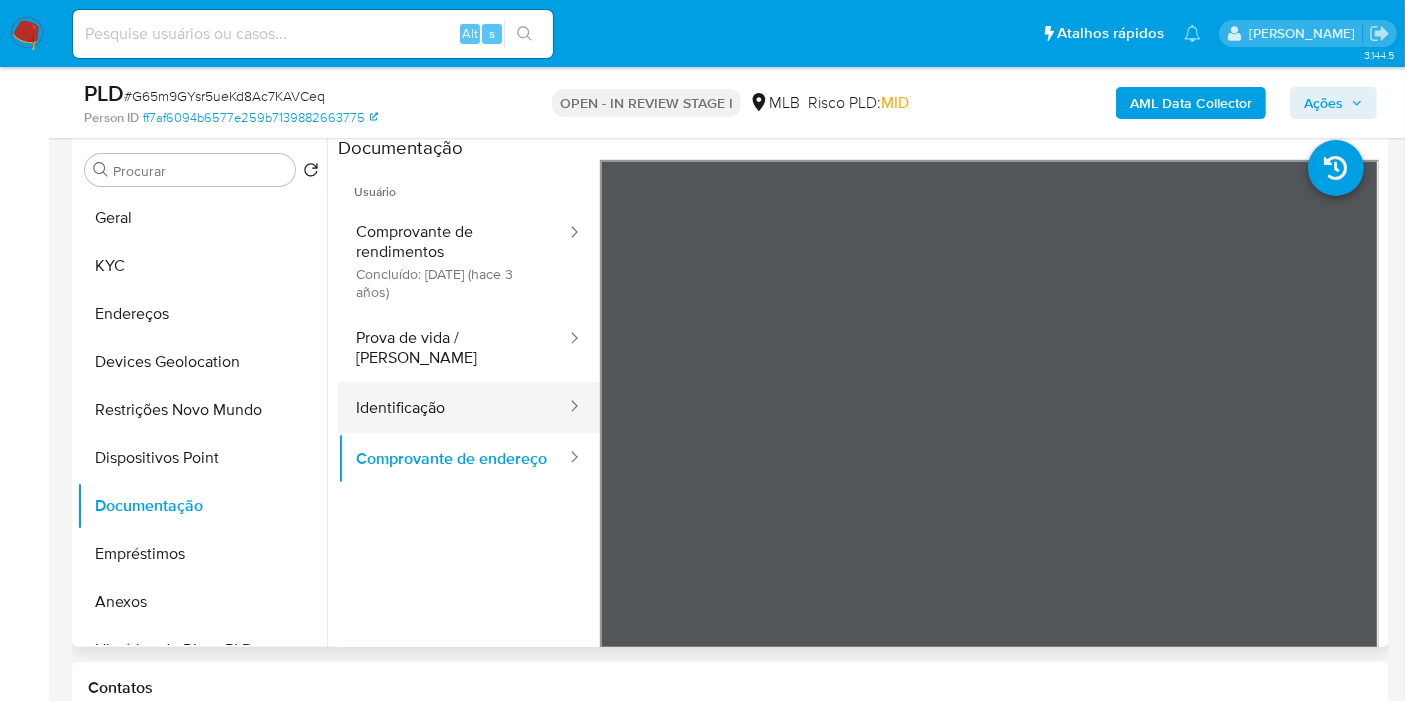 click on "Identificação" at bounding box center [453, 407] 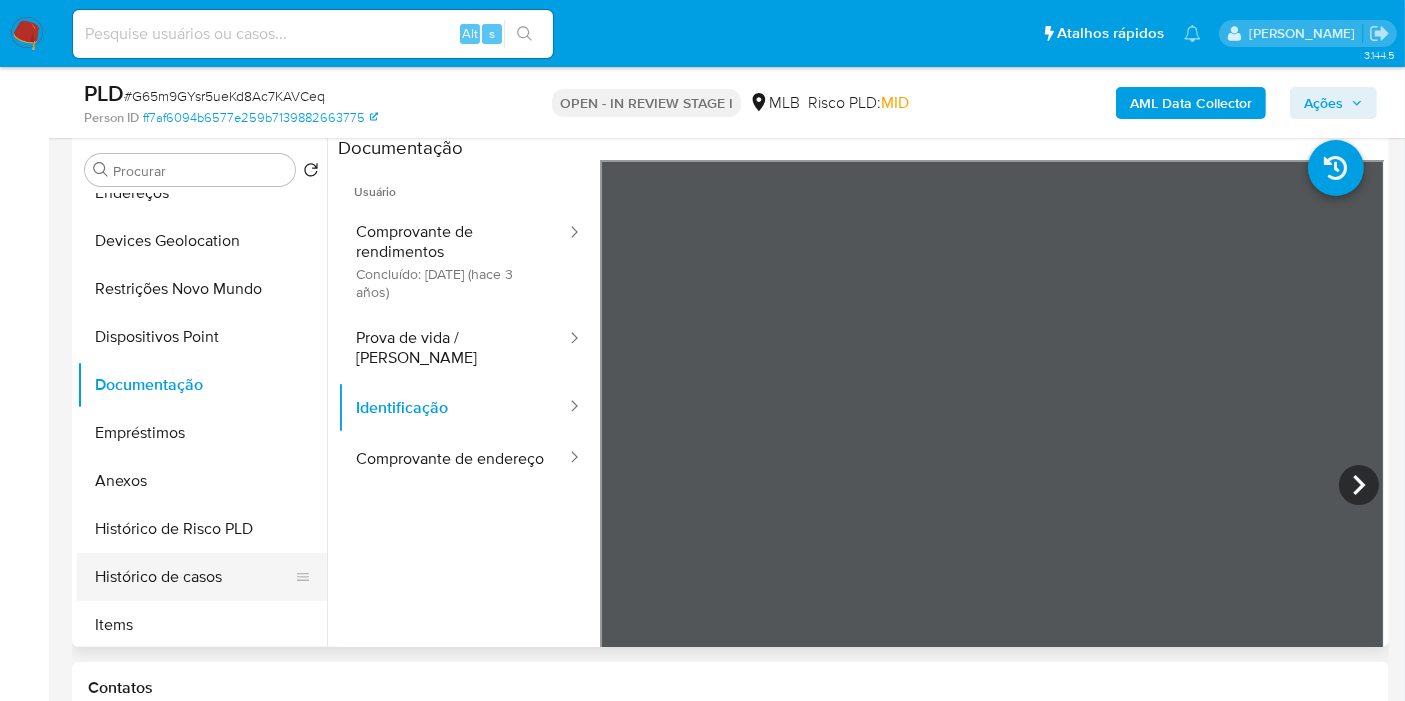scroll, scrollTop: 222, scrollLeft: 0, axis: vertical 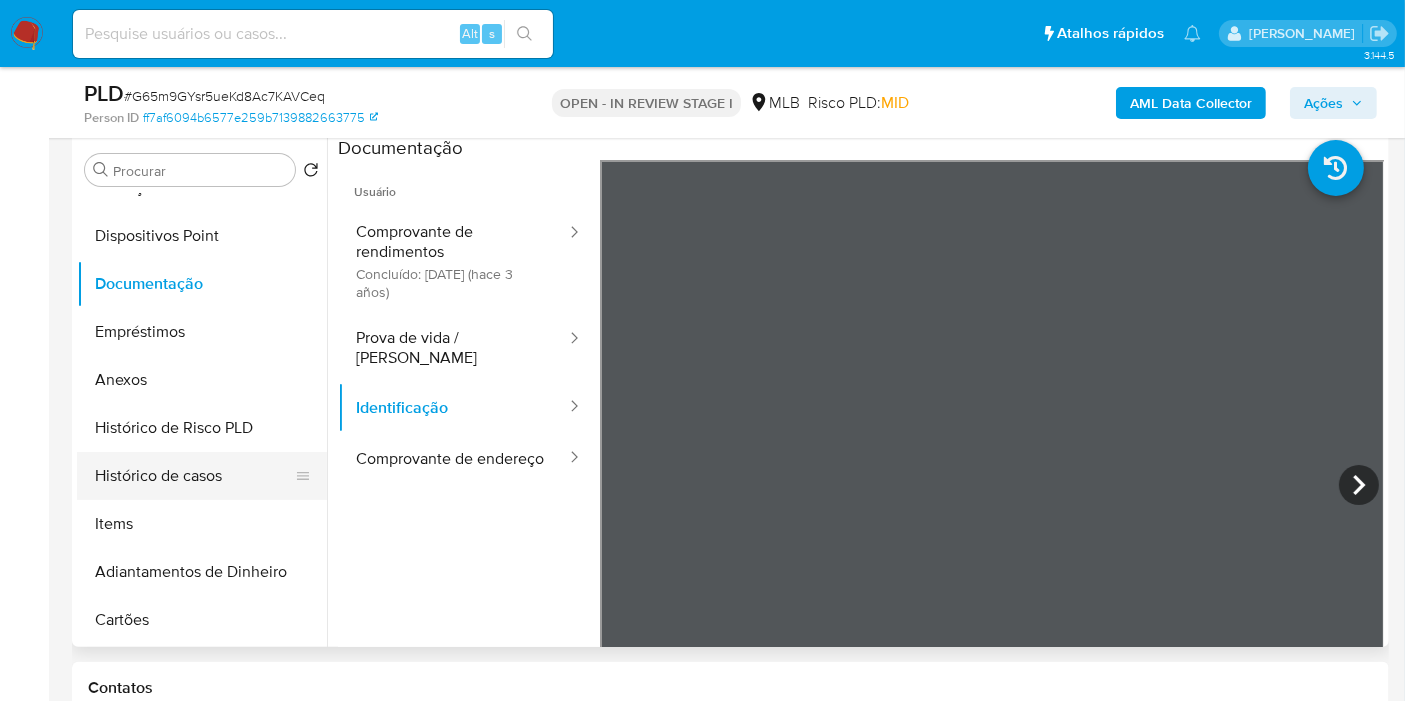 click on "Histórico de casos" at bounding box center [194, 476] 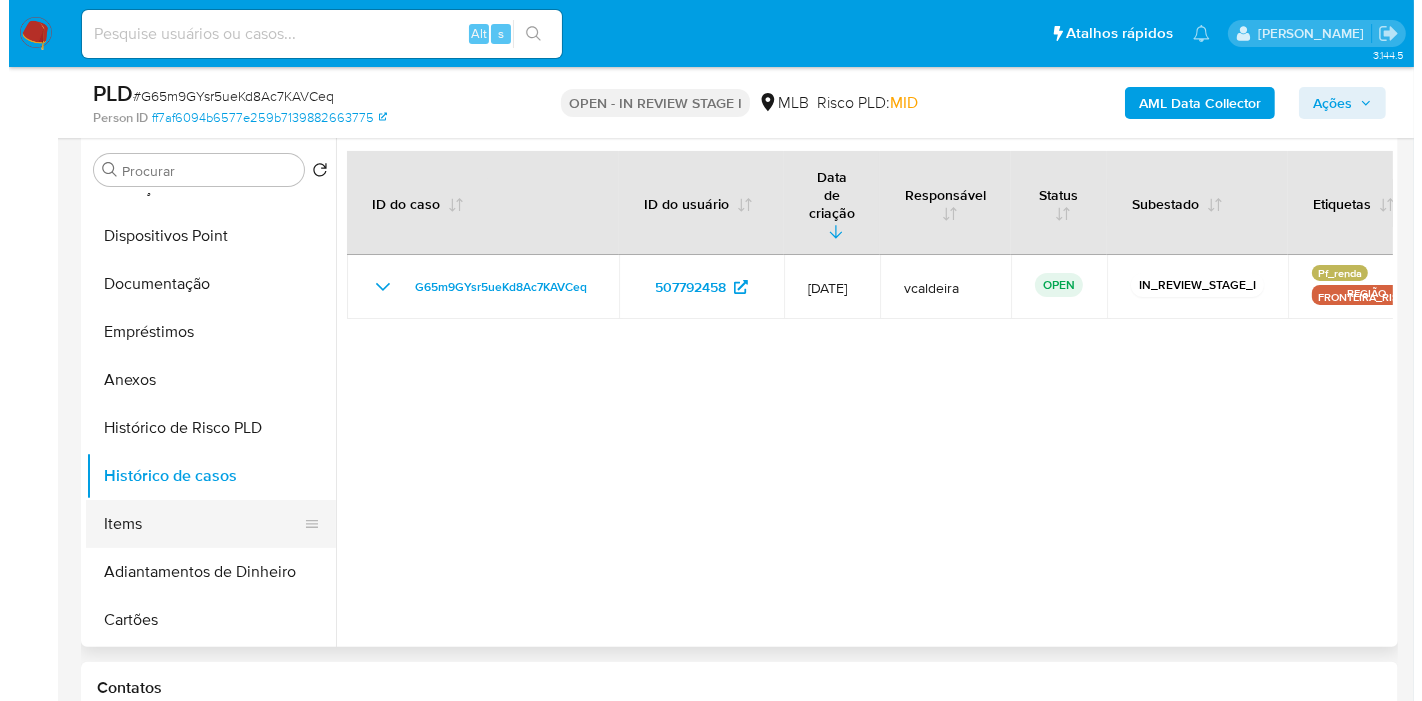 scroll, scrollTop: 333, scrollLeft: 0, axis: vertical 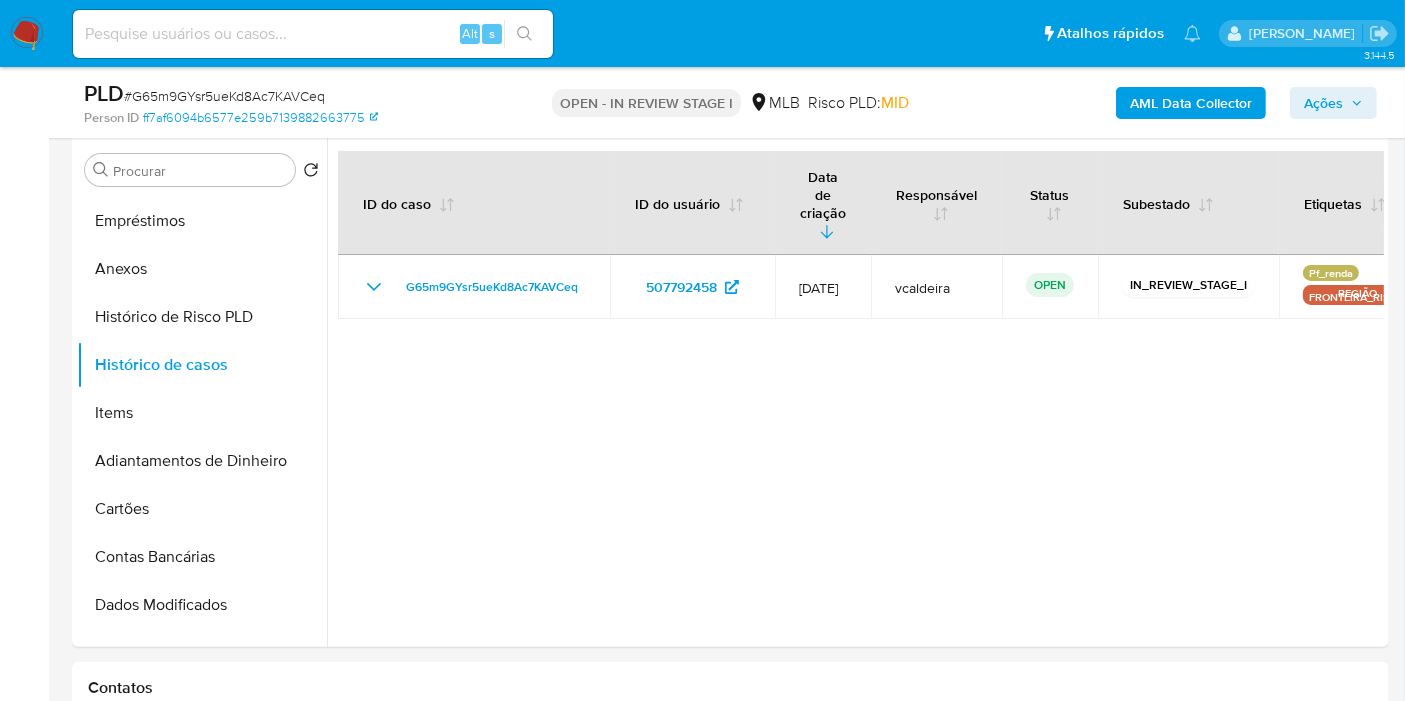 click on "Ações" at bounding box center (1333, 103) 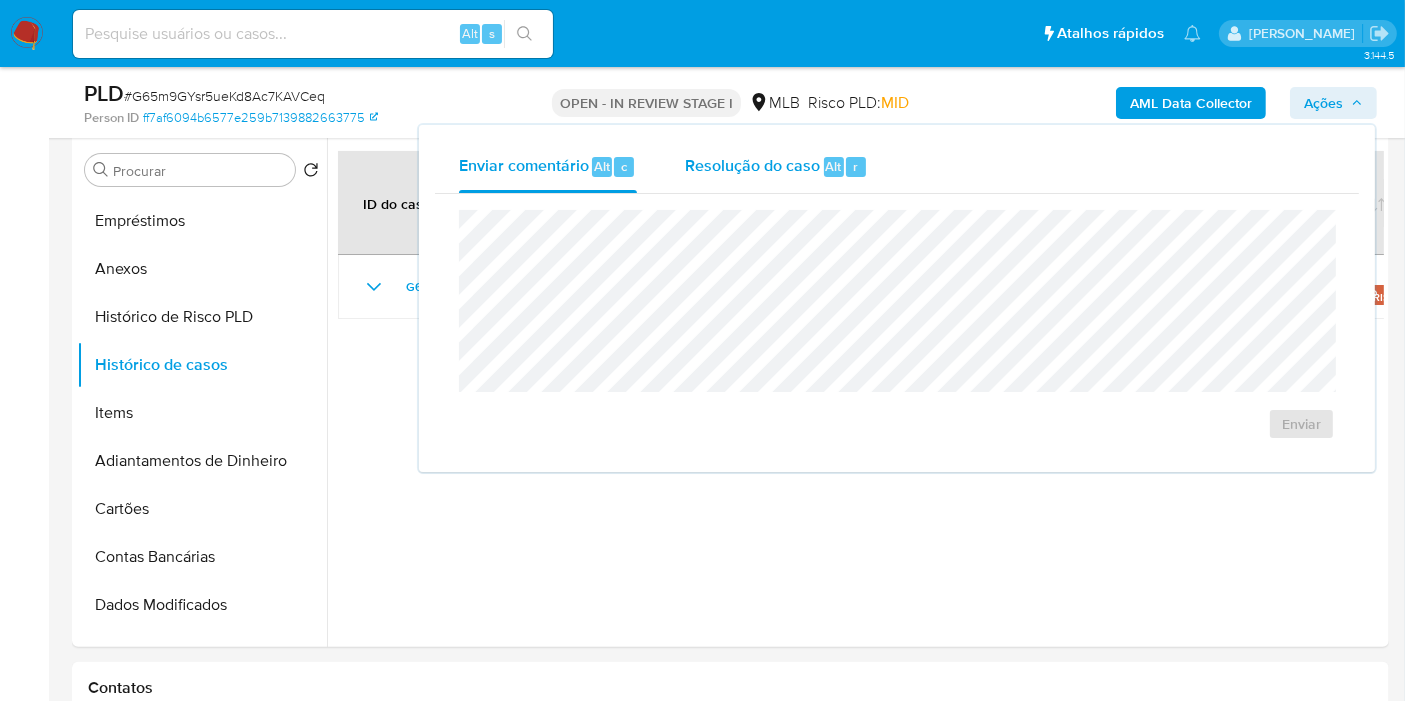 click on "Resolução do caso" at bounding box center [752, 165] 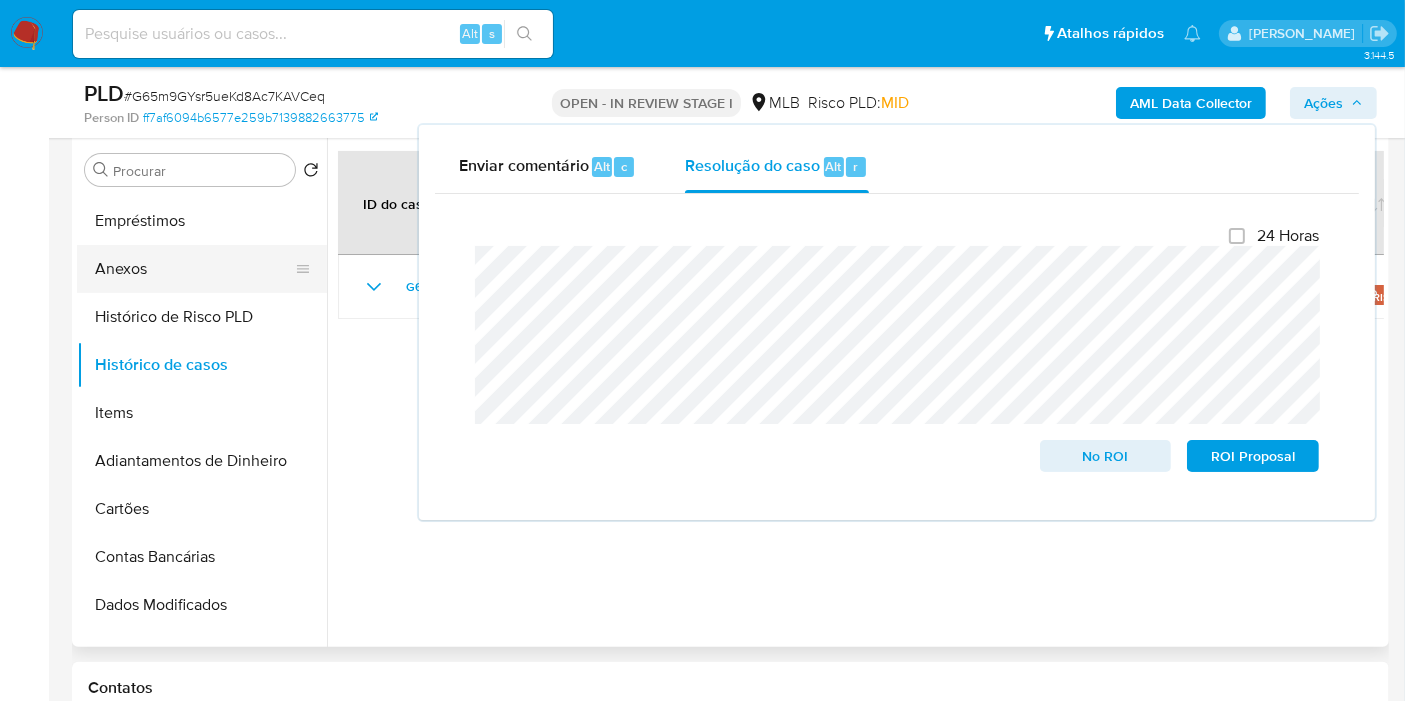 click on "Anexos" at bounding box center (194, 269) 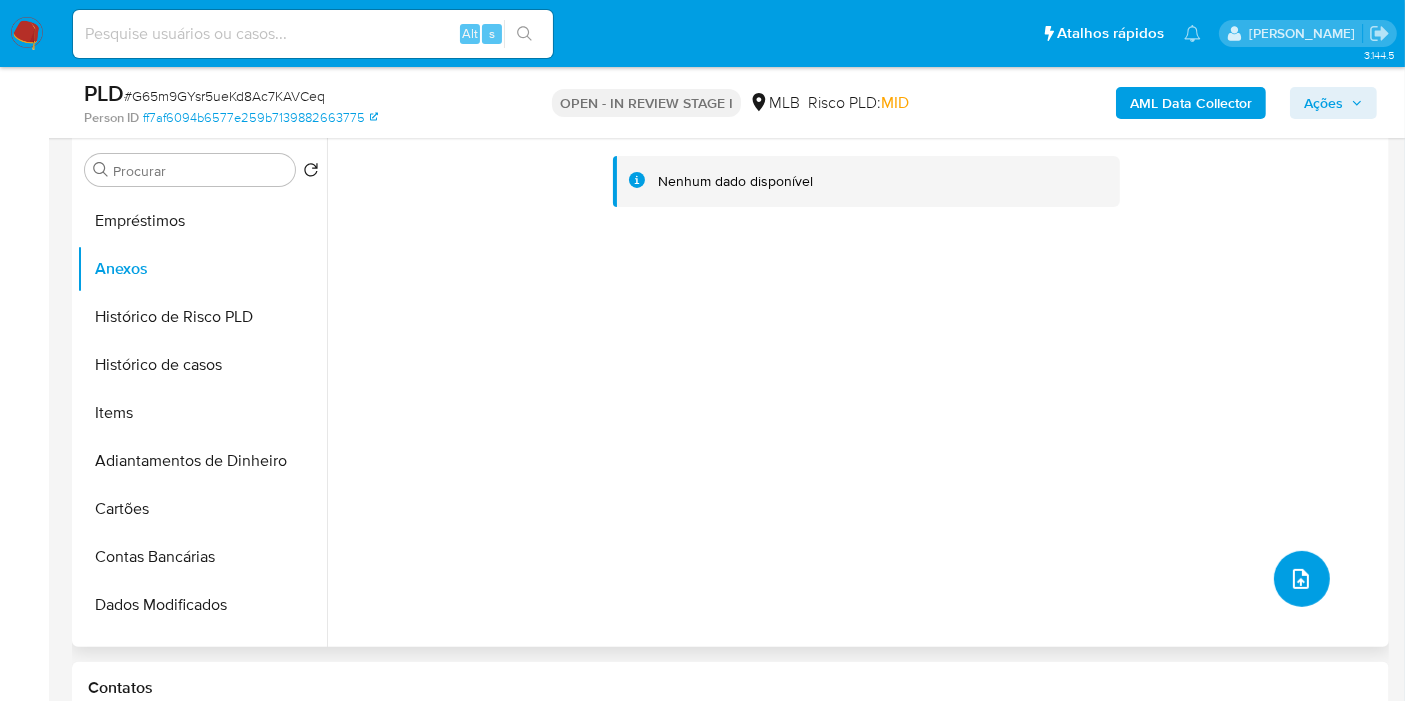 click at bounding box center (1302, 579) 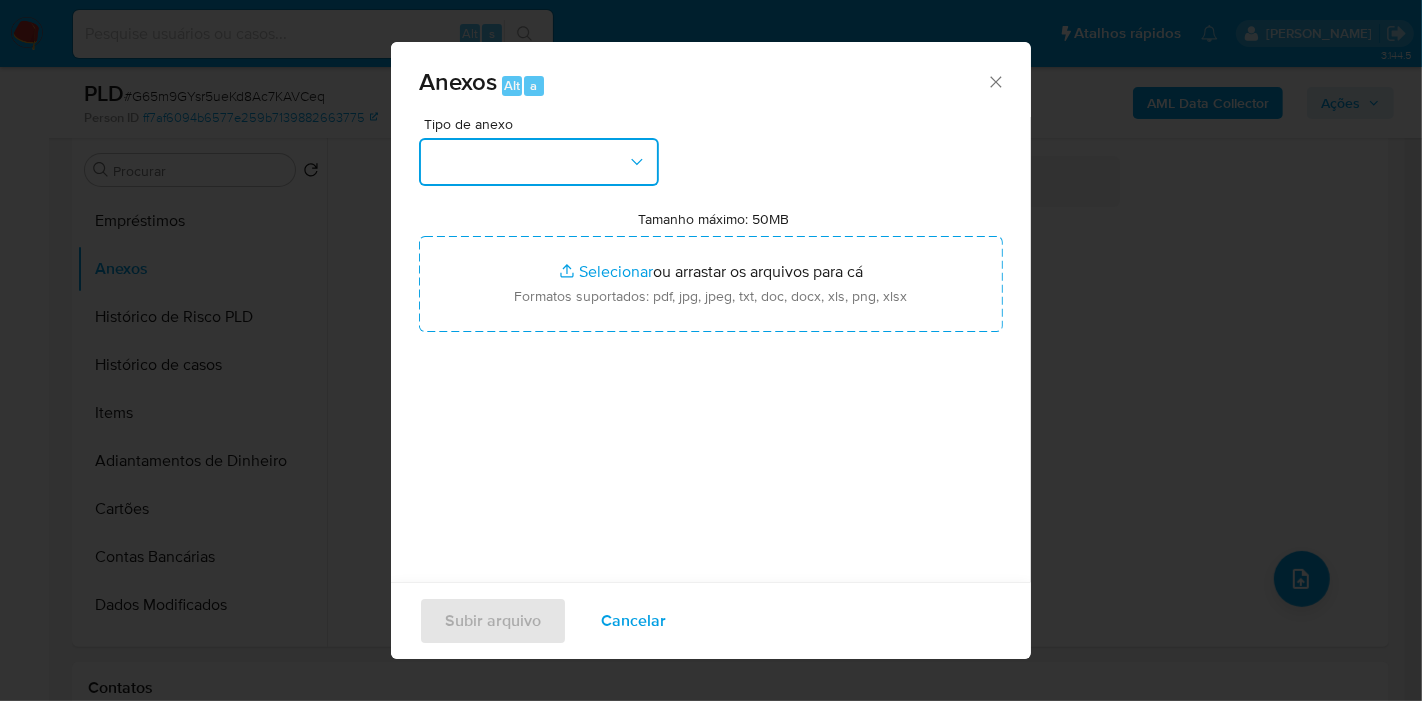 click at bounding box center (539, 162) 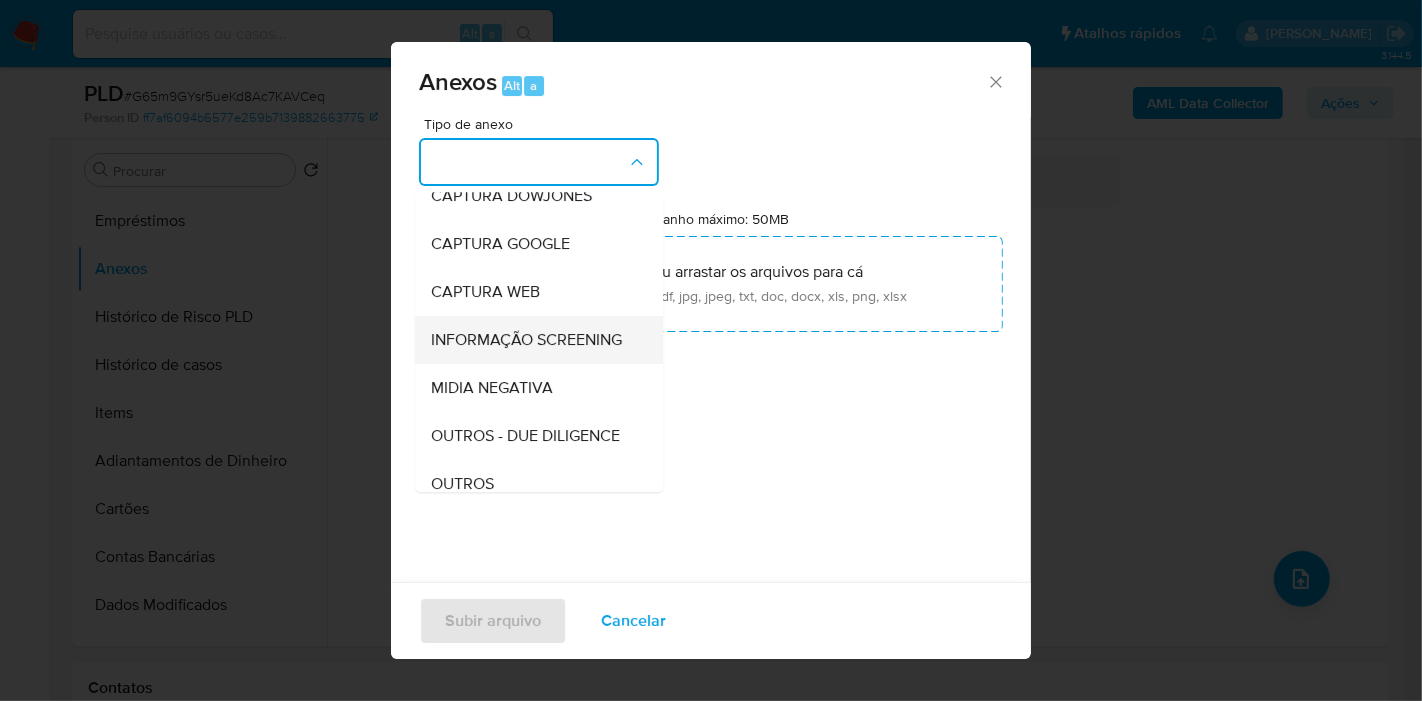 scroll, scrollTop: 222, scrollLeft: 0, axis: vertical 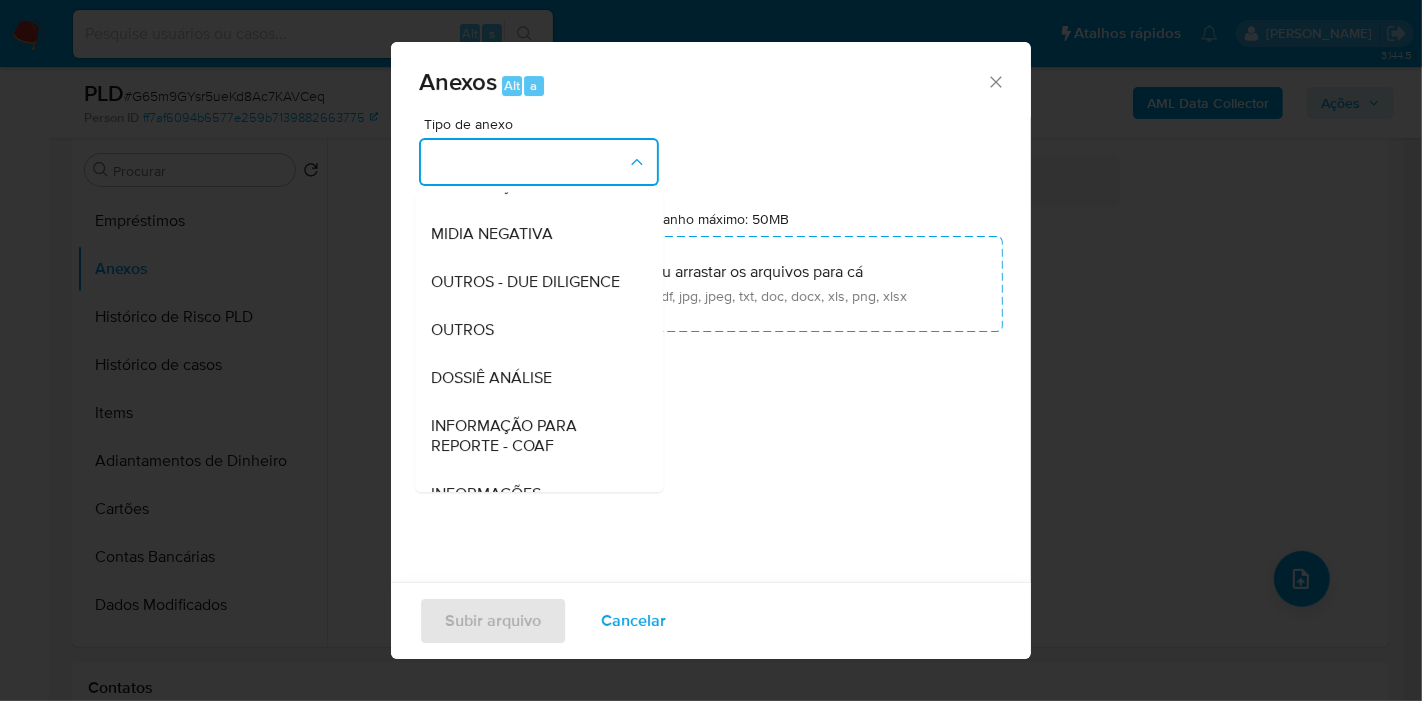 drag, startPoint x: 522, startPoint y: 404, endPoint x: 531, endPoint y: 449, distance: 45.891174 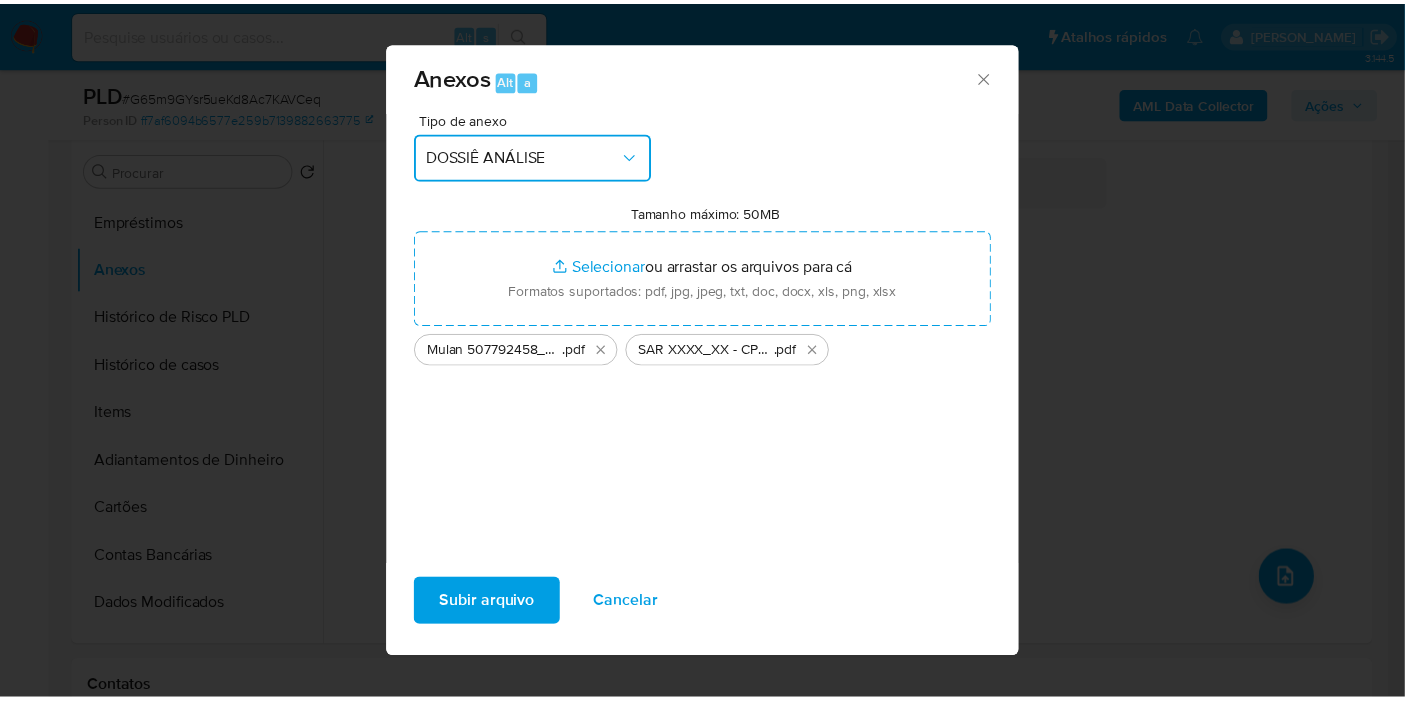 scroll, scrollTop: 0, scrollLeft: 0, axis: both 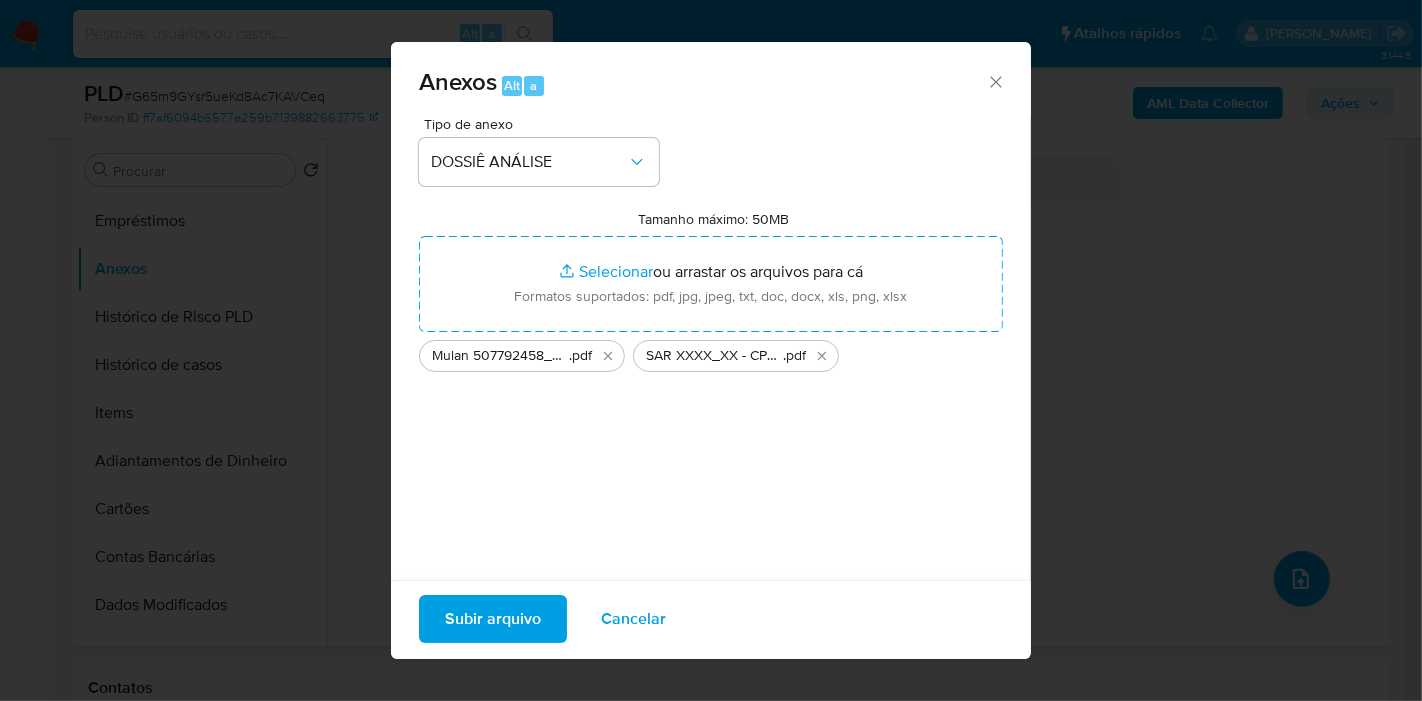 click on "Subir arquivo" at bounding box center [493, 619] 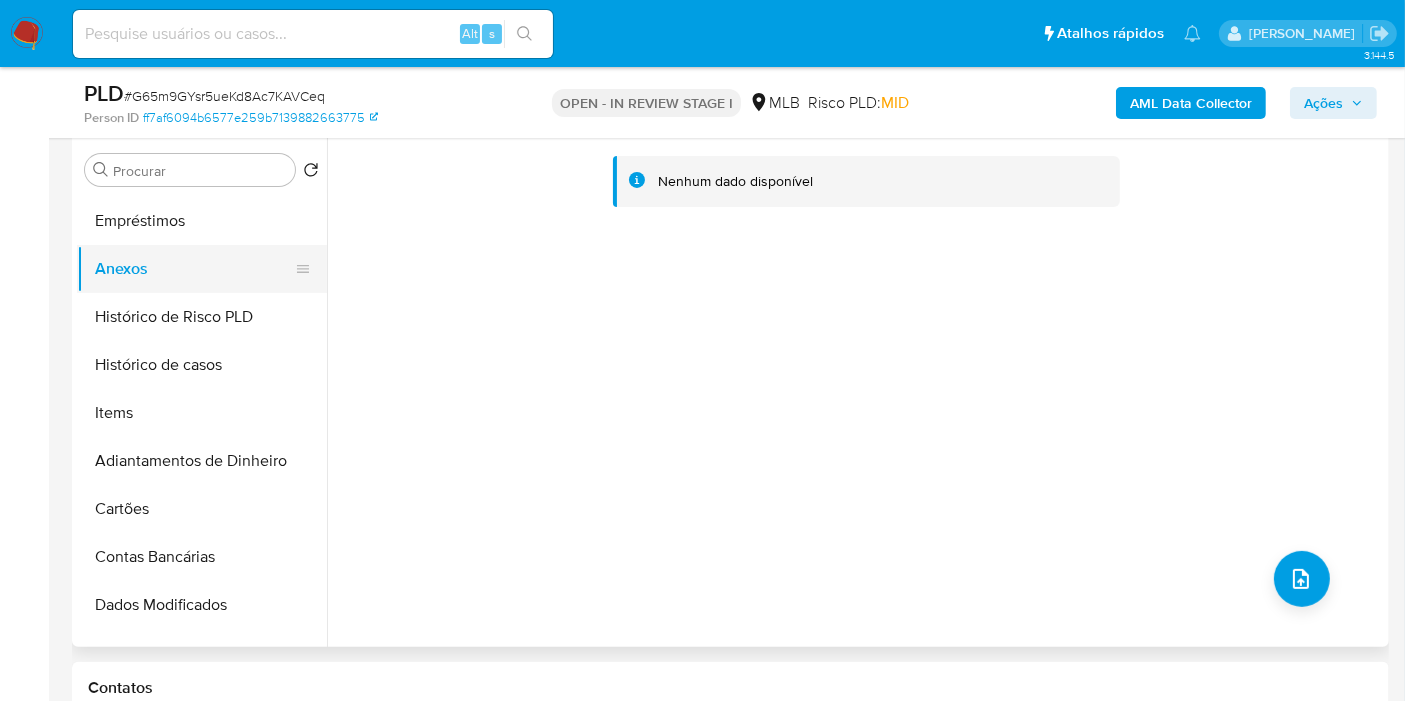 drag, startPoint x: 170, startPoint y: 319, endPoint x: 153, endPoint y: 260, distance: 61.400326 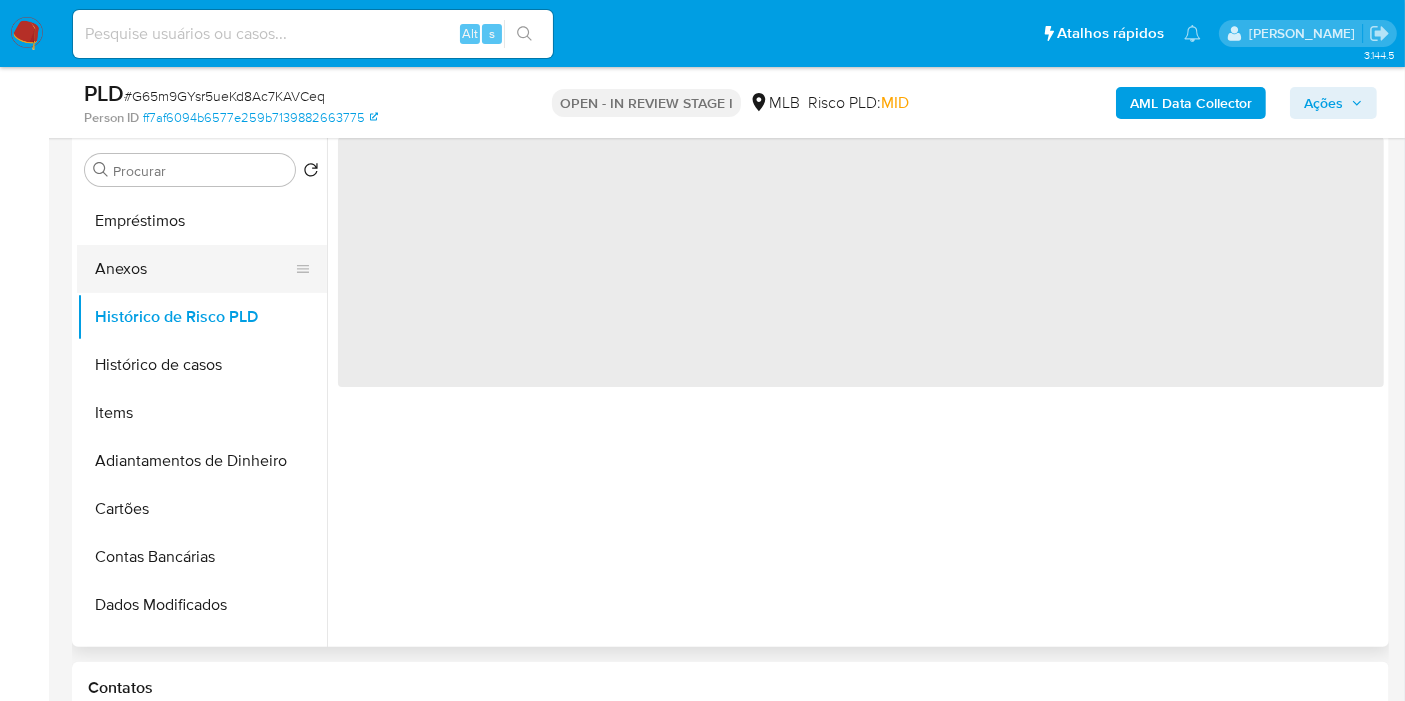 click on "Anexos" at bounding box center (194, 269) 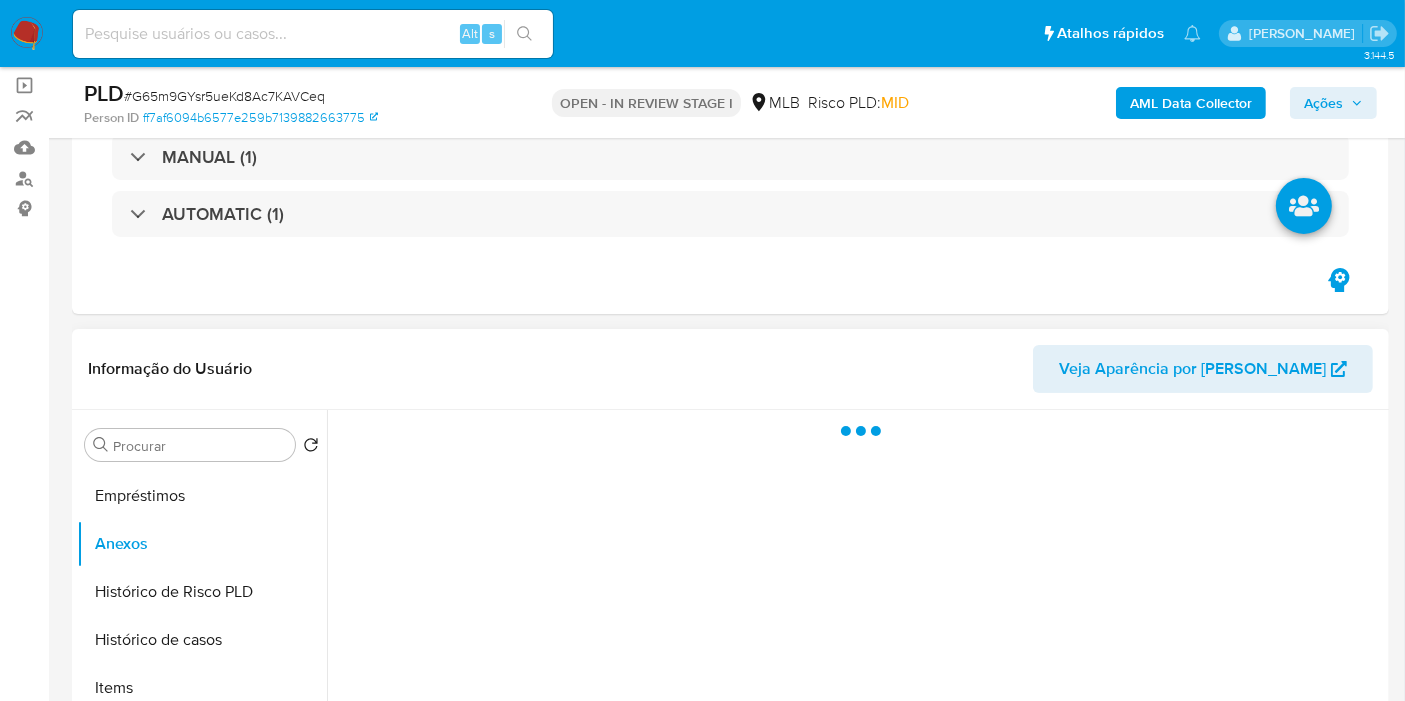 scroll, scrollTop: 222, scrollLeft: 0, axis: vertical 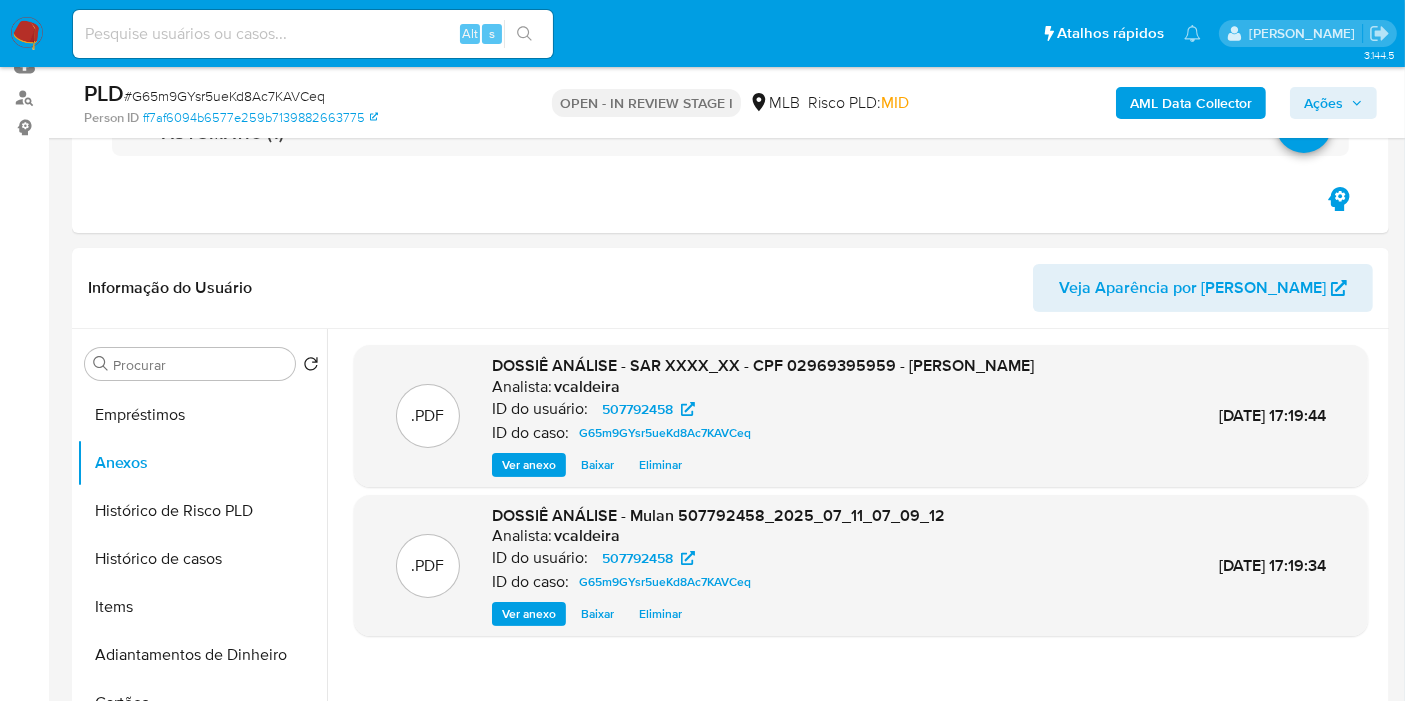 click on "Ações" at bounding box center (1333, 103) 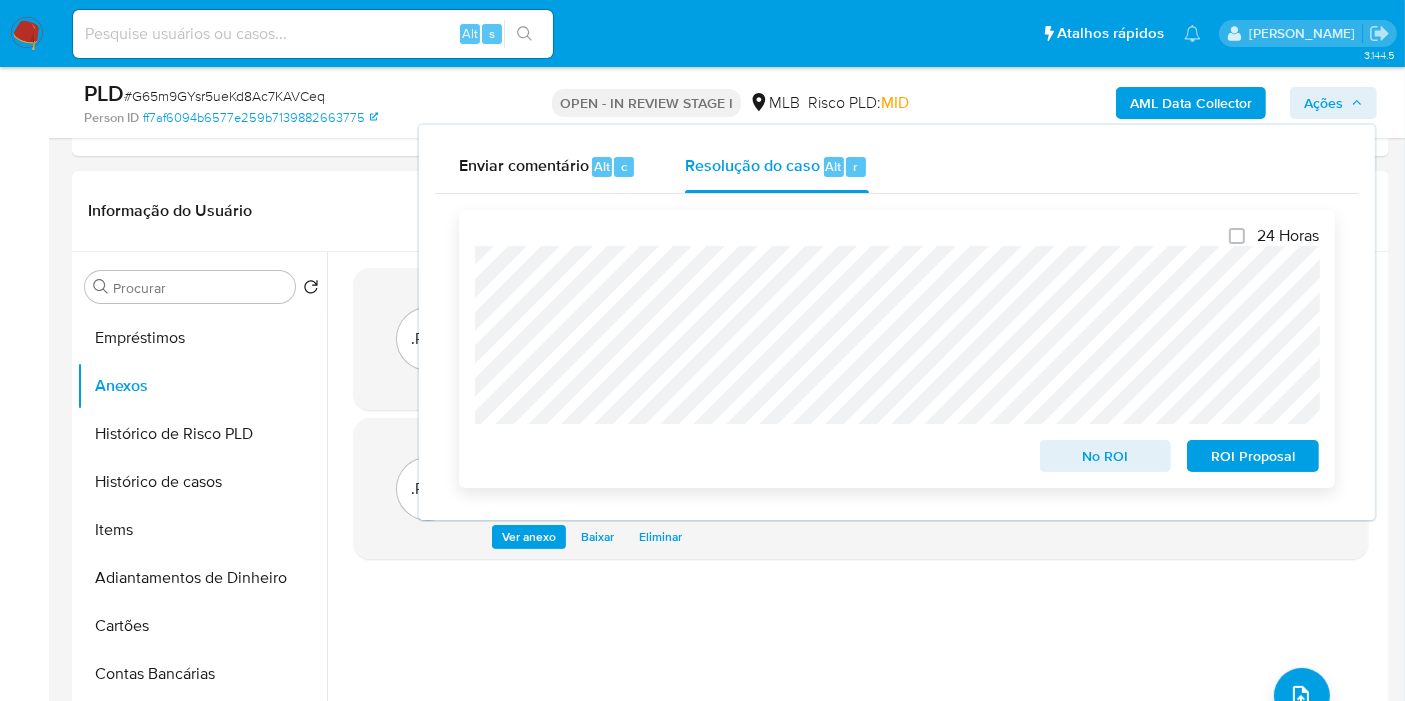 scroll, scrollTop: 333, scrollLeft: 0, axis: vertical 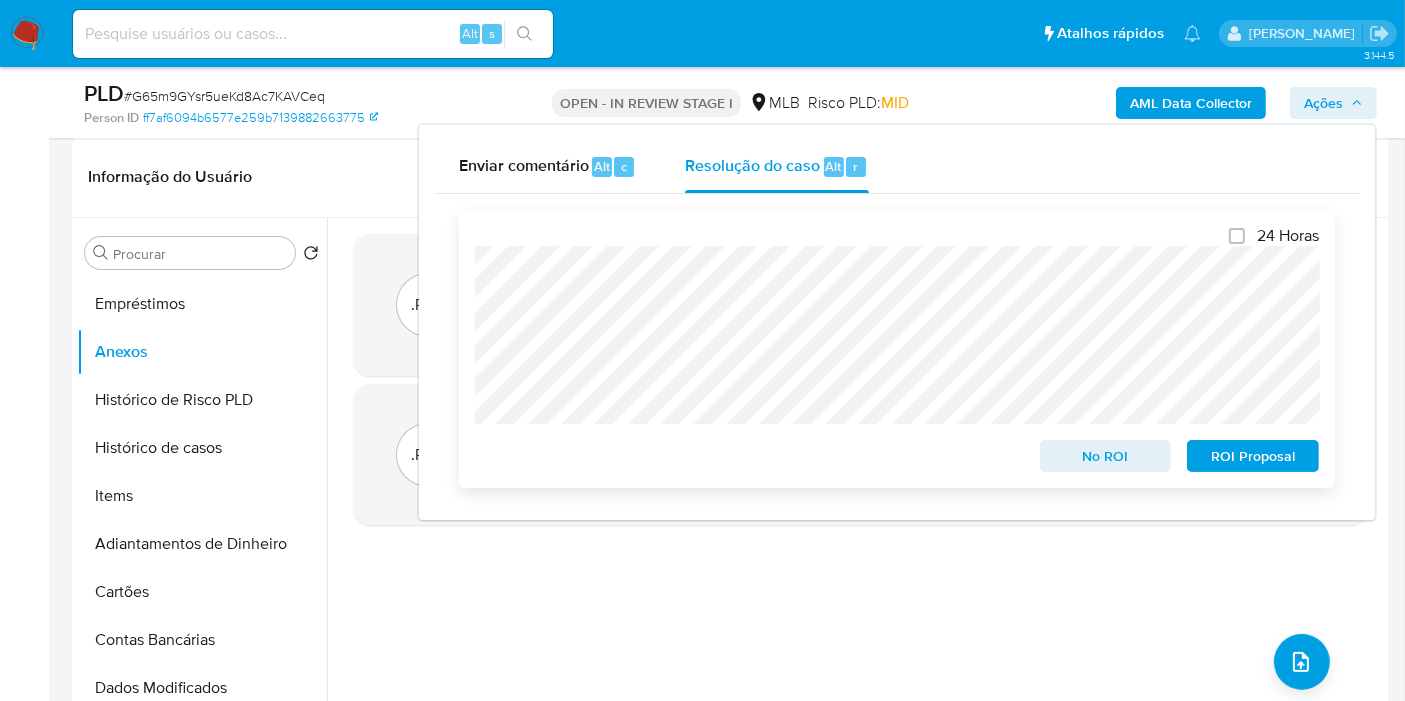 click on "ROI Proposal" at bounding box center [1253, 456] 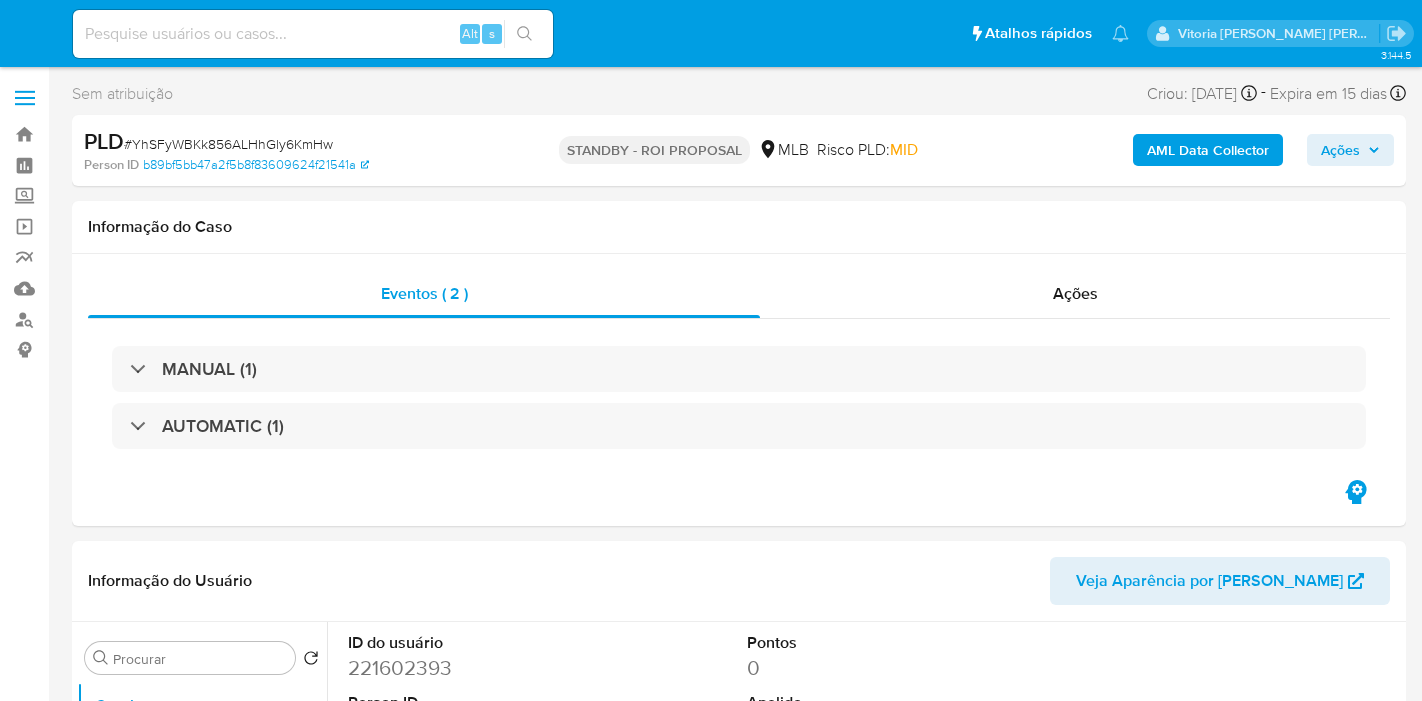 select on "10" 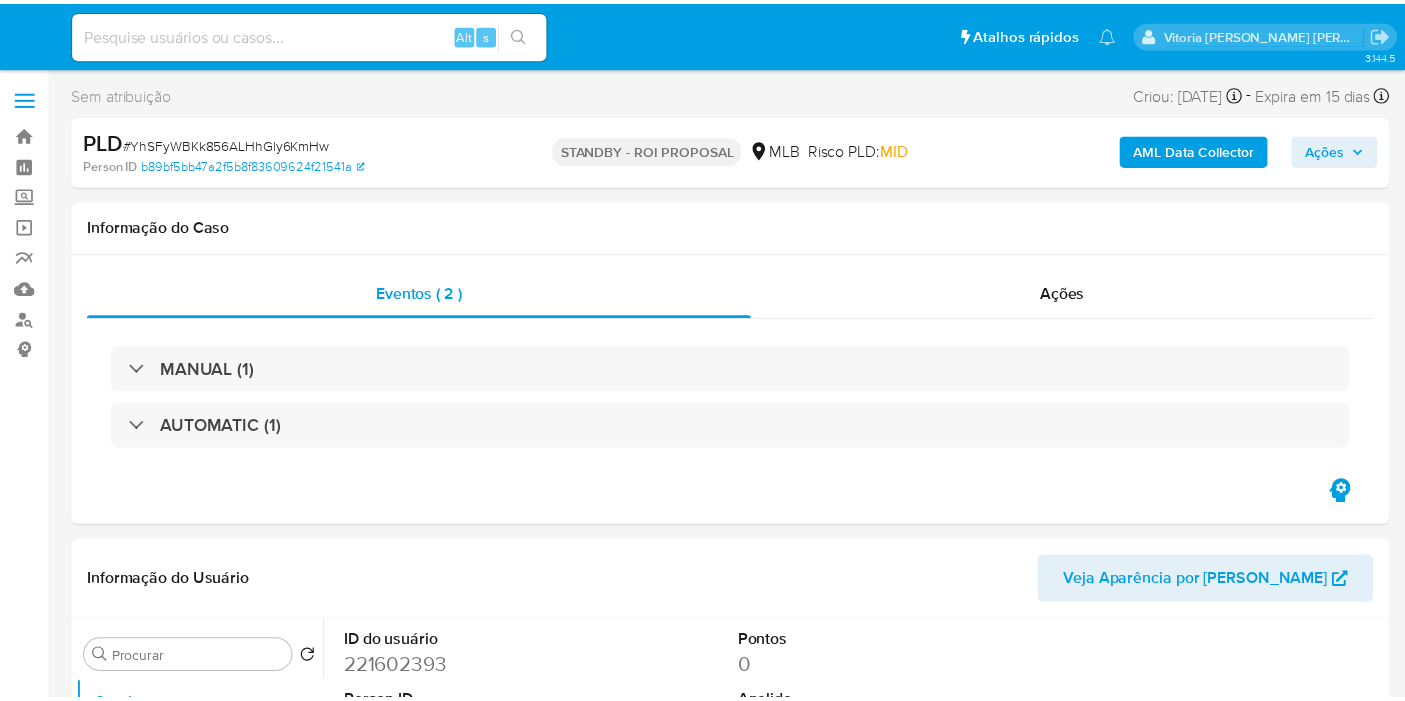 scroll, scrollTop: 0, scrollLeft: 0, axis: both 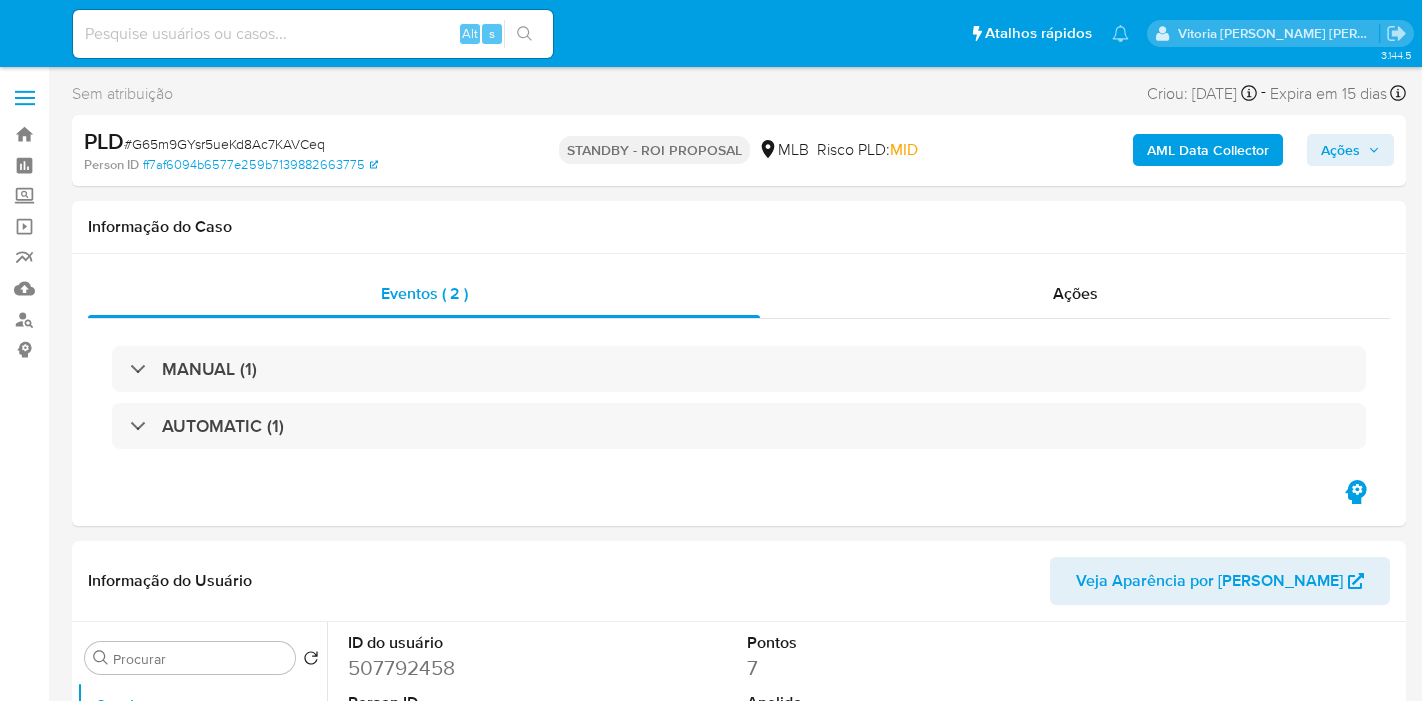 select on "10" 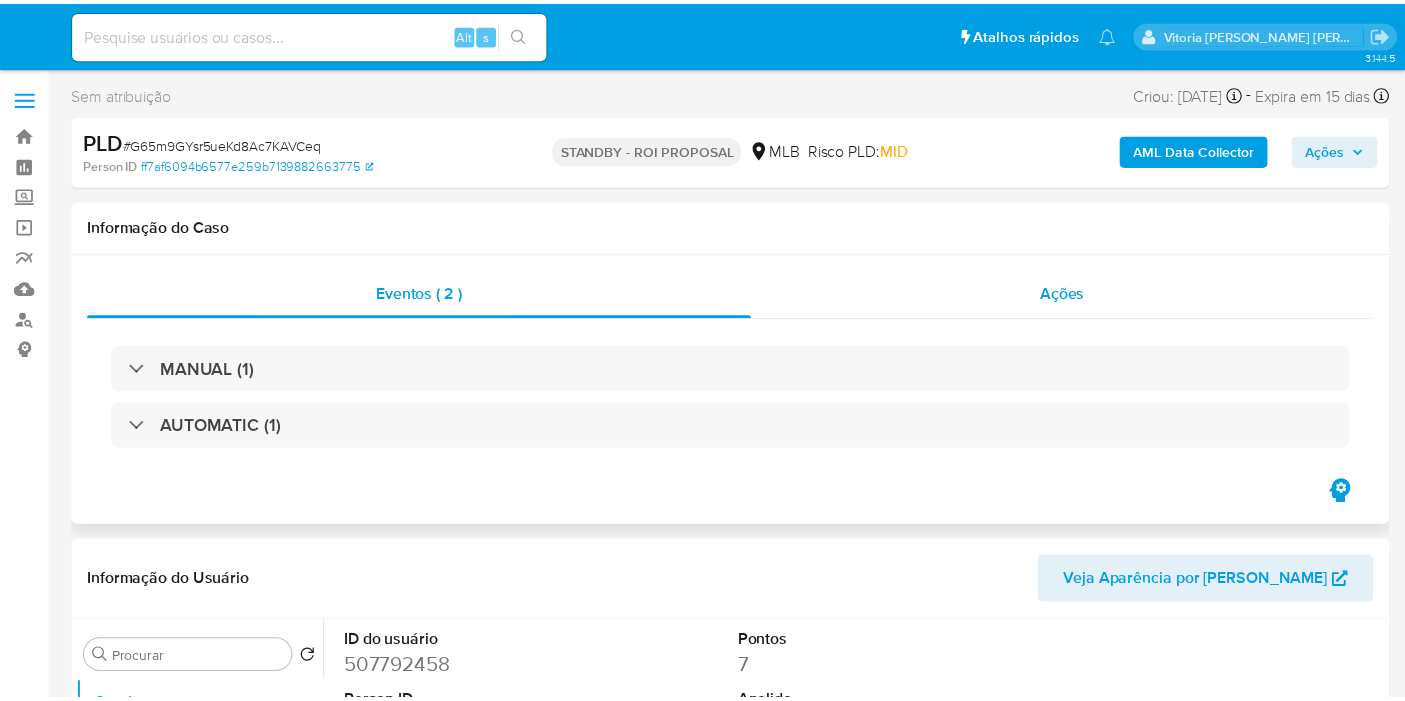 scroll, scrollTop: 0, scrollLeft: 0, axis: both 